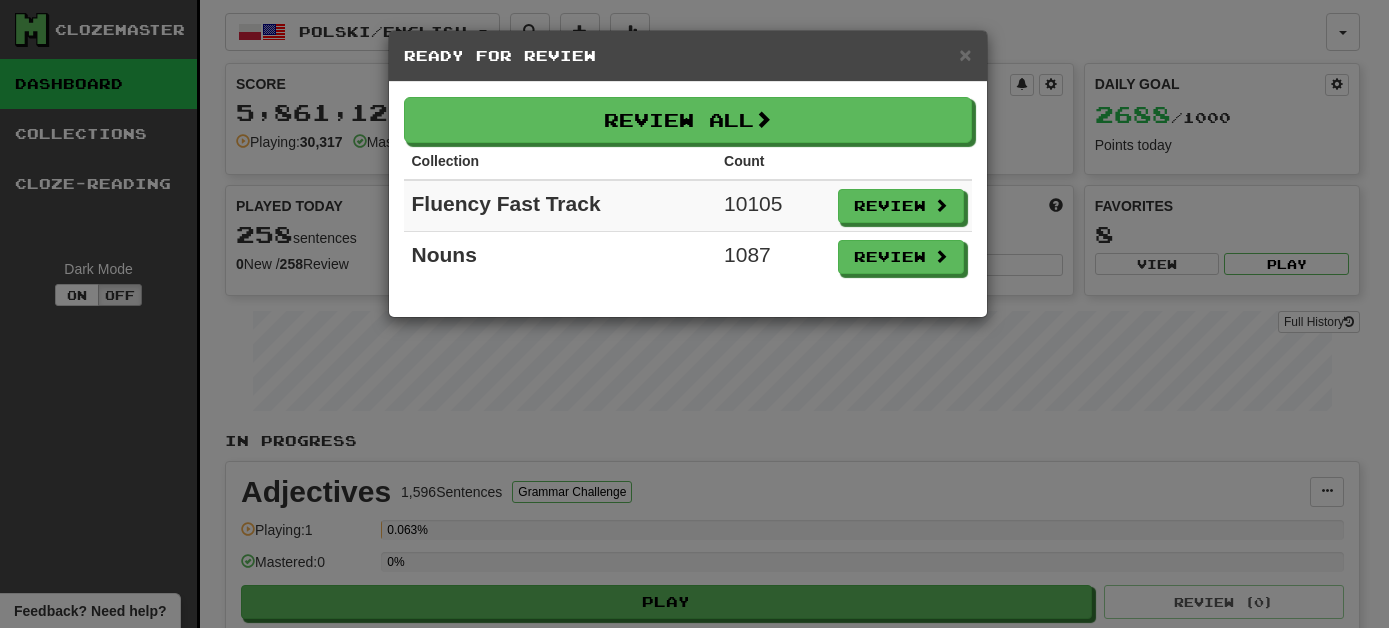 scroll, scrollTop: 0, scrollLeft: 0, axis: both 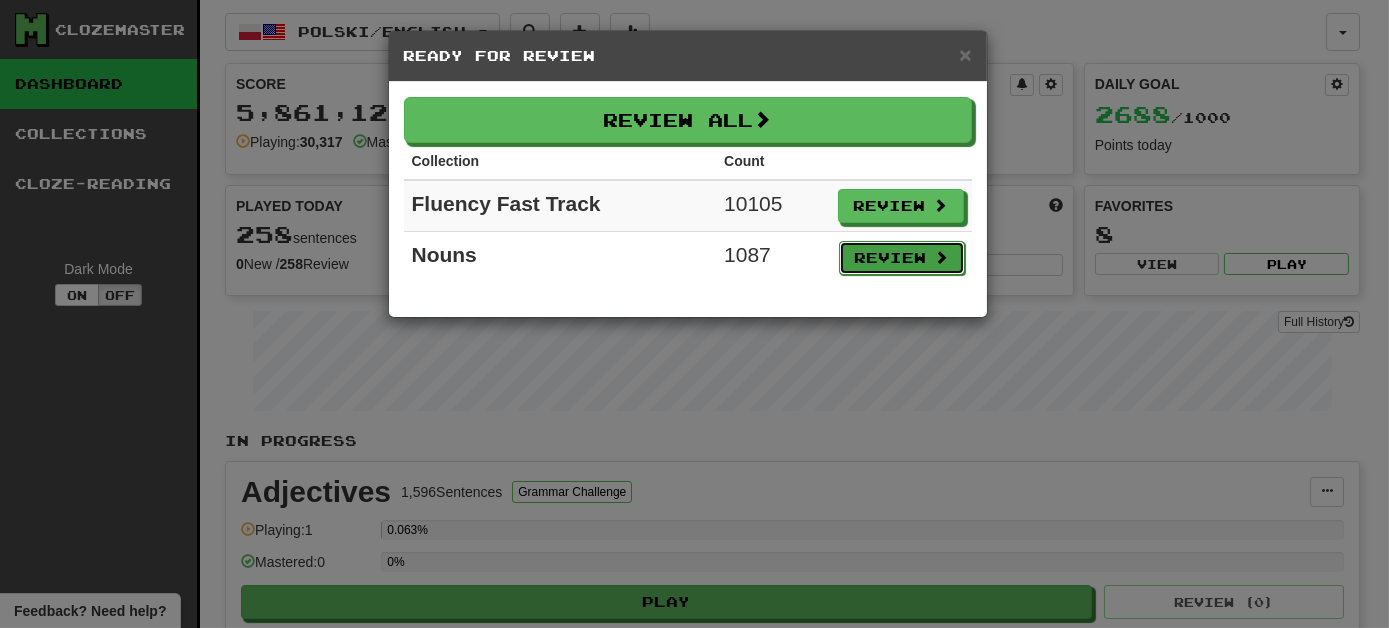 click on "Review" at bounding box center [902, 258] 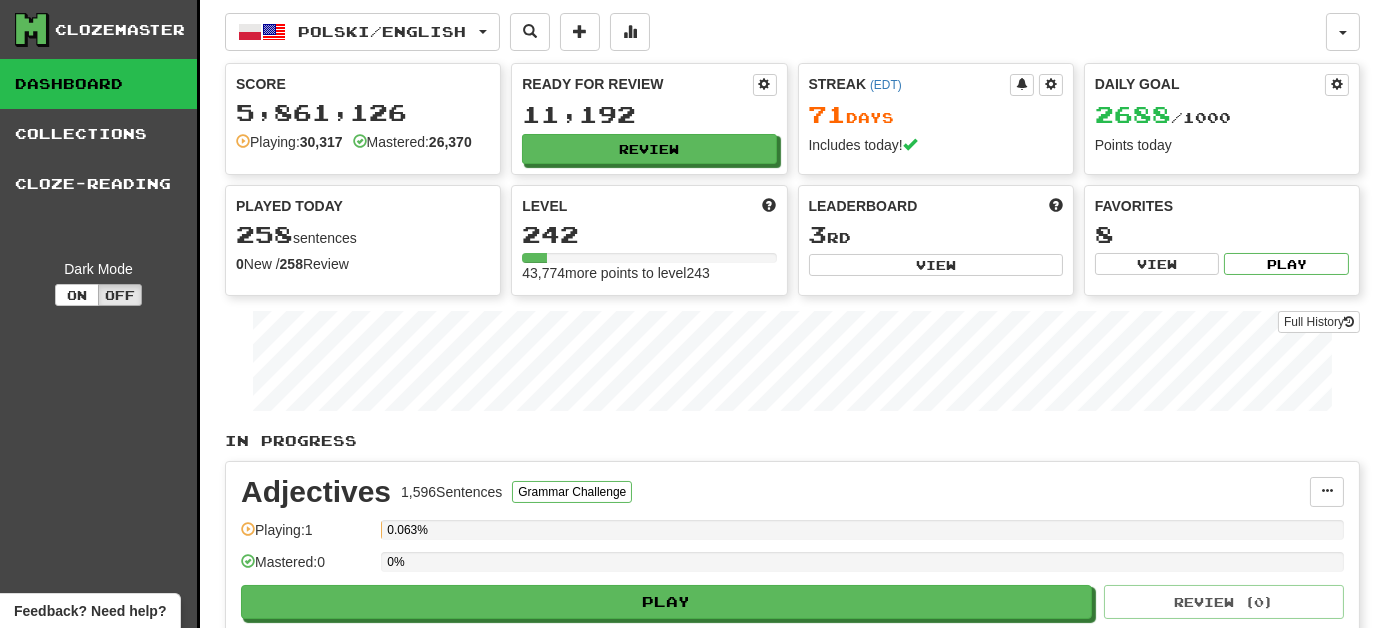 select on "***" 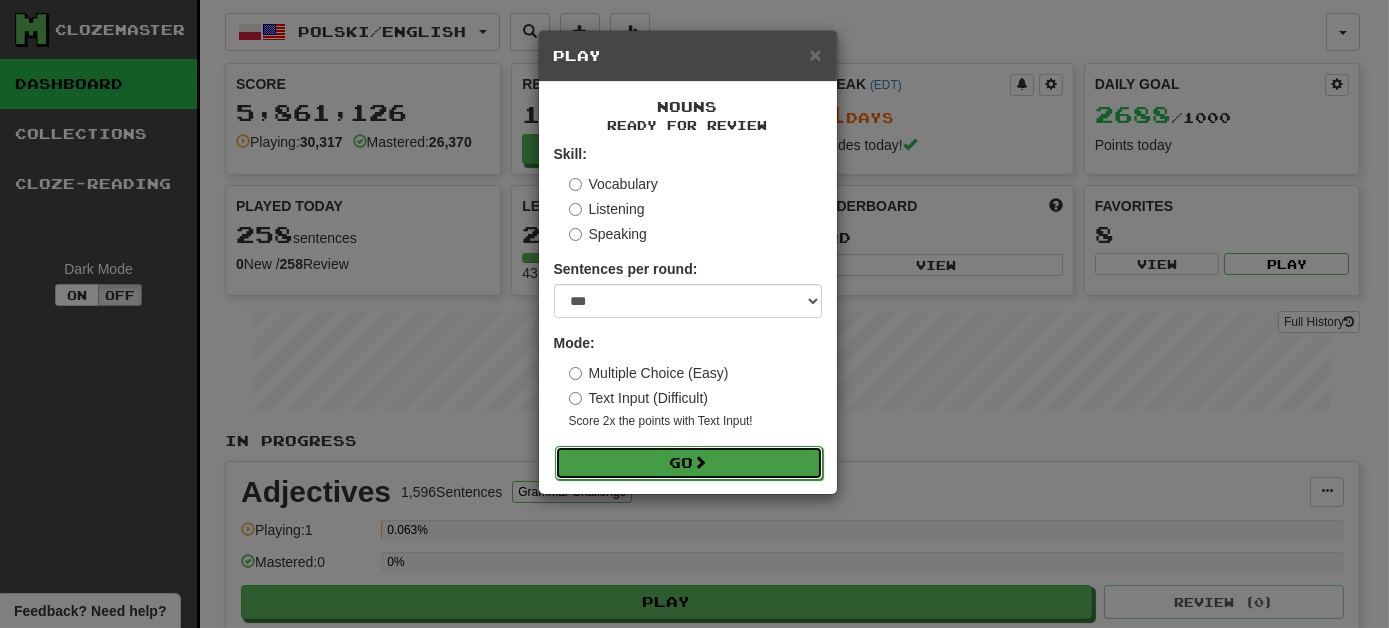 click on "Go" at bounding box center (689, 463) 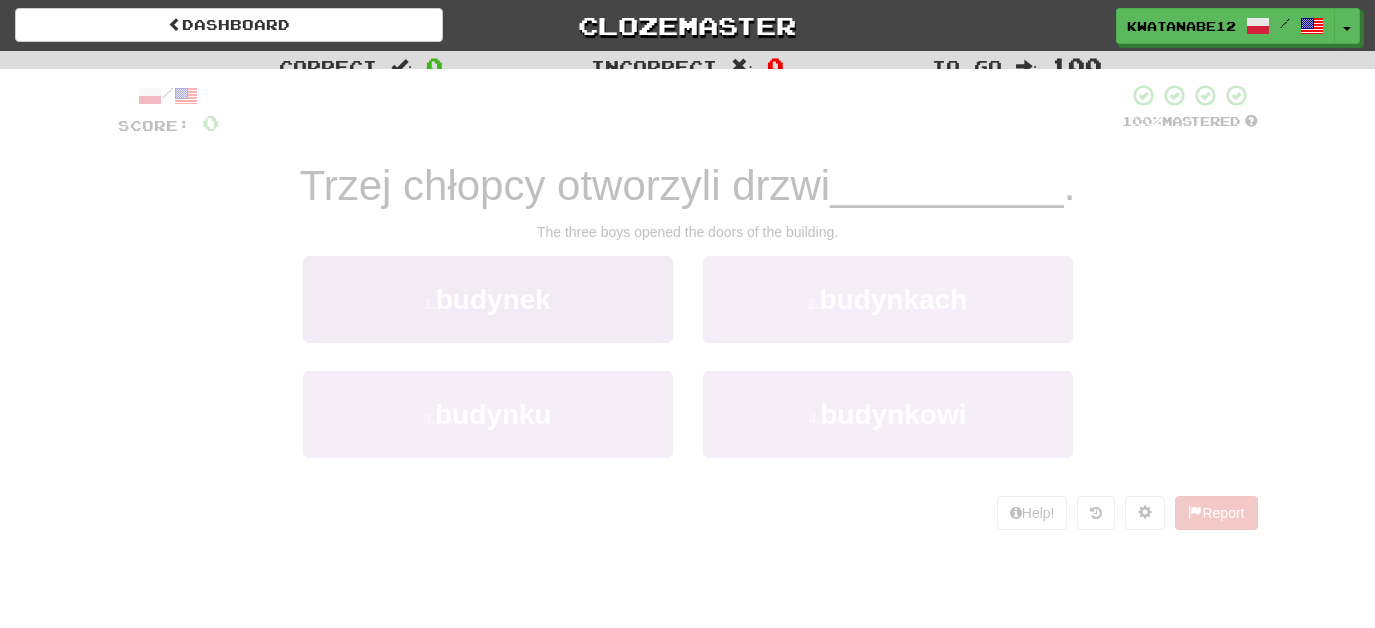 scroll, scrollTop: 0, scrollLeft: 0, axis: both 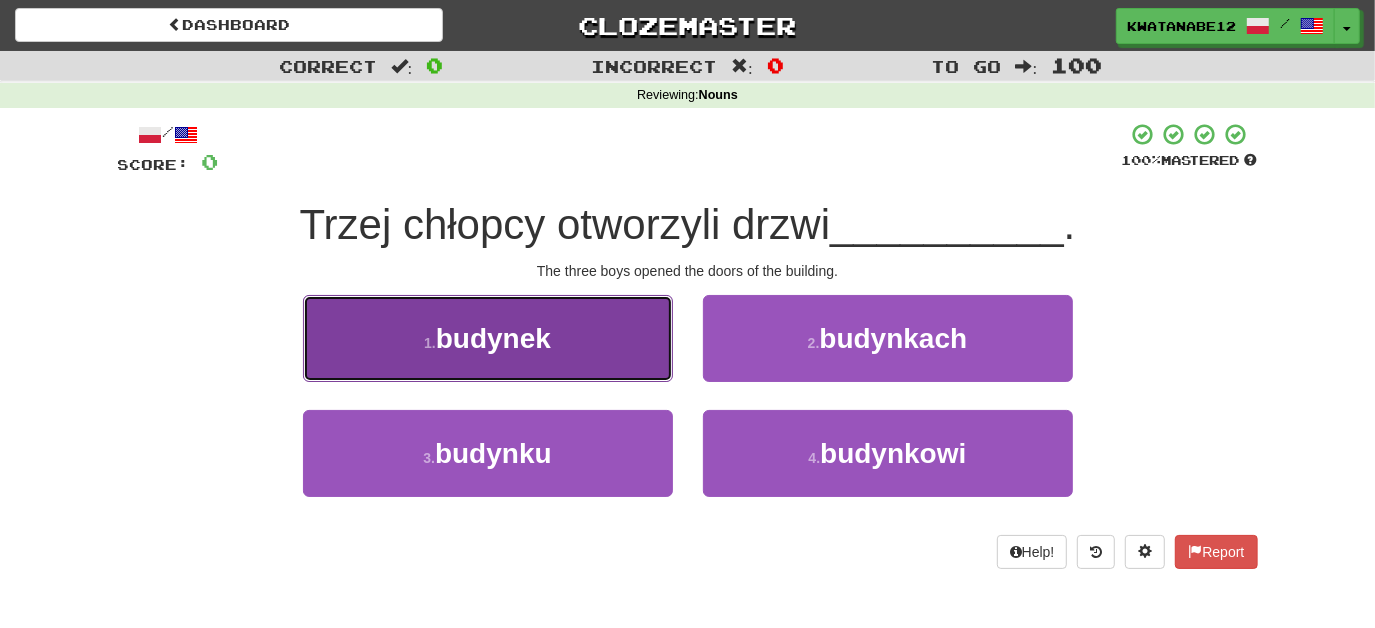 click on "1 .  budynek" at bounding box center [488, 338] 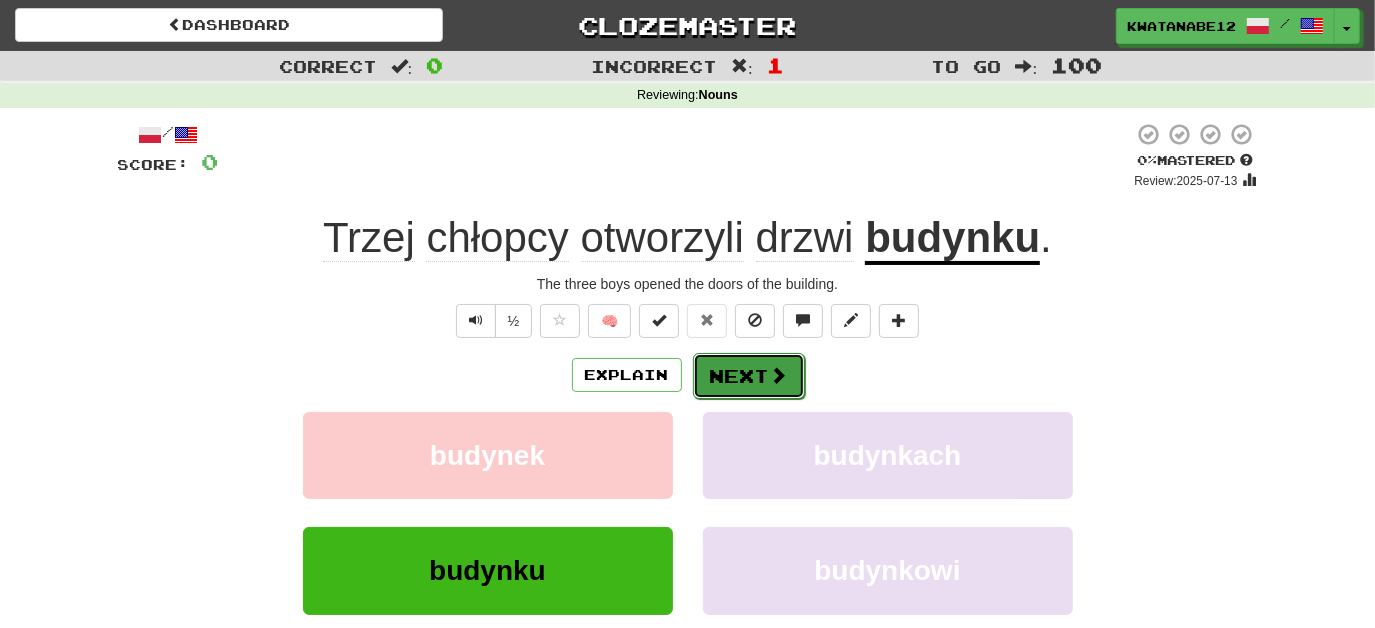 click on "Next" at bounding box center [749, 376] 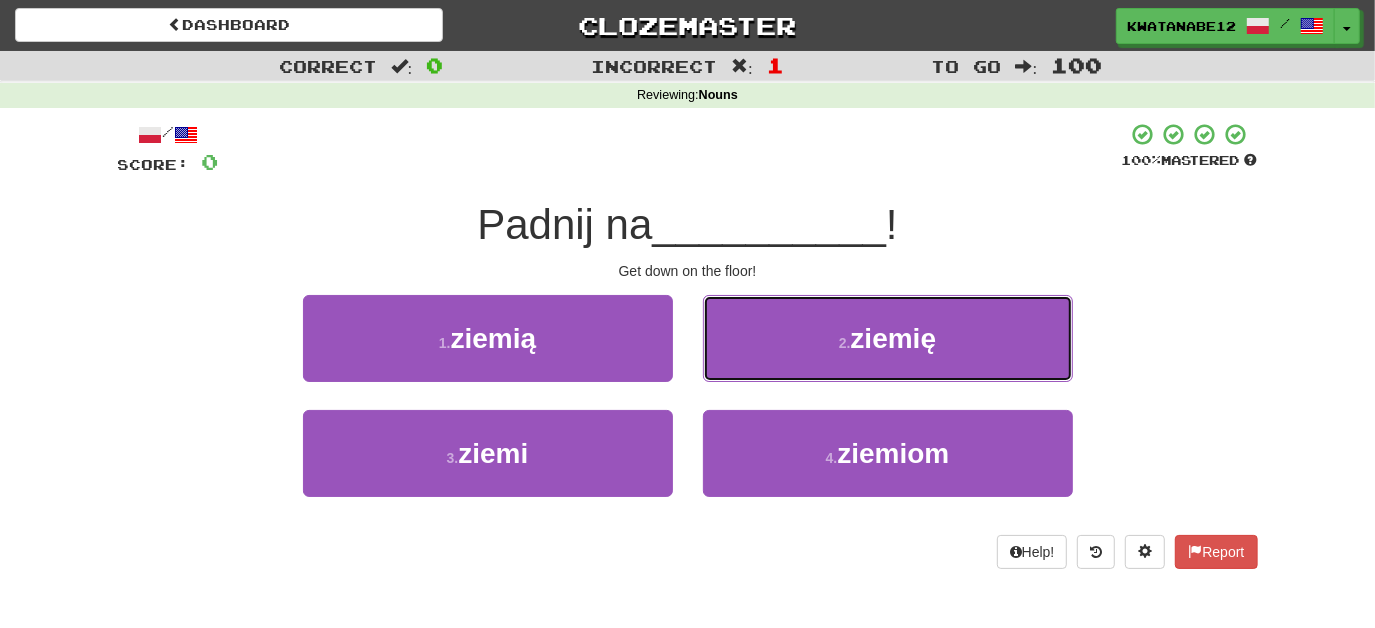 click on "2 .  ziemię" at bounding box center (888, 338) 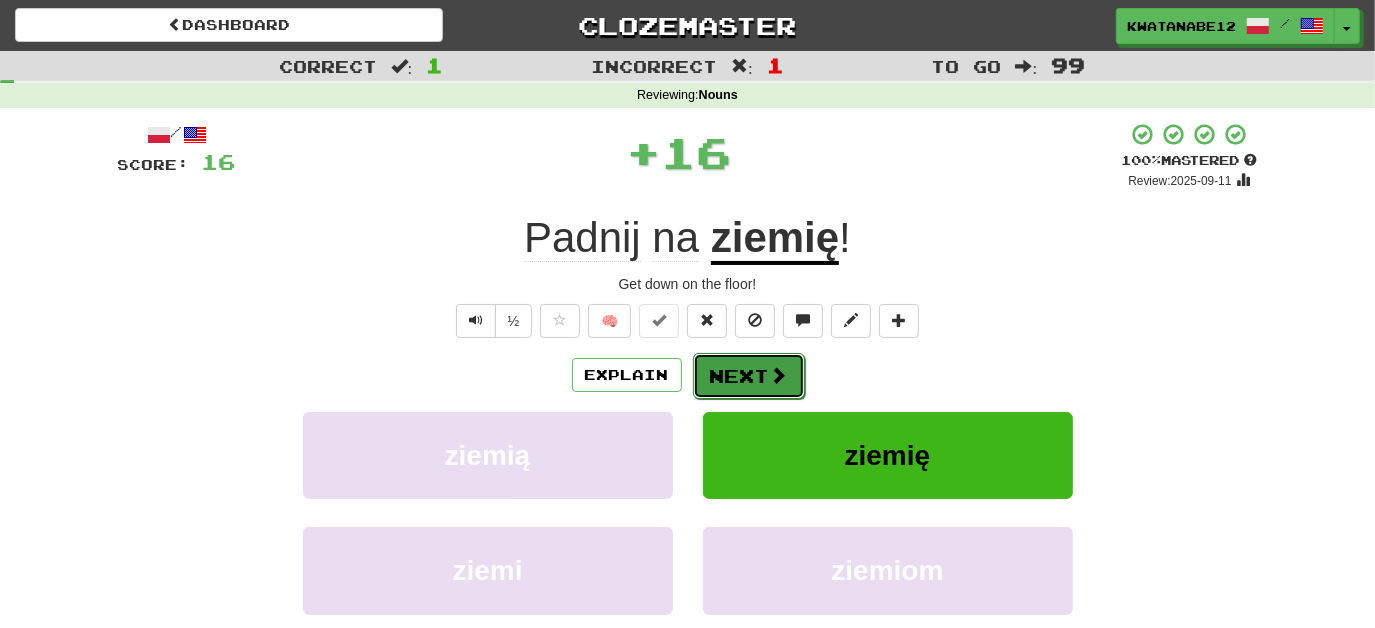 click on "Next" at bounding box center (749, 376) 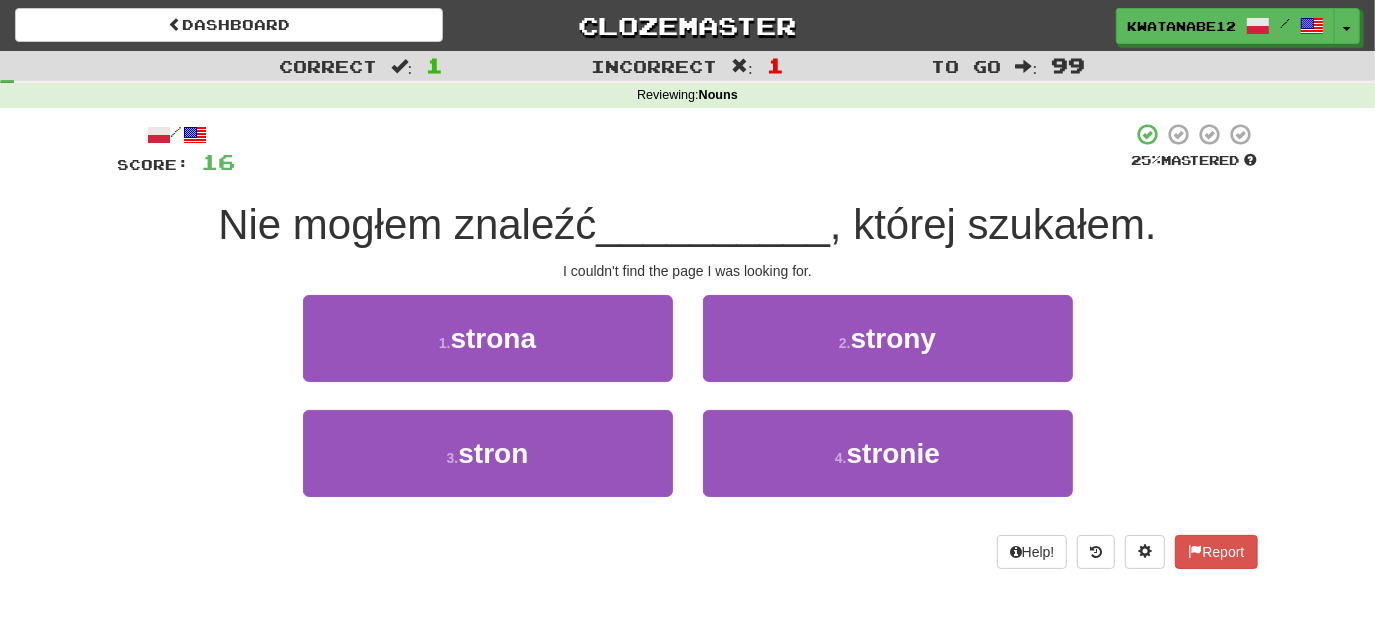 click on "2 .  strony" at bounding box center [888, 352] 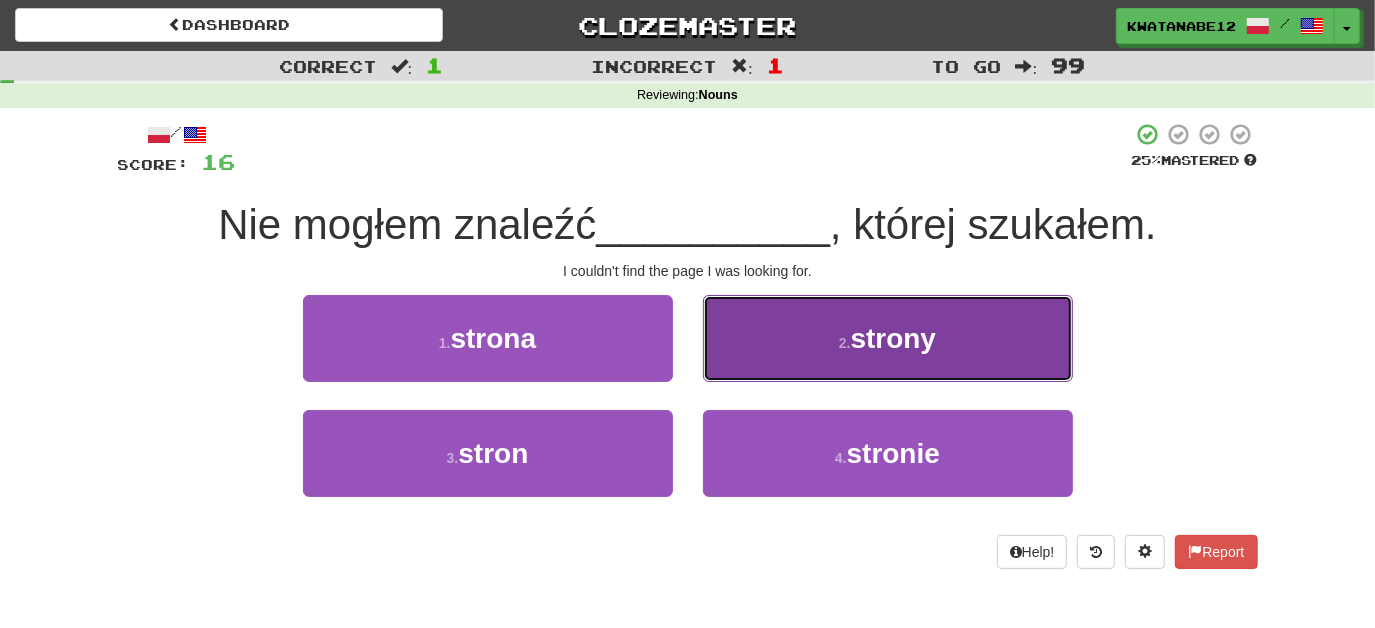 click on "2 .  strony" at bounding box center (888, 338) 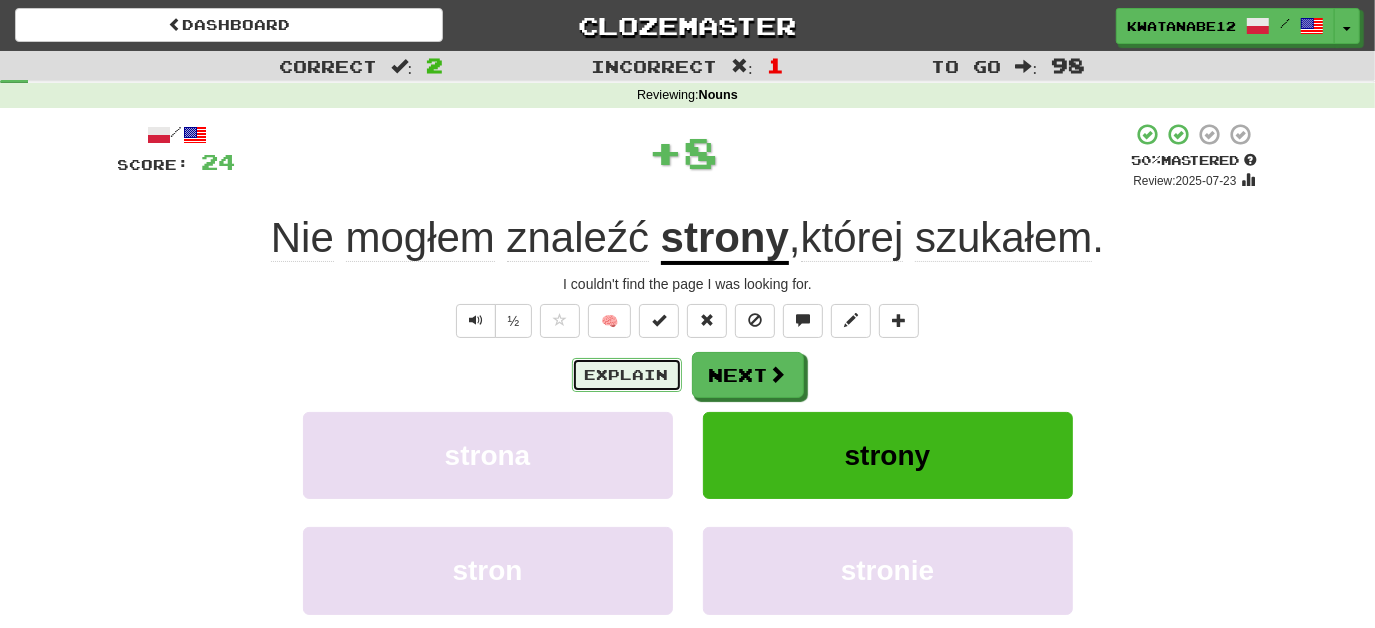 click on "Explain" at bounding box center [627, 375] 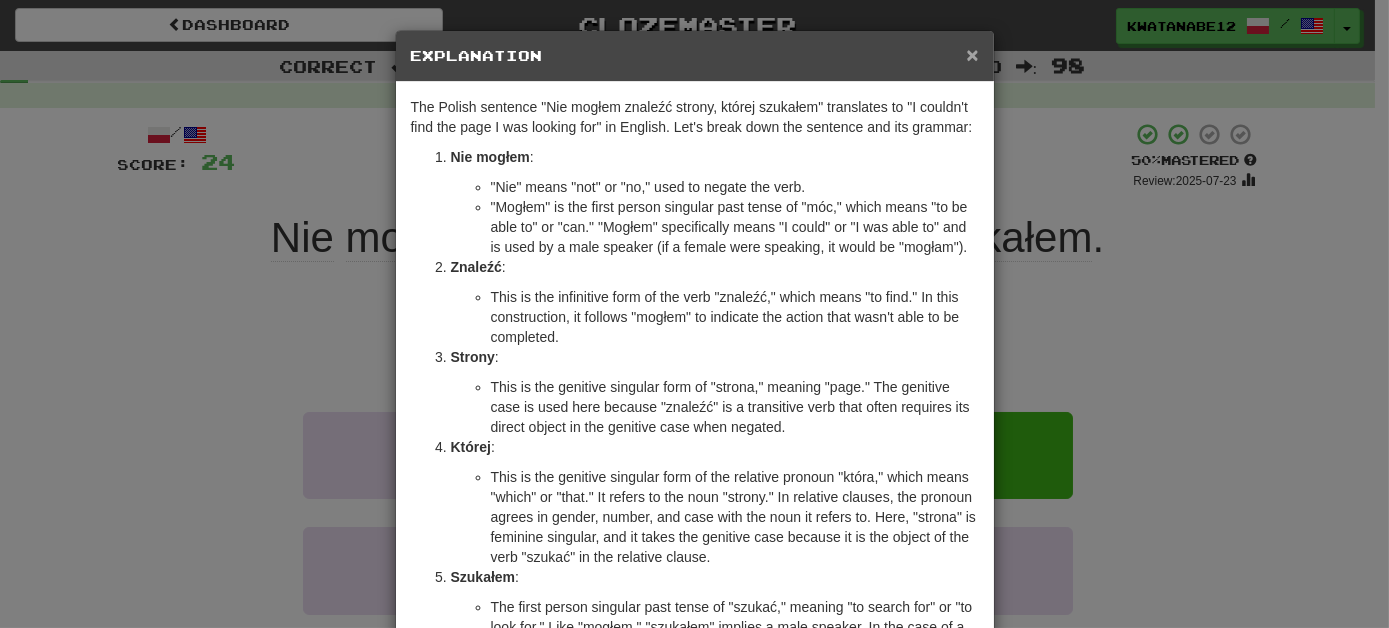 click on "× Explanation" at bounding box center [695, 56] 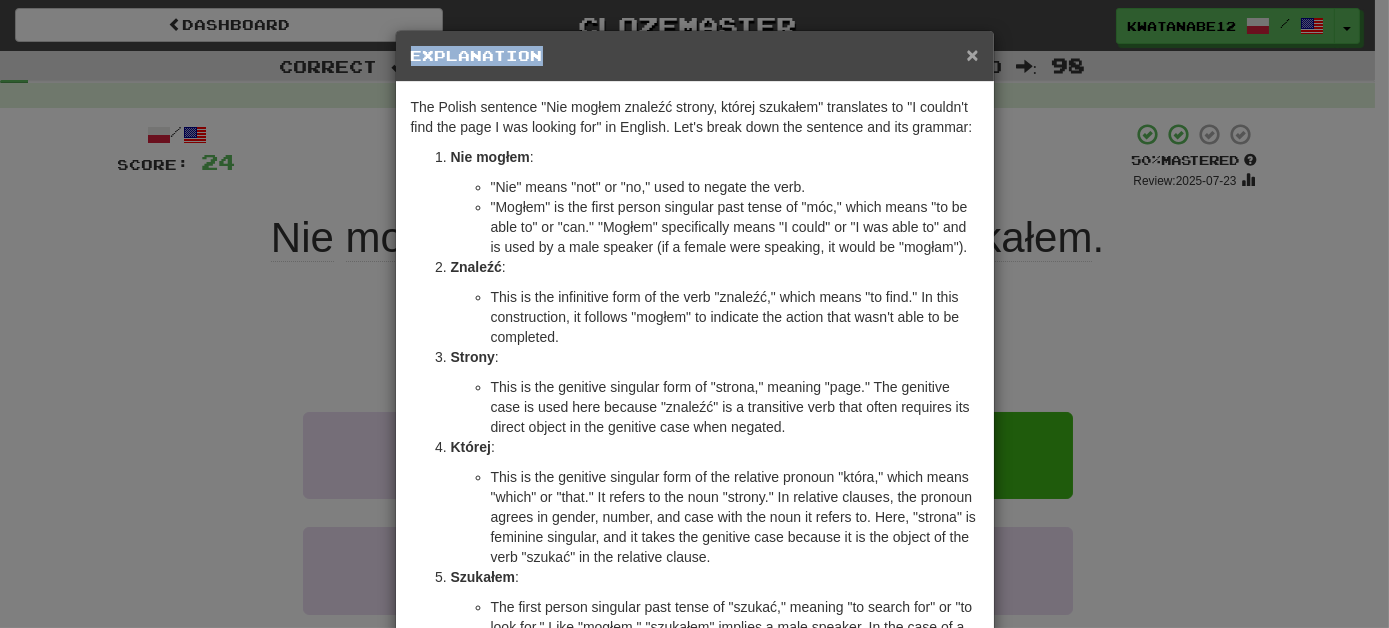 drag, startPoint x: 964, startPoint y: 55, endPoint x: 864, endPoint y: 201, distance: 176.96327 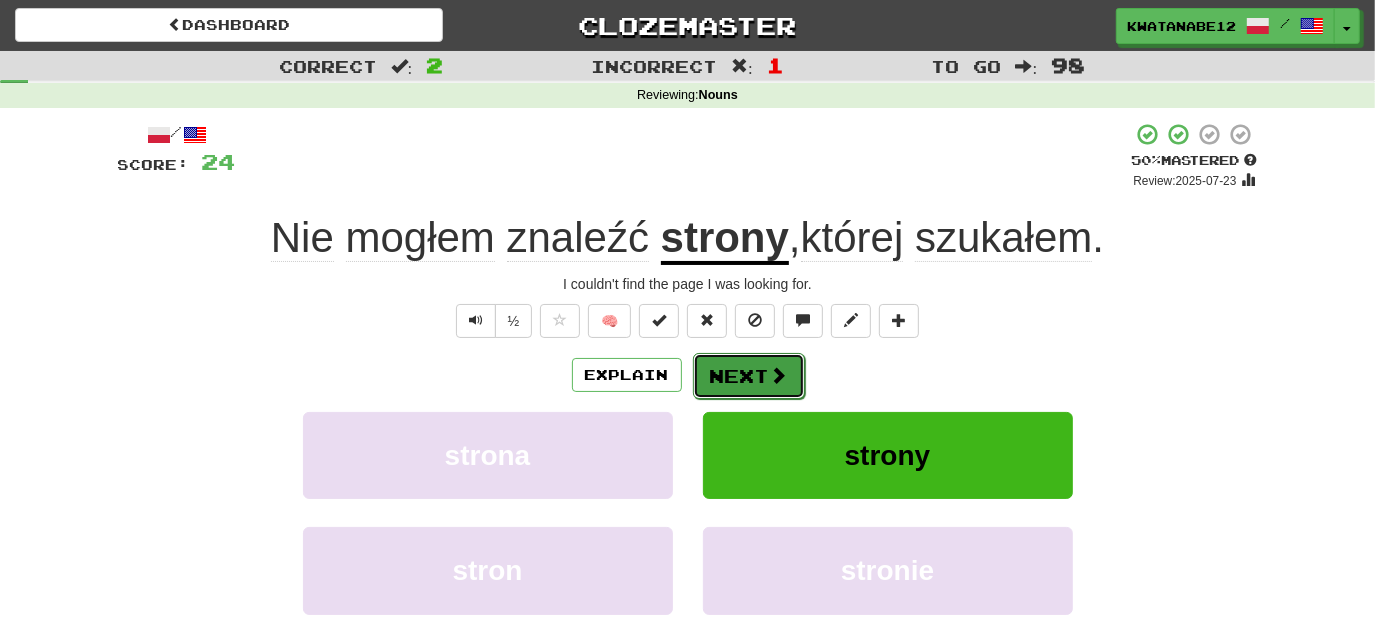 click on "Next" at bounding box center [749, 376] 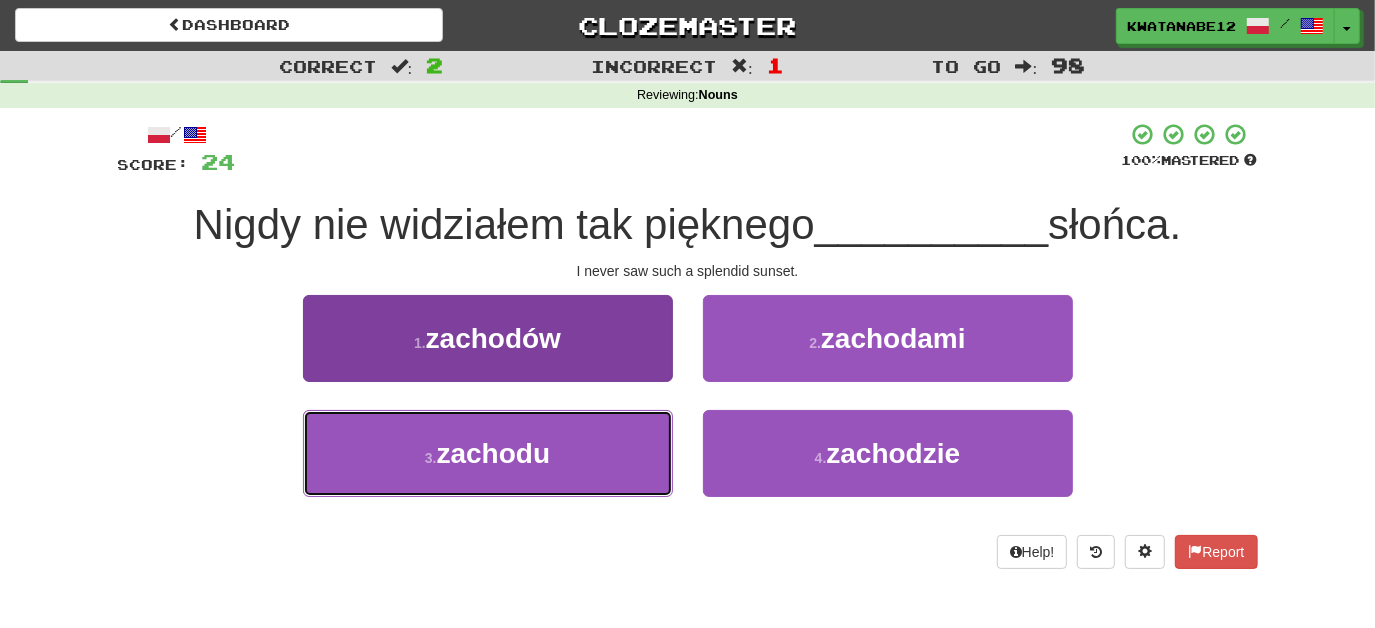 drag, startPoint x: 589, startPoint y: 466, endPoint x: 669, endPoint y: 431, distance: 87.32124 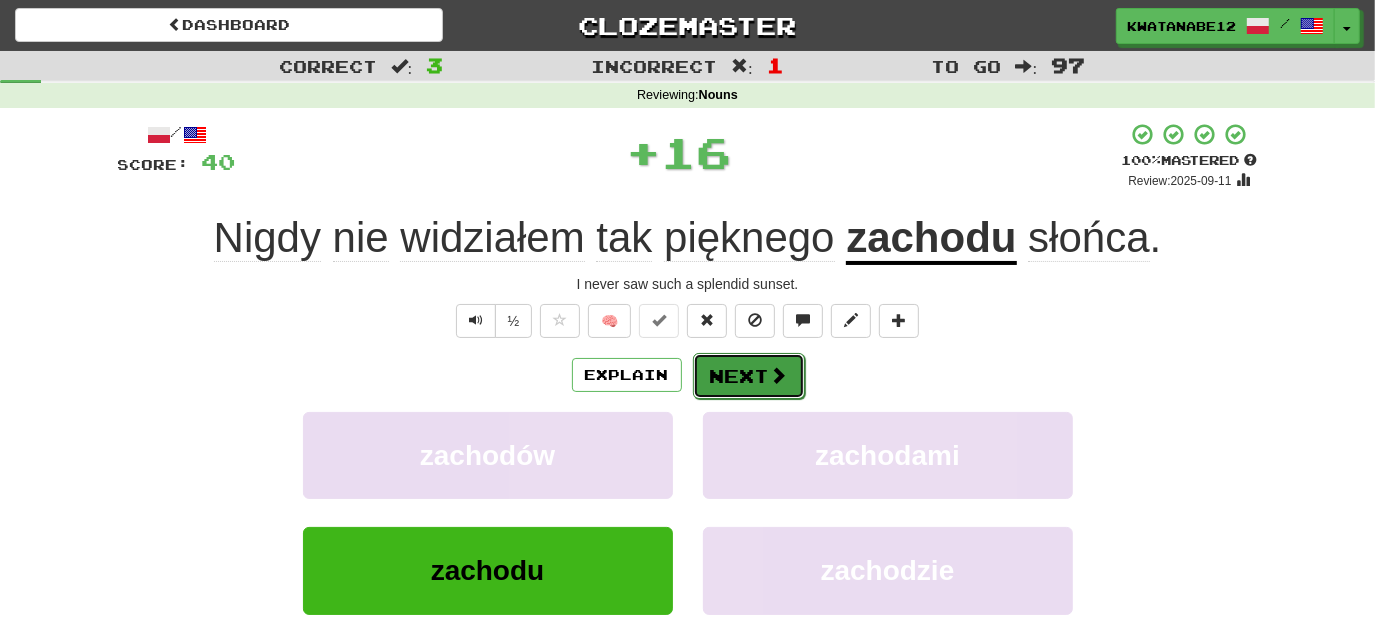 click on "Next" at bounding box center (749, 376) 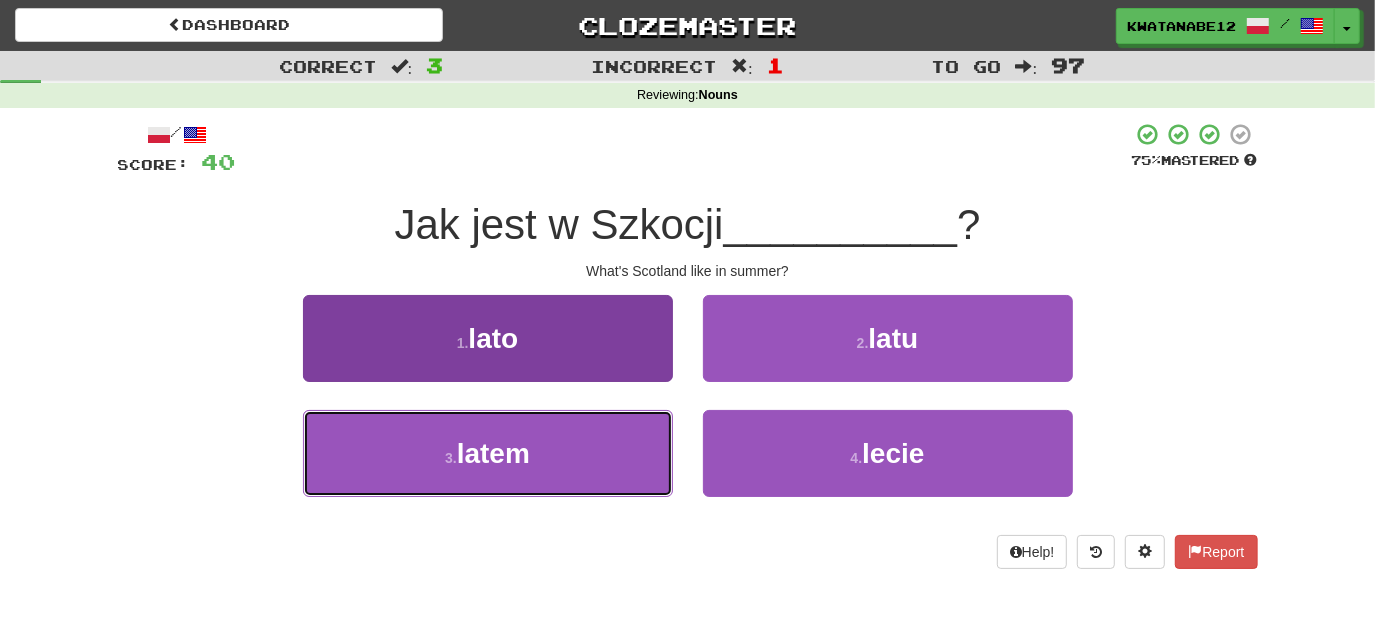 click on "3 .  latem" at bounding box center [488, 453] 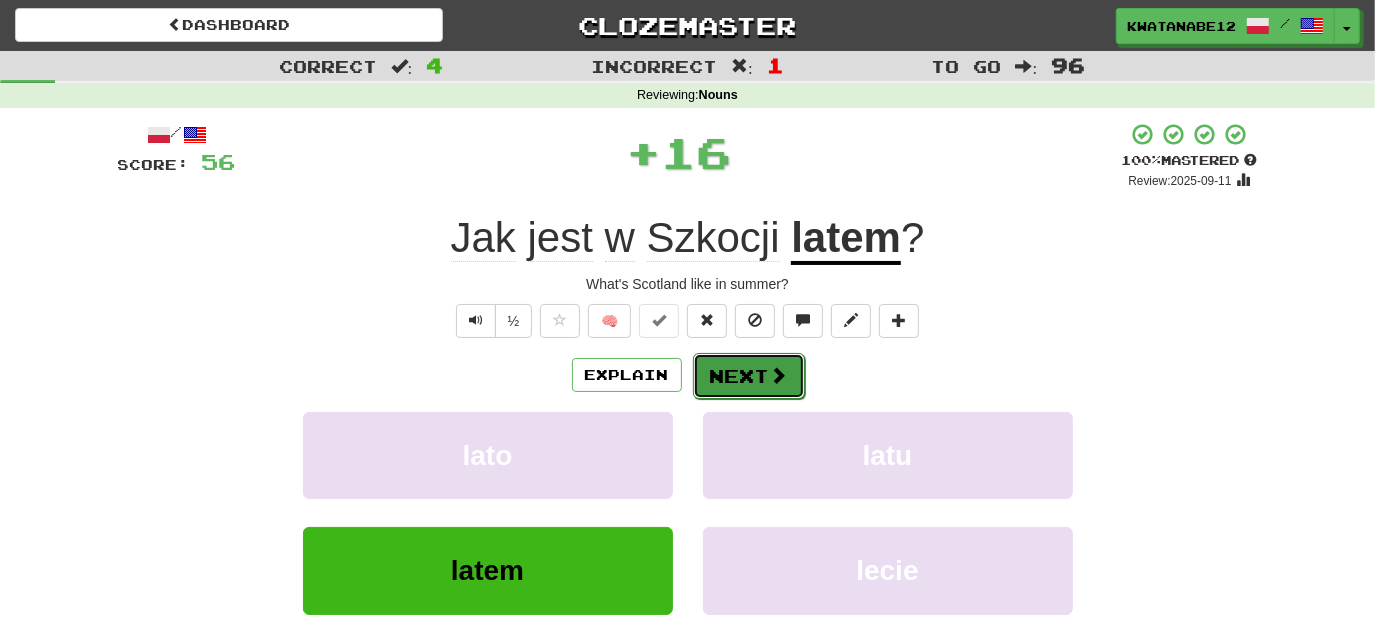 click on "Next" at bounding box center (749, 376) 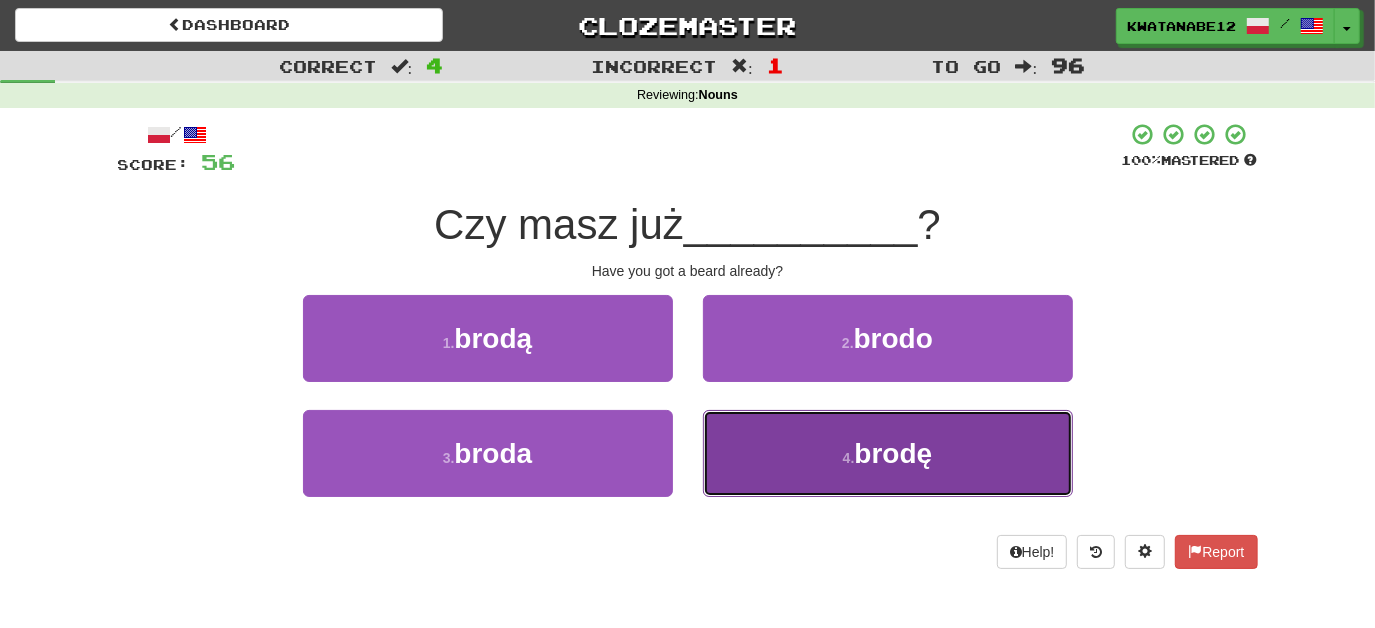 click on "4 .  brodę" at bounding box center (888, 453) 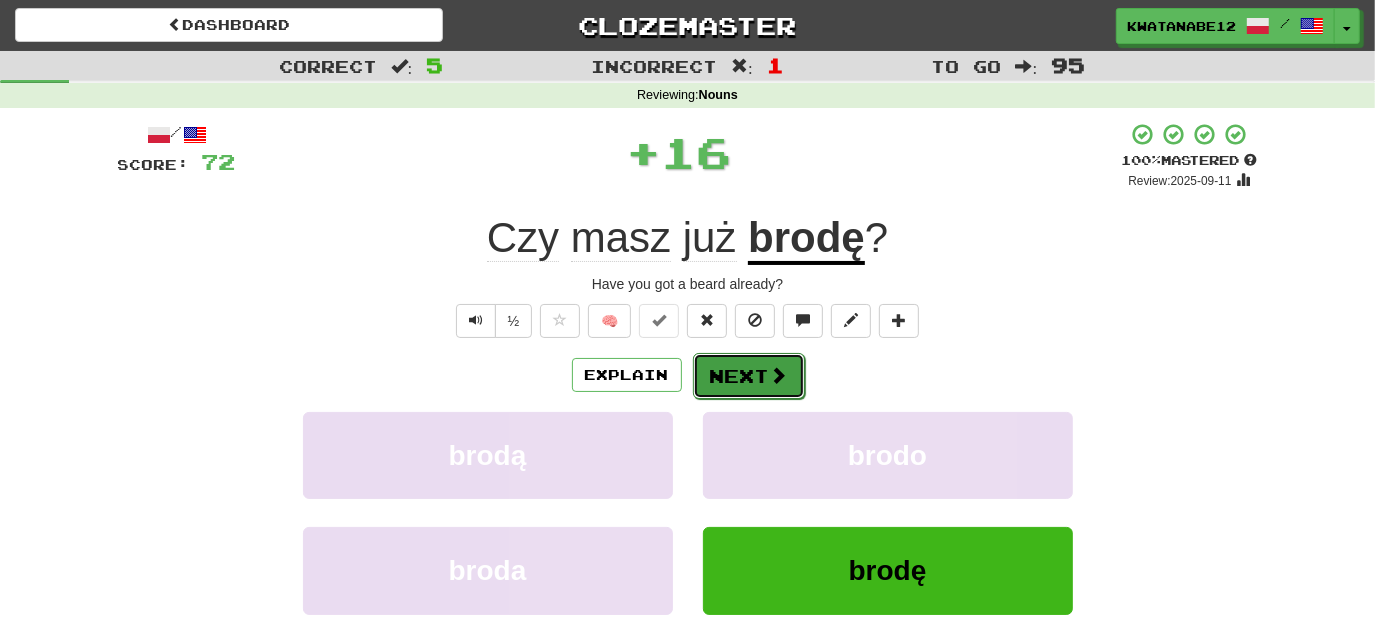 click on "Next" at bounding box center (749, 376) 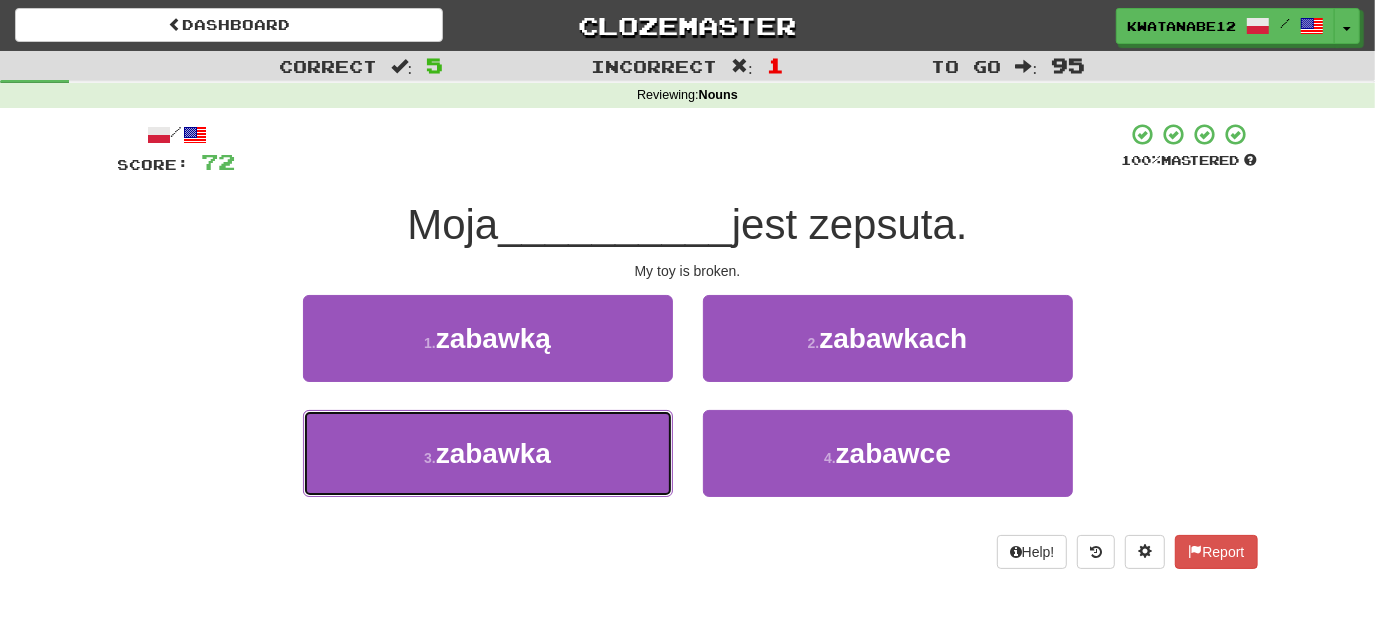 drag, startPoint x: 605, startPoint y: 435, endPoint x: 675, endPoint y: 418, distance: 72.03471 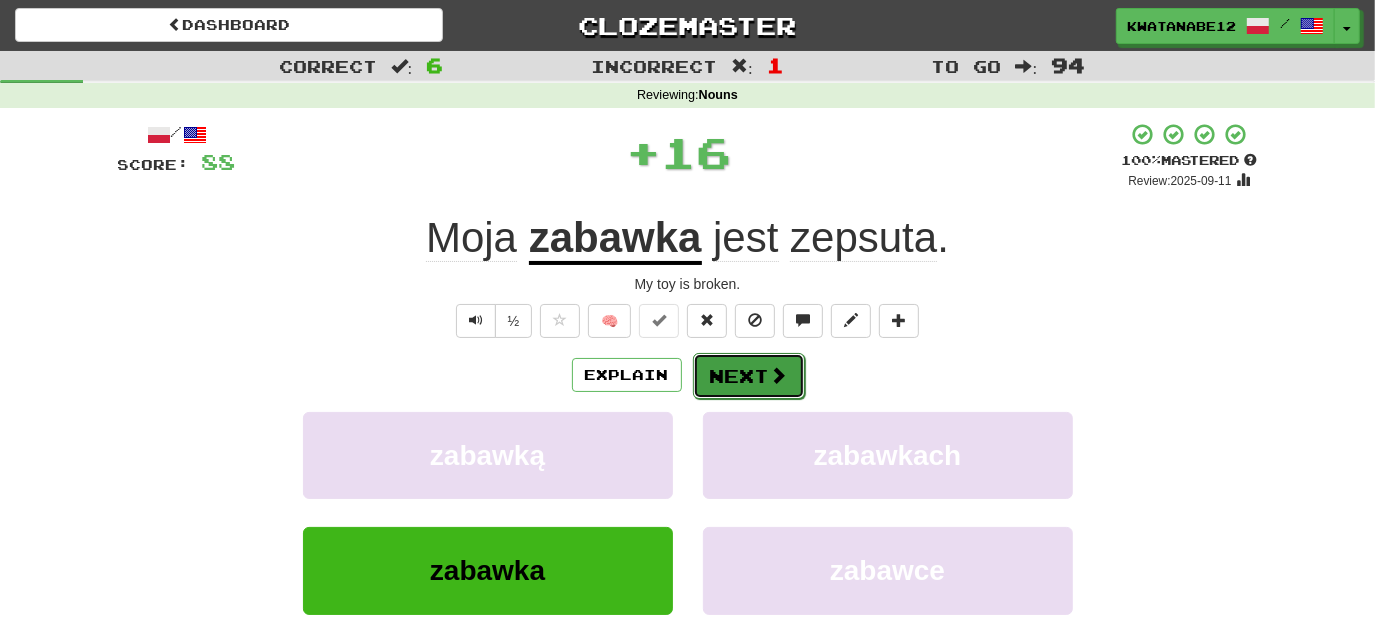 click on "Next" at bounding box center [749, 376] 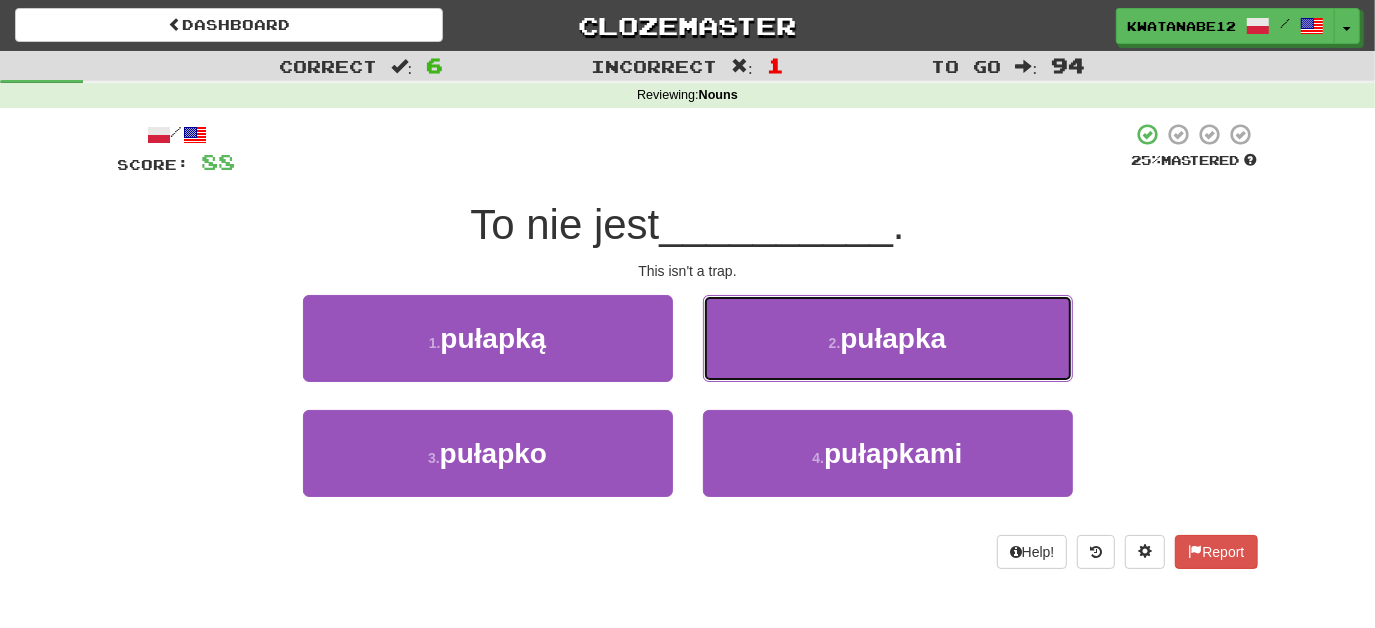 click on "2 .  pułapka" at bounding box center [888, 338] 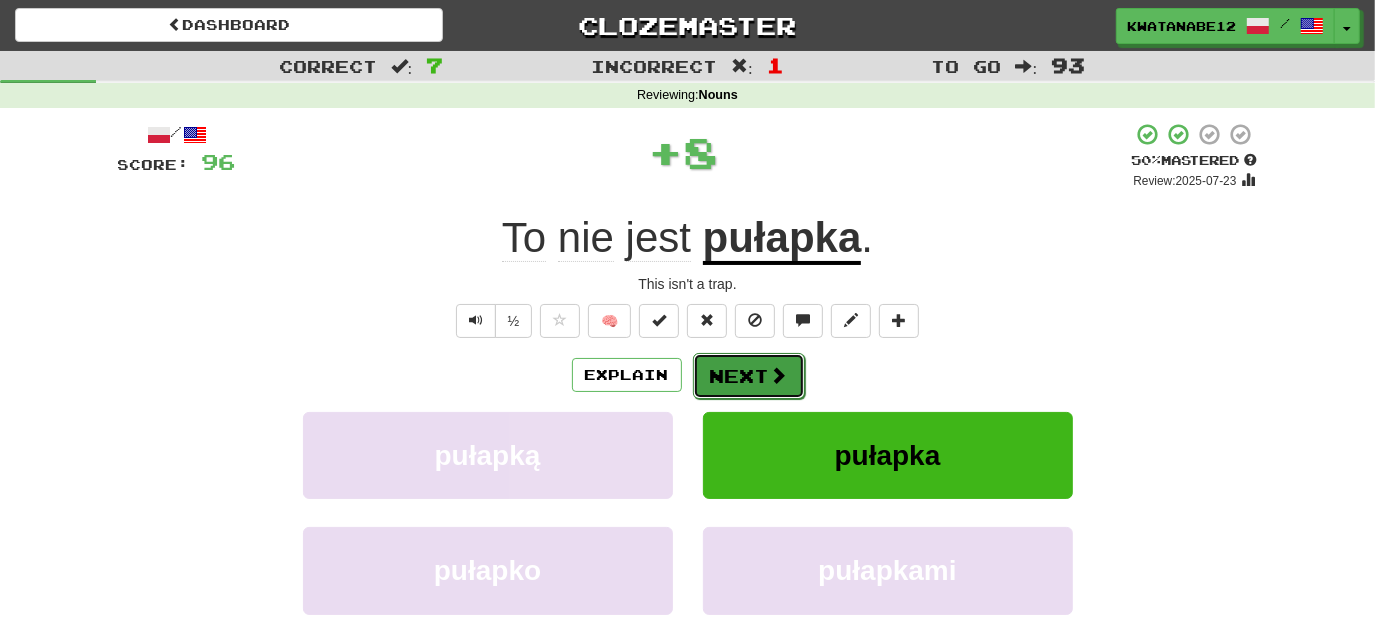 click on "Next" at bounding box center [749, 376] 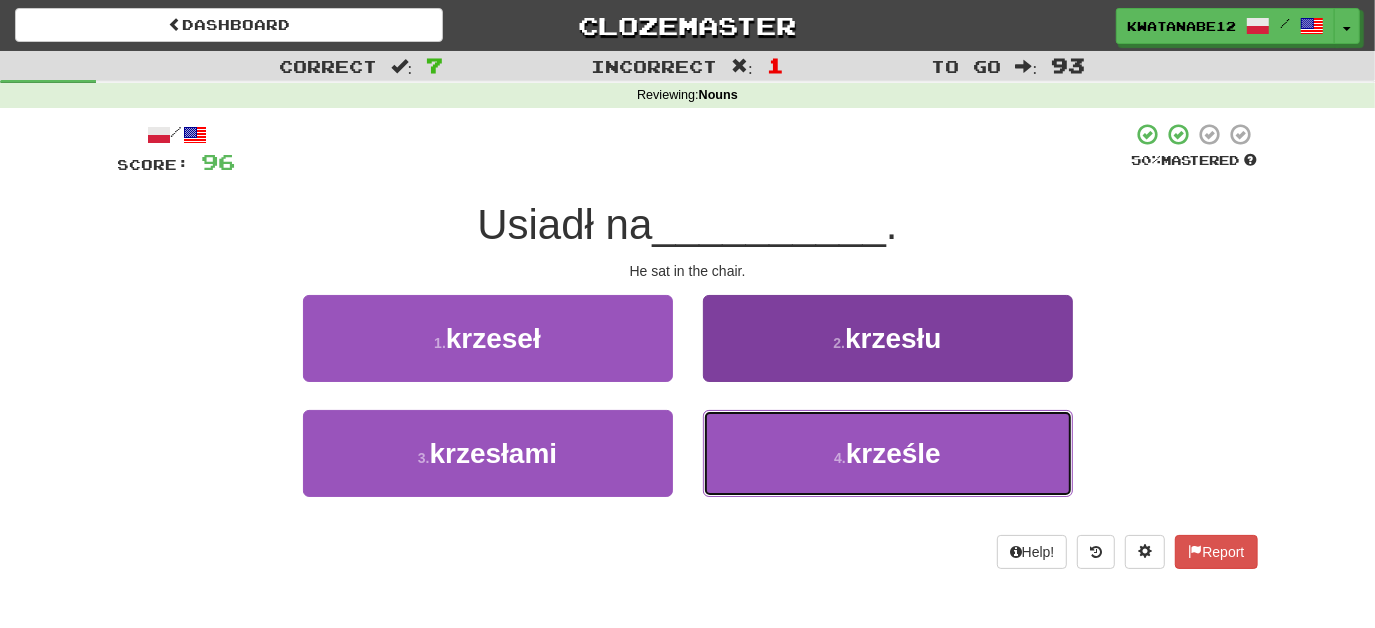 click on "4 .  krześle" at bounding box center (888, 453) 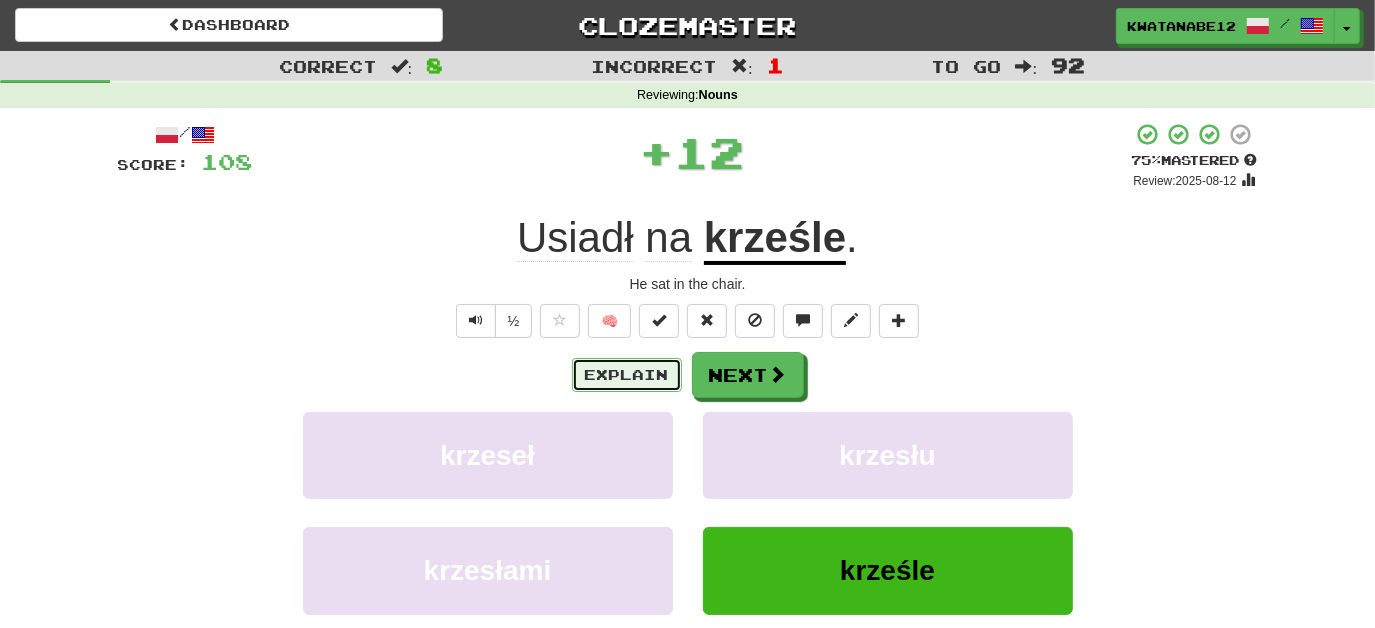 click on "Explain" at bounding box center [627, 375] 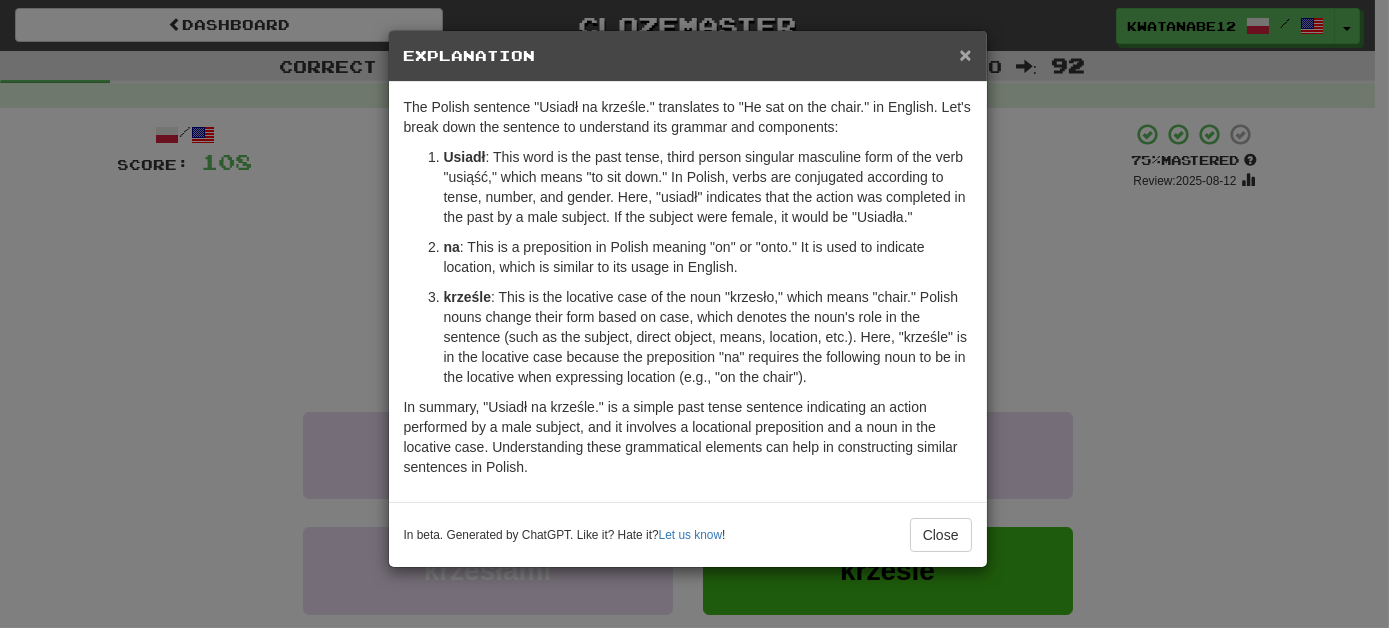 click on "×" at bounding box center (965, 54) 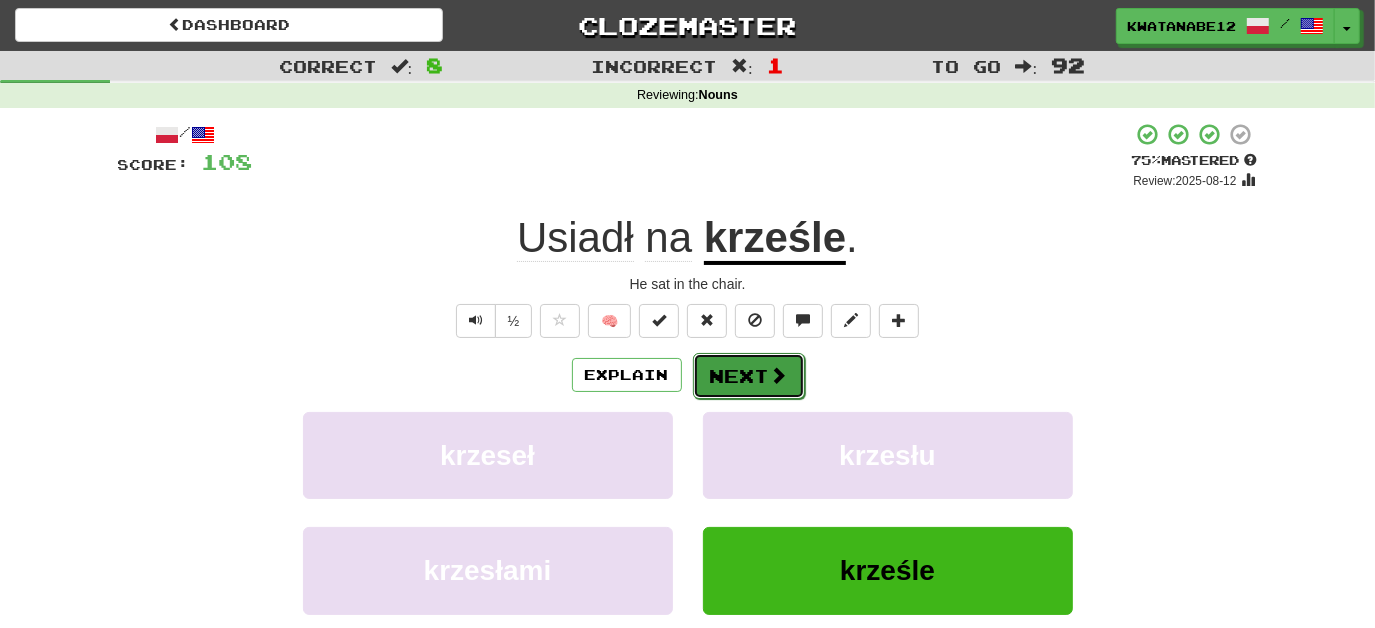 click on "Next" at bounding box center (749, 376) 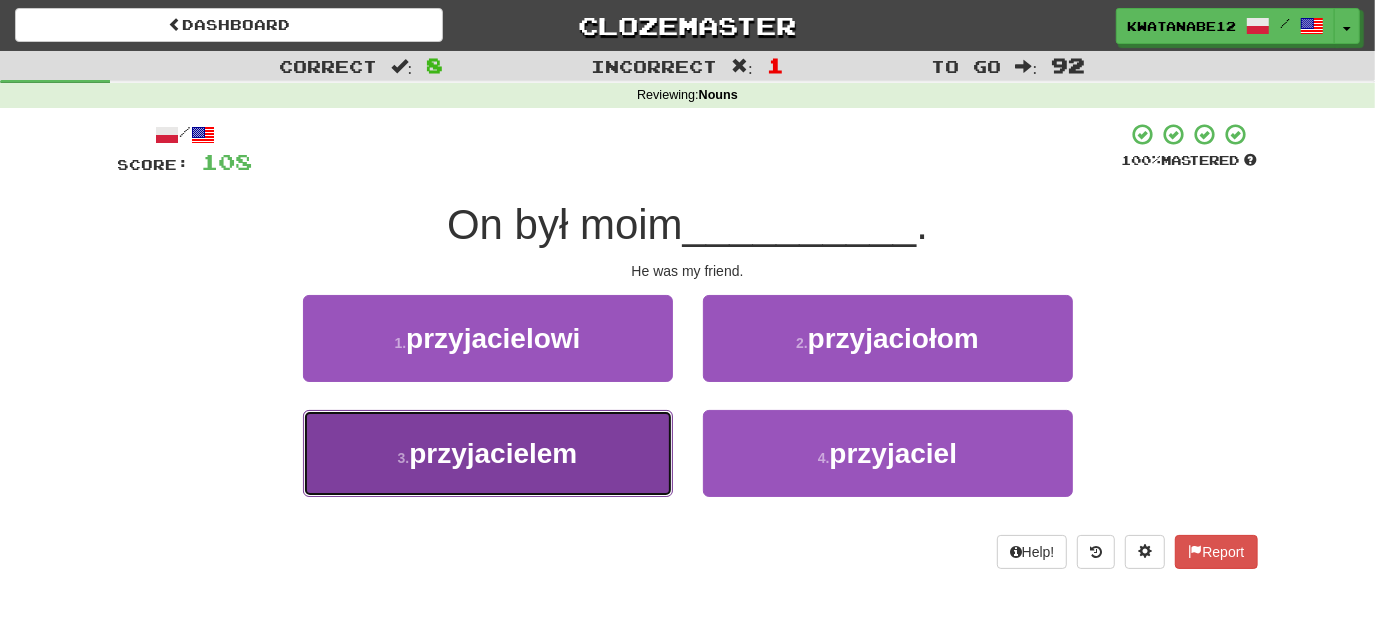 click on "3 .  przyjacielem" at bounding box center (488, 453) 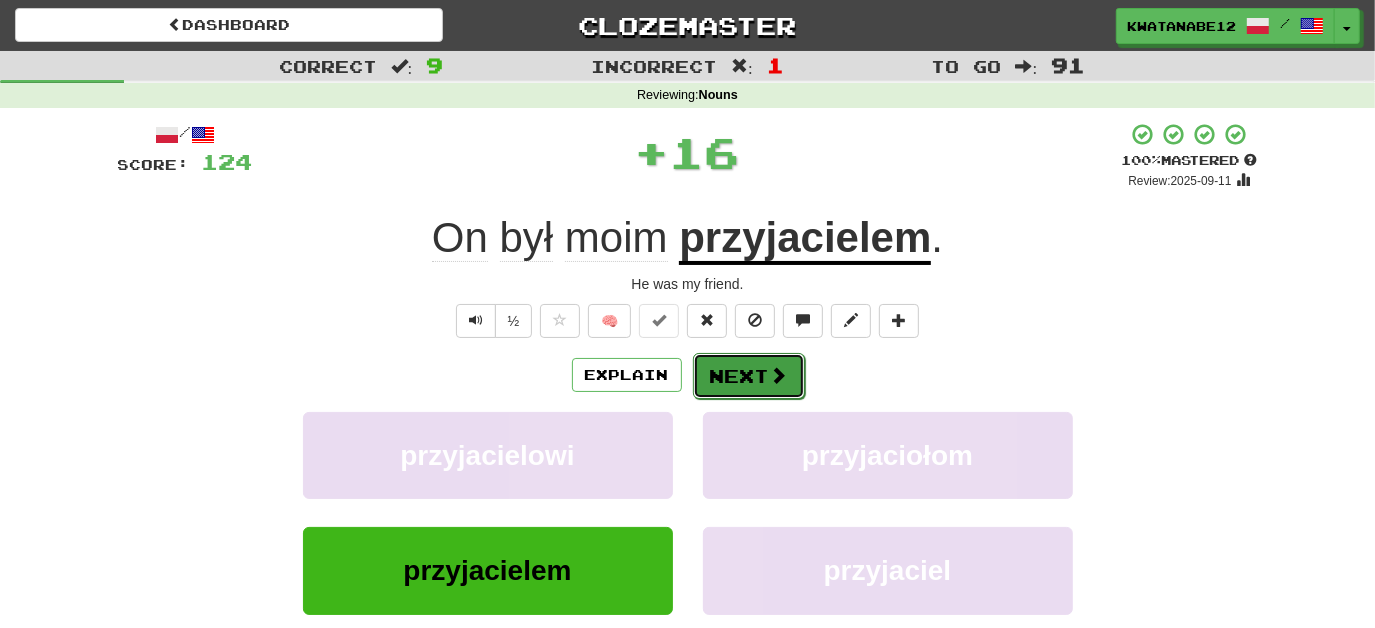 click on "Next" at bounding box center (749, 376) 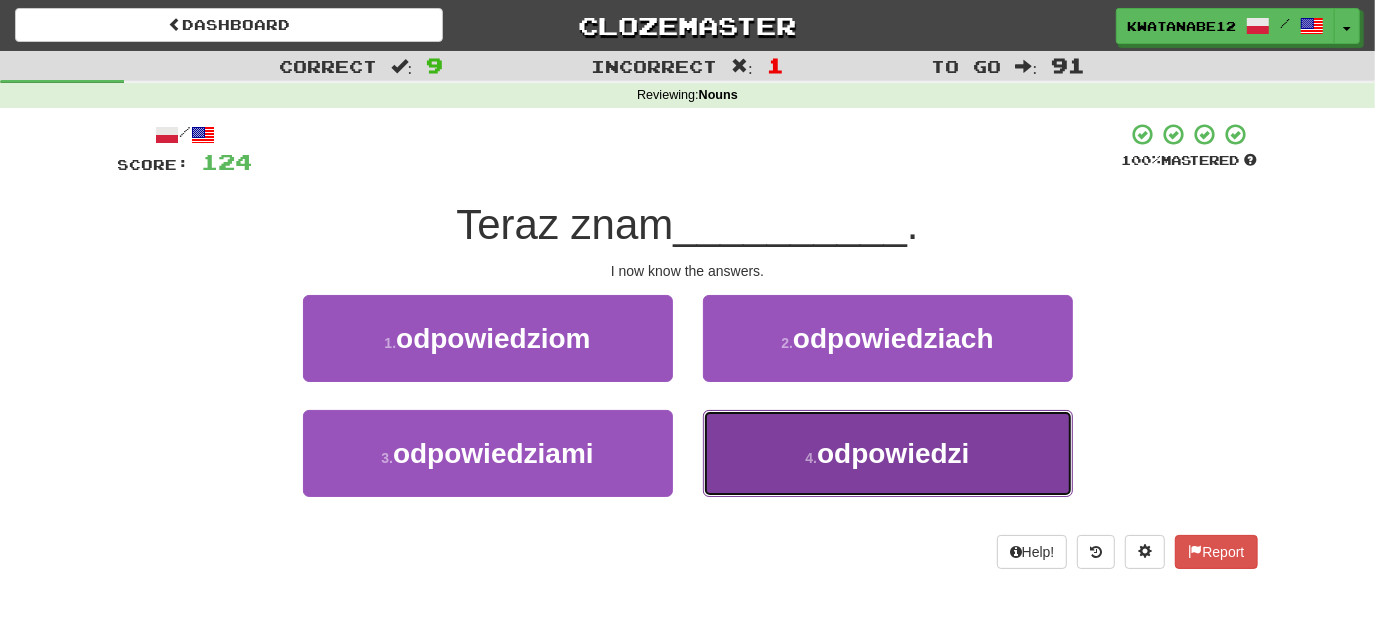 click on "4 .  odpowiedzi" at bounding box center (888, 453) 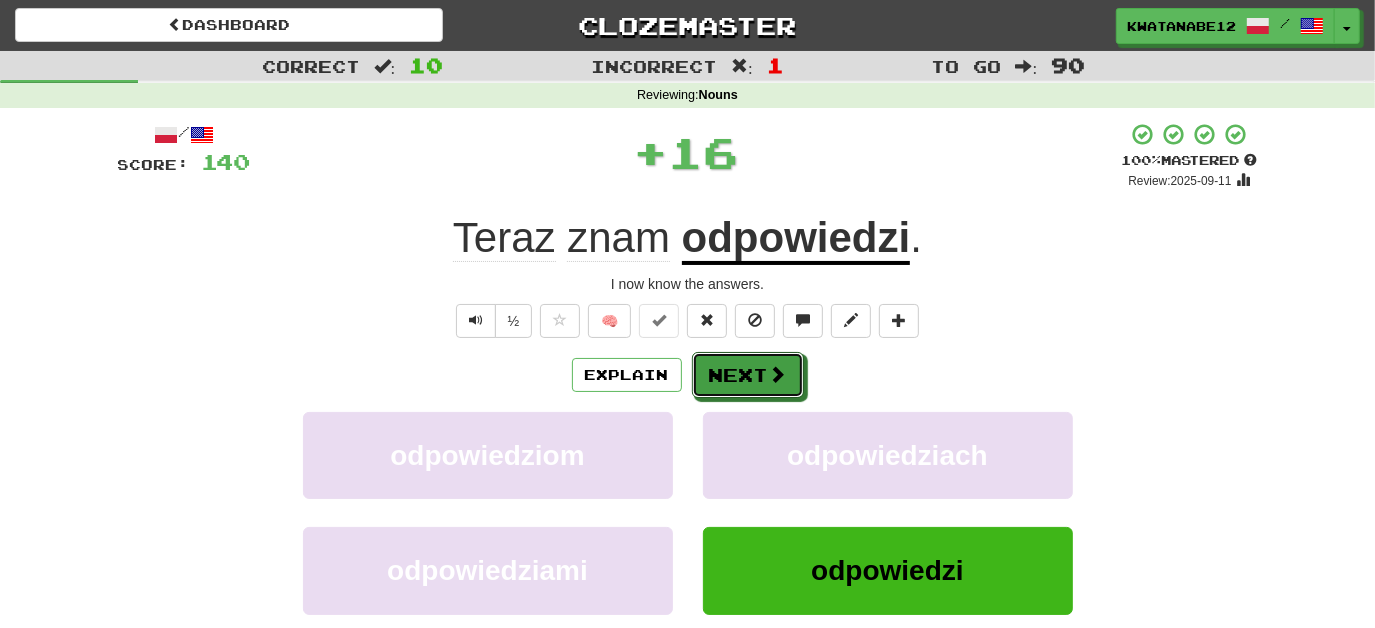 drag, startPoint x: 750, startPoint y: 392, endPoint x: 664, endPoint y: 289, distance: 134.18271 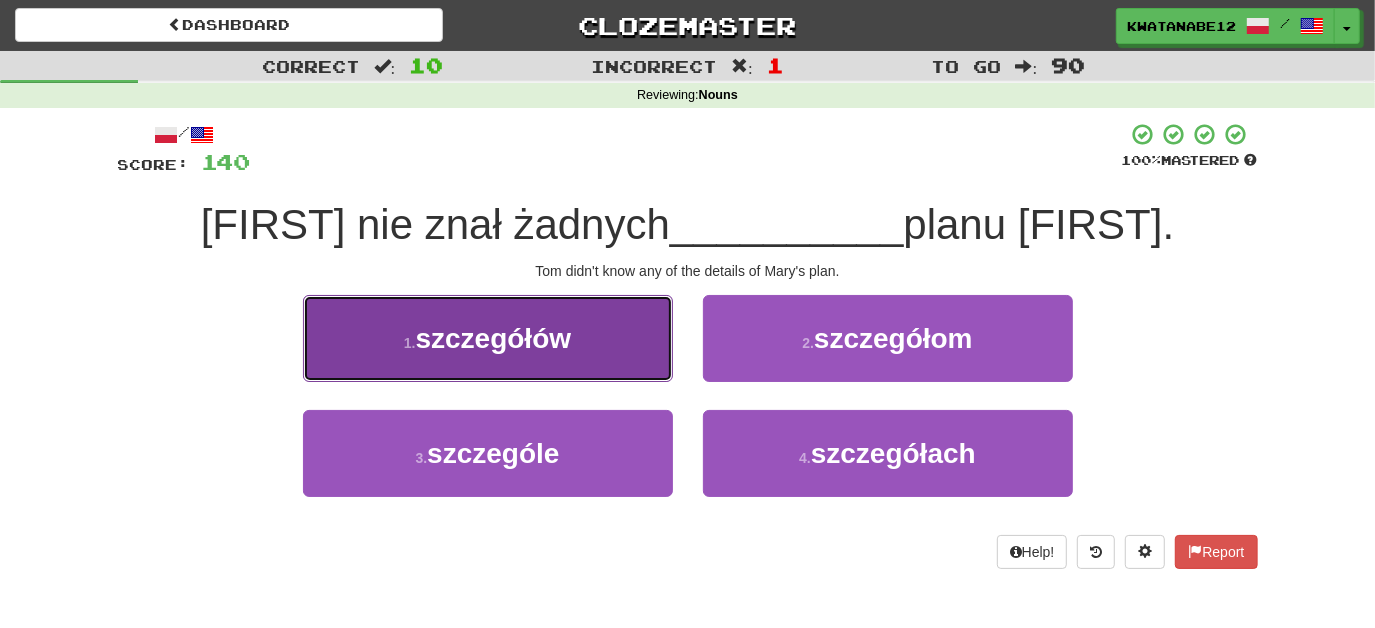 click on "1 .  szczegółów" at bounding box center (488, 338) 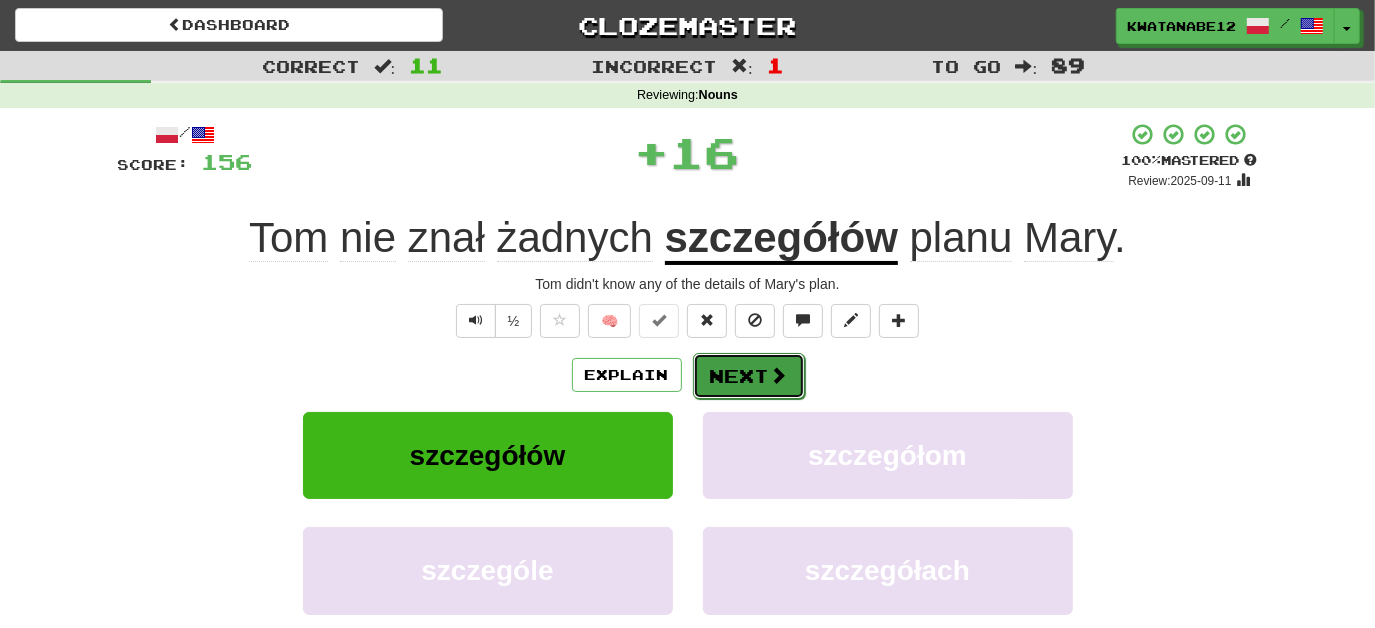 click on "Next" at bounding box center (749, 376) 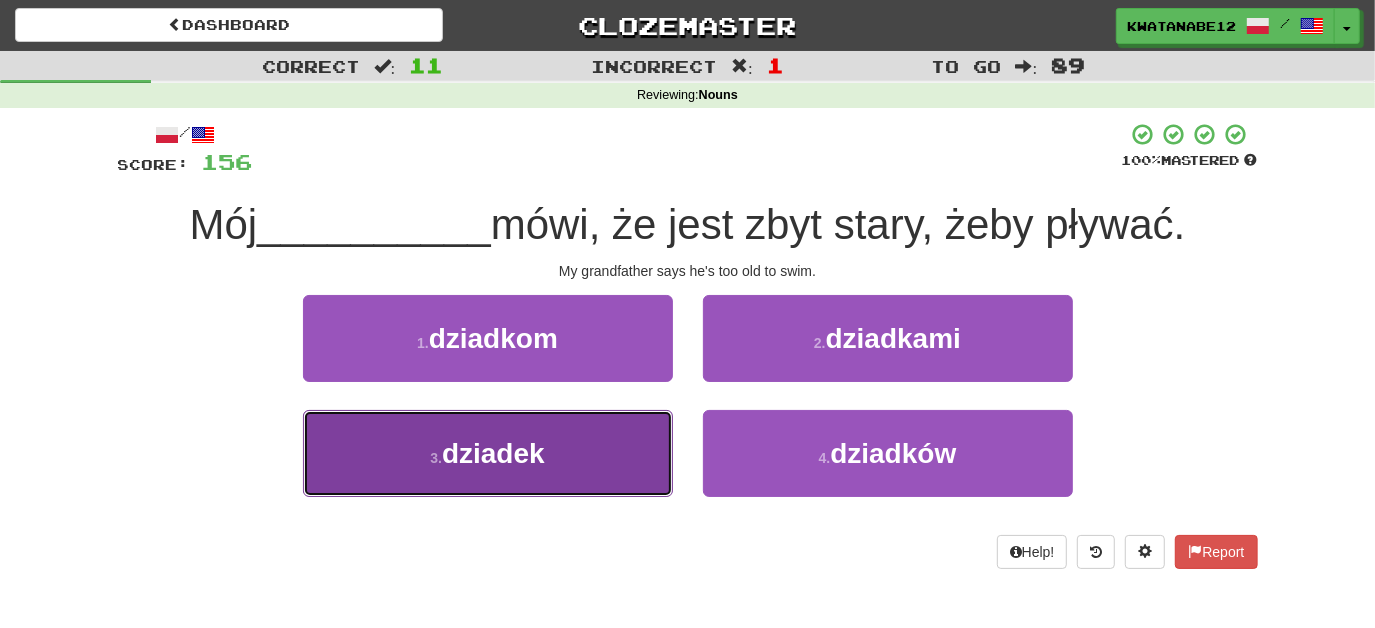 click on "3 .  dziadek" at bounding box center [488, 453] 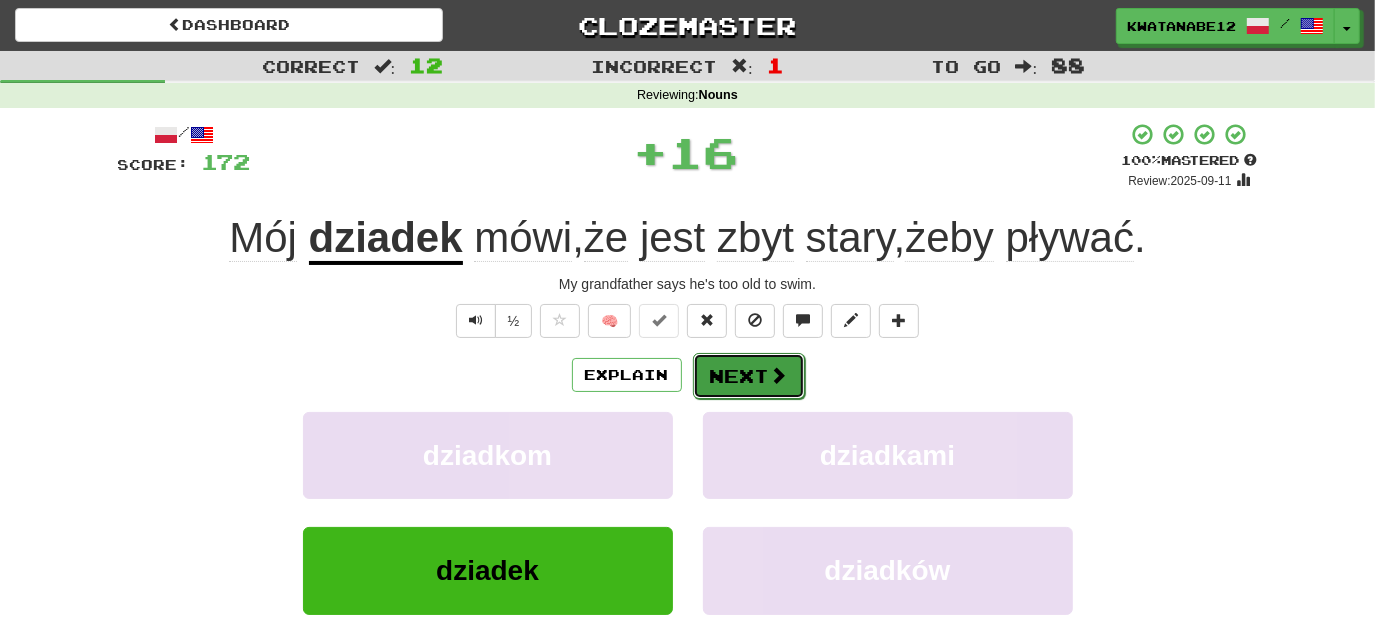 click on "Next" at bounding box center (749, 376) 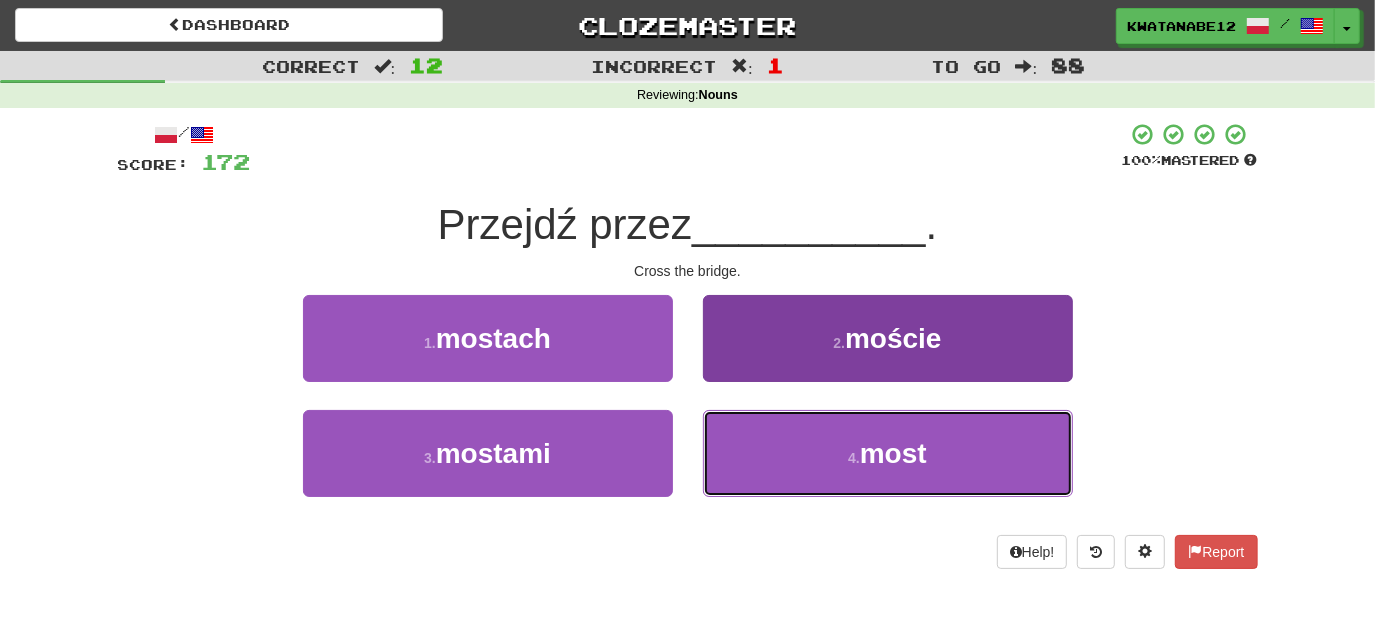 drag, startPoint x: 765, startPoint y: 439, endPoint x: 760, endPoint y: 416, distance: 23.537205 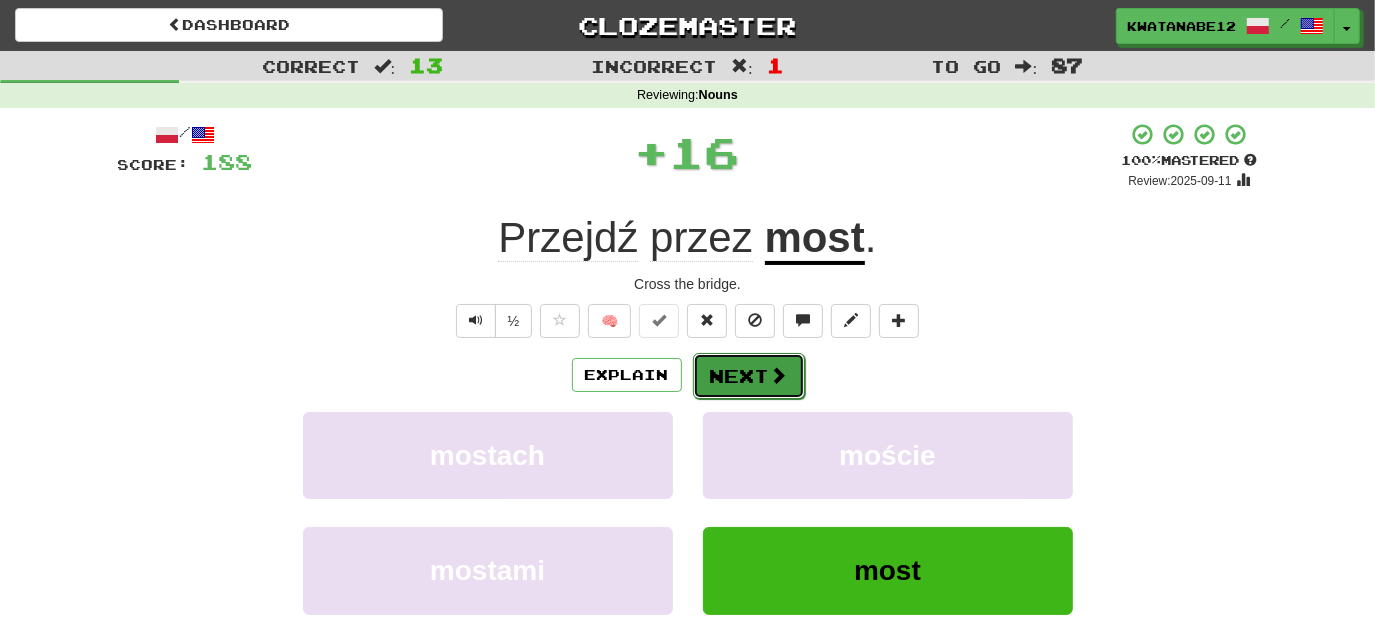 click on "Next" at bounding box center (749, 376) 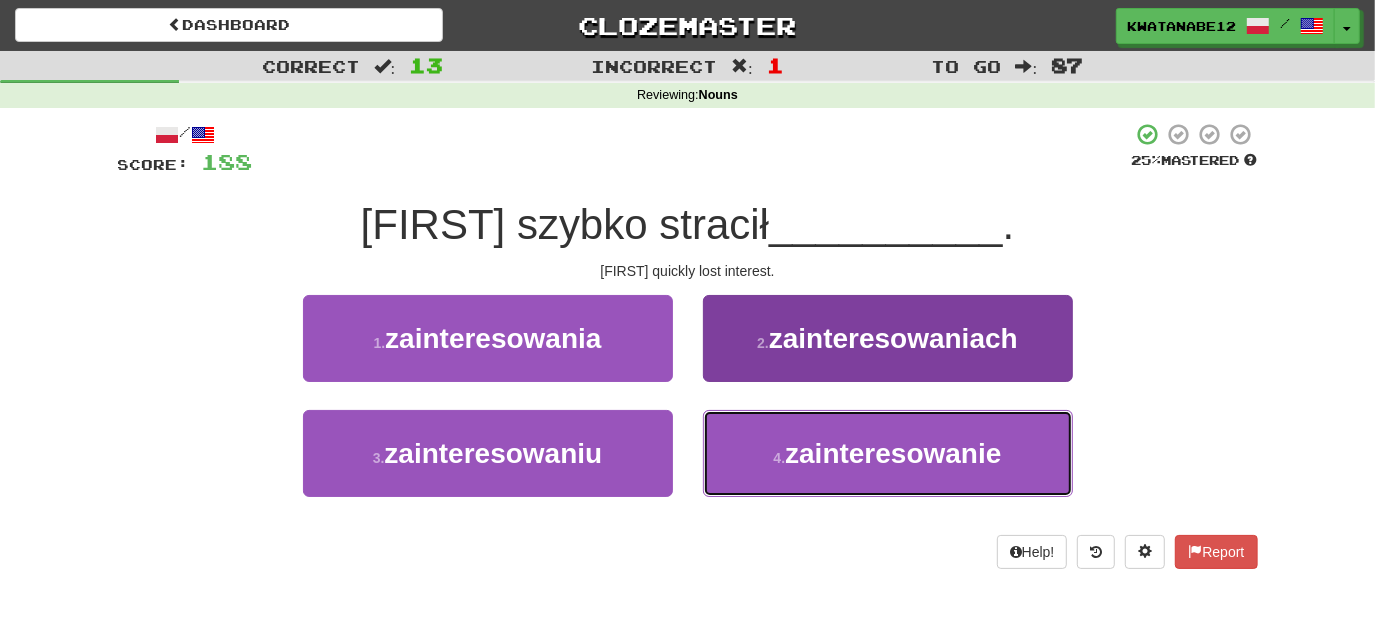 click on "4 .  zainteresowanie" at bounding box center (888, 453) 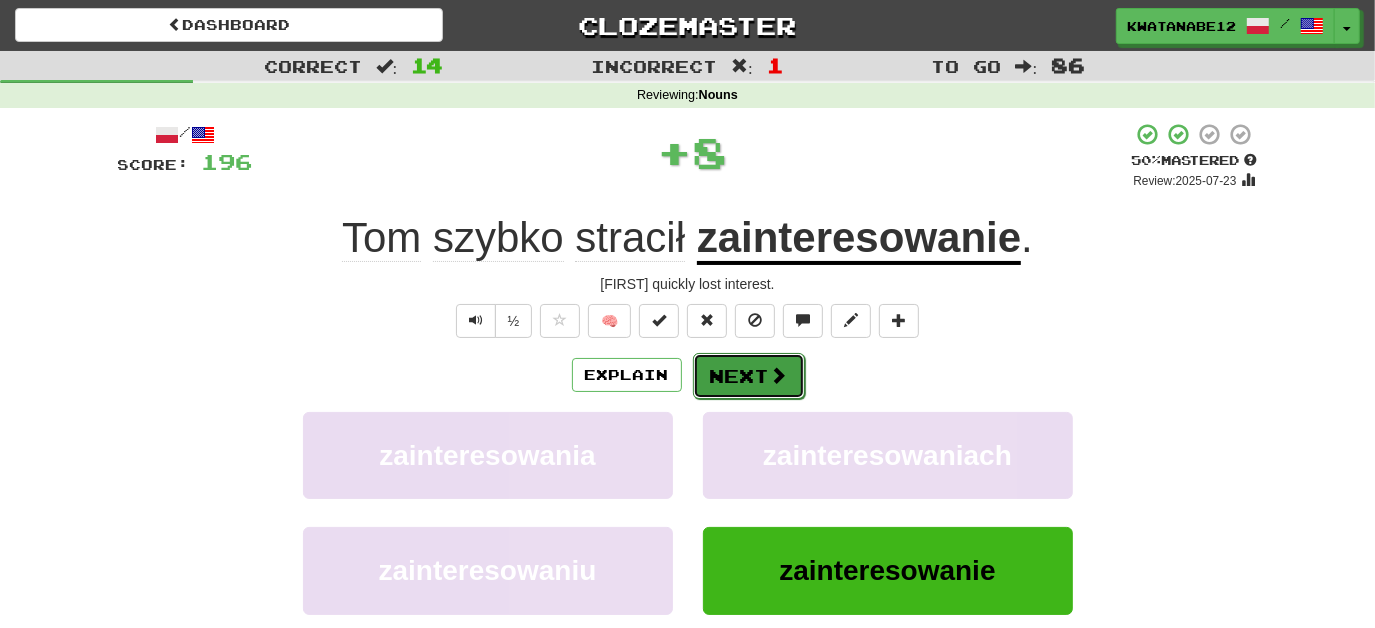 click on "Next" at bounding box center [749, 376] 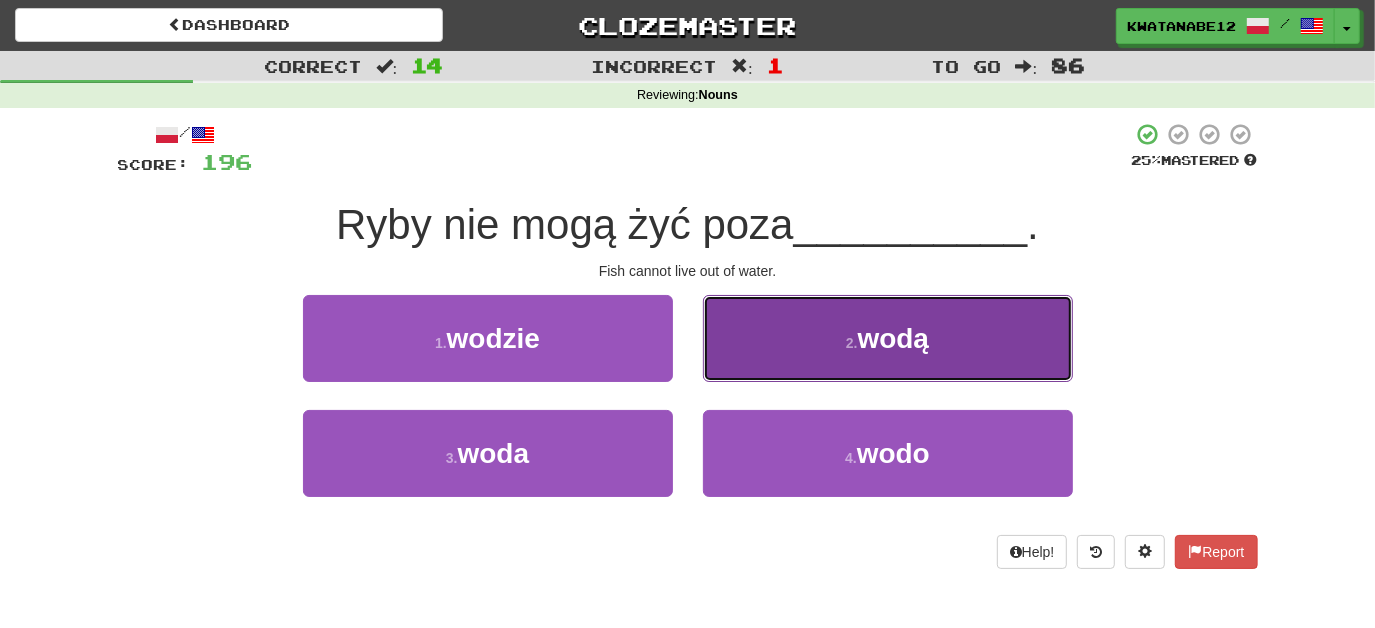 click on "2 .  wodą" at bounding box center (888, 338) 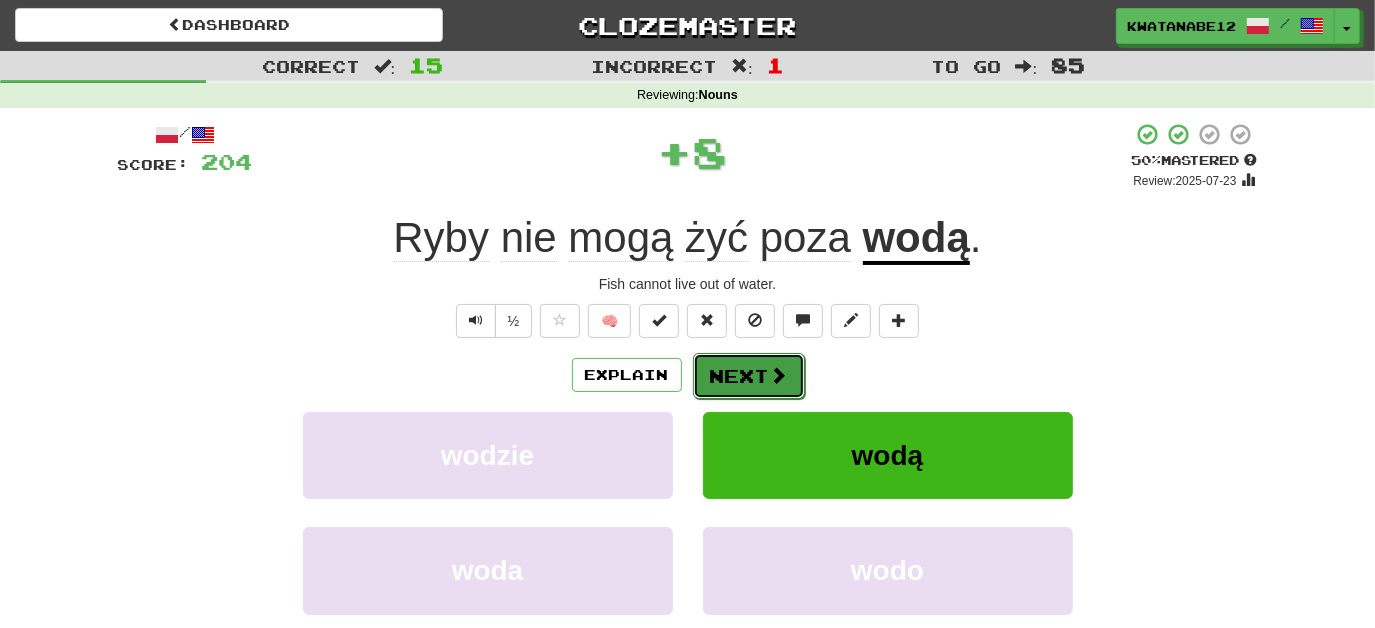 click on "Next" at bounding box center (749, 376) 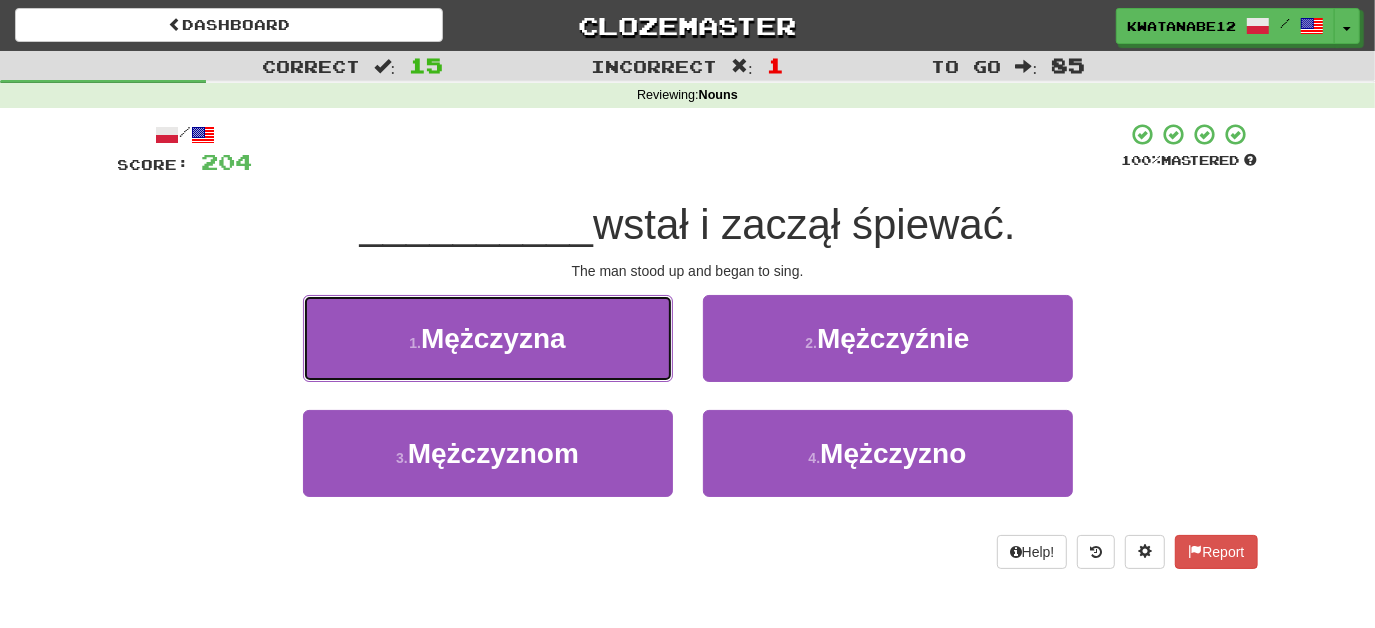 click on "1 .  Mężczyzna" at bounding box center (488, 338) 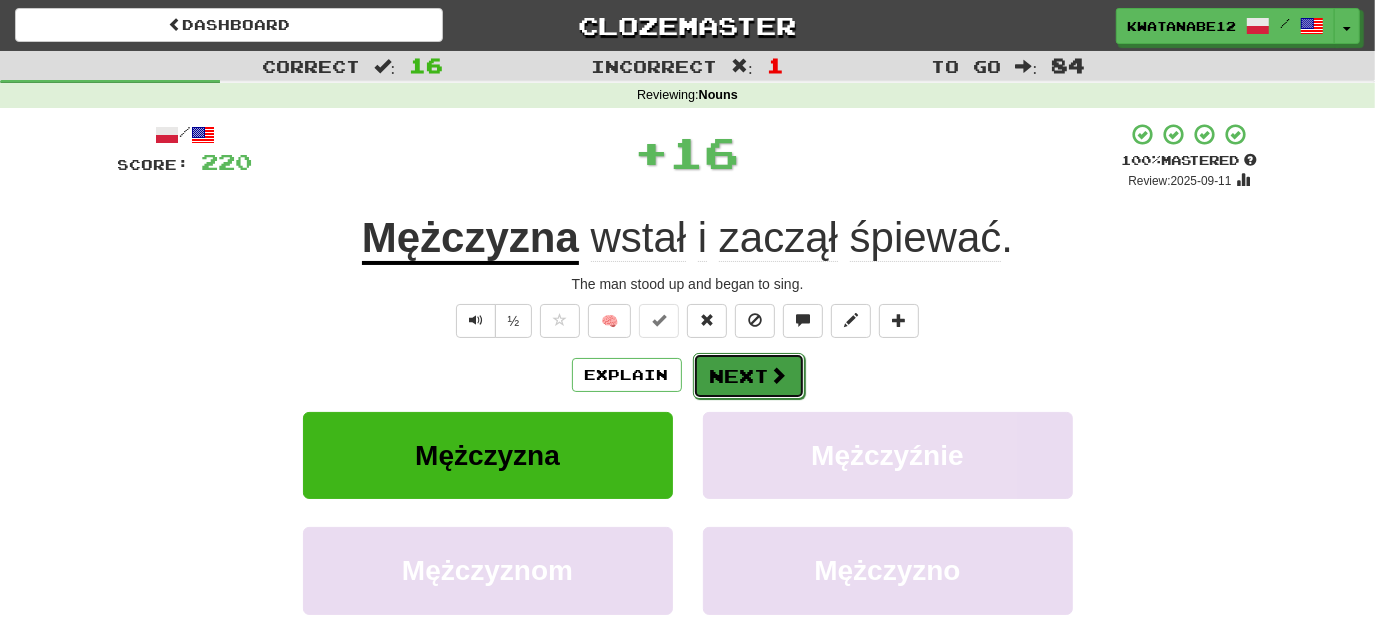 click at bounding box center (779, 375) 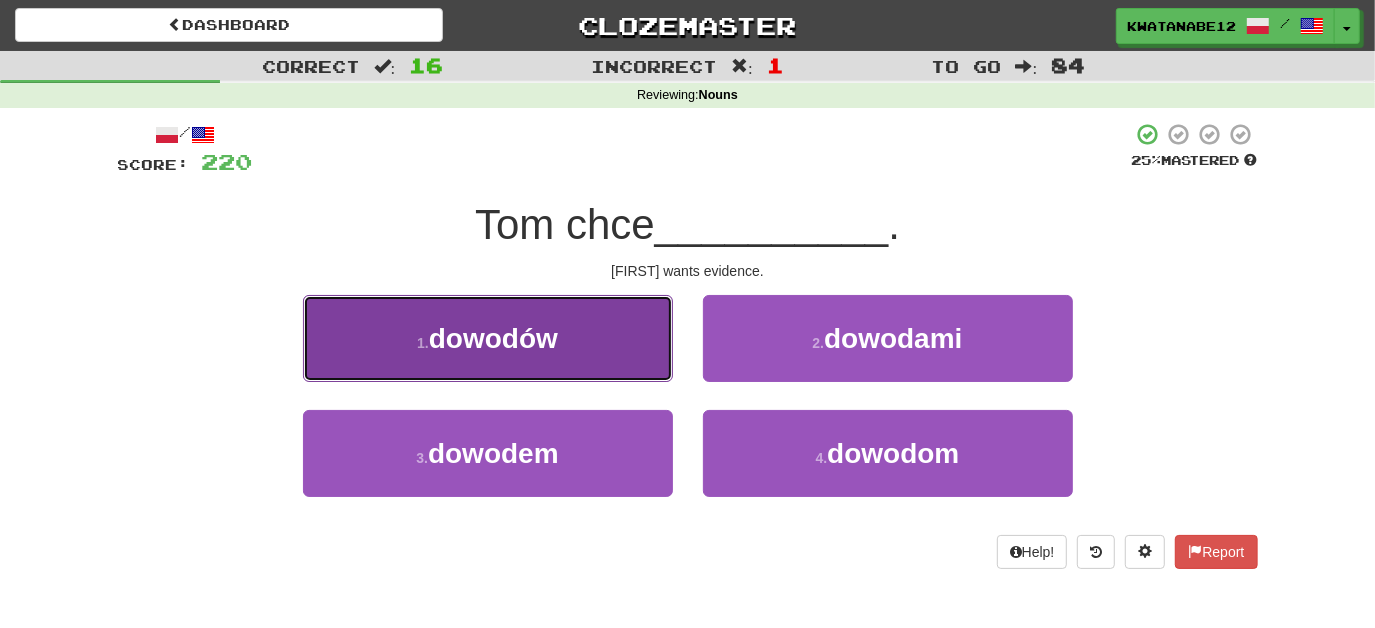 click on "1 .  dowodów" at bounding box center [488, 338] 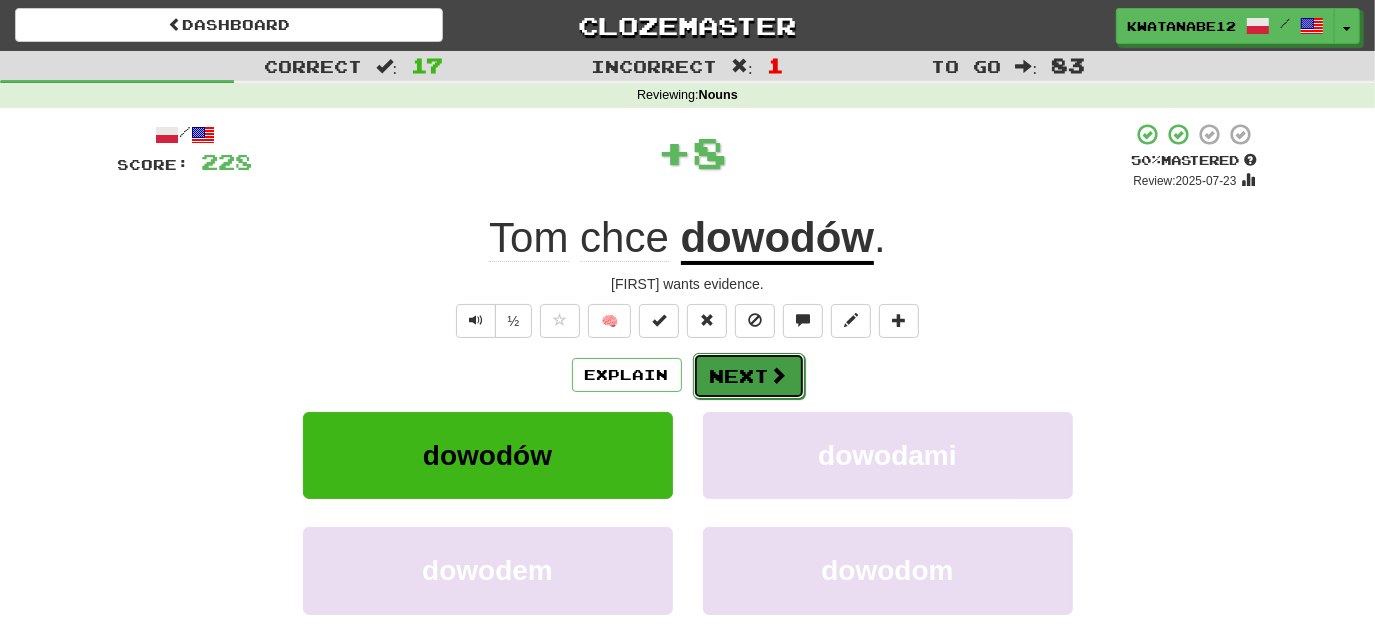 click on "Next" at bounding box center [749, 376] 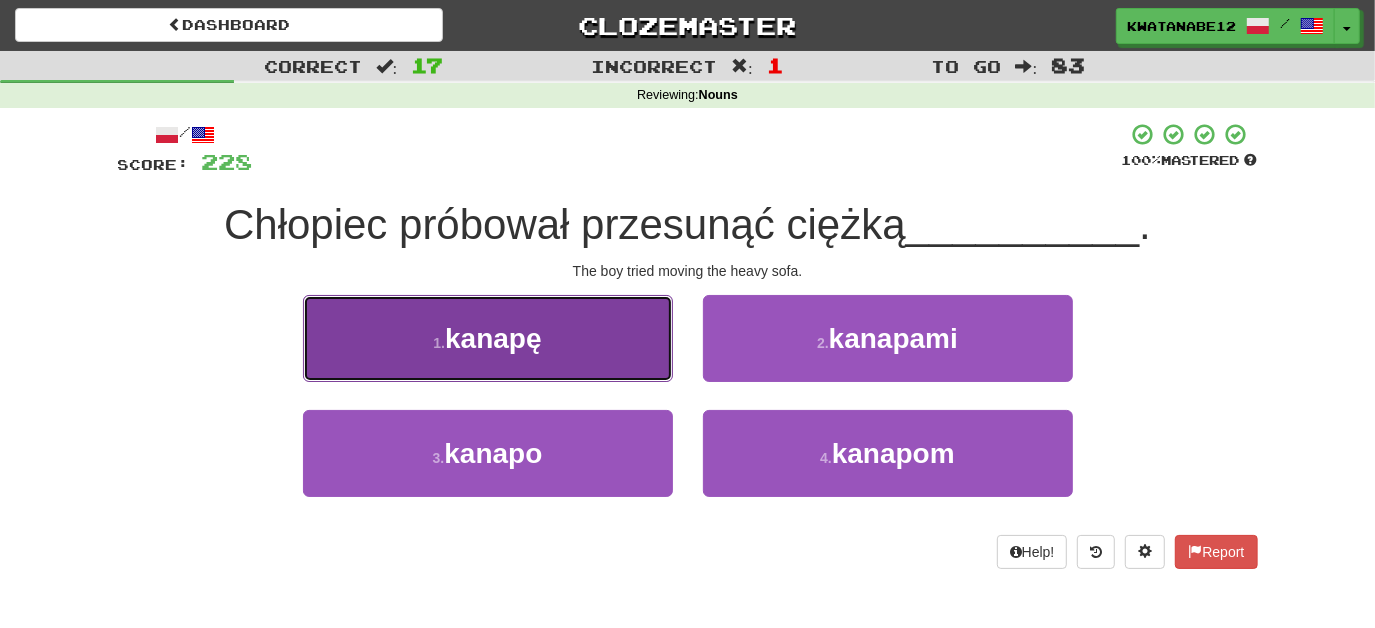 click on "1 .  kanapę" at bounding box center (488, 338) 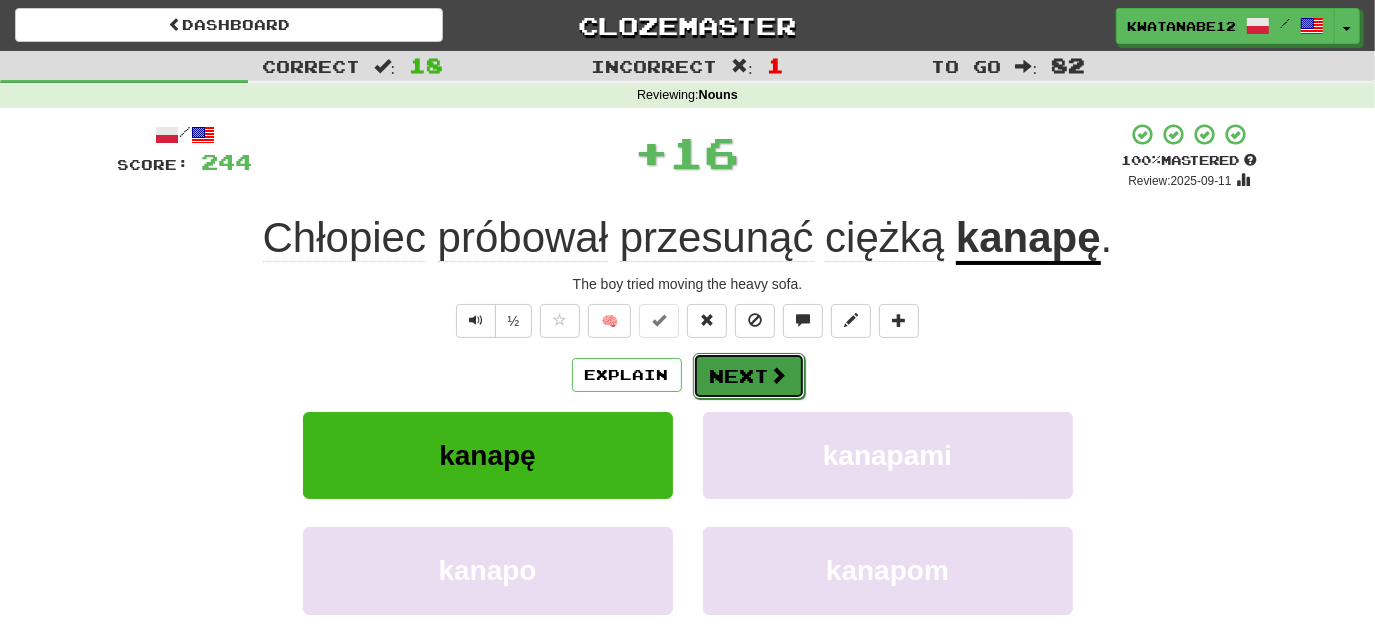 click on "Next" at bounding box center [749, 376] 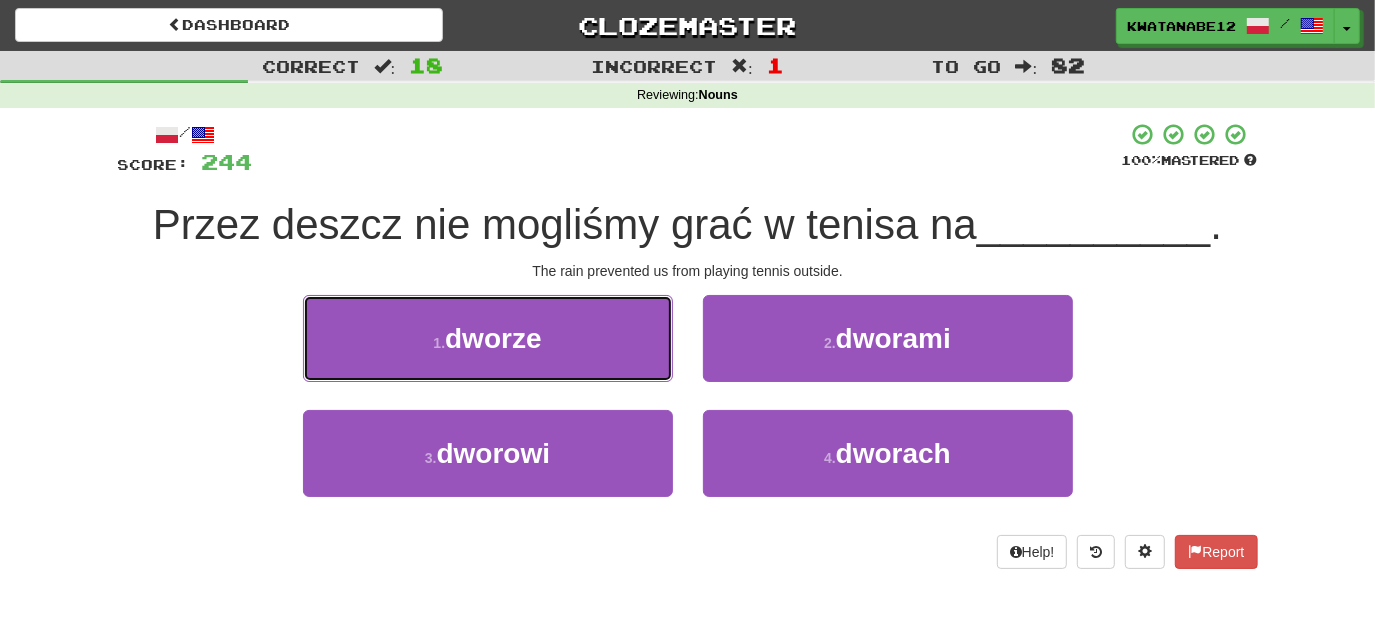 drag, startPoint x: 590, startPoint y: 345, endPoint x: 647, endPoint y: 344, distance: 57.00877 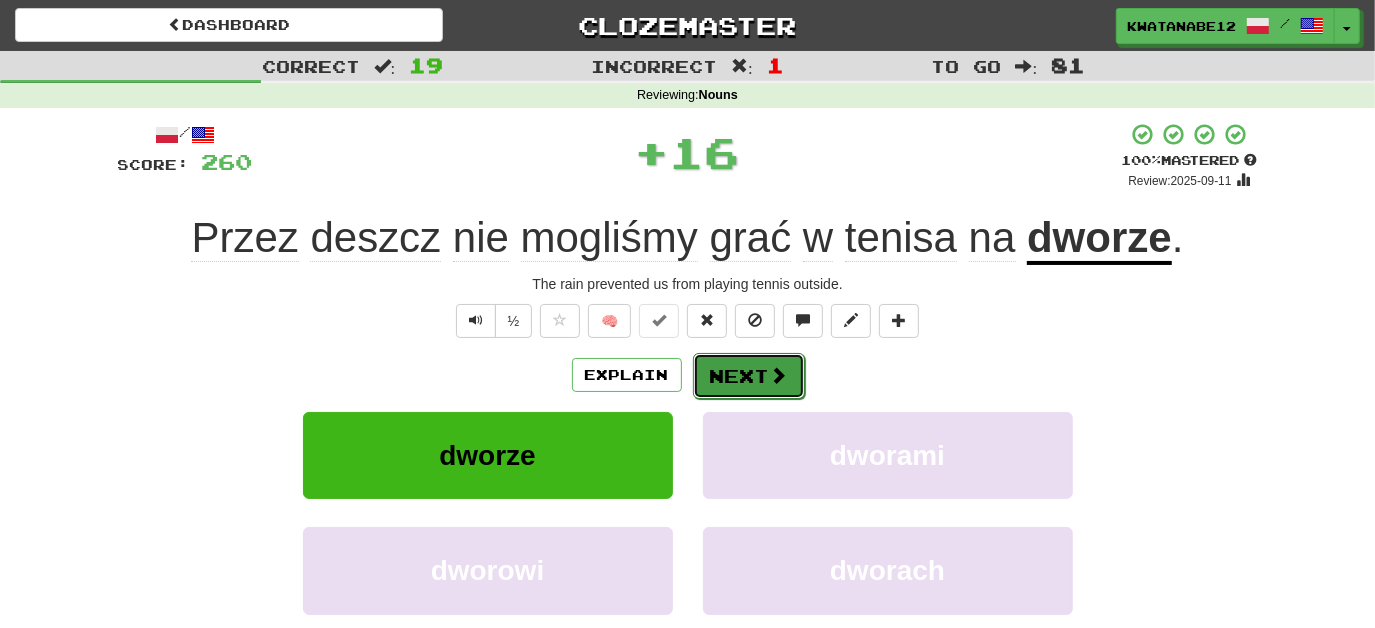 click on "Next" at bounding box center [749, 376] 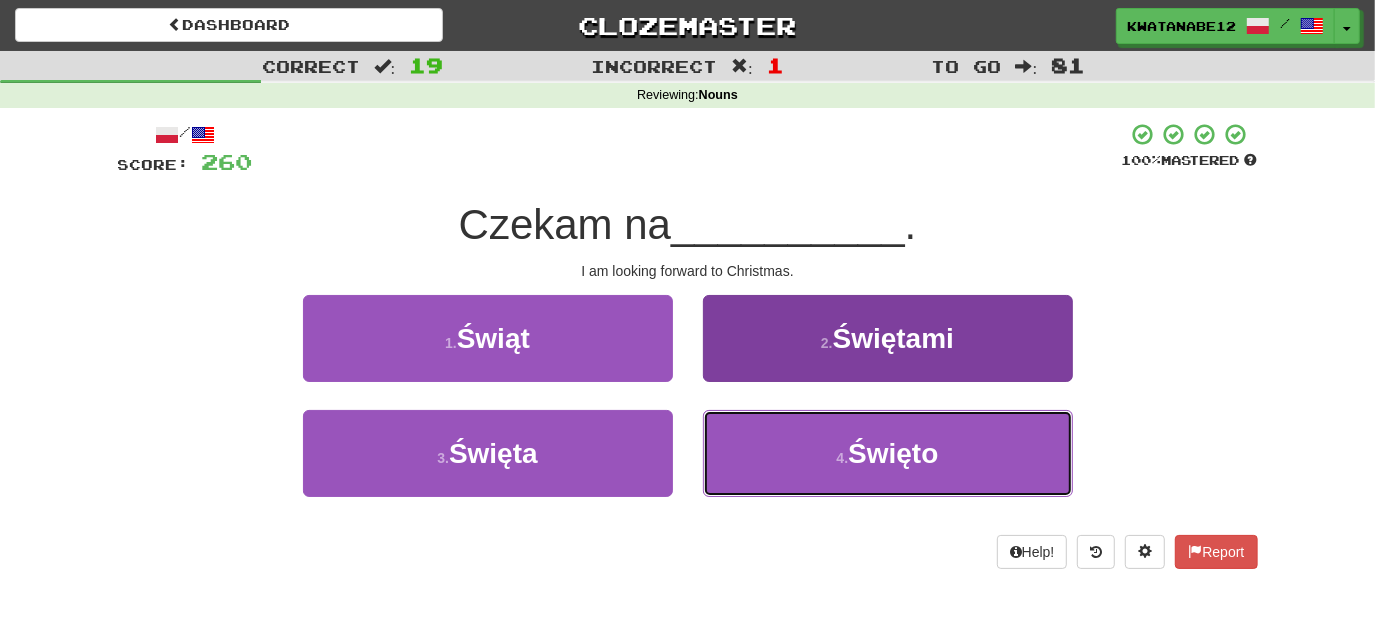click on "4 .  Święto" at bounding box center [888, 453] 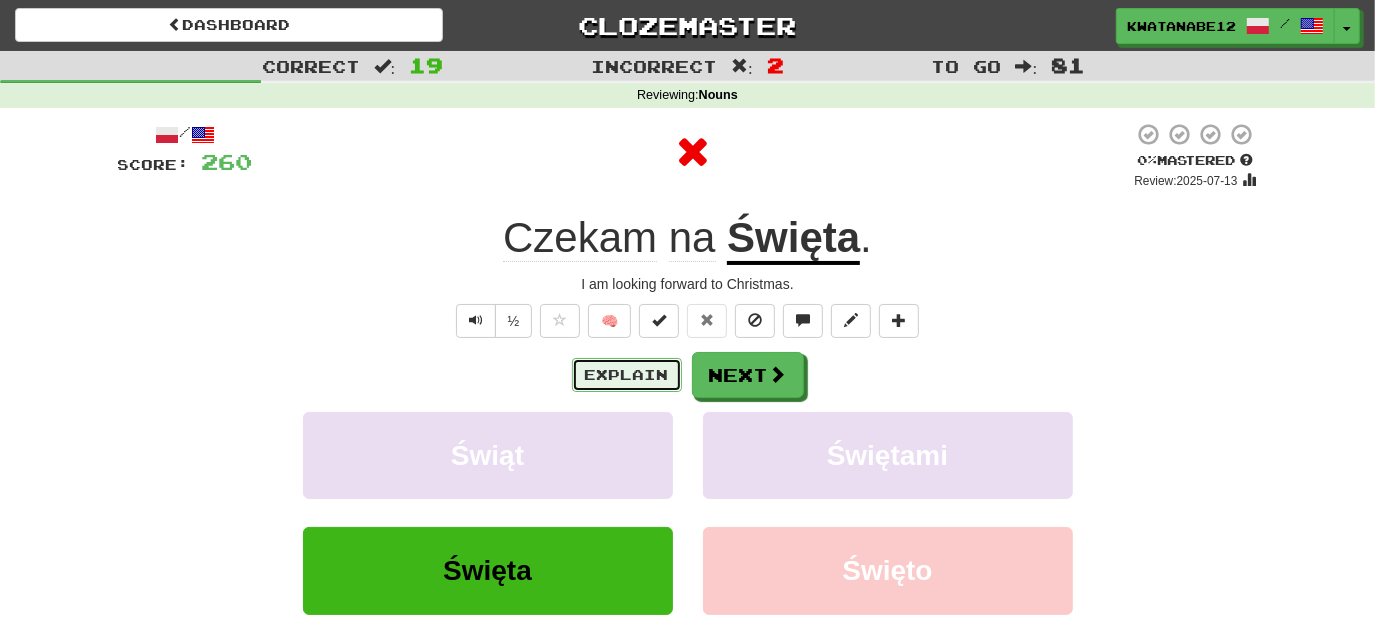 click on "Explain" at bounding box center (627, 375) 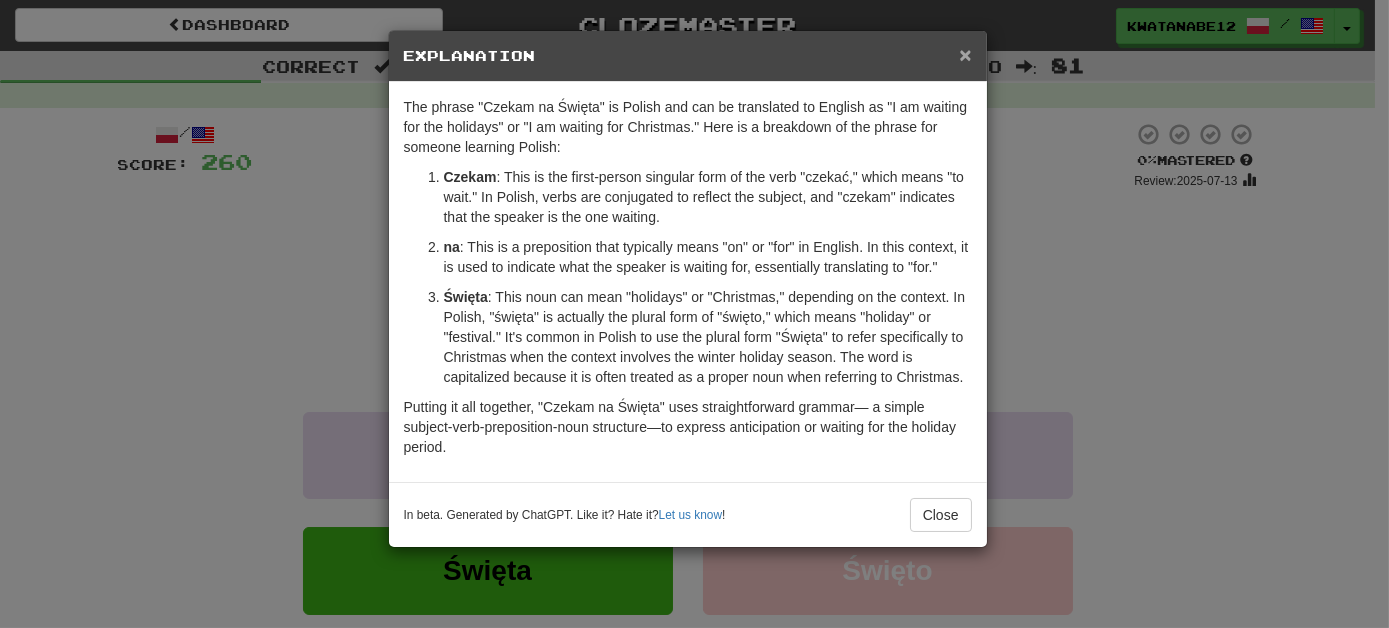 click on "×" at bounding box center (965, 54) 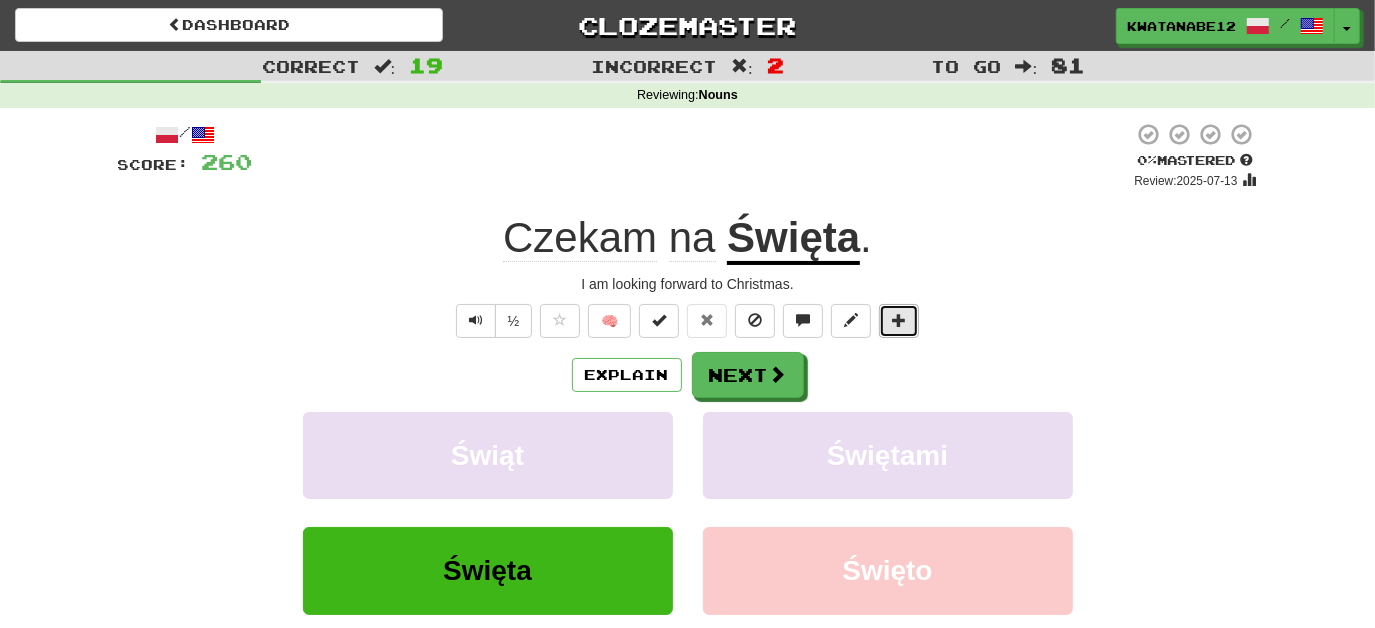 click at bounding box center (899, 320) 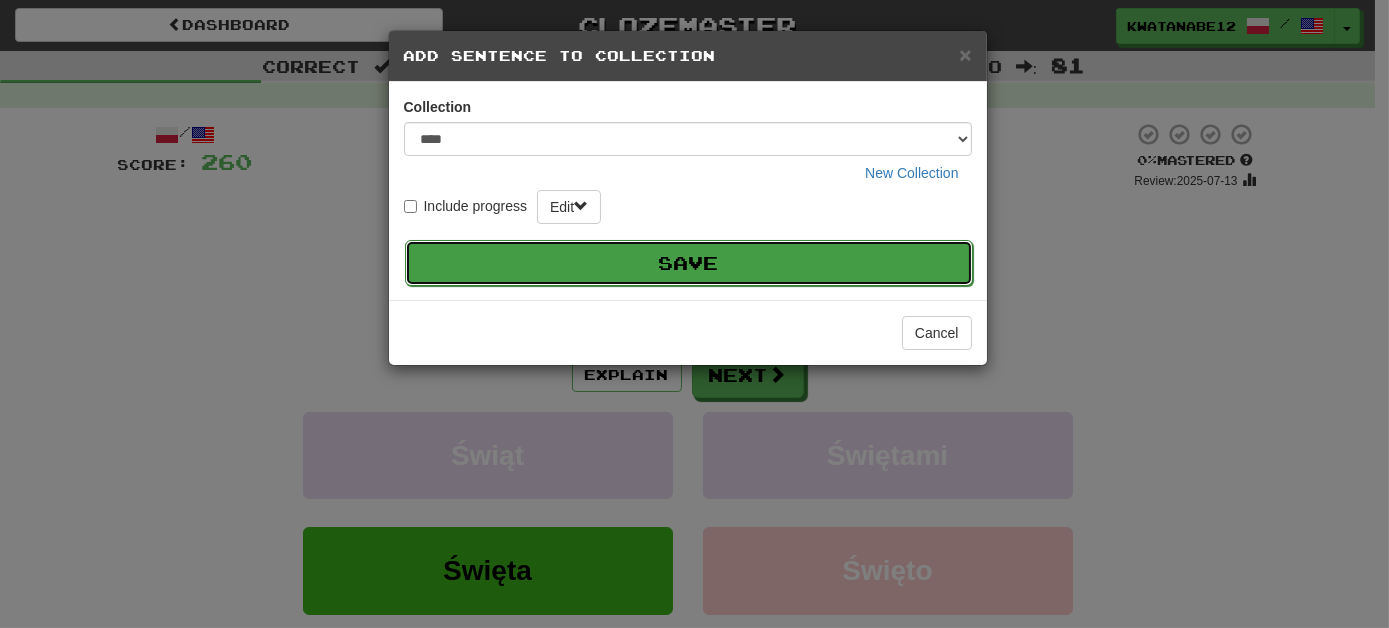 click on "Save" at bounding box center (689, 263) 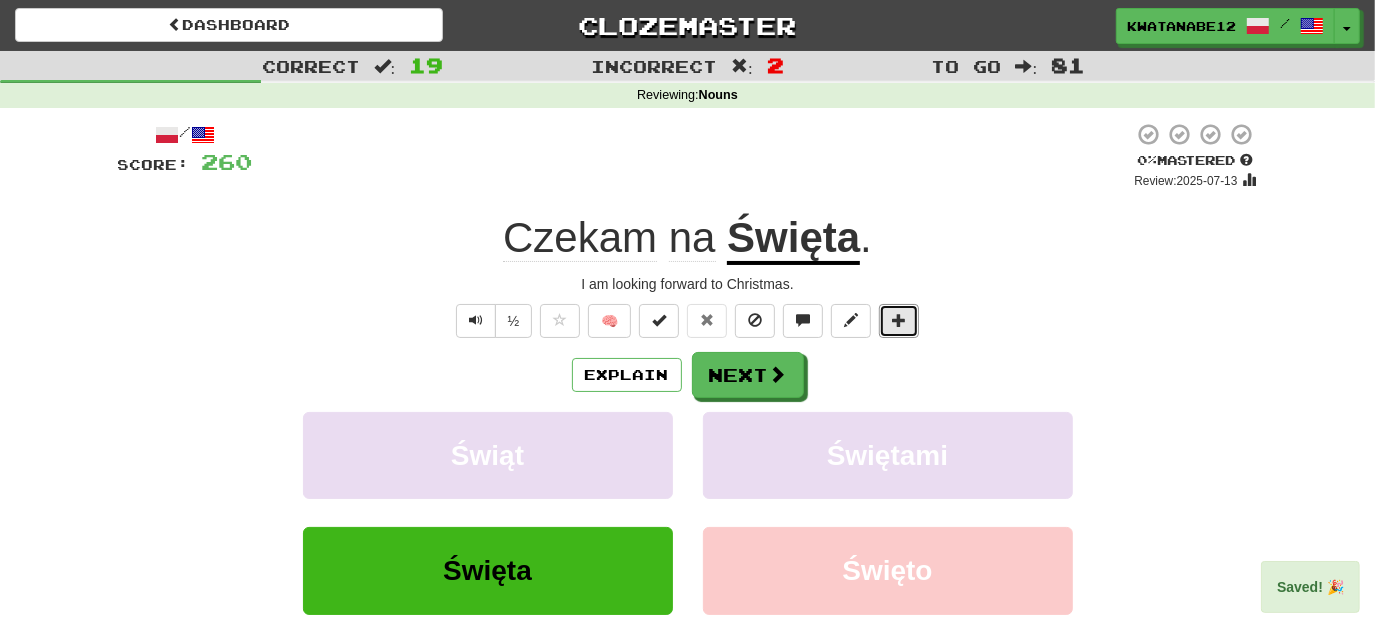 click at bounding box center (899, 321) 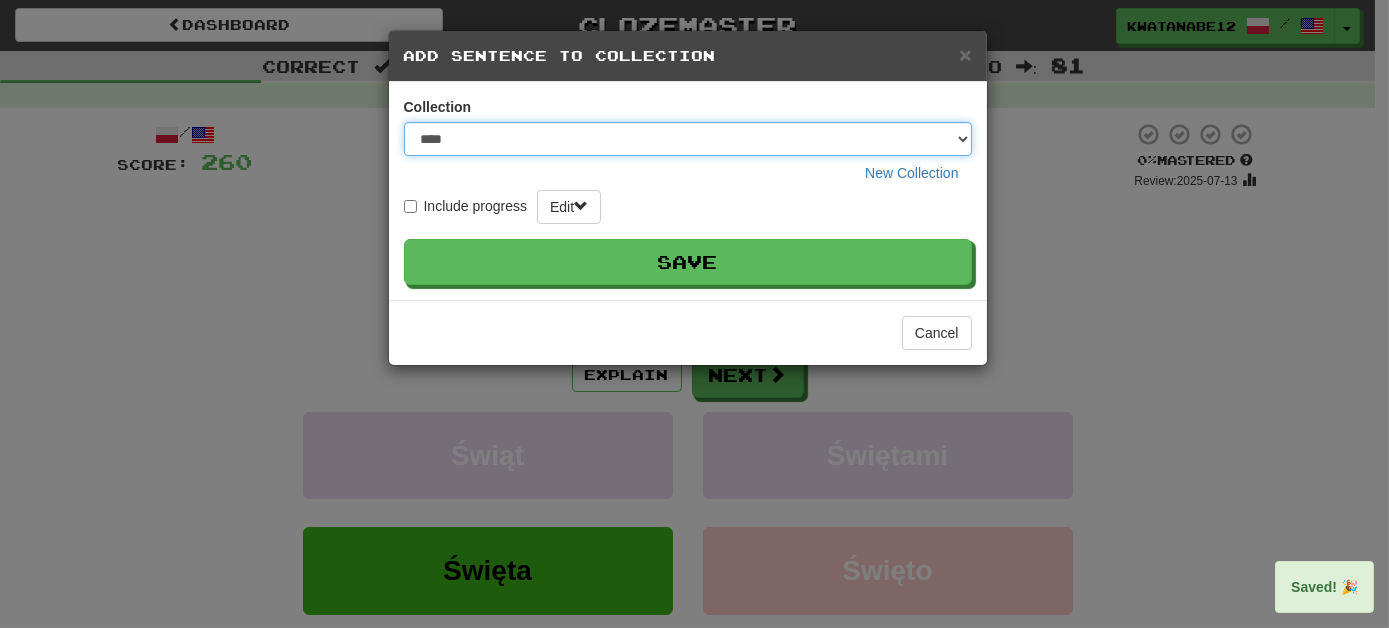 click on "**** ****** ******** ***** *********" at bounding box center [688, 139] 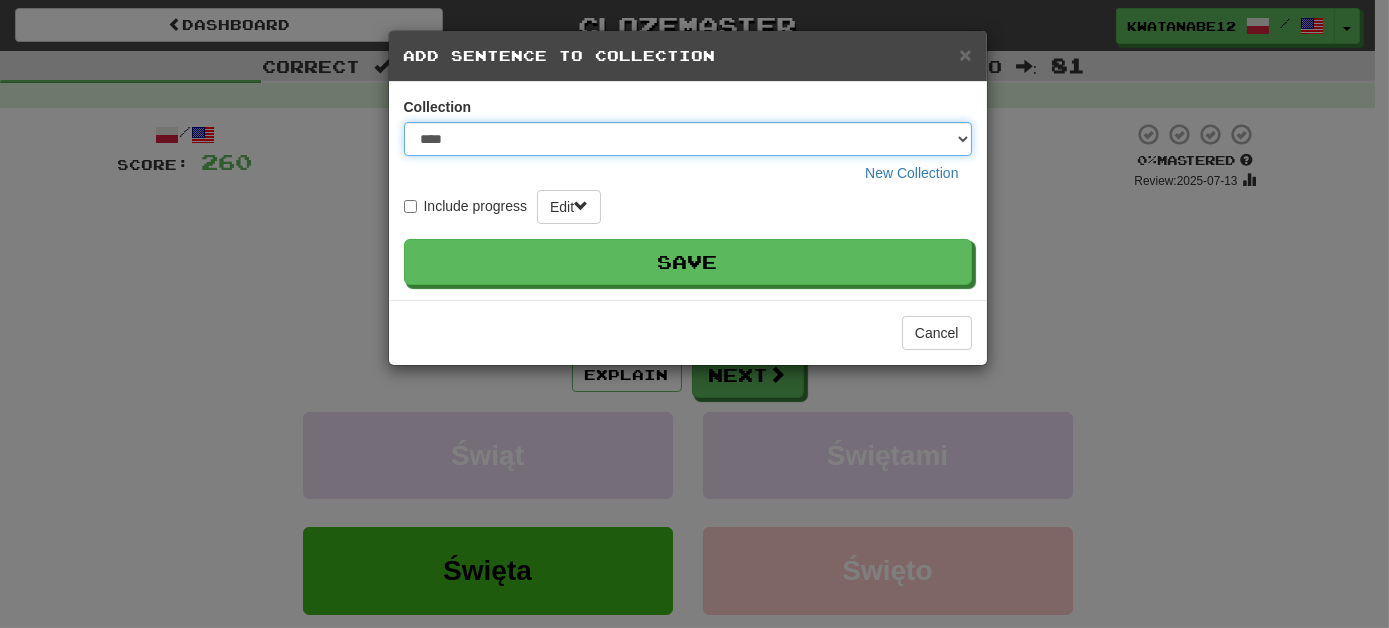 select on "****" 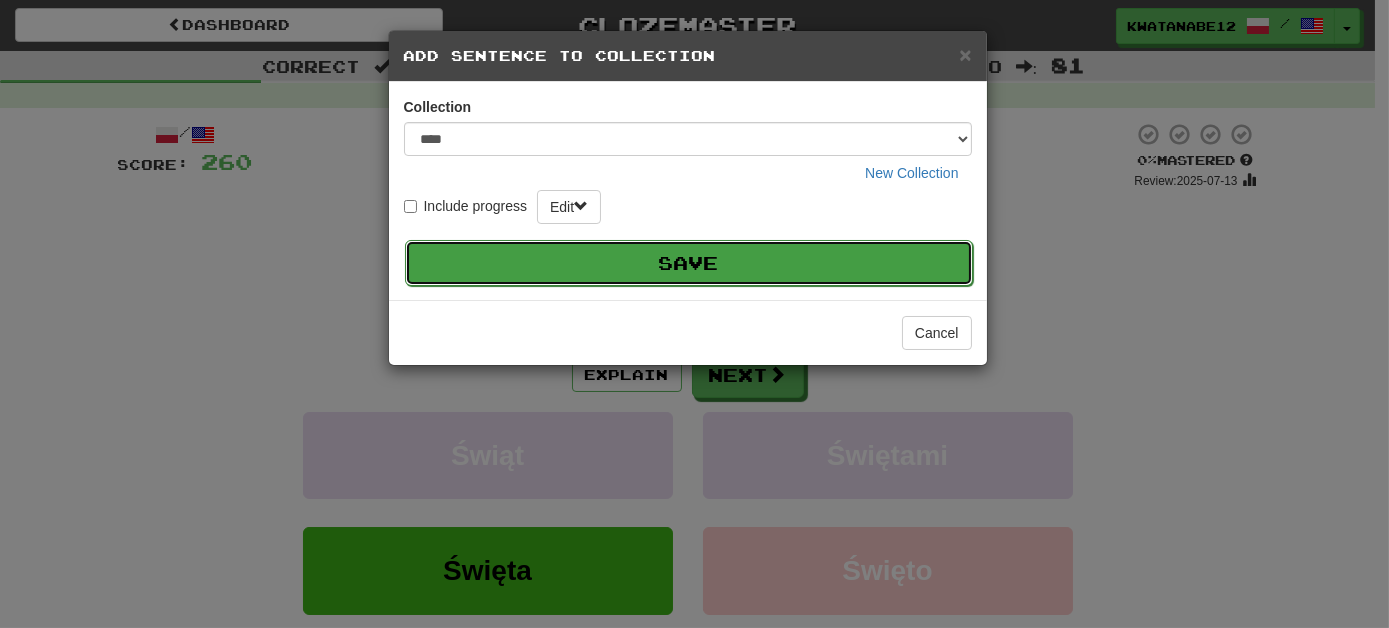 click on "Save" at bounding box center (689, 263) 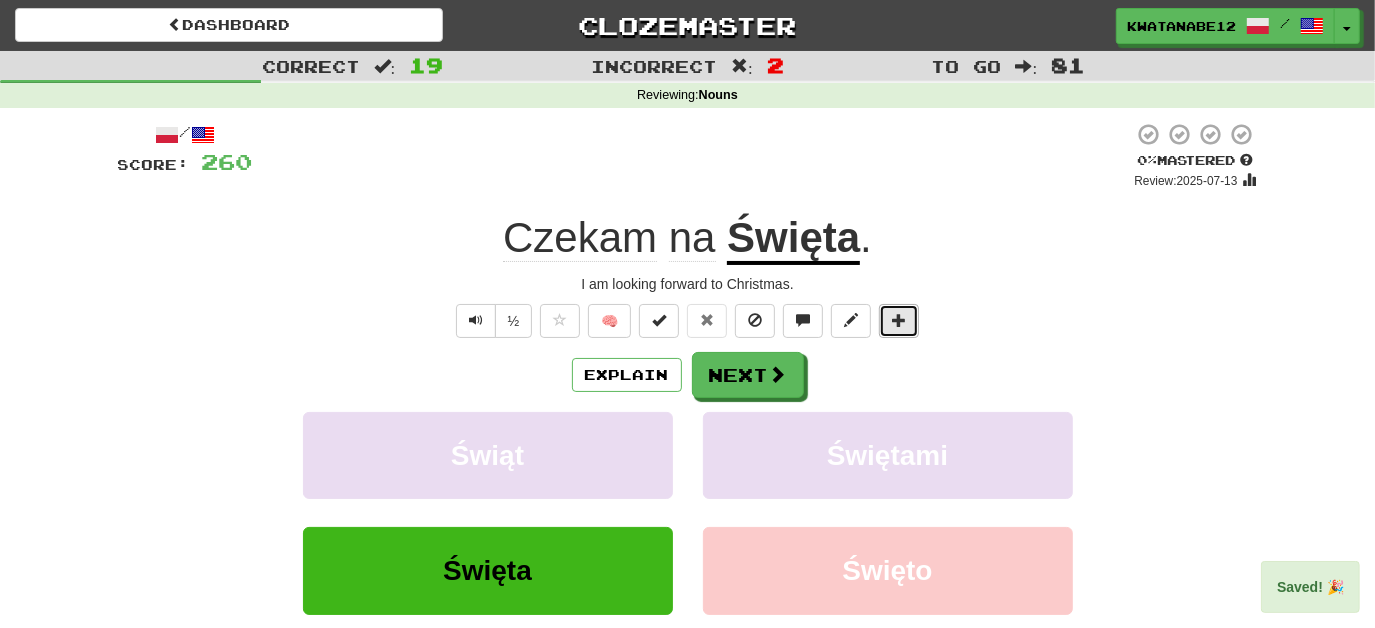 click at bounding box center (899, 321) 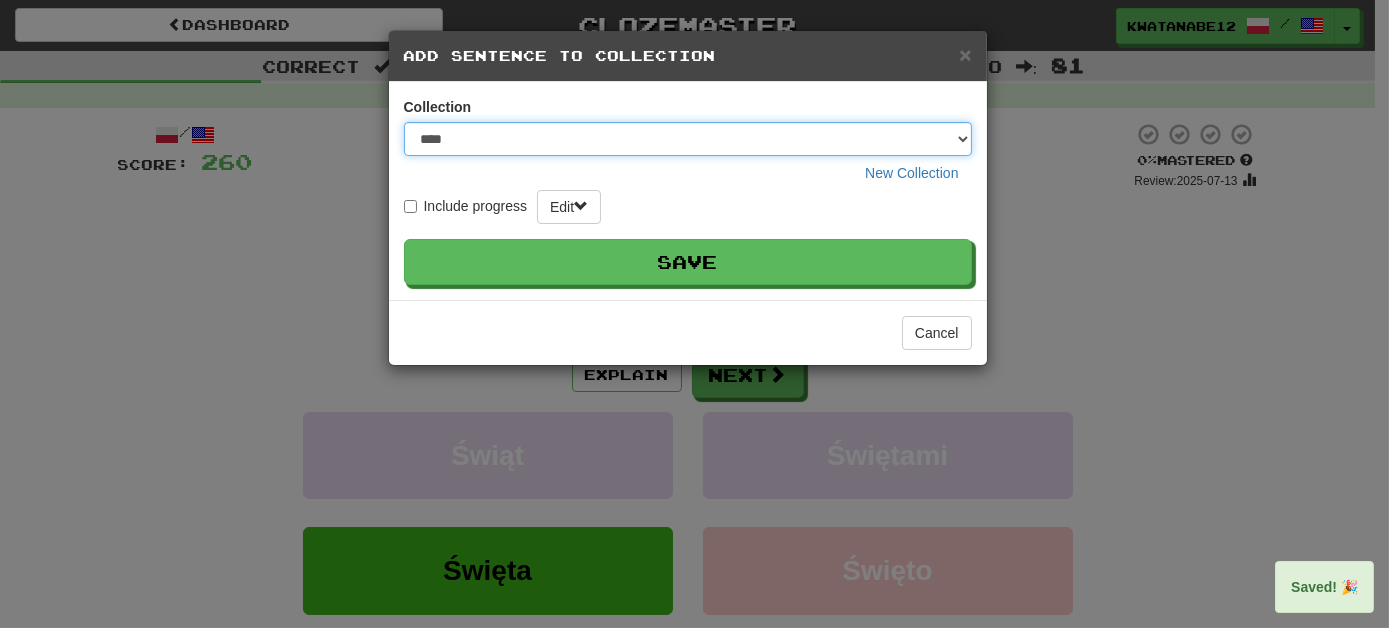 click on "**** ****** ******** ***** *********" at bounding box center (688, 139) 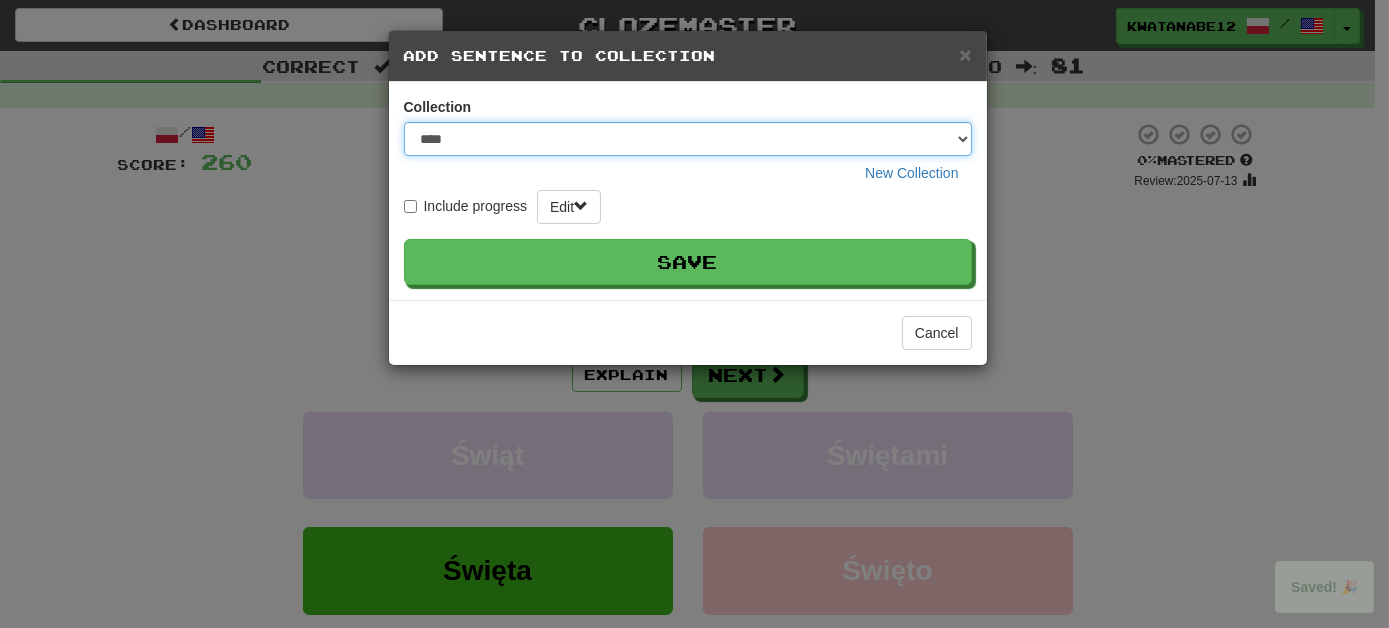 select on "****" 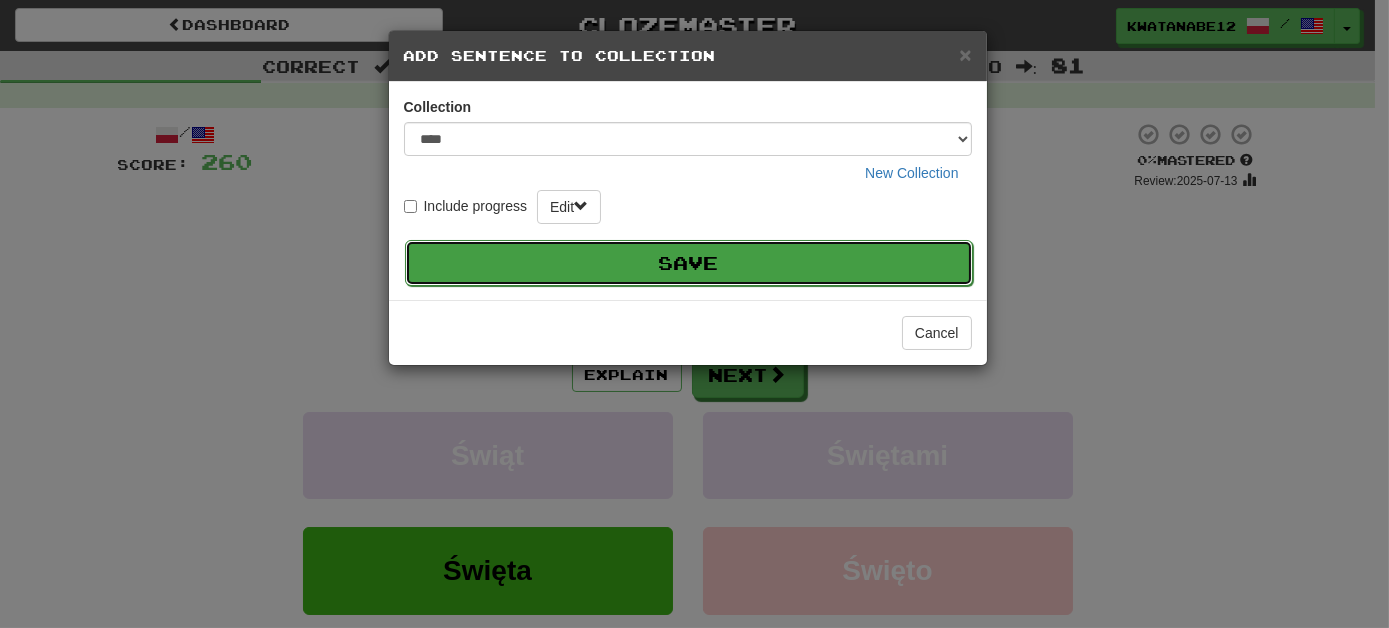 click on "Save" at bounding box center (689, 263) 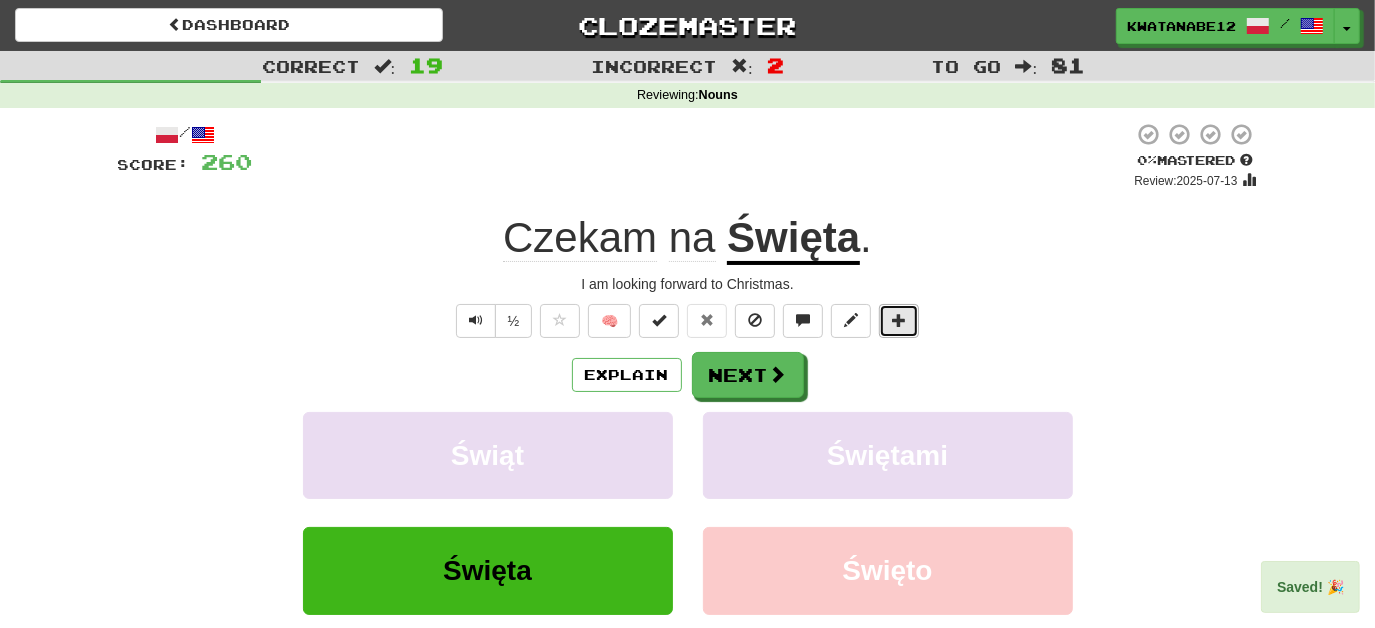 click at bounding box center [899, 321] 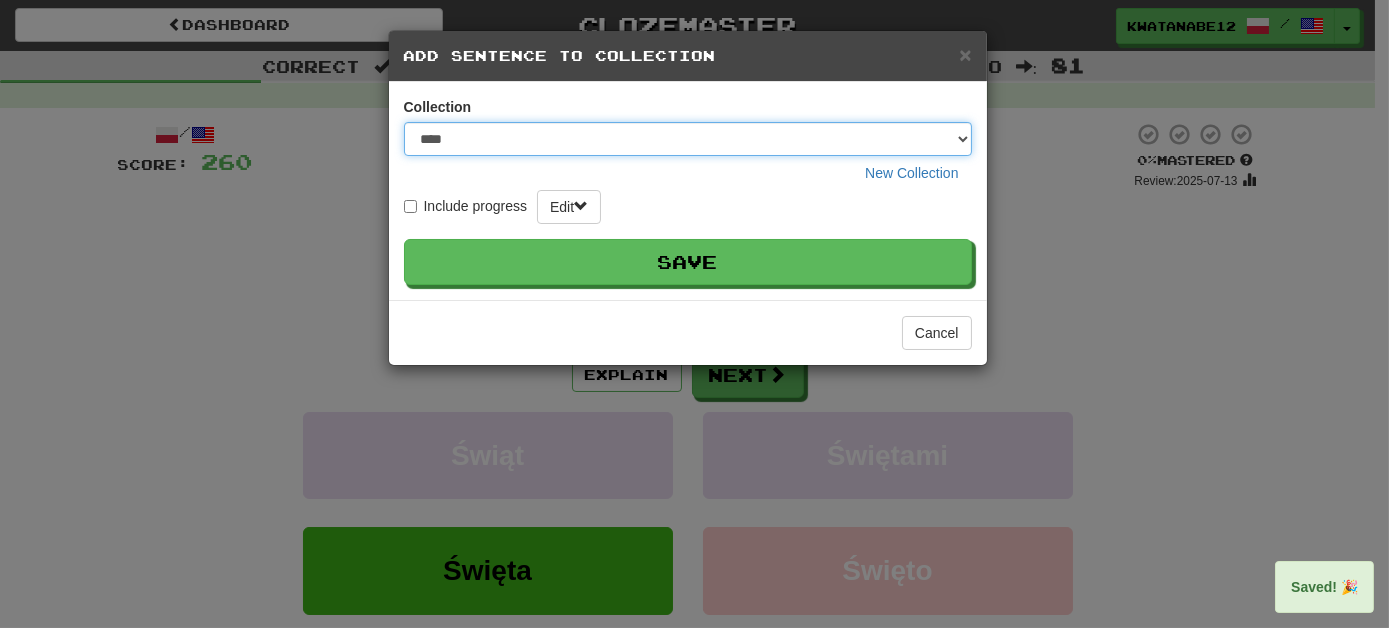 click on "**** ****** ******** ***** *********" at bounding box center [688, 139] 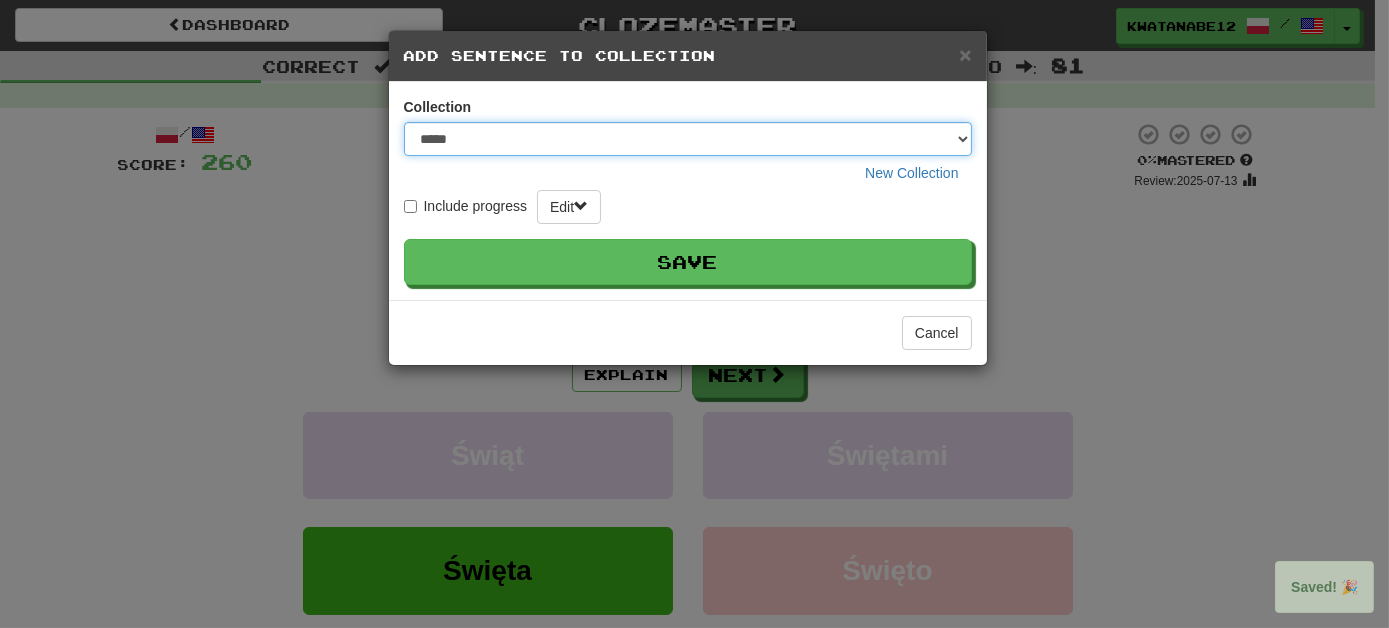 click on "**** ****** ******** ***** *********" at bounding box center (688, 139) 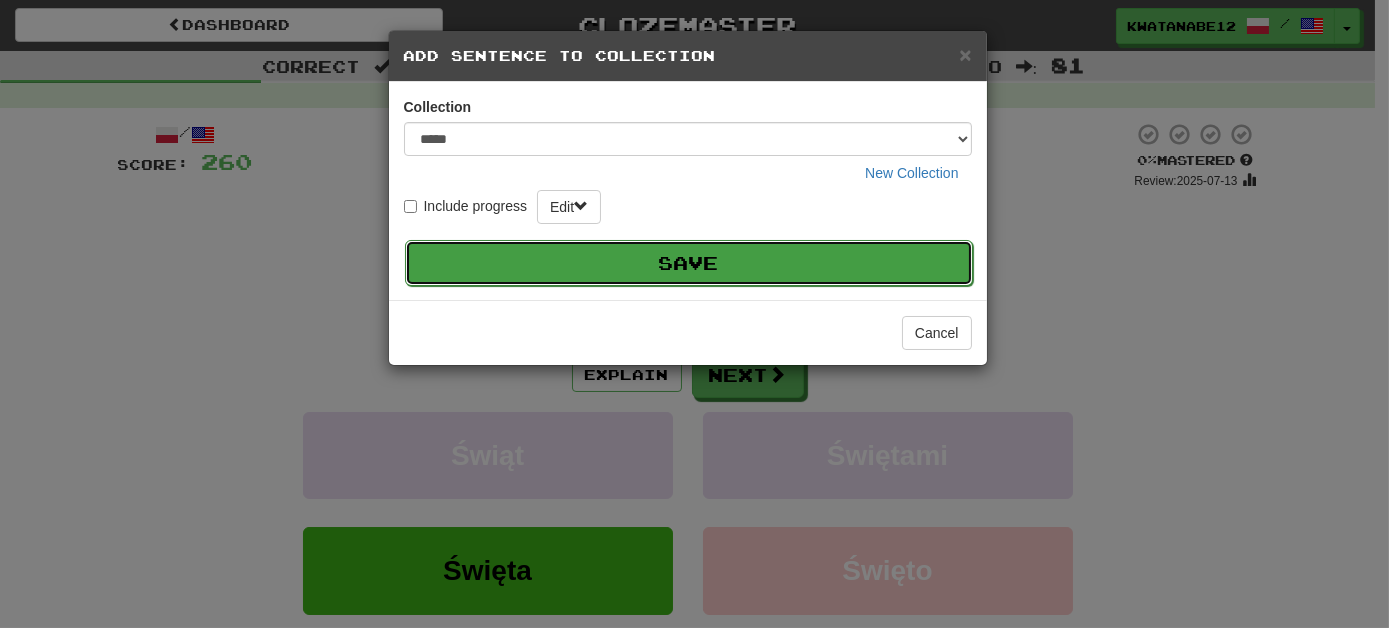 click on "Save" at bounding box center (689, 263) 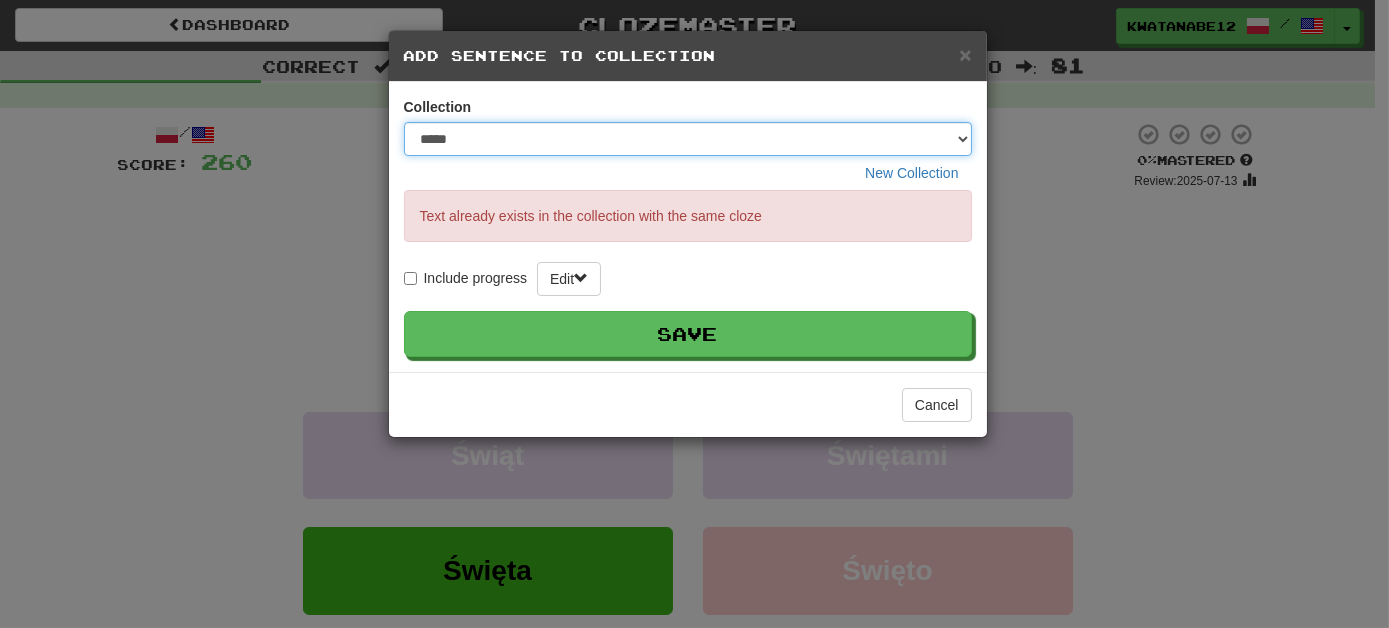 click on "**** ****** ******** ***** *********" at bounding box center [688, 139] 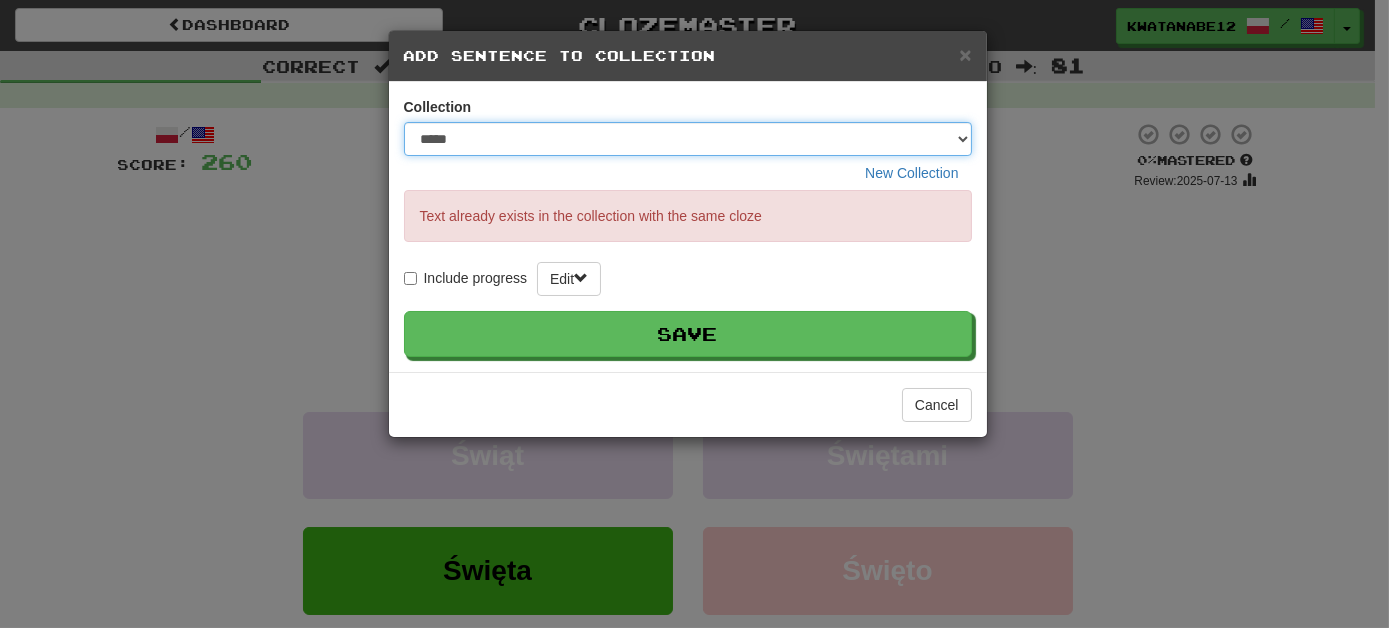 select on "*****" 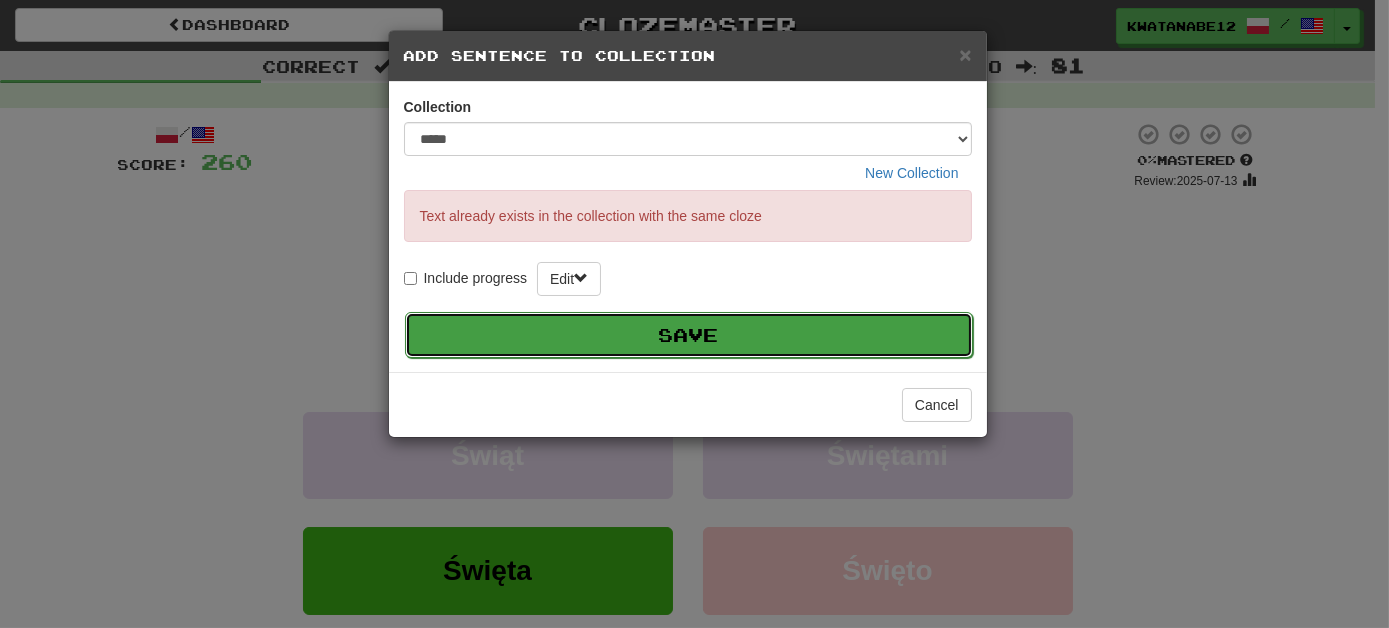 click on "Save" at bounding box center (689, 335) 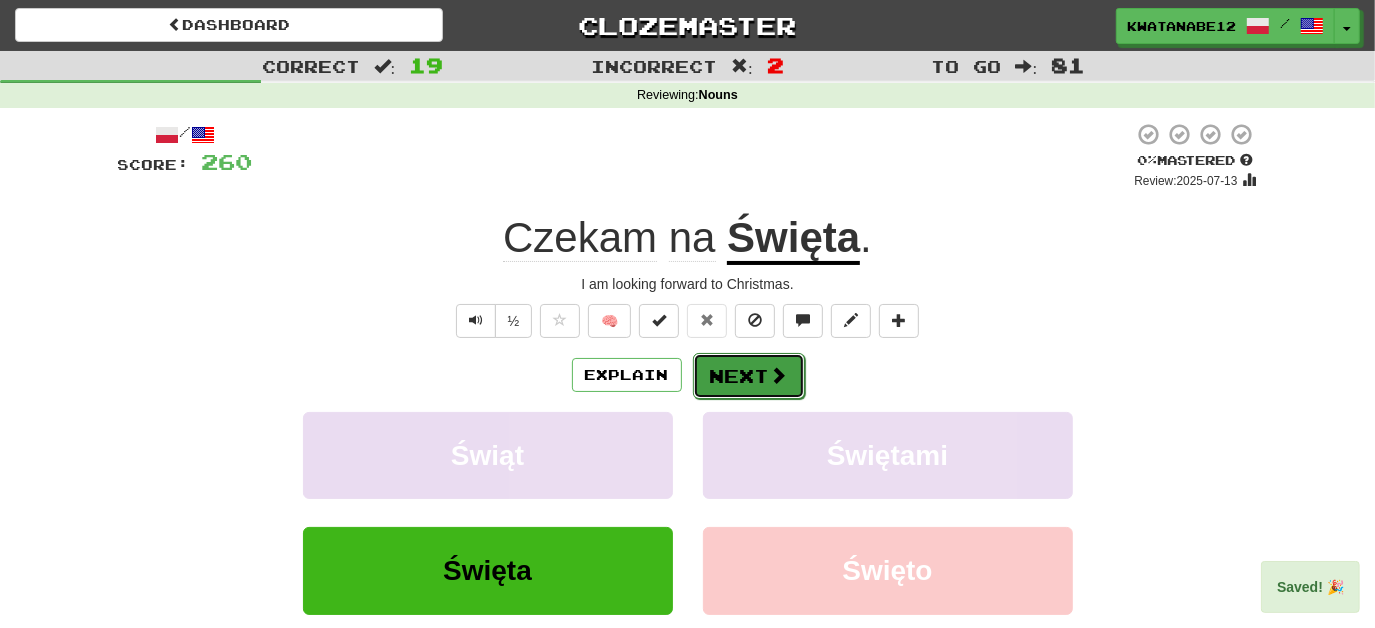 click on "Next" at bounding box center [749, 376] 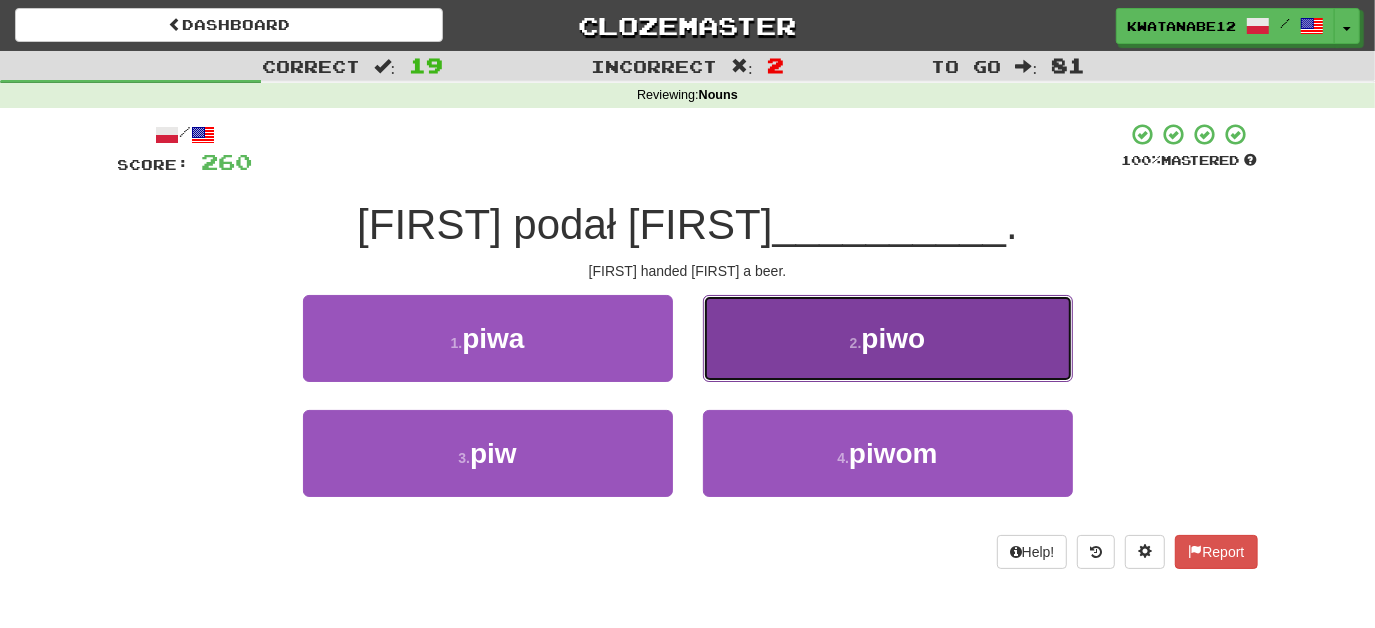 click on "2 .  piwo" at bounding box center [888, 338] 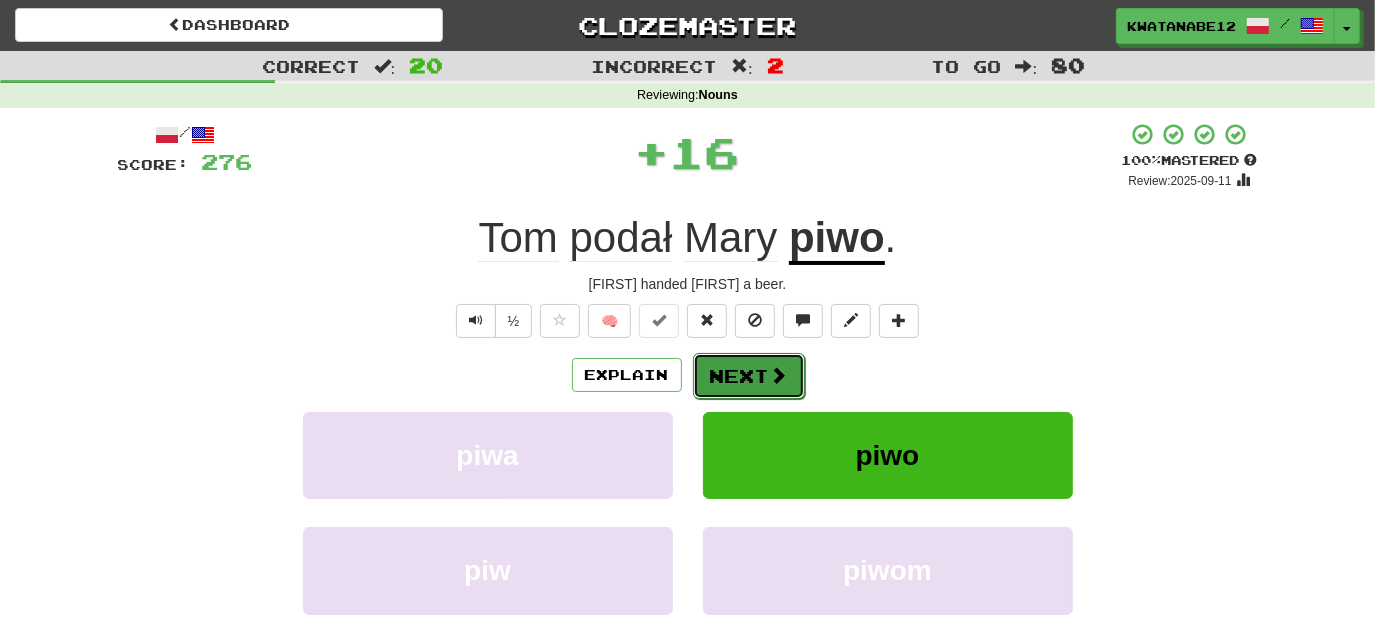 click on "Next" at bounding box center [749, 376] 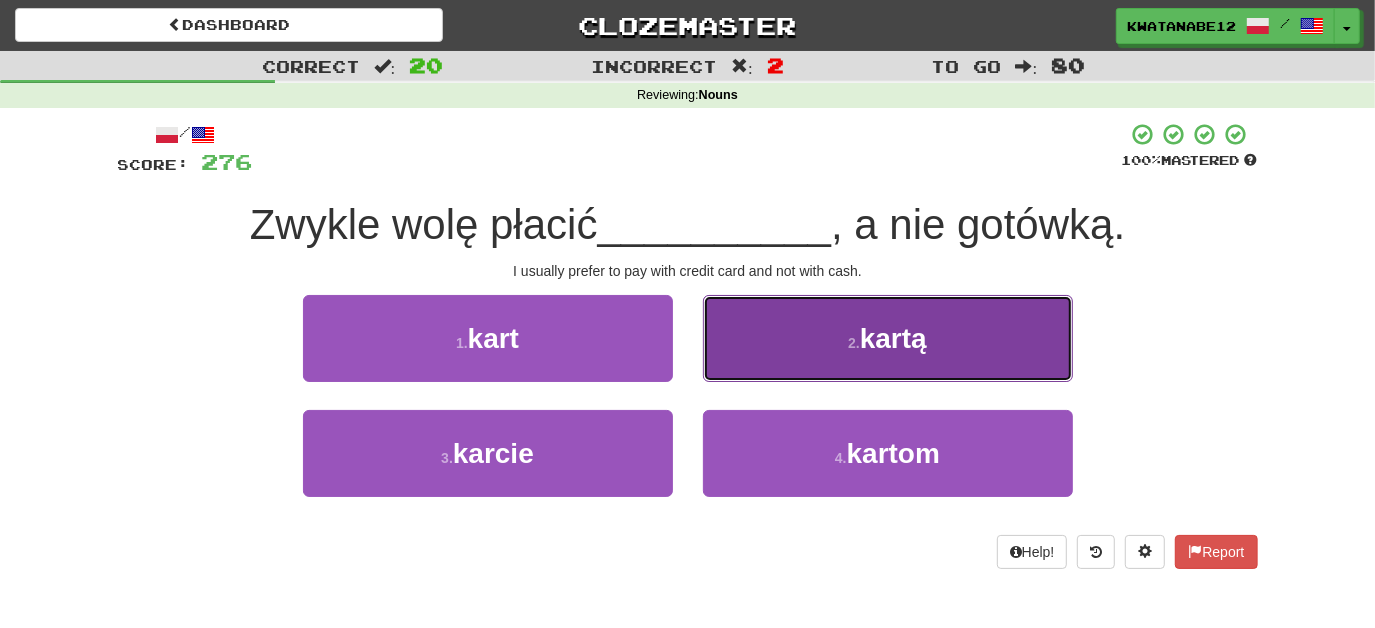 click on "2 .  kartą" at bounding box center (888, 338) 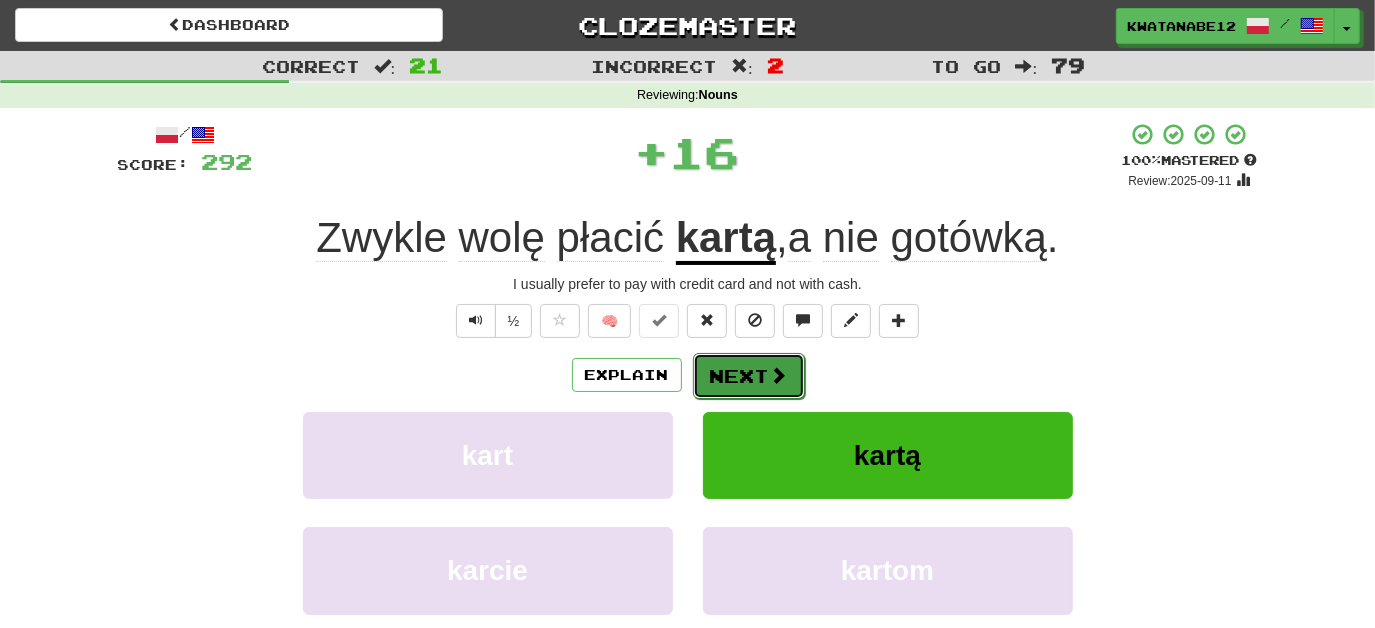 drag, startPoint x: 728, startPoint y: 367, endPoint x: 714, endPoint y: 362, distance: 14.866069 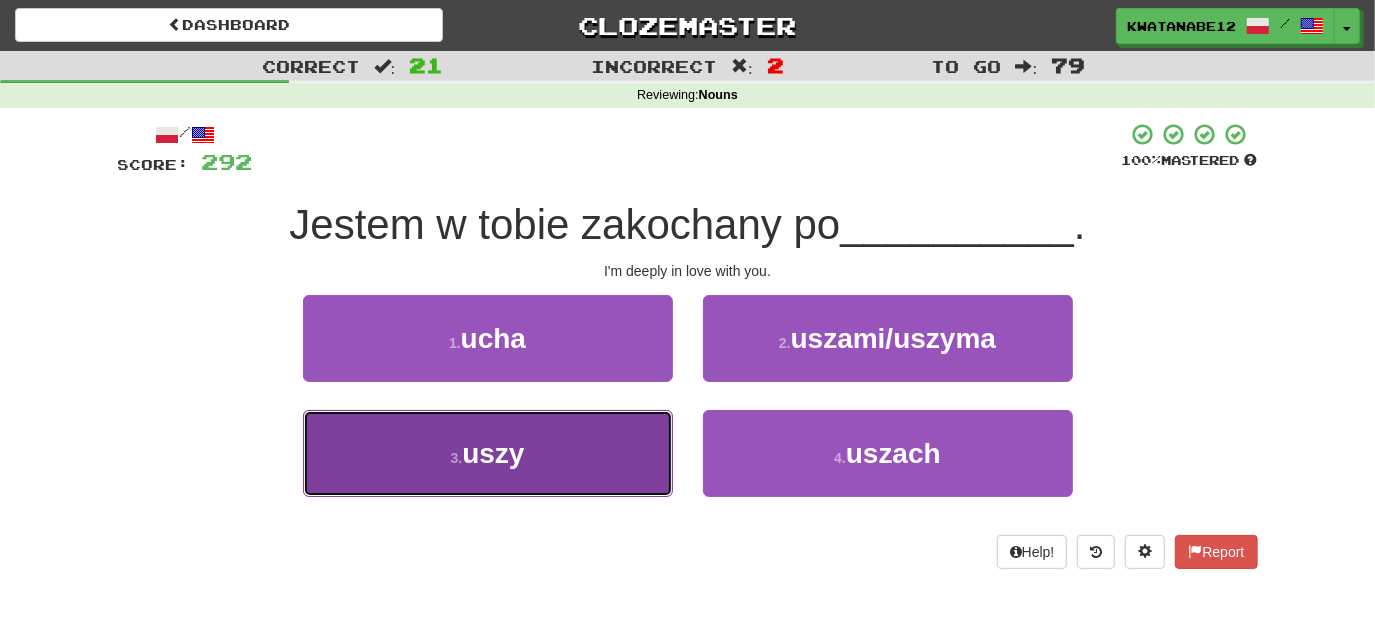 click on "3 .  uszy" at bounding box center (488, 453) 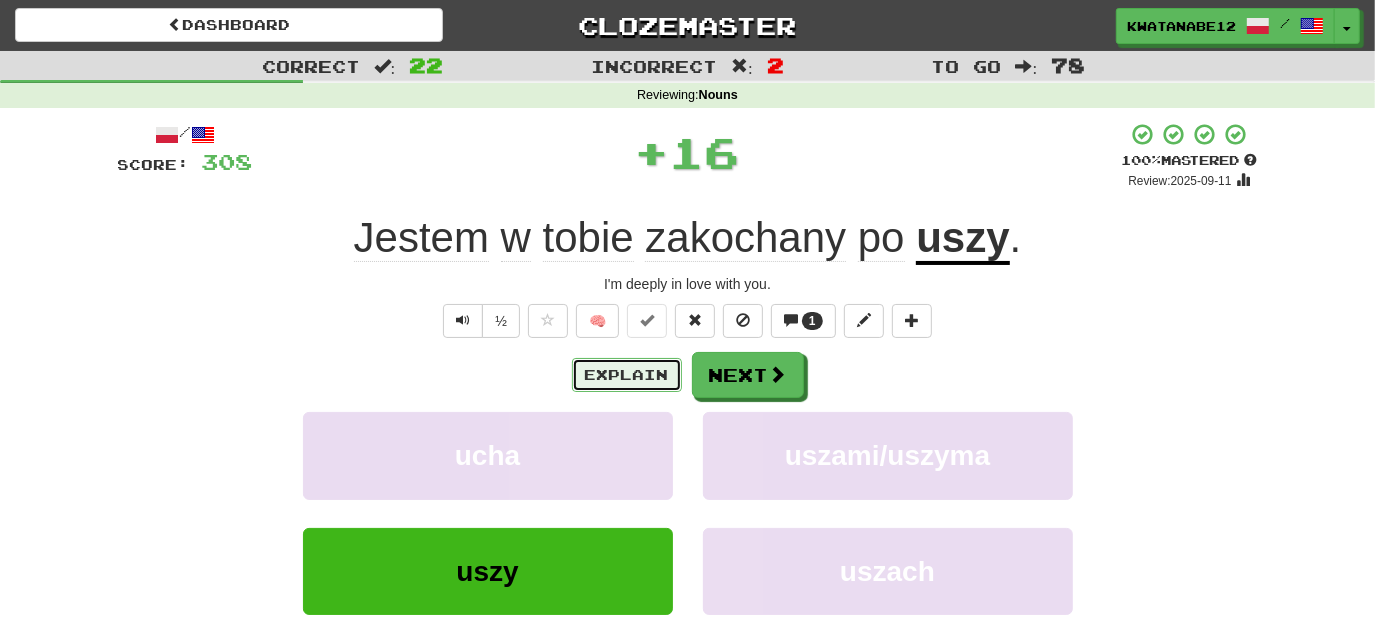 click on "Explain" at bounding box center [627, 375] 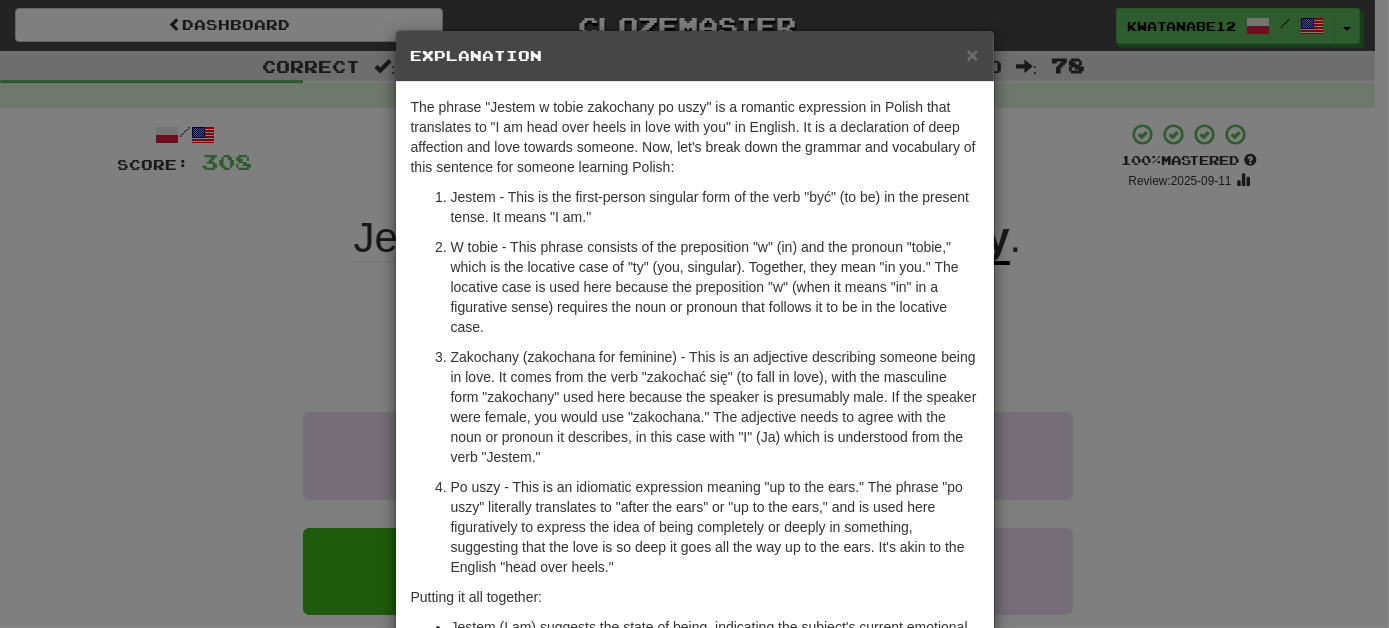 click on "× Explanation" at bounding box center [695, 56] 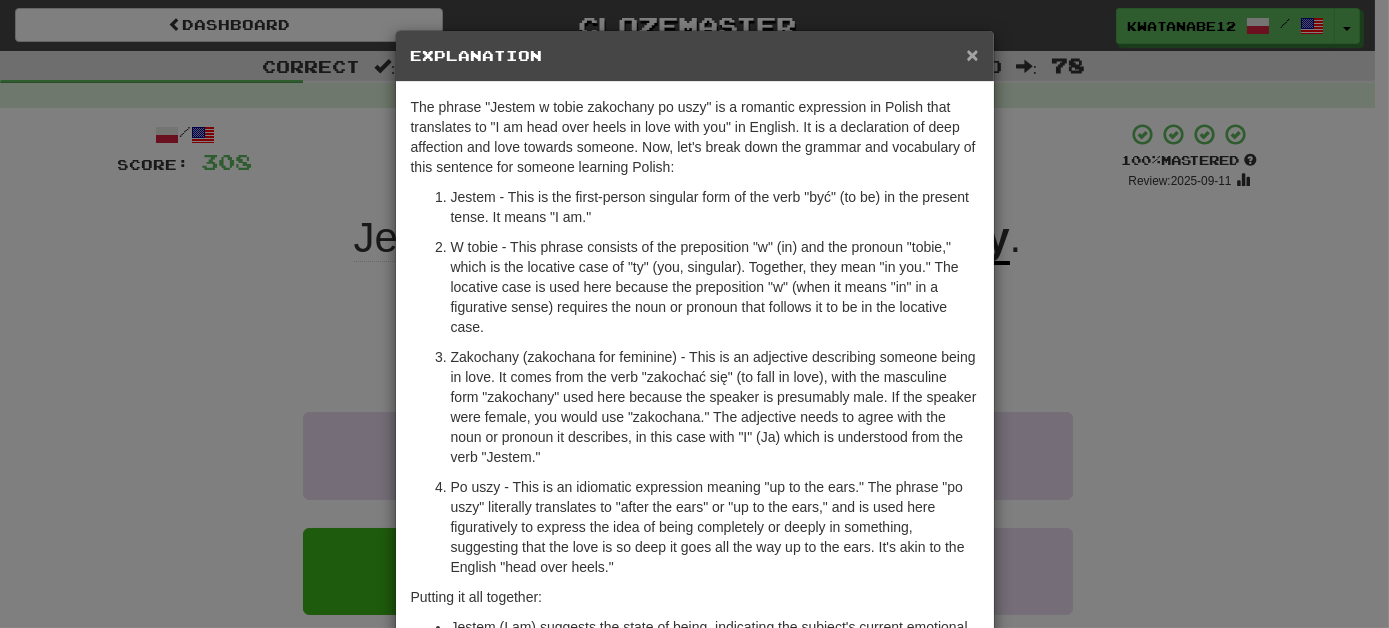 click on "×" at bounding box center (972, 54) 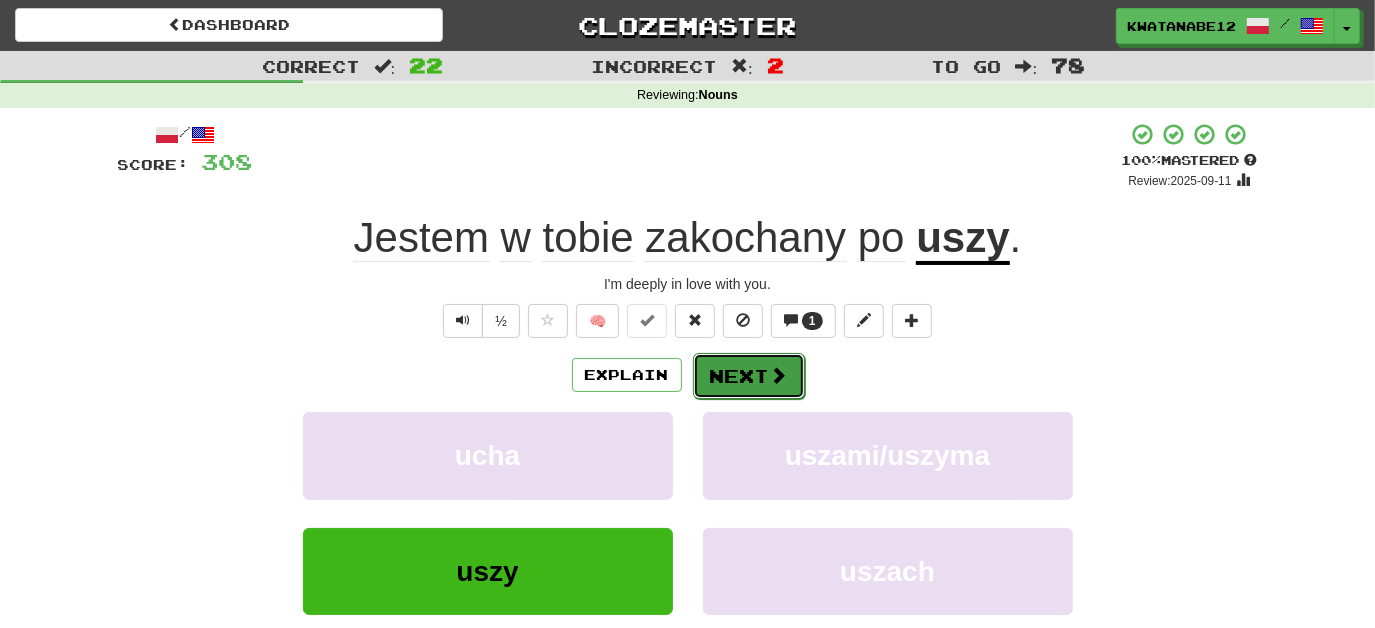 click on "Next" at bounding box center (749, 376) 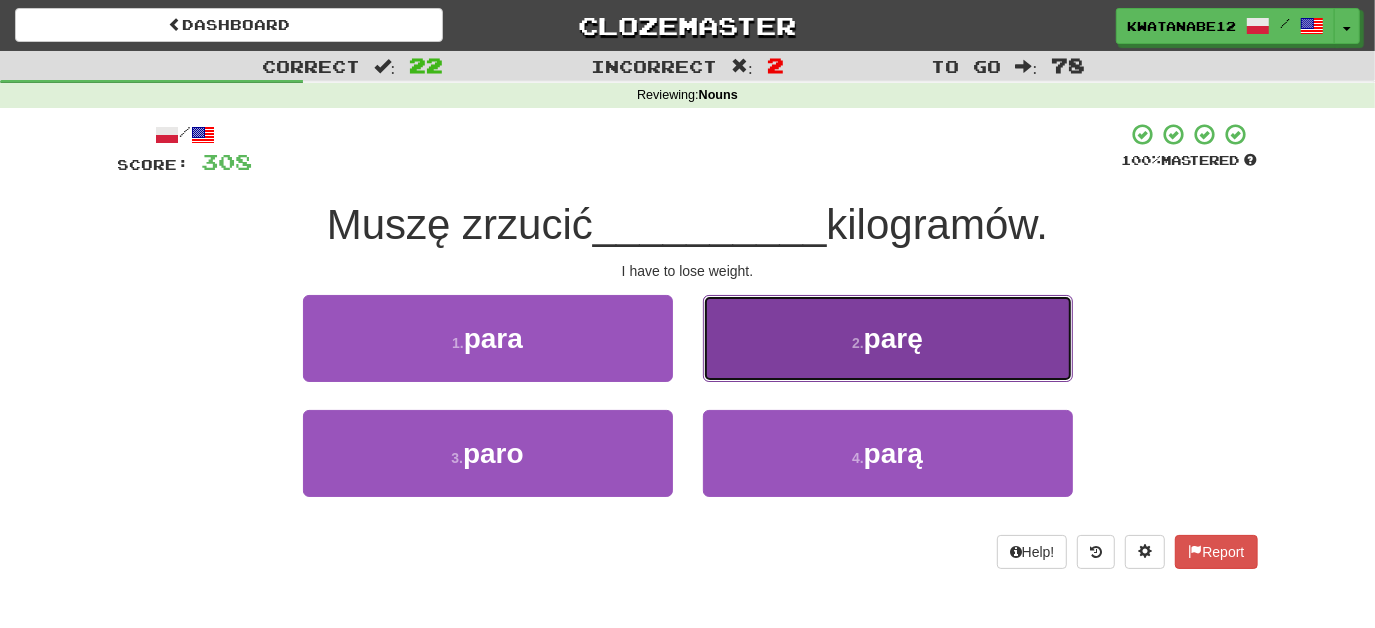 click on "2 .  parę" at bounding box center [888, 338] 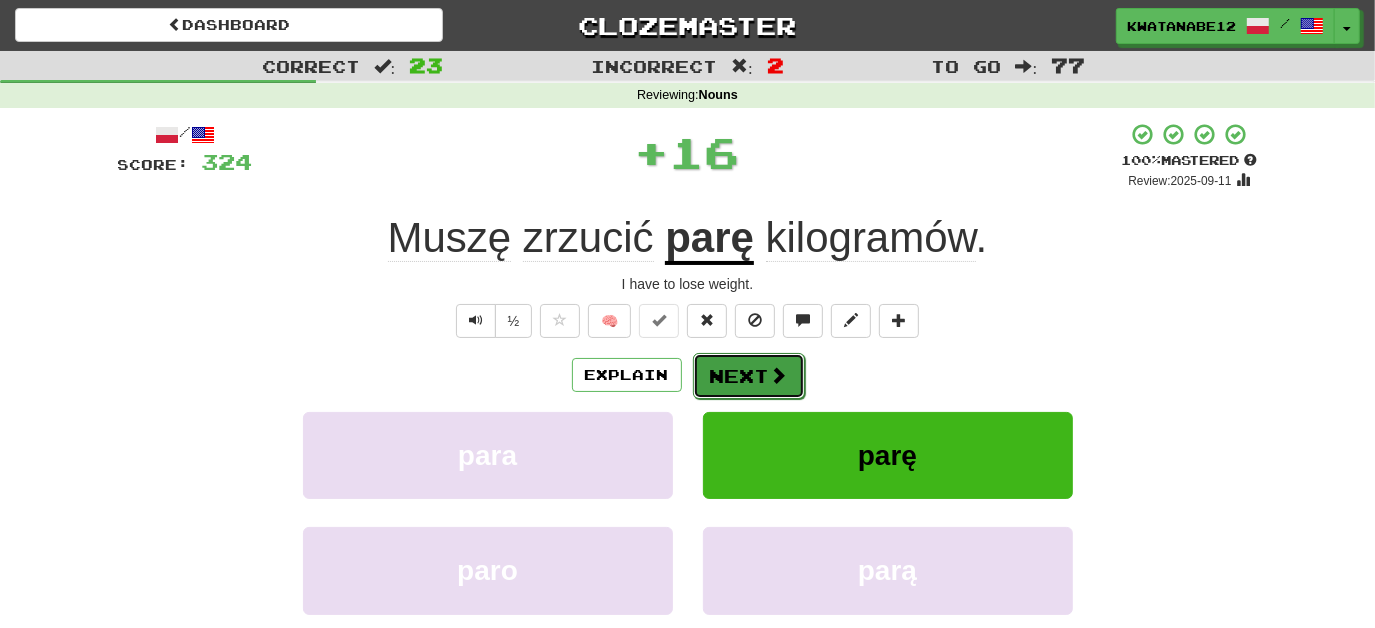click on "Next" at bounding box center [749, 376] 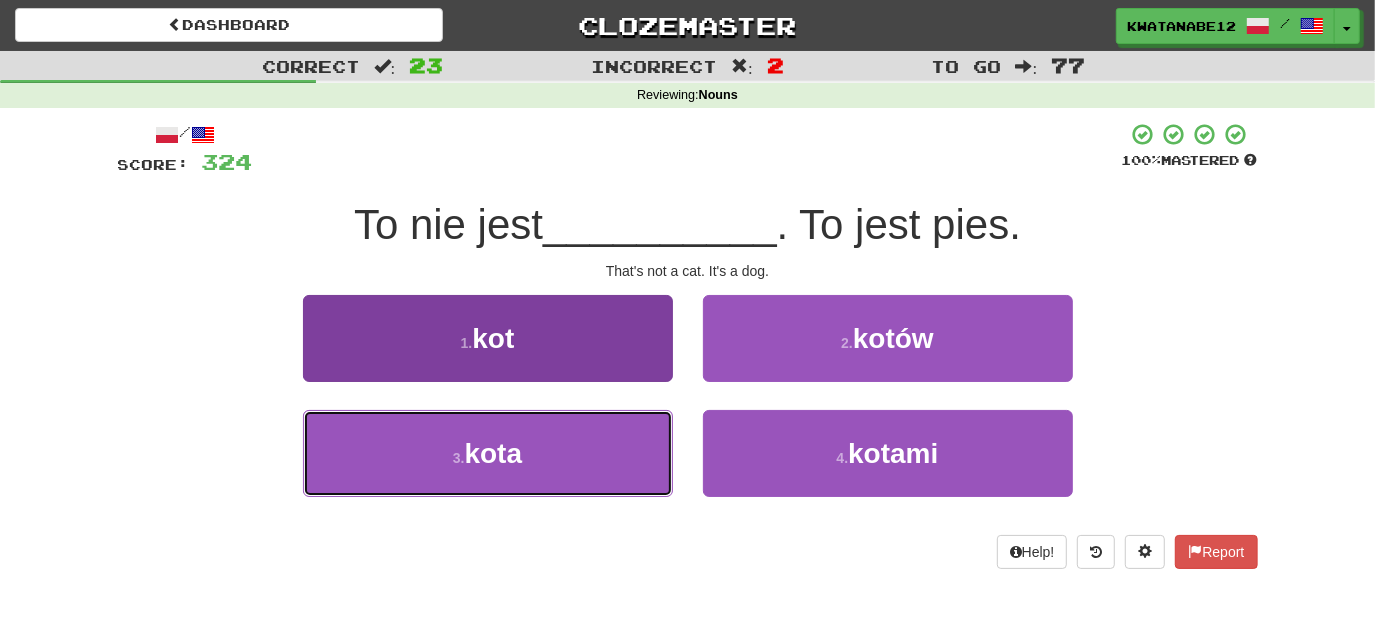 click on "3 .  kota" at bounding box center (488, 453) 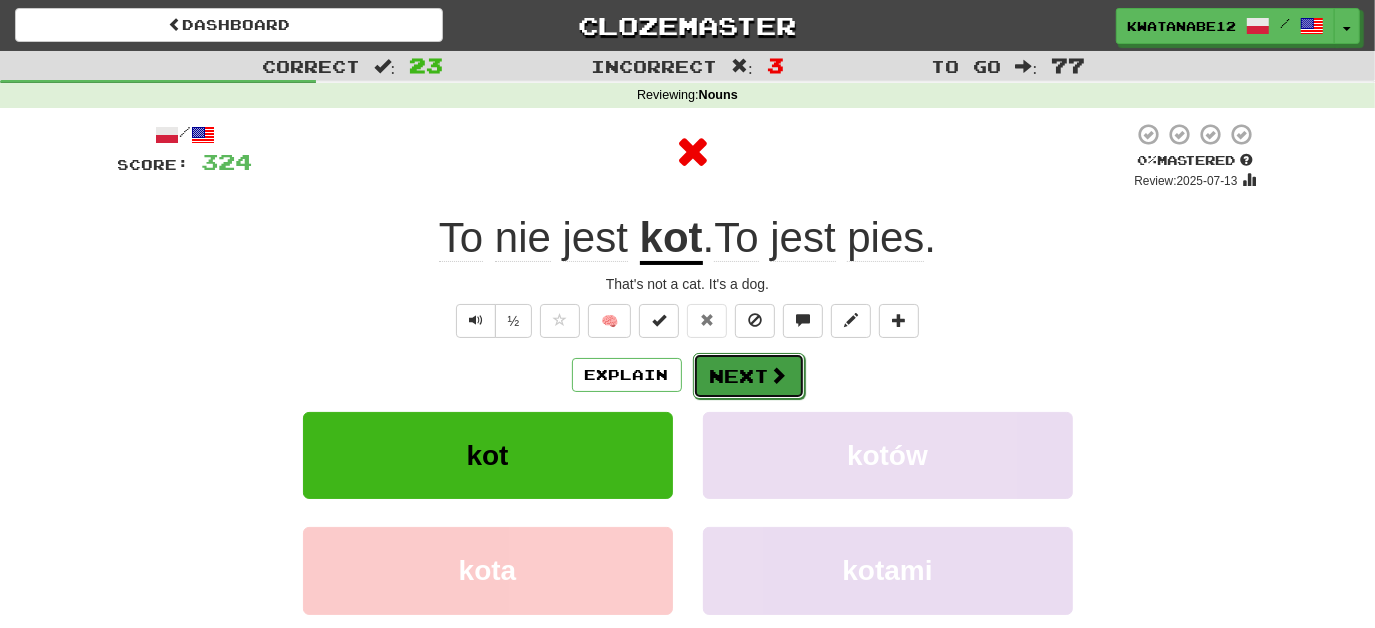 drag, startPoint x: 741, startPoint y: 383, endPoint x: 733, endPoint y: 365, distance: 19.697716 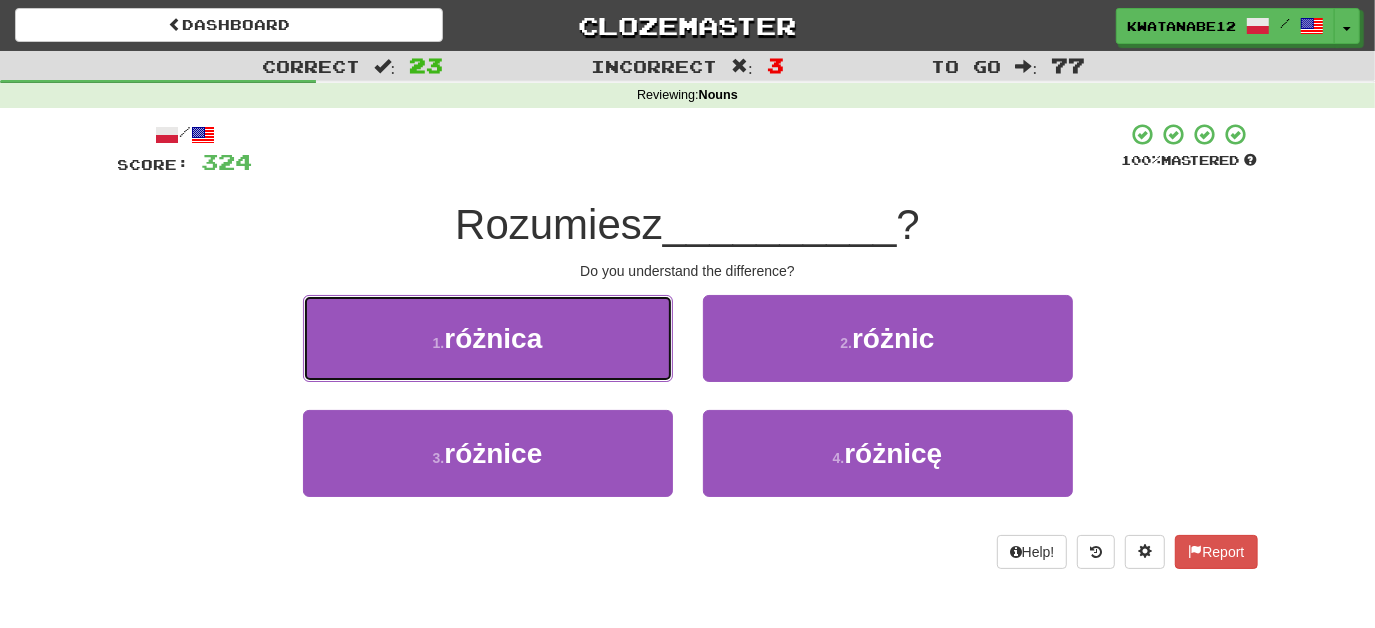 drag, startPoint x: 618, startPoint y: 338, endPoint x: 688, endPoint y: 348, distance: 70.71068 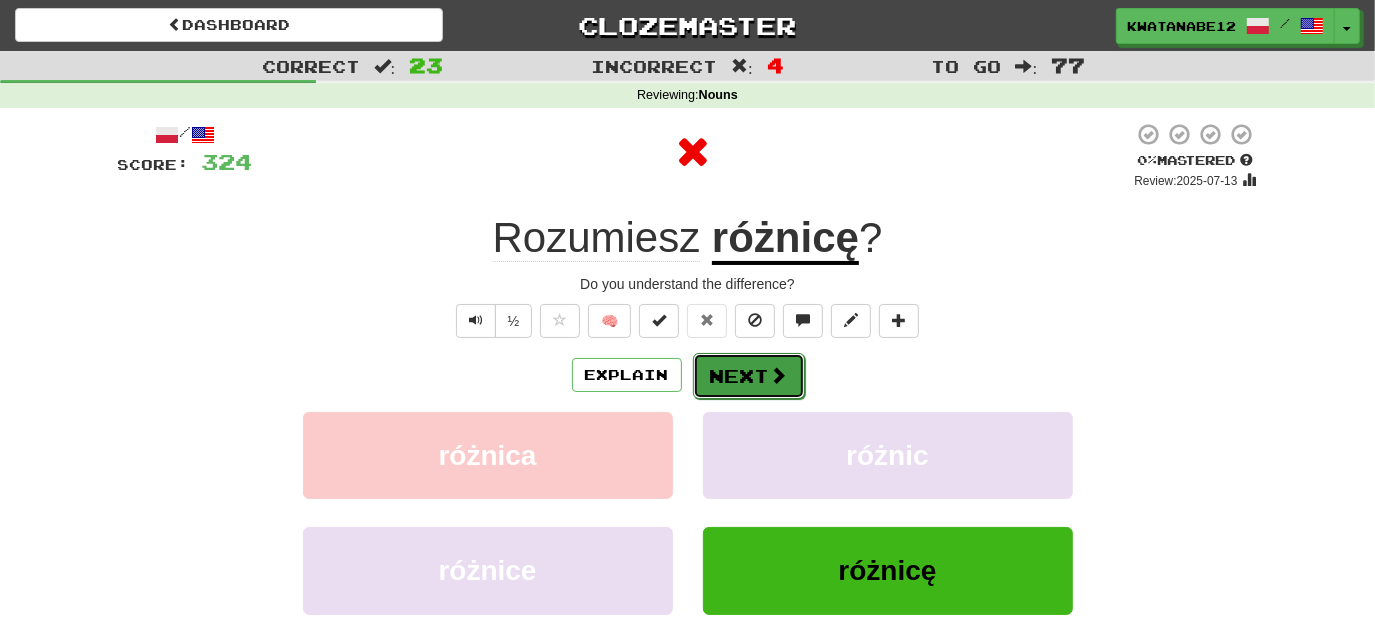 click on "Next" at bounding box center [749, 376] 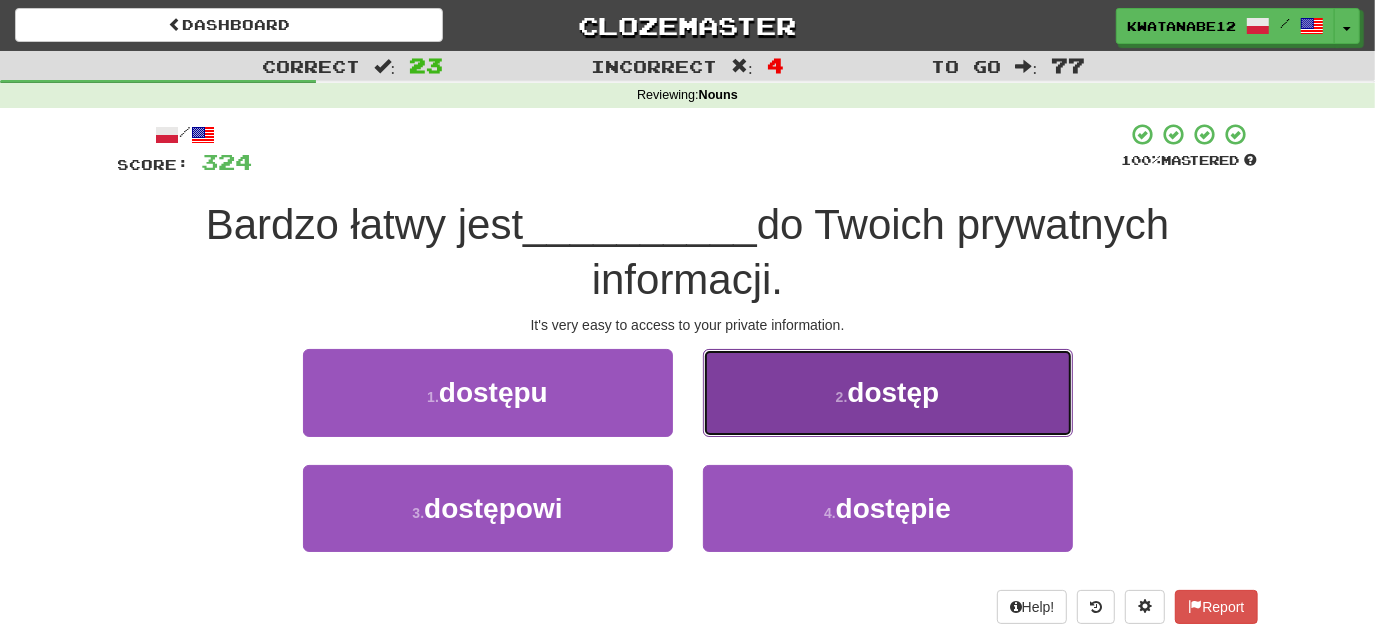 click on "2 .  dostęp" at bounding box center (888, 392) 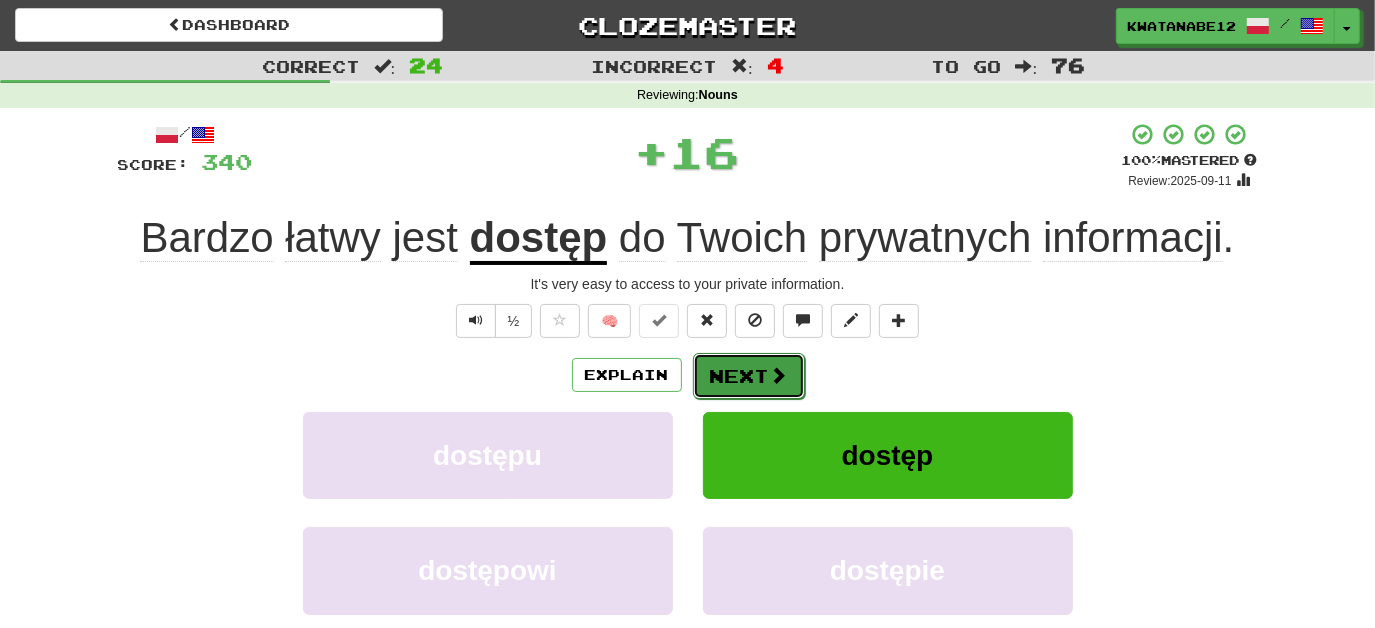 click on "Next" at bounding box center (749, 376) 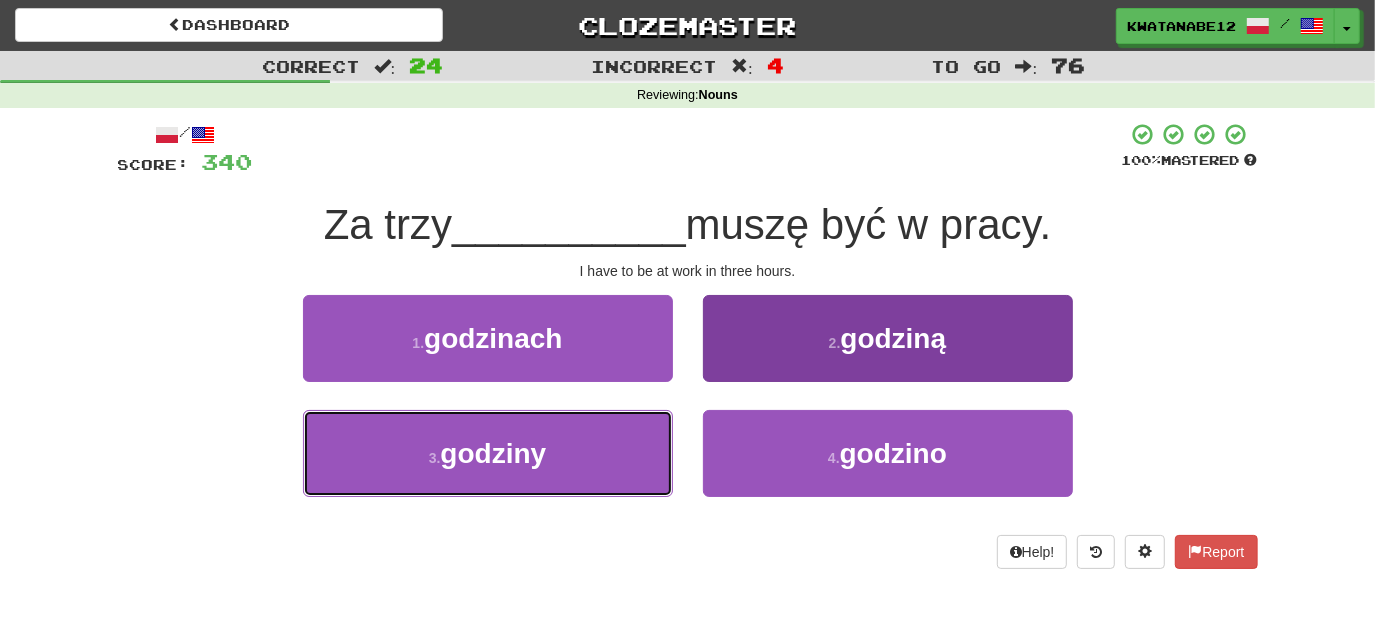 drag, startPoint x: 604, startPoint y: 452, endPoint x: 720, endPoint y: 433, distance: 117.54574 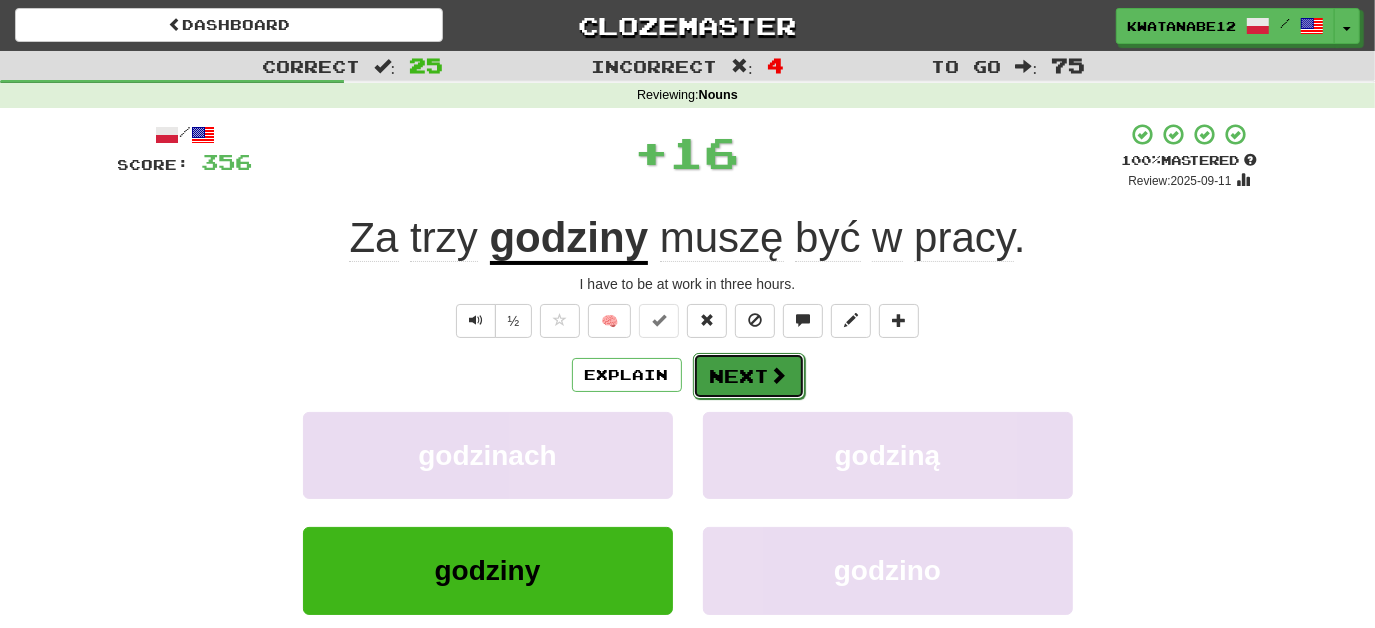 click at bounding box center (779, 375) 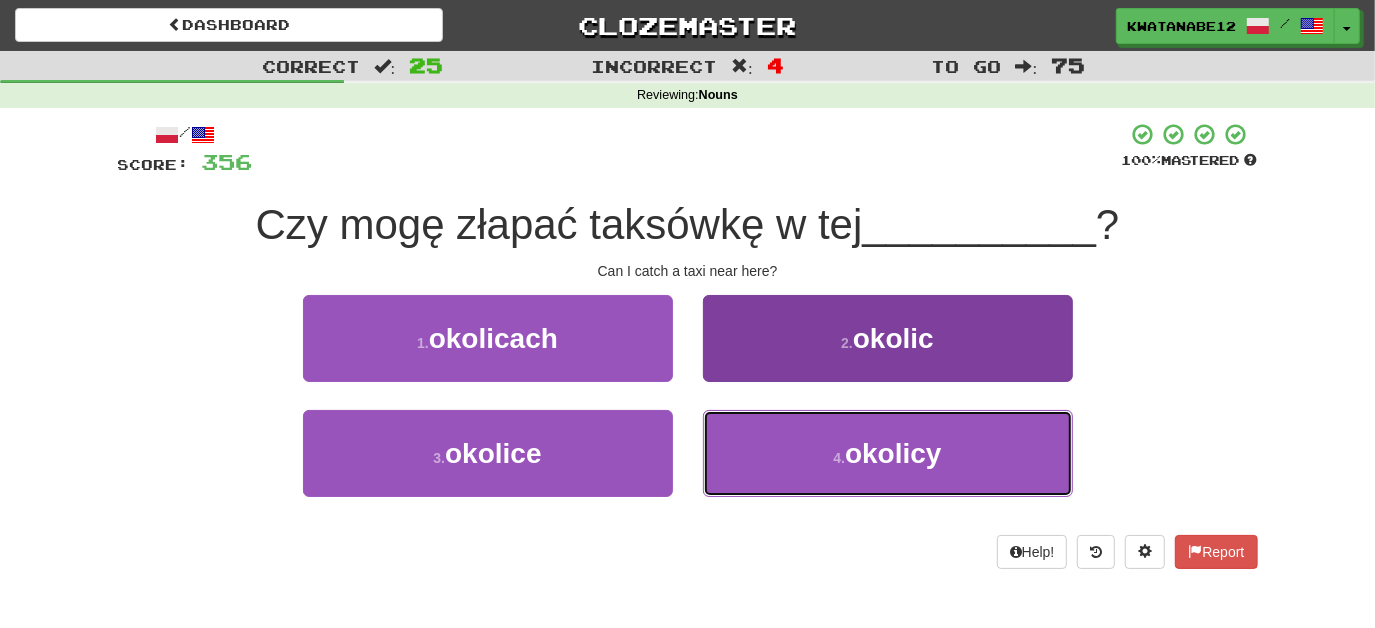click on "4 .  okolicy" at bounding box center (888, 453) 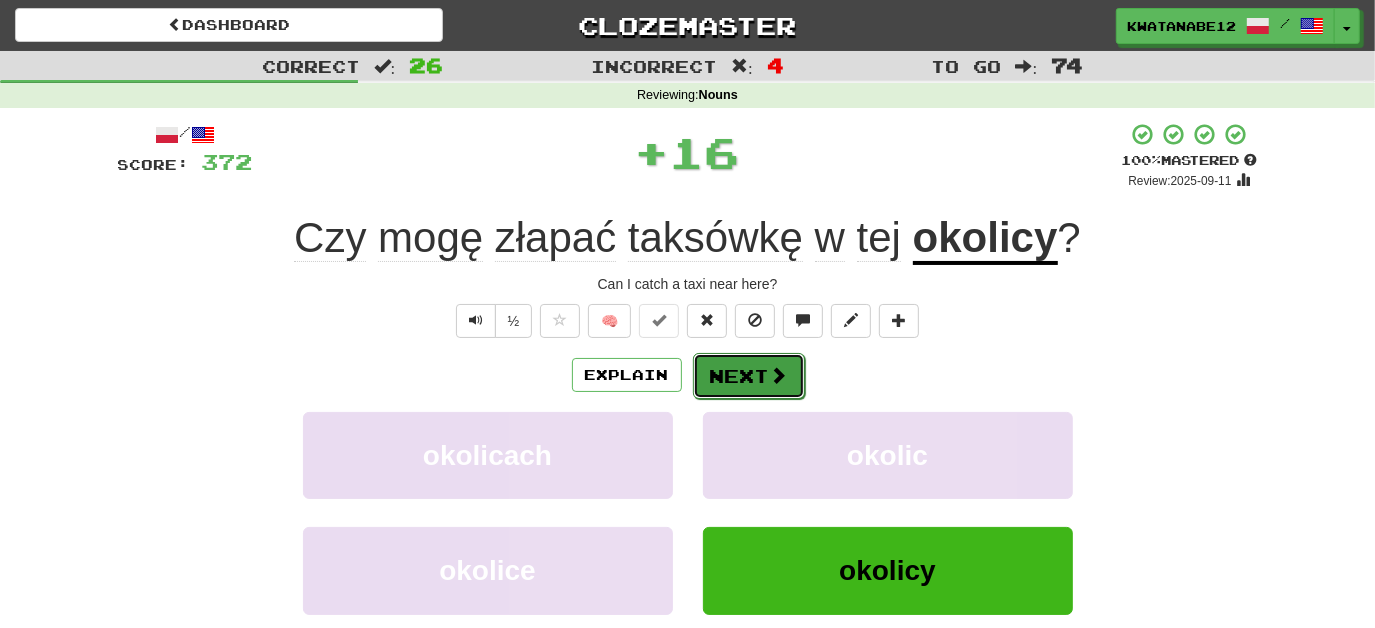 click on "Next" at bounding box center (749, 376) 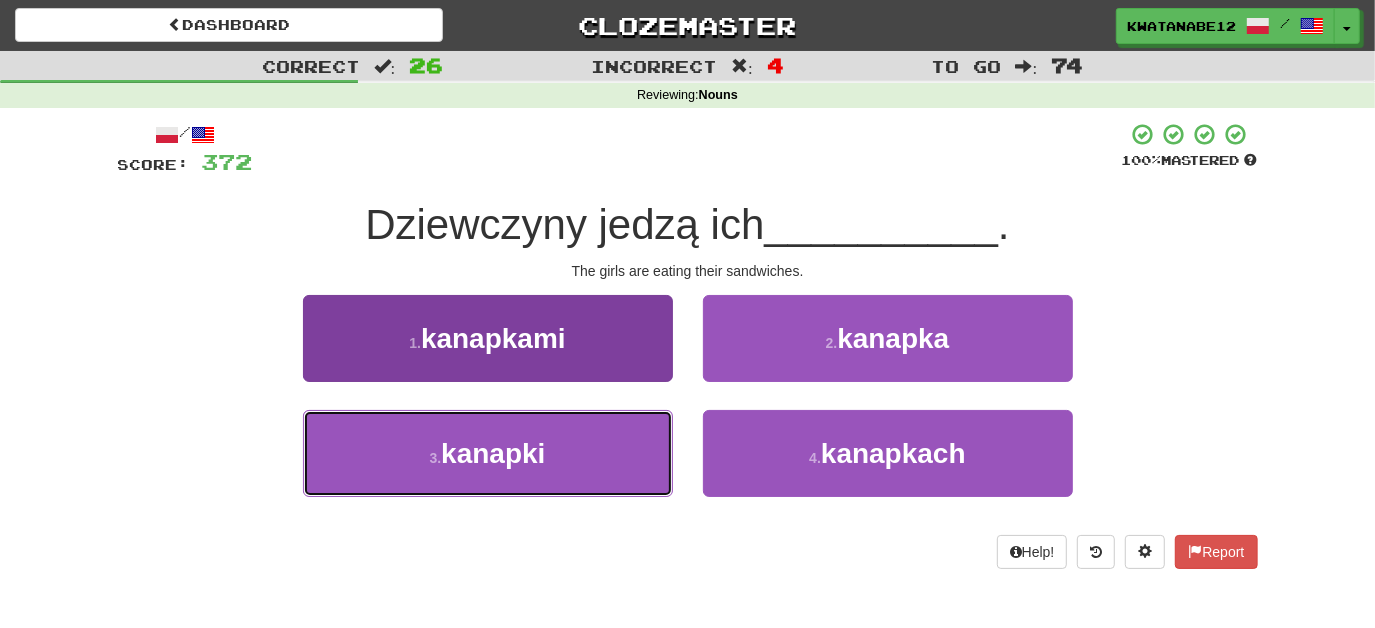 drag, startPoint x: 623, startPoint y: 449, endPoint x: 664, endPoint y: 426, distance: 47.010635 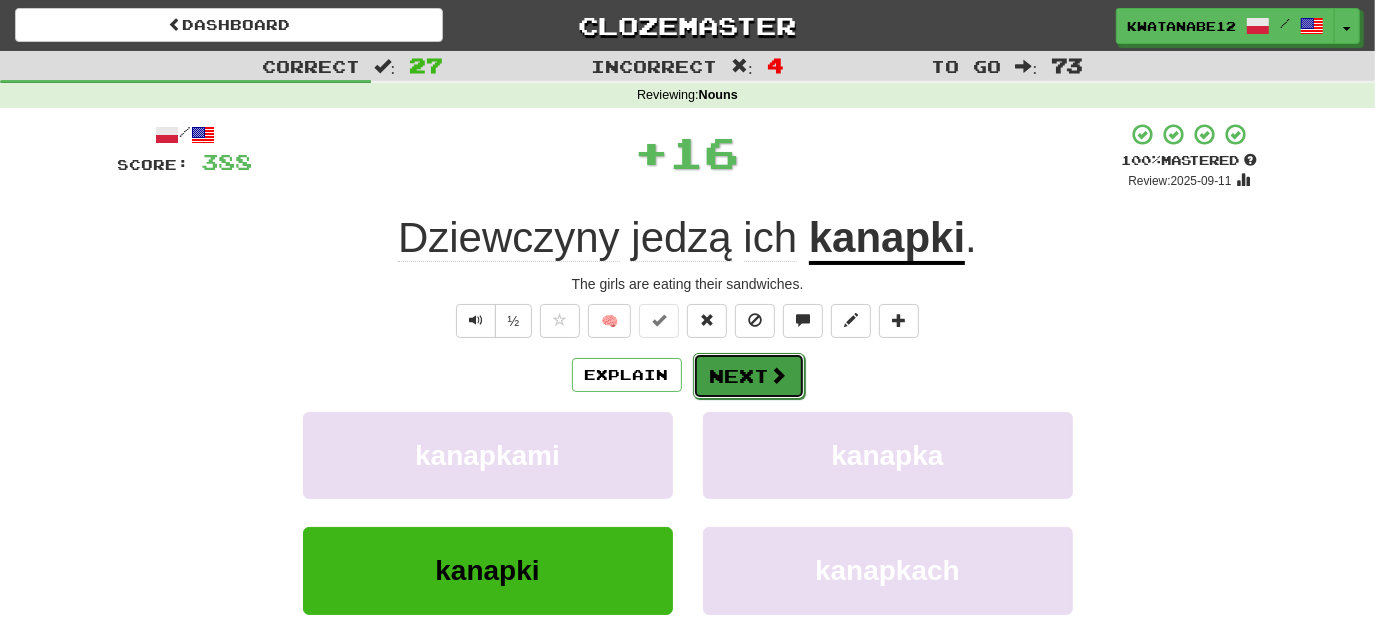 click on "Next" at bounding box center (749, 376) 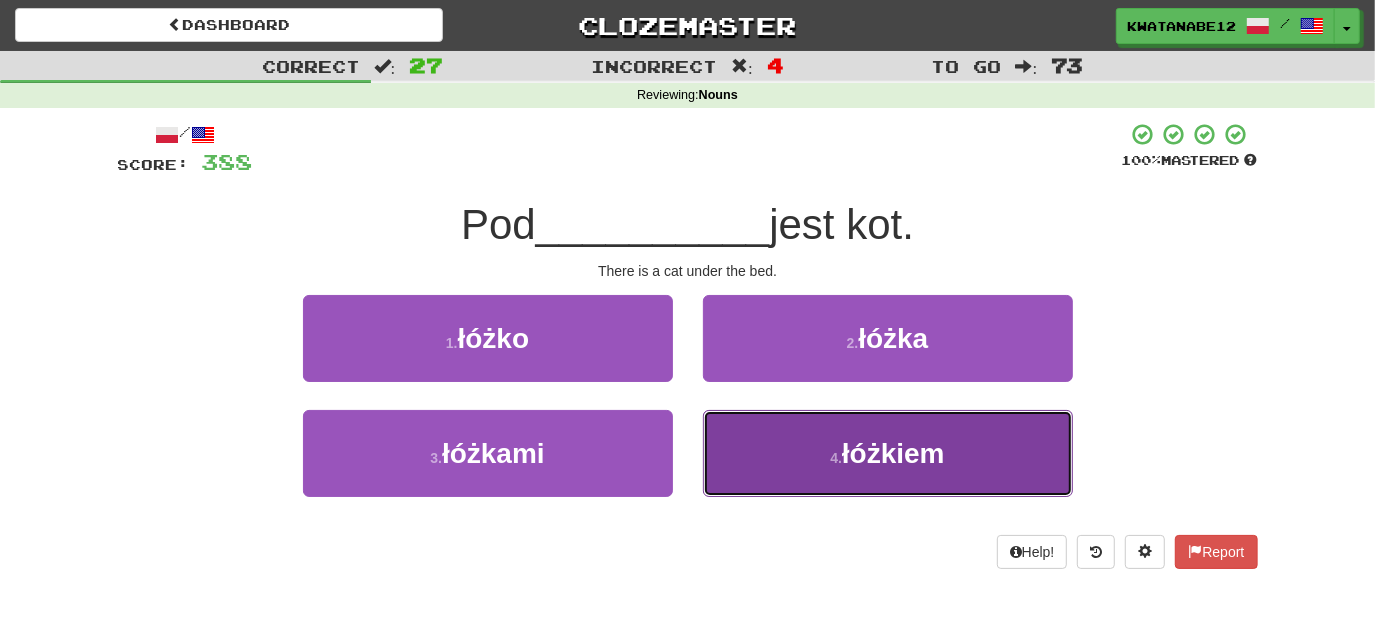 click on "4 .  łóżkiem" at bounding box center [888, 453] 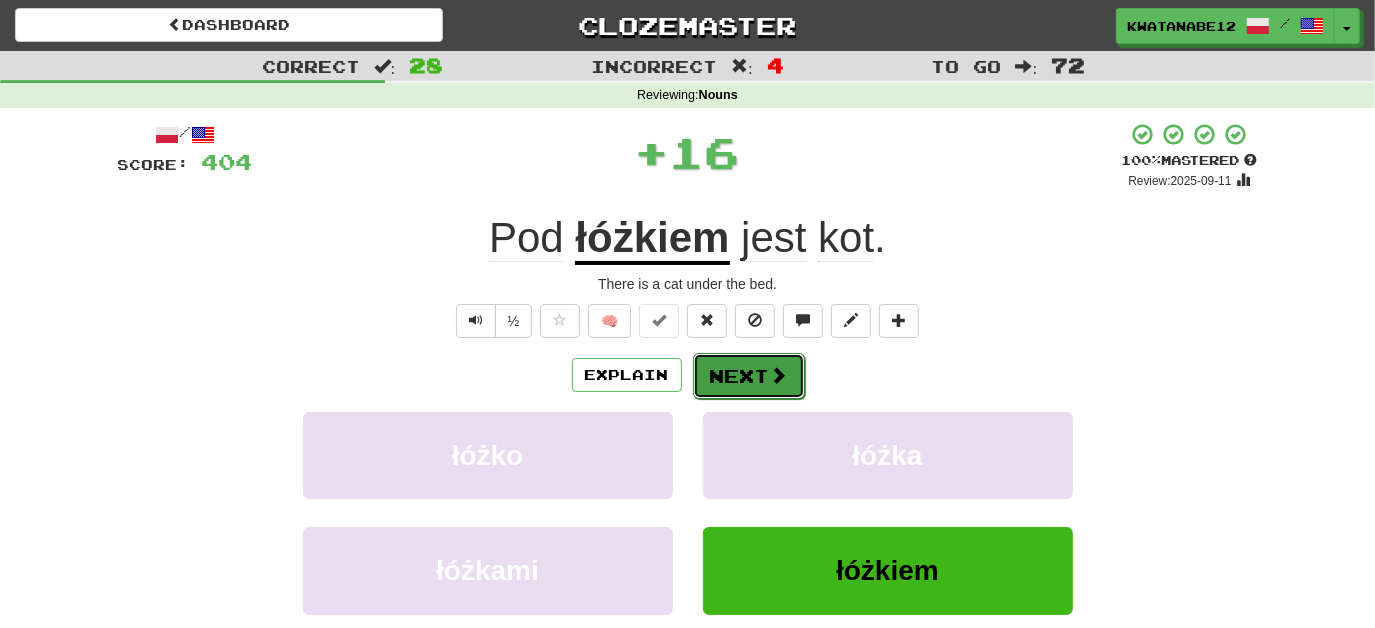 click on "Next" at bounding box center (749, 376) 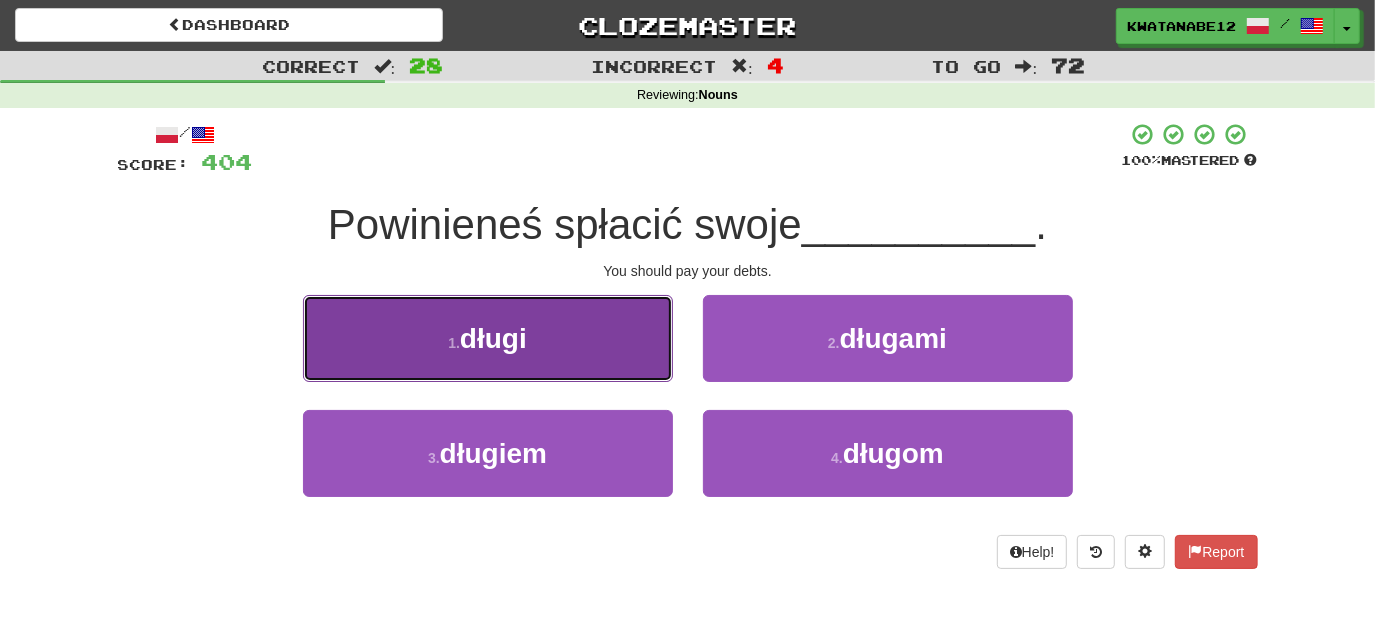 drag, startPoint x: 628, startPoint y: 352, endPoint x: 648, endPoint y: 356, distance: 20.396078 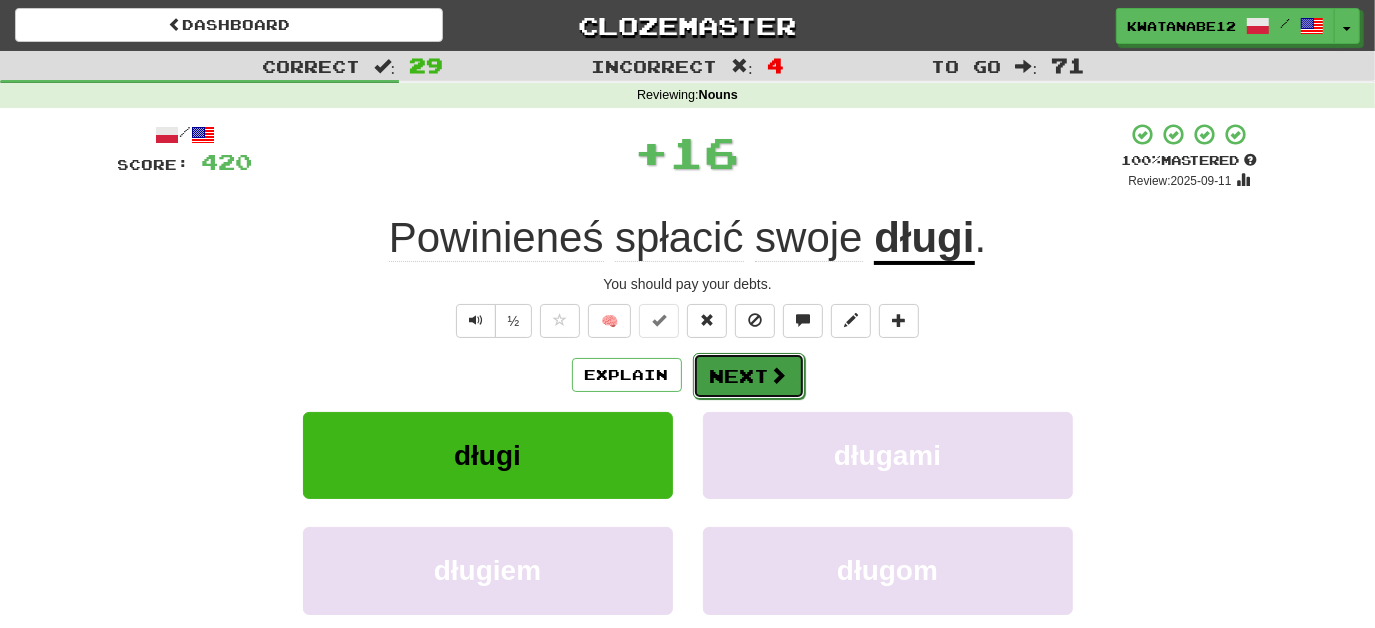 click on "Next" at bounding box center (749, 376) 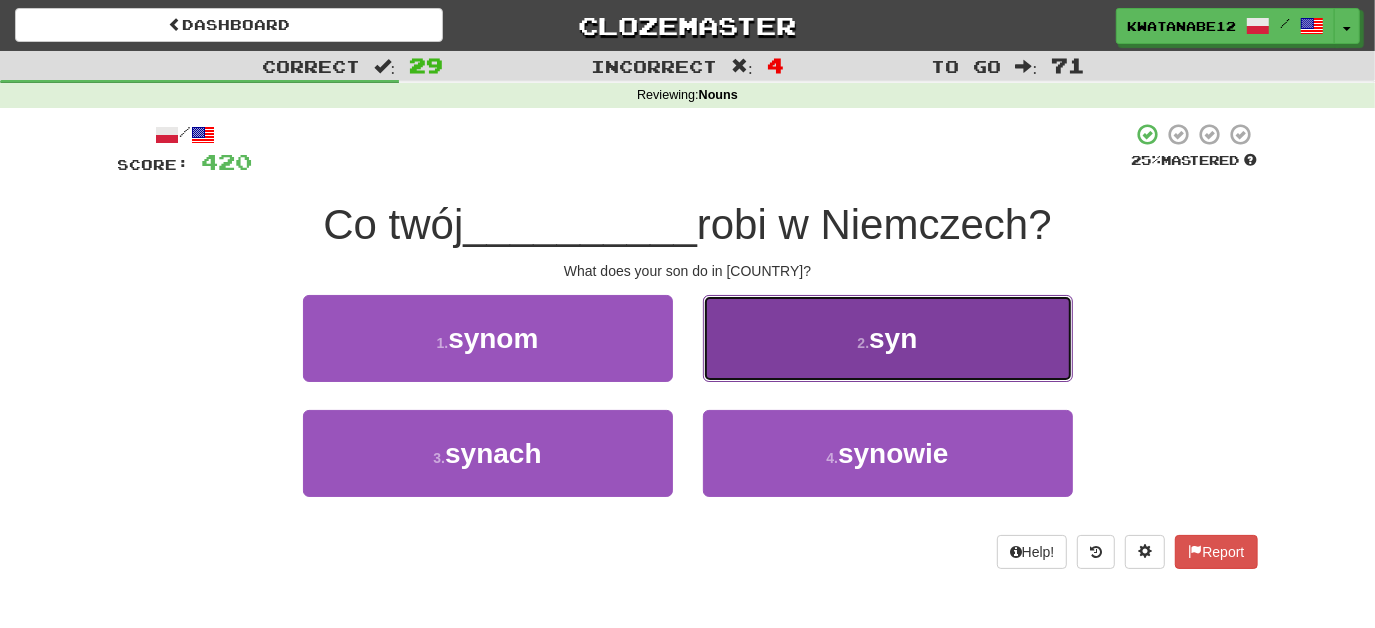 click on "2 .  syn" at bounding box center [888, 338] 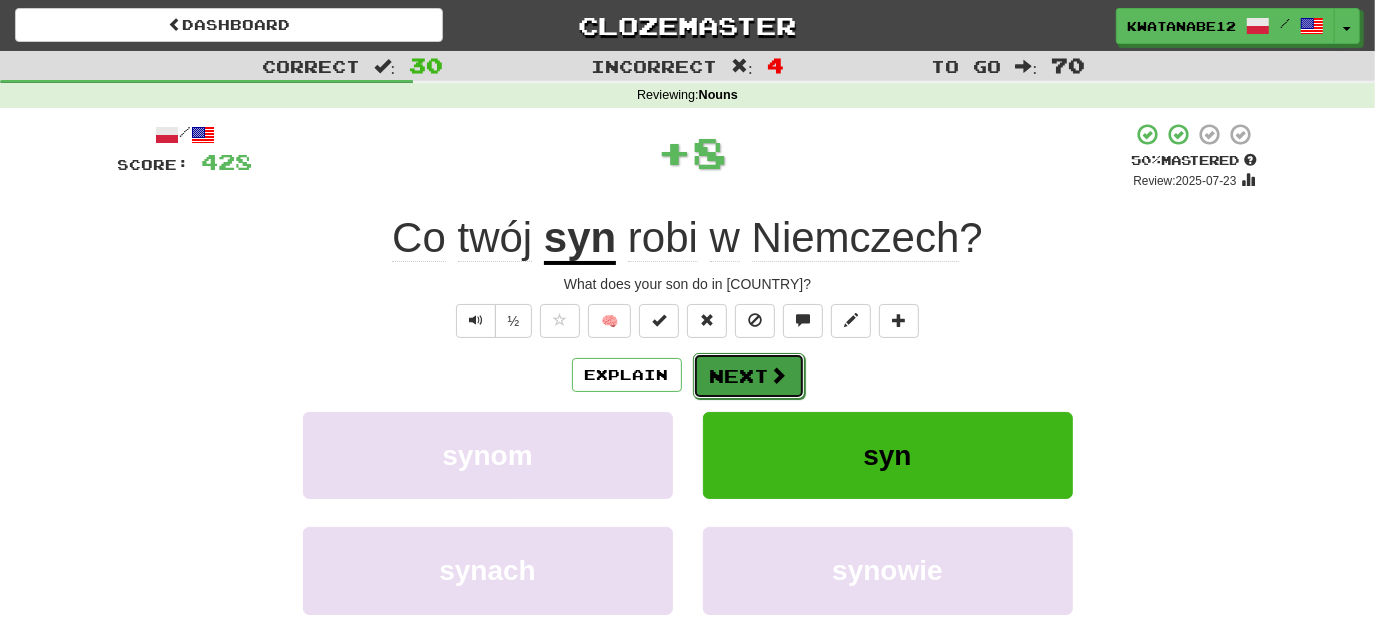 click on "Next" at bounding box center (749, 376) 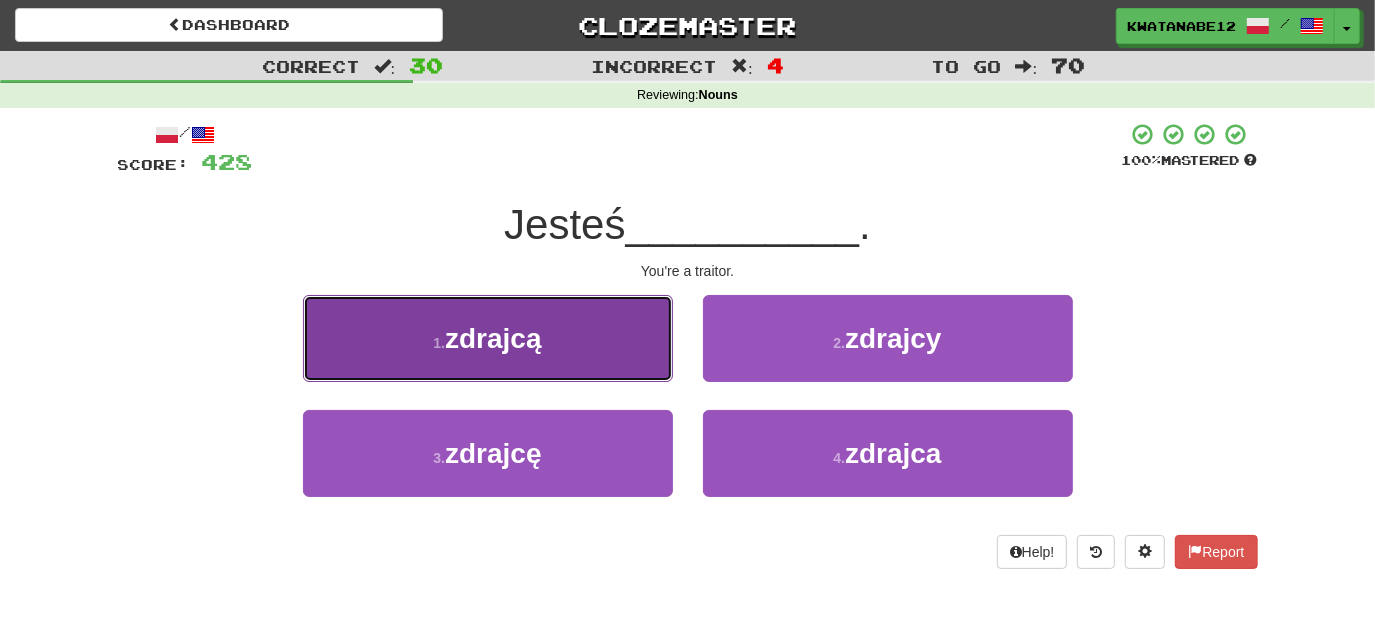 drag, startPoint x: 605, startPoint y: 356, endPoint x: 624, endPoint y: 359, distance: 19.235384 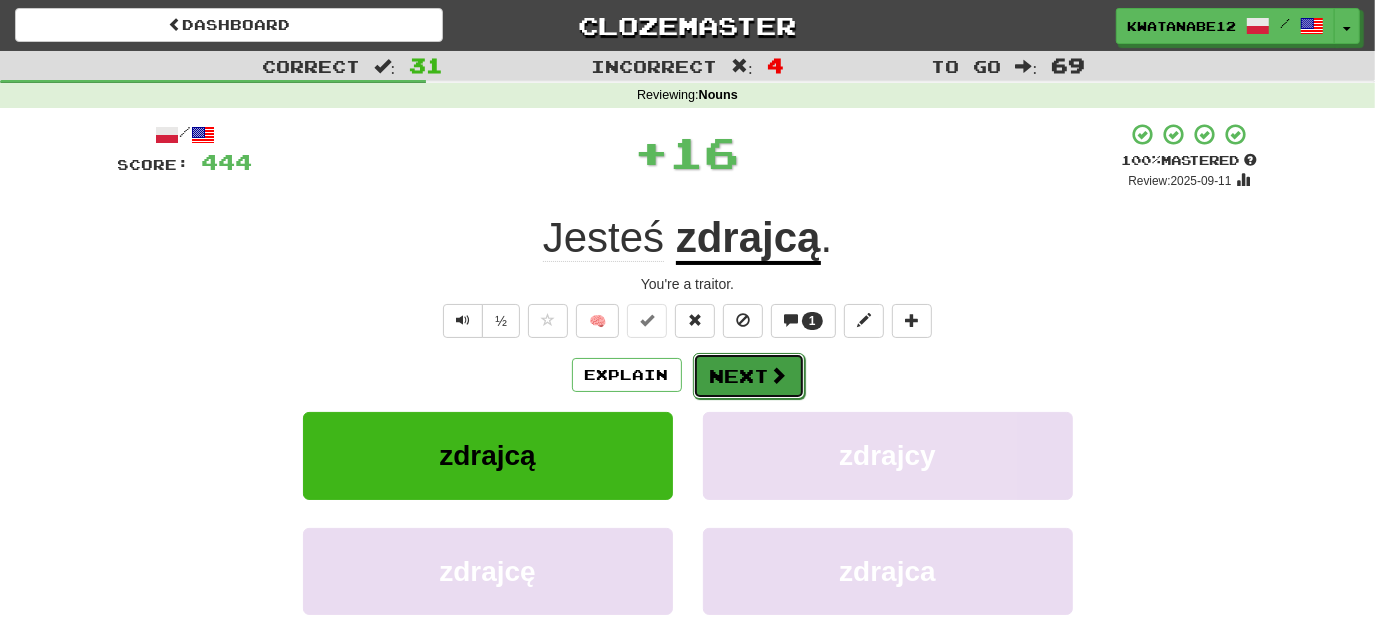 click on "Next" at bounding box center [749, 376] 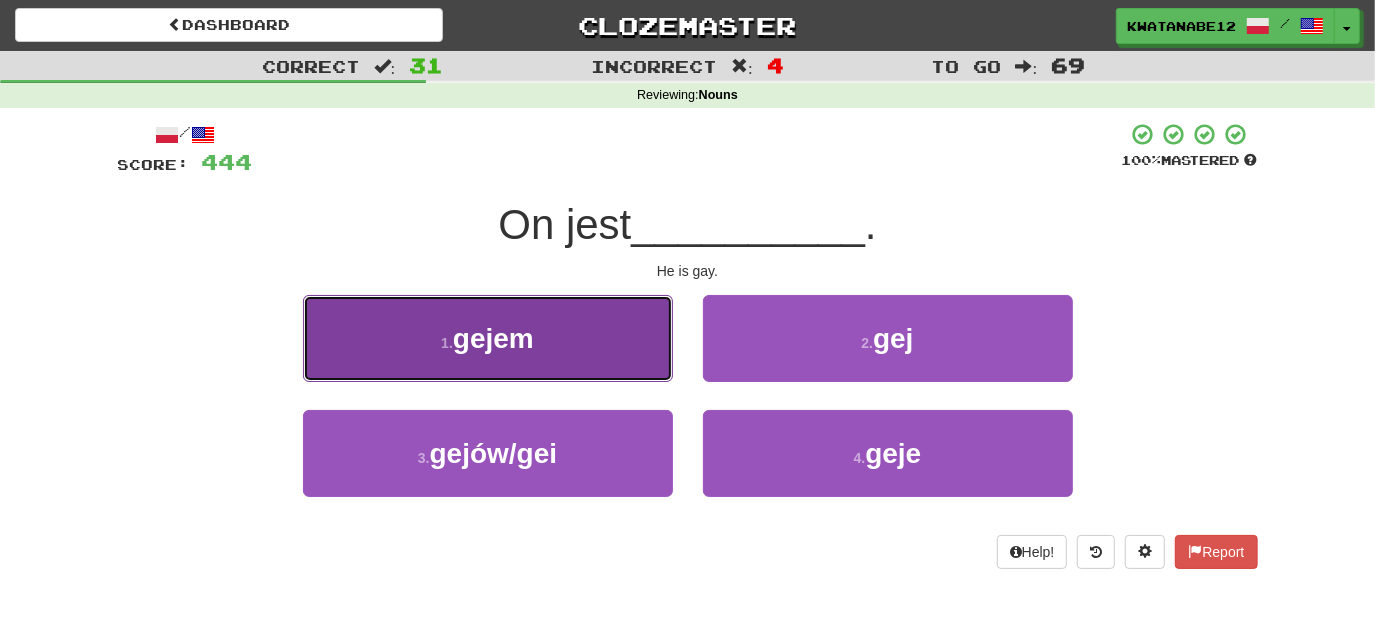 click on "1 .  gejem" at bounding box center (488, 338) 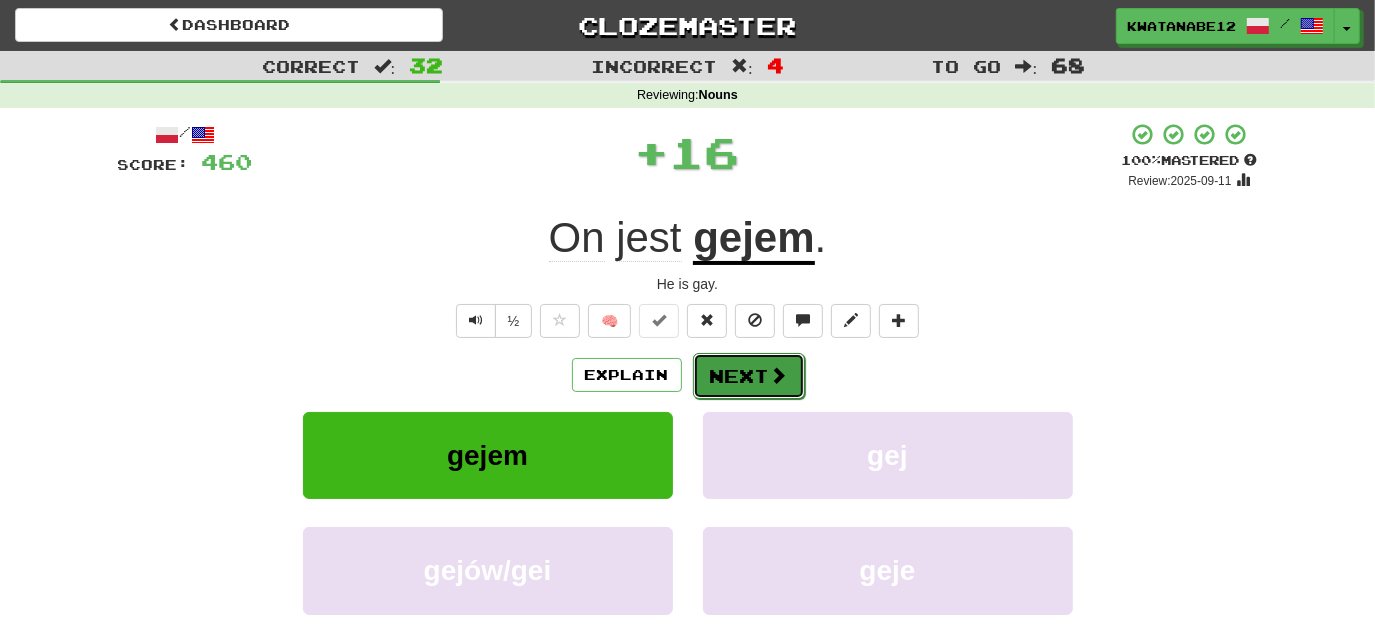 click on "Next" at bounding box center (749, 376) 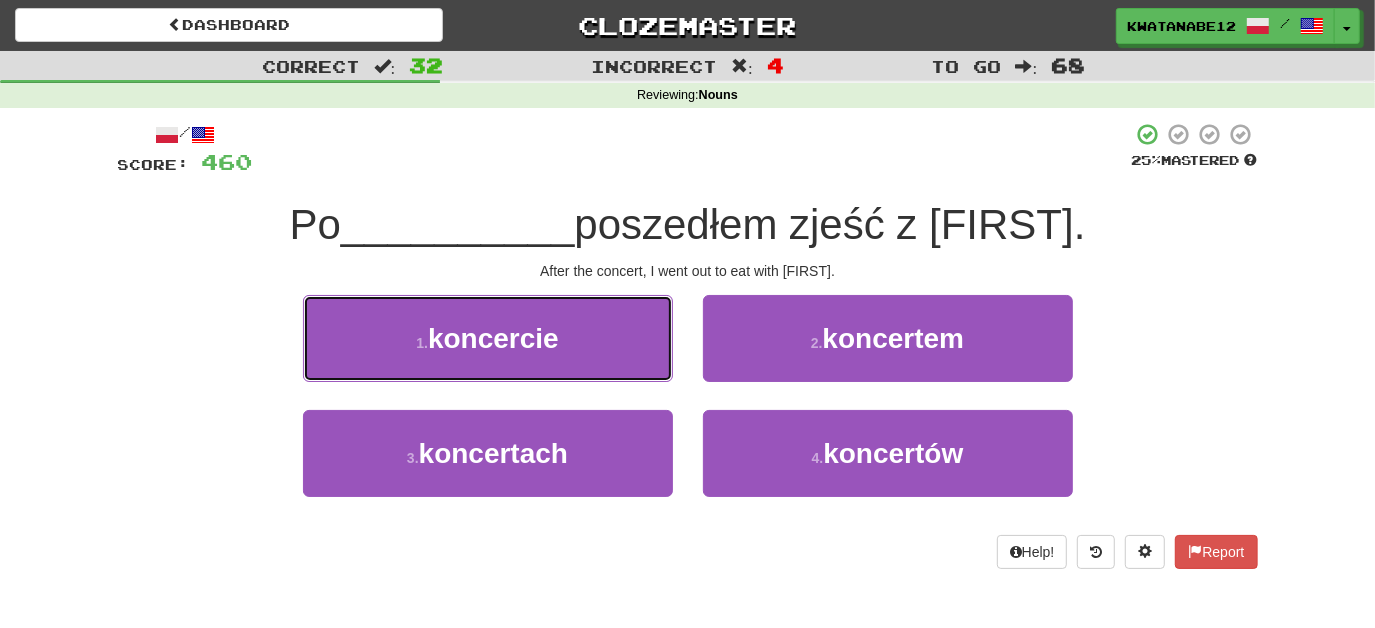 drag, startPoint x: 610, startPoint y: 346, endPoint x: 624, endPoint y: 349, distance: 14.3178215 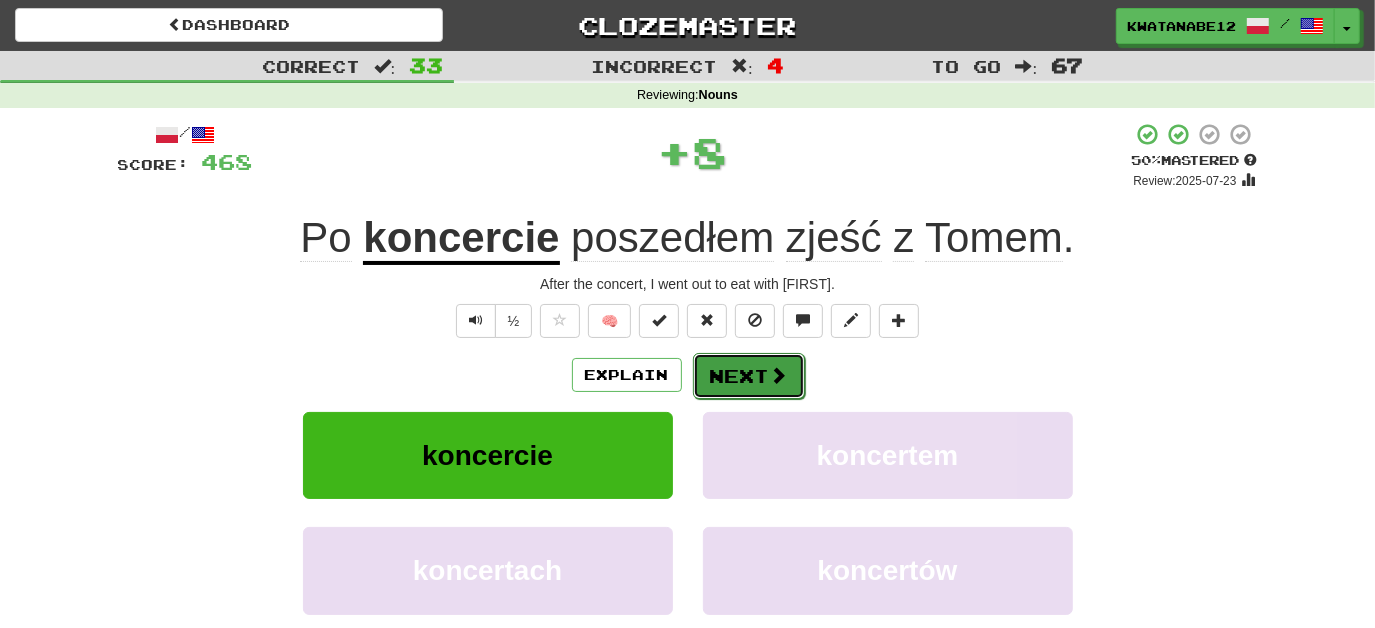 click on "Next" at bounding box center (749, 376) 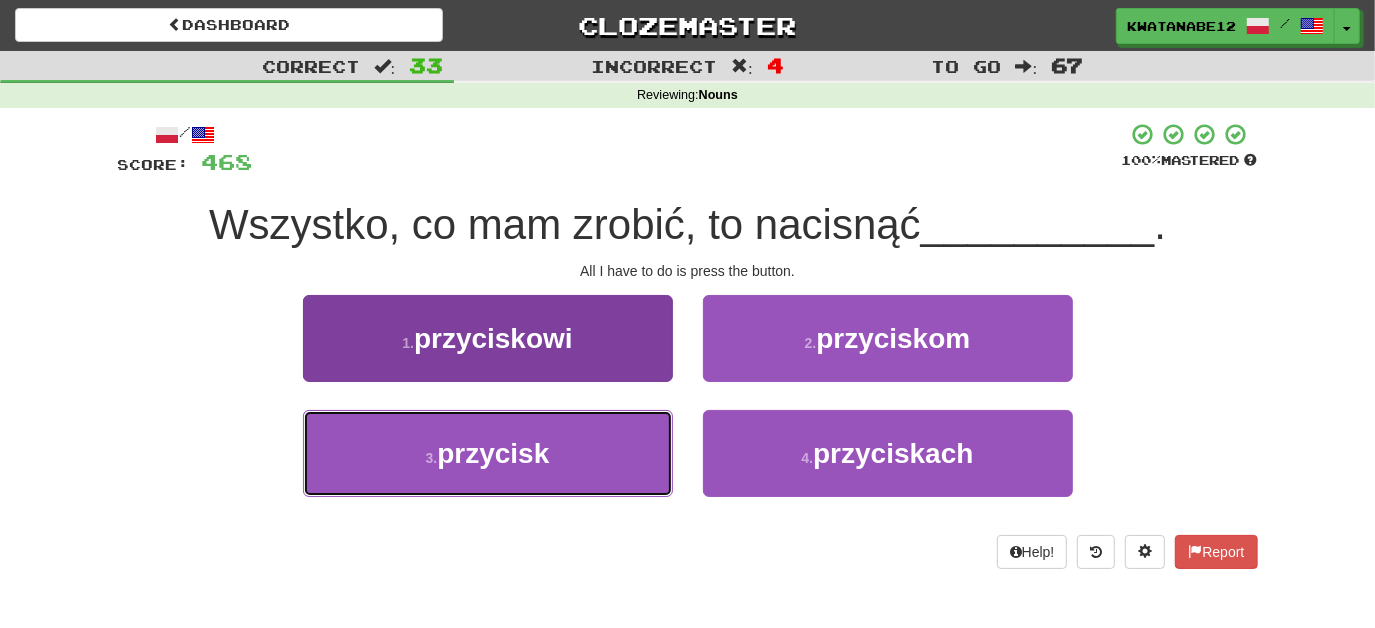 drag, startPoint x: 613, startPoint y: 447, endPoint x: 659, endPoint y: 420, distance: 53.338543 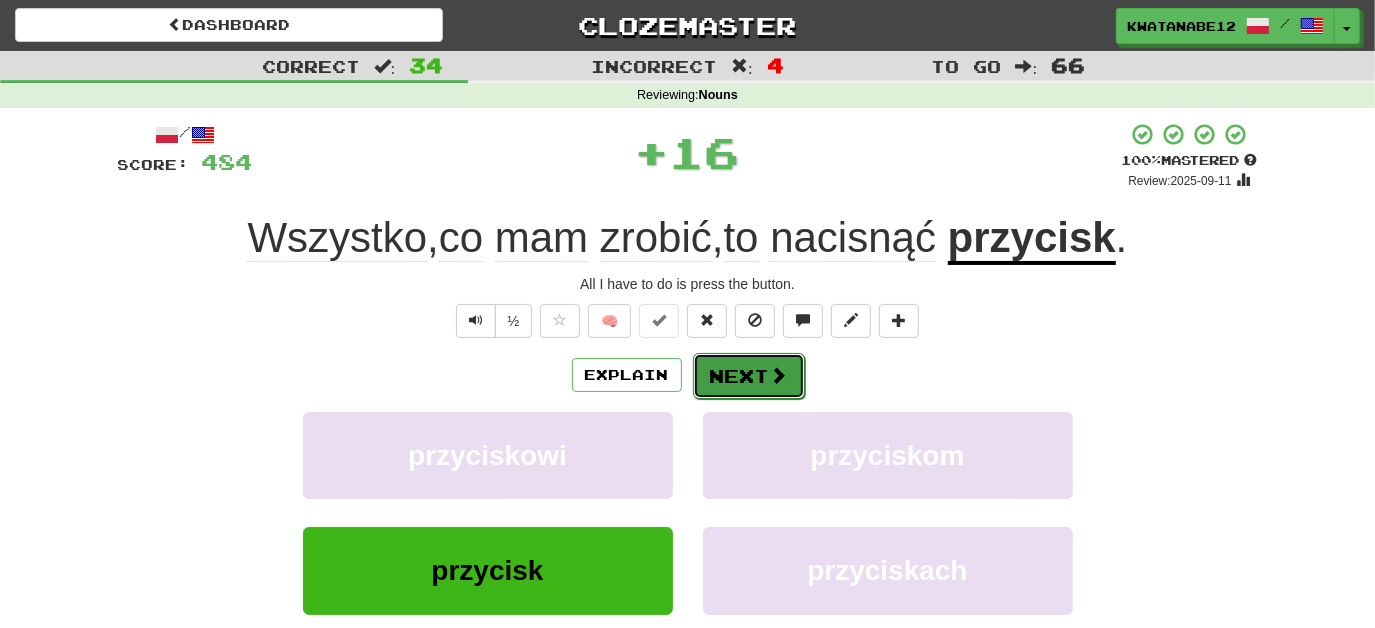 click on "Next" at bounding box center (749, 376) 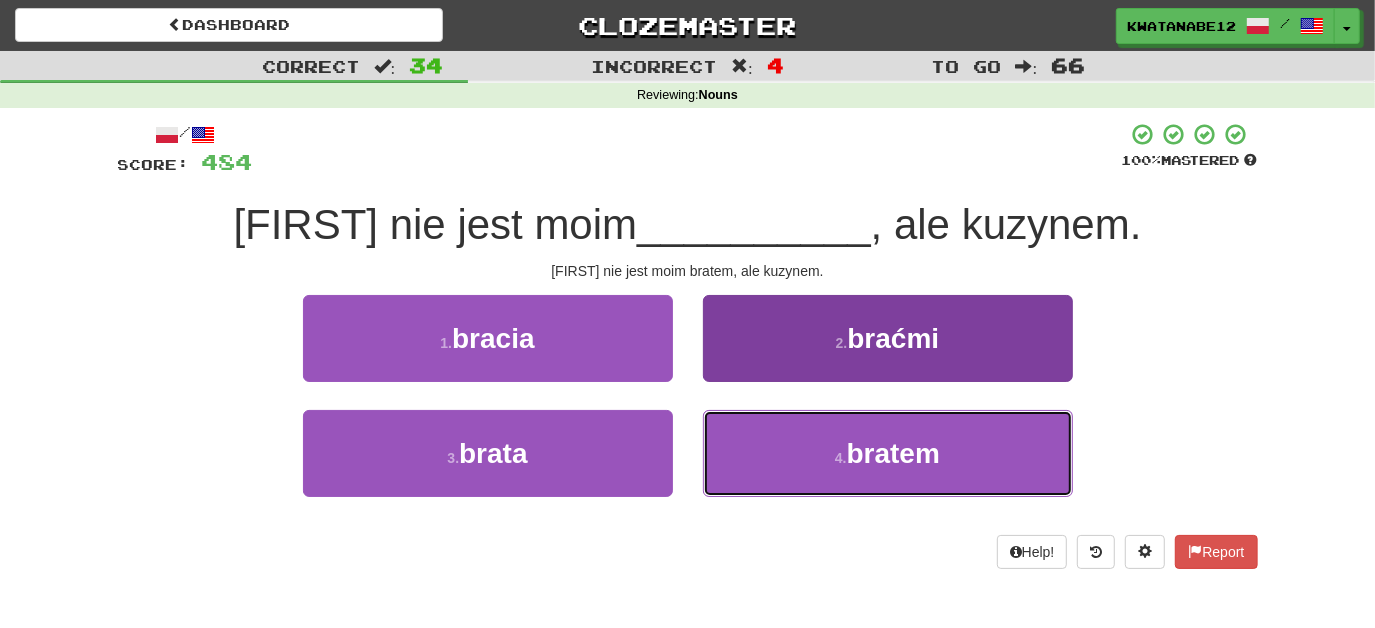 drag, startPoint x: 728, startPoint y: 443, endPoint x: 729, endPoint y: 432, distance: 11.045361 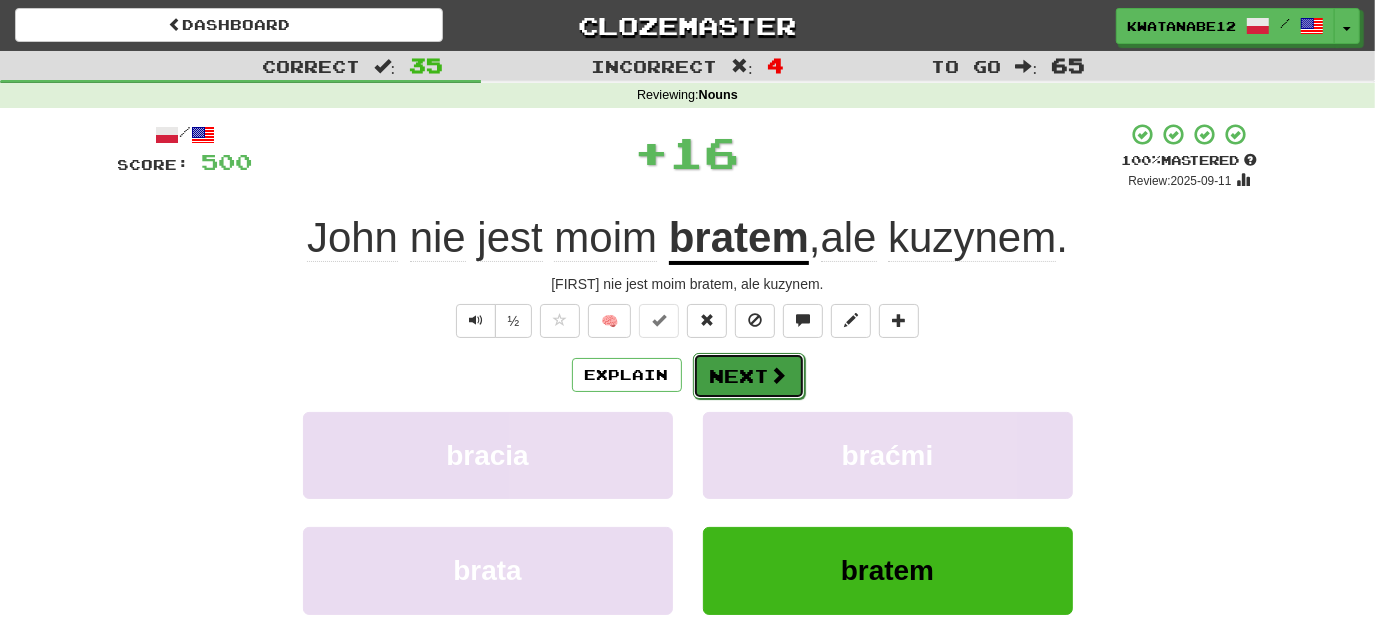 click on "Next" at bounding box center (749, 376) 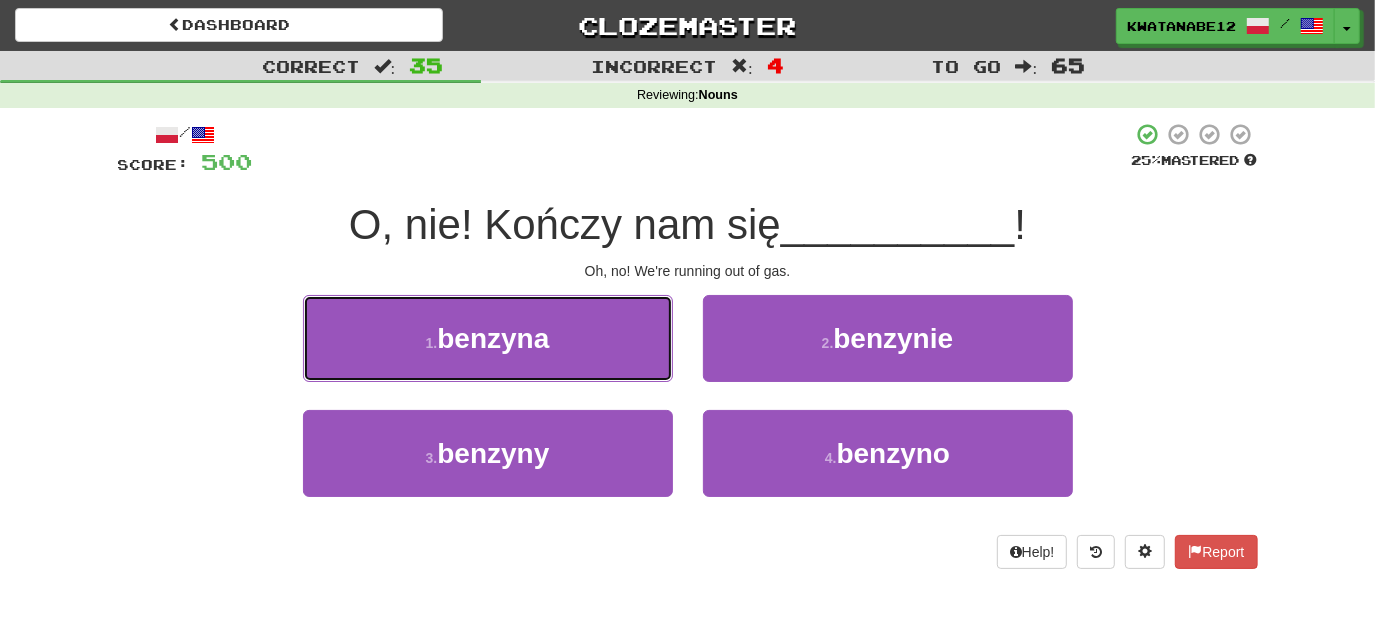 drag, startPoint x: 589, startPoint y: 347, endPoint x: 645, endPoint y: 349, distance: 56.0357 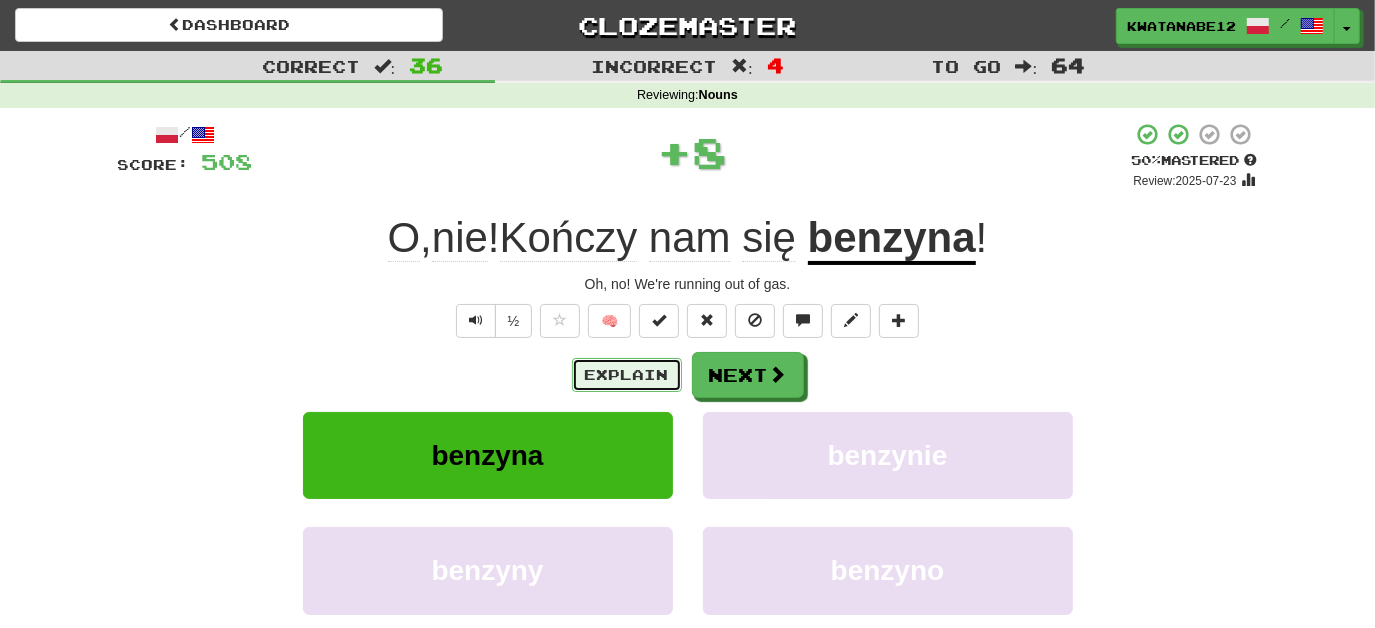 click on "Explain" at bounding box center (627, 375) 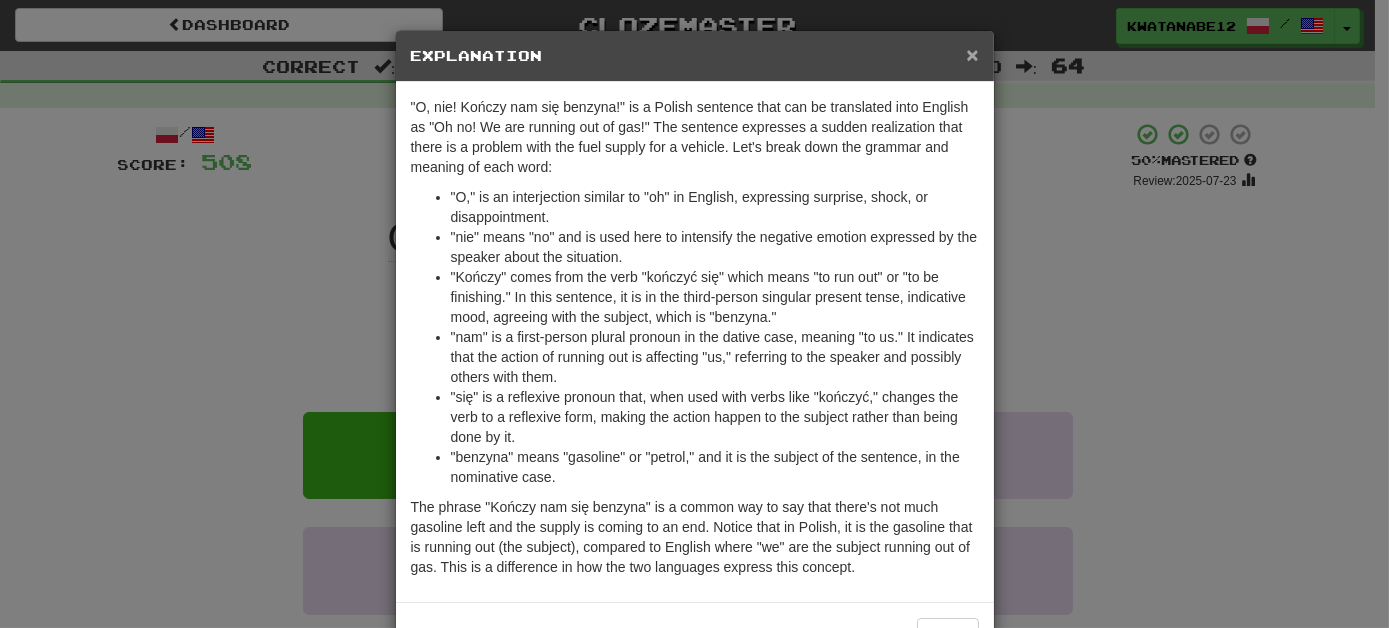click on "×" at bounding box center [972, 54] 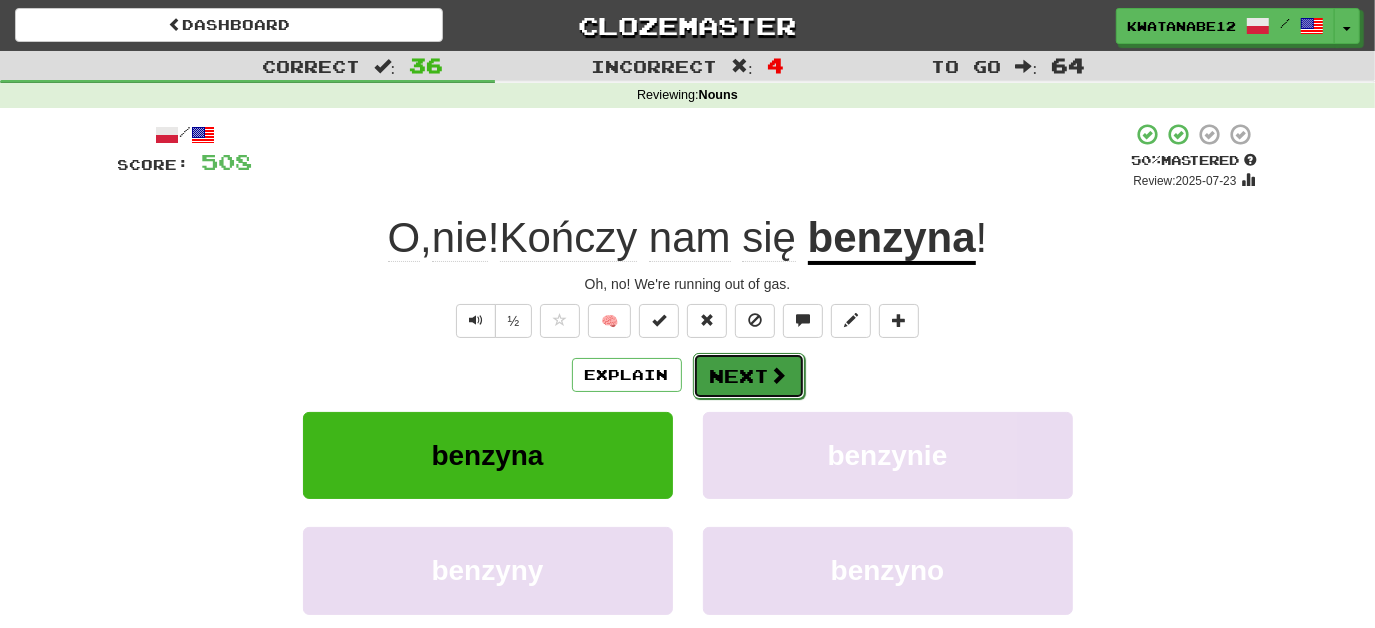 click on "Next" at bounding box center [749, 376] 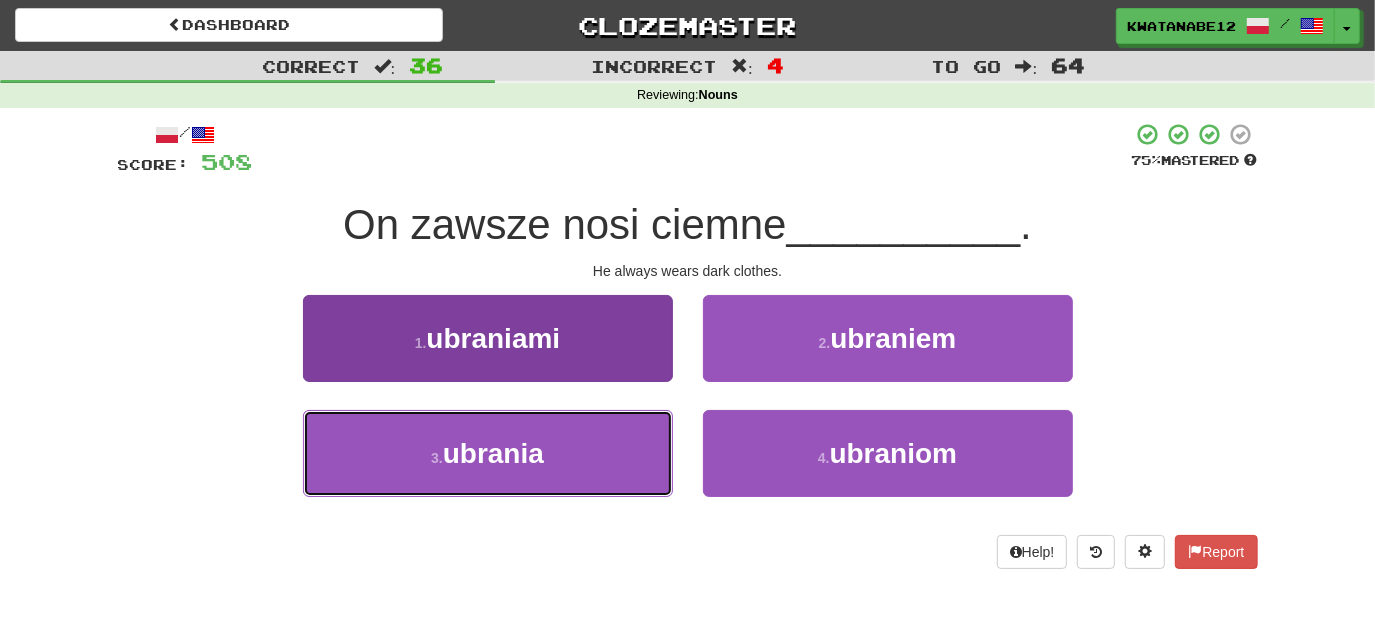 drag, startPoint x: 549, startPoint y: 444, endPoint x: 638, endPoint y: 439, distance: 89.140335 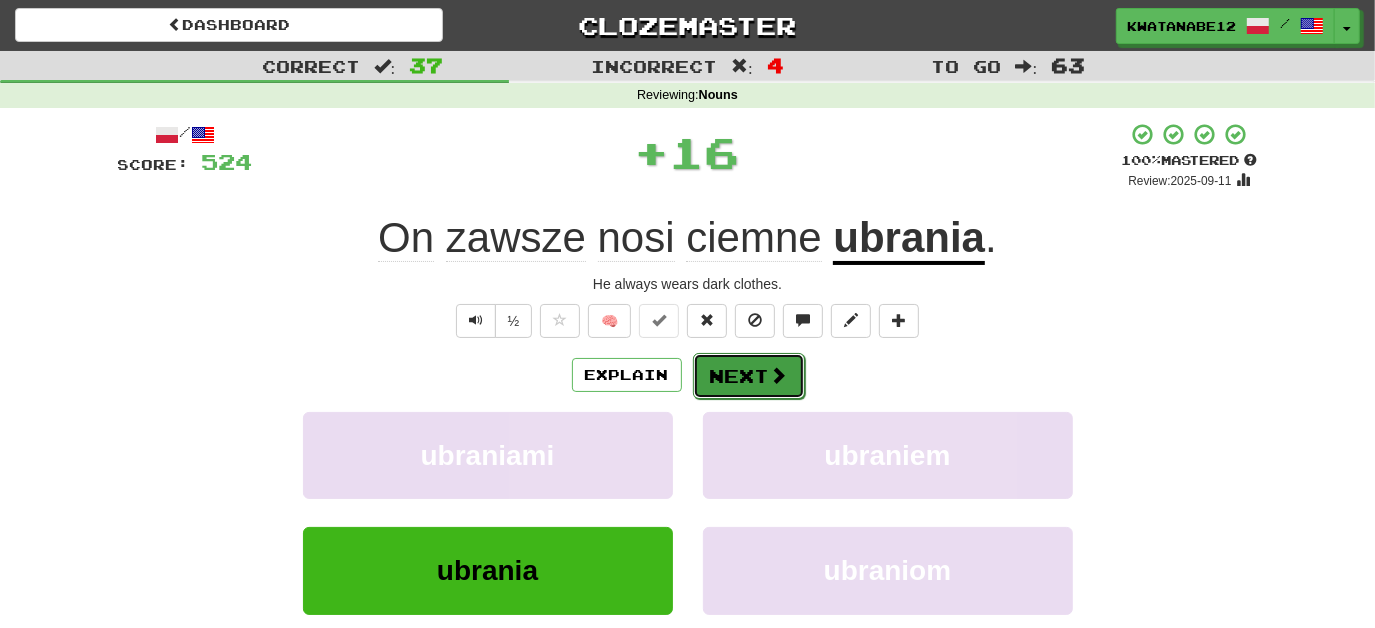 click on "Next" at bounding box center [749, 376] 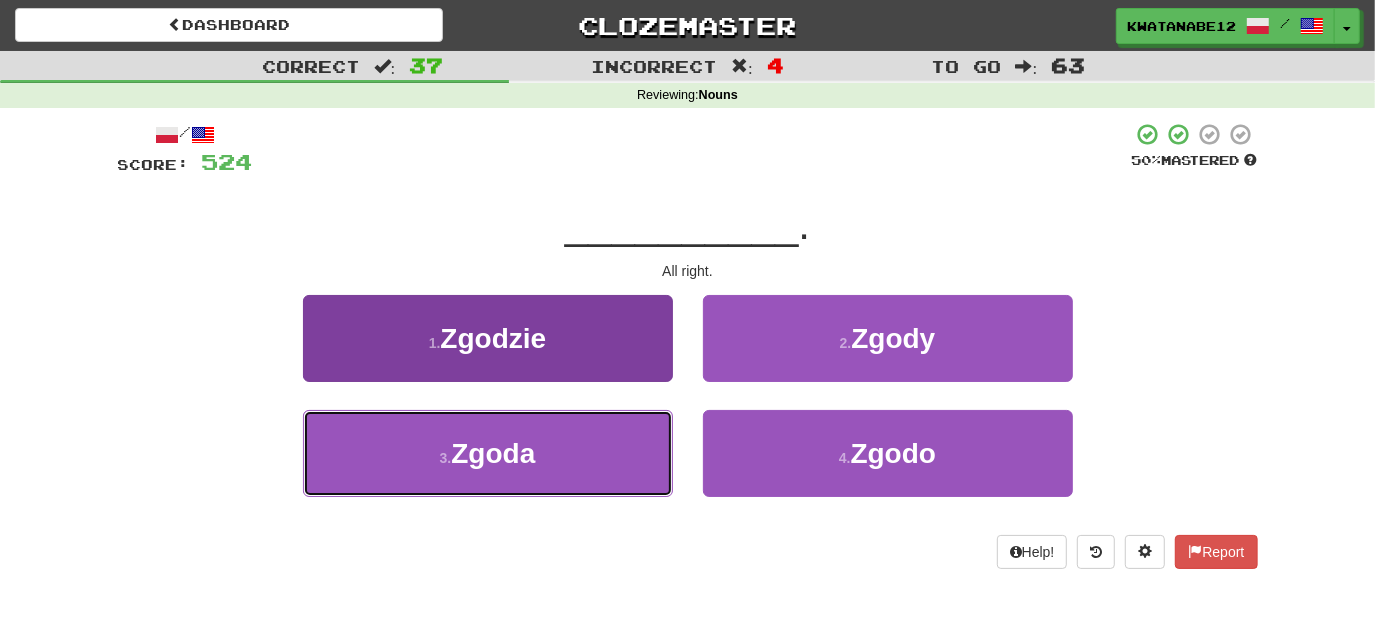 click on "3 .  Zgoda" at bounding box center [488, 453] 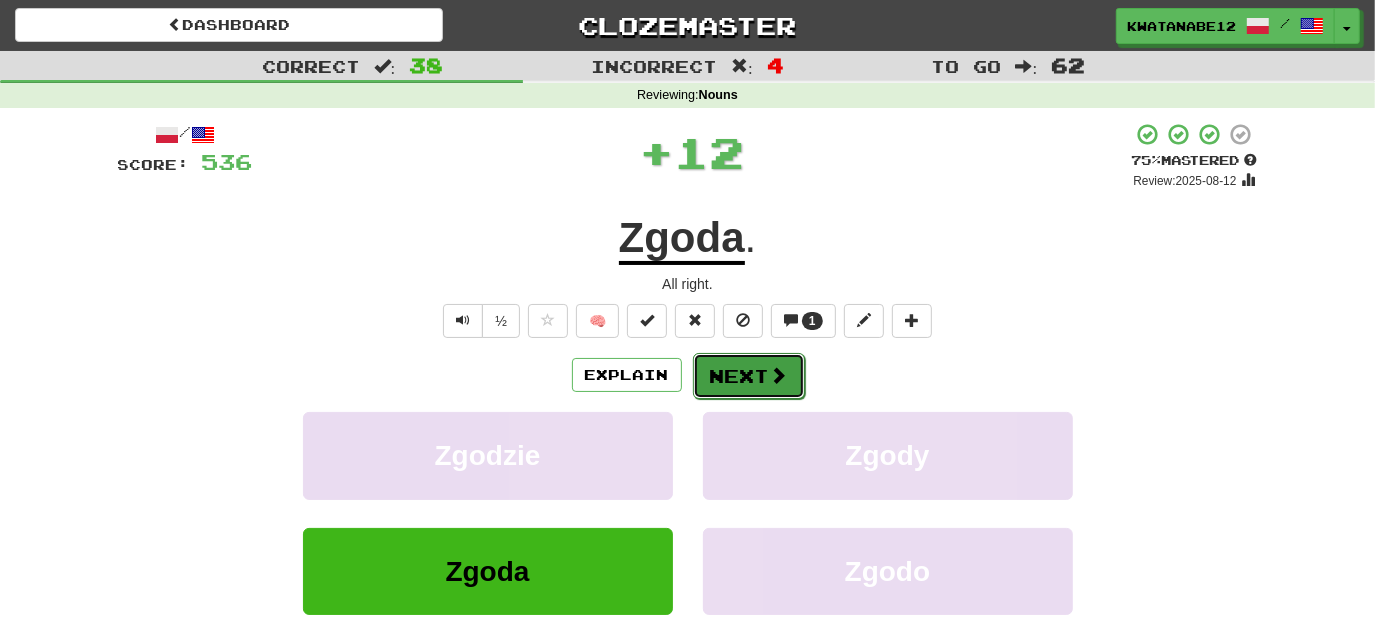 click on "Next" at bounding box center [749, 376] 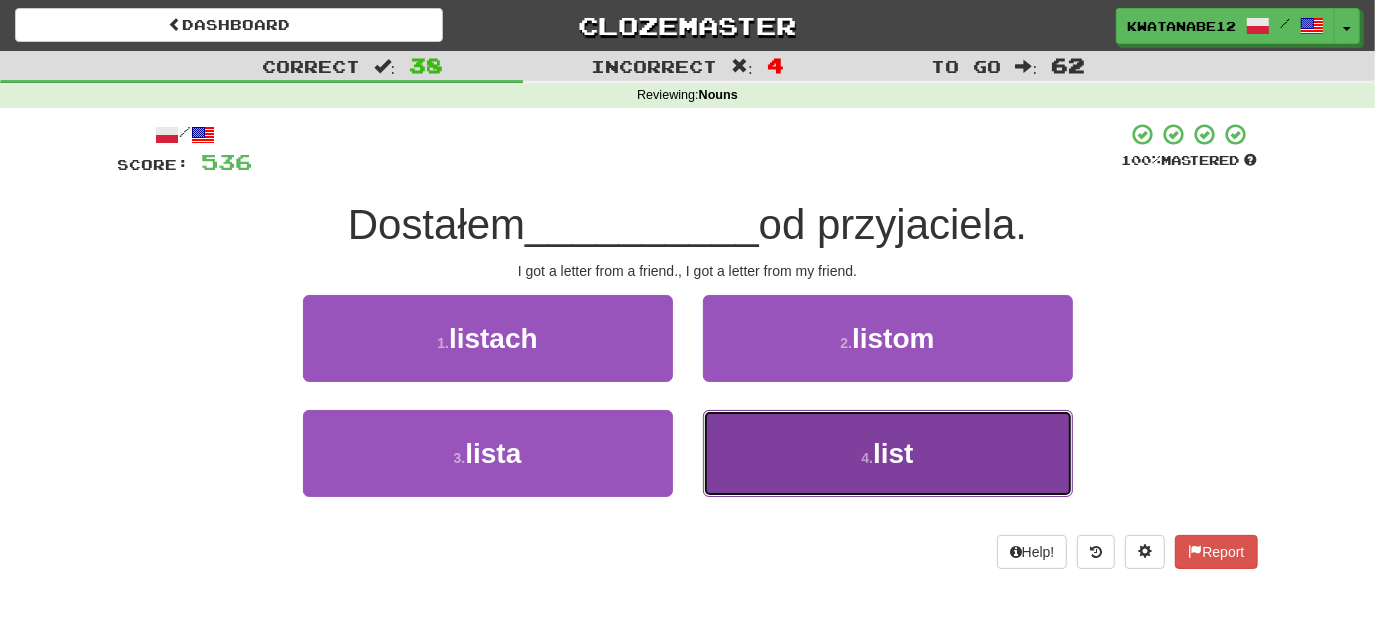 click on "4 .  list" at bounding box center (888, 453) 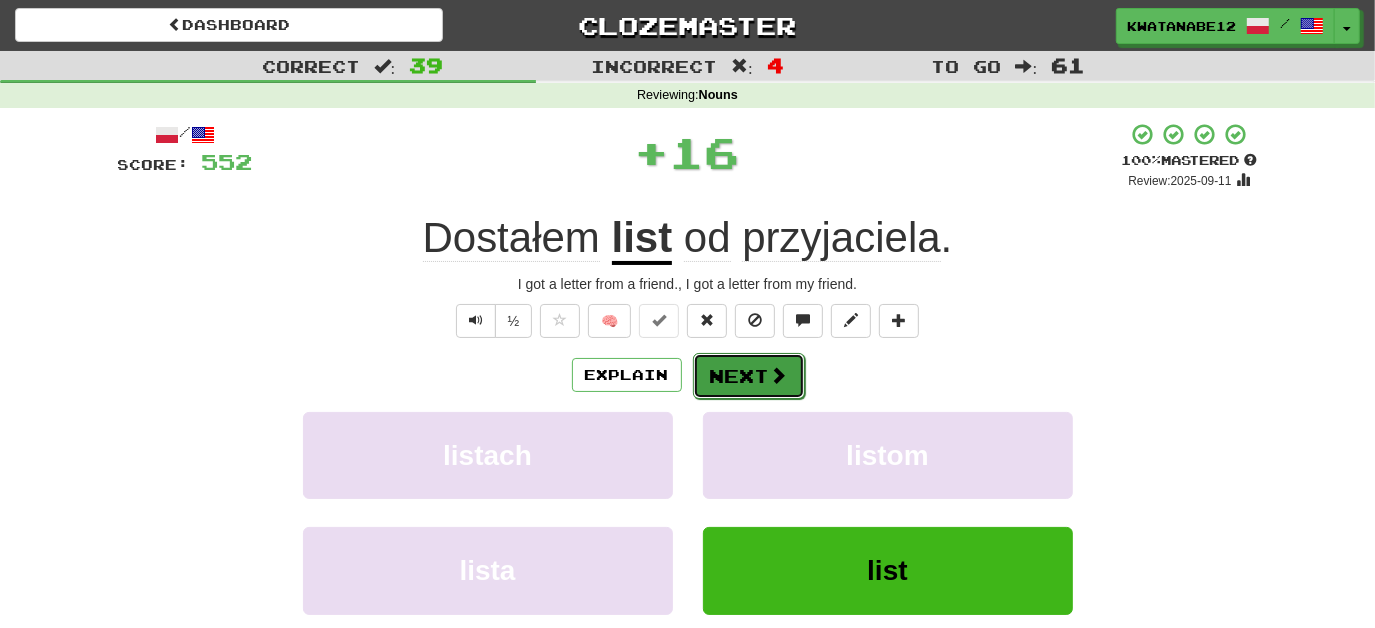click on "Next" at bounding box center [749, 376] 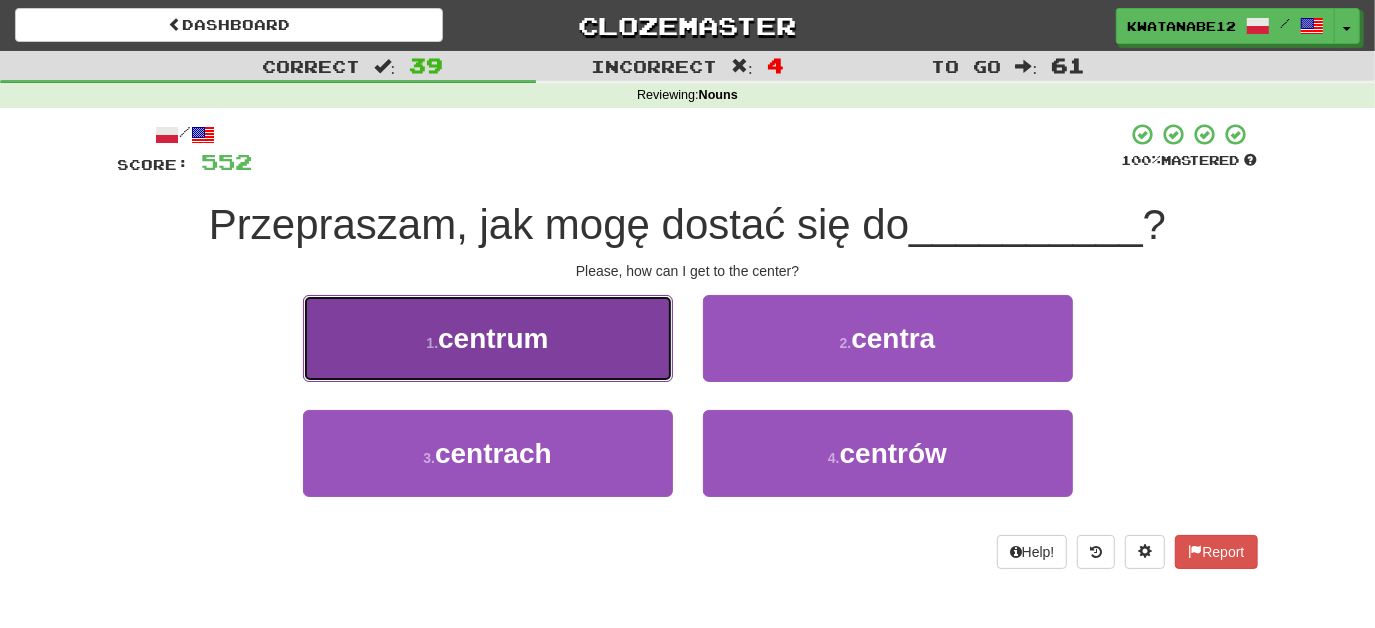 click on "1 .  centrum" at bounding box center [488, 338] 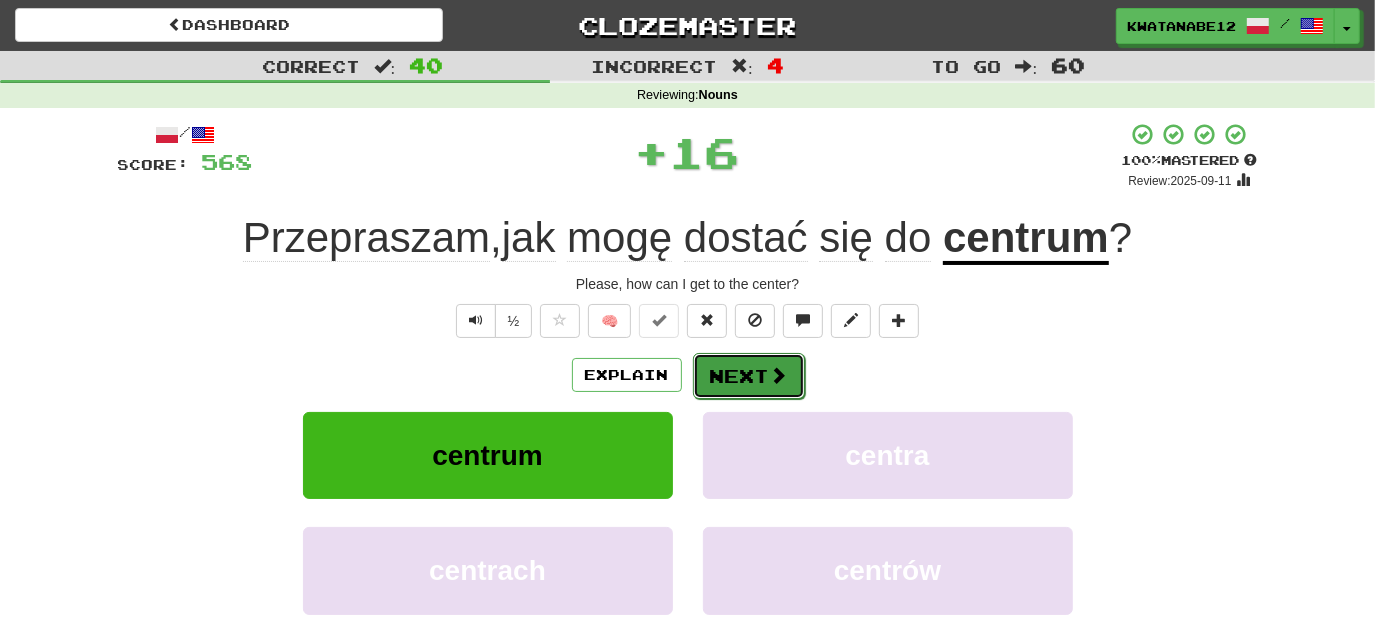 click on "Next" at bounding box center [749, 376] 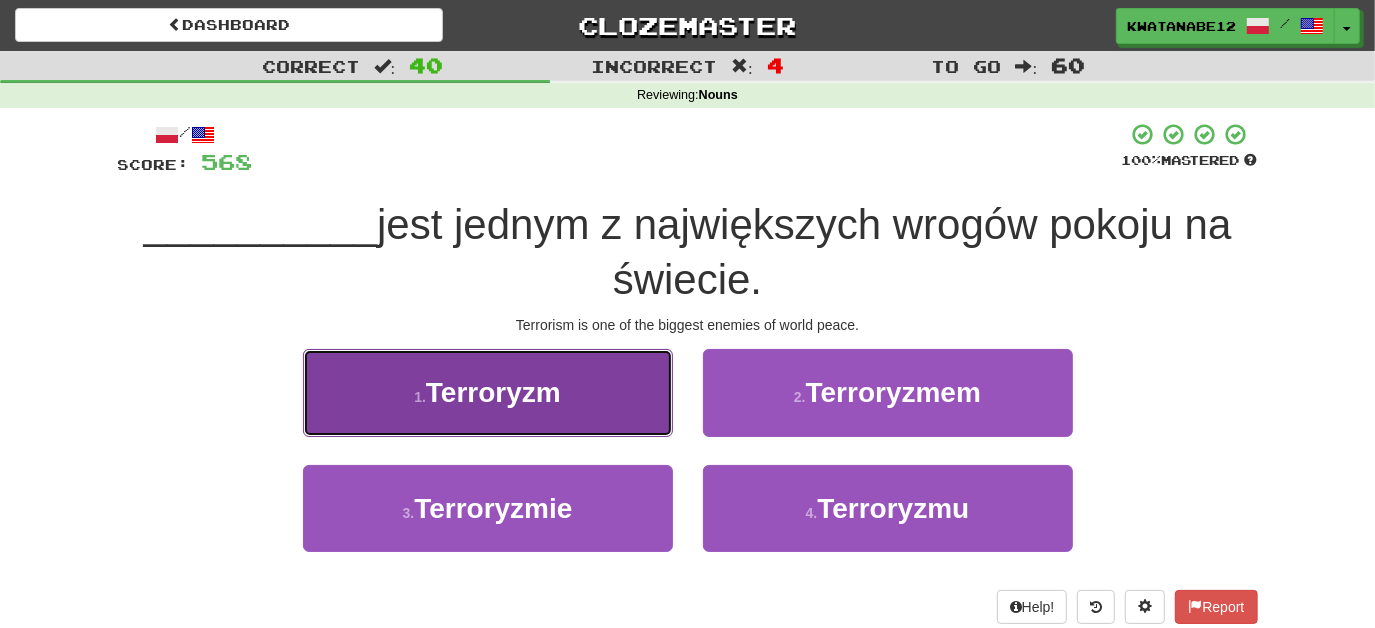 click on "1 .  Terroryzm" at bounding box center (488, 392) 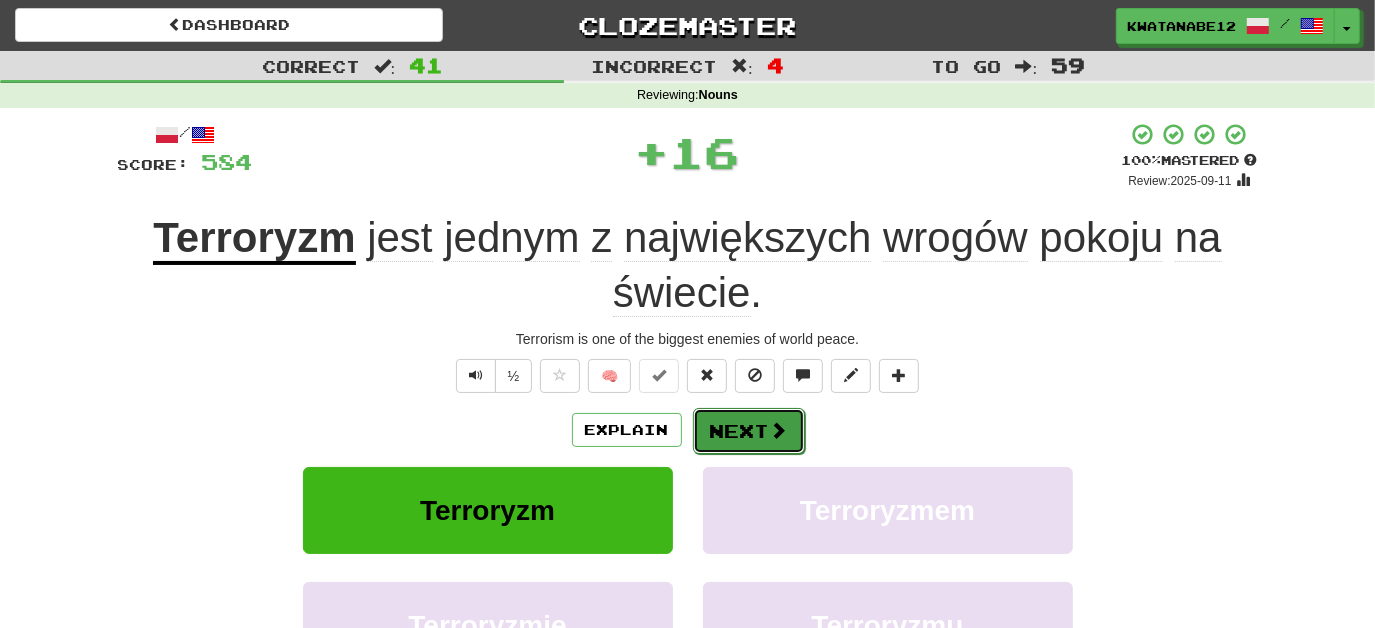 click on "Next" at bounding box center [749, 431] 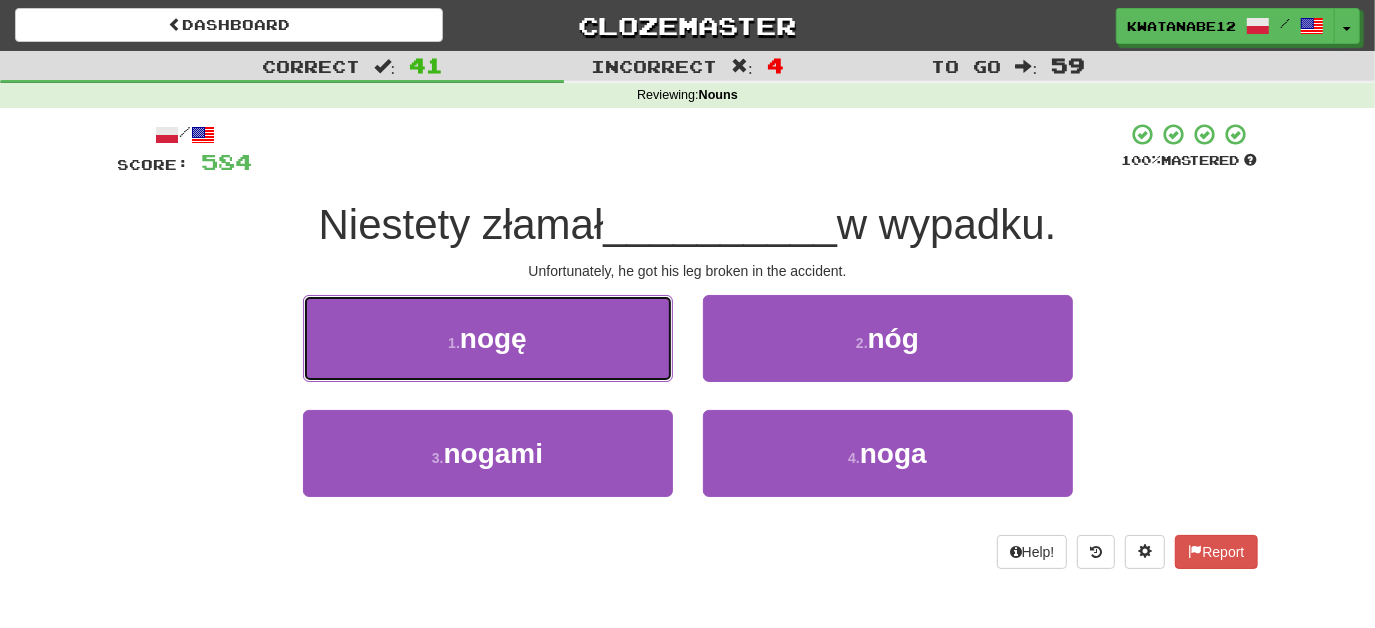drag, startPoint x: 610, startPoint y: 347, endPoint x: 623, endPoint y: 349, distance: 13.152946 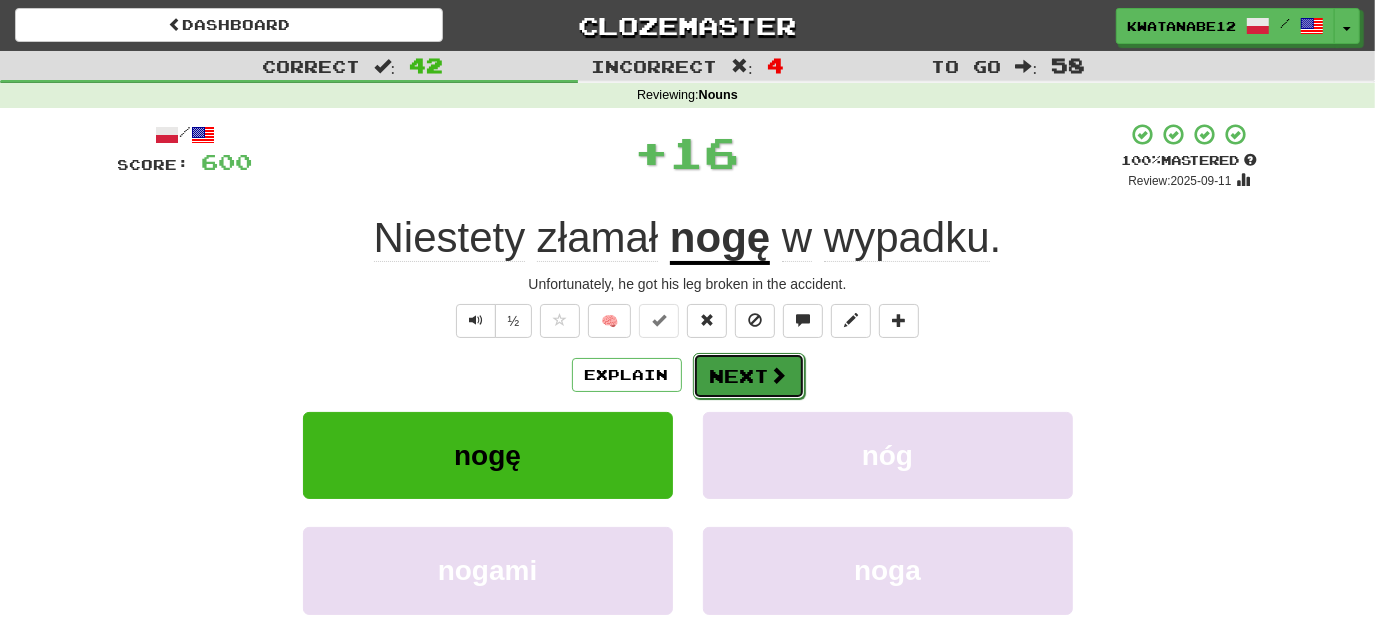 click on "Next" at bounding box center [749, 376] 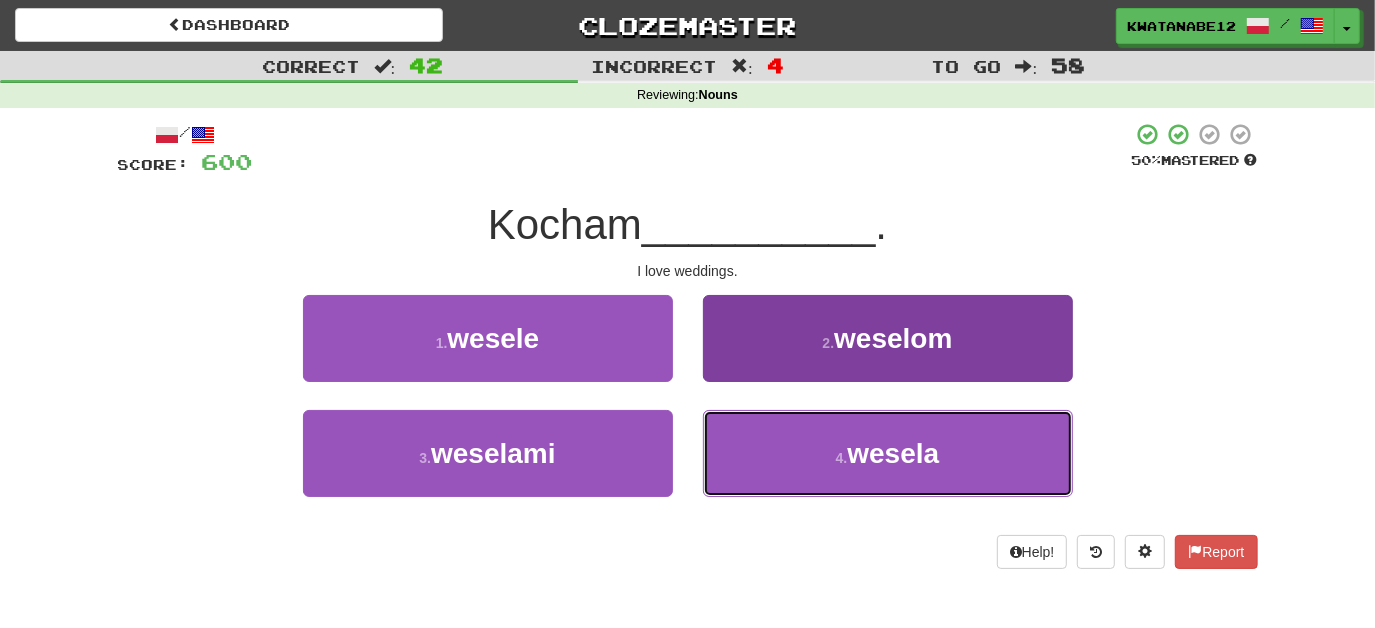 click on "4 .  wesela" at bounding box center [888, 453] 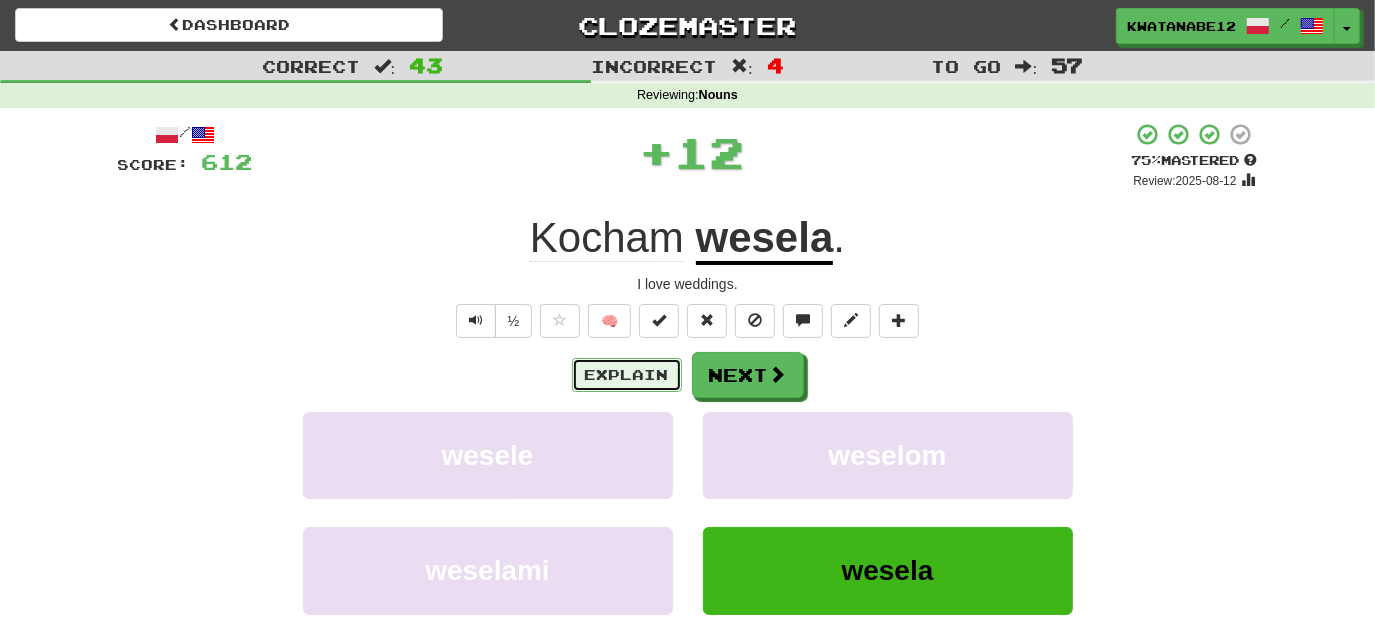click on "Explain" at bounding box center [627, 375] 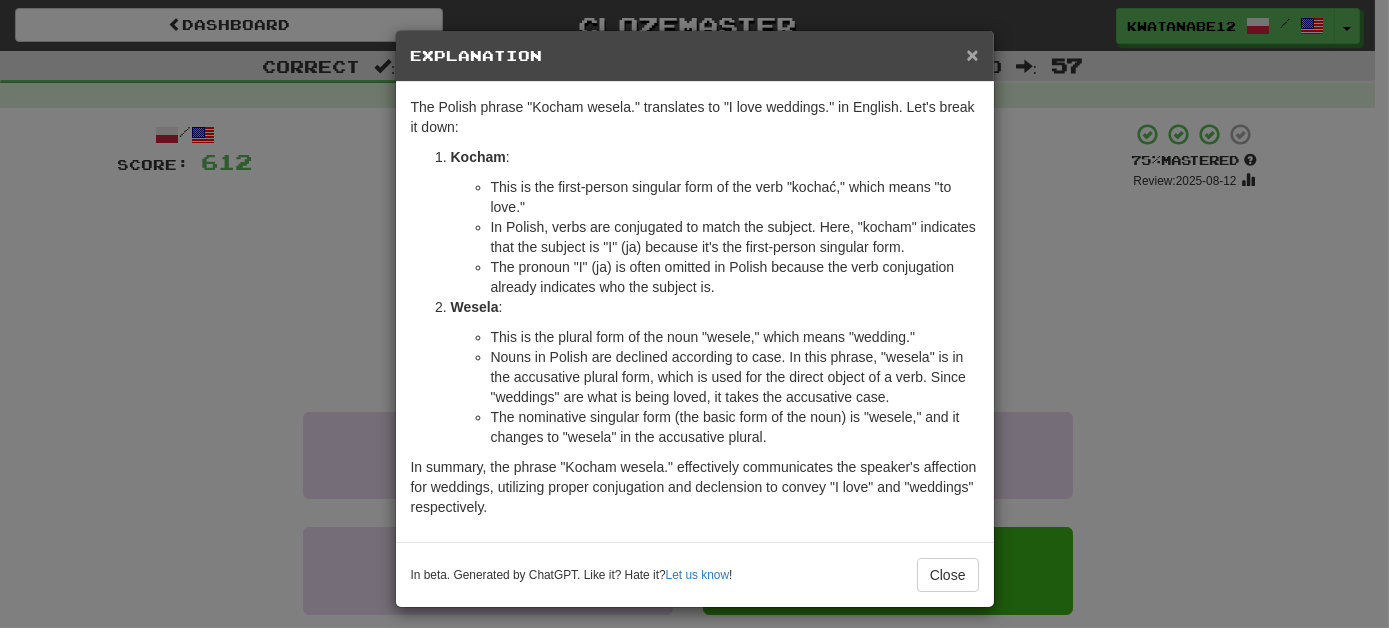 click on "×" at bounding box center (972, 54) 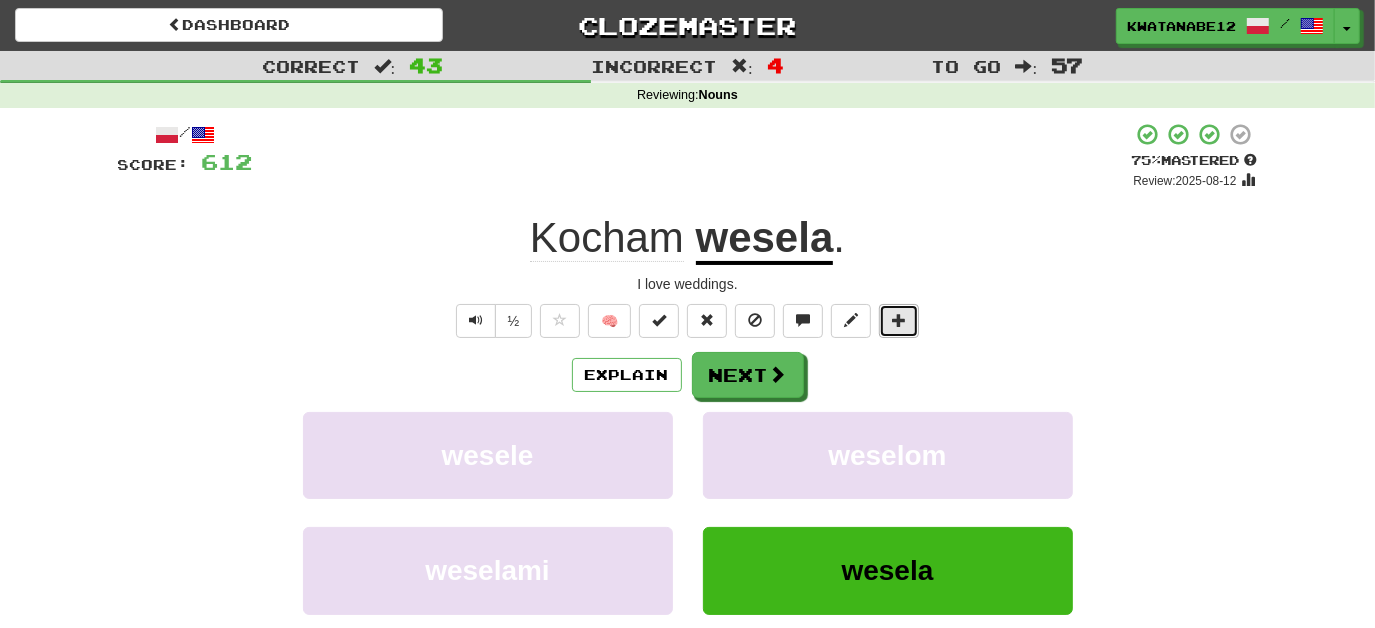 click at bounding box center [899, 321] 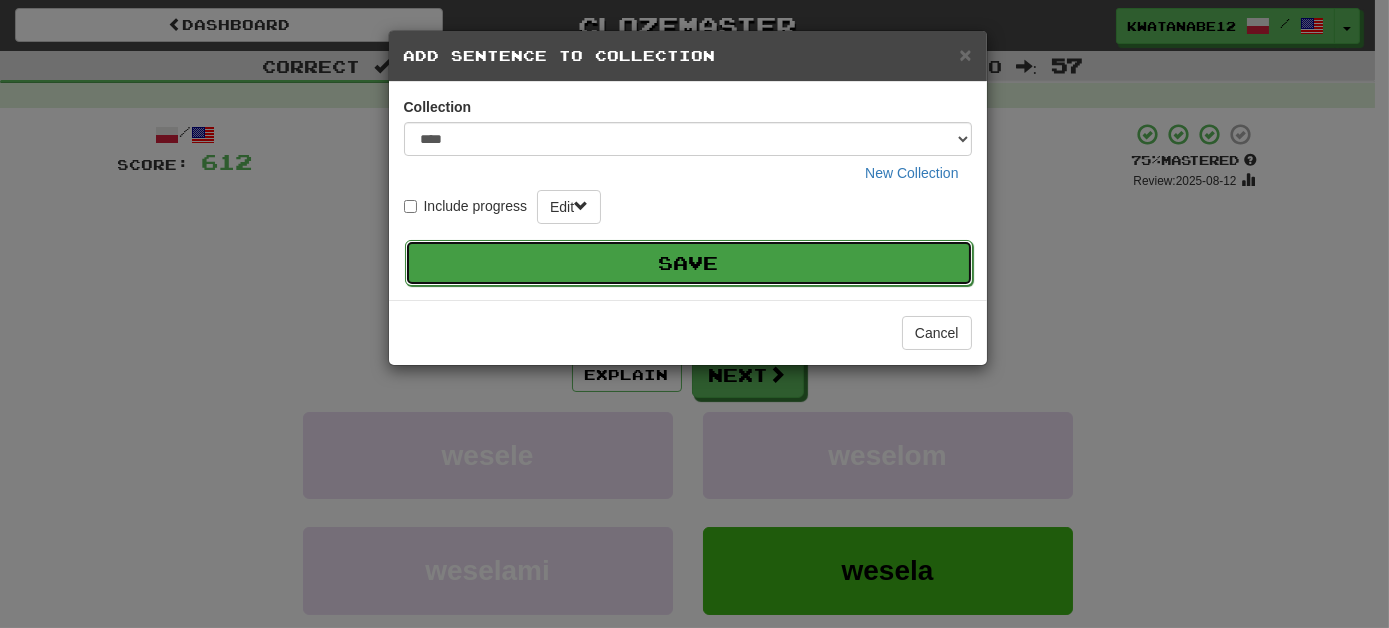 click on "Save" at bounding box center [689, 263] 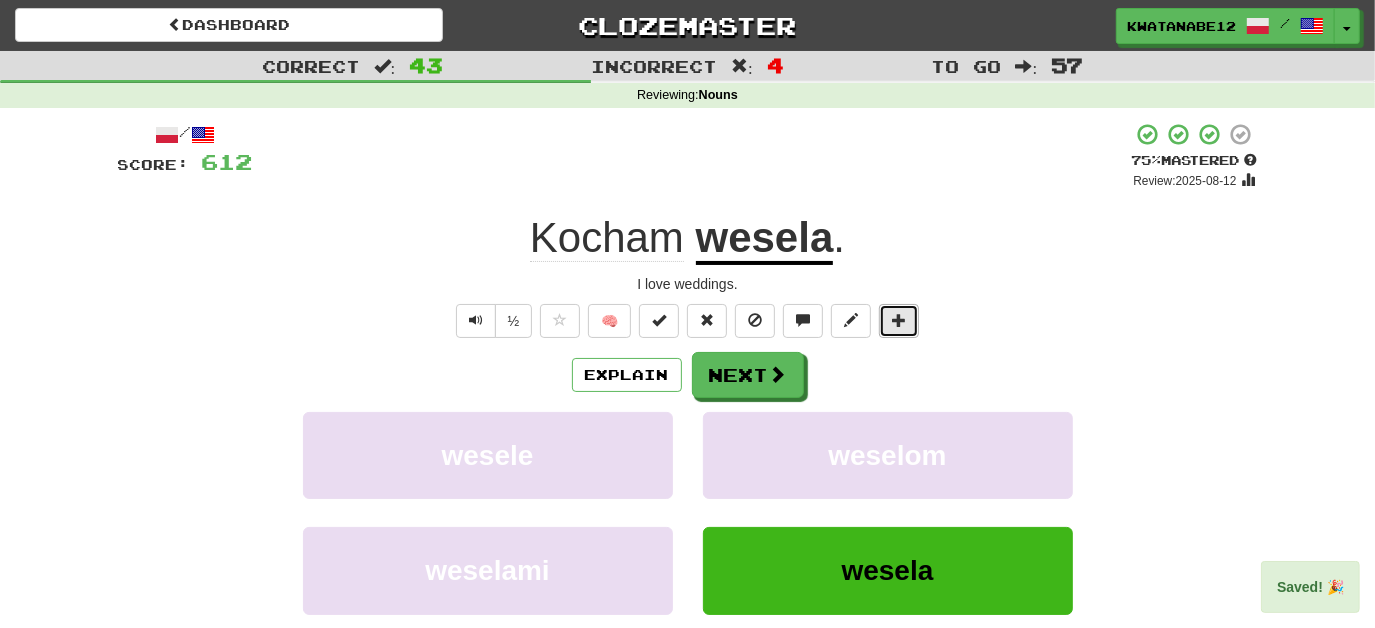 click at bounding box center [899, 320] 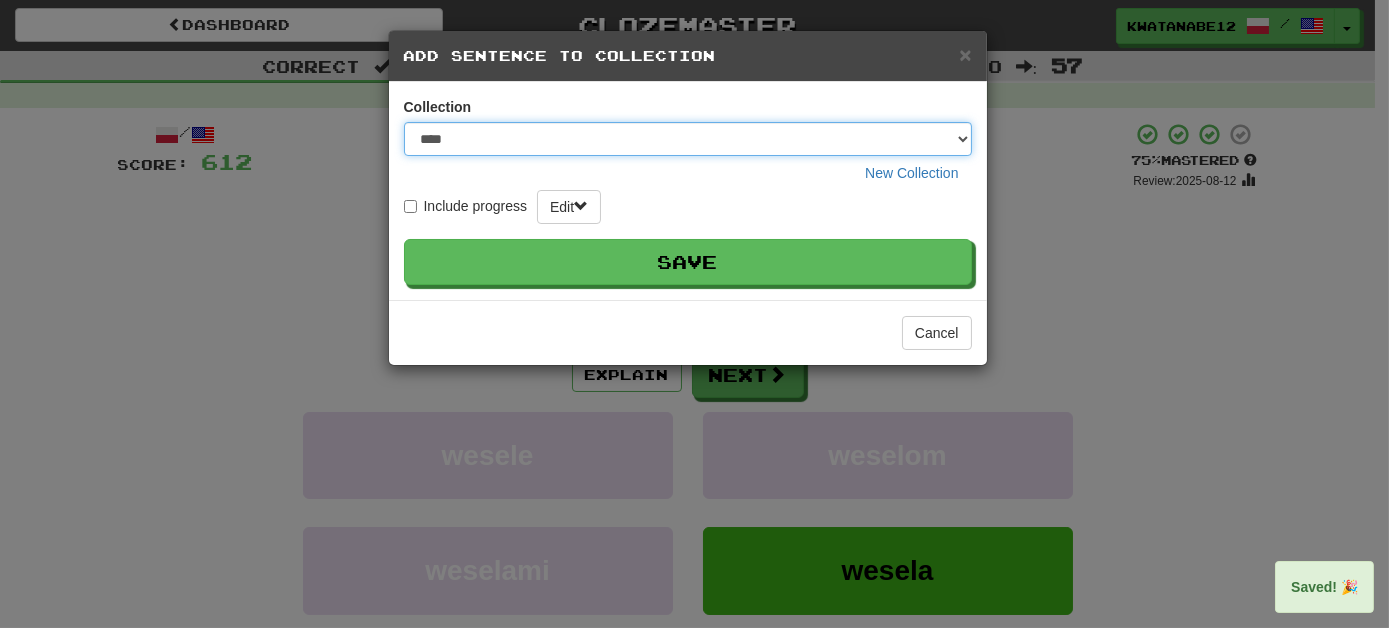 click on "**** ****** ******** ***** *********" at bounding box center (688, 139) 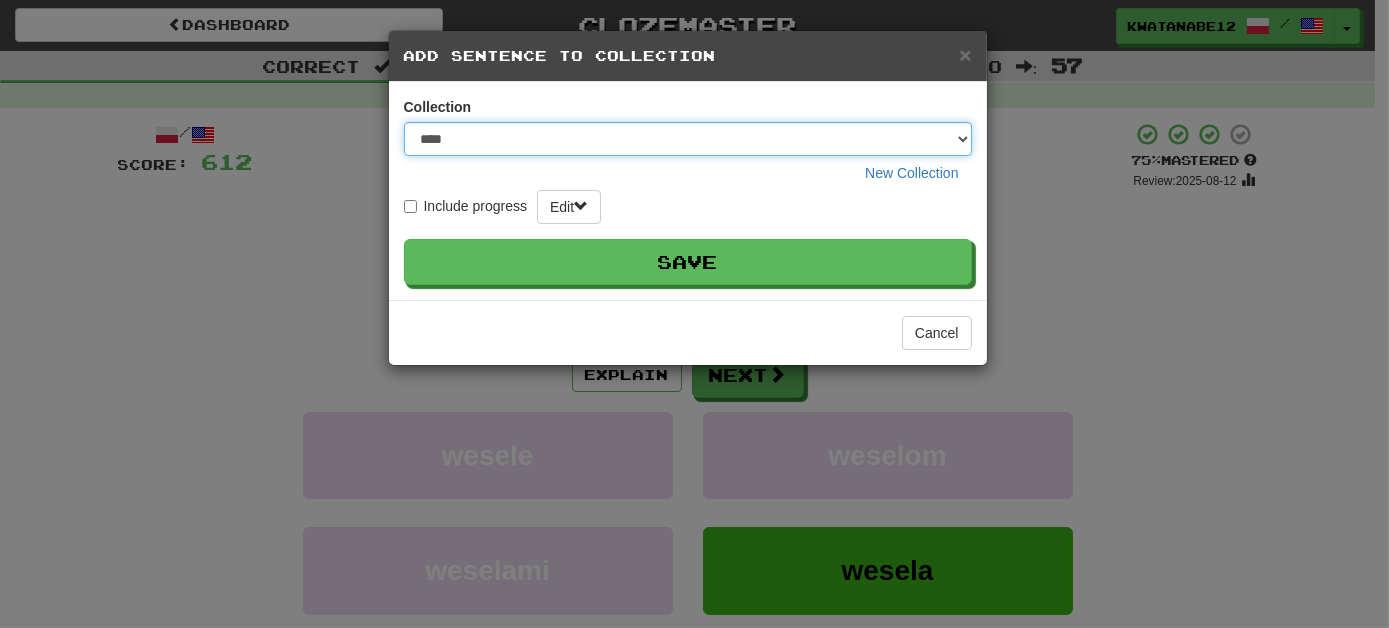 select on "****" 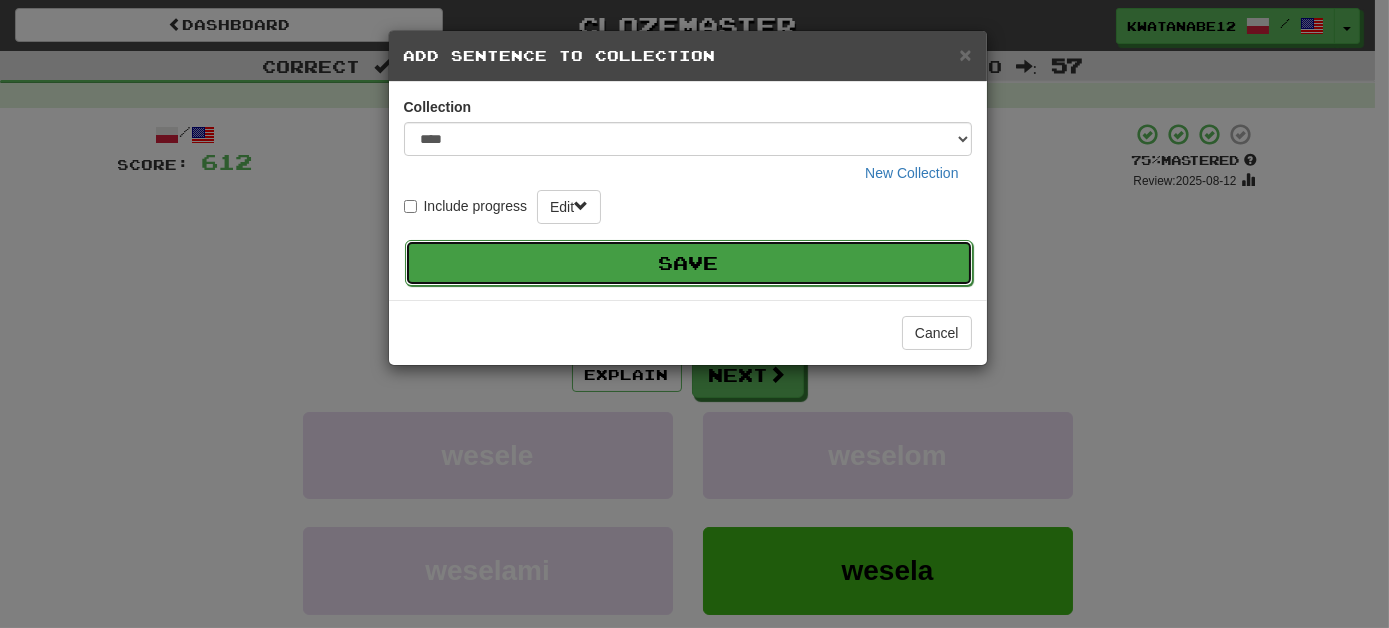 click on "Save" at bounding box center (689, 263) 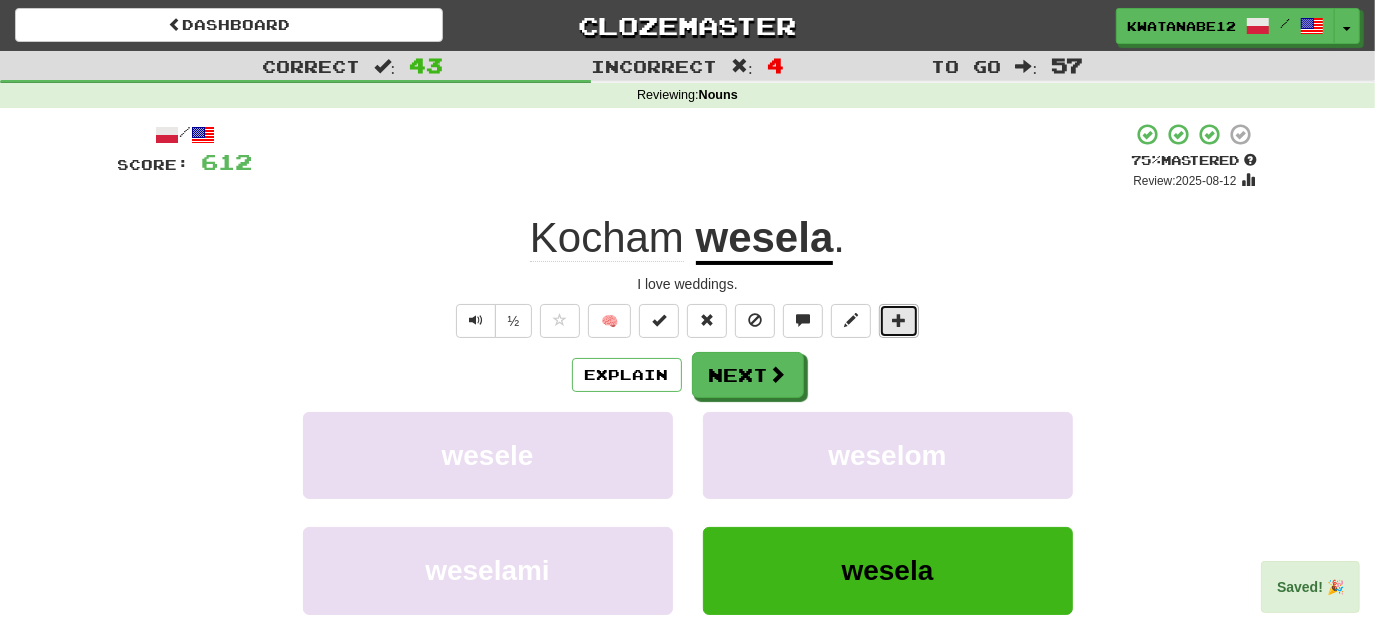 click at bounding box center [899, 321] 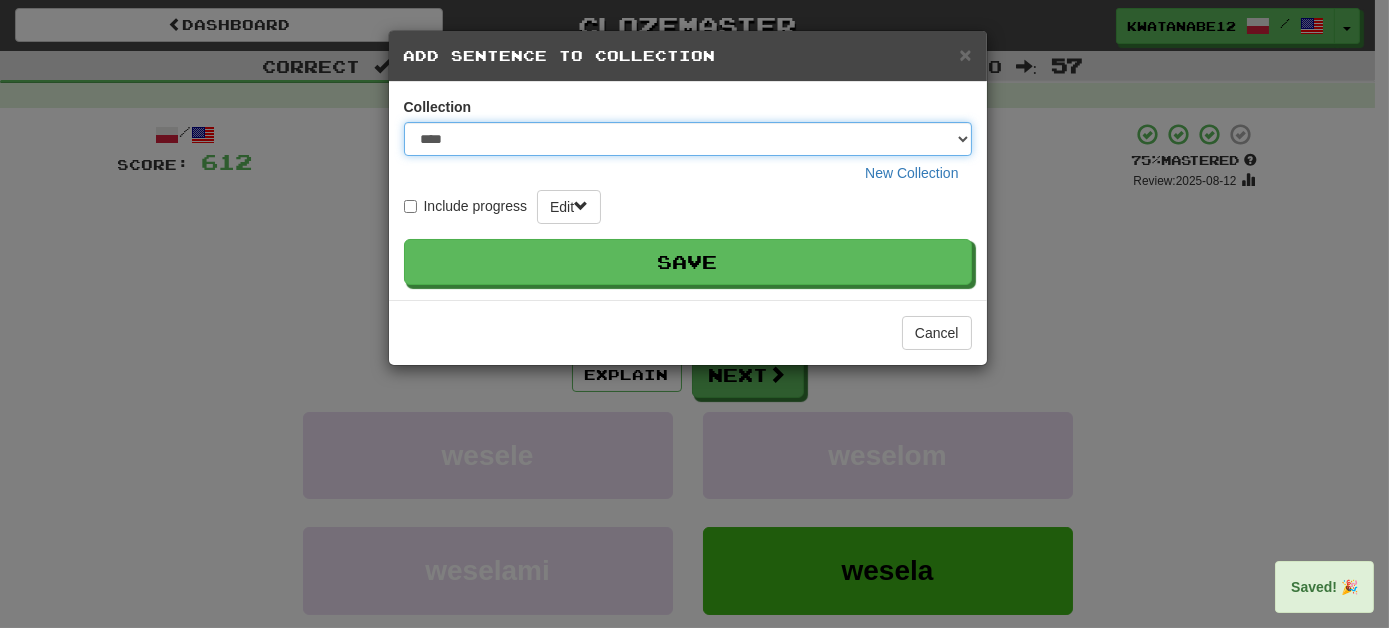 click on "**** ****** ******** ***** *********" at bounding box center (688, 139) 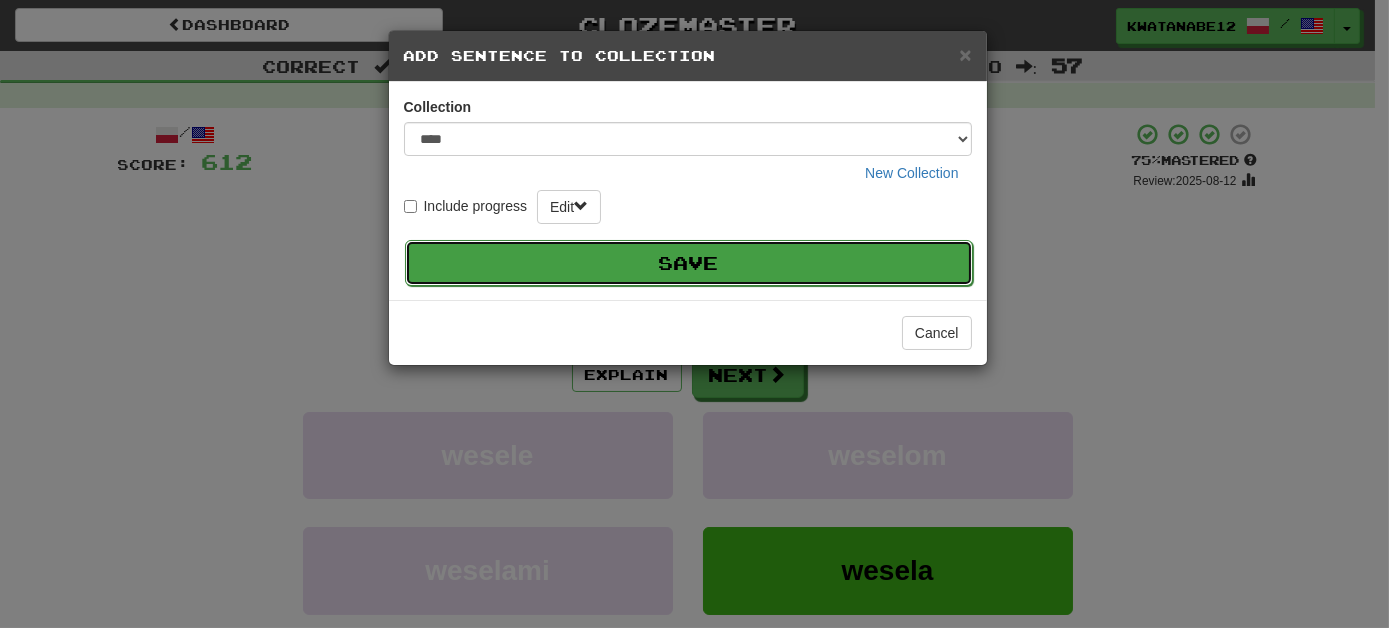 click on "Save" at bounding box center [689, 263] 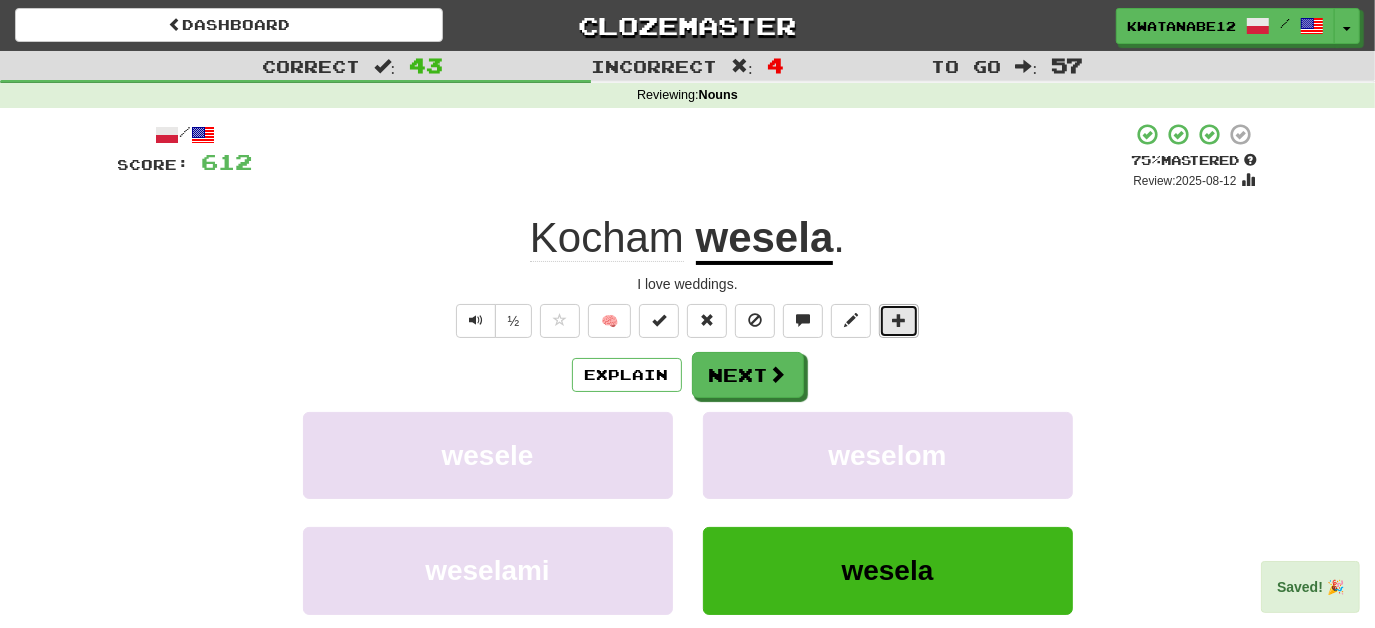 click at bounding box center [899, 320] 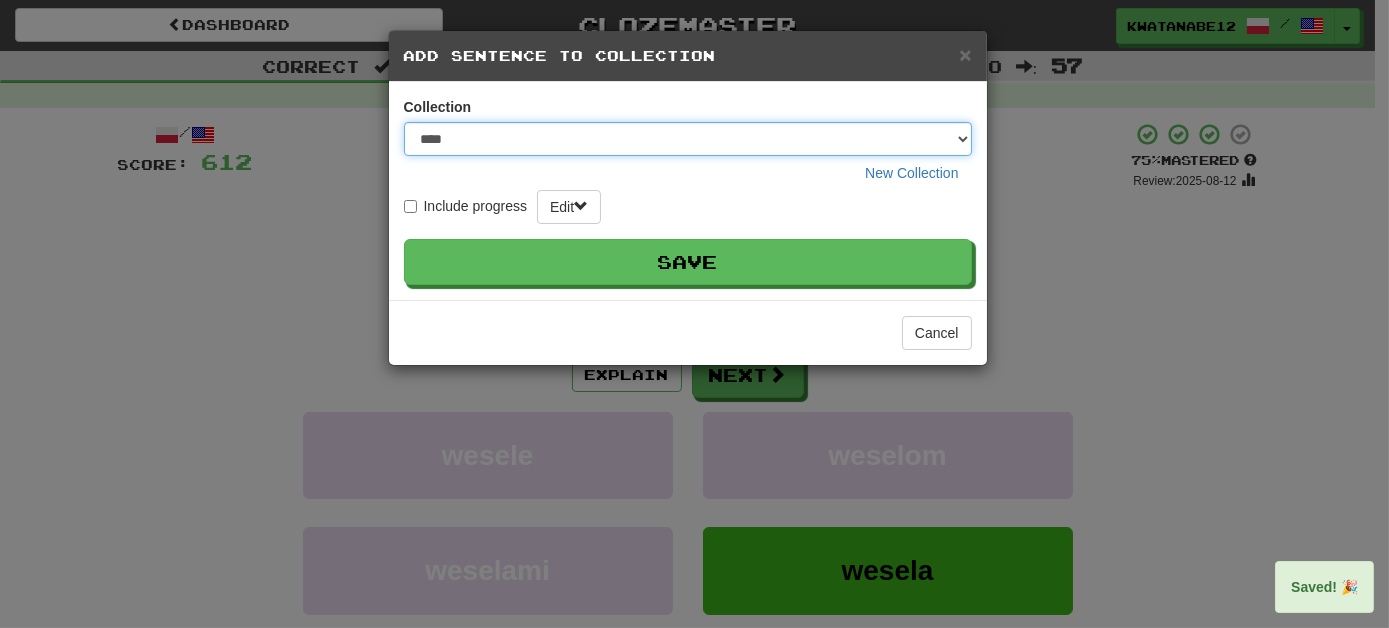 click on "**** ****** ******** ***** *********" at bounding box center [688, 139] 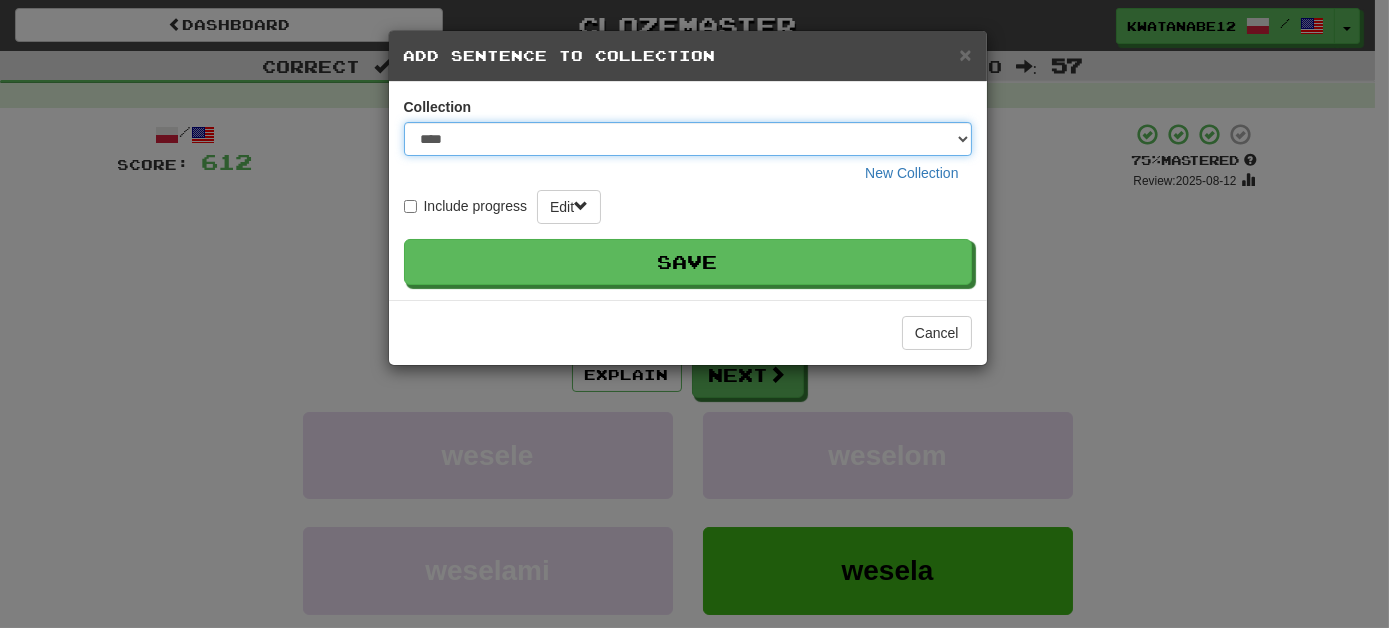 click on "**** ****** ******** ***** *********" at bounding box center (688, 139) 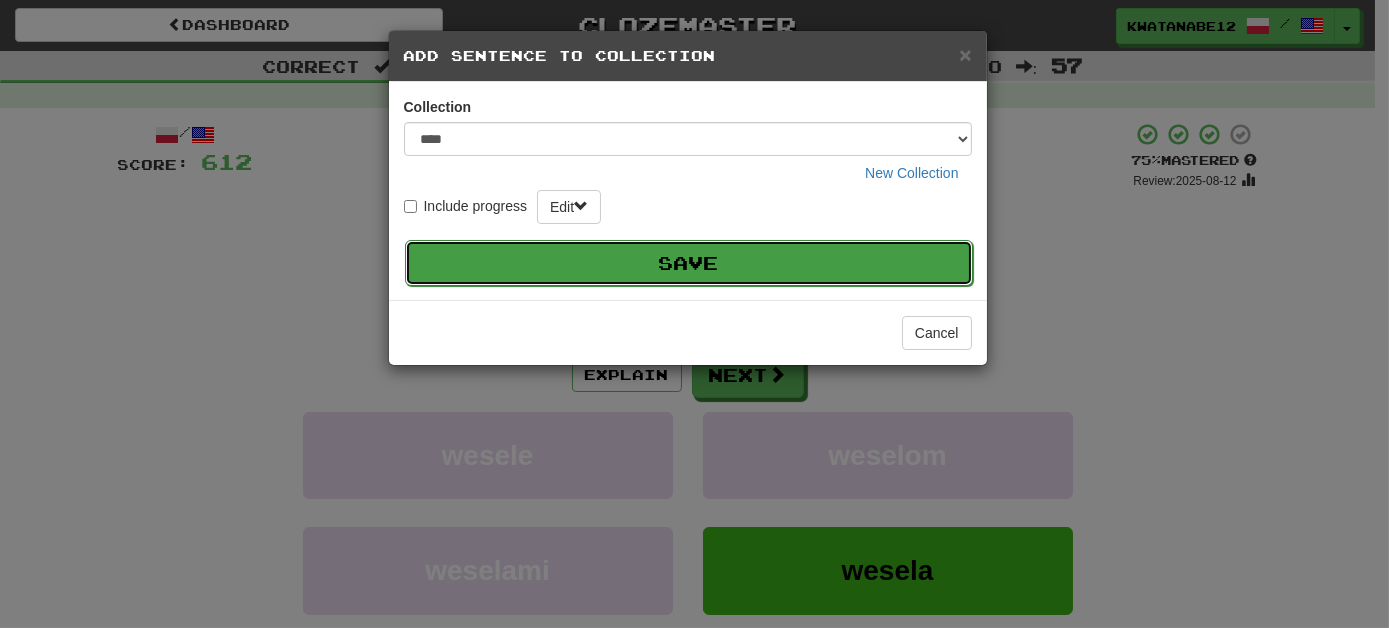 click on "Save" at bounding box center (689, 263) 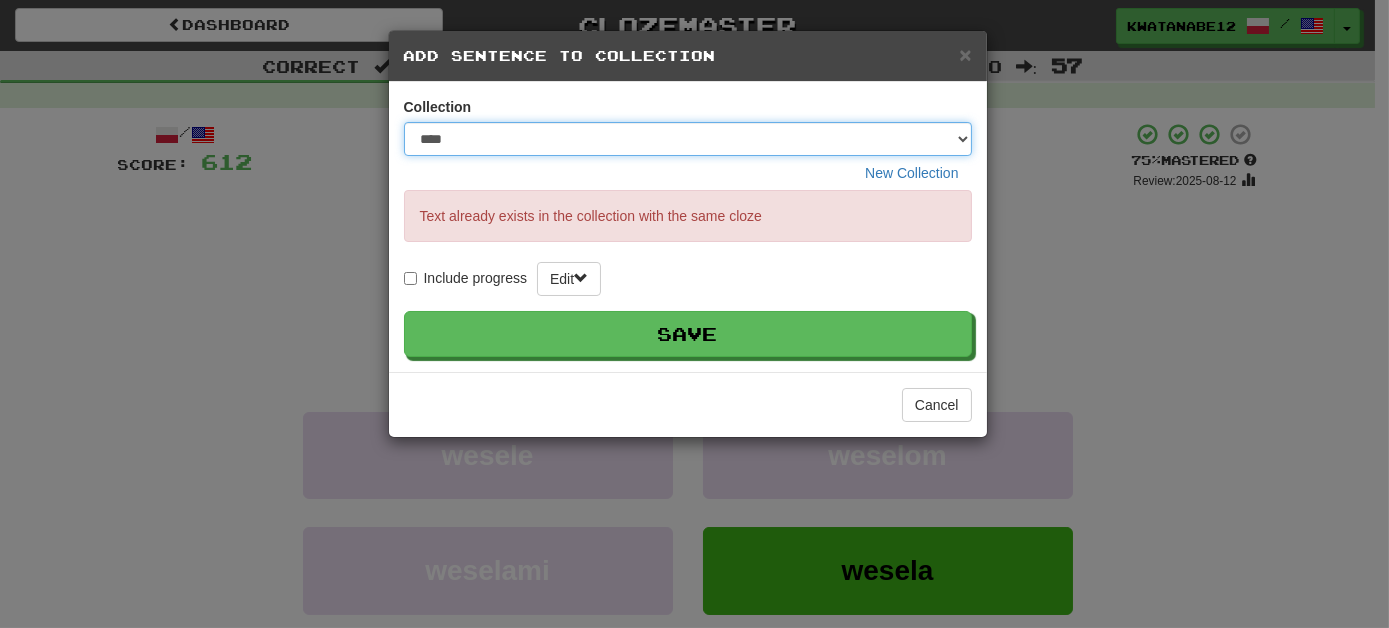 click on "**** ****** ******** ***** *********" at bounding box center [688, 139] 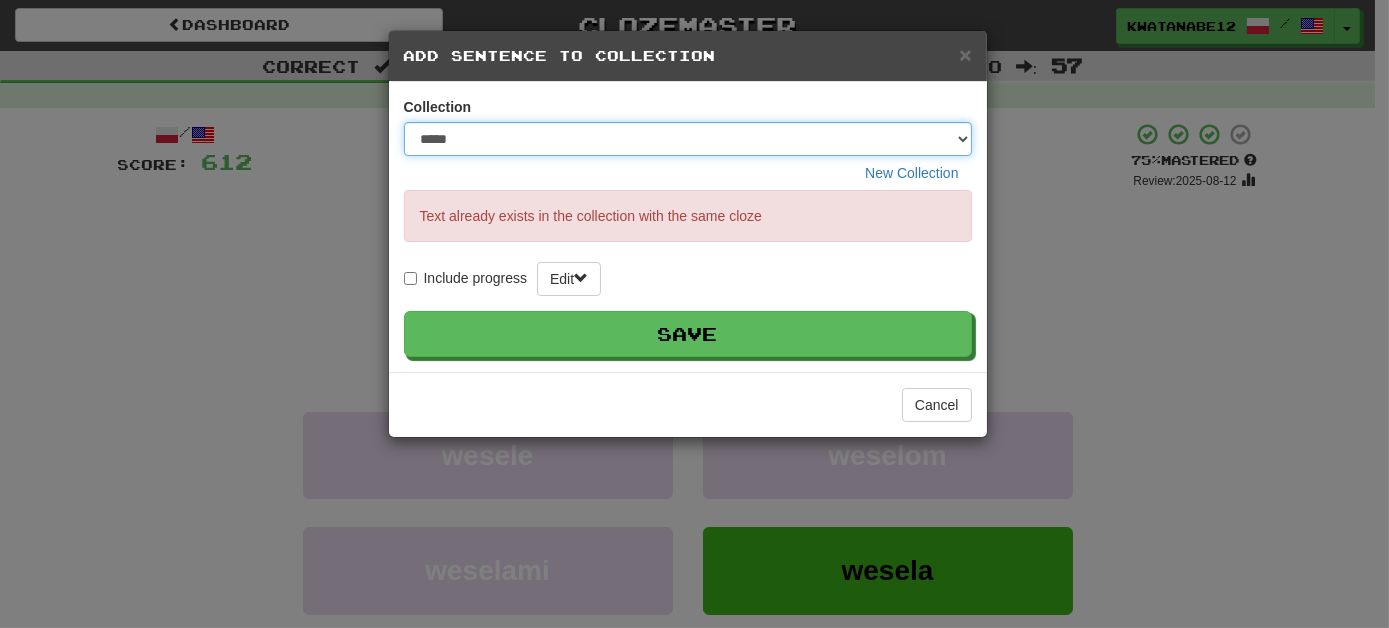 click on "**** ****** ******** ***** *********" at bounding box center (688, 139) 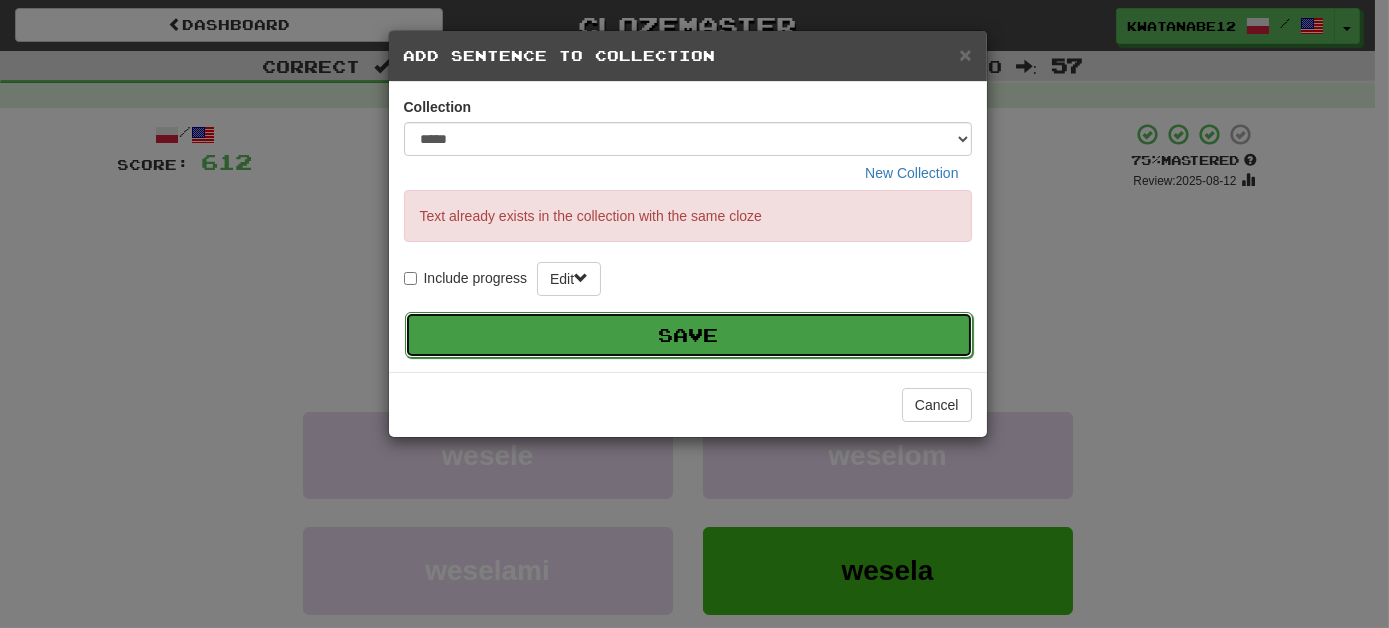 click on "Save" at bounding box center (689, 335) 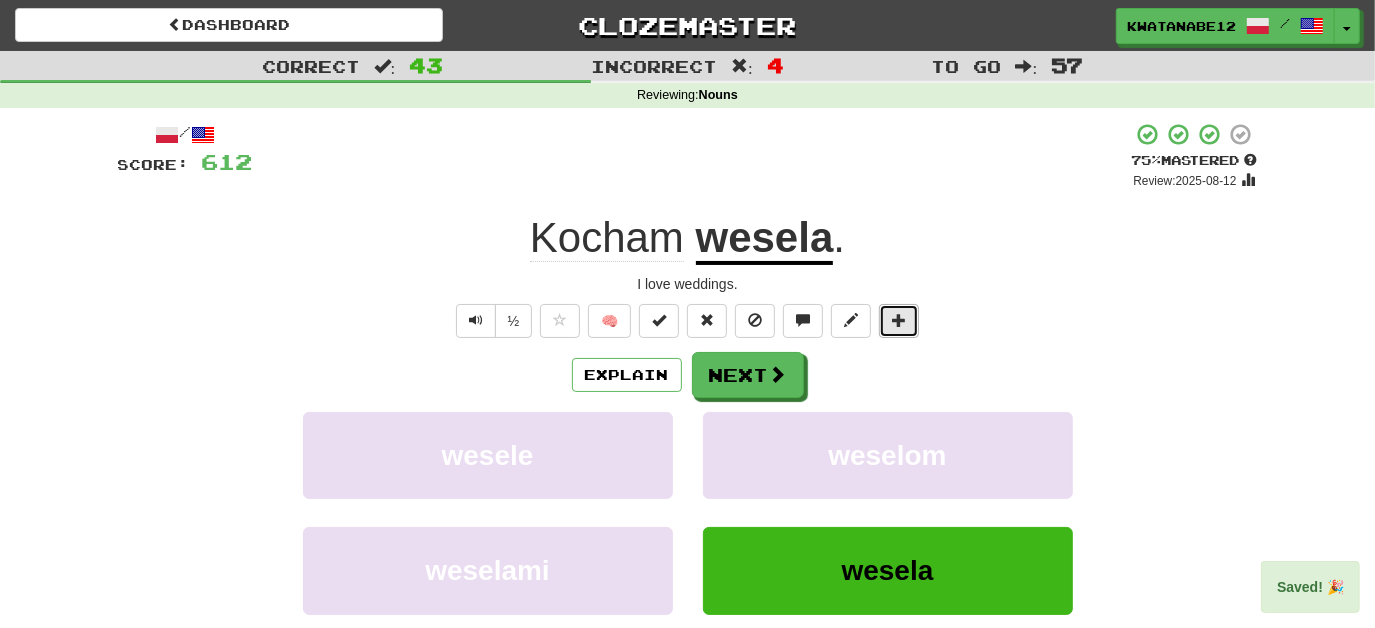 click at bounding box center (899, 321) 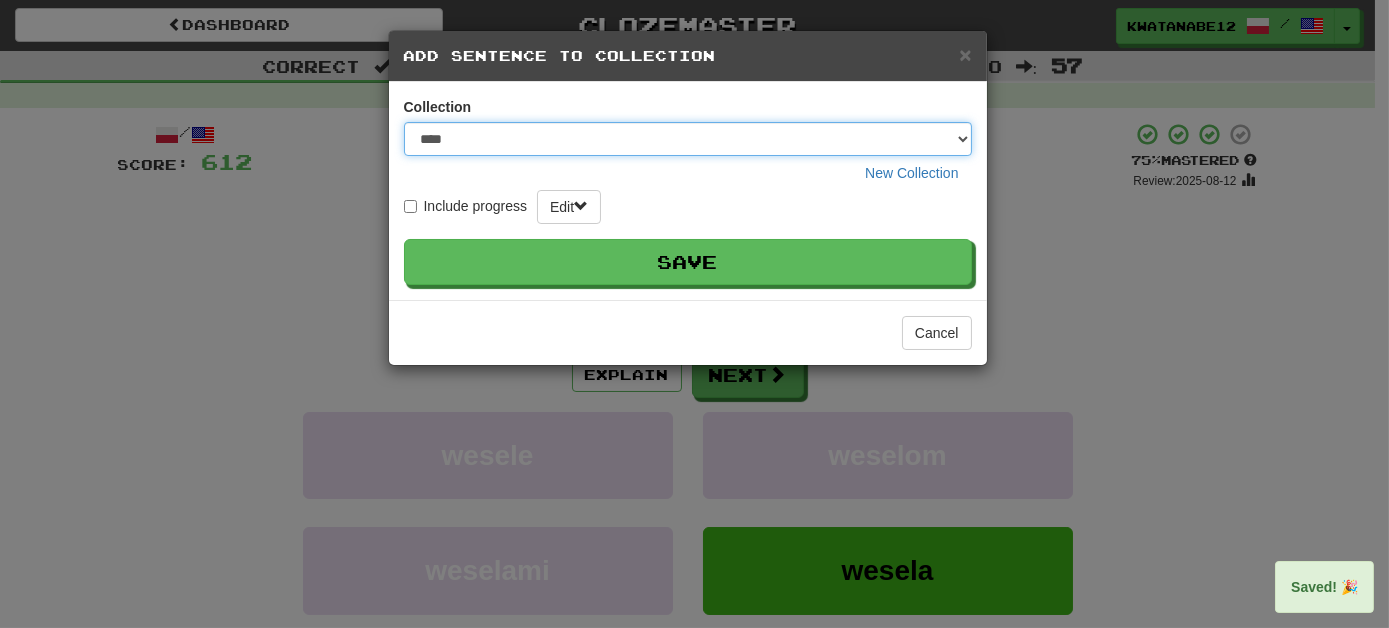 click on "**** ****** ******** ***** *********" at bounding box center [688, 139] 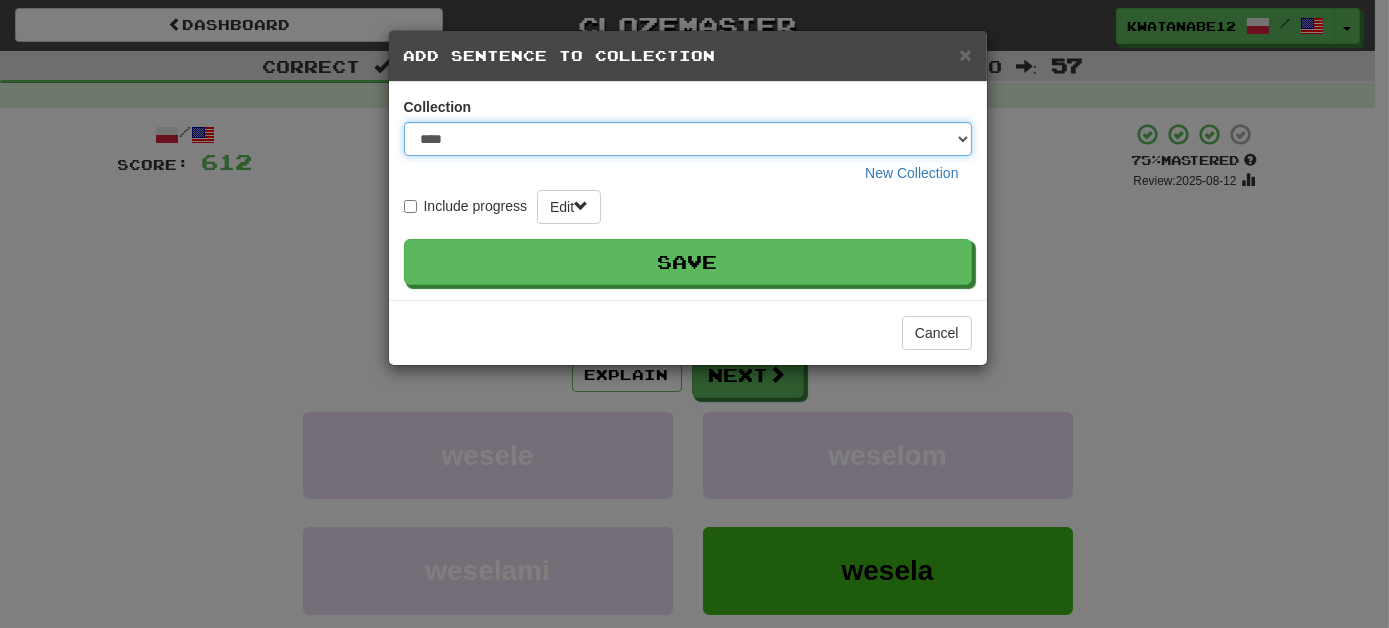 select on "*****" 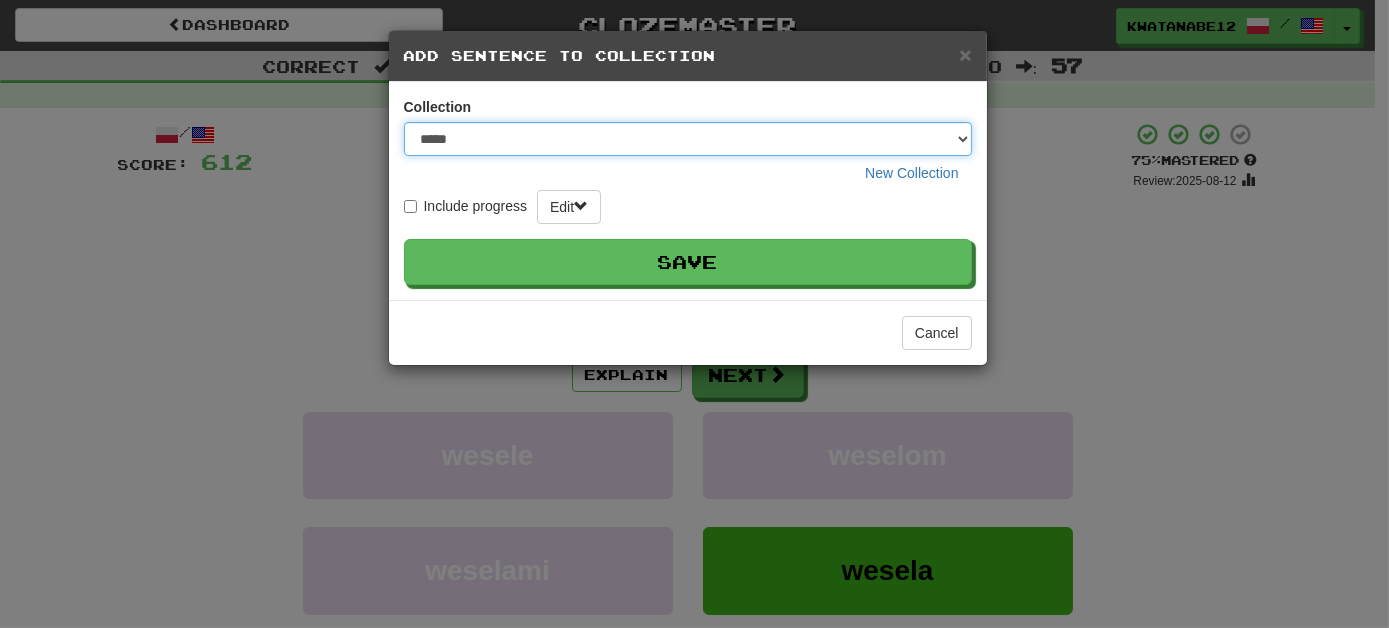 click on "**** ****** ******** ***** *********" at bounding box center (688, 139) 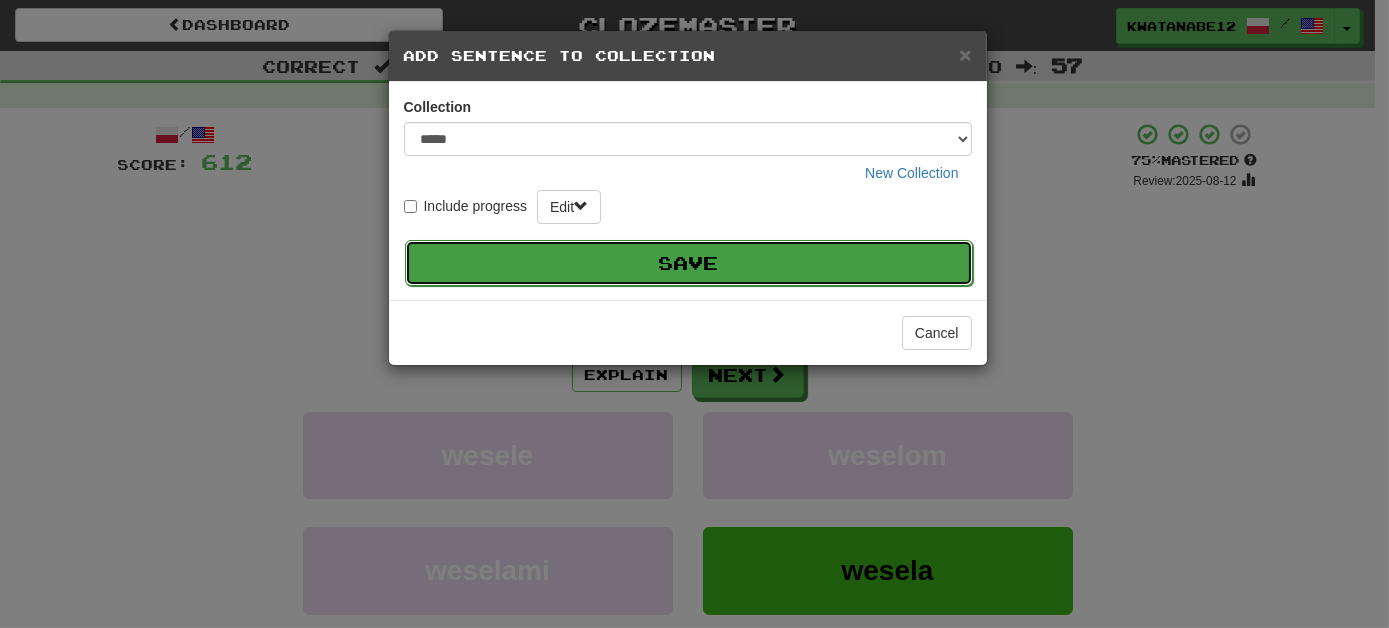 click on "Save" at bounding box center [689, 263] 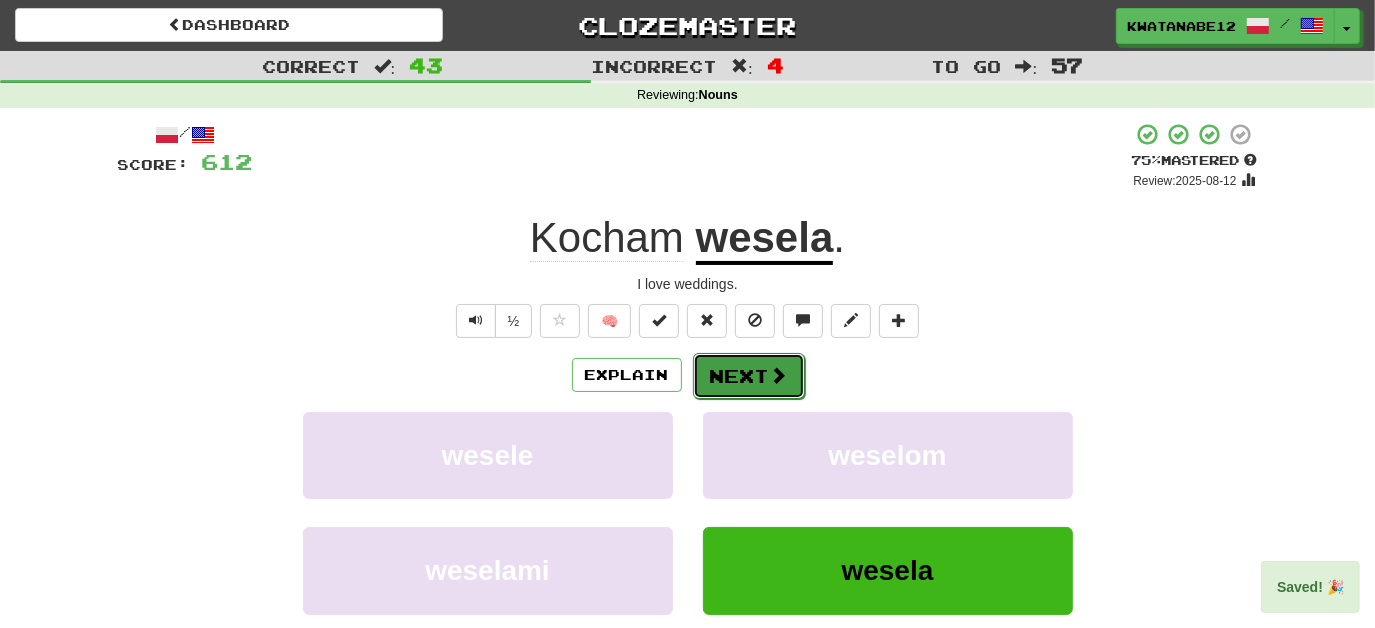 drag, startPoint x: 717, startPoint y: 382, endPoint x: 734, endPoint y: 372, distance: 19.723083 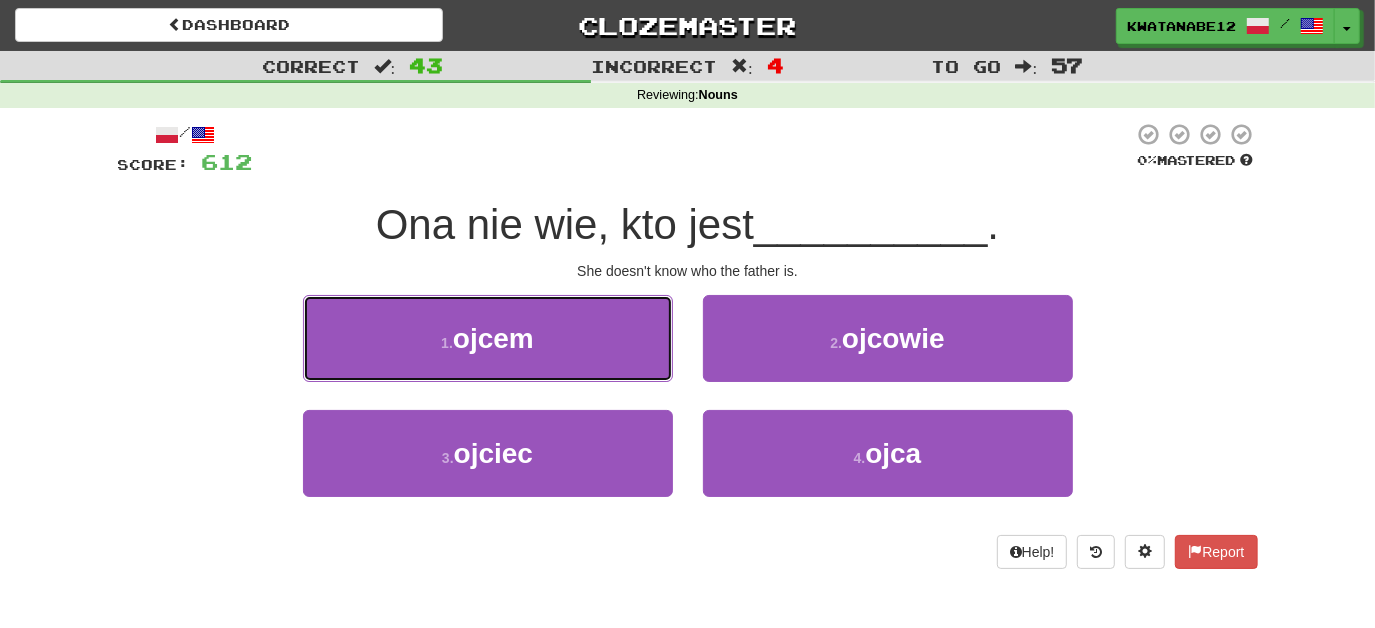 drag, startPoint x: 619, startPoint y: 322, endPoint x: 711, endPoint y: 341, distance: 93.941475 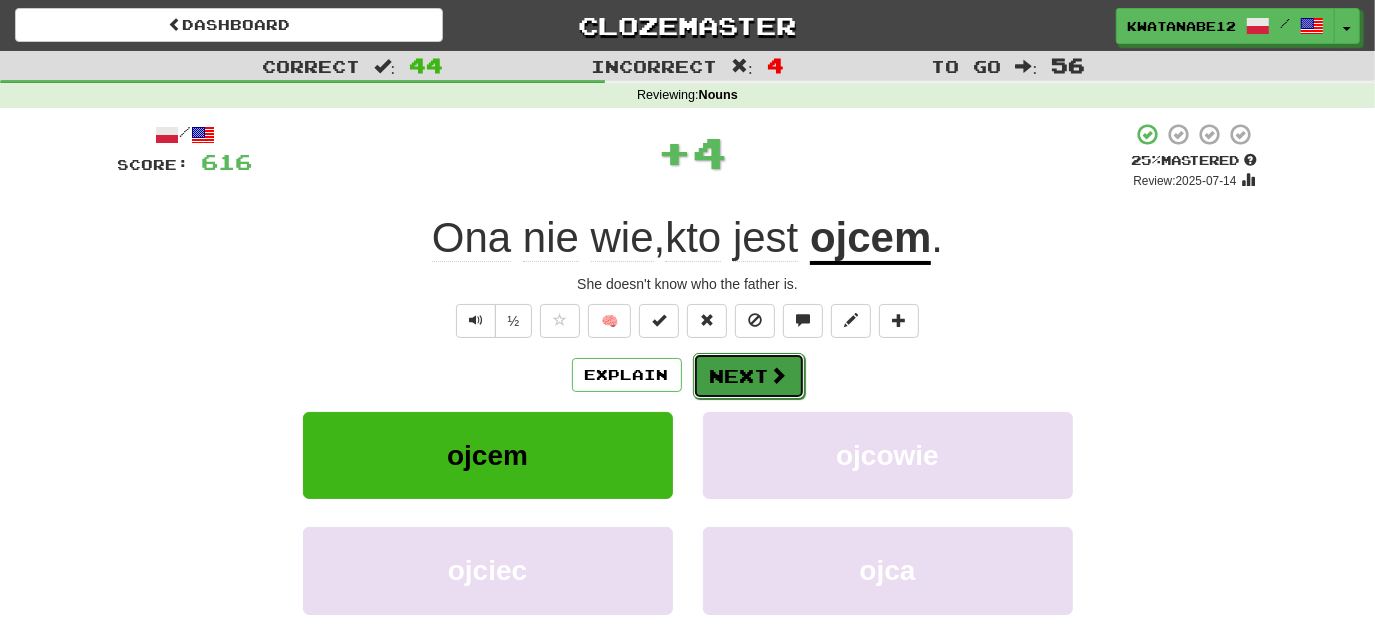 click on "Next" at bounding box center (749, 376) 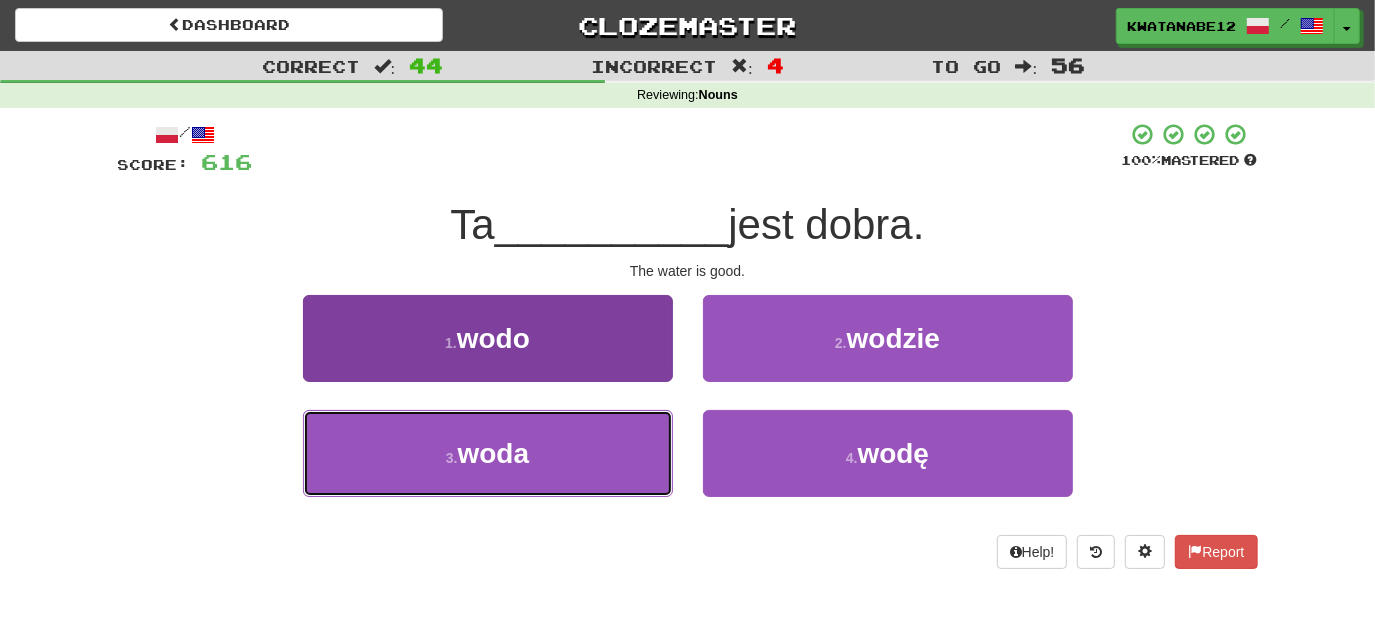 click on "3 .  woda" at bounding box center (488, 453) 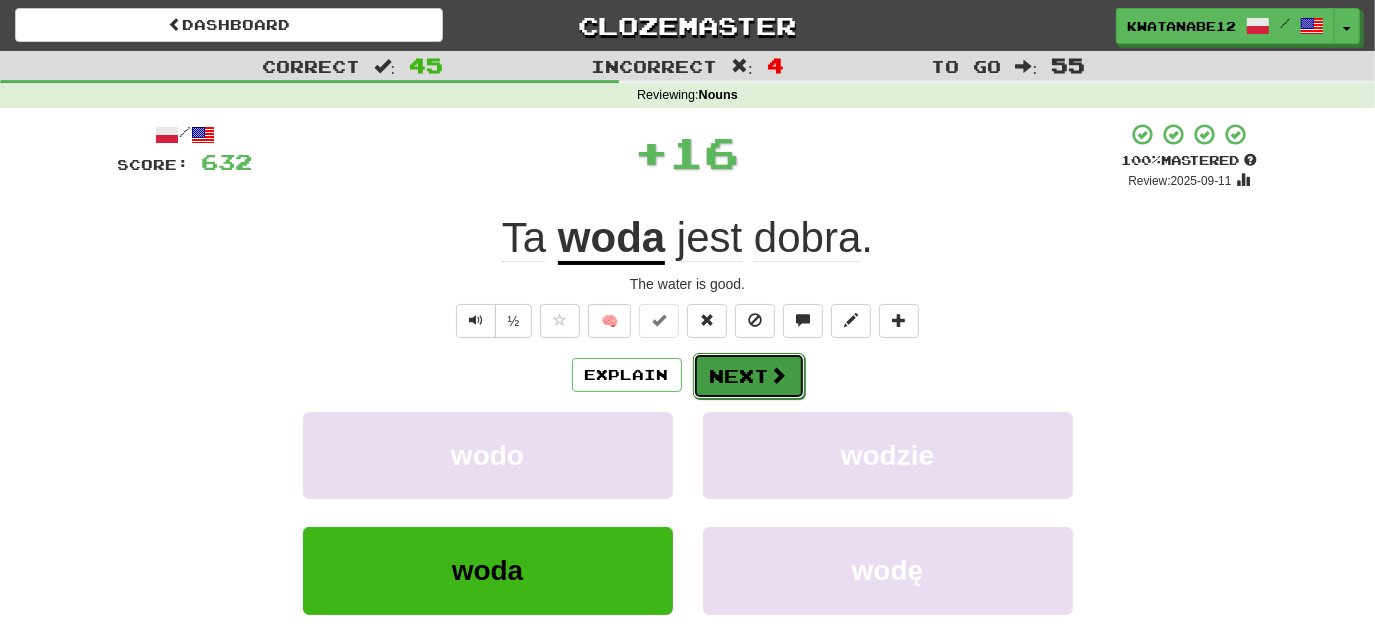 click on "Next" at bounding box center (749, 376) 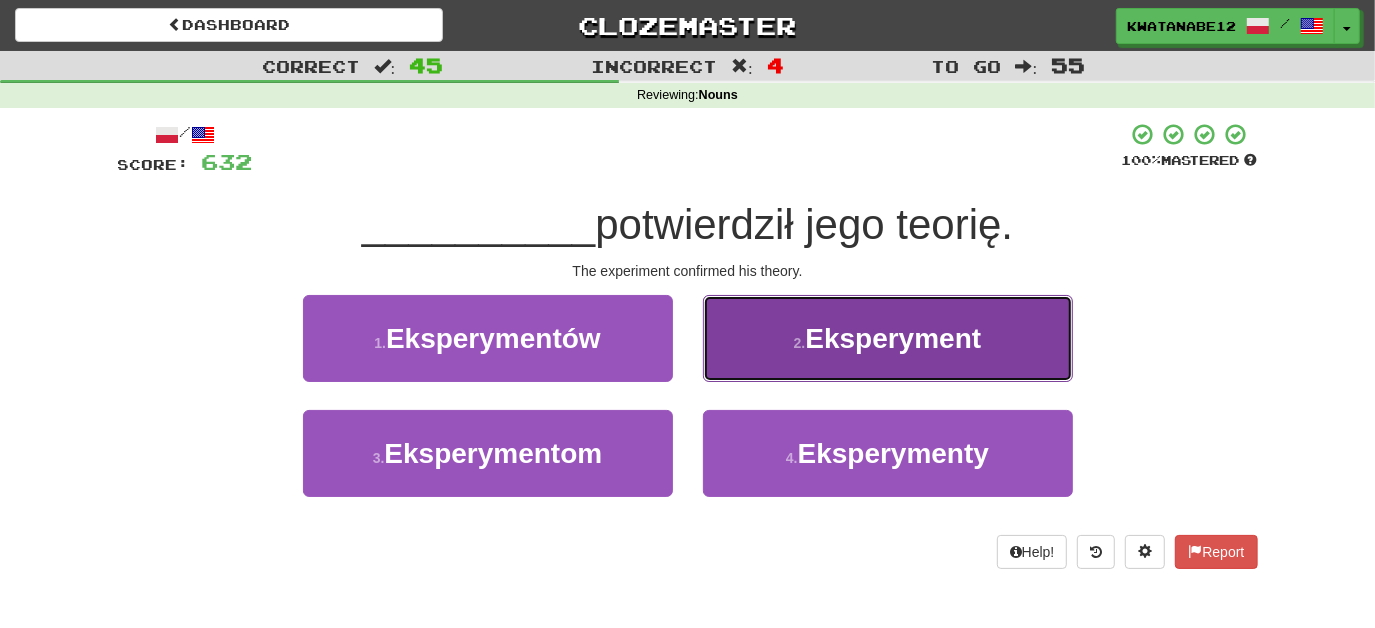 click on "2 .  Eksperyment" at bounding box center (888, 338) 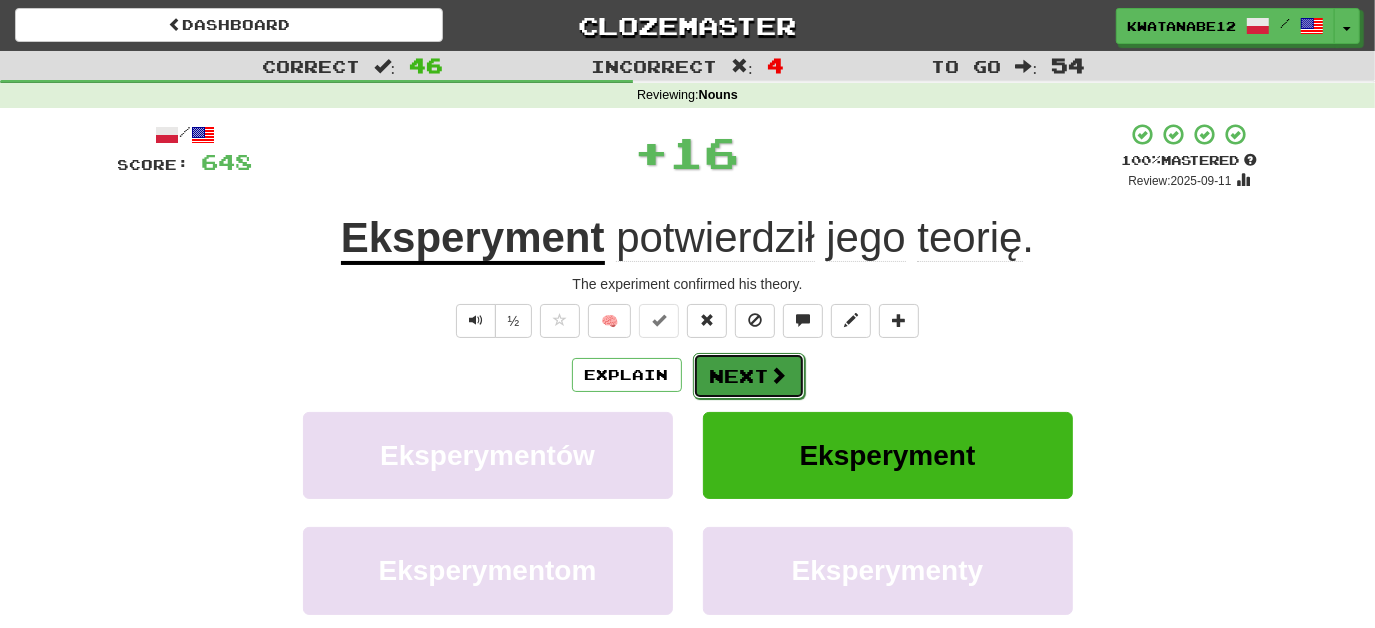 click on "Next" at bounding box center [749, 376] 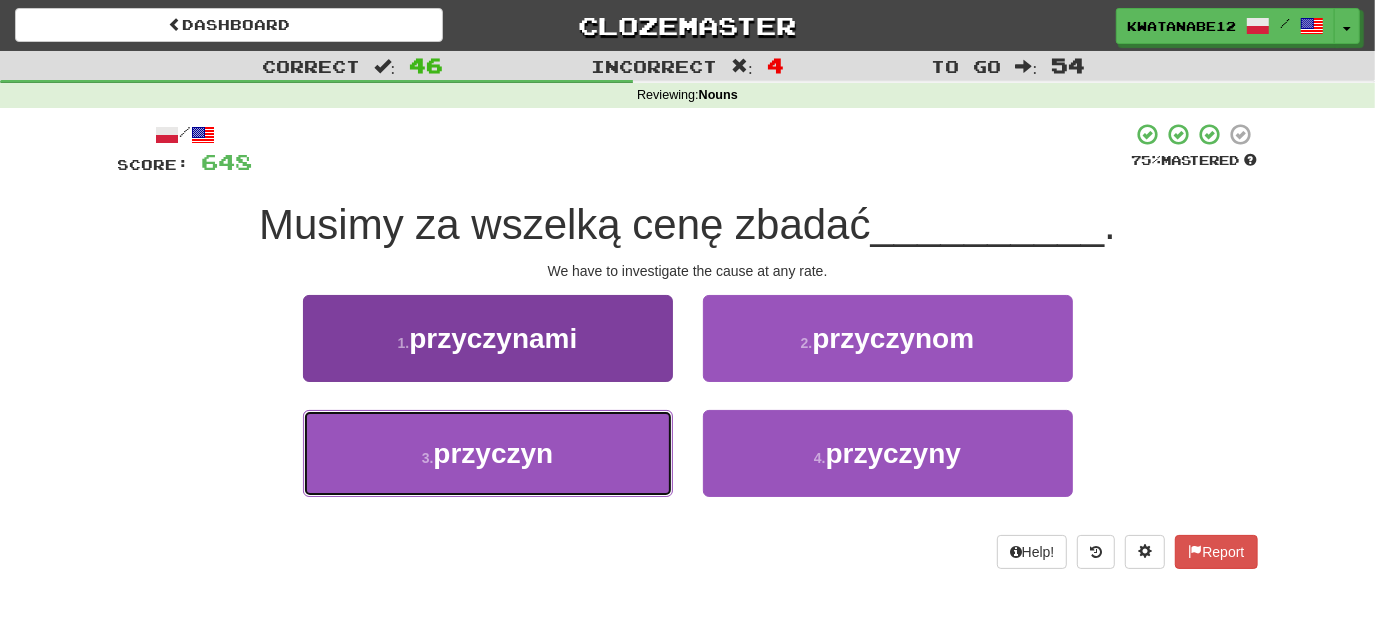 drag, startPoint x: 616, startPoint y: 462, endPoint x: 644, endPoint y: 457, distance: 28.442924 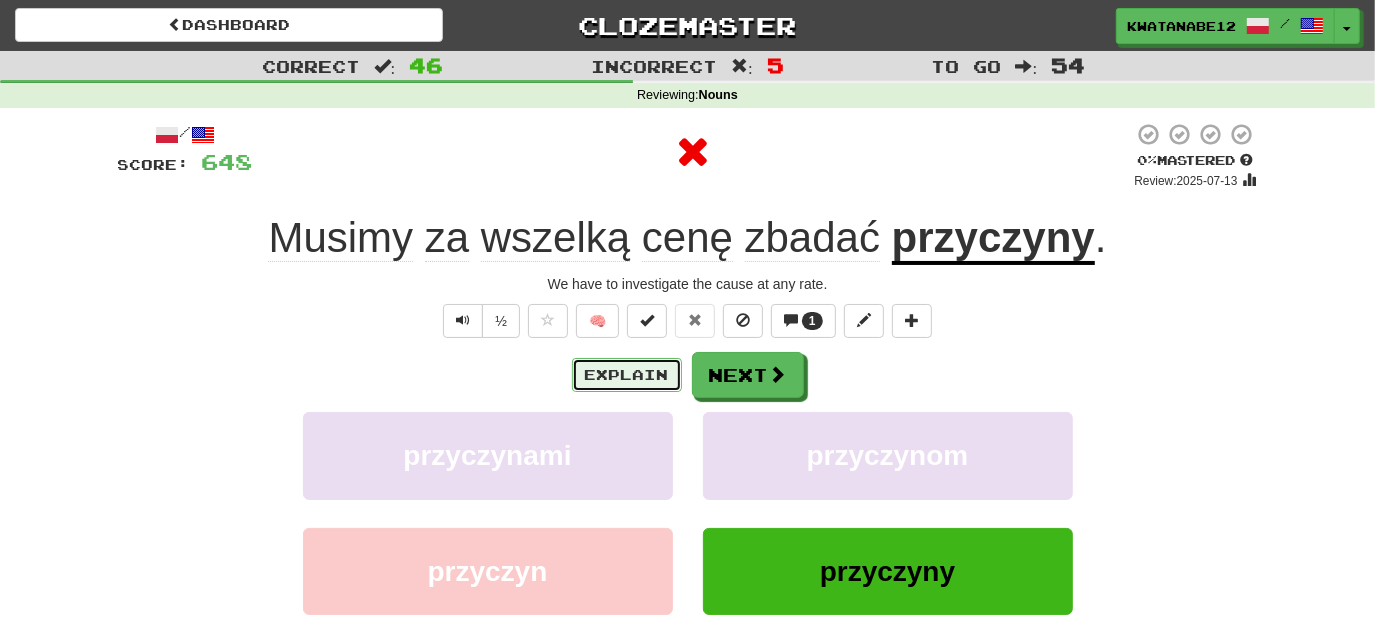 click on "Explain" at bounding box center (627, 375) 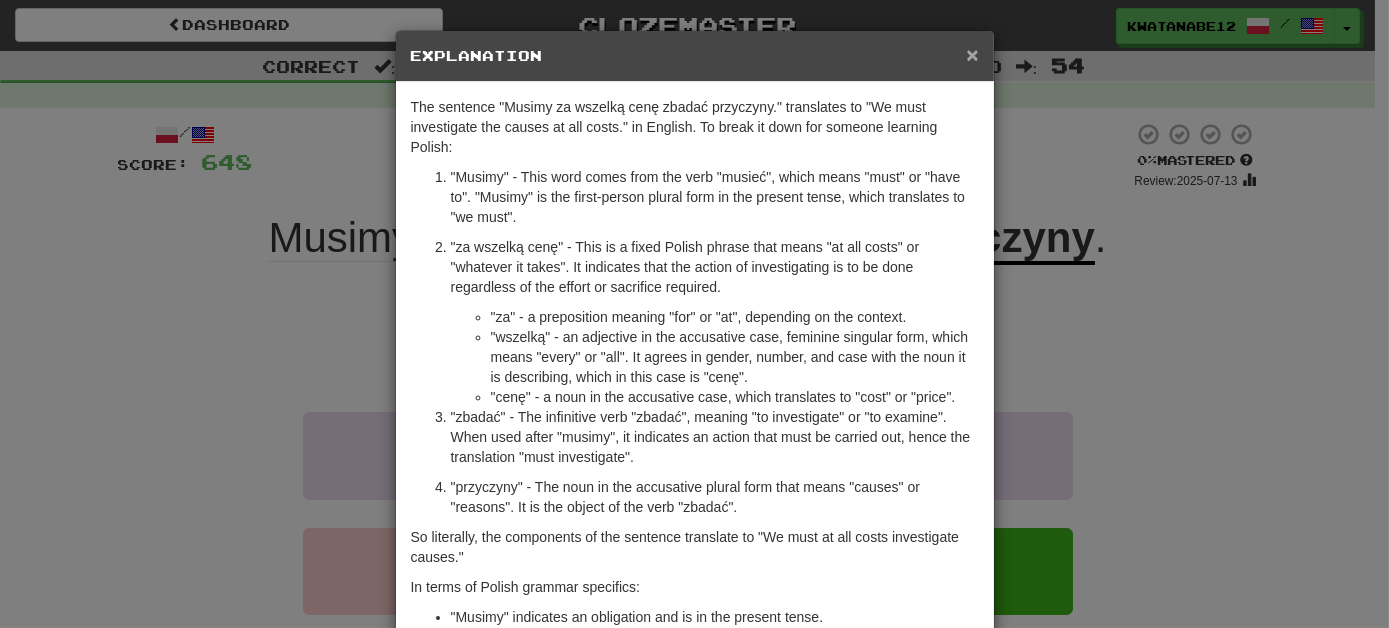 click on "×" at bounding box center (972, 54) 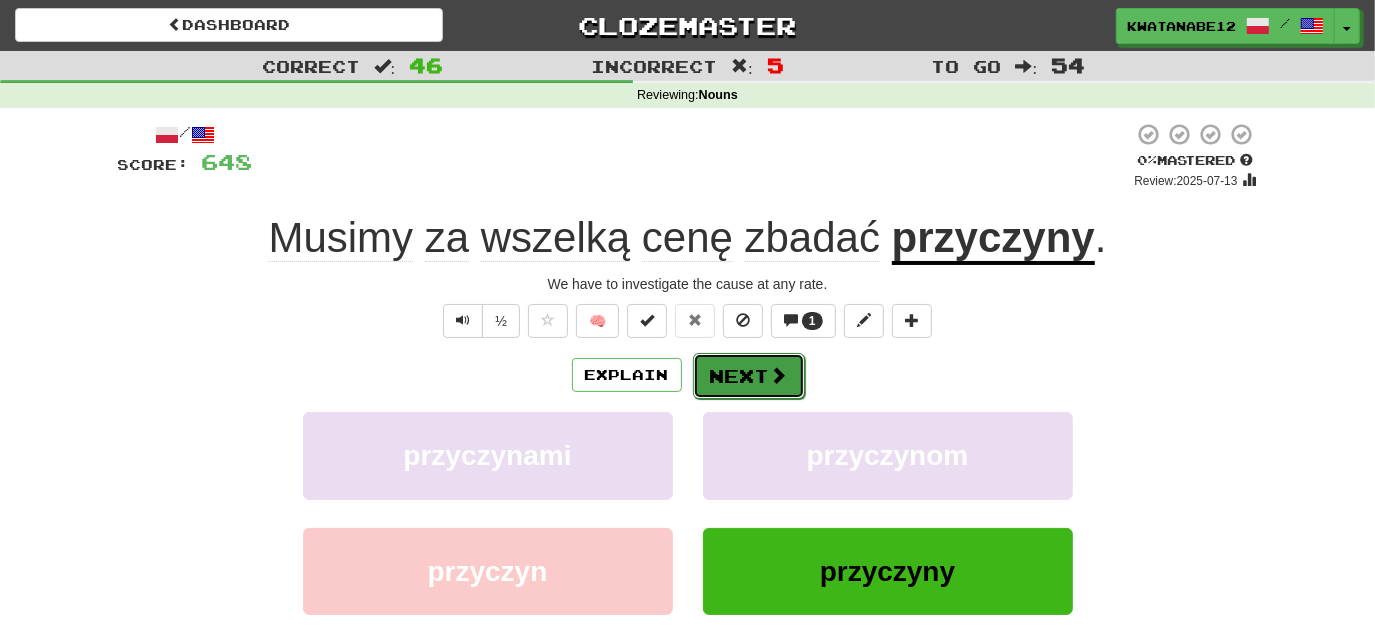 click at bounding box center [779, 375] 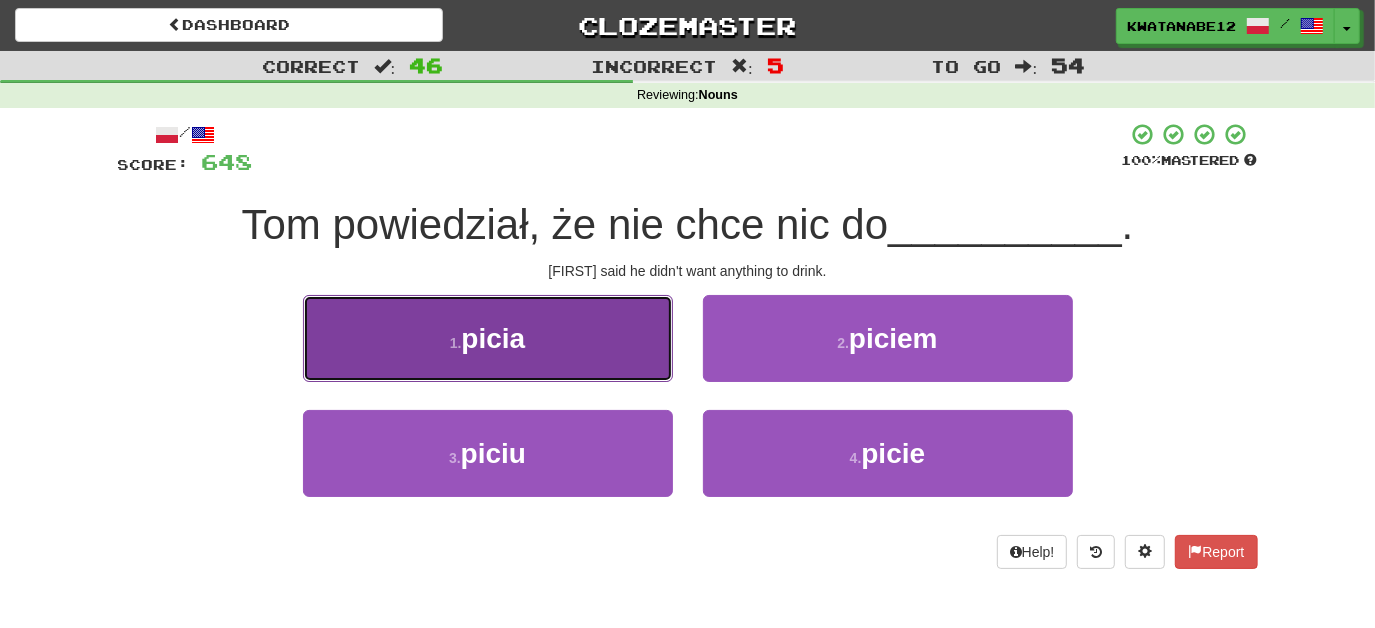 click on "1 .  picia" at bounding box center [488, 338] 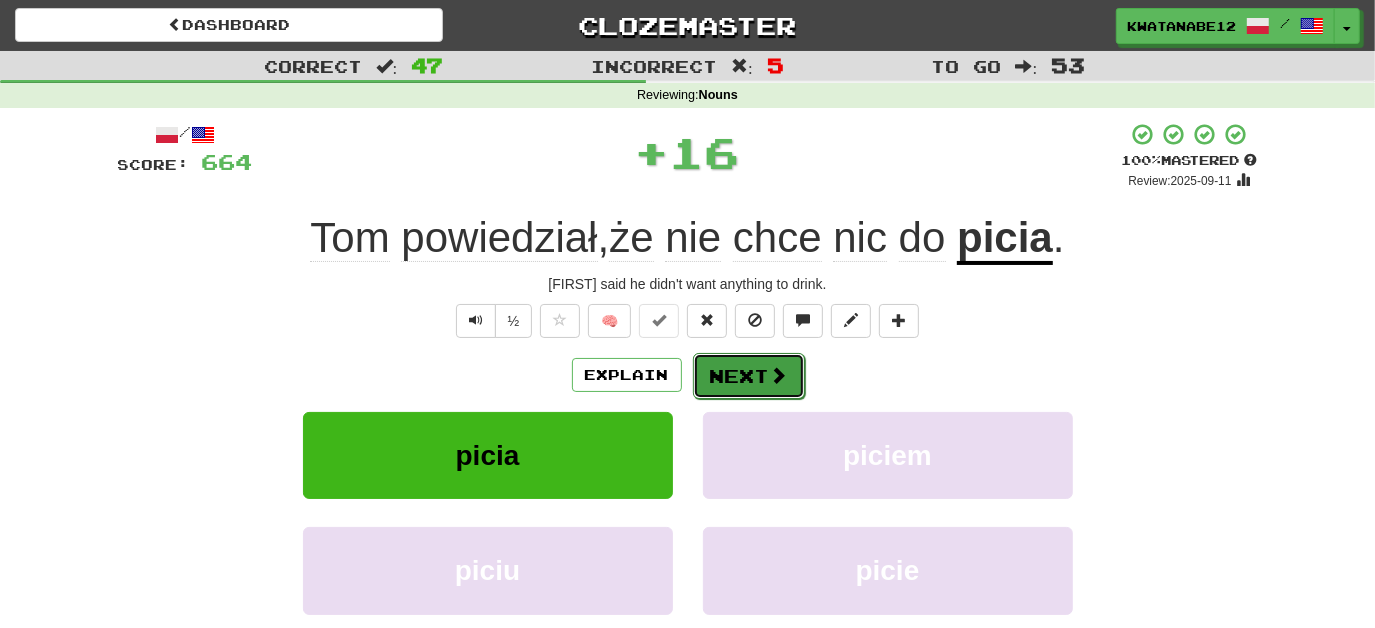click on "Next" at bounding box center [749, 376] 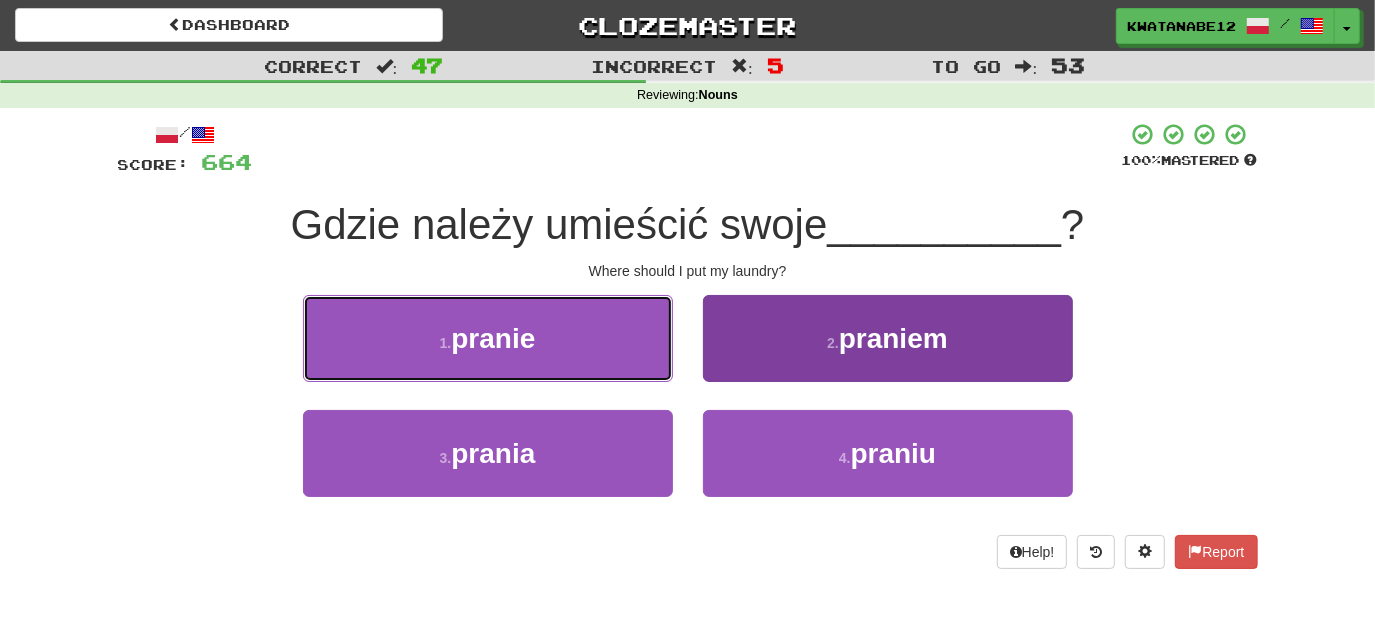 drag, startPoint x: 613, startPoint y: 338, endPoint x: 714, endPoint y: 375, distance: 107.563934 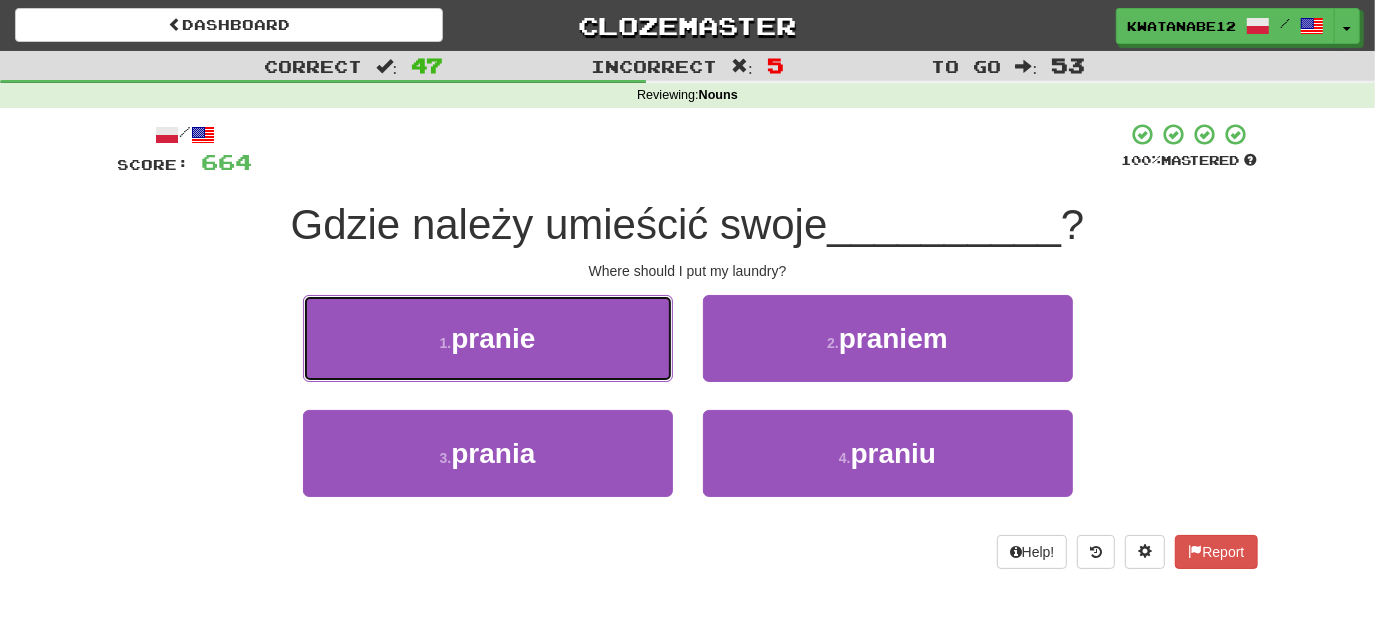 click on "1 .  pranie" at bounding box center [488, 338] 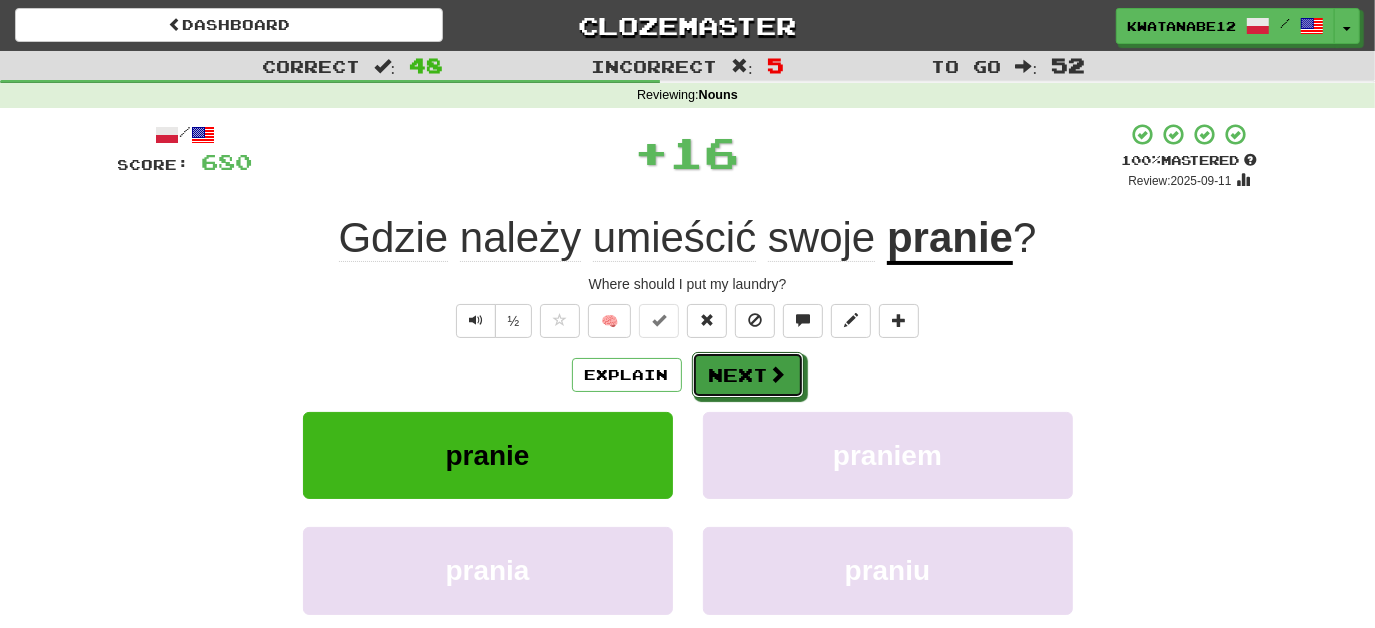 drag, startPoint x: 778, startPoint y: 386, endPoint x: 720, endPoint y: 338, distance: 75.28612 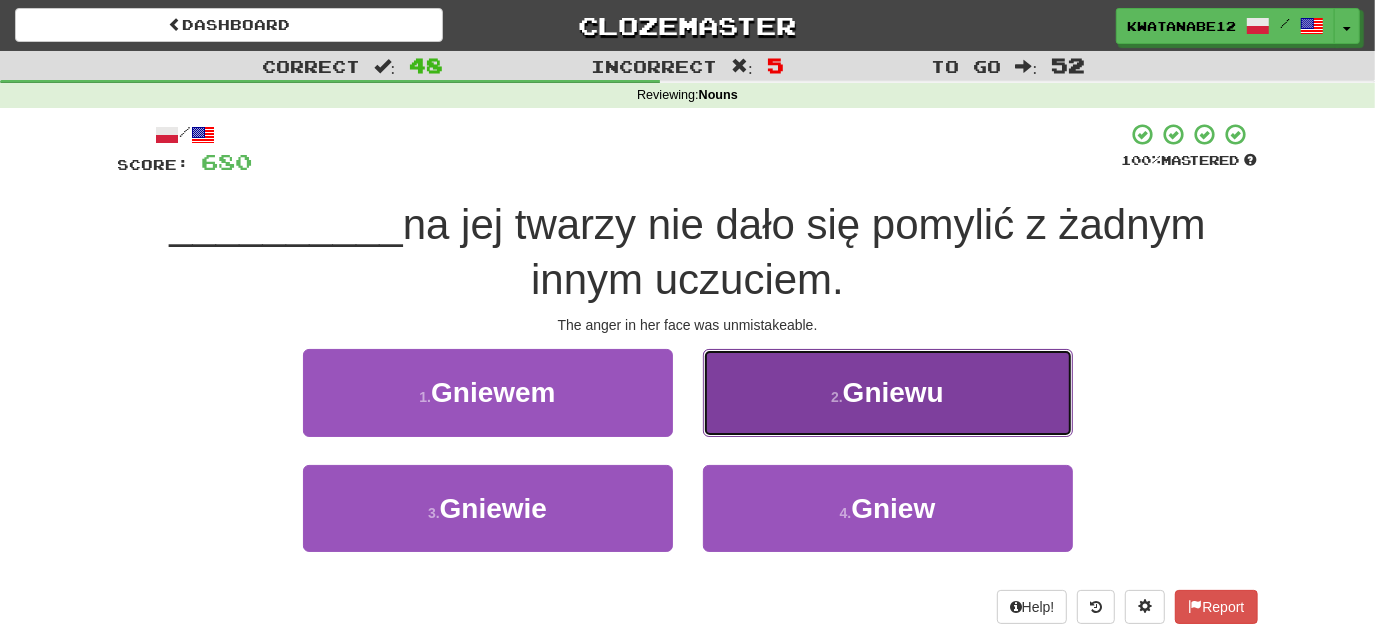click on "2 .  Gniewu" at bounding box center [888, 392] 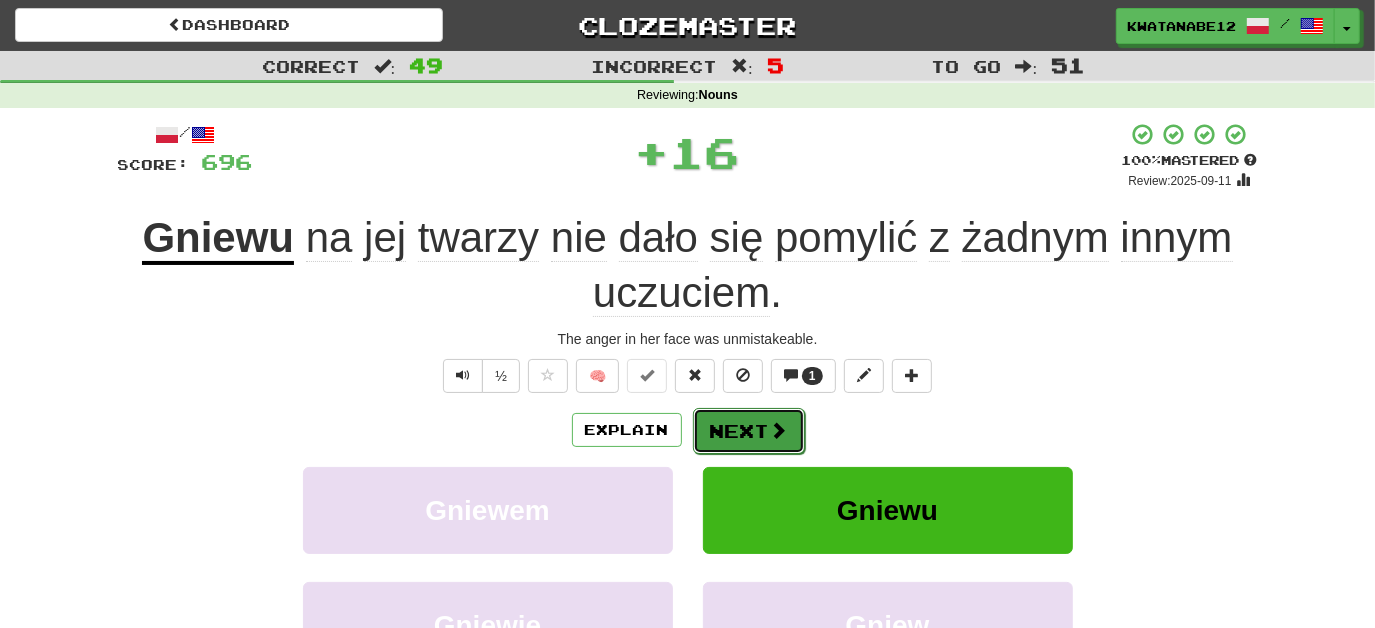 click on "Next" at bounding box center (749, 431) 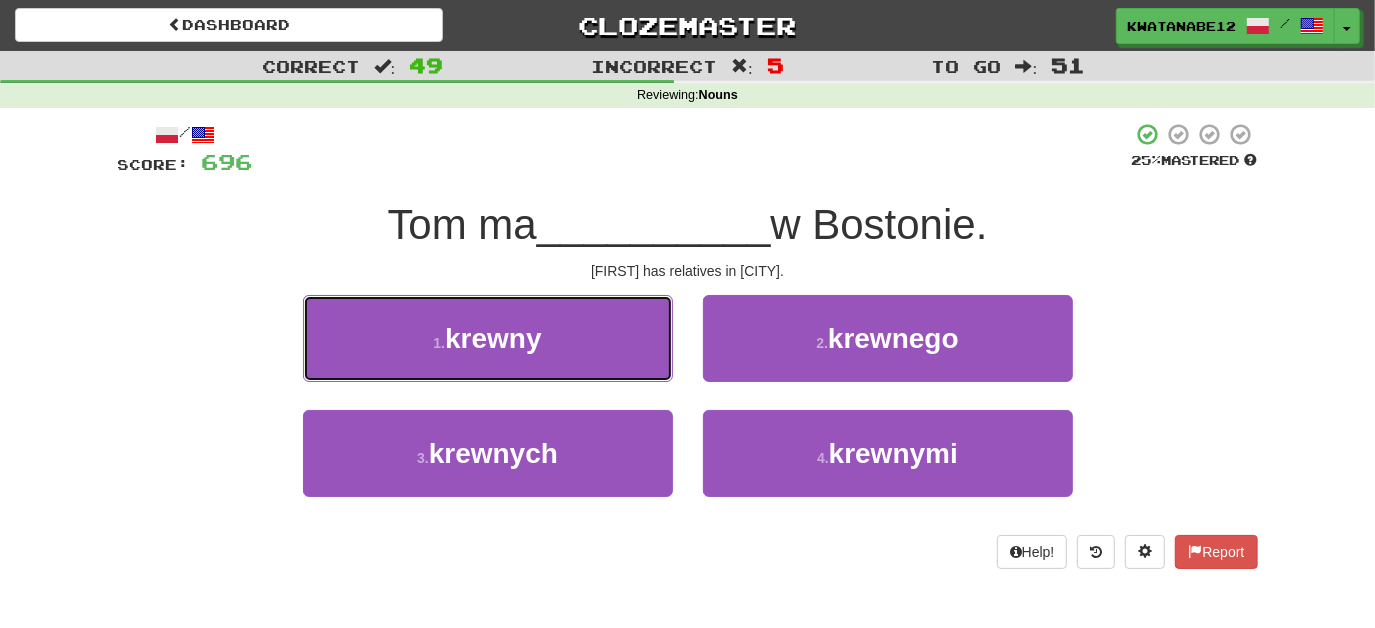 drag, startPoint x: 575, startPoint y: 336, endPoint x: 624, endPoint y: 348, distance: 50.447994 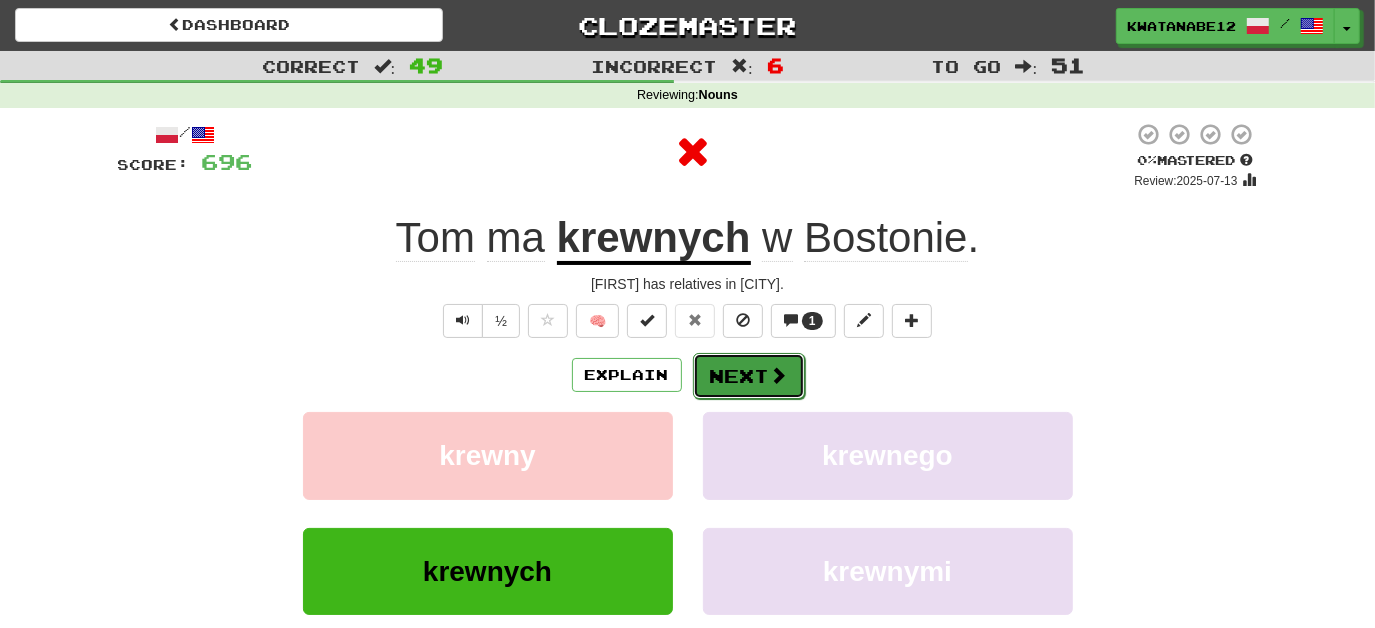 click on "Next" at bounding box center (749, 376) 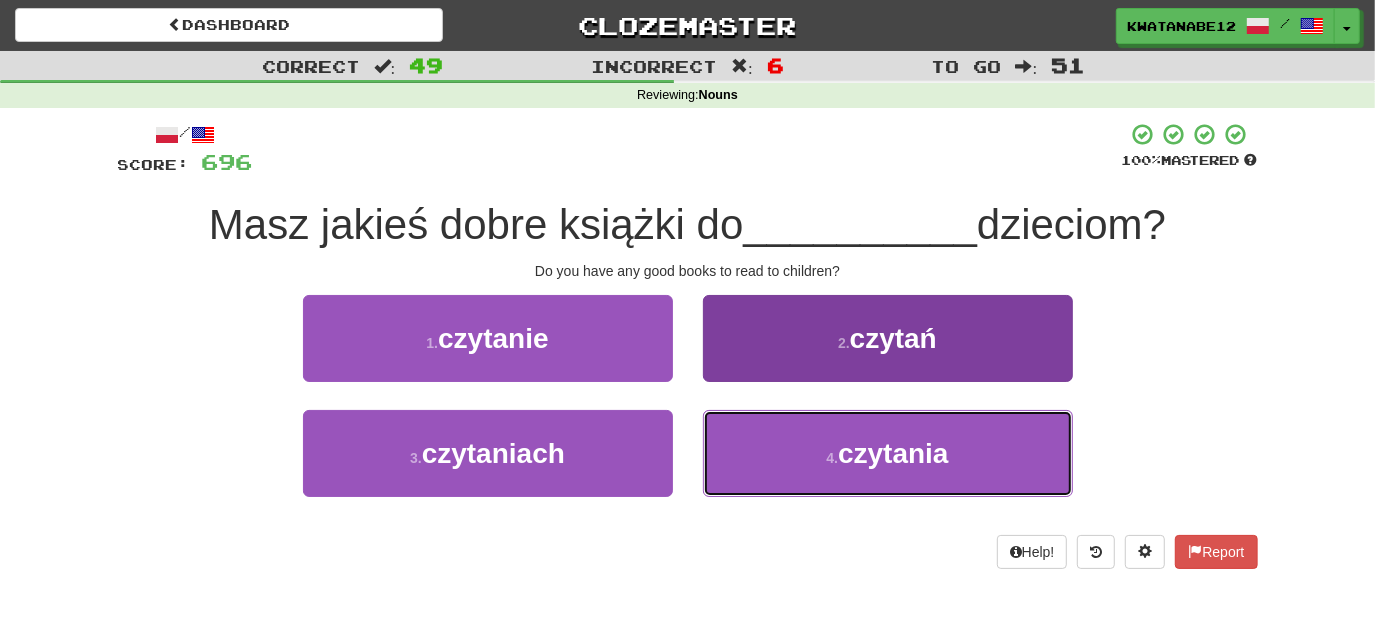 click on "4 .  czytania" at bounding box center (888, 453) 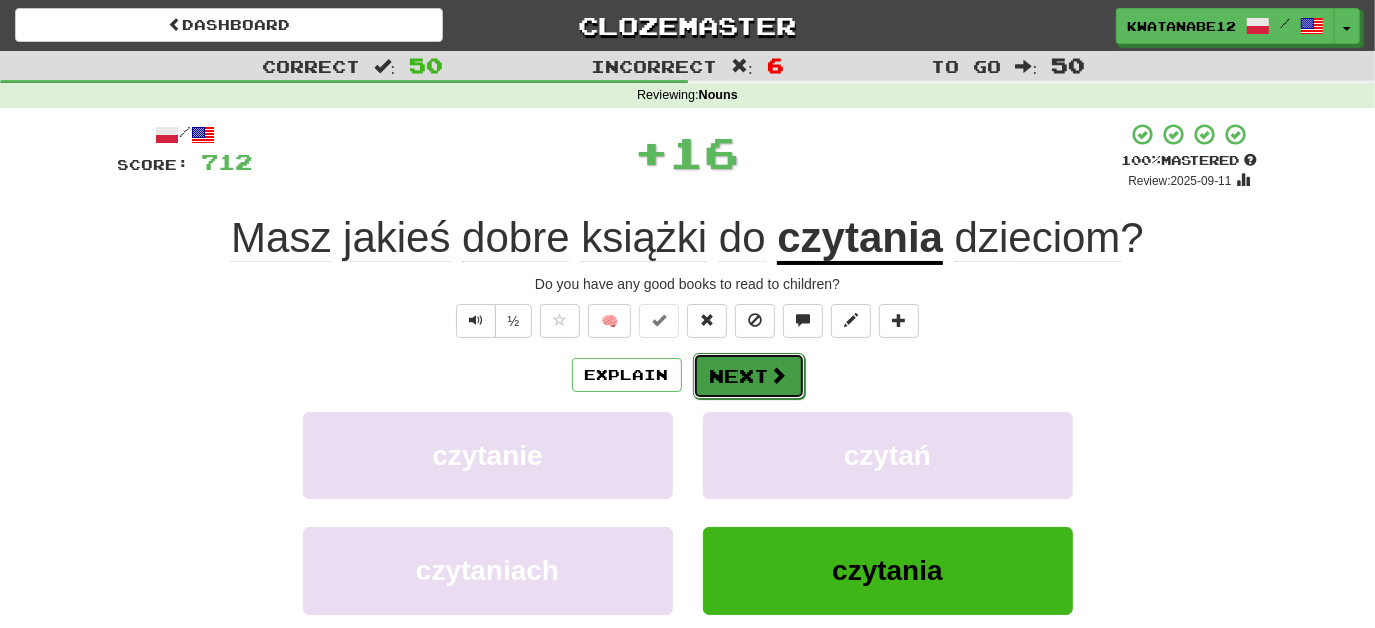 click on "Next" at bounding box center (749, 376) 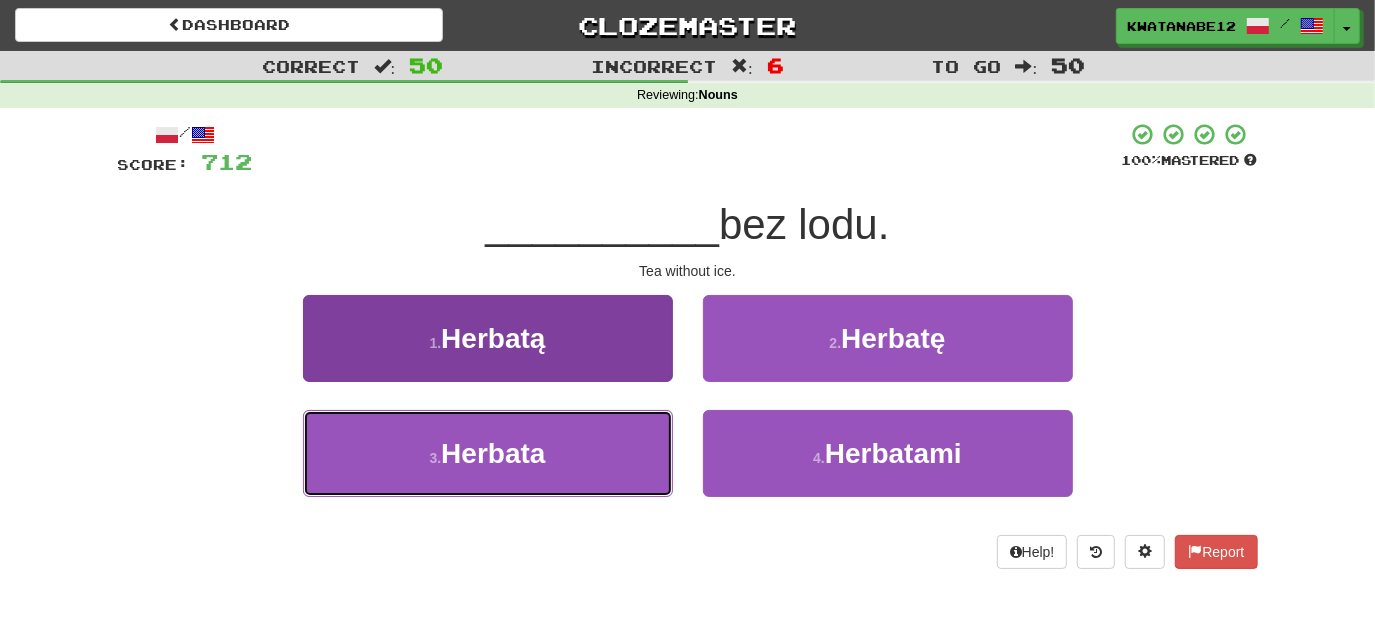 drag, startPoint x: 634, startPoint y: 460, endPoint x: 670, endPoint y: 431, distance: 46.227695 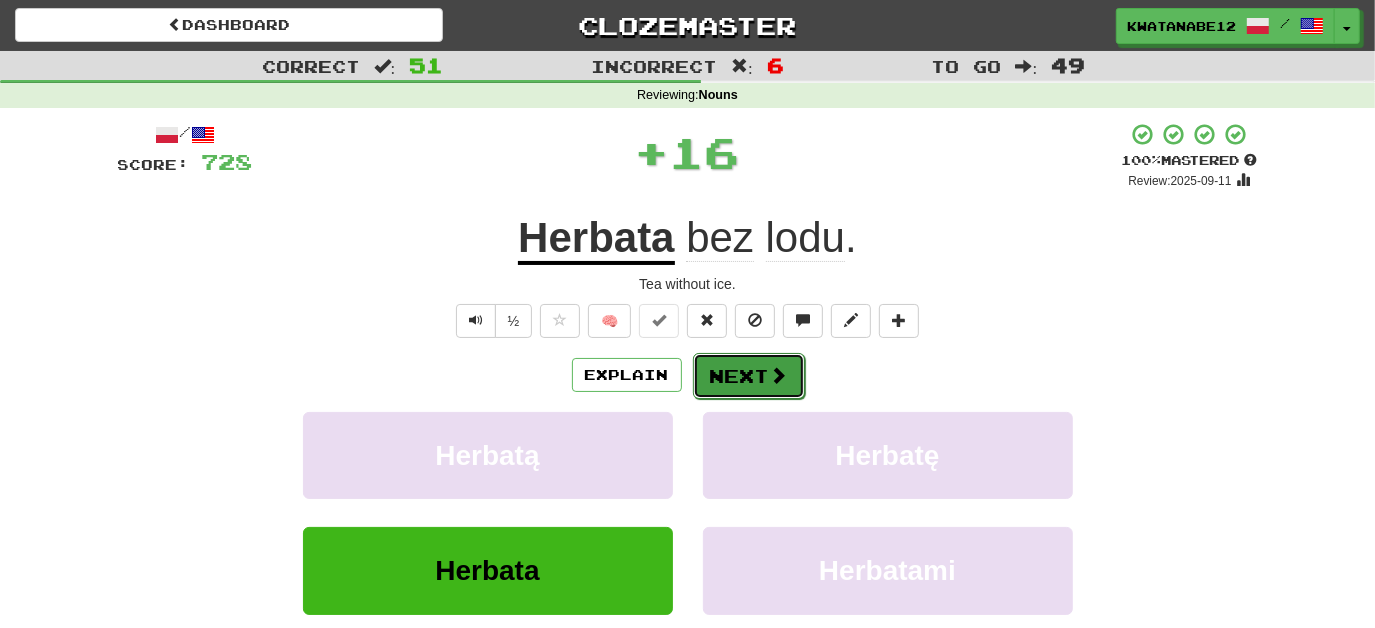click on "Next" at bounding box center [749, 376] 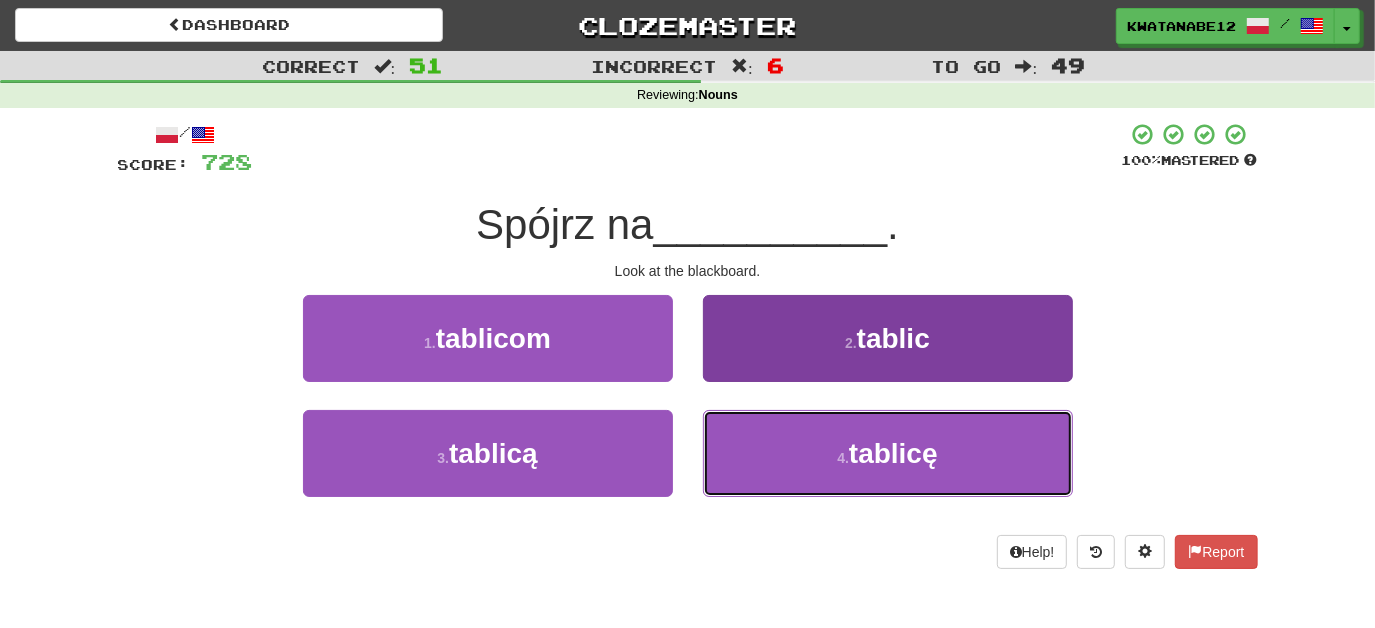 click on "4 .  tablicę" at bounding box center [888, 453] 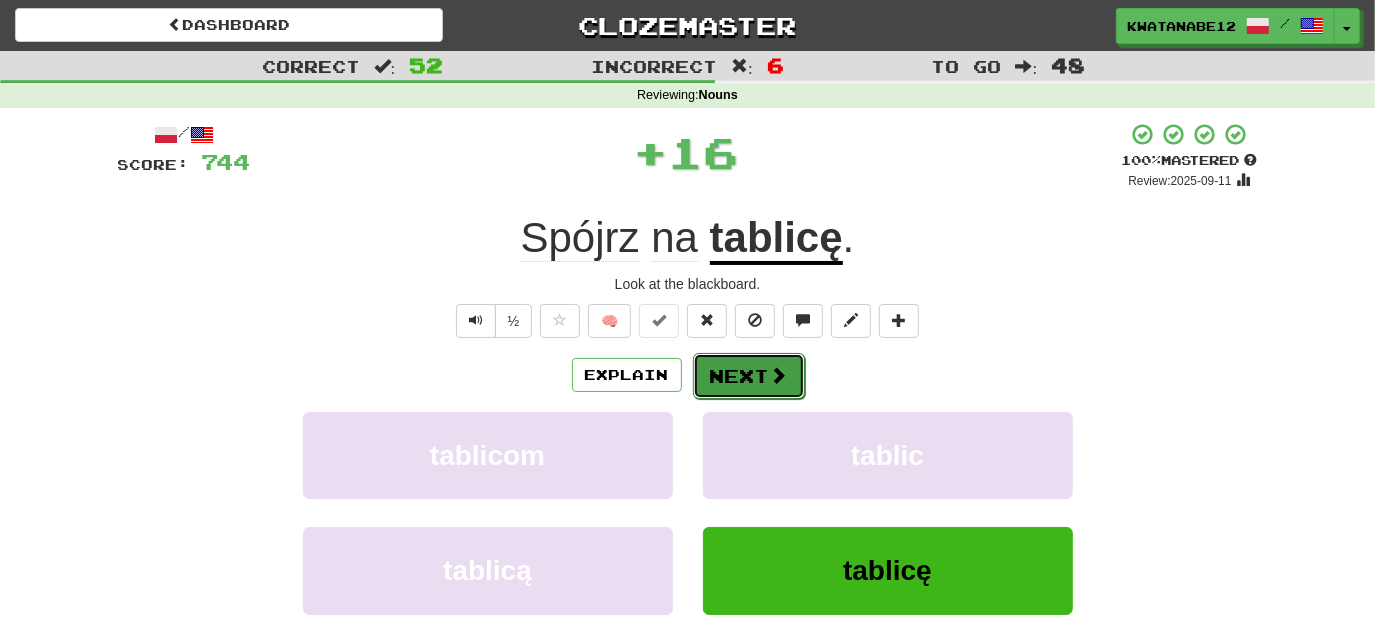 click on "Next" at bounding box center [749, 376] 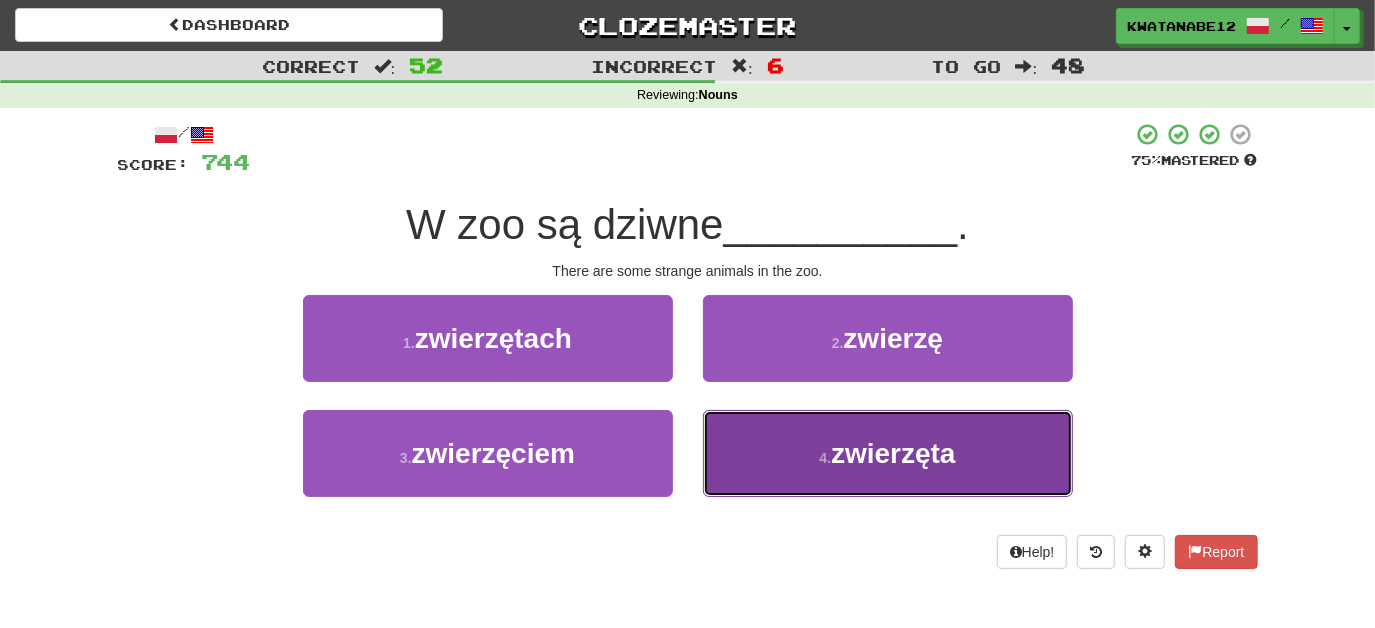click on "4 .  zwierzęta" at bounding box center [888, 453] 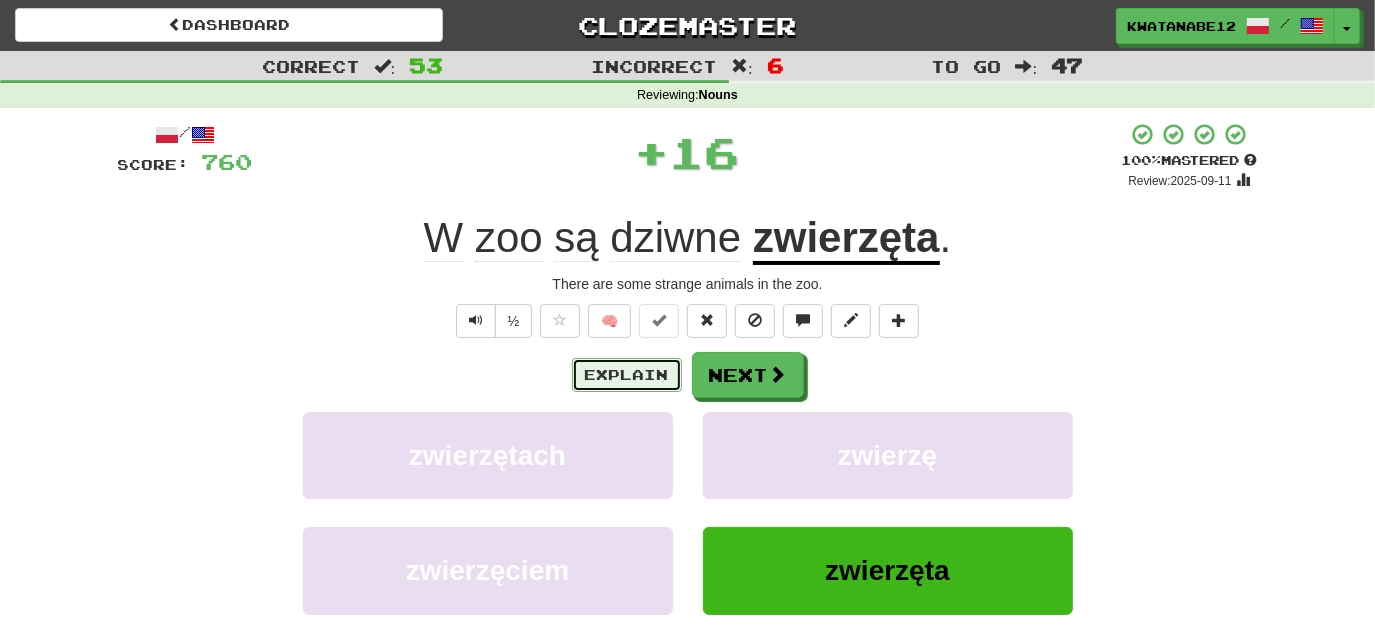 click on "Explain" at bounding box center (627, 375) 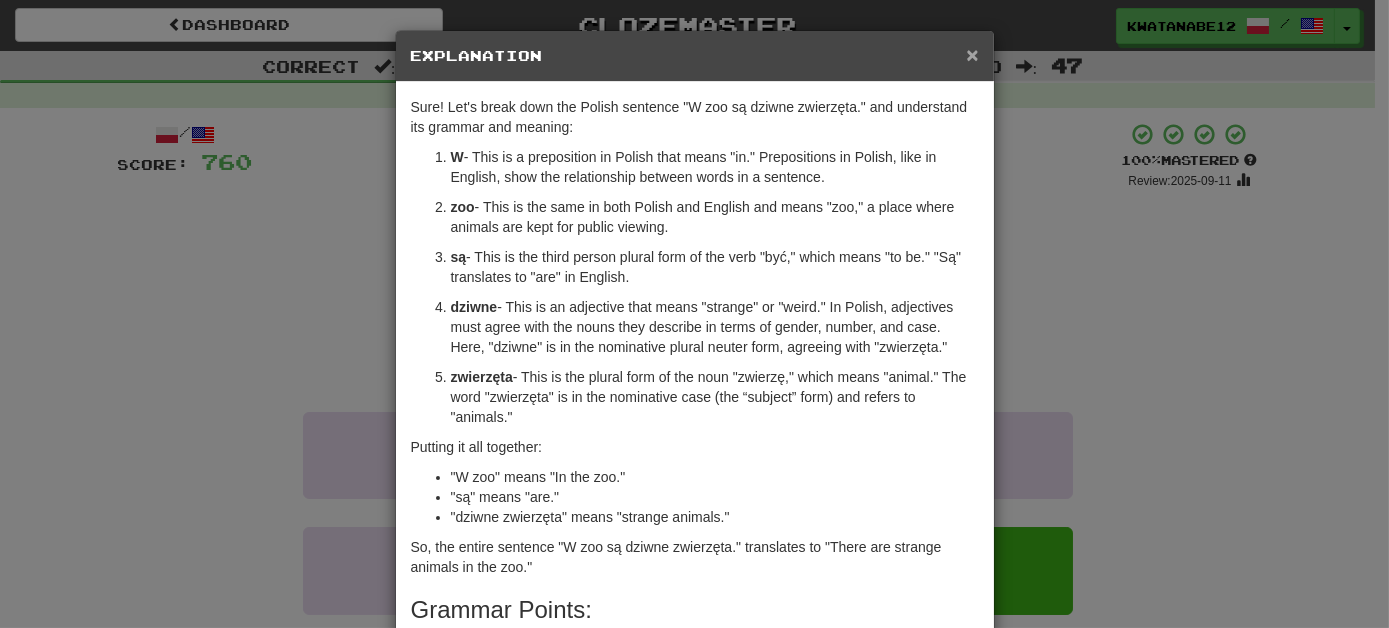 click on "×" at bounding box center [972, 54] 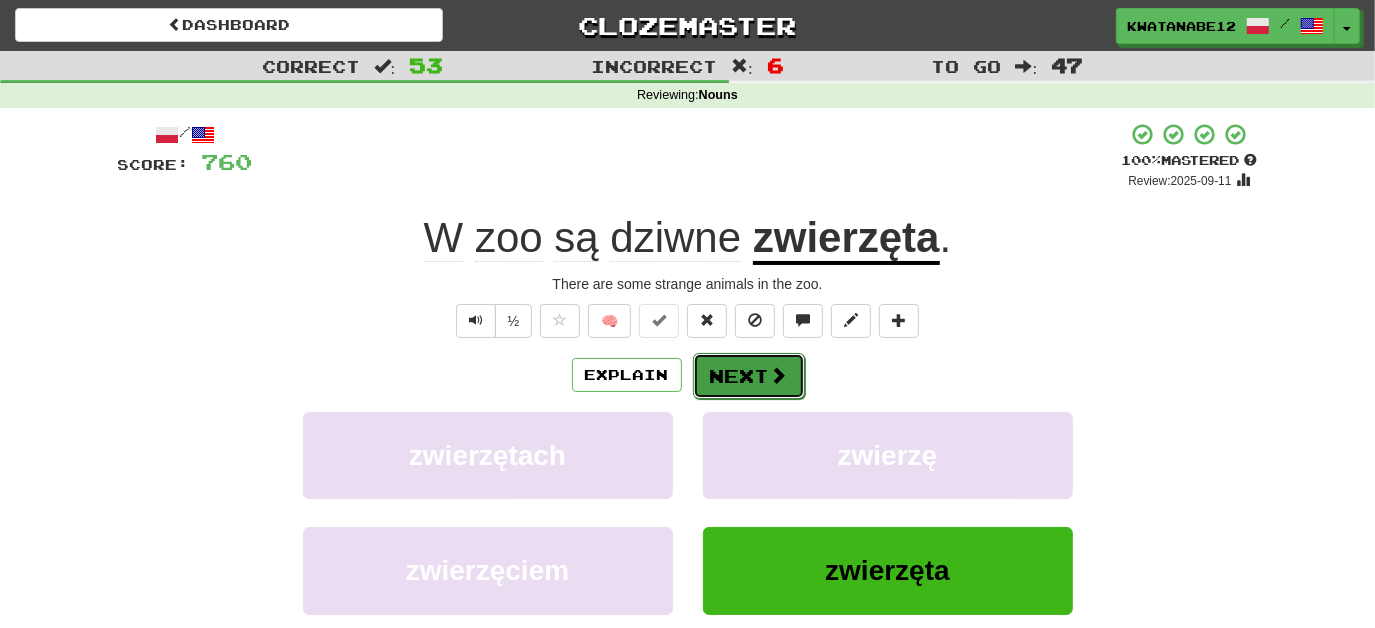 click on "Next" at bounding box center (749, 376) 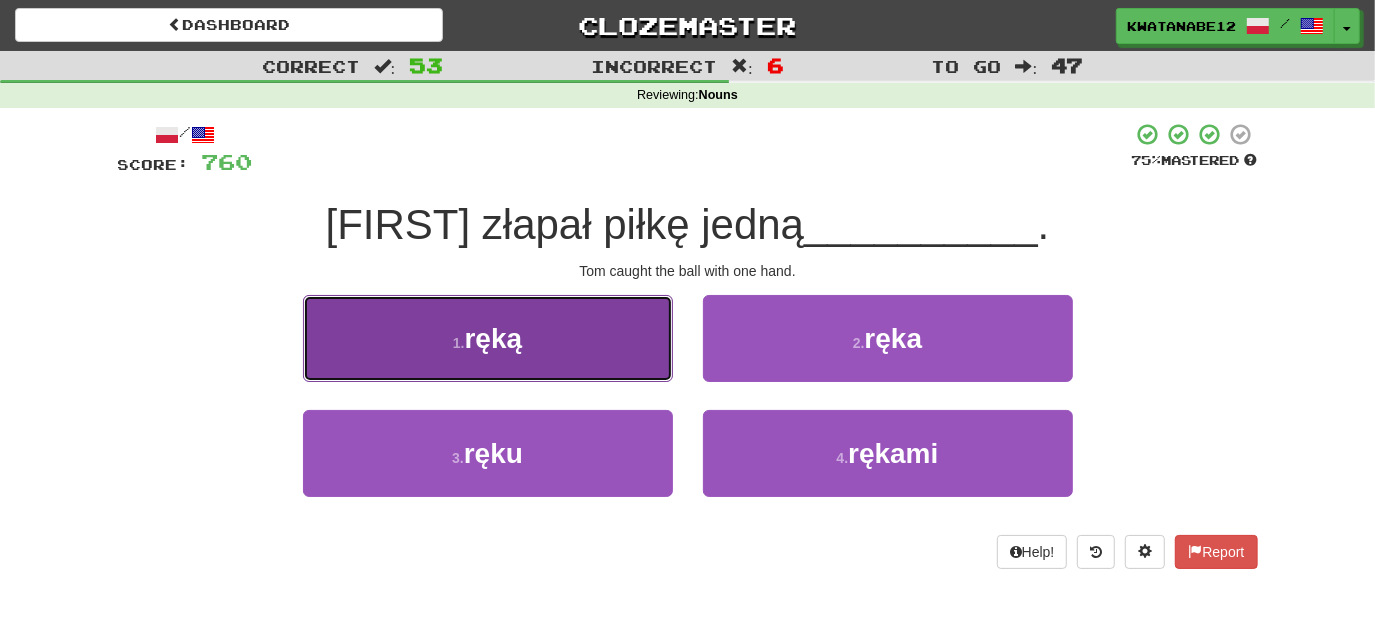 click on "1 .  ręką" at bounding box center (488, 338) 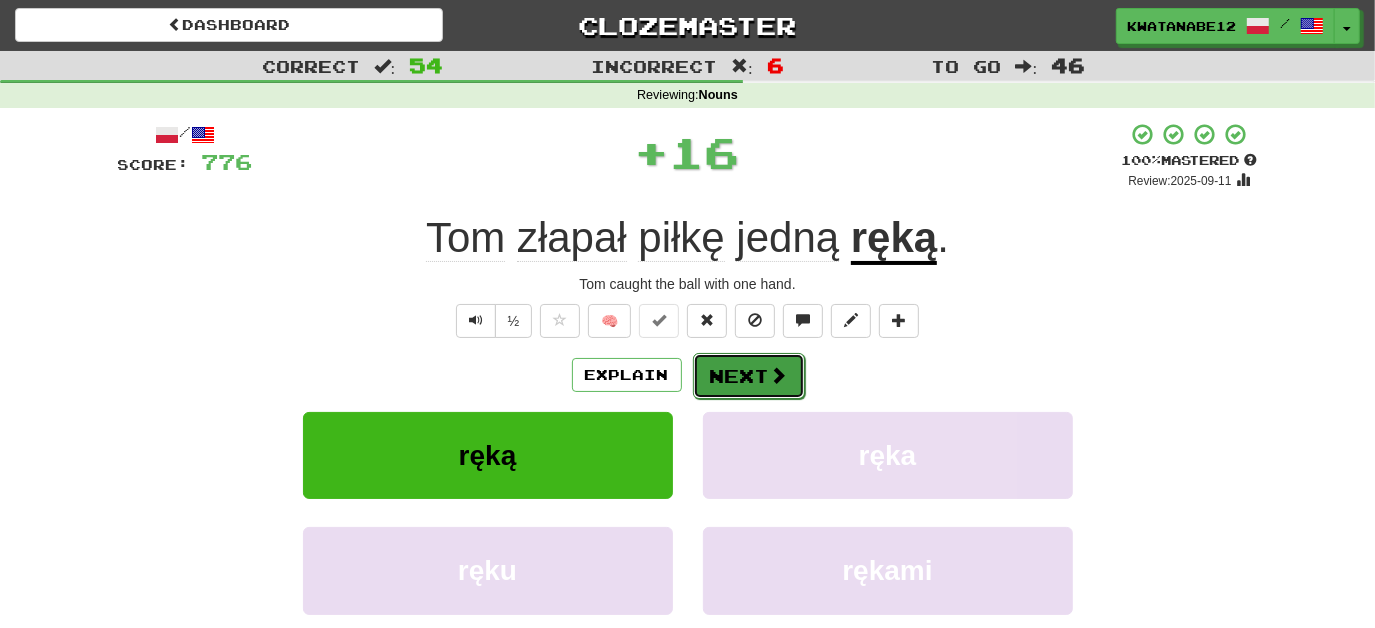 click on "Next" at bounding box center (749, 376) 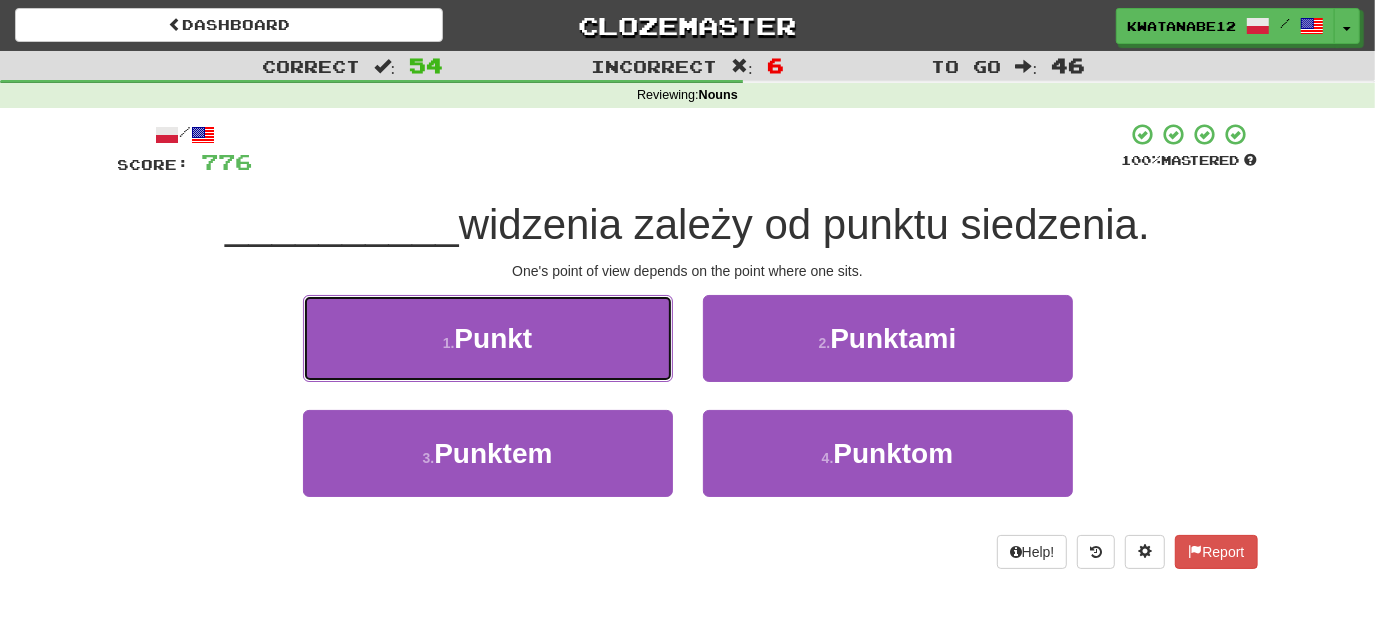 drag, startPoint x: 640, startPoint y: 343, endPoint x: 686, endPoint y: 346, distance: 46.09772 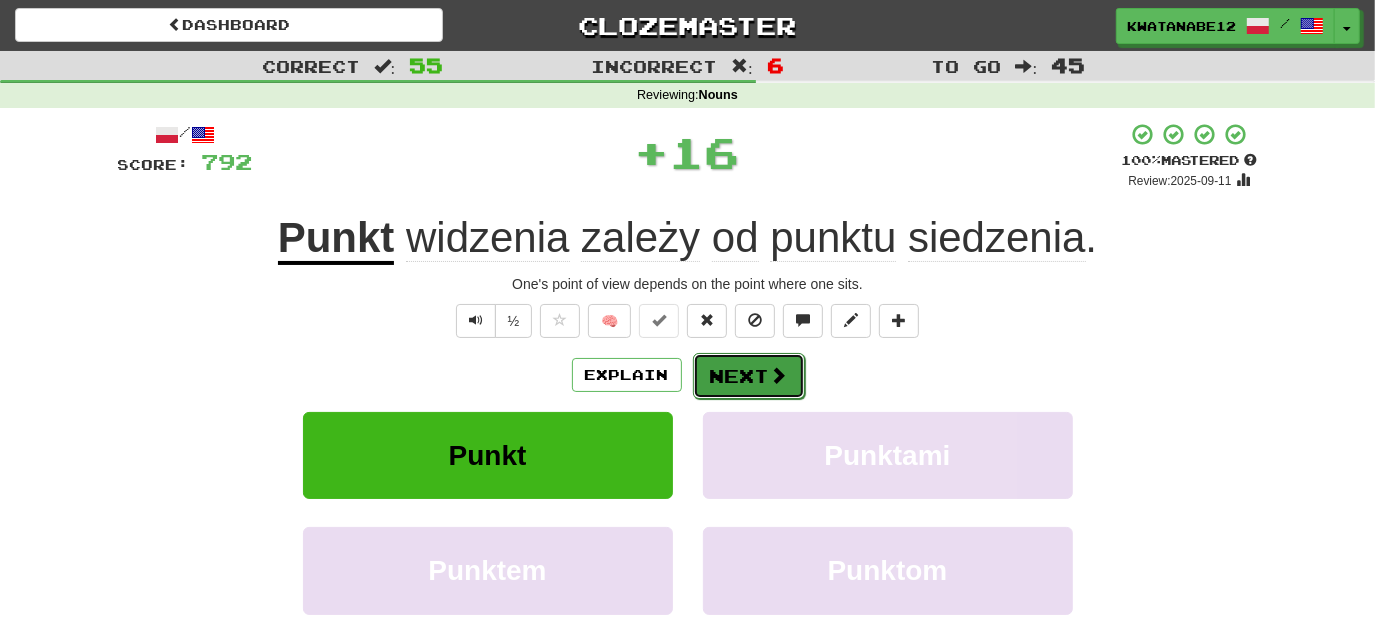 click on "Next" at bounding box center (749, 376) 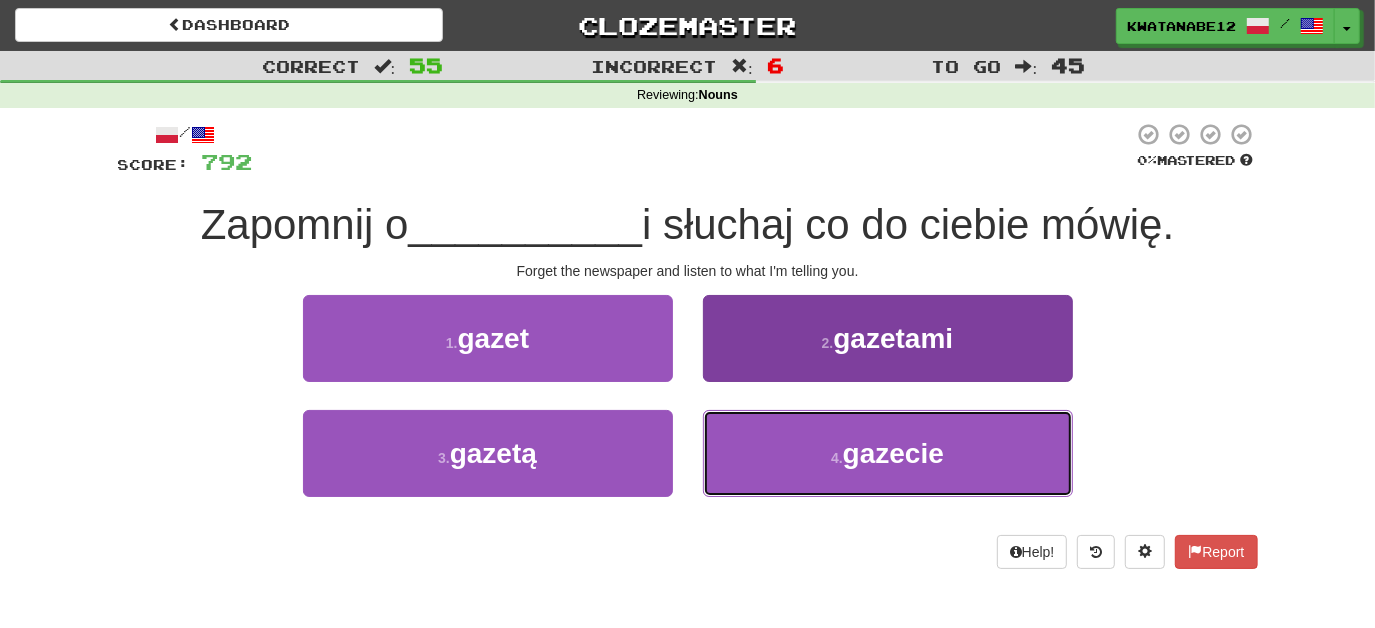 click on "4 .  gazecie" at bounding box center [888, 453] 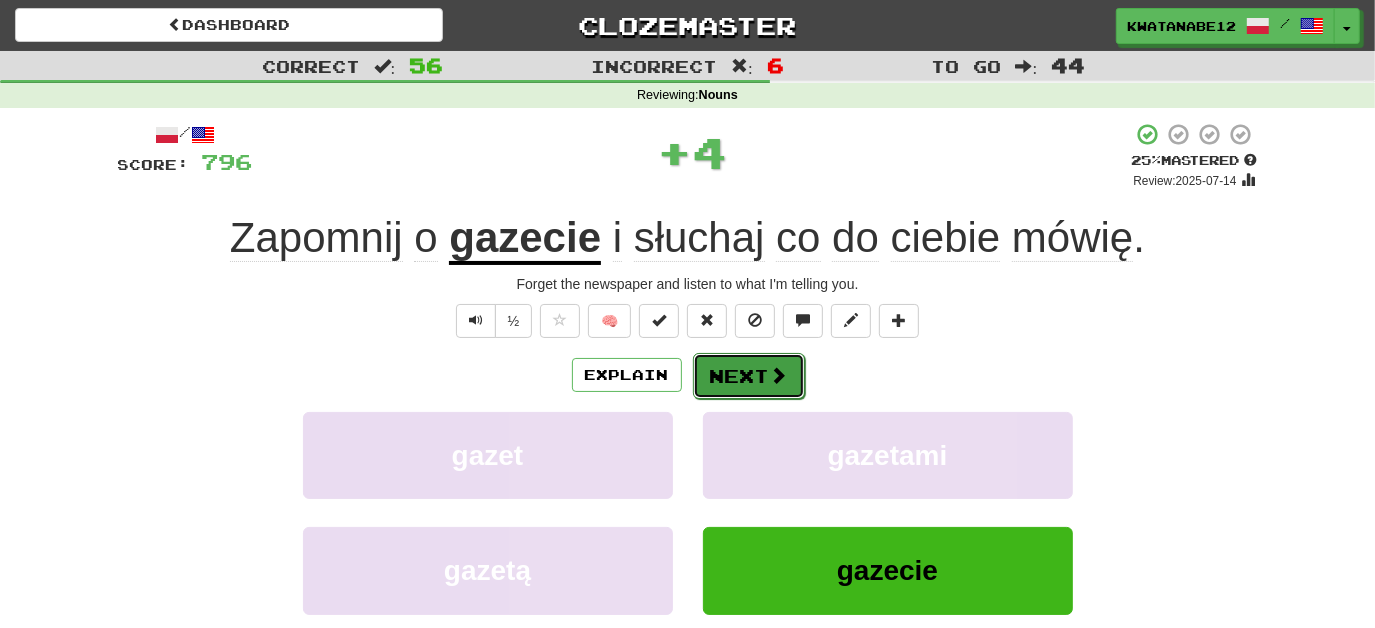 click on "Next" at bounding box center [749, 376] 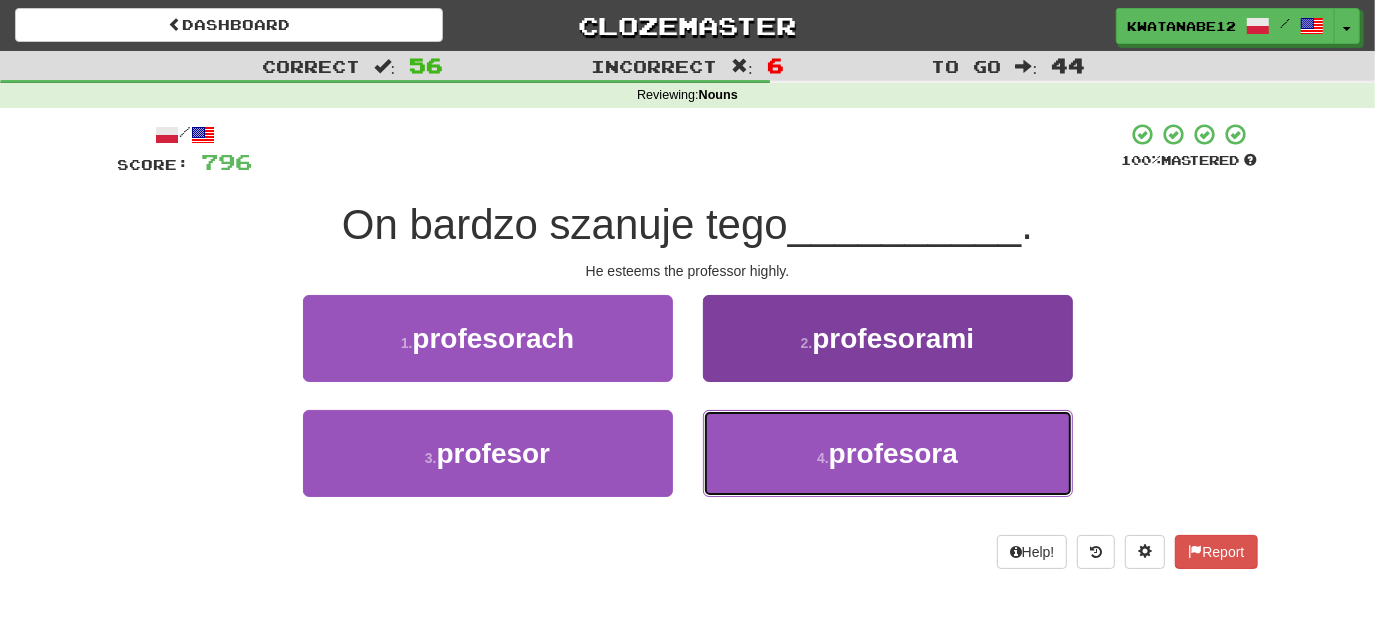 click on "4 .  profesora" at bounding box center (888, 453) 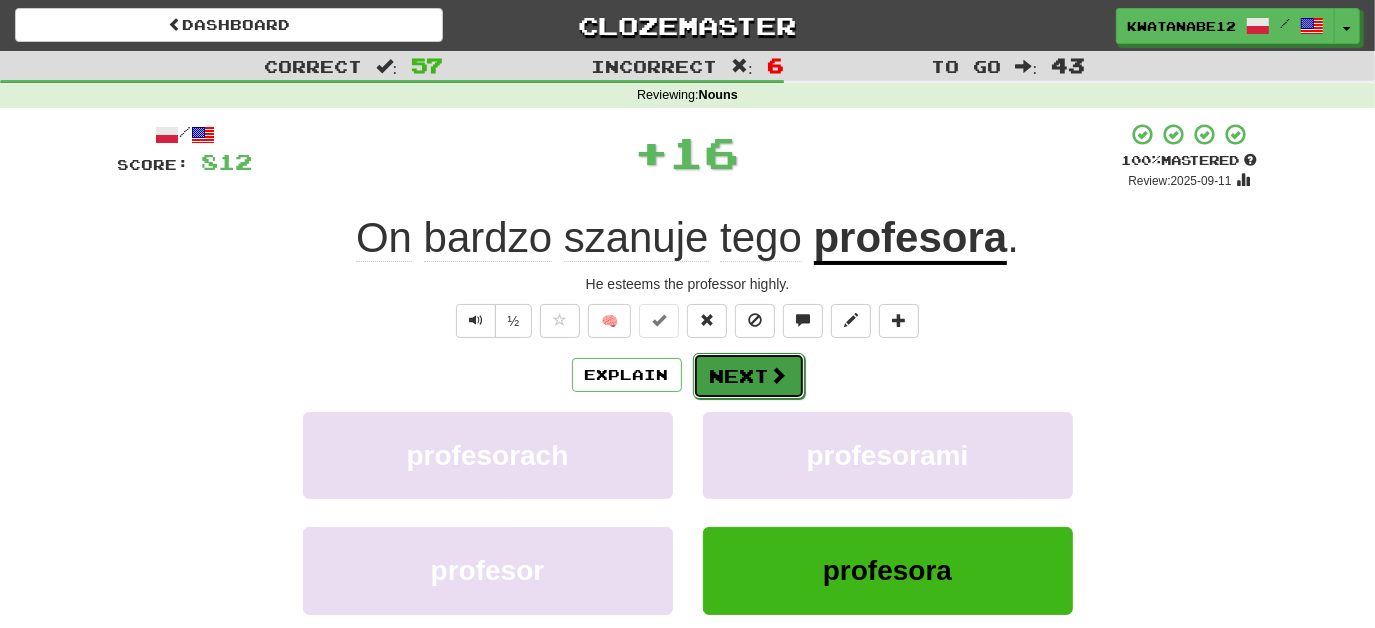 click on "Next" at bounding box center [749, 376] 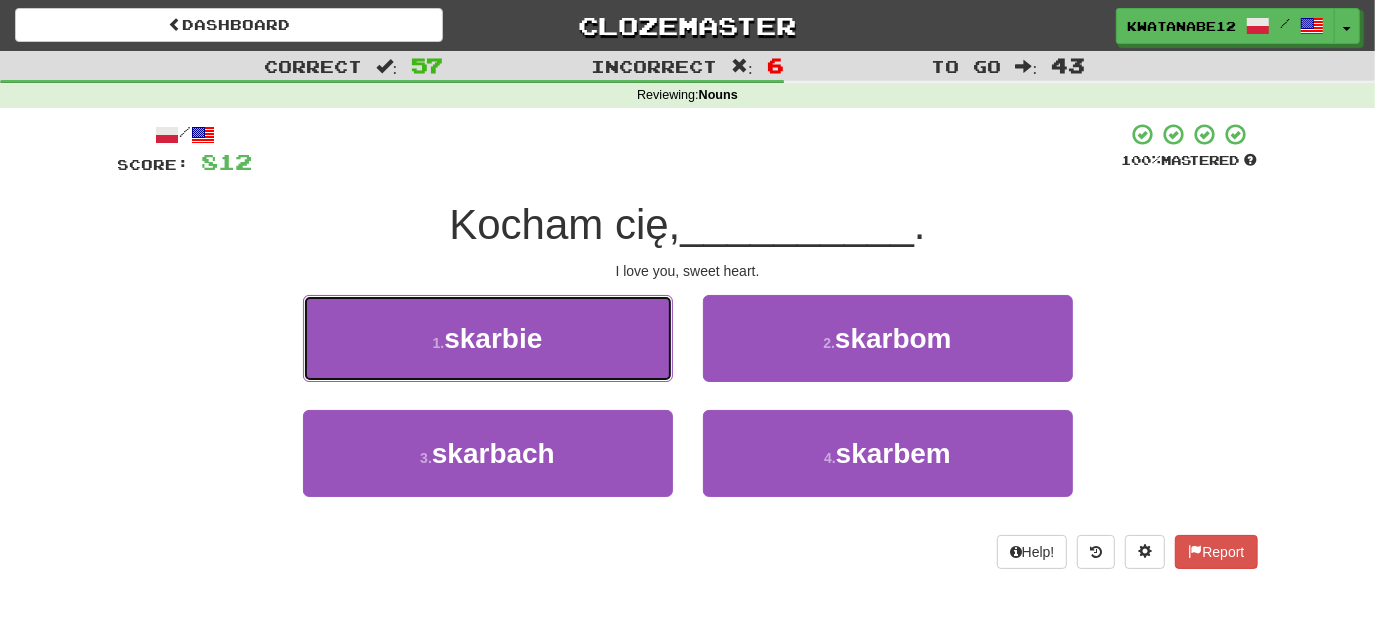 drag, startPoint x: 618, startPoint y: 338, endPoint x: 618, endPoint y: 349, distance: 11 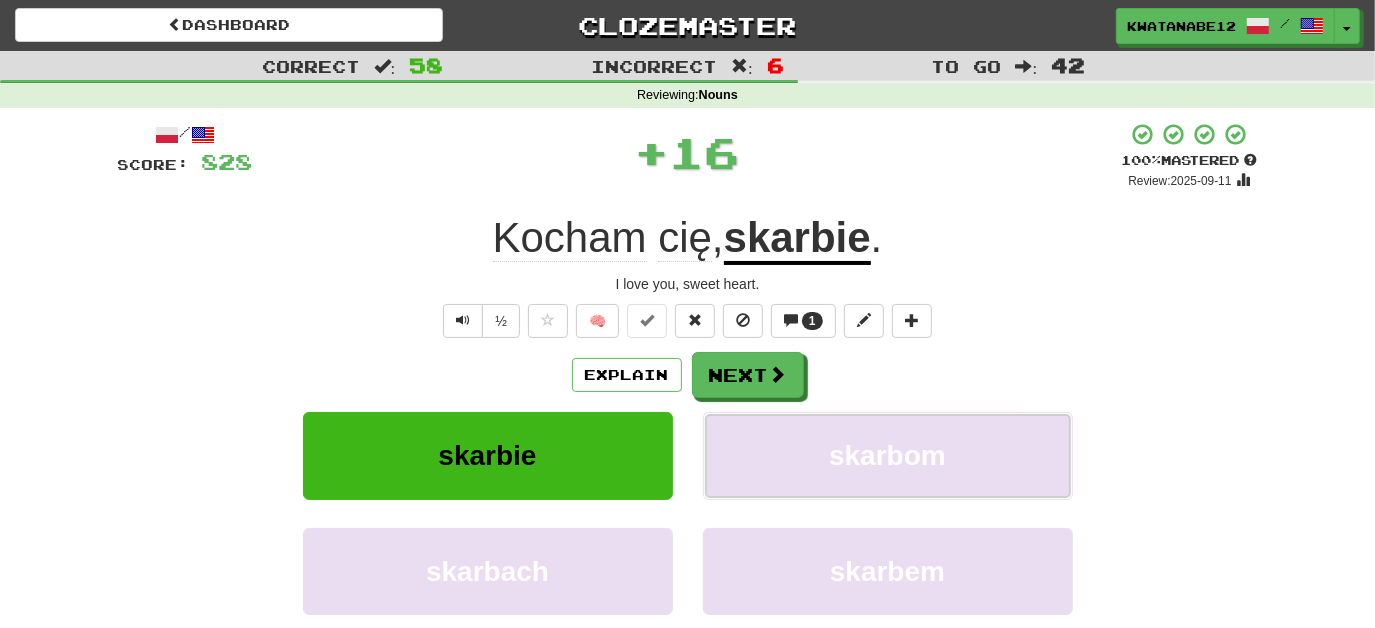 click on "Explain Next skarbie skarbom skarbach skarbem Learn more: skarbie skarbom skarbach skarbem" at bounding box center (688, 512) 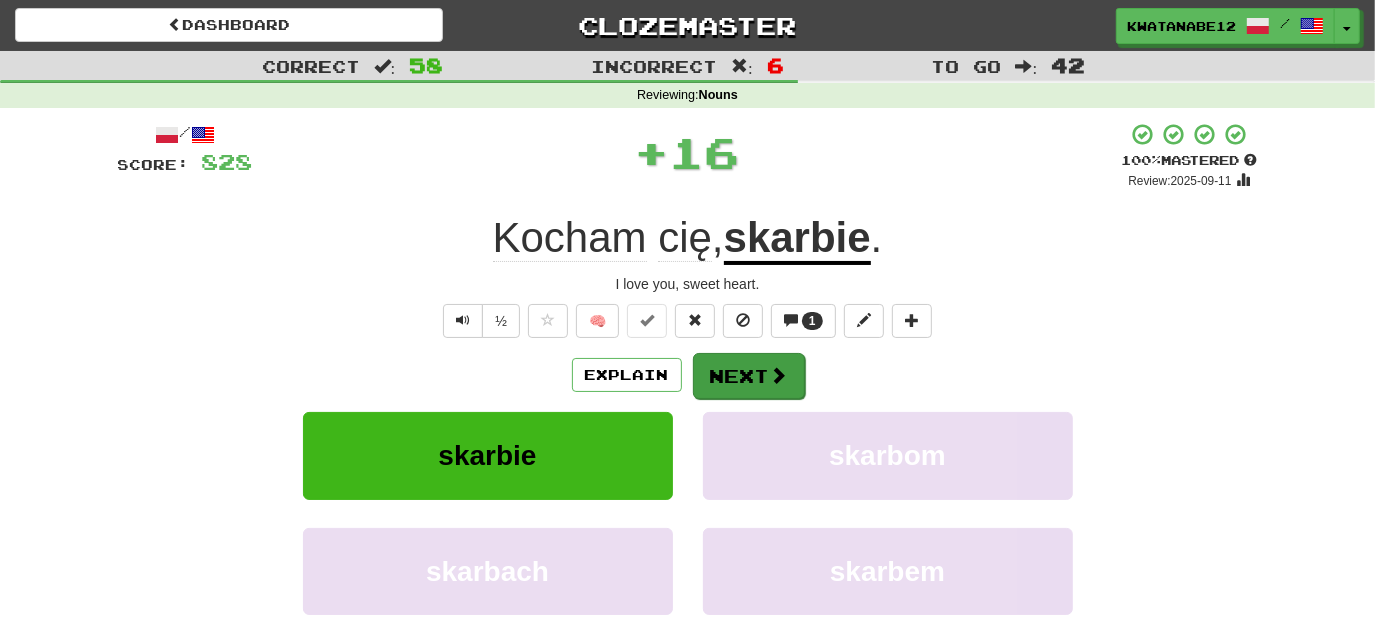 click on "Explain Next skarbie skarbom skarbach skarbem Learn more: skarbie skarbom skarbach skarbem" at bounding box center (688, 512) 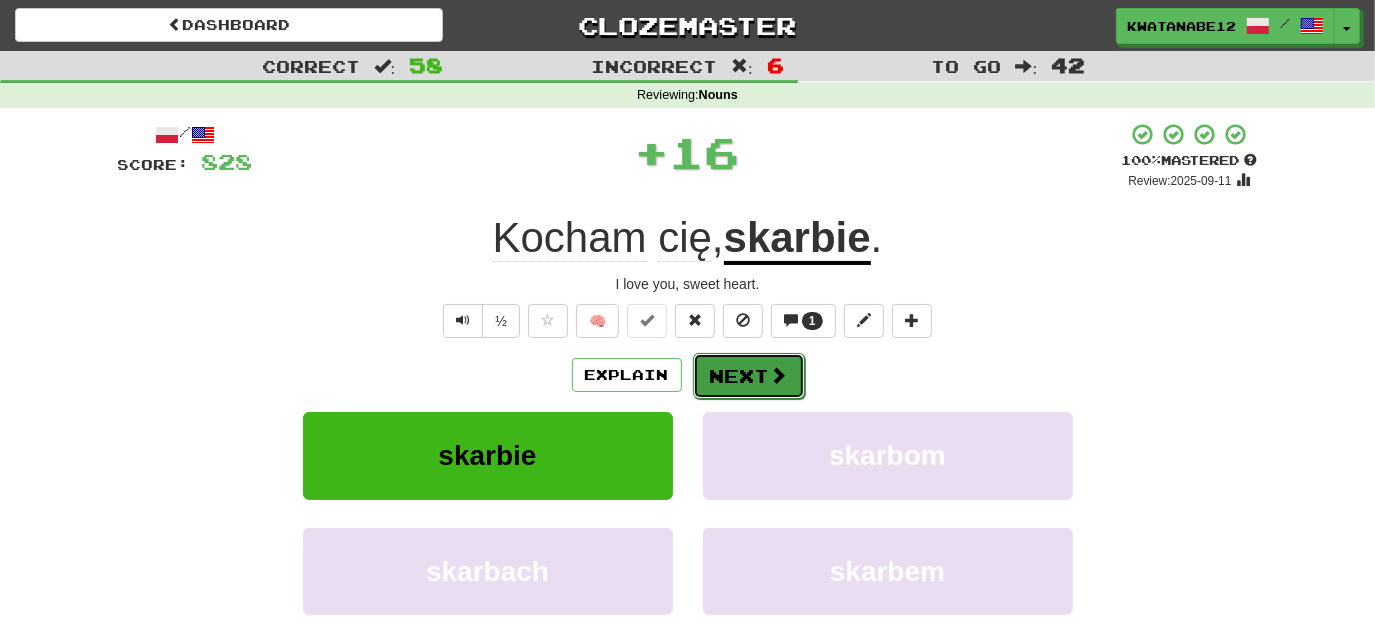 click on "Next" at bounding box center [749, 376] 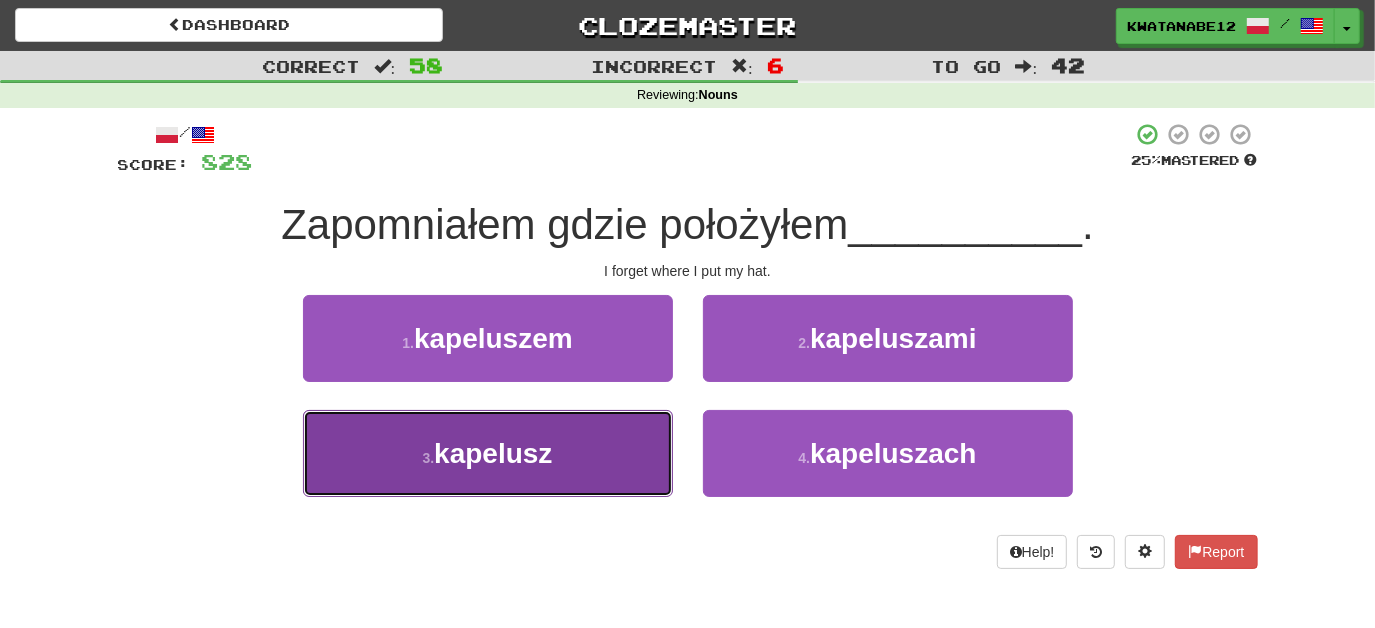 click on "3 .  kapelusz" at bounding box center [488, 453] 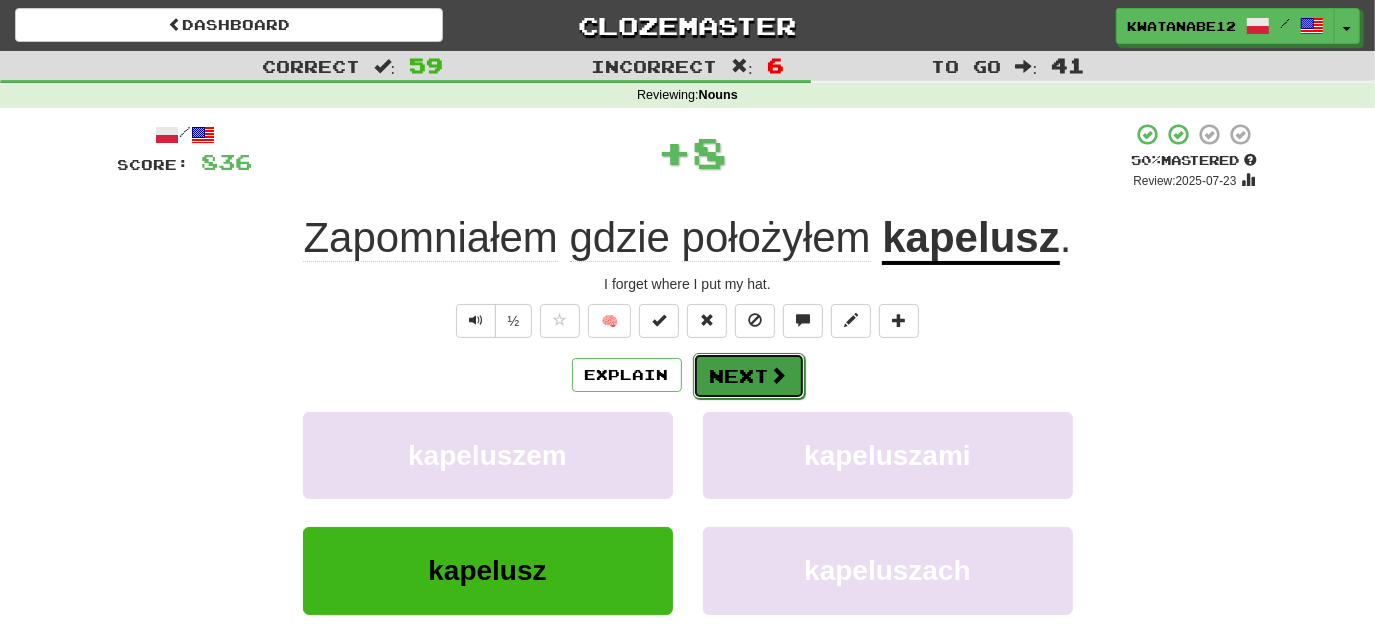 click on "Next" at bounding box center [749, 376] 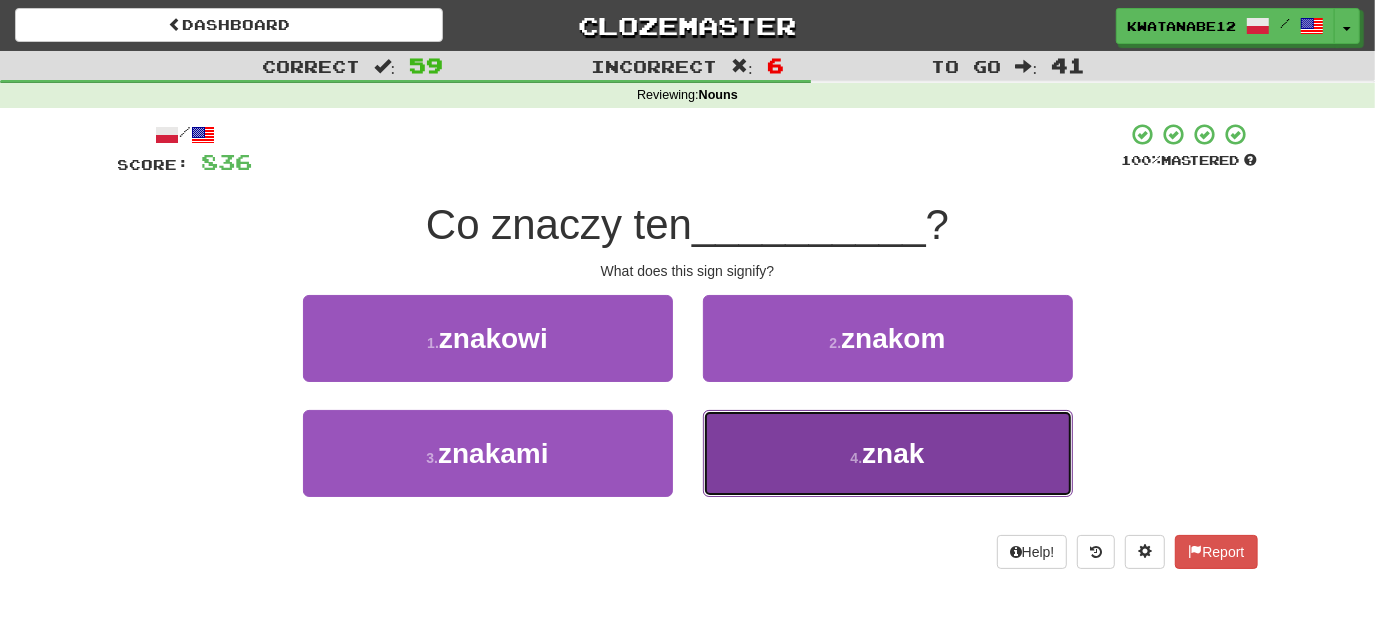 click on "4 .  znak" at bounding box center [888, 453] 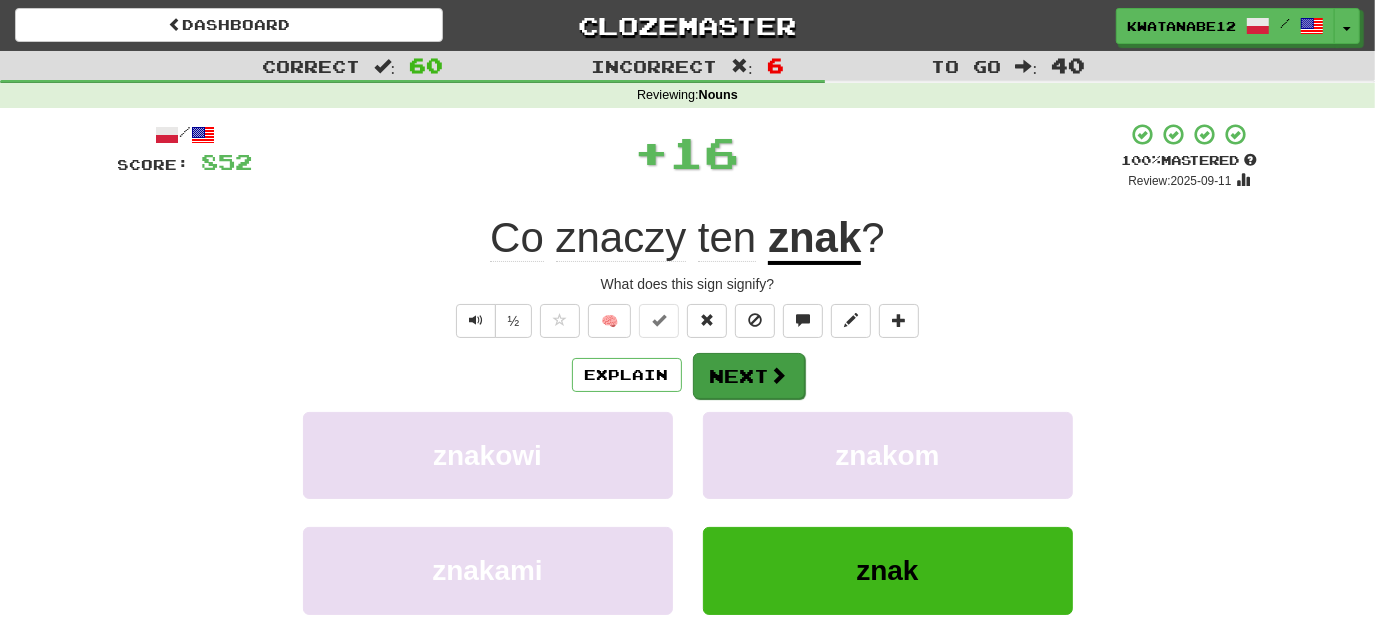 drag, startPoint x: 720, startPoint y: 349, endPoint x: 735, endPoint y: 364, distance: 21.213203 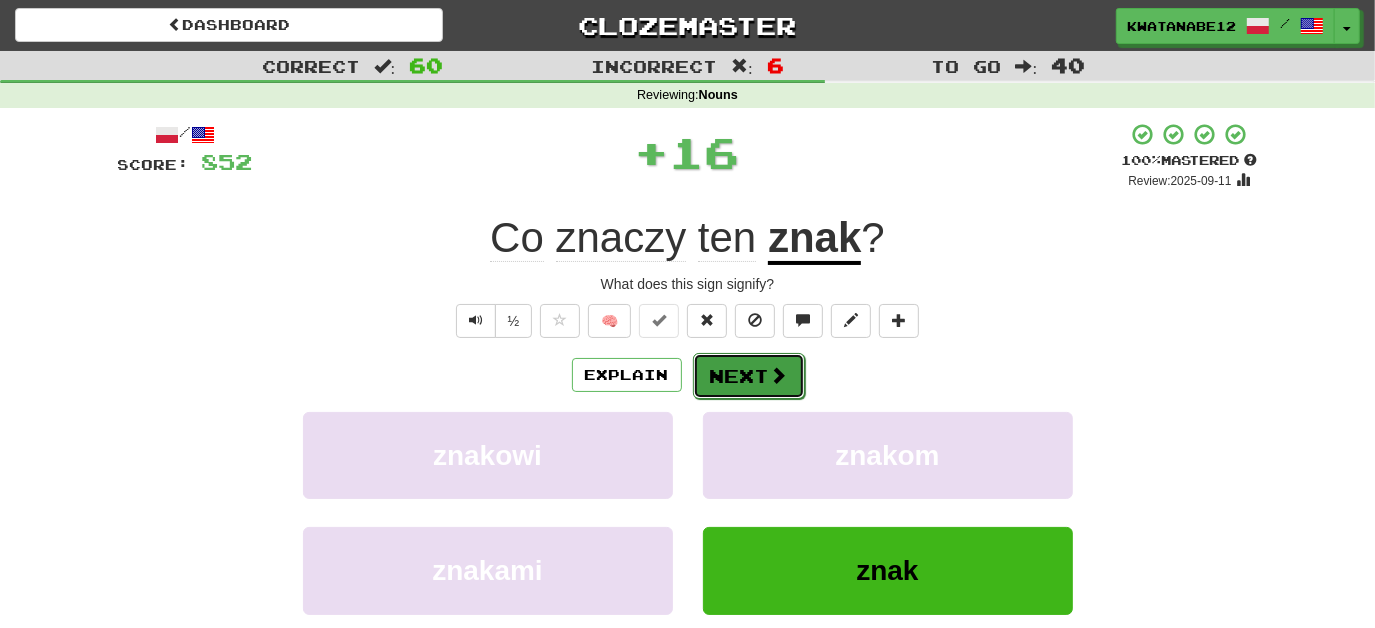 click on "Next" at bounding box center (749, 376) 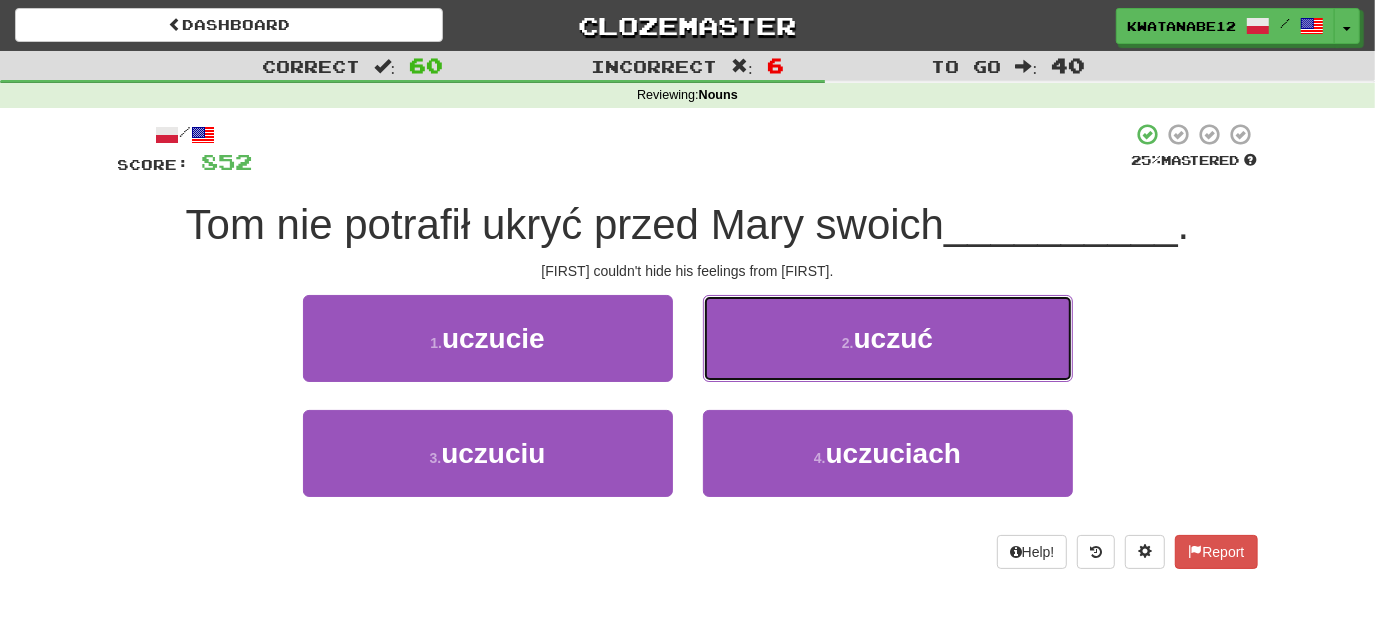 click on "2 .  uczuć" at bounding box center [888, 338] 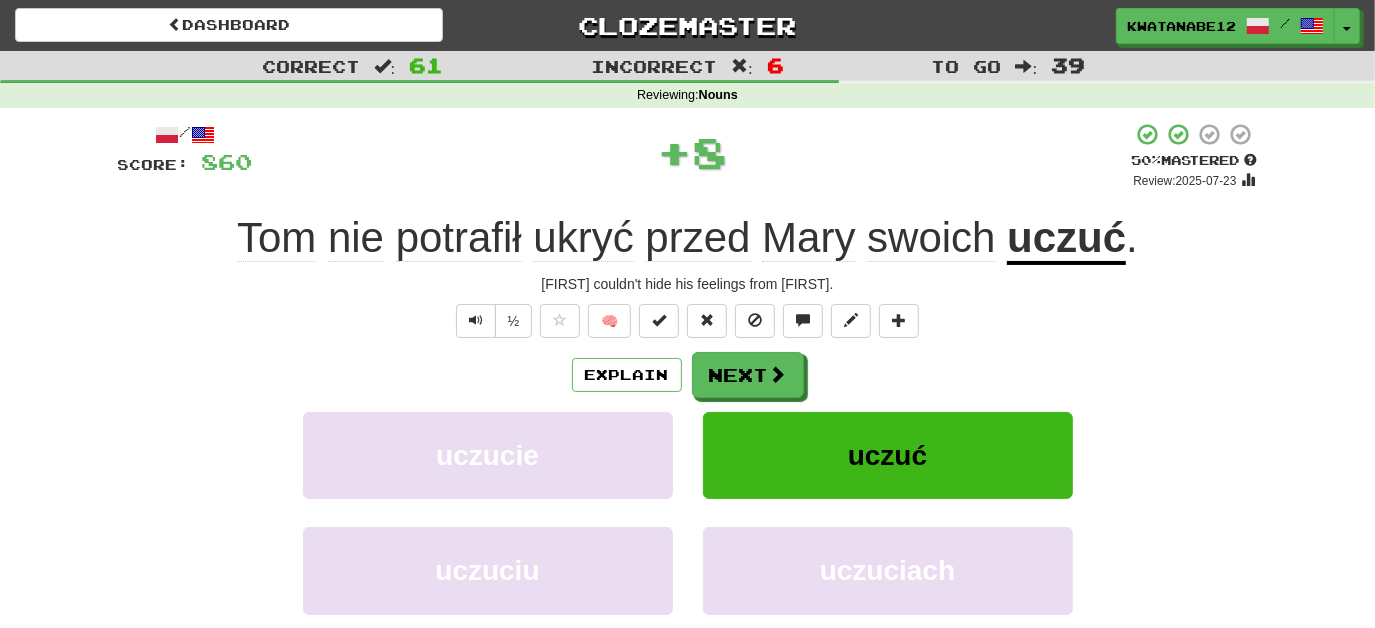 click on "/  Score:   860 + 8 50 %  Mastered Review:  2025-07-23 Tom   nie   potrafił   ukryć   przed   Mary   swoich   uczuć . Tom couldn't hide his feelings from Mary. ½ 🧠 Explain Next uczucie uczuć uczuciu uczuciach Learn more: uczucie uczuć uczuciu uczuciach  Help!  Report Sentence Source" at bounding box center (688, 435) 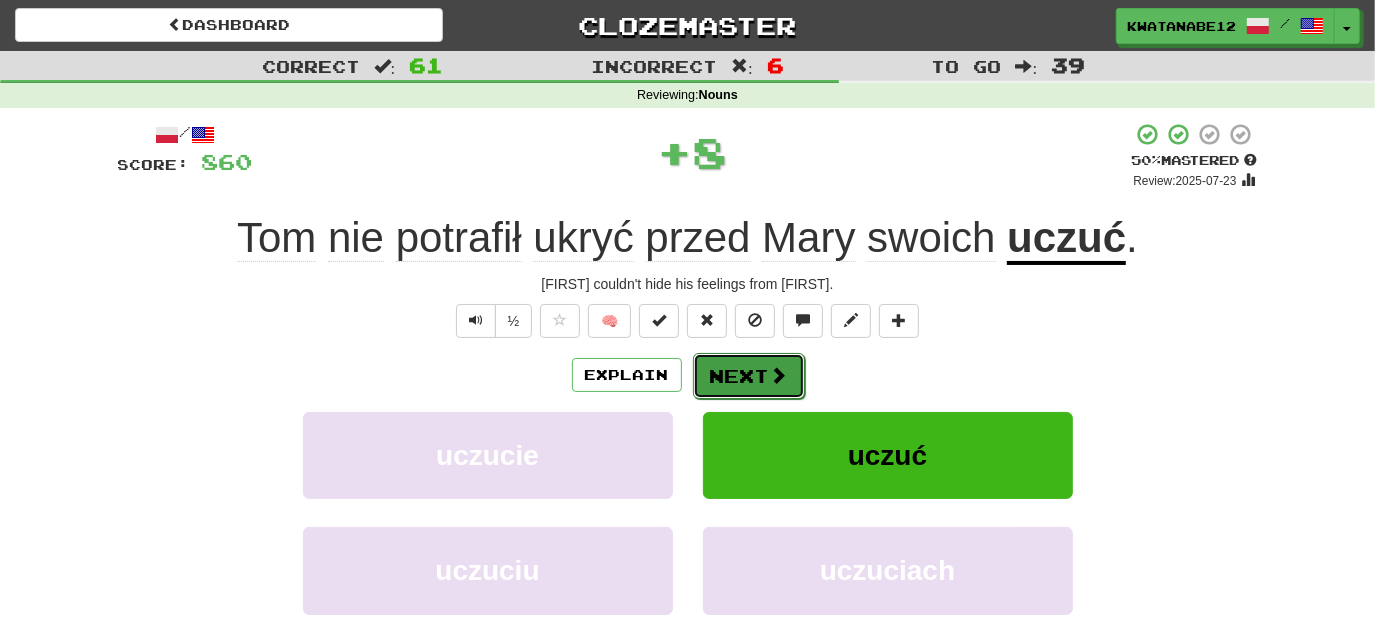 click on "Next" at bounding box center (749, 376) 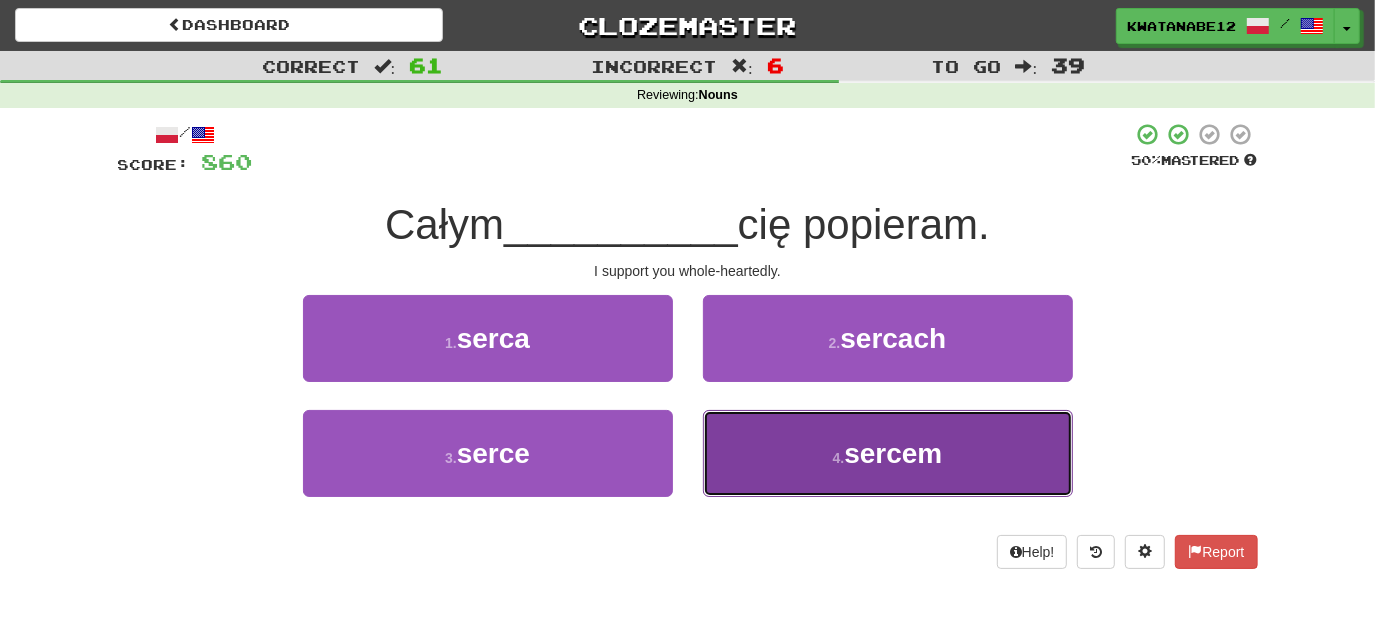 click on "4 .  sercem" at bounding box center [888, 453] 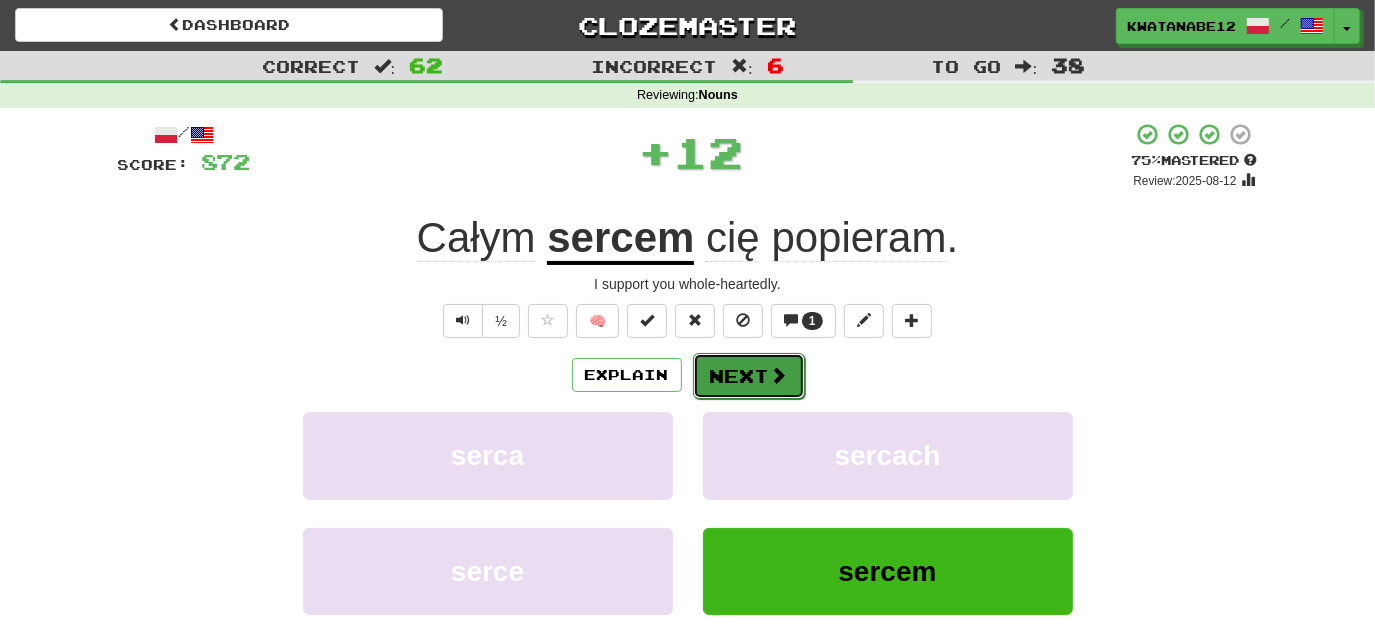 click on "Next" at bounding box center [749, 376] 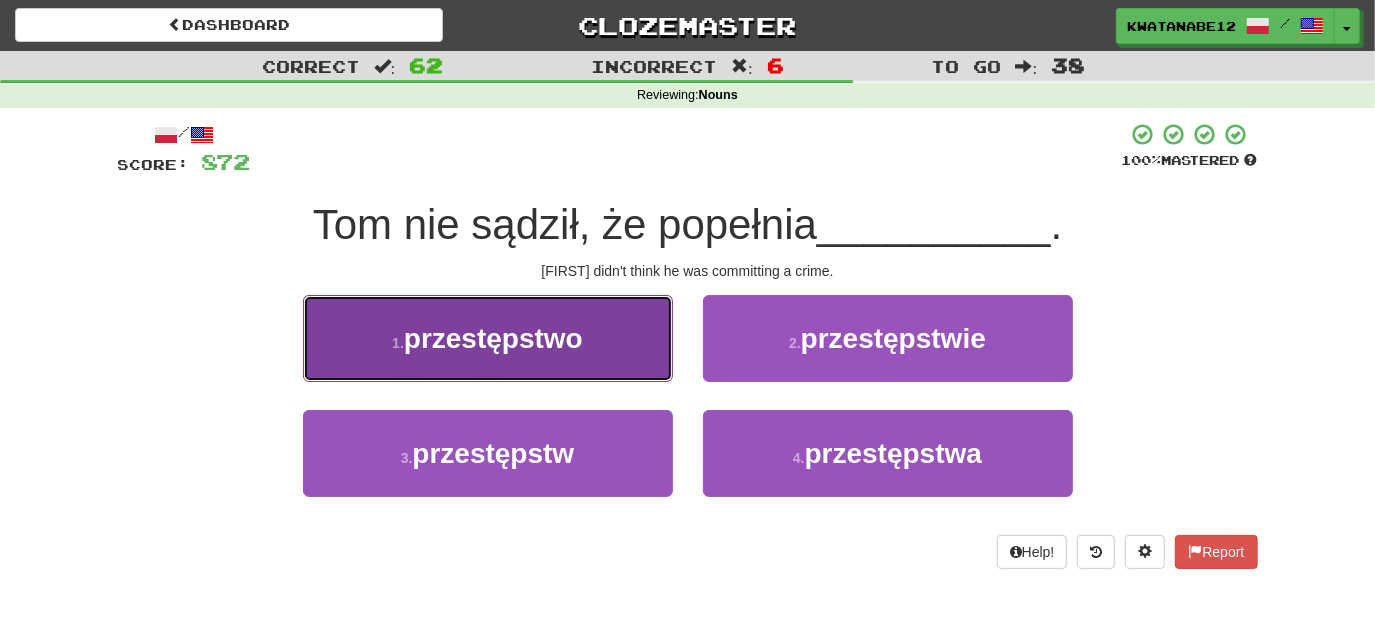 click on "1 .  przestępstwo" at bounding box center [488, 338] 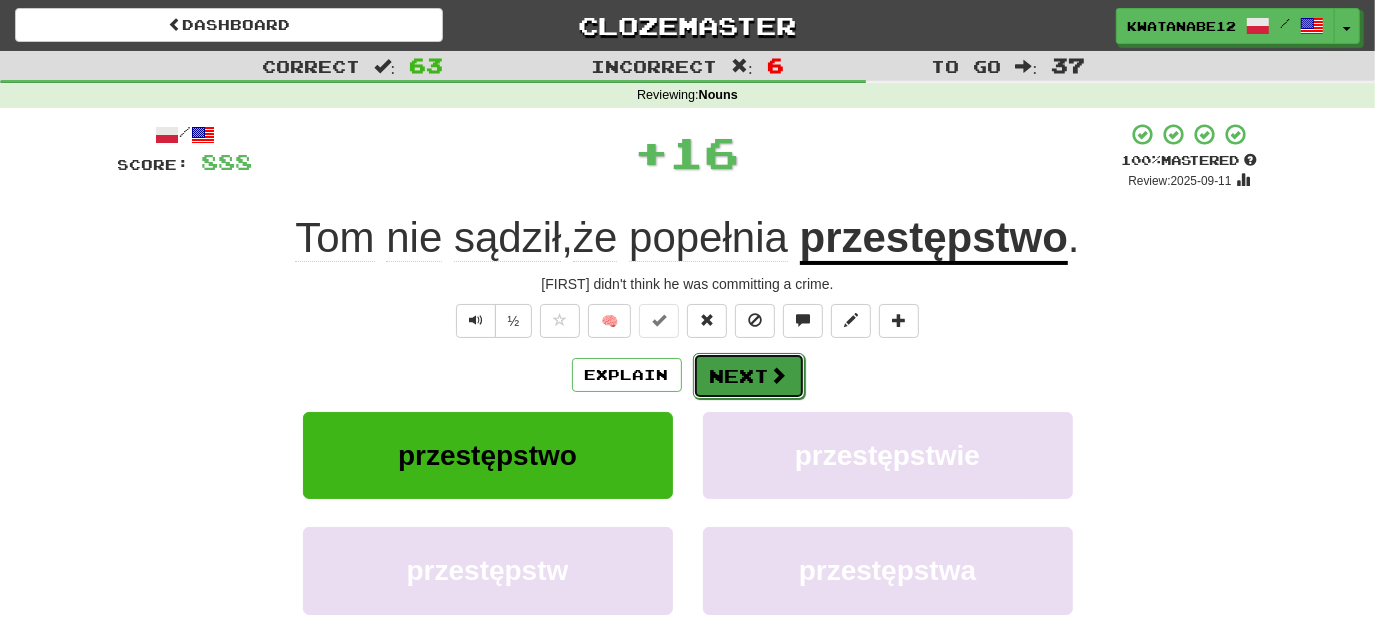 click on "Next" at bounding box center [749, 376] 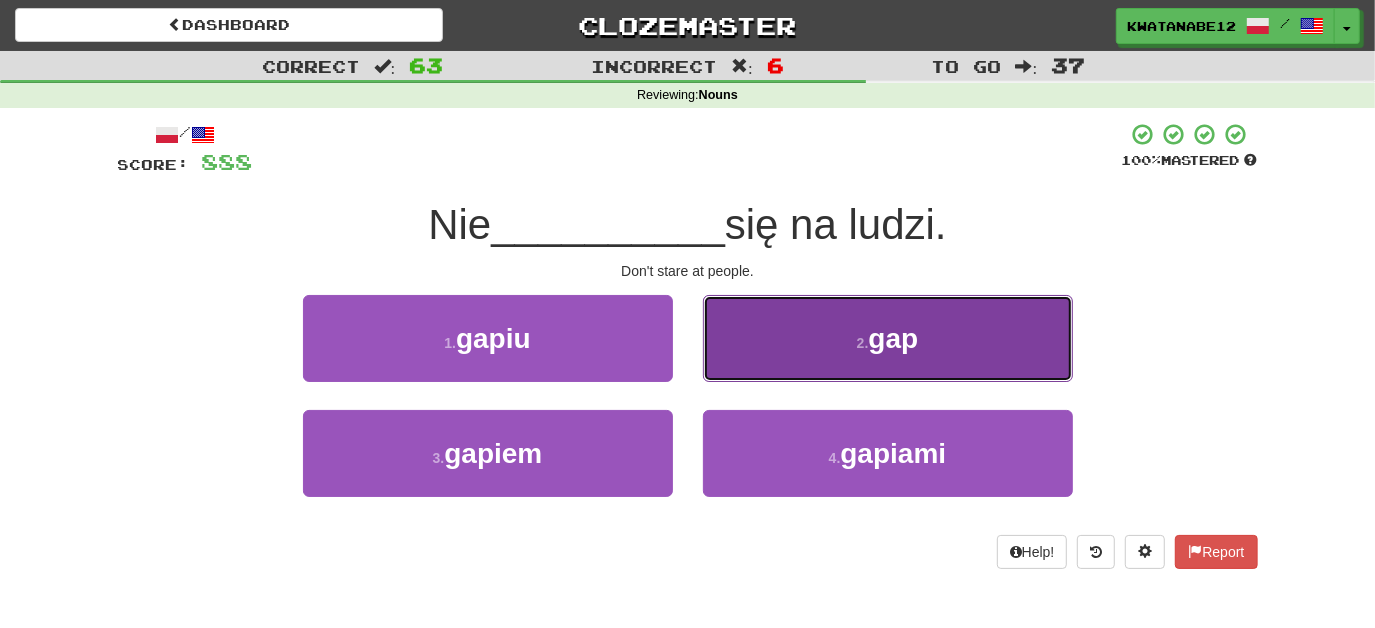 click on "2 .  gap" at bounding box center (888, 338) 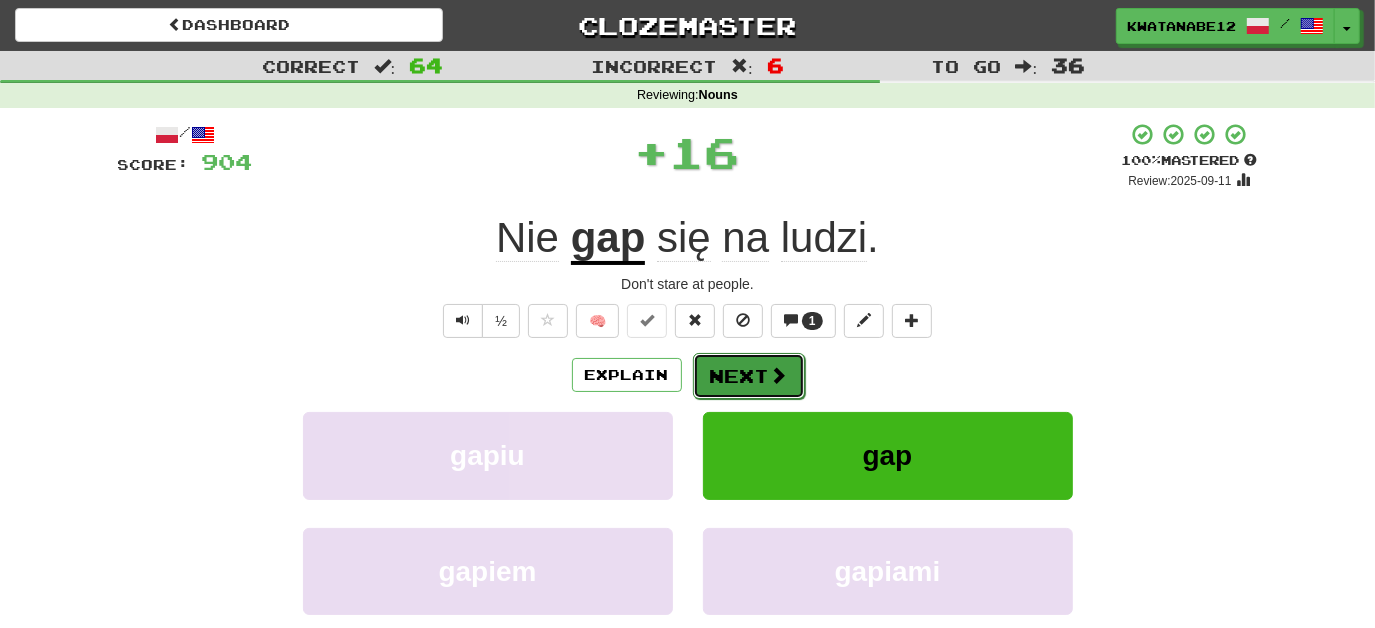 click on "Next" at bounding box center (749, 376) 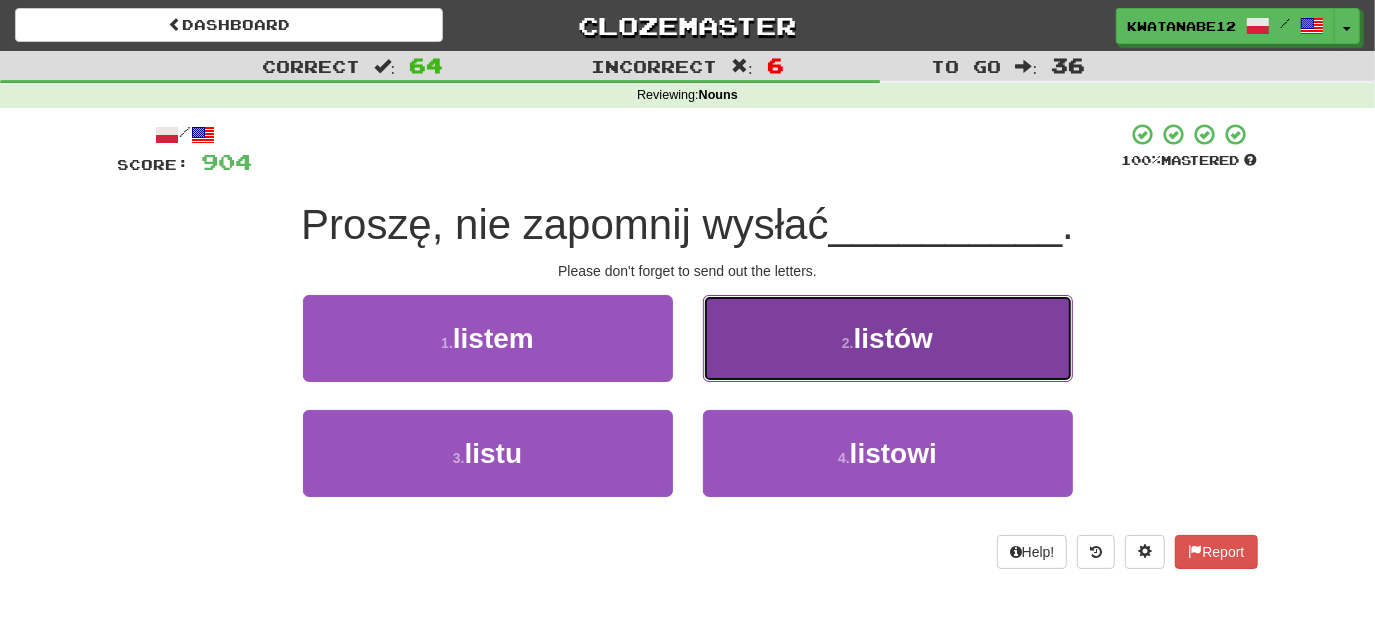 click on "2 .  listów" at bounding box center (888, 338) 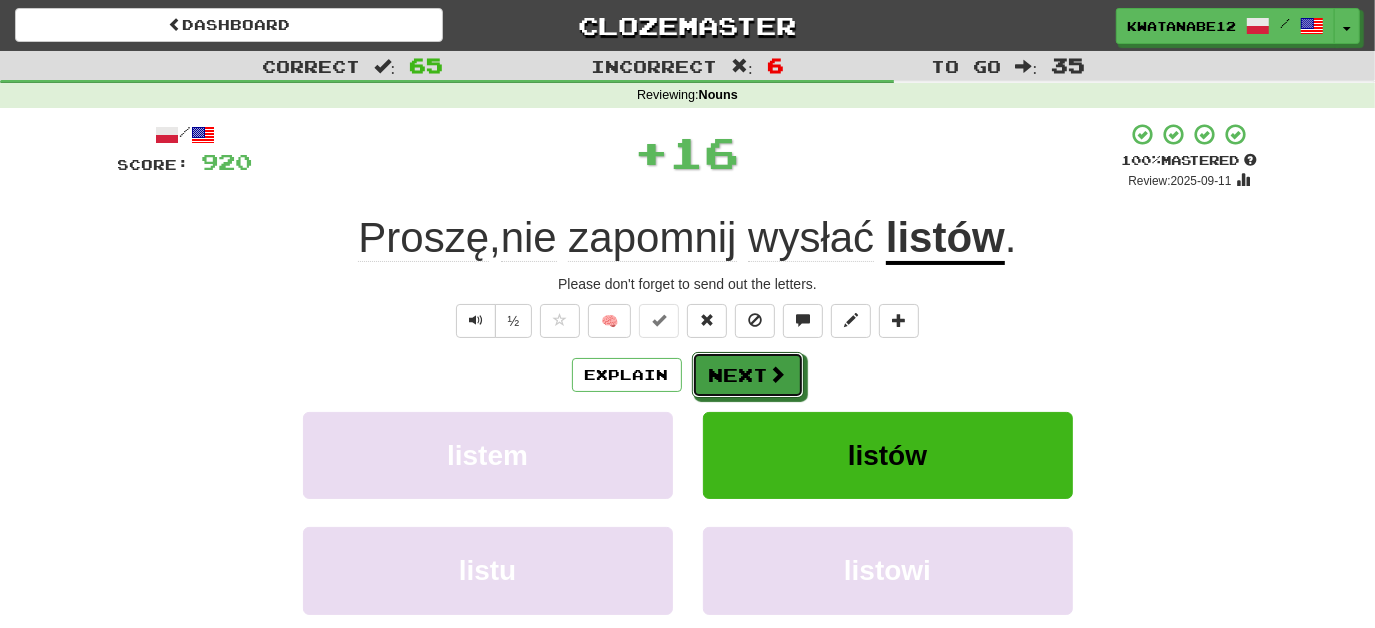 click on "Next" at bounding box center (748, 375) 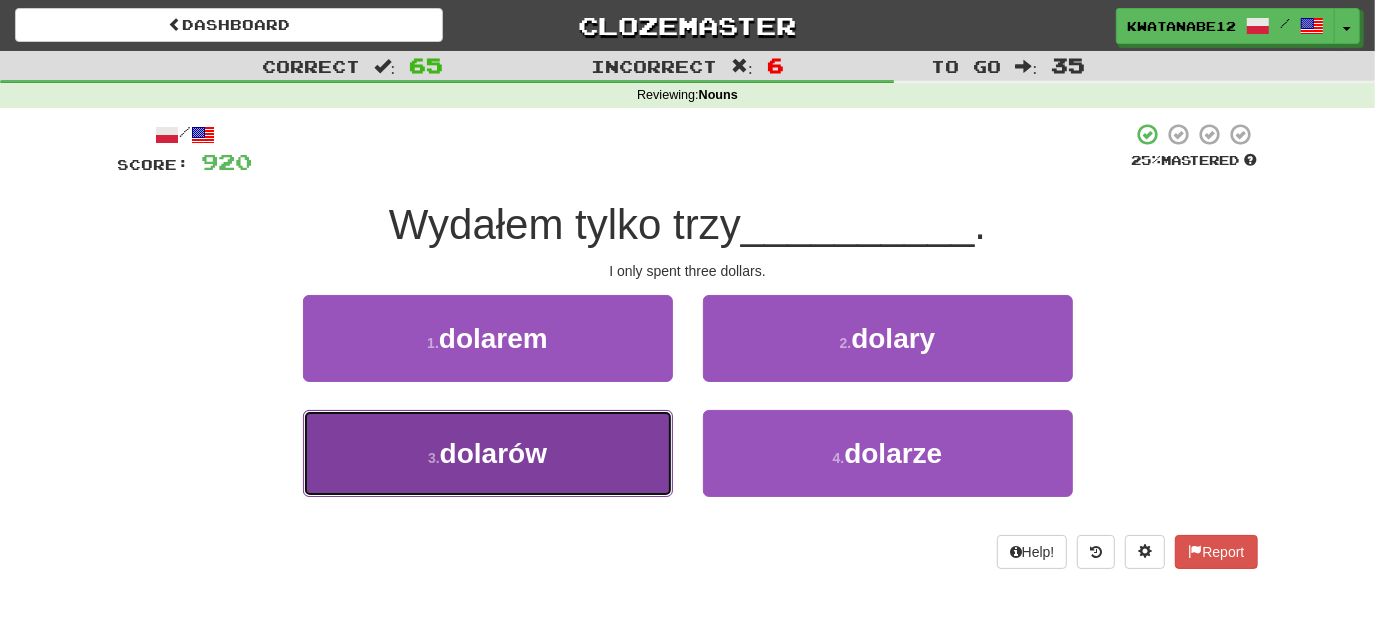 click on "3 .  dolarów" at bounding box center (488, 453) 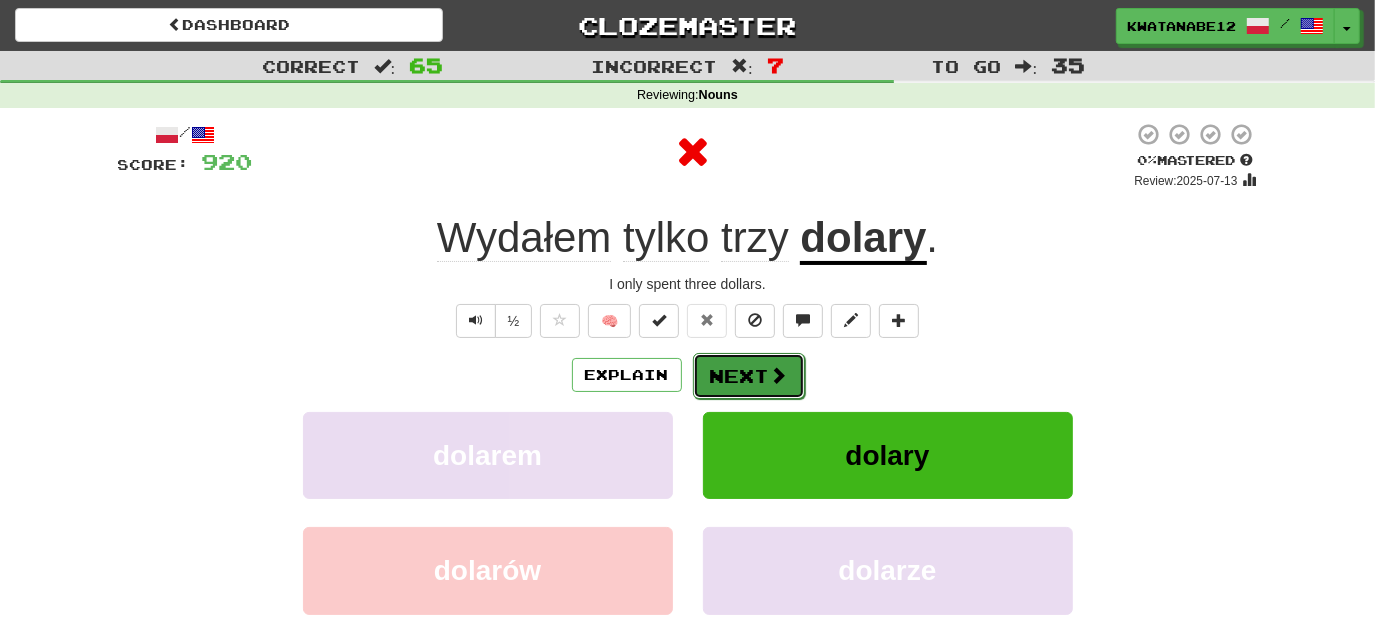 click on "Next" at bounding box center (749, 376) 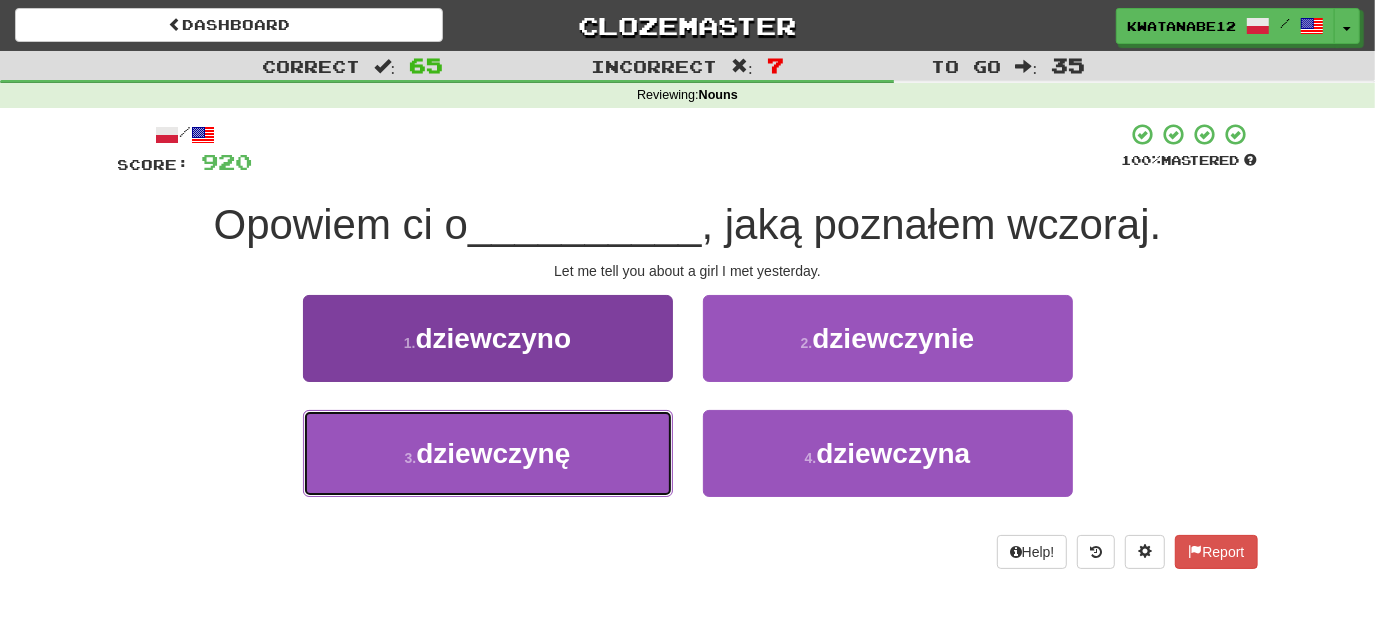drag, startPoint x: 596, startPoint y: 424, endPoint x: 662, endPoint y: 418, distance: 66.27216 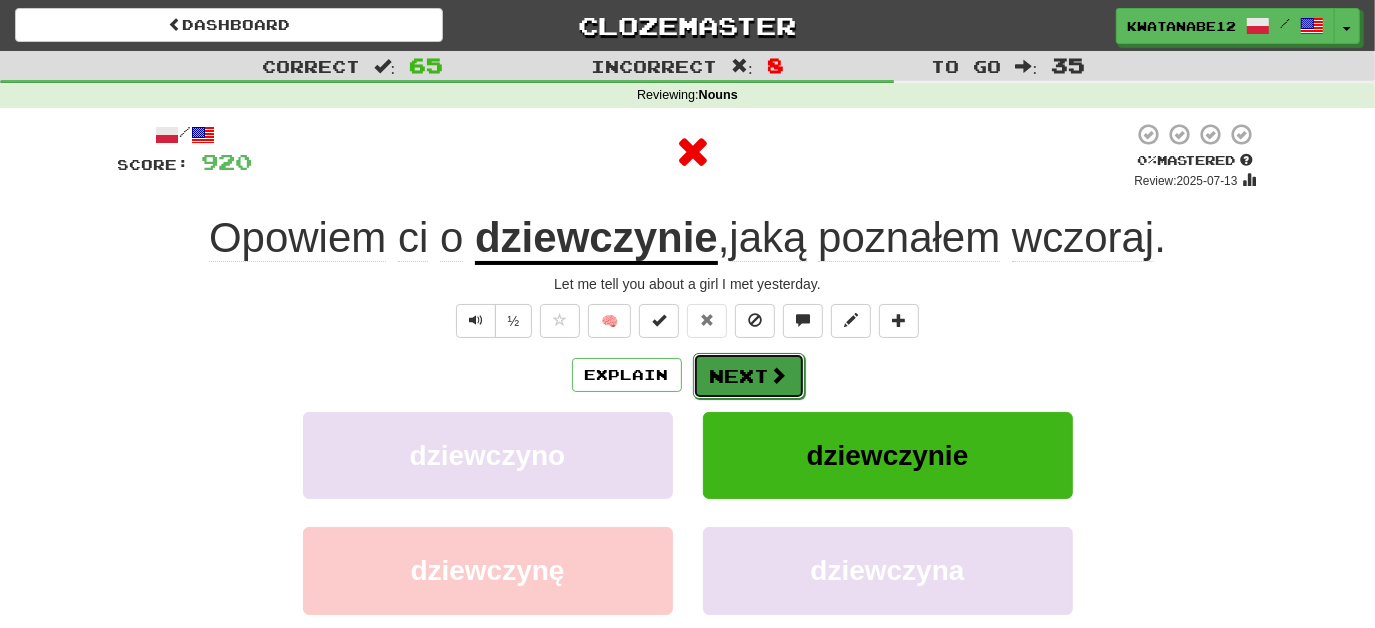 click on "Next" at bounding box center [749, 376] 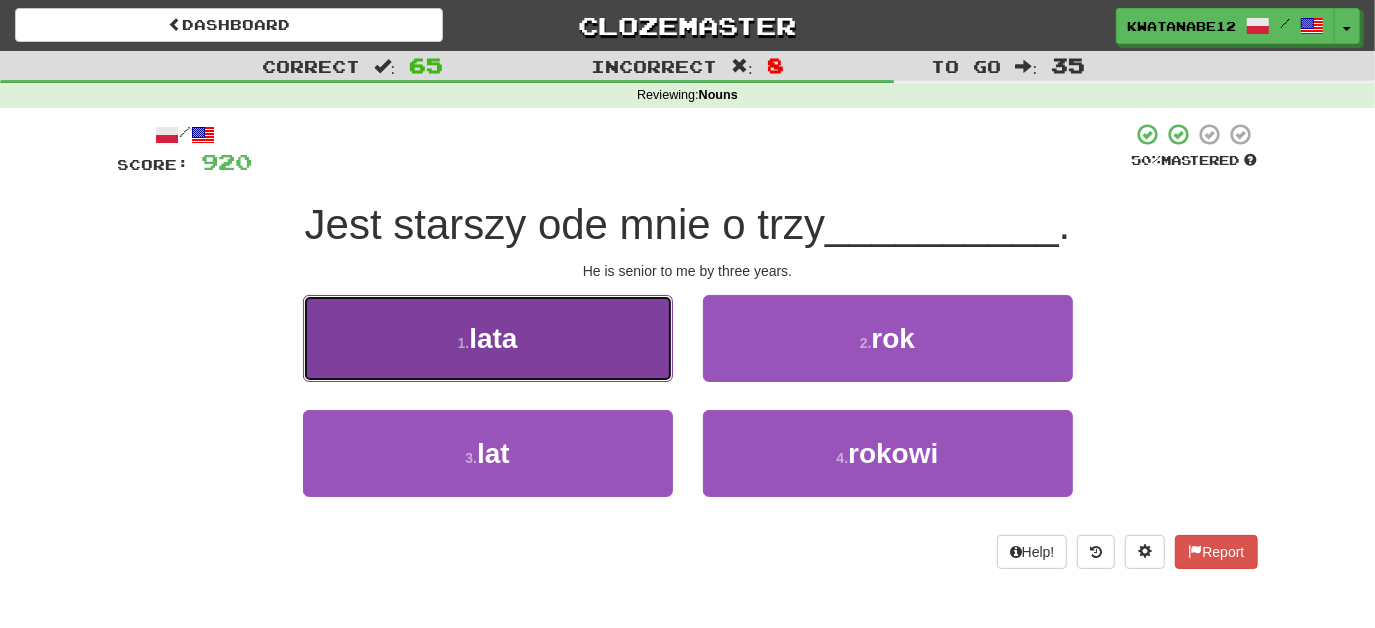 click on "1 .  lata" at bounding box center (488, 338) 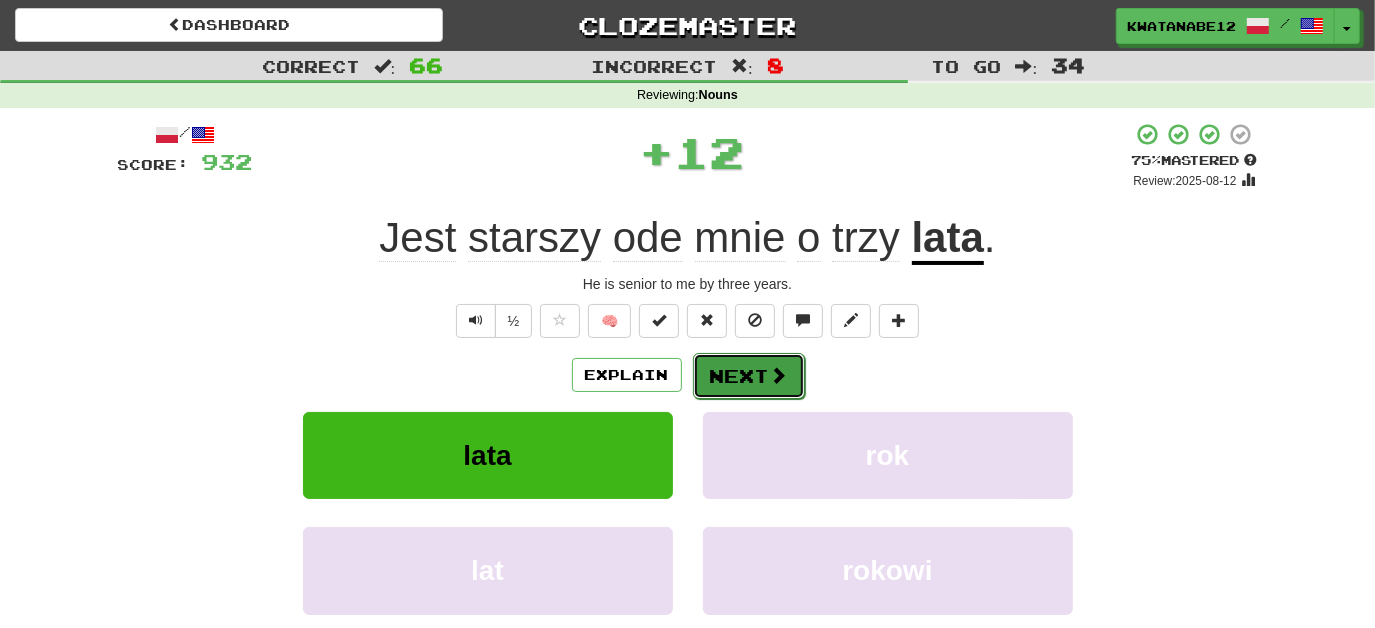 click on "Next" at bounding box center (749, 376) 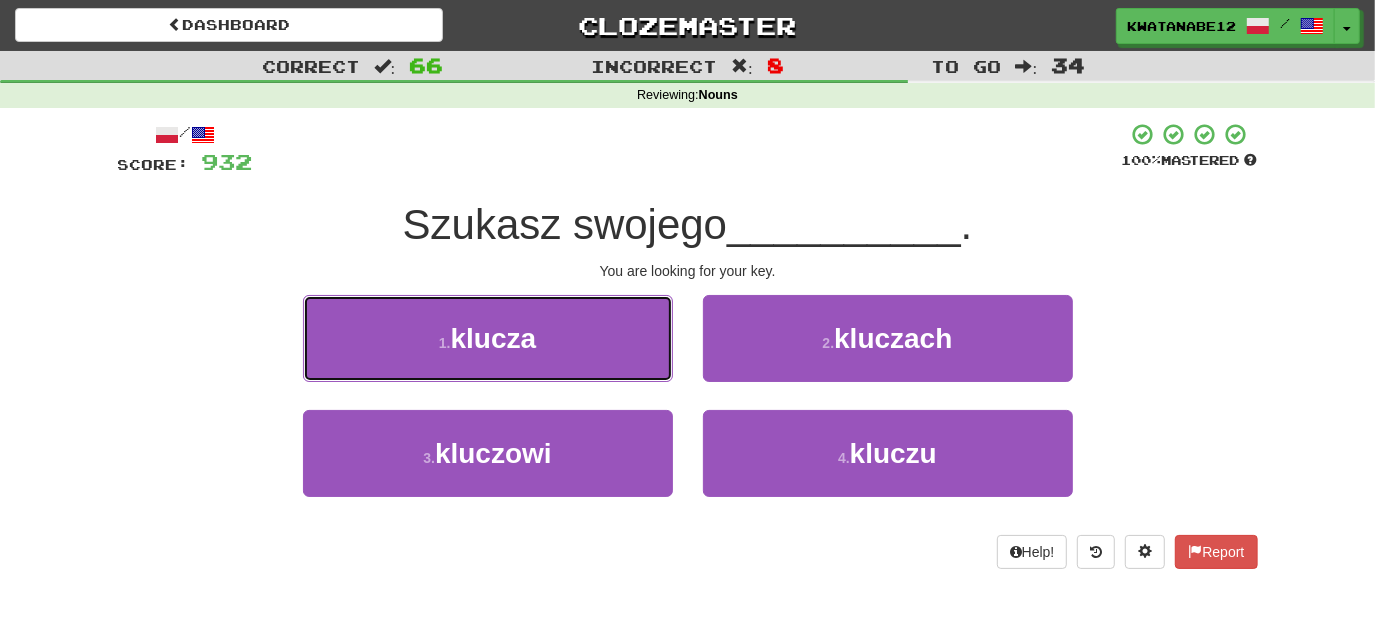 drag, startPoint x: 604, startPoint y: 340, endPoint x: 627, endPoint y: 346, distance: 23.769728 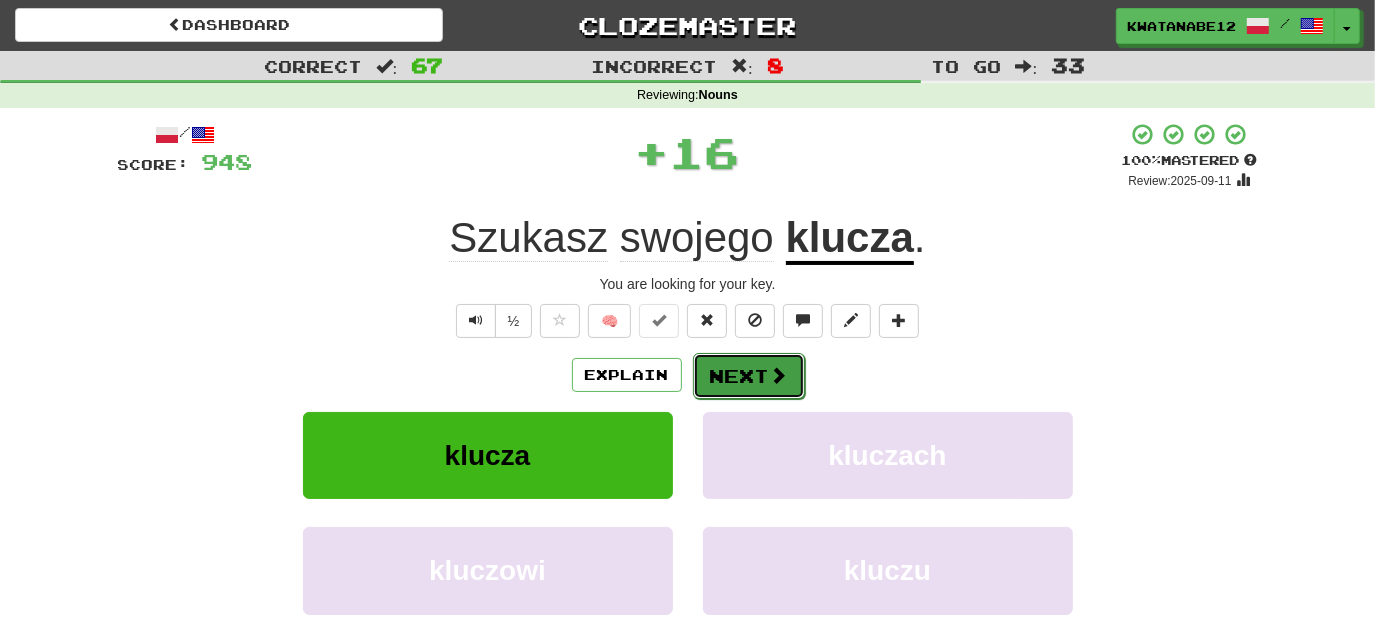 click on "Next" at bounding box center (749, 376) 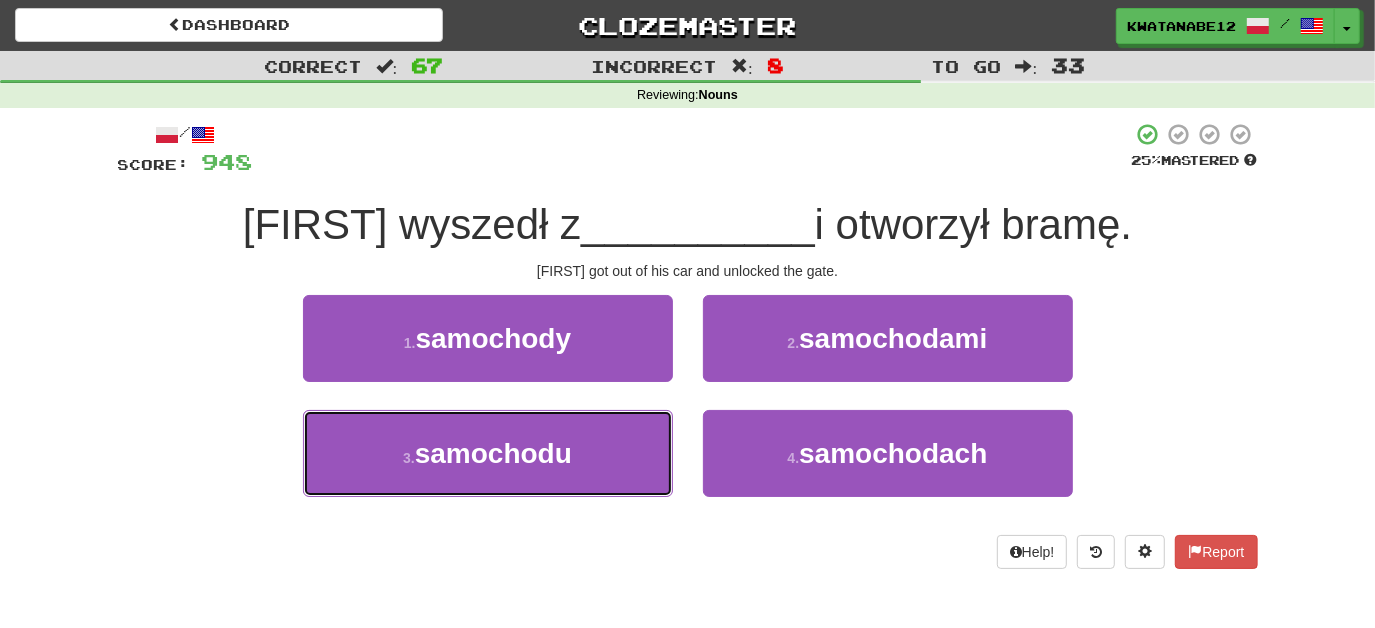 drag, startPoint x: 642, startPoint y: 426, endPoint x: 682, endPoint y: 404, distance: 45.65085 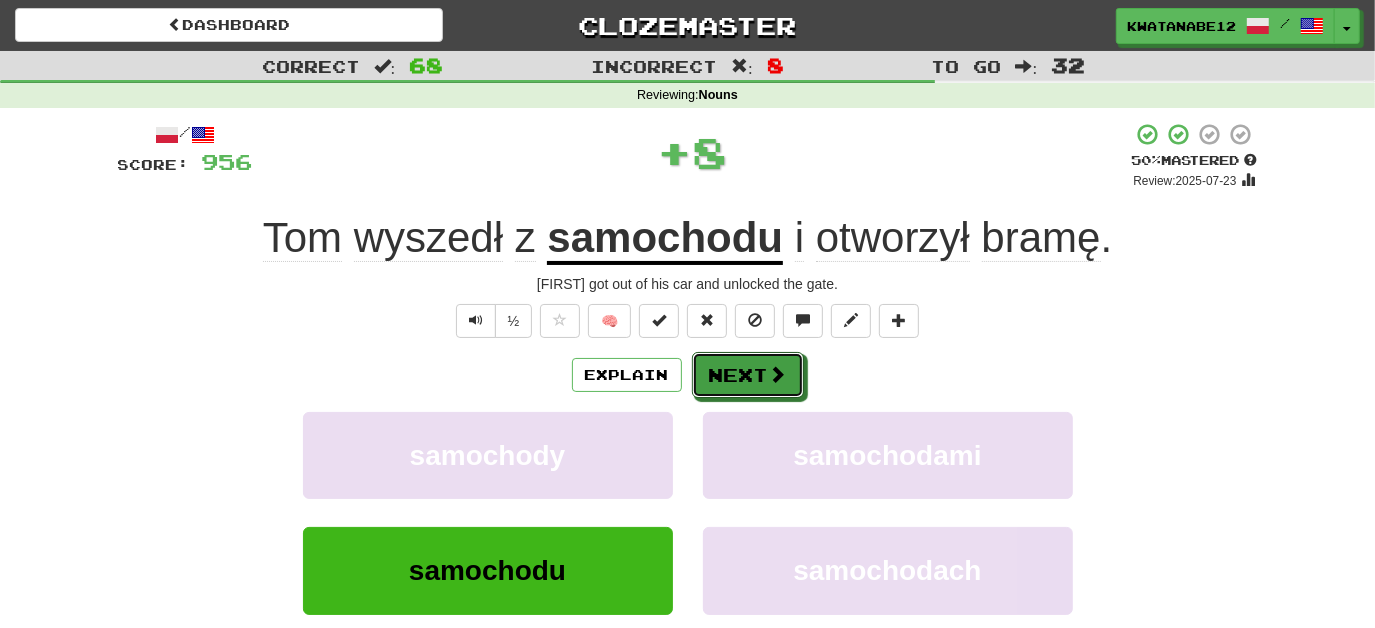 drag, startPoint x: 734, startPoint y: 368, endPoint x: 679, endPoint y: 287, distance: 97.90812 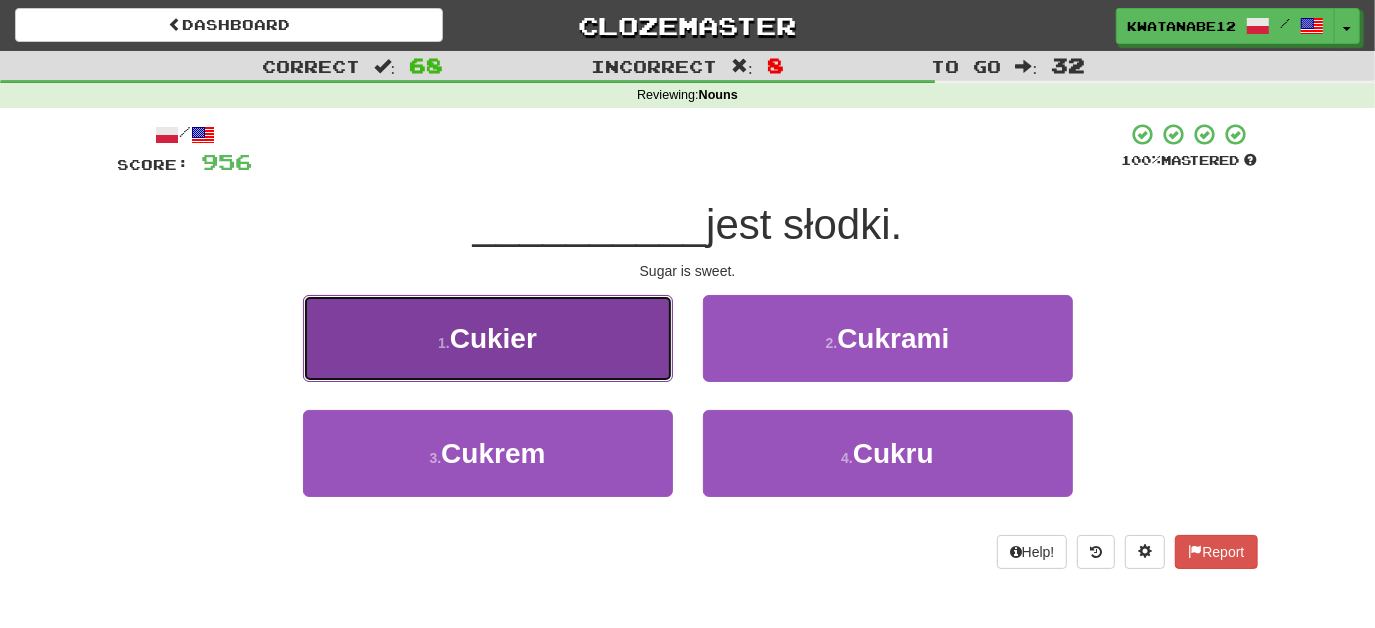 drag, startPoint x: 634, startPoint y: 339, endPoint x: 690, endPoint y: 346, distance: 56.435802 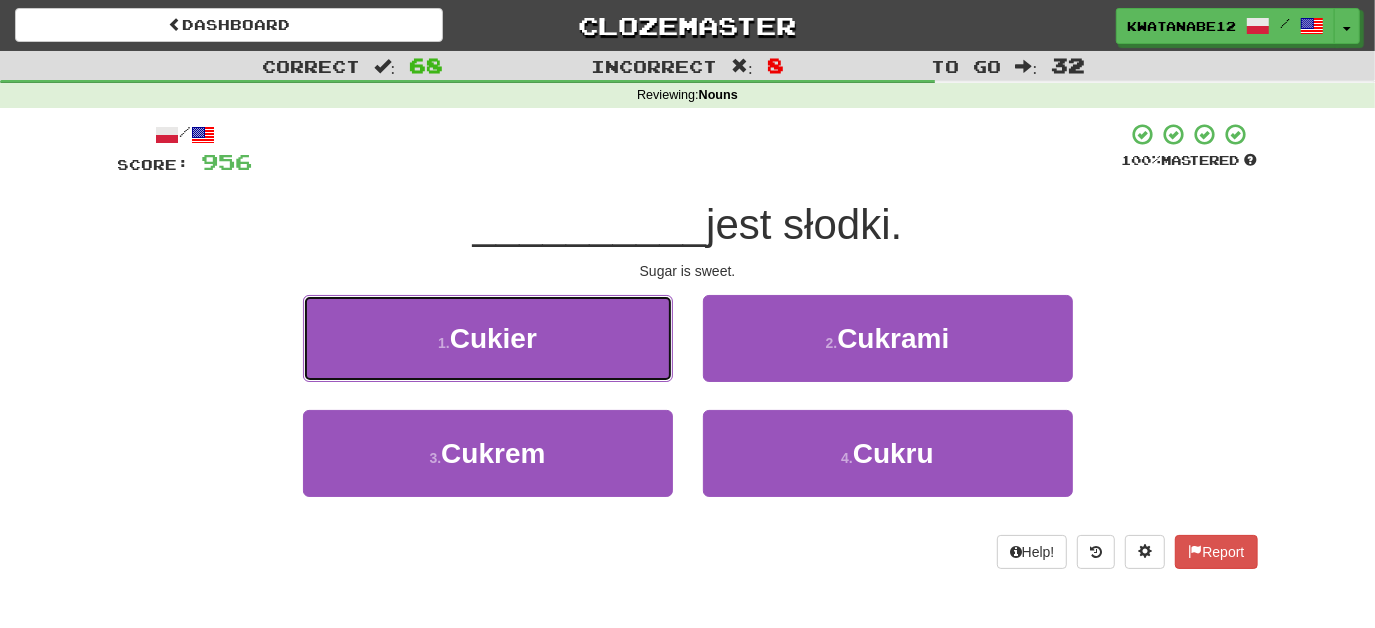 click on "1 .  Cukier" at bounding box center [488, 338] 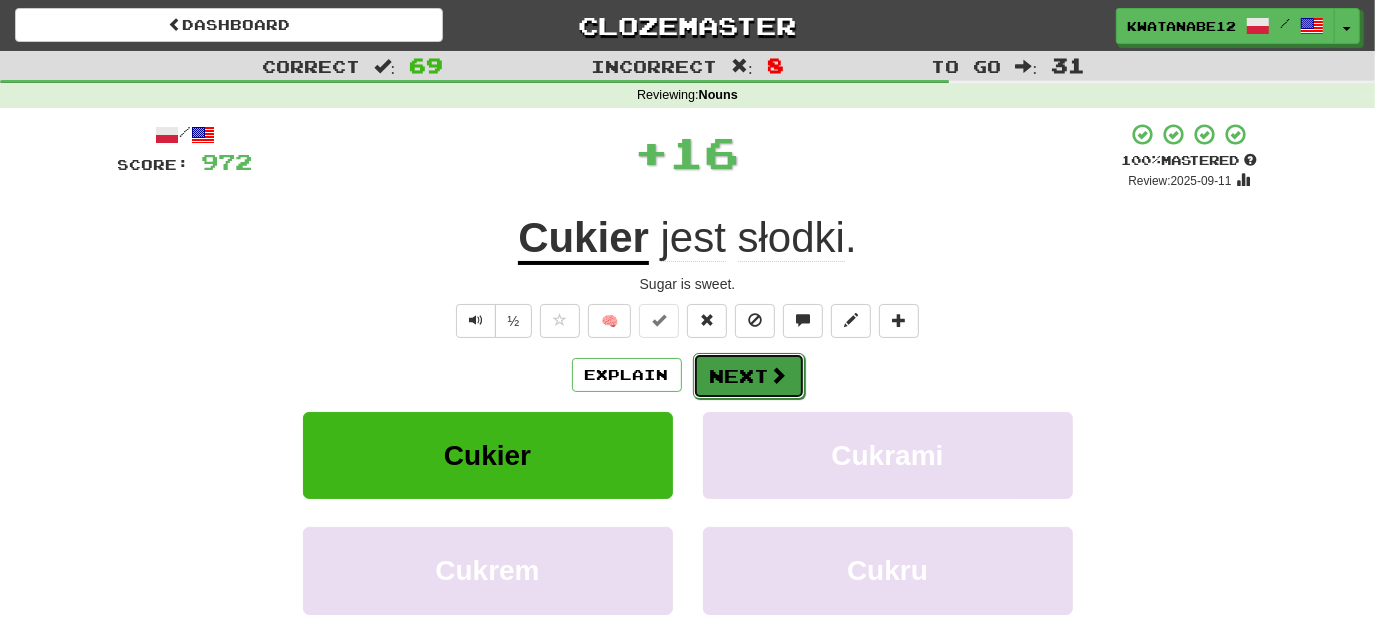 click on "Next" at bounding box center (749, 376) 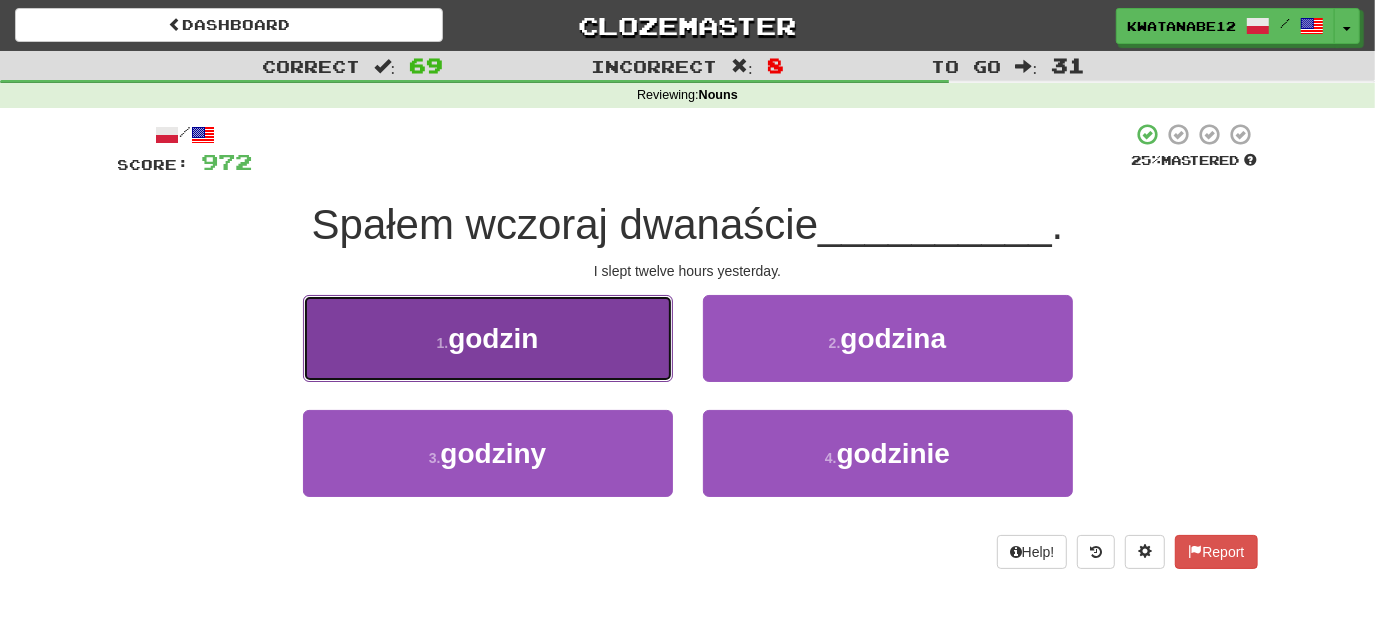 click on "1 .  godzin" at bounding box center (488, 338) 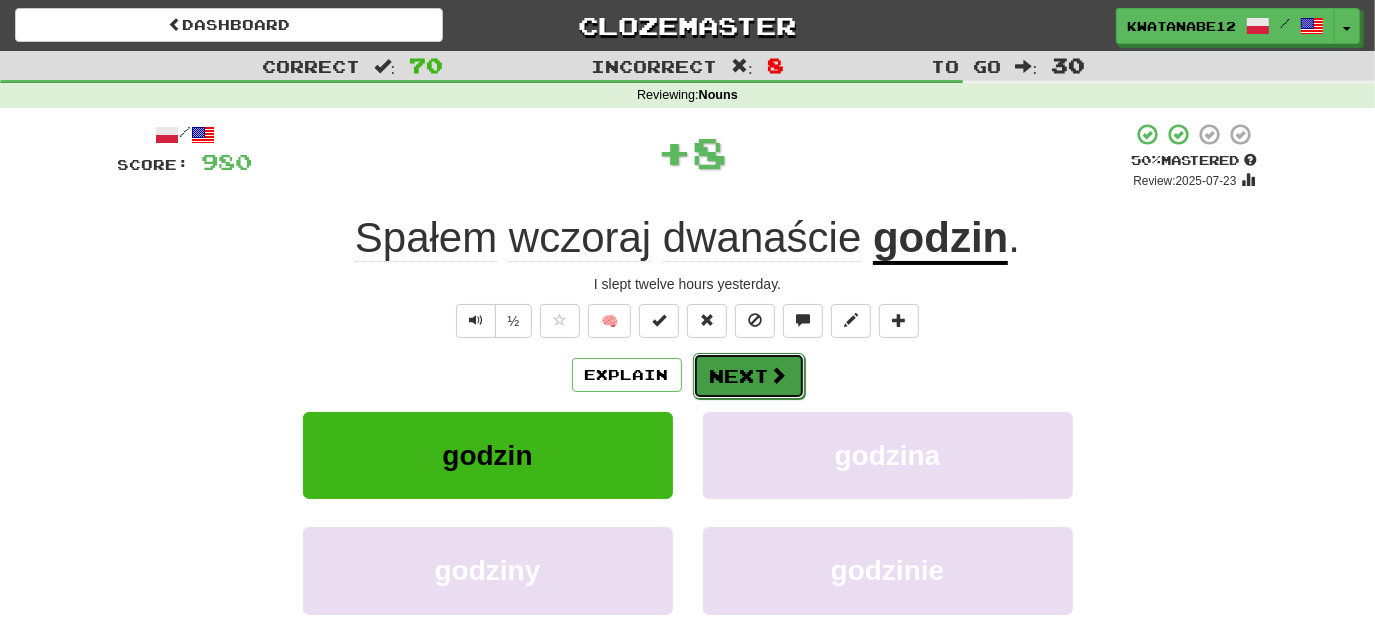 click on "Next" at bounding box center [749, 376] 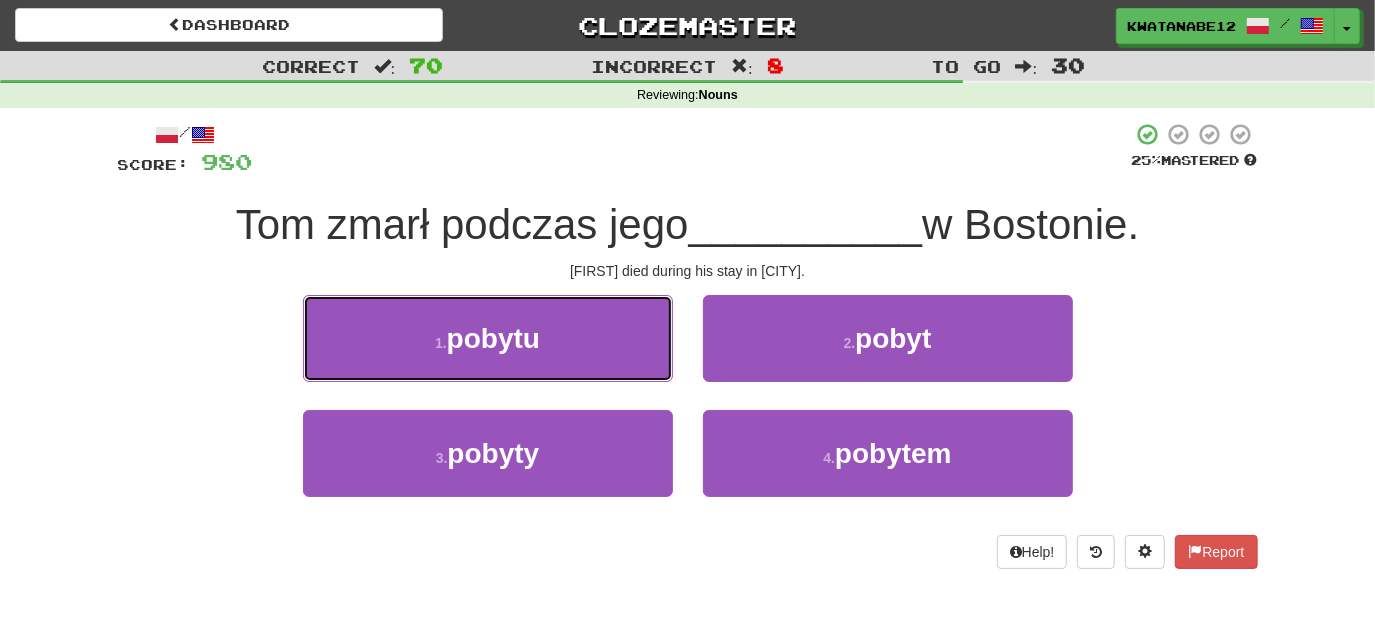 drag, startPoint x: 616, startPoint y: 318, endPoint x: 648, endPoint y: 343, distance: 40.60788 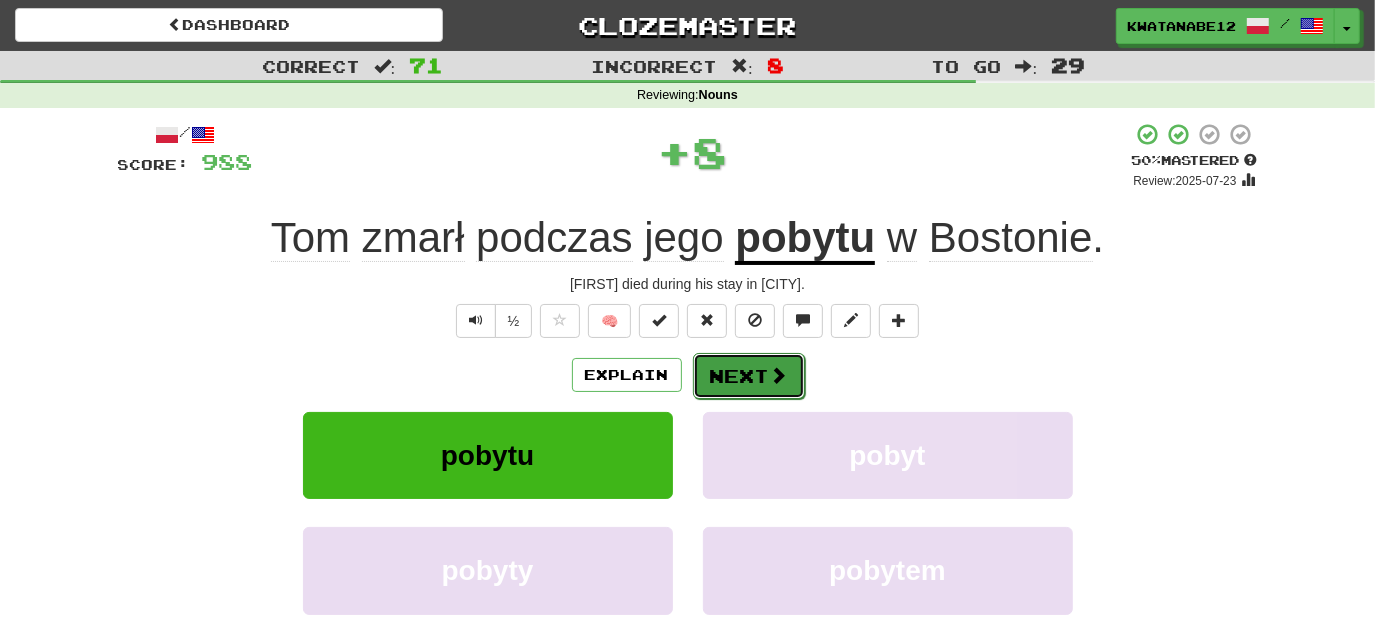 click on "Next" at bounding box center [749, 376] 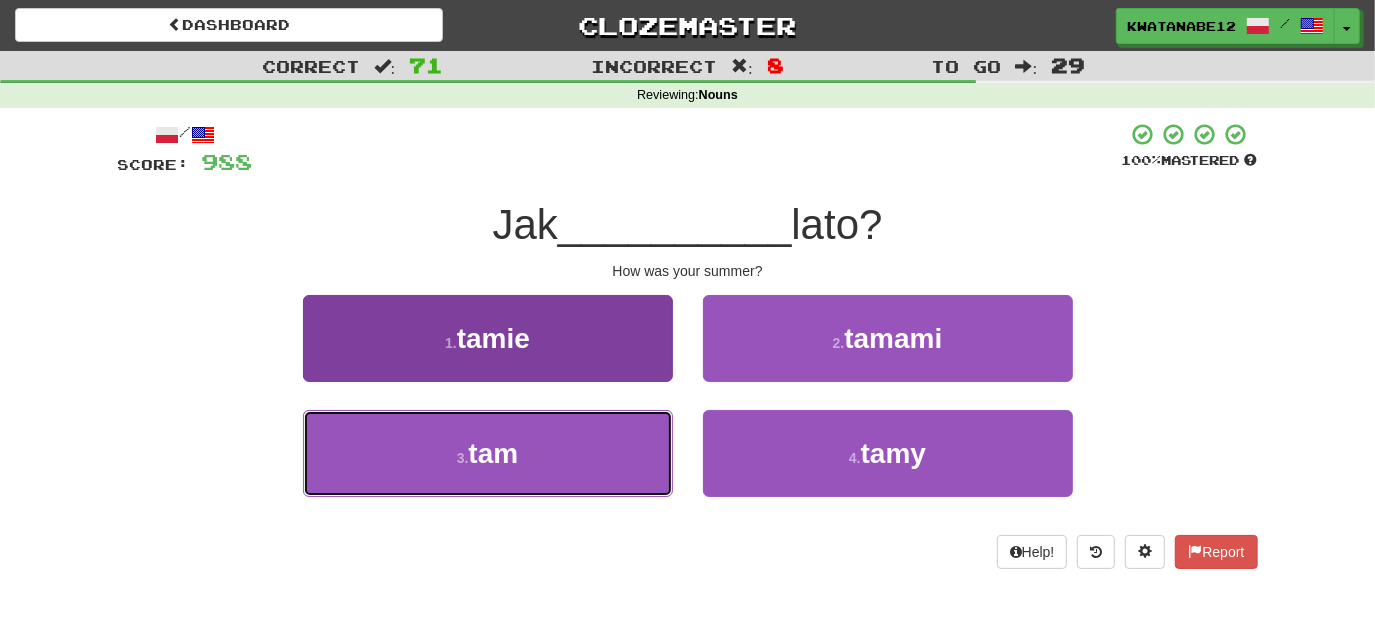click on "3 .  tam" at bounding box center [488, 453] 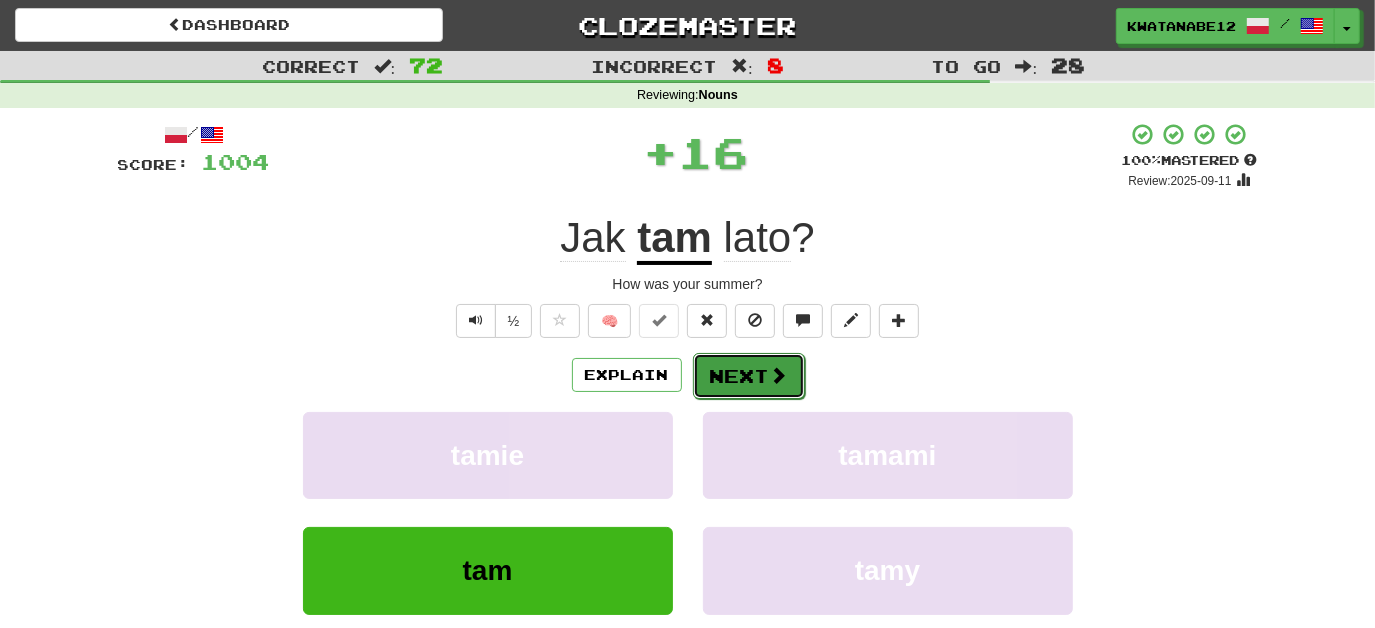 click on "Next" at bounding box center [749, 376] 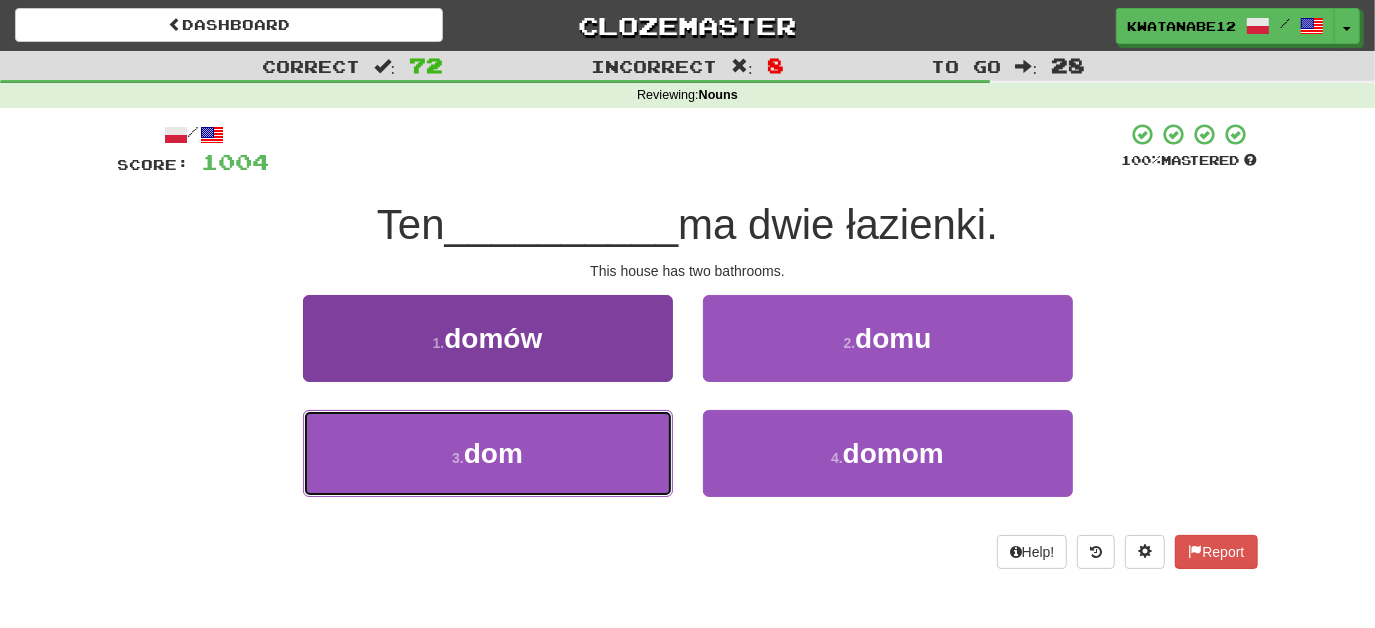 drag, startPoint x: 621, startPoint y: 442, endPoint x: 638, endPoint y: 431, distance: 20.248457 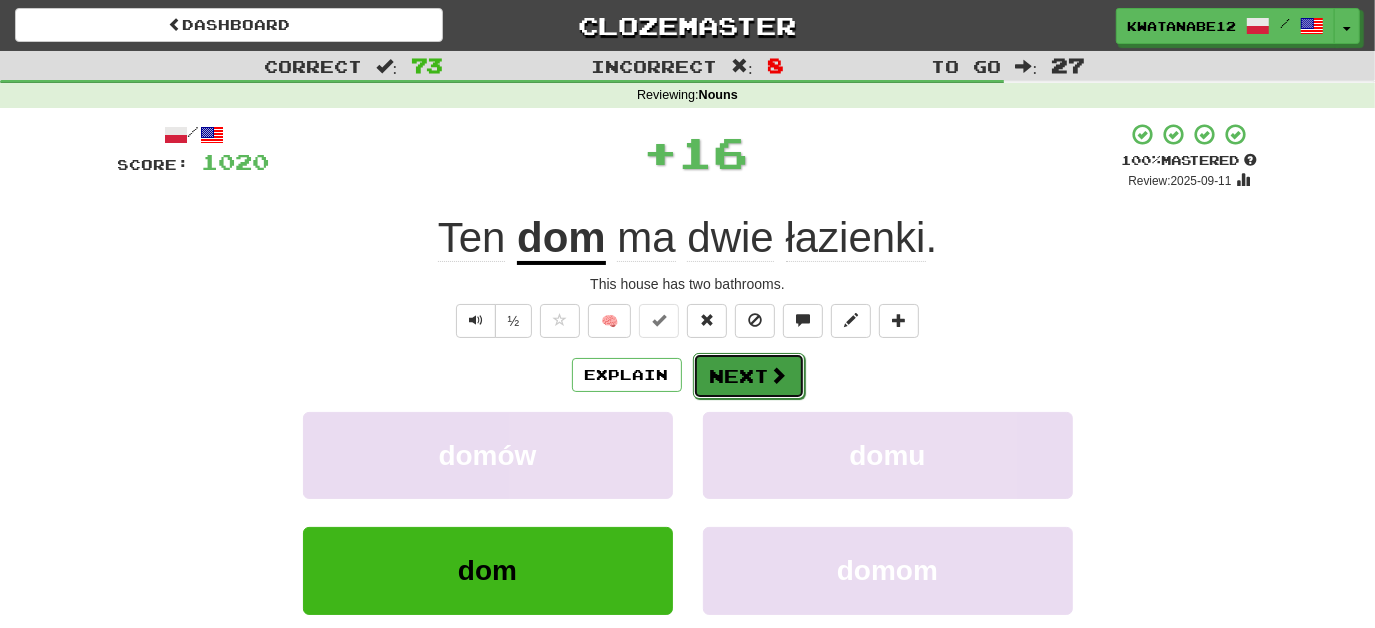 click on "Next" at bounding box center [749, 376] 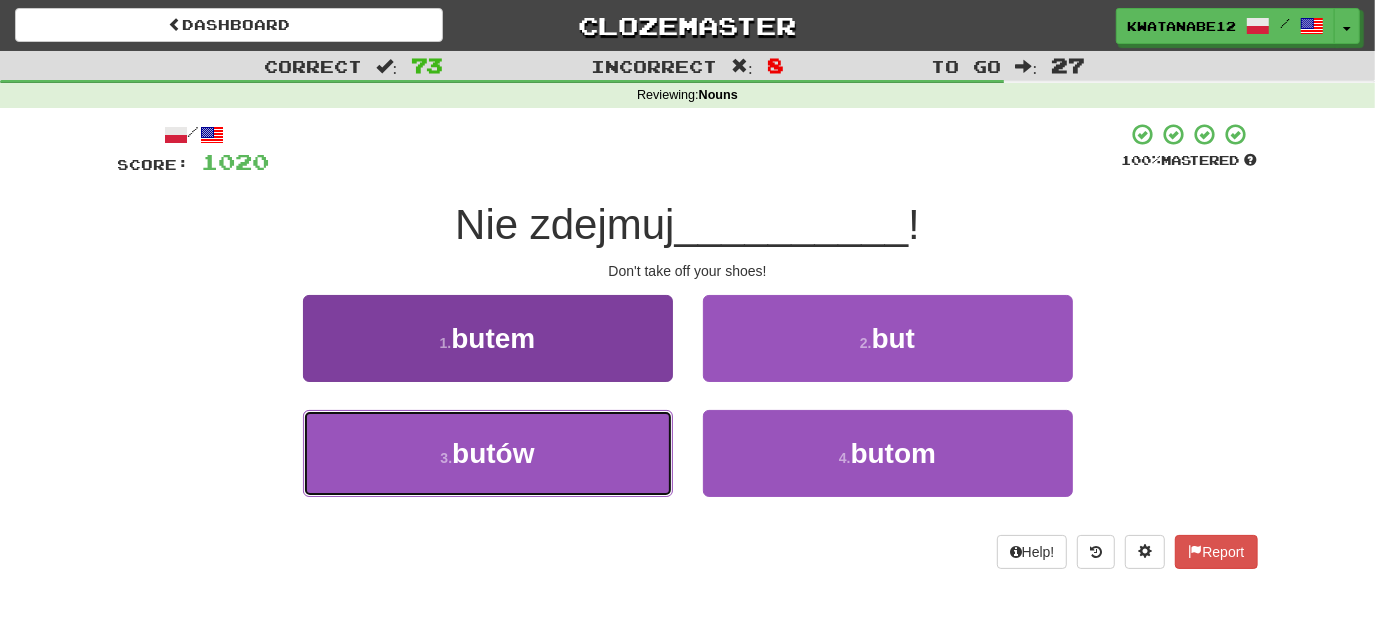drag, startPoint x: 618, startPoint y: 431, endPoint x: 657, endPoint y: 416, distance: 41.785164 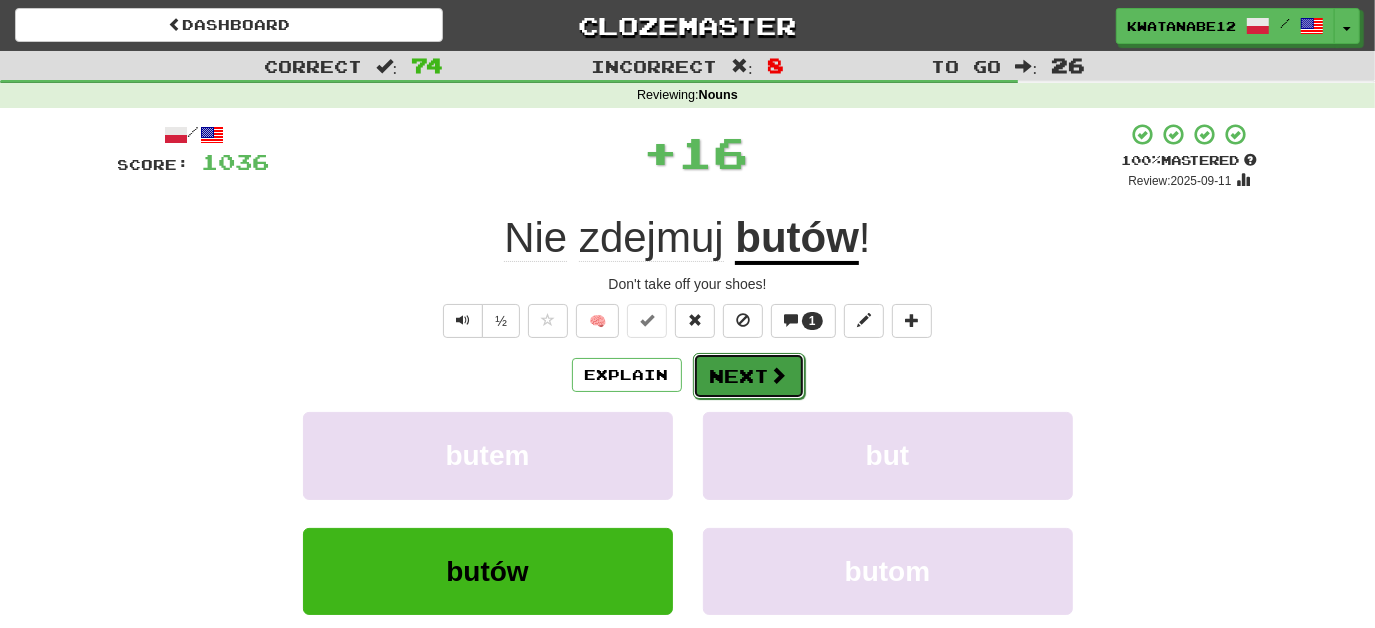 click at bounding box center [779, 375] 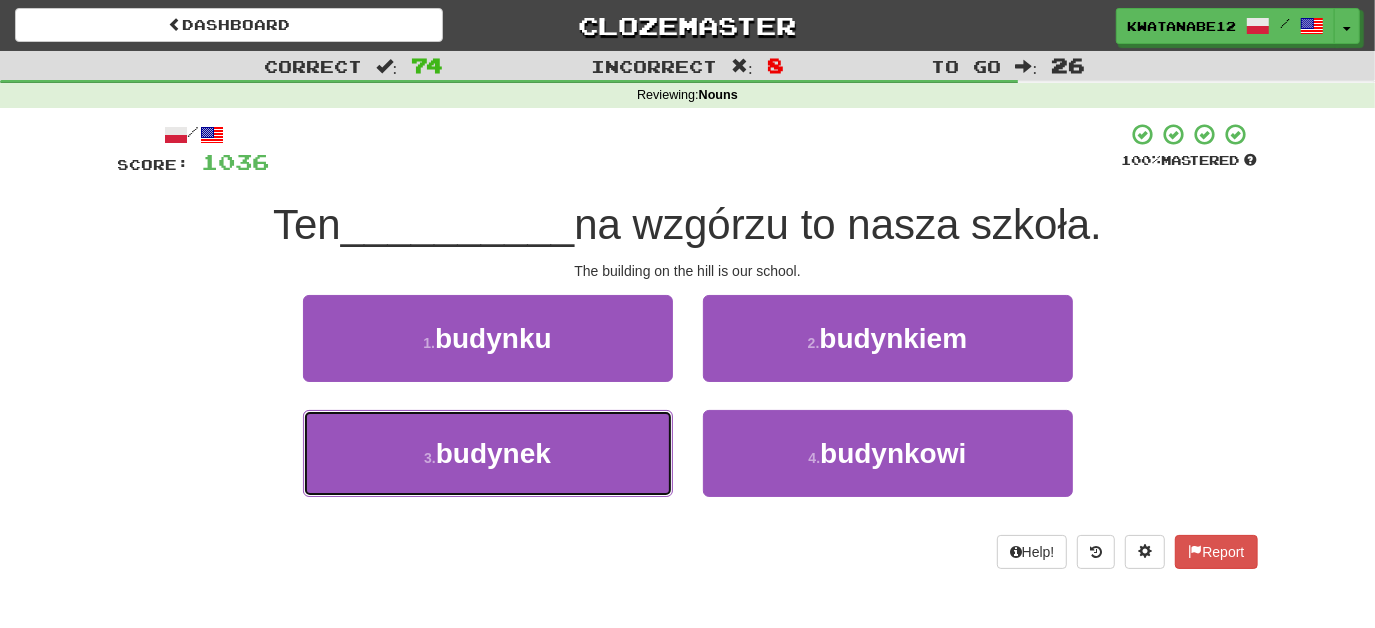 drag, startPoint x: 618, startPoint y: 446, endPoint x: 717, endPoint y: 397, distance: 110.46266 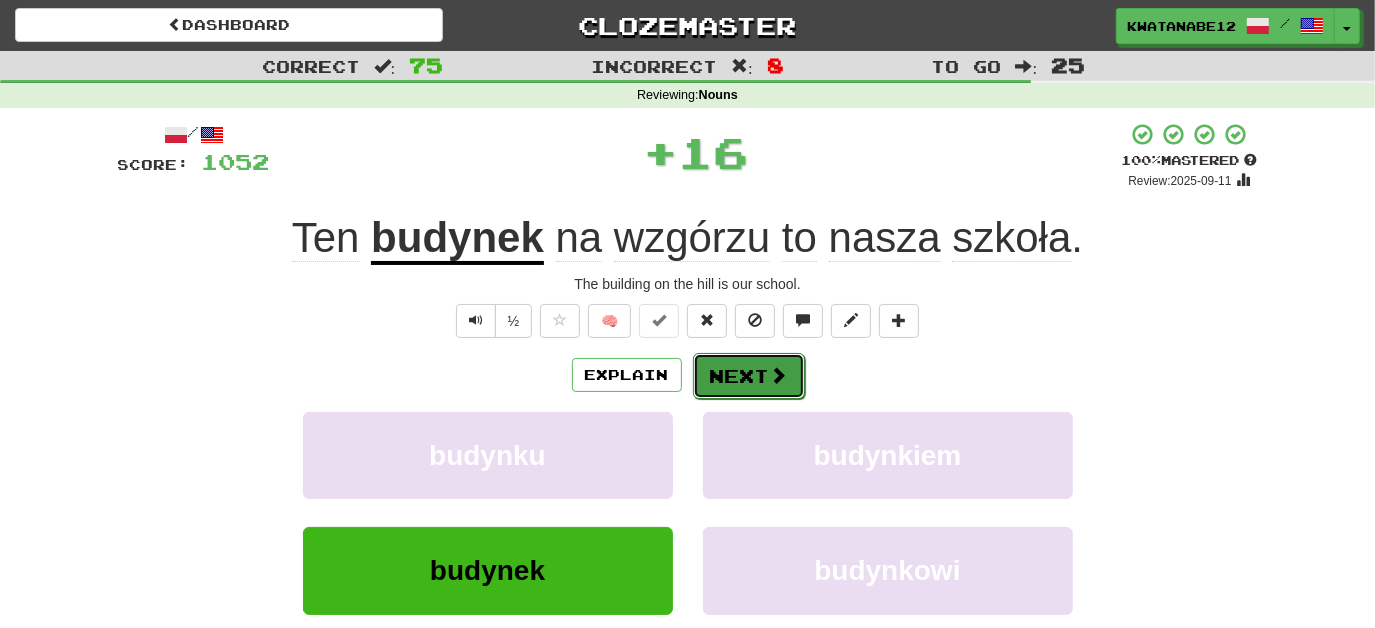 click on "Next" at bounding box center [749, 376] 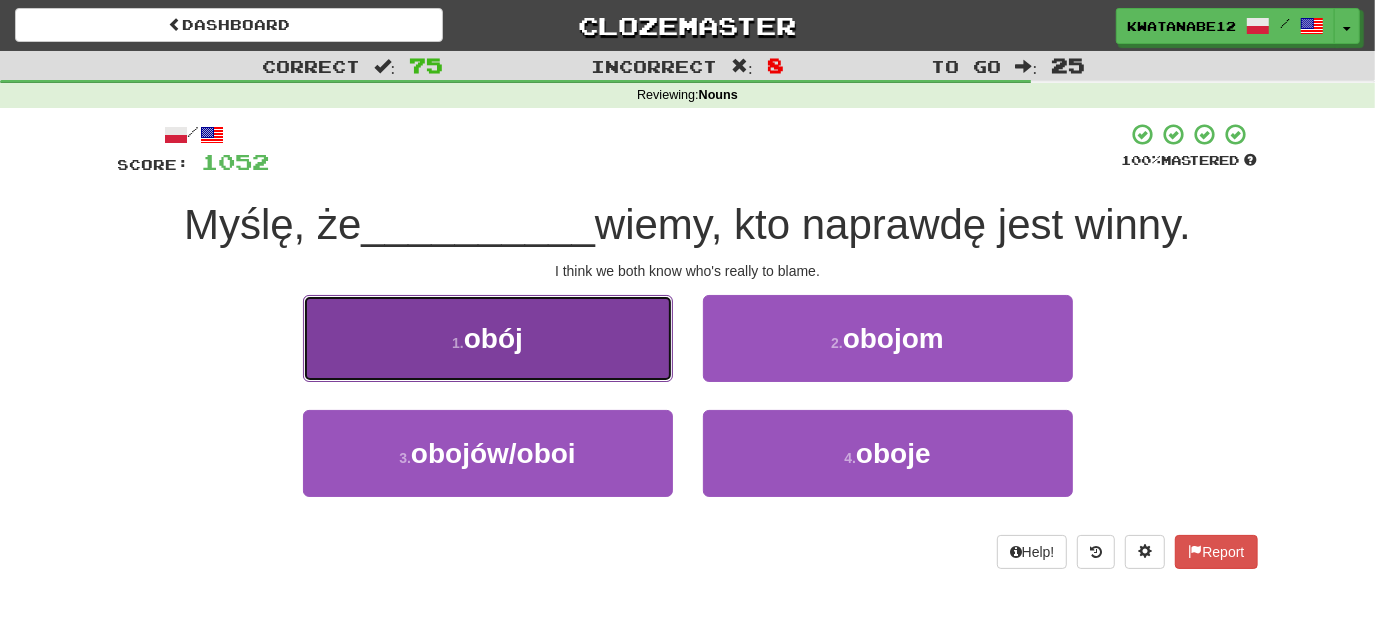 drag, startPoint x: 631, startPoint y: 327, endPoint x: 648, endPoint y: 327, distance: 17 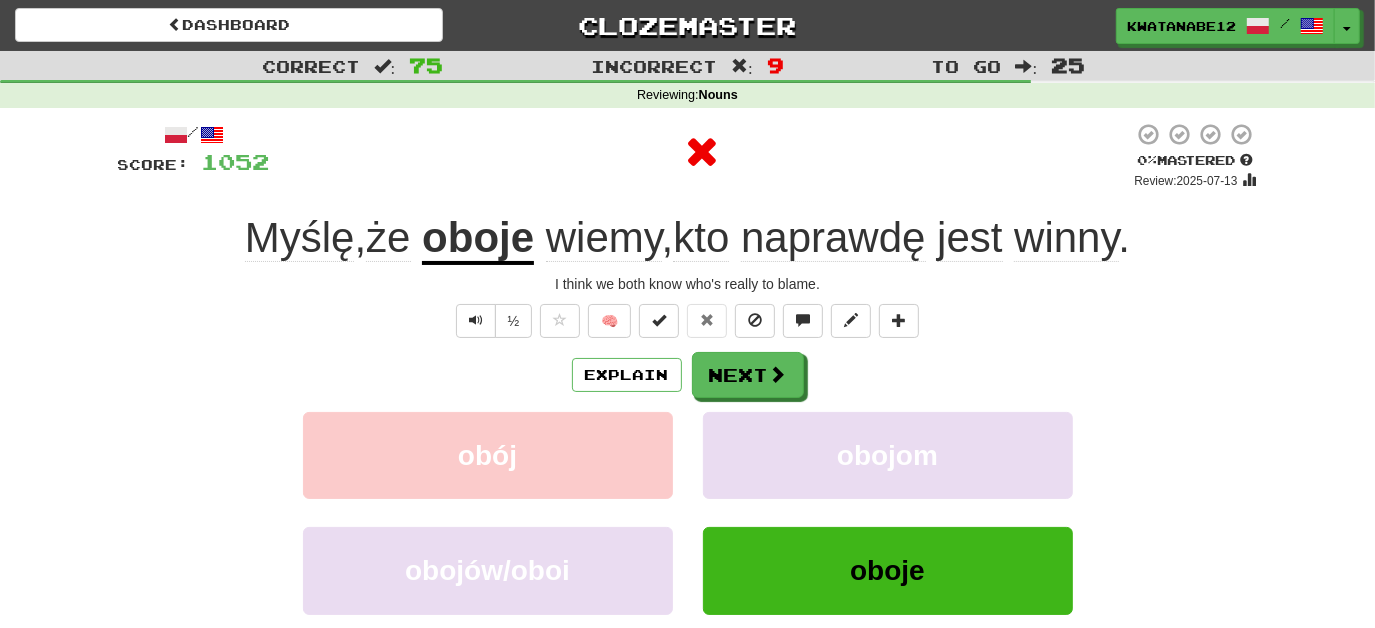 click on "/  Score:   1052 0 %  Mastered Review:  2025-07-13 Myślę ,  że   oboje   wiemy ,  kto   naprawdę   jest   winny . I think we both know who's really to blame. ½ 🧠 Explain Next obój obojom obojów/oboi oboje Learn more: obój obojom obojów/oboi oboje  Help!  Report Sentence Source" at bounding box center (688, 435) 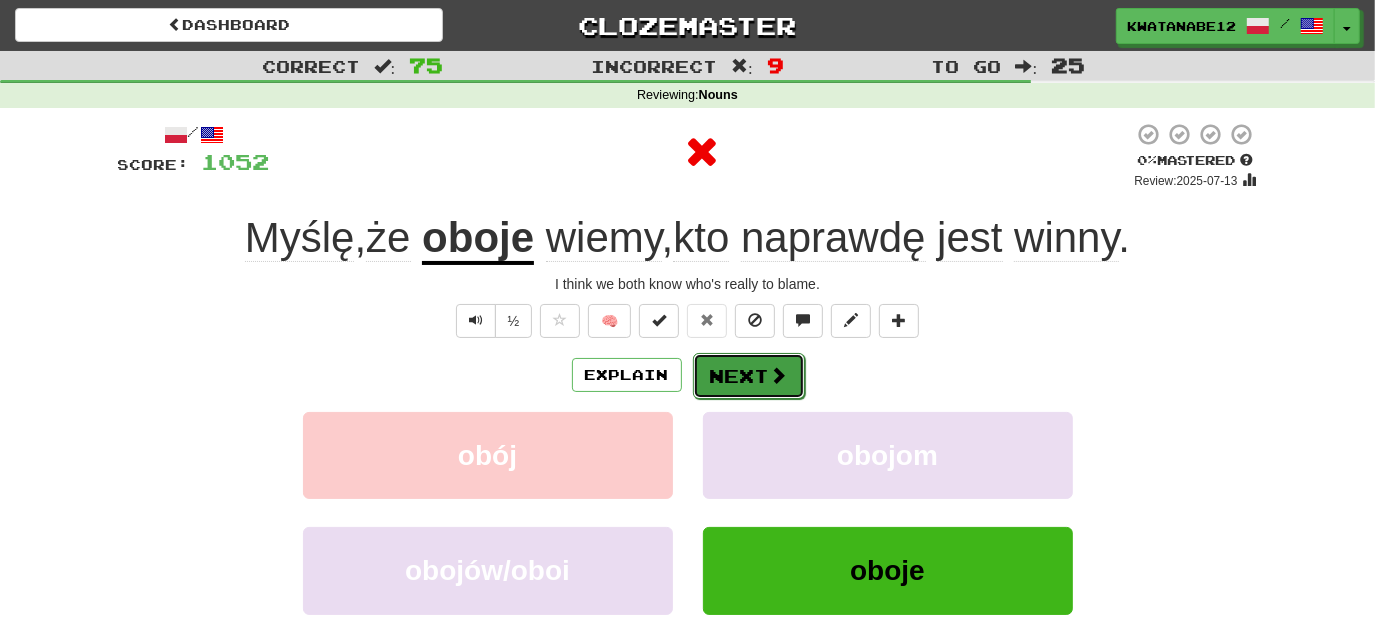 click on "Next" at bounding box center [749, 376] 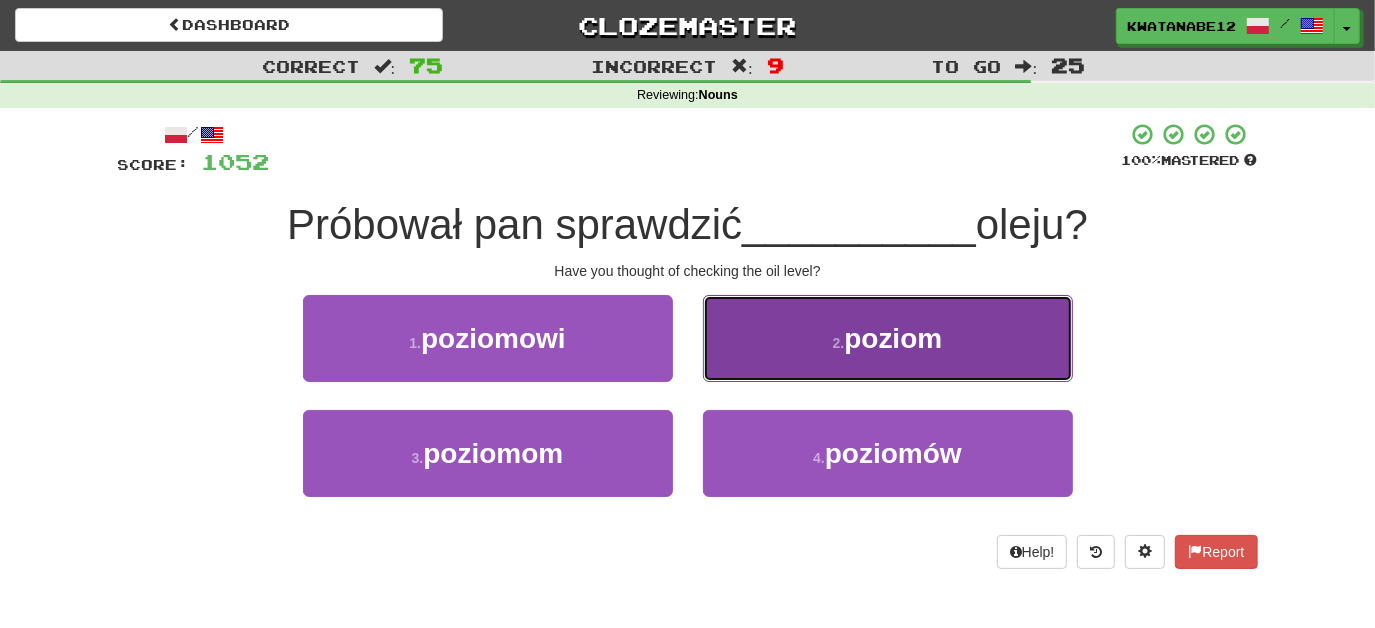 click on "2 .  poziom" at bounding box center (888, 338) 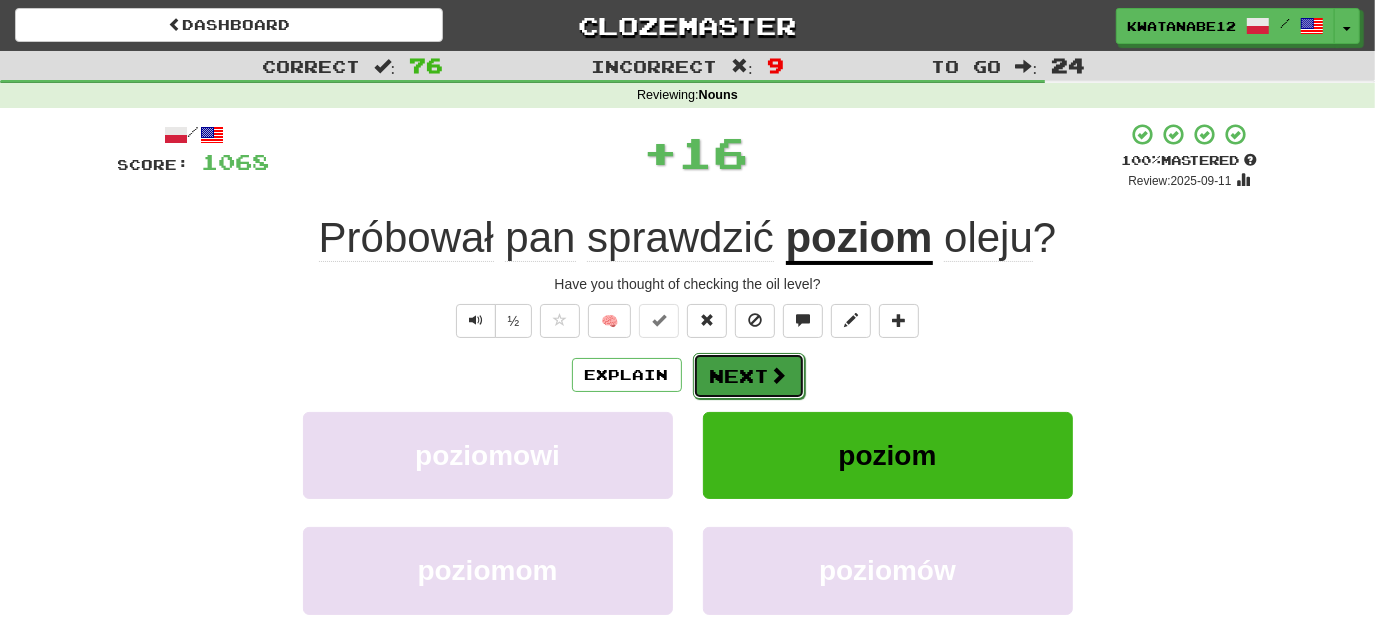 click on "Next" at bounding box center (749, 376) 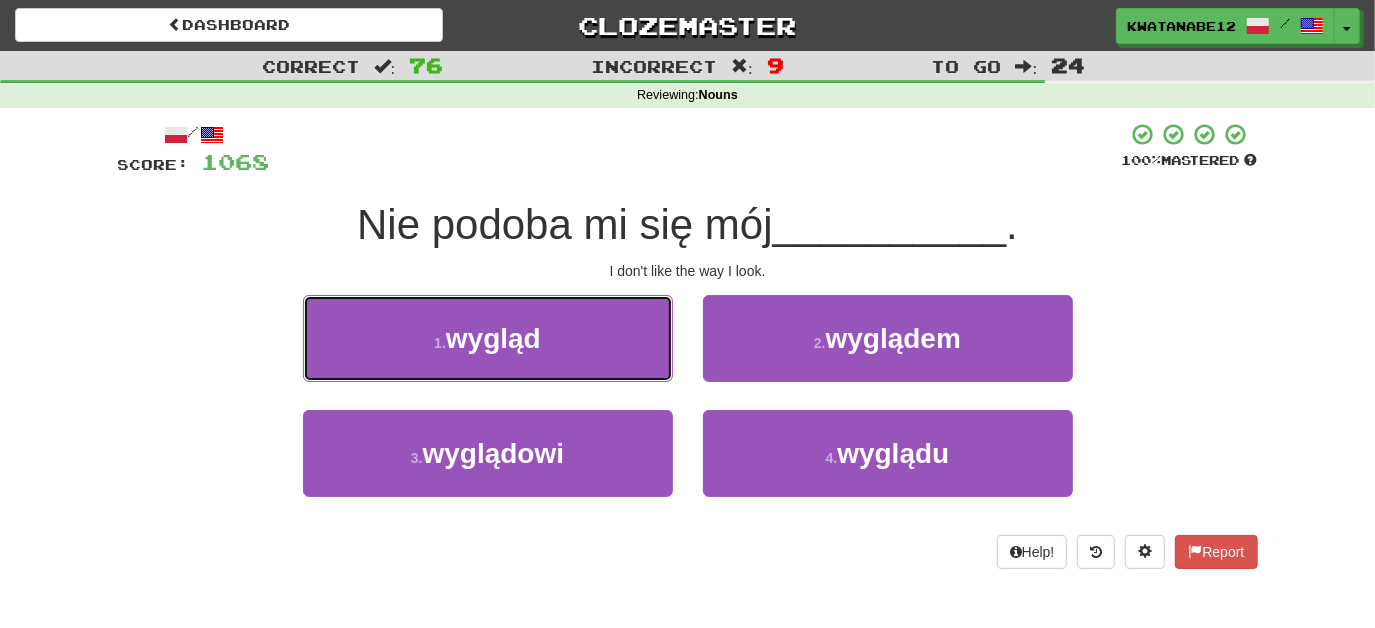 drag, startPoint x: 586, startPoint y: 327, endPoint x: 674, endPoint y: 350, distance: 90.95603 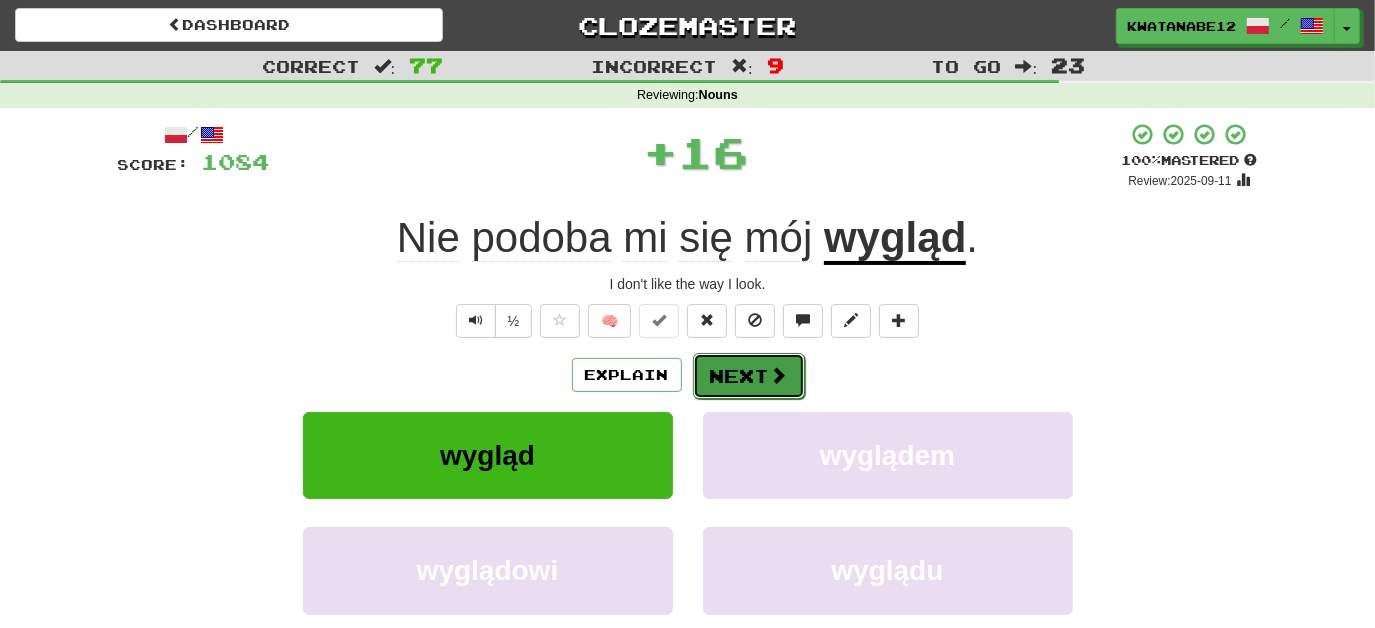 click on "Next" at bounding box center (749, 376) 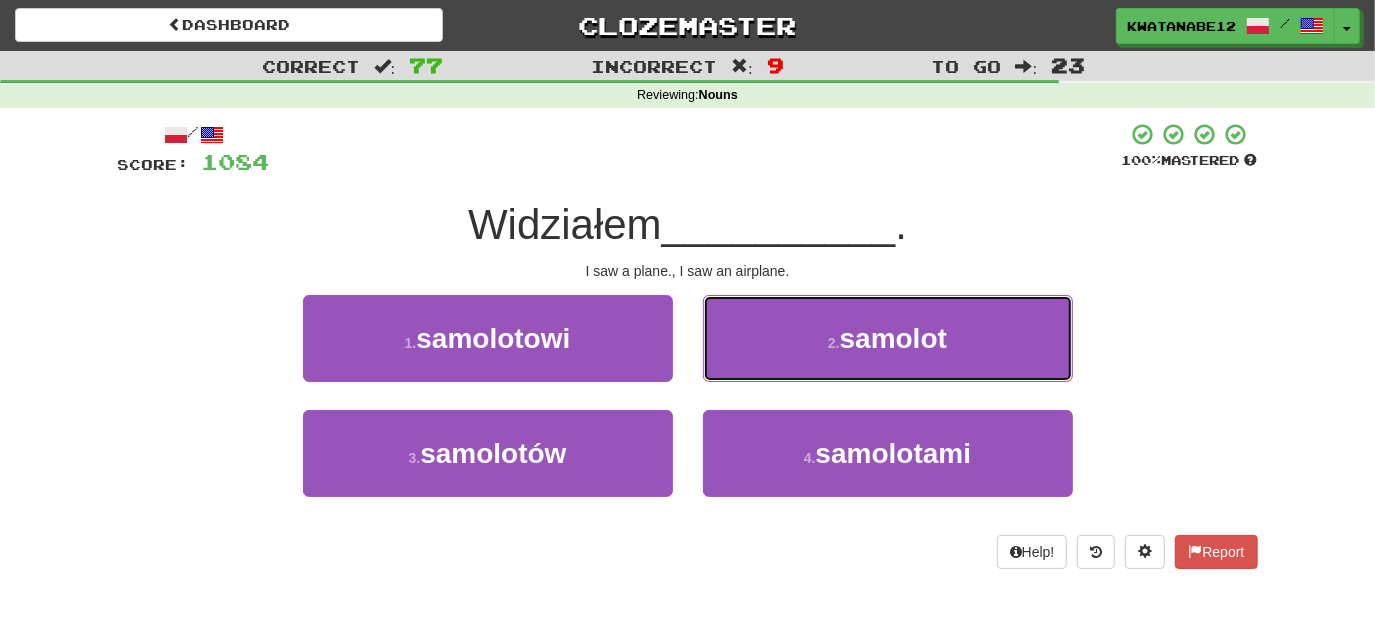 drag, startPoint x: 741, startPoint y: 345, endPoint x: 731, endPoint y: 348, distance: 10.440307 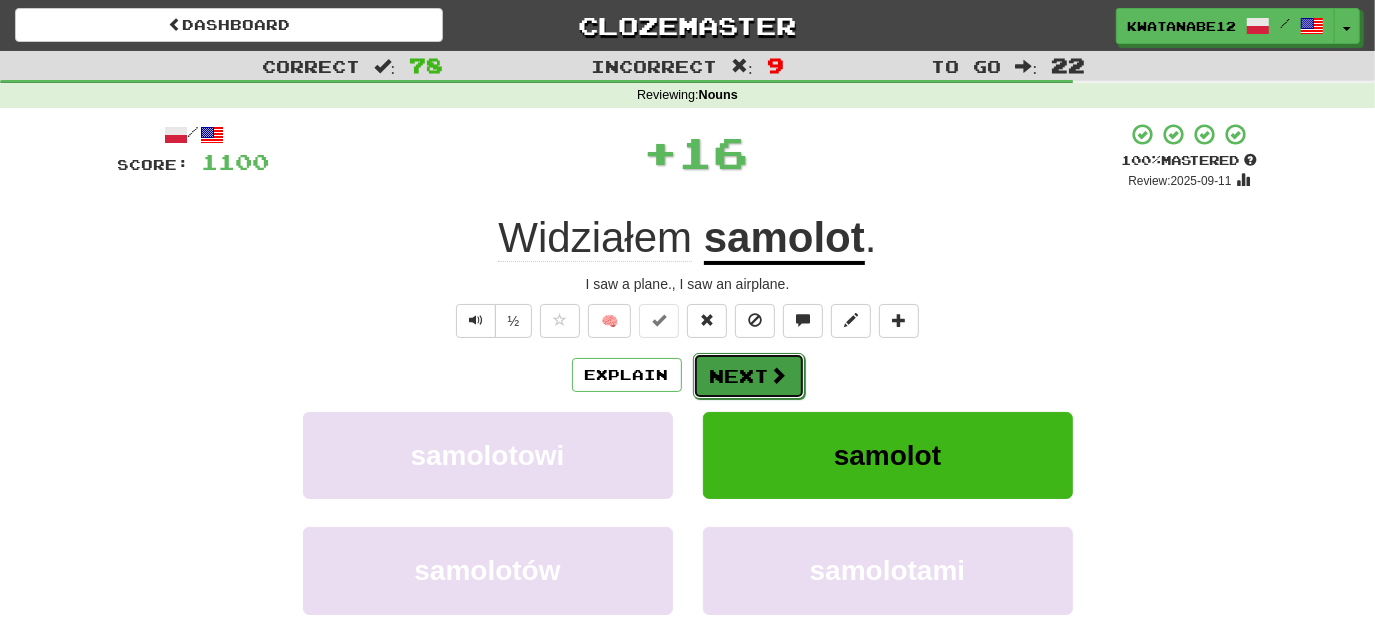 click on "Next" at bounding box center [749, 376] 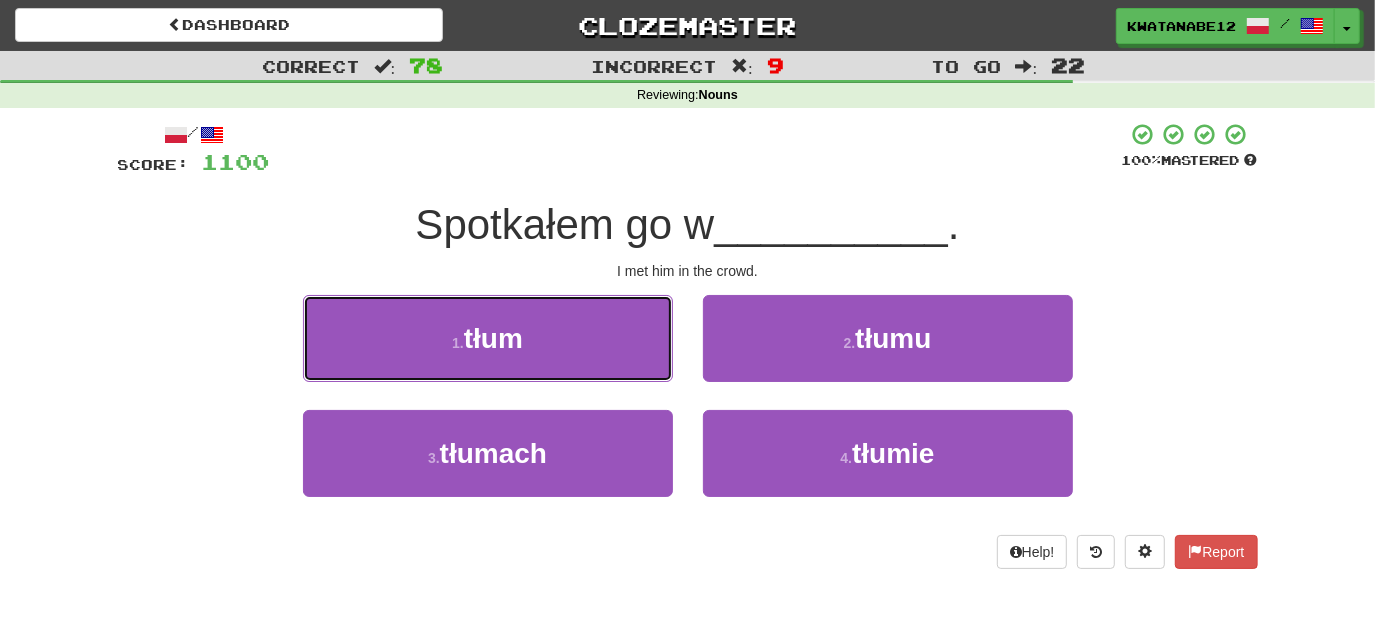 drag, startPoint x: 621, startPoint y: 348, endPoint x: 633, endPoint y: 347, distance: 12.0415945 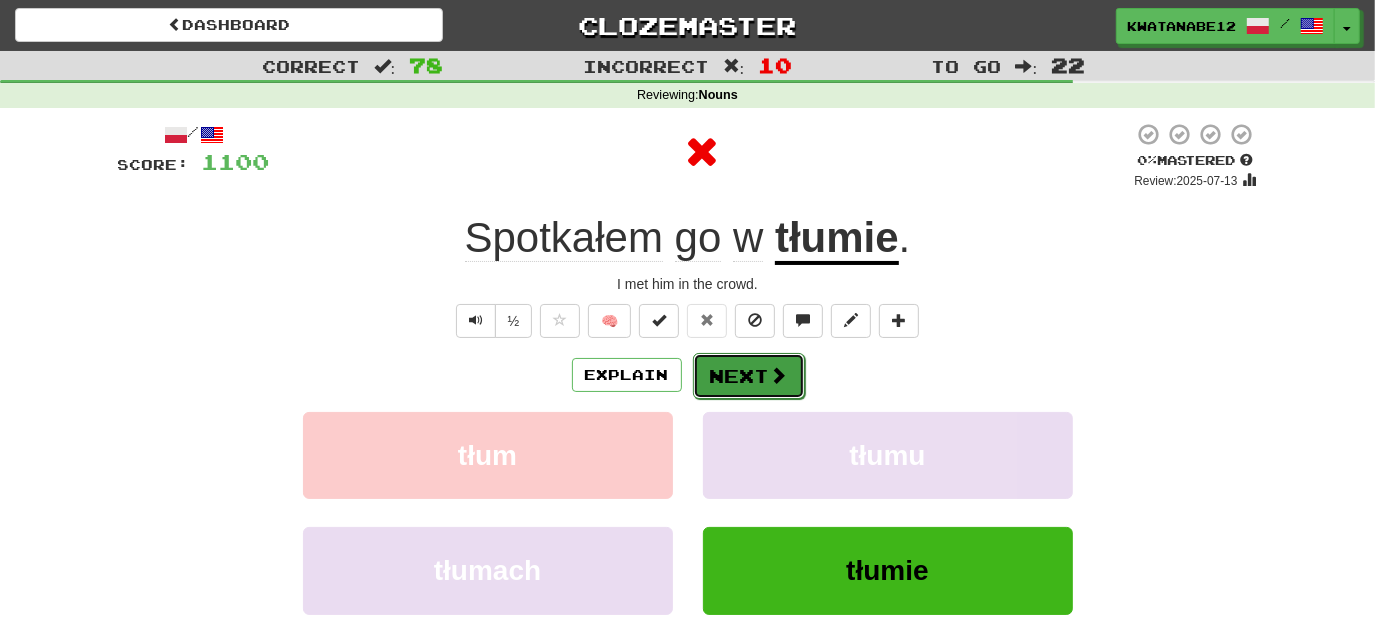 click on "Next" at bounding box center [749, 376] 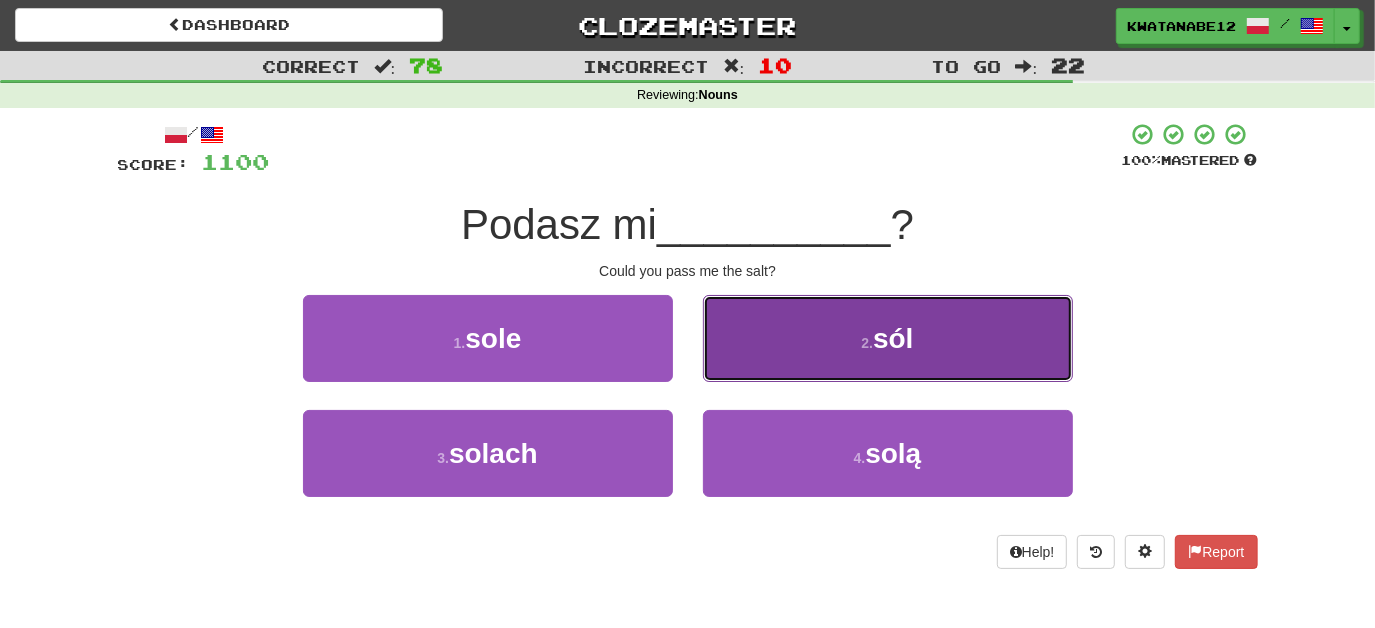 click on "2 .  sól" at bounding box center (888, 338) 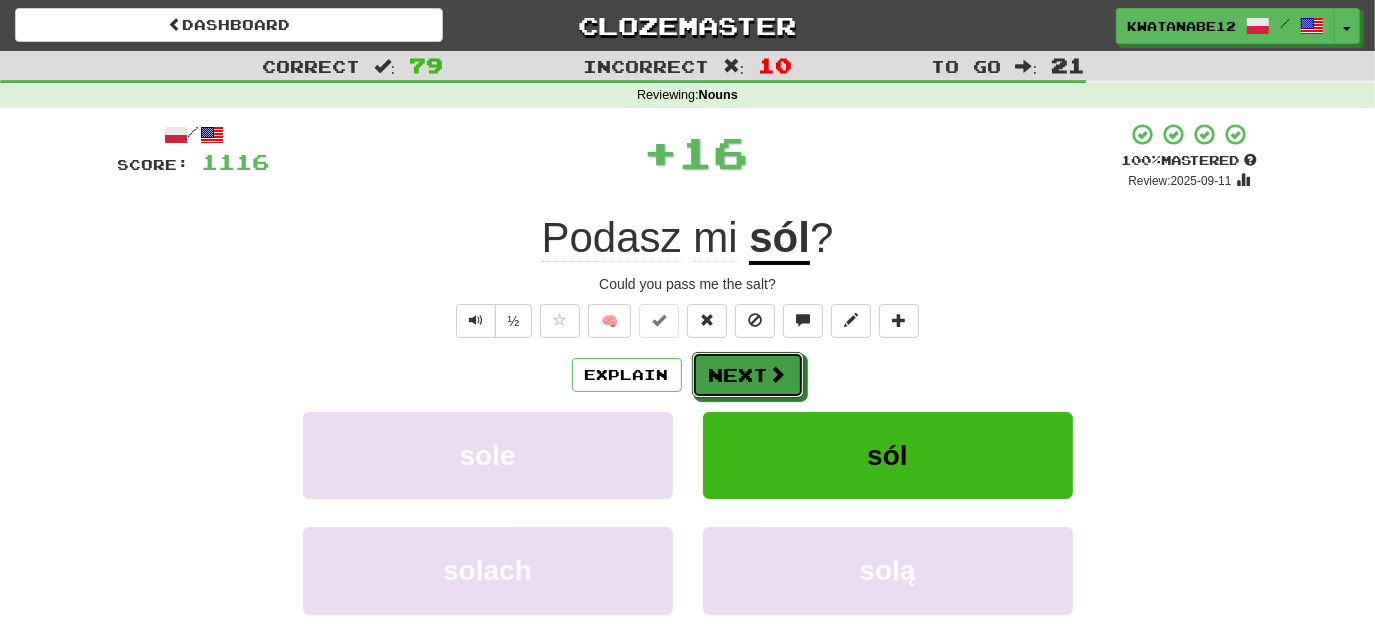 drag, startPoint x: 745, startPoint y: 372, endPoint x: 698, endPoint y: 340, distance: 56.859474 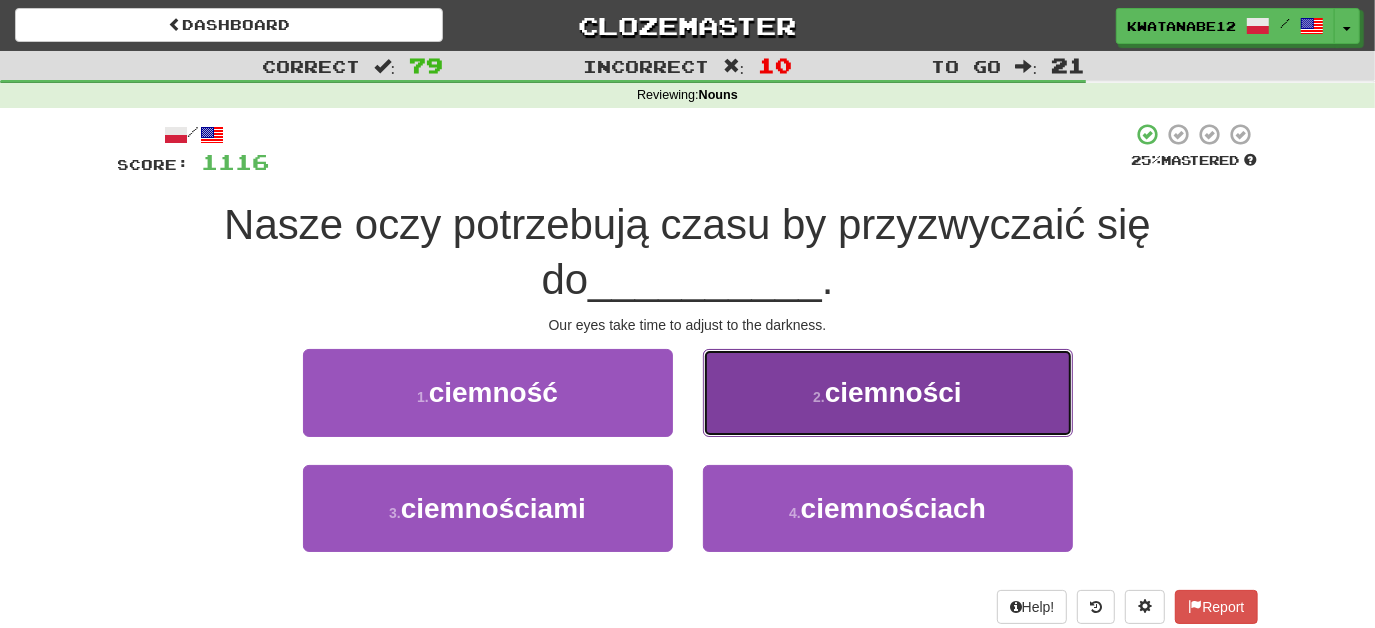 click on "2 .  ciemności" at bounding box center [888, 392] 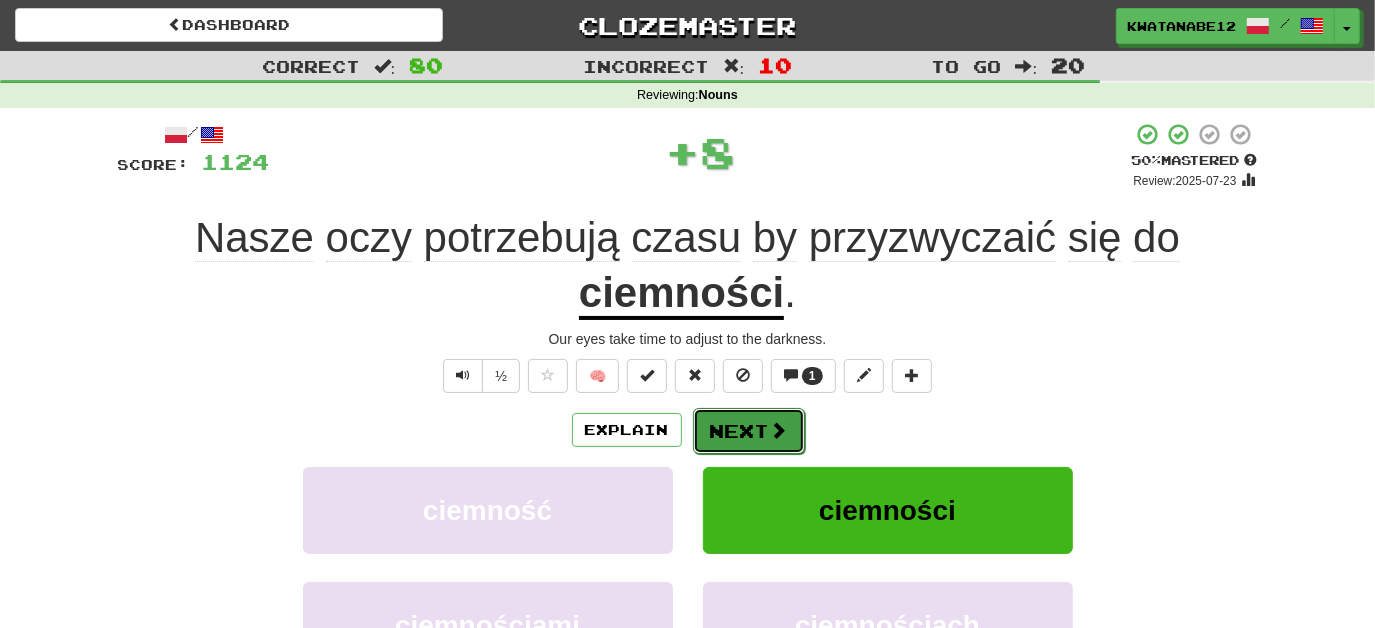 click on "Next" at bounding box center [749, 431] 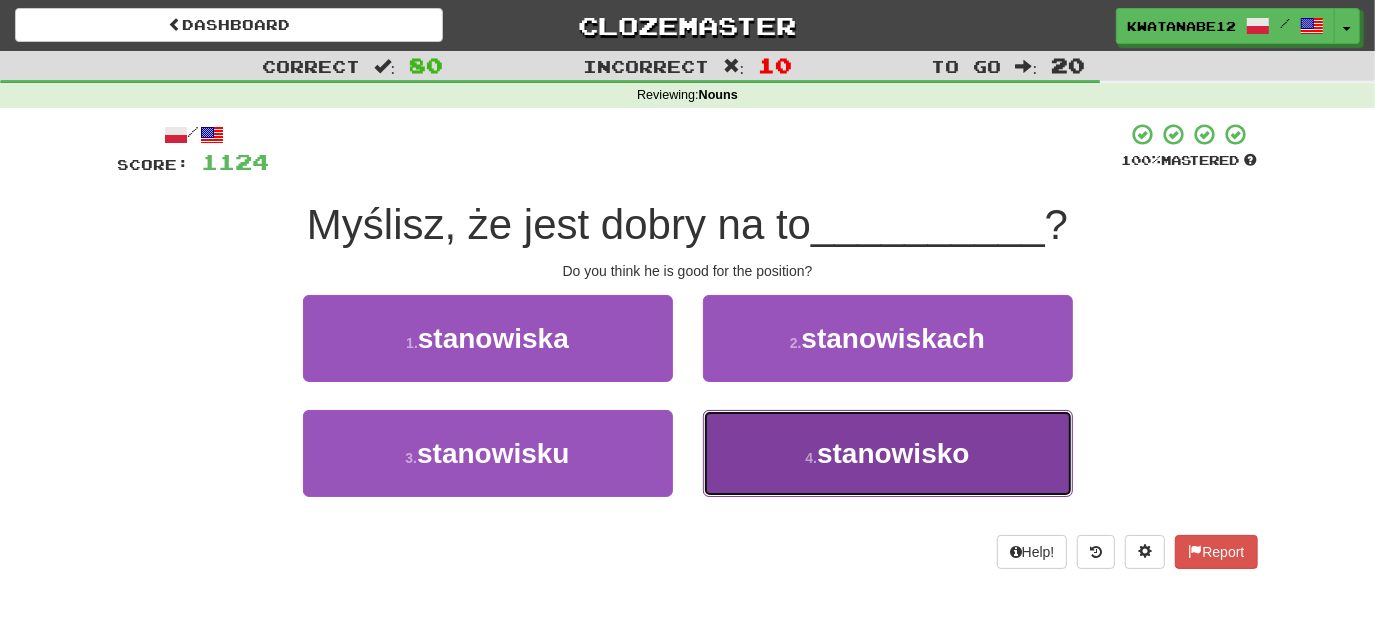 click on "4 .  stanowisko" at bounding box center (888, 453) 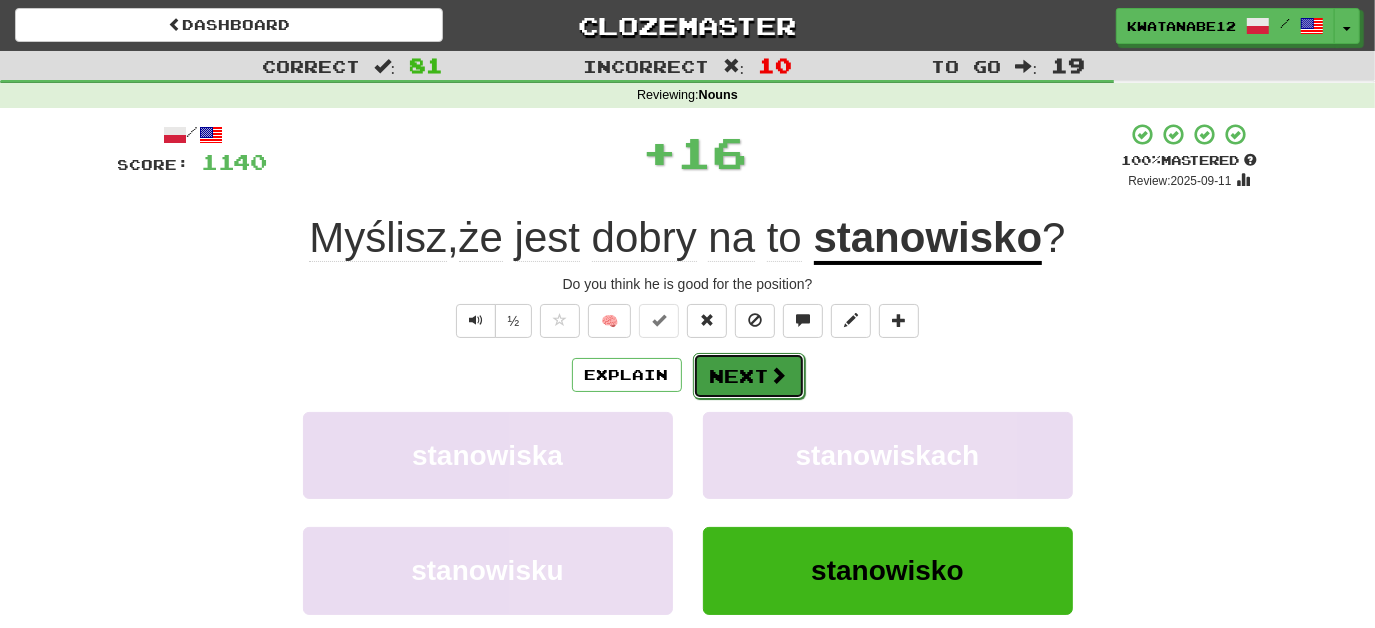 click at bounding box center [779, 375] 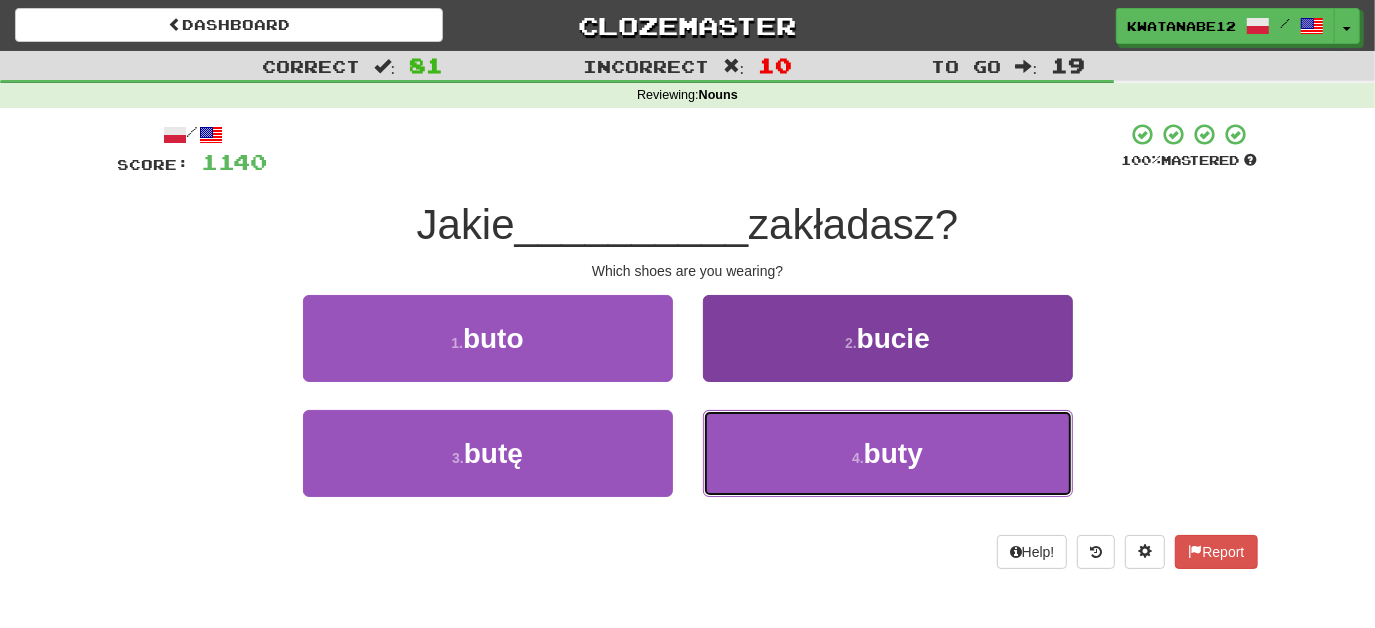 drag, startPoint x: 762, startPoint y: 462, endPoint x: 767, endPoint y: 439, distance: 23.537205 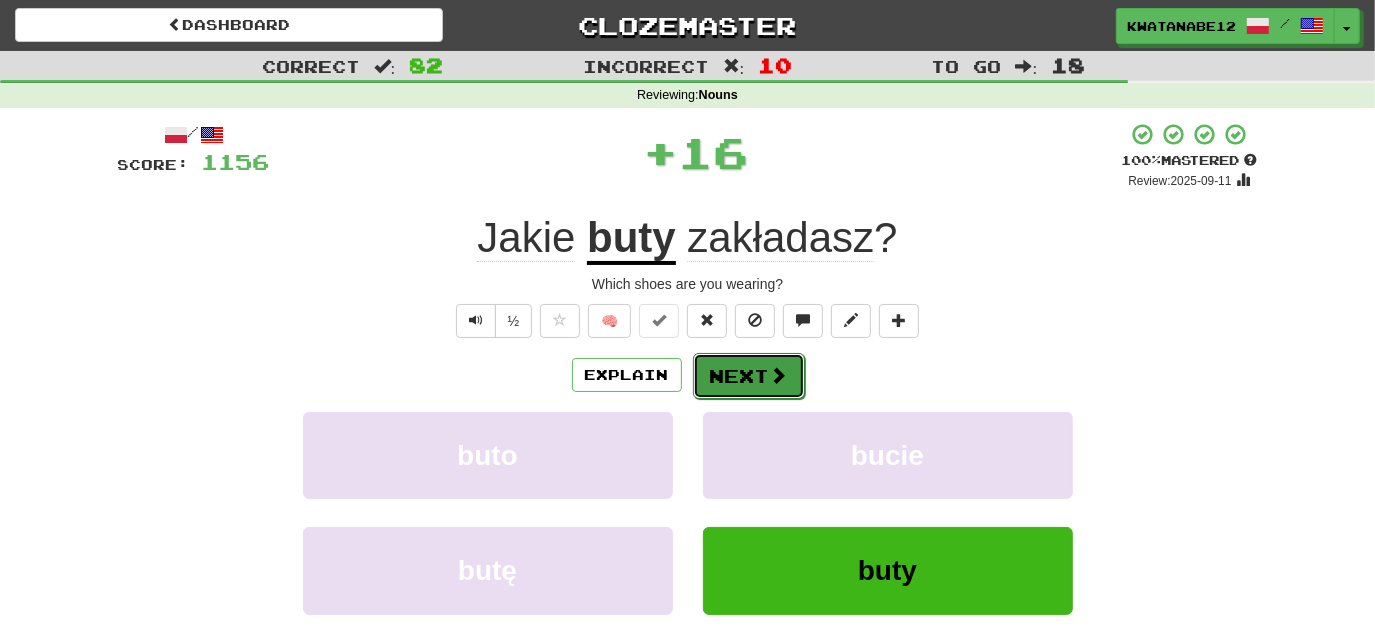 click on "Next" at bounding box center [749, 376] 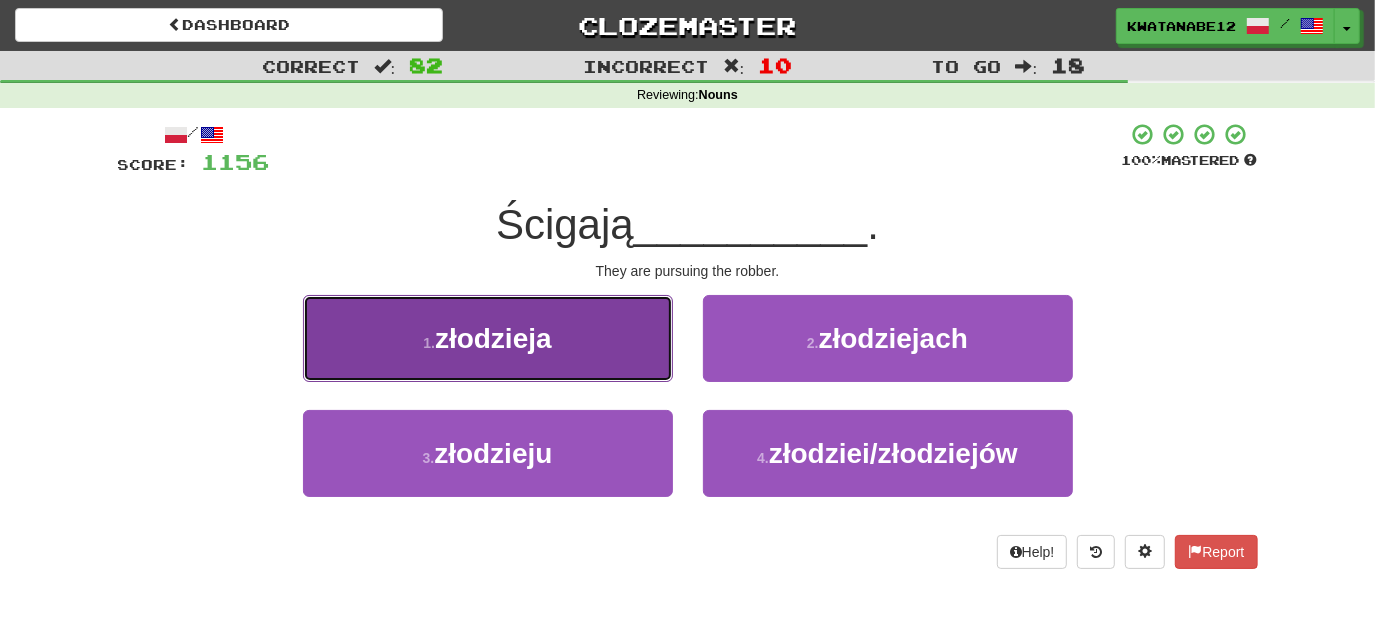click on "1 .  złodzieja" at bounding box center (488, 338) 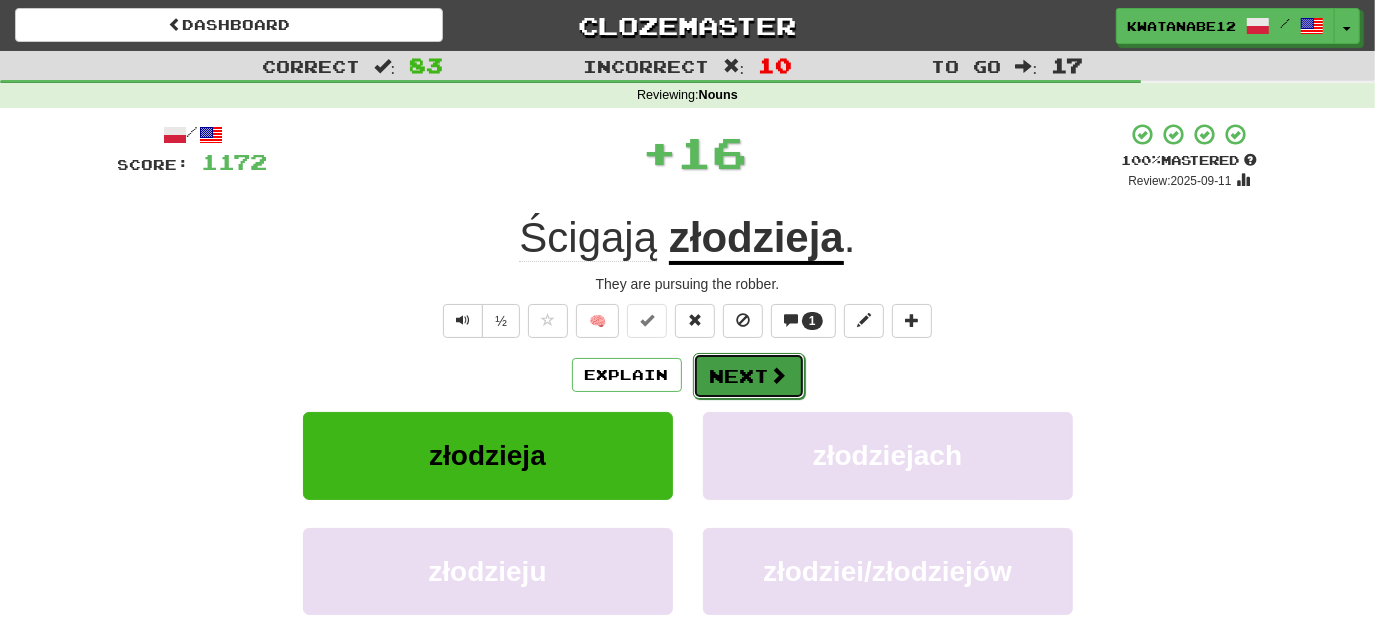 click on "Next" at bounding box center [749, 376] 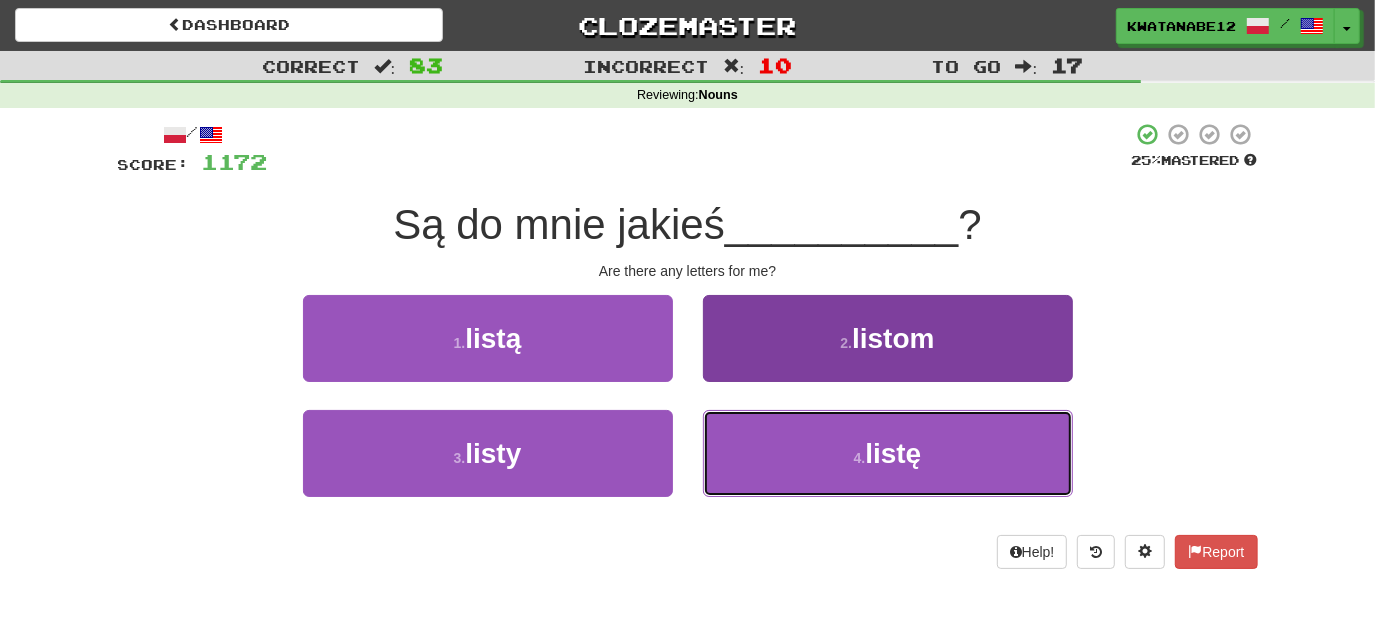 click on "4 .  listę" at bounding box center [888, 453] 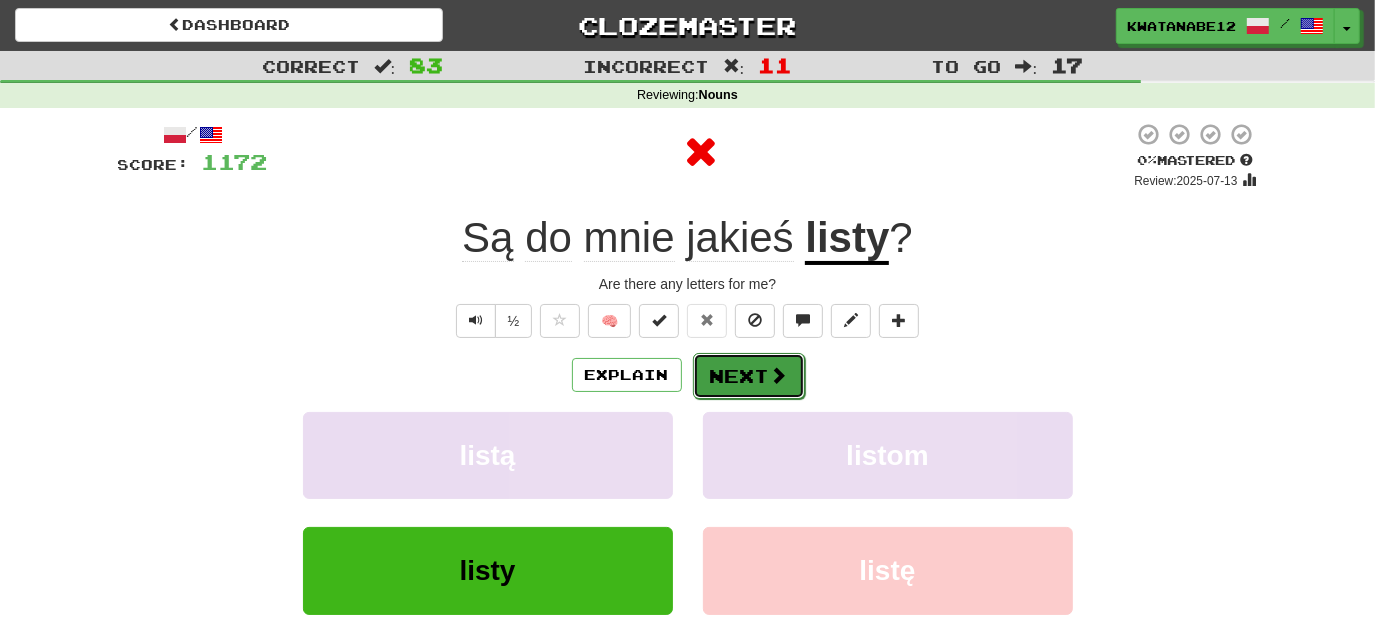 click on "Next" at bounding box center [749, 376] 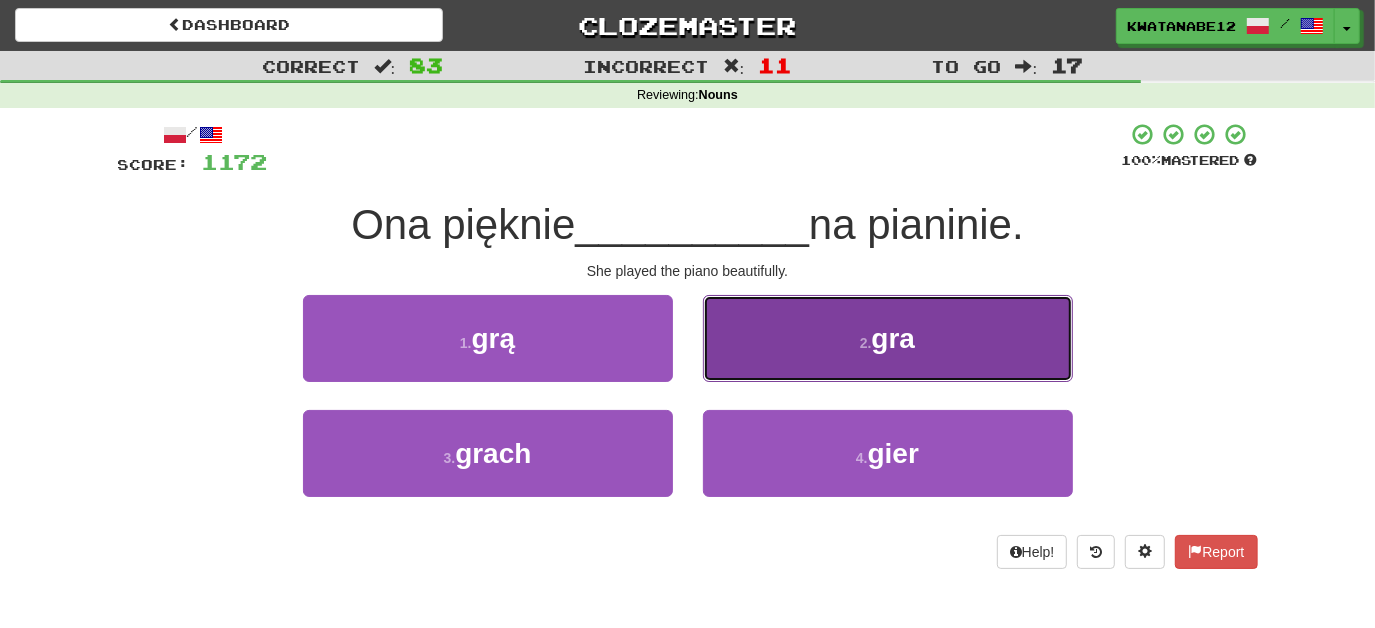 drag, startPoint x: 812, startPoint y: 345, endPoint x: 794, endPoint y: 354, distance: 20.12461 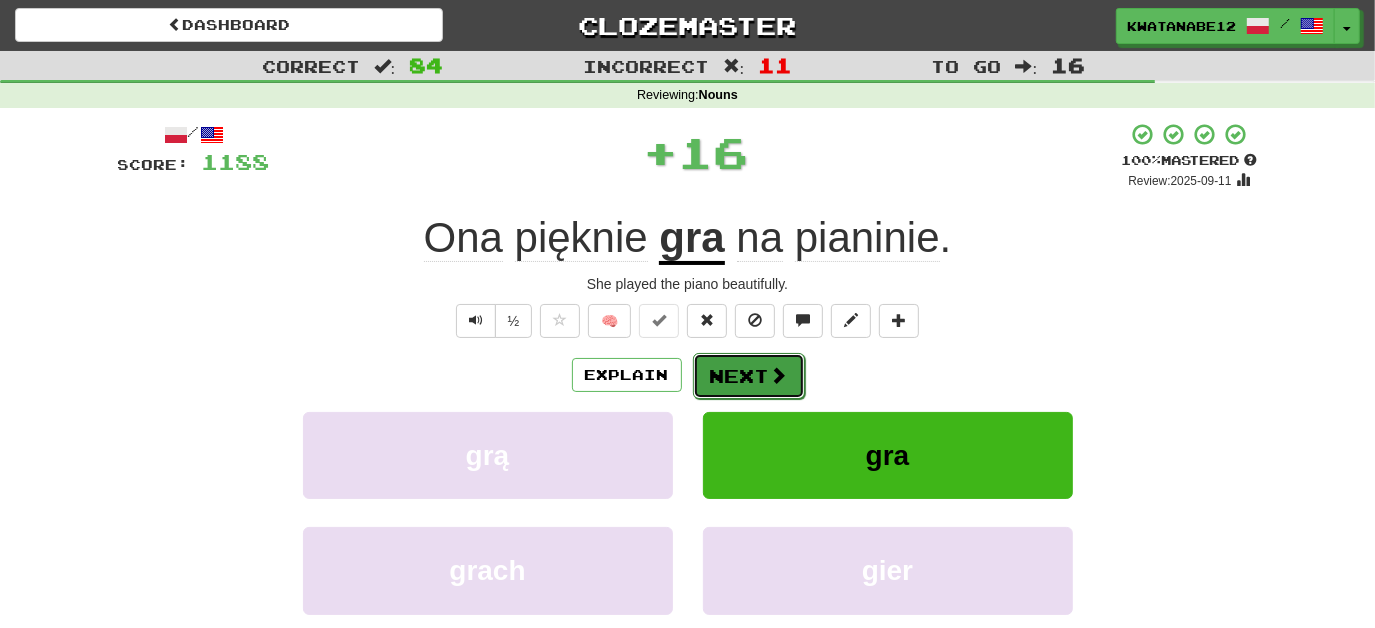 click at bounding box center [779, 375] 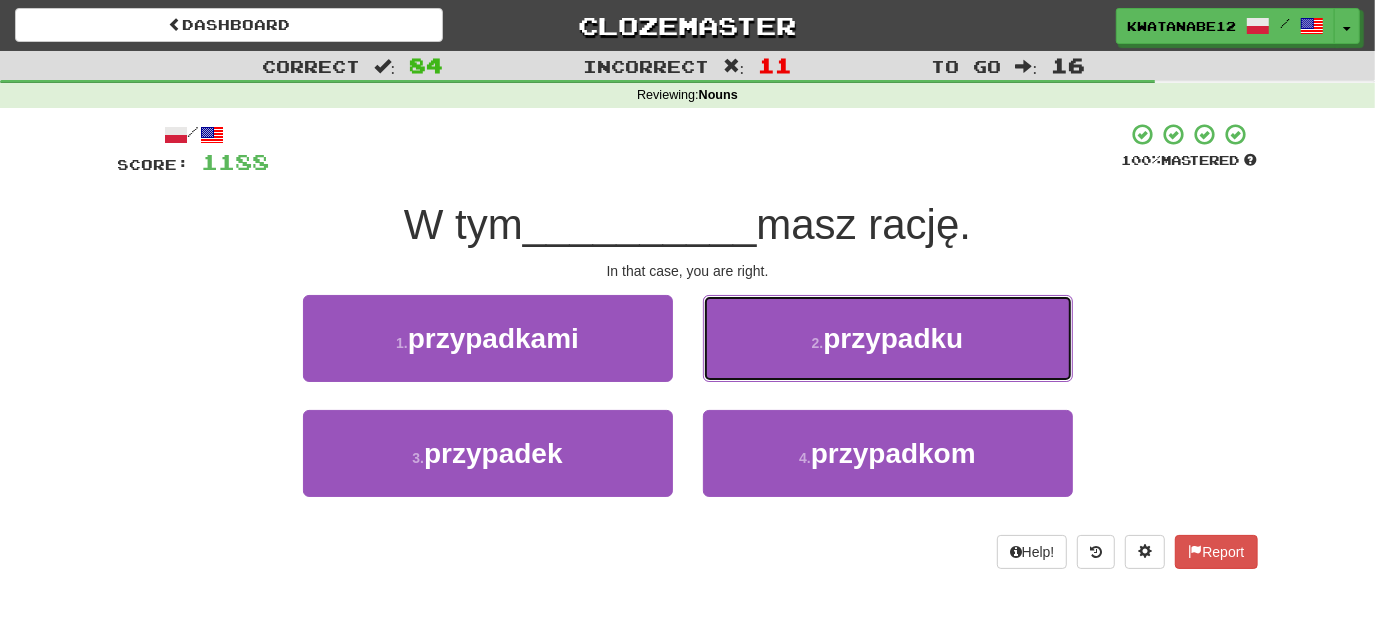 click on "2 .  przypadku" at bounding box center [888, 338] 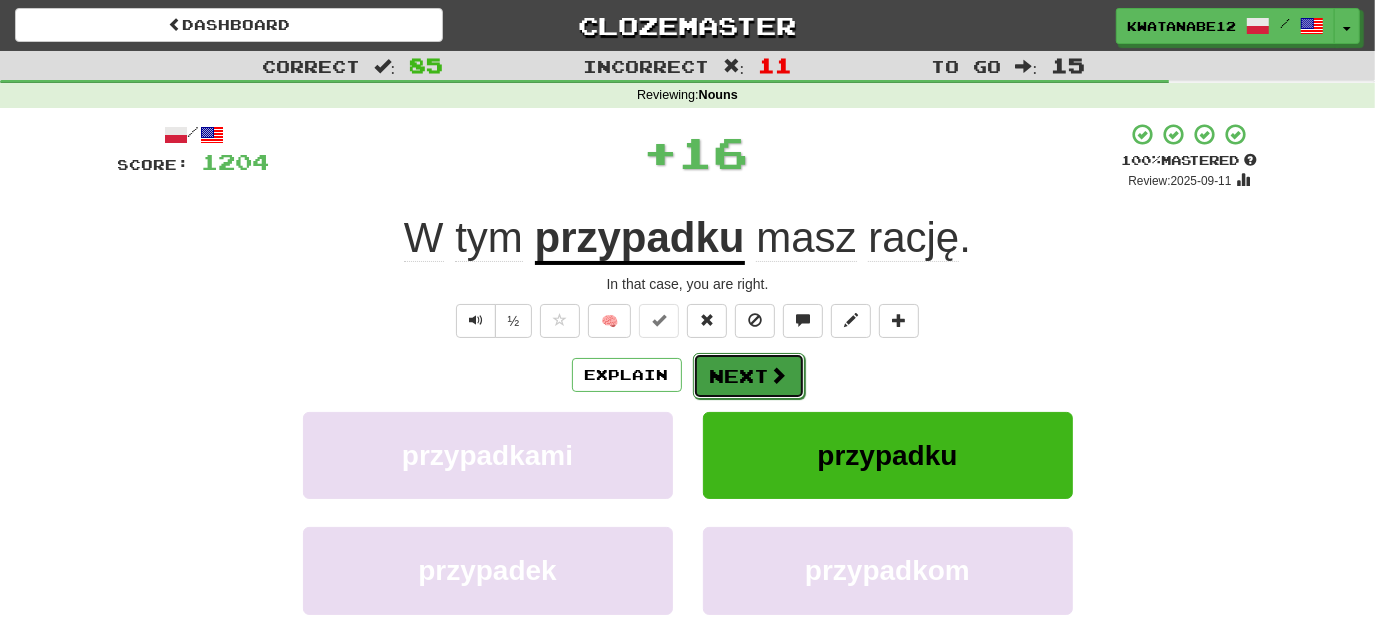 click on "Next" at bounding box center [749, 376] 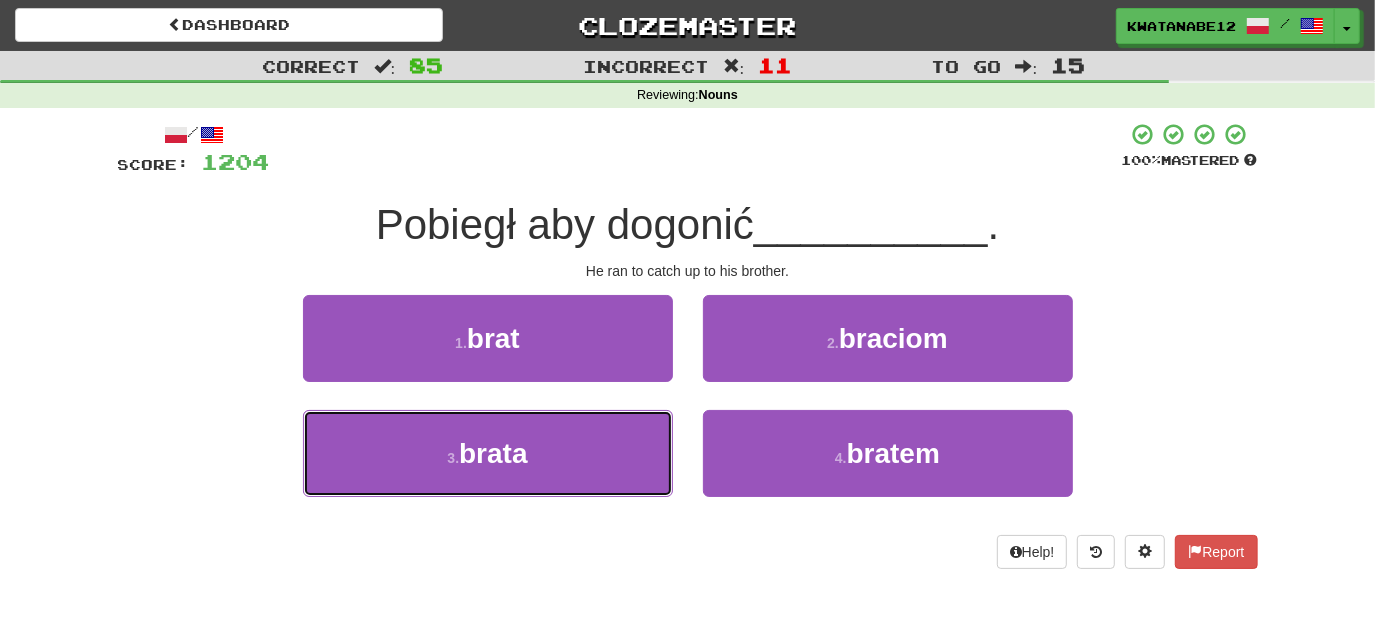 drag, startPoint x: 612, startPoint y: 432, endPoint x: 681, endPoint y: 400, distance: 76.05919 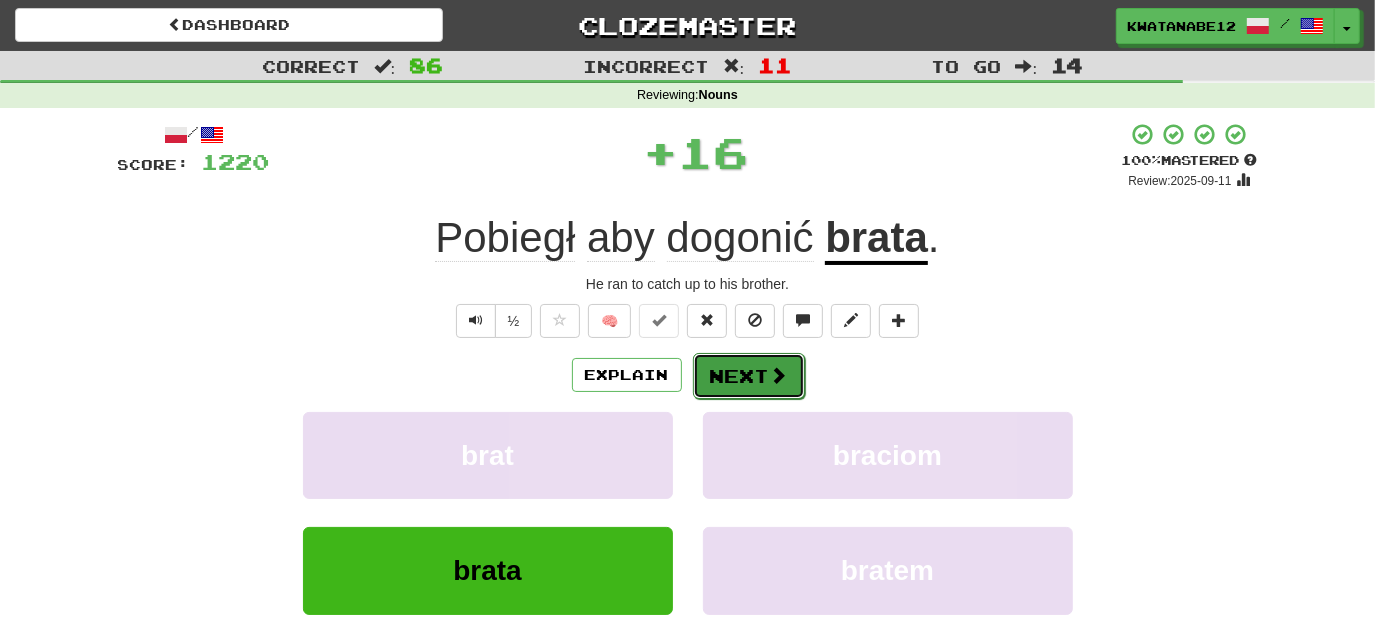 click on "Next" at bounding box center (749, 376) 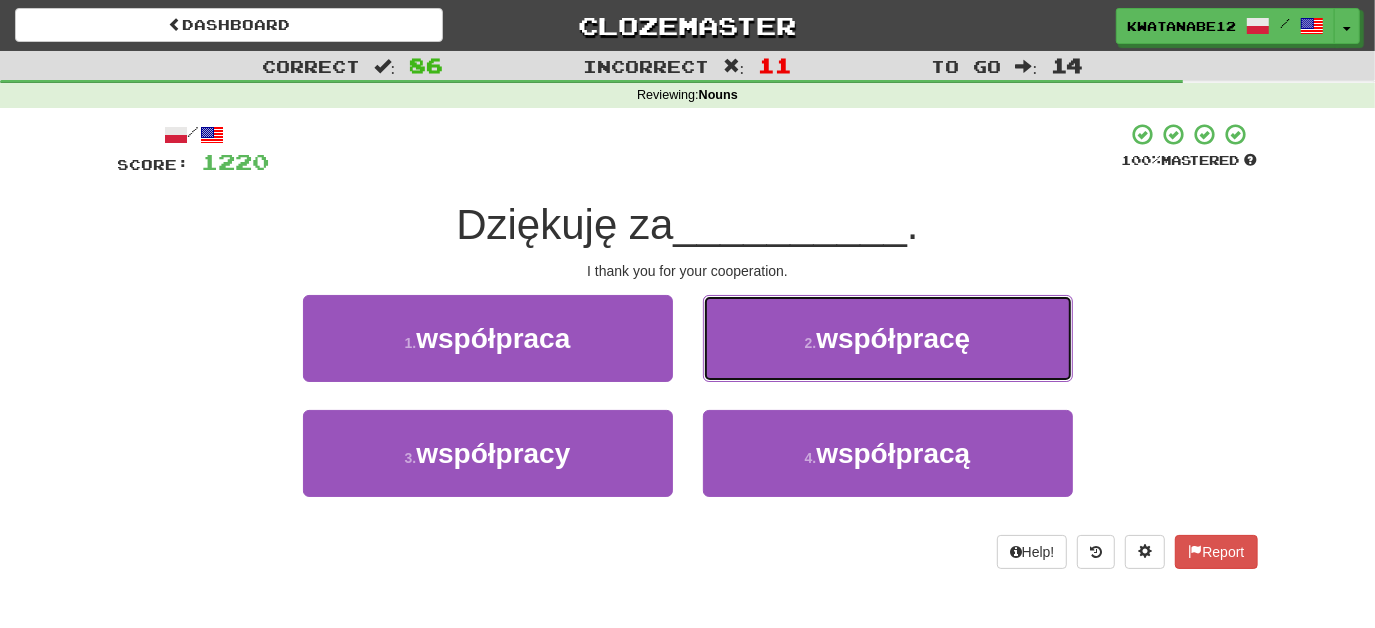 click on "2 .  współpracę" at bounding box center [888, 338] 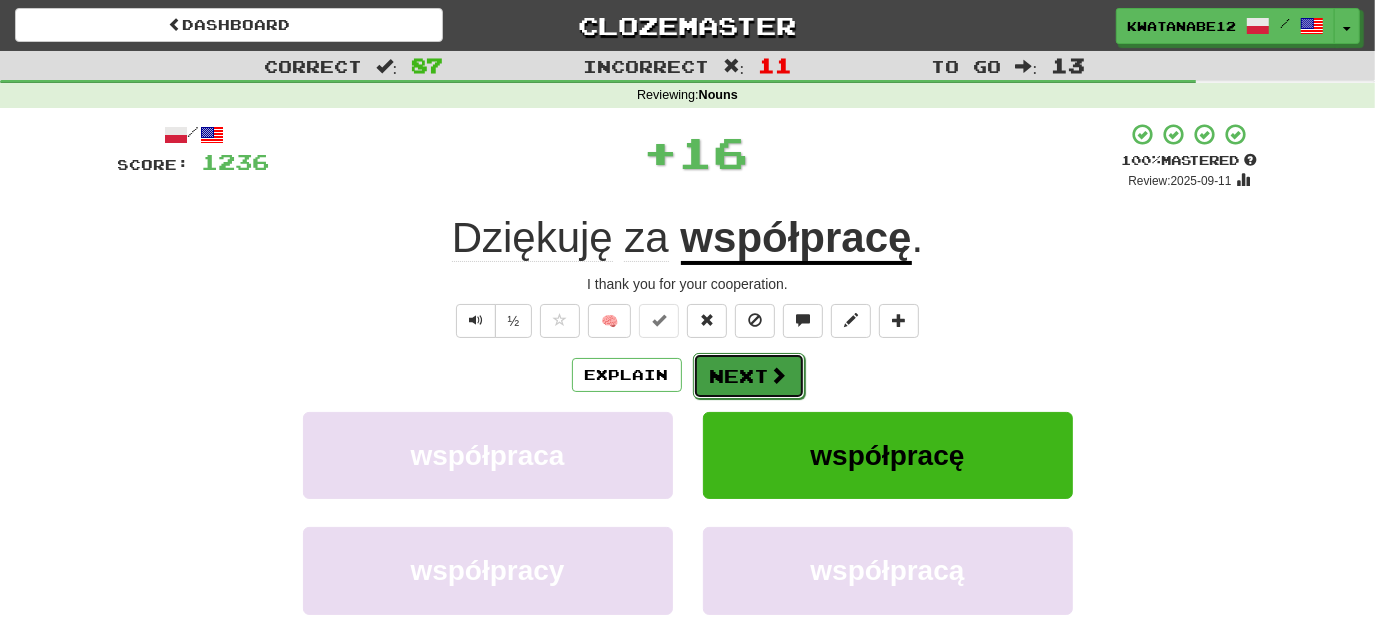 click on "Next" at bounding box center (749, 376) 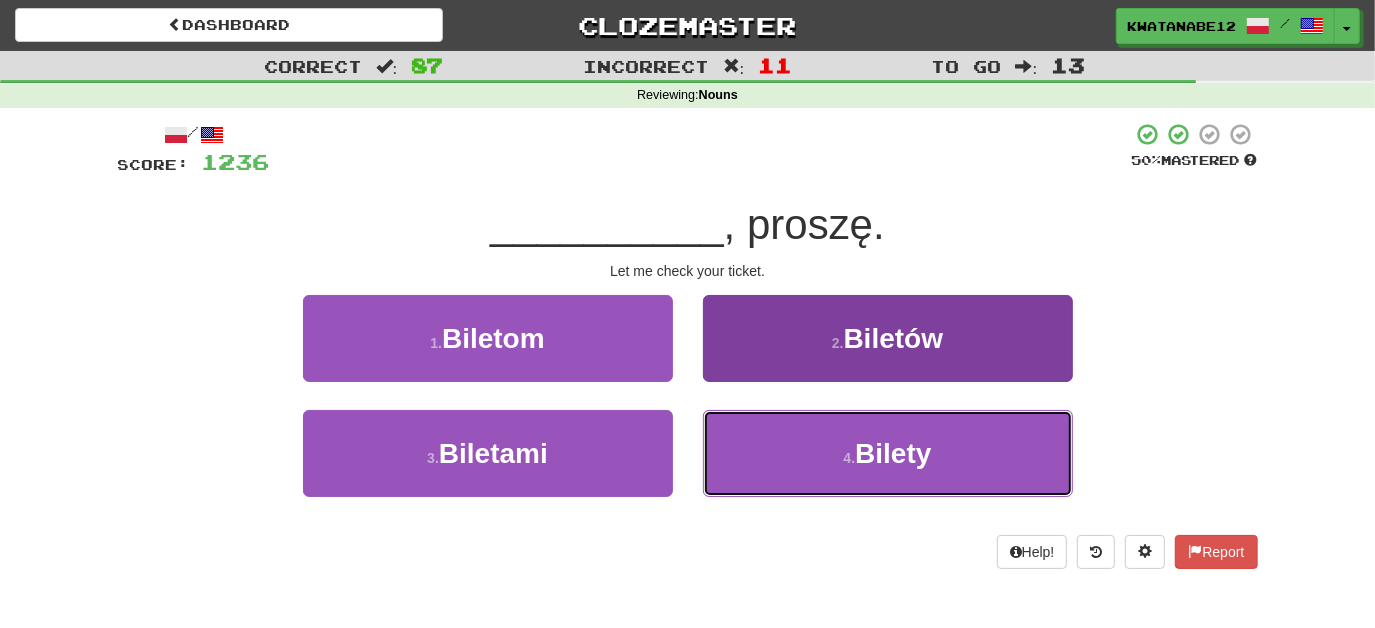 click on "4 .  Bilety" at bounding box center (888, 453) 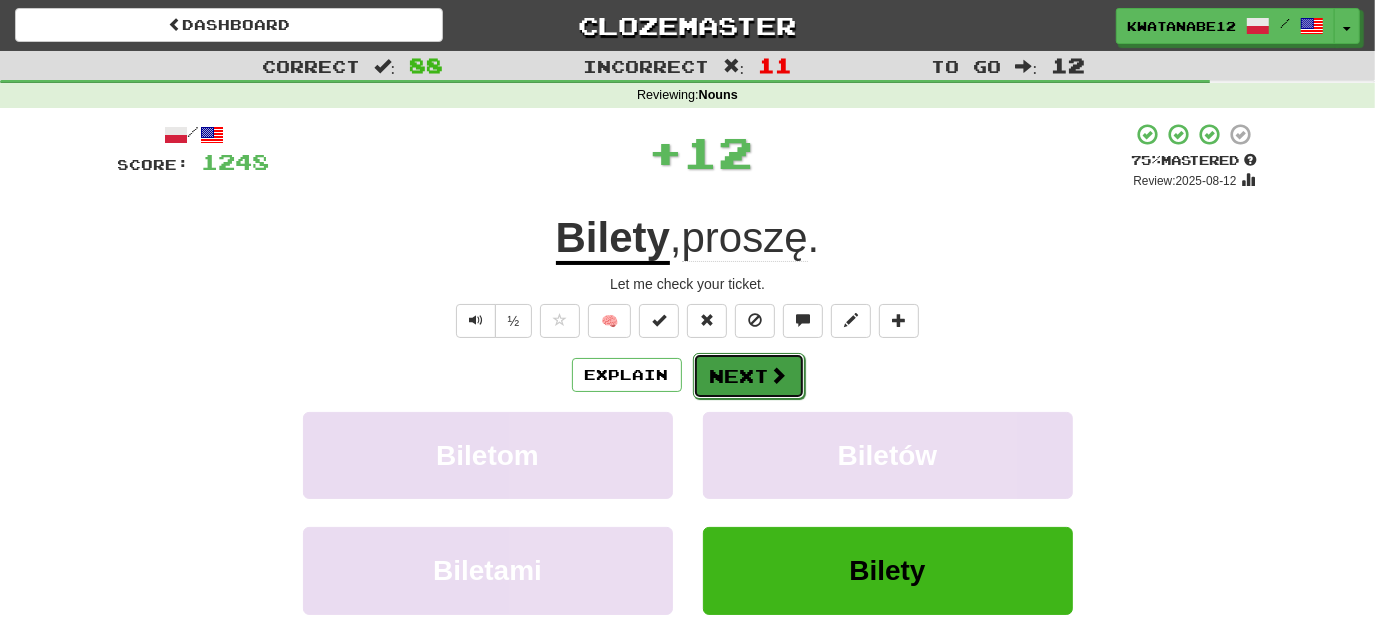 click on "Next" at bounding box center (749, 376) 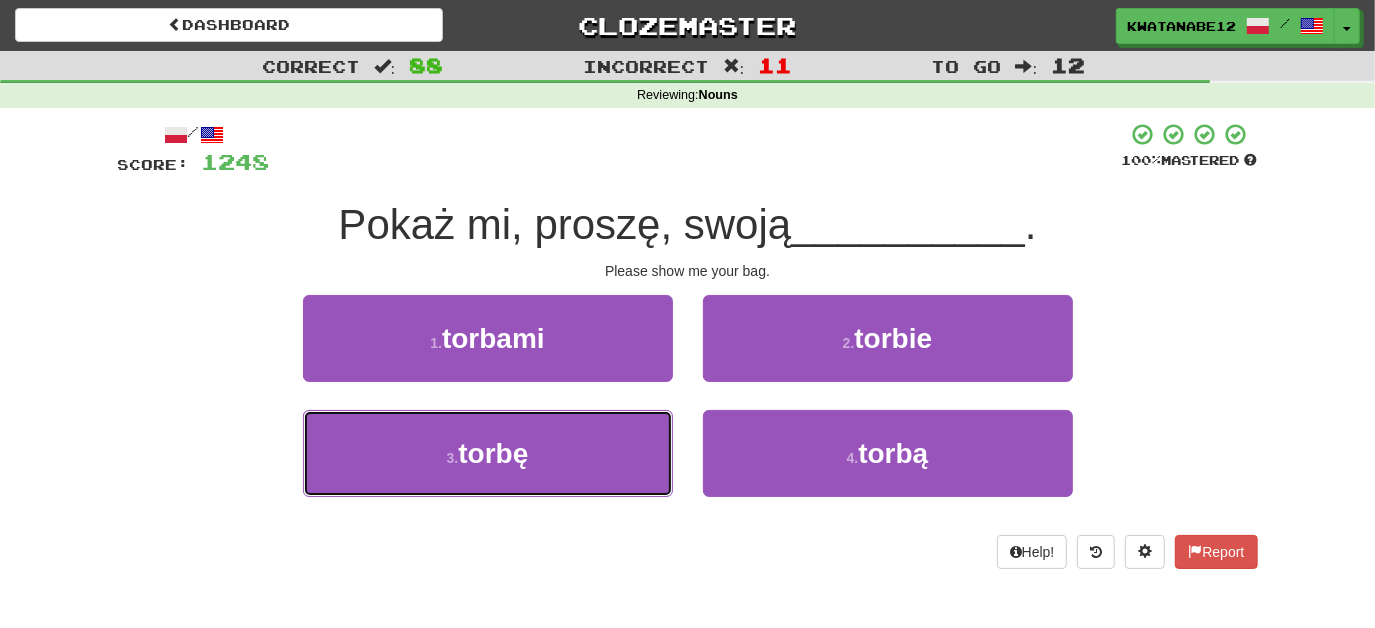 drag, startPoint x: 622, startPoint y: 453, endPoint x: 698, endPoint y: 412, distance: 86.35392 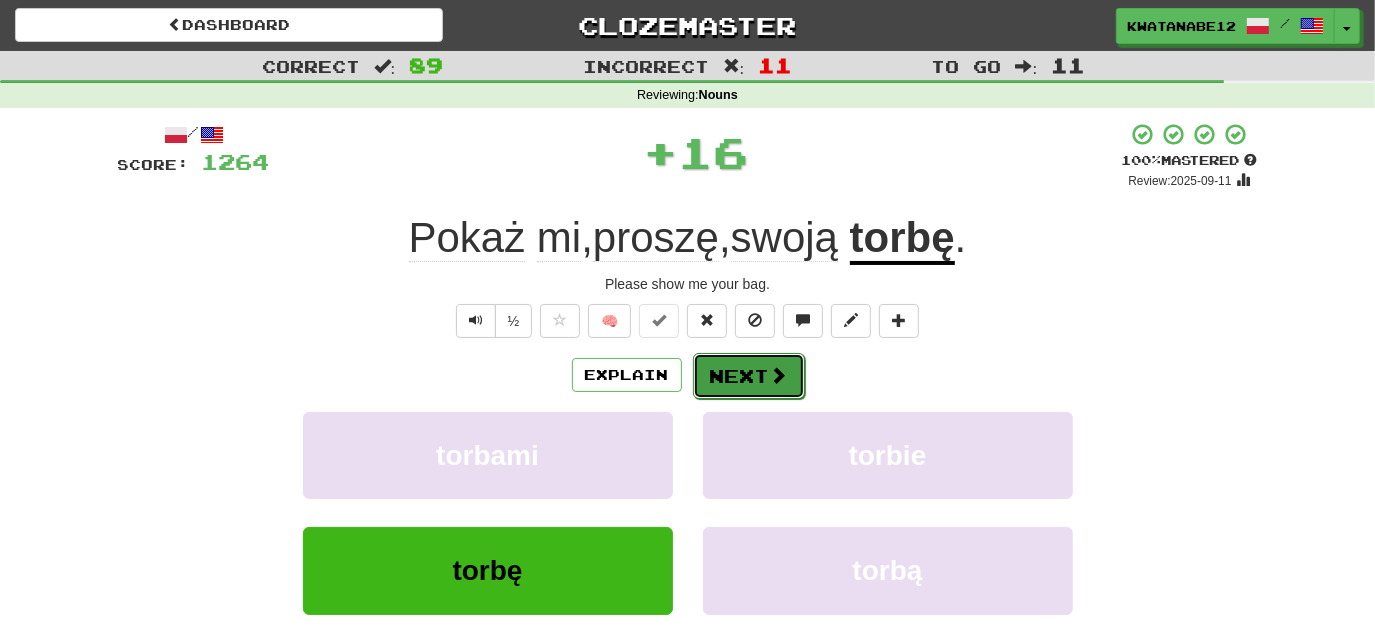 click on "Next" at bounding box center [749, 376] 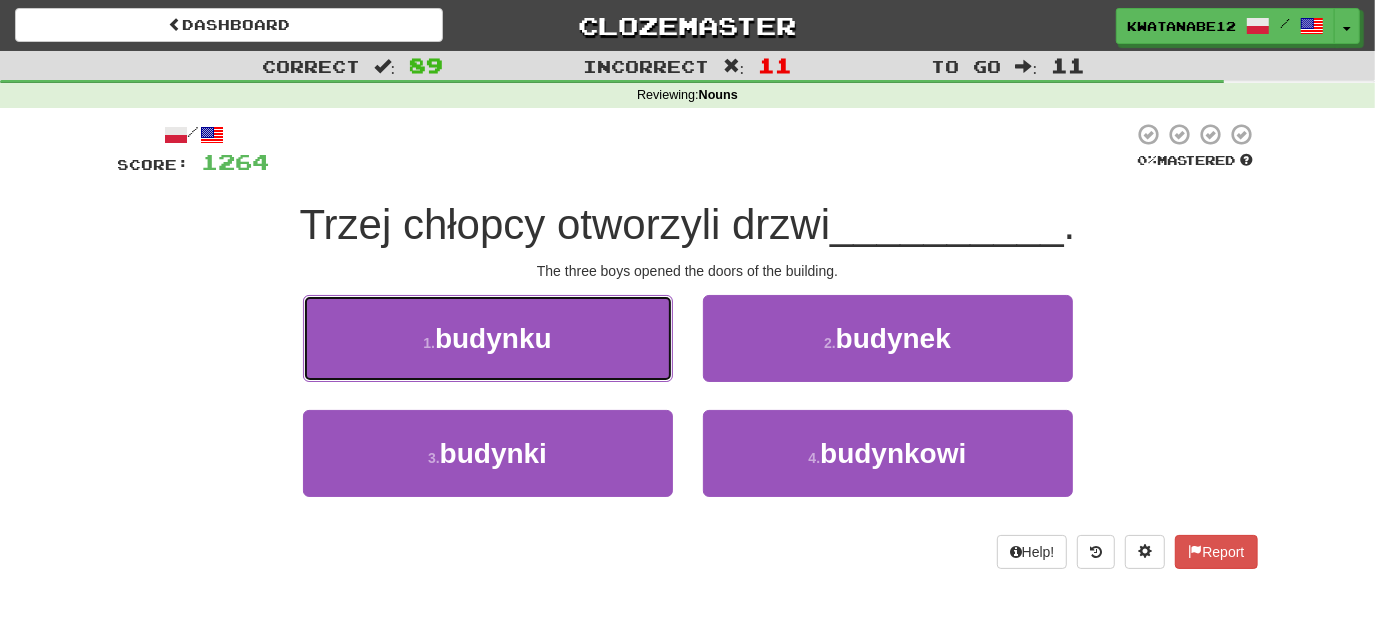 drag, startPoint x: 594, startPoint y: 349, endPoint x: 624, endPoint y: 348, distance: 30.016663 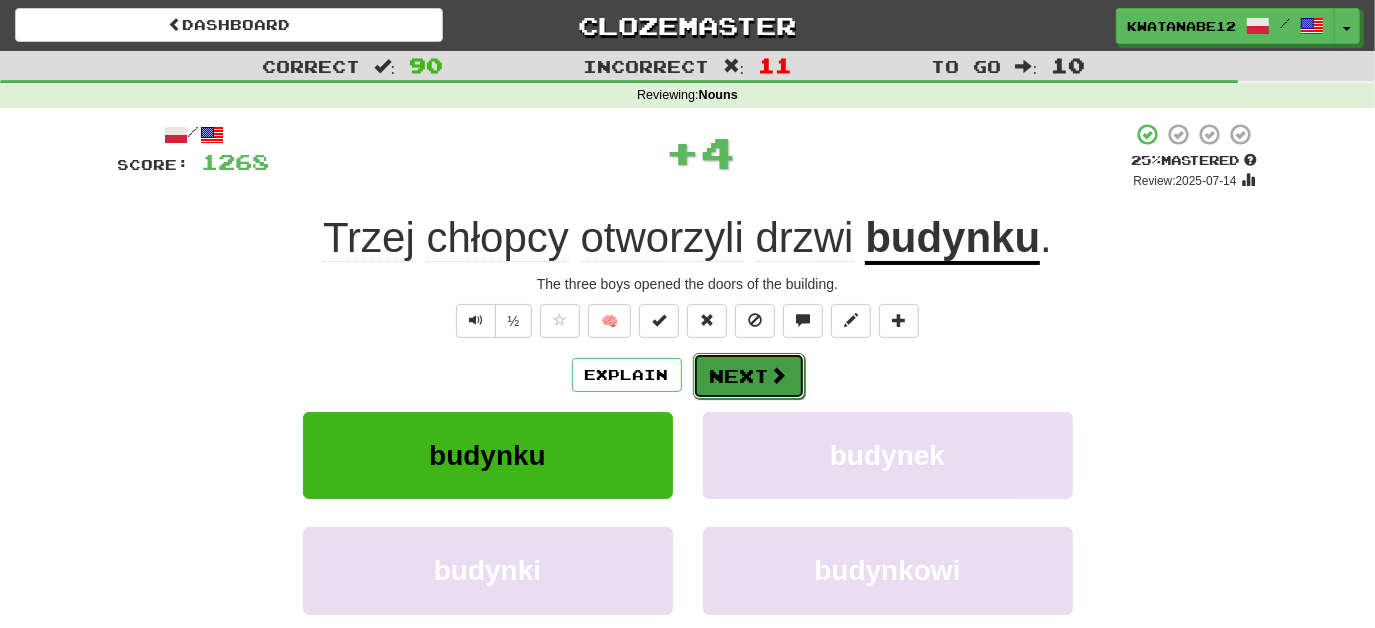 click on "Next" at bounding box center [749, 376] 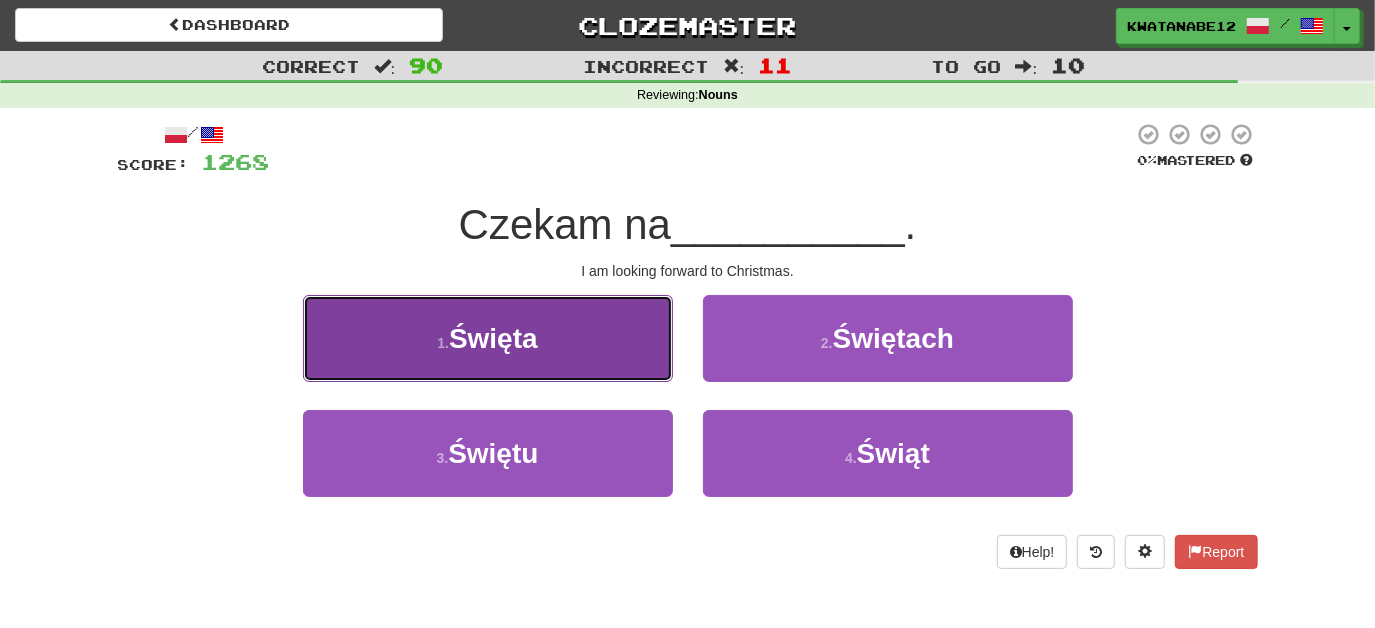 drag, startPoint x: 616, startPoint y: 340, endPoint x: 657, endPoint y: 350, distance: 42.201897 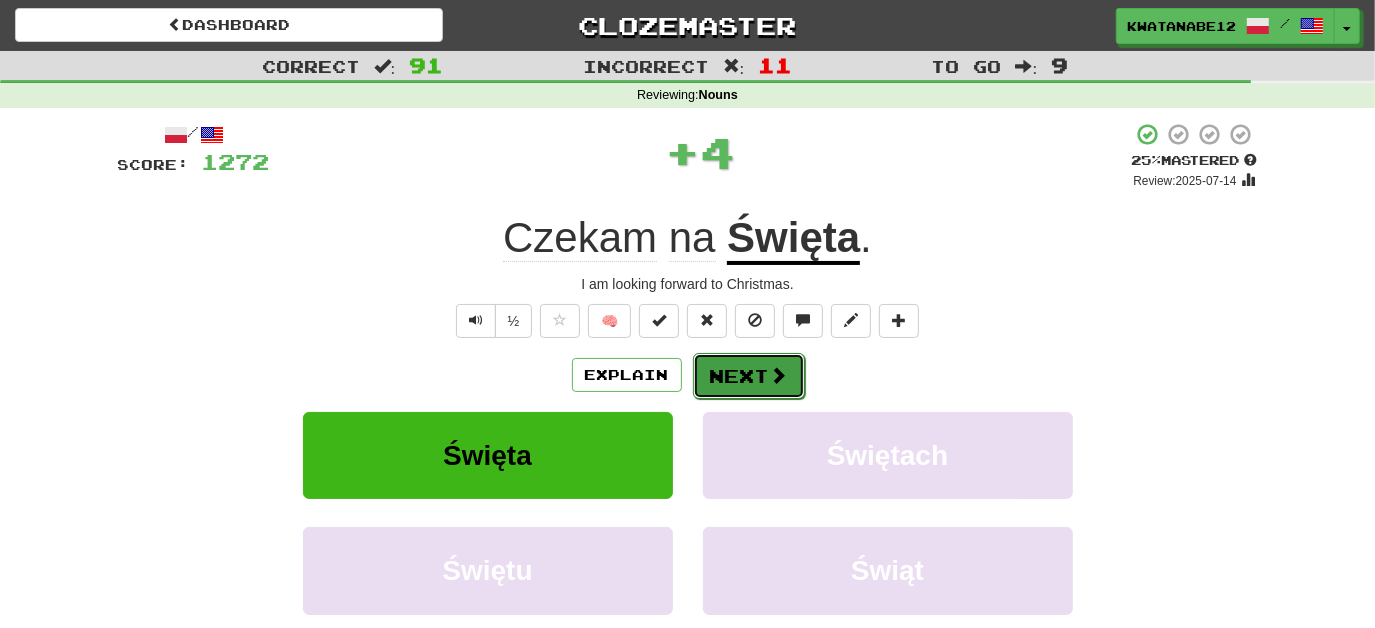 click on "Next" at bounding box center [749, 376] 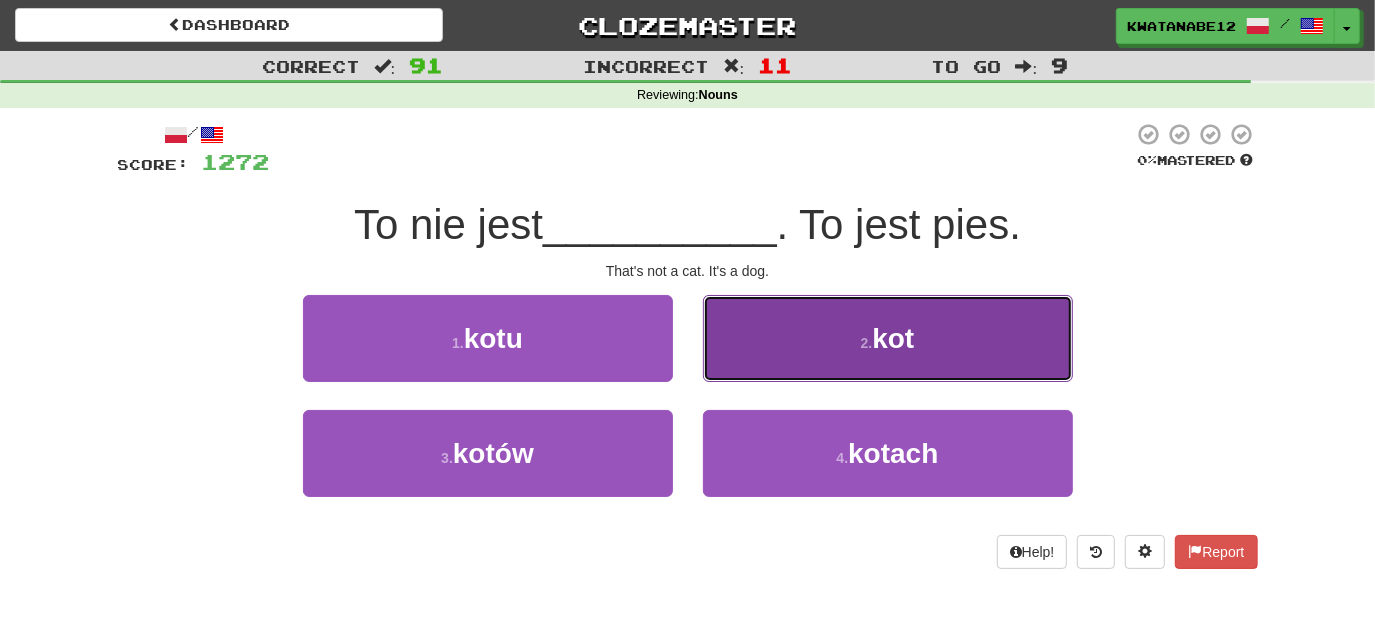 drag, startPoint x: 764, startPoint y: 348, endPoint x: 752, endPoint y: 355, distance: 13.892444 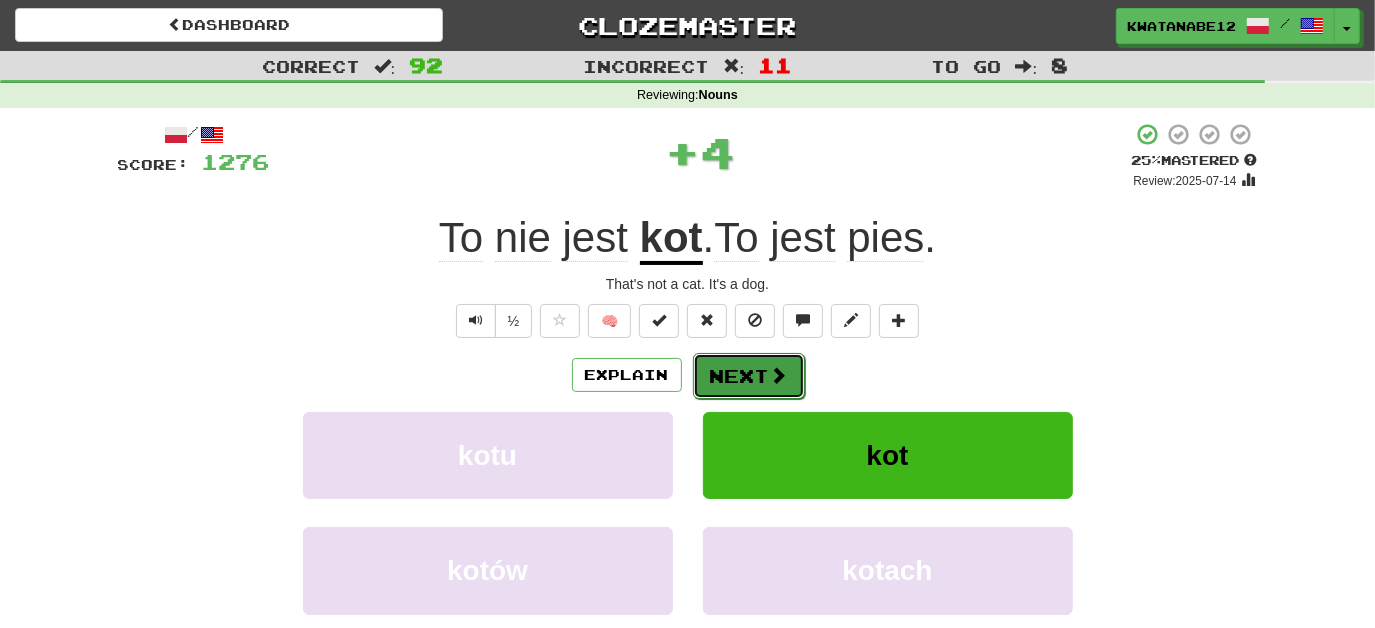 click on "Next" at bounding box center [749, 376] 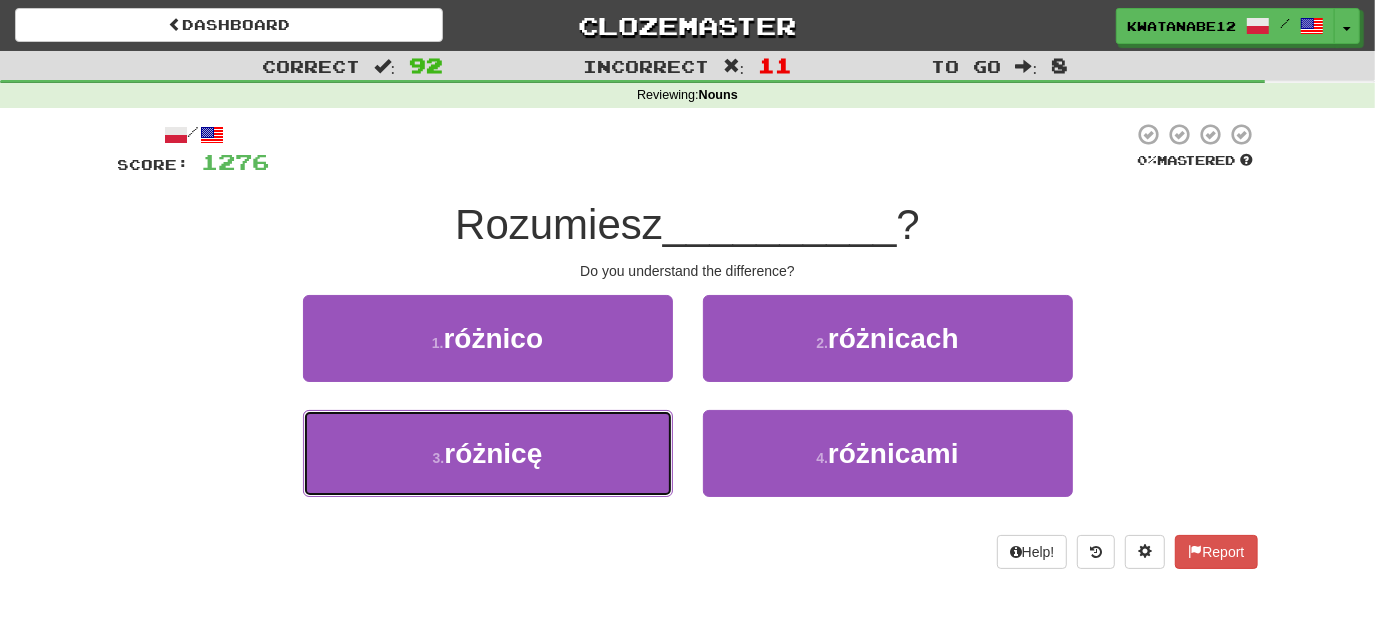 drag, startPoint x: 602, startPoint y: 444, endPoint x: 672, endPoint y: 412, distance: 76.96753 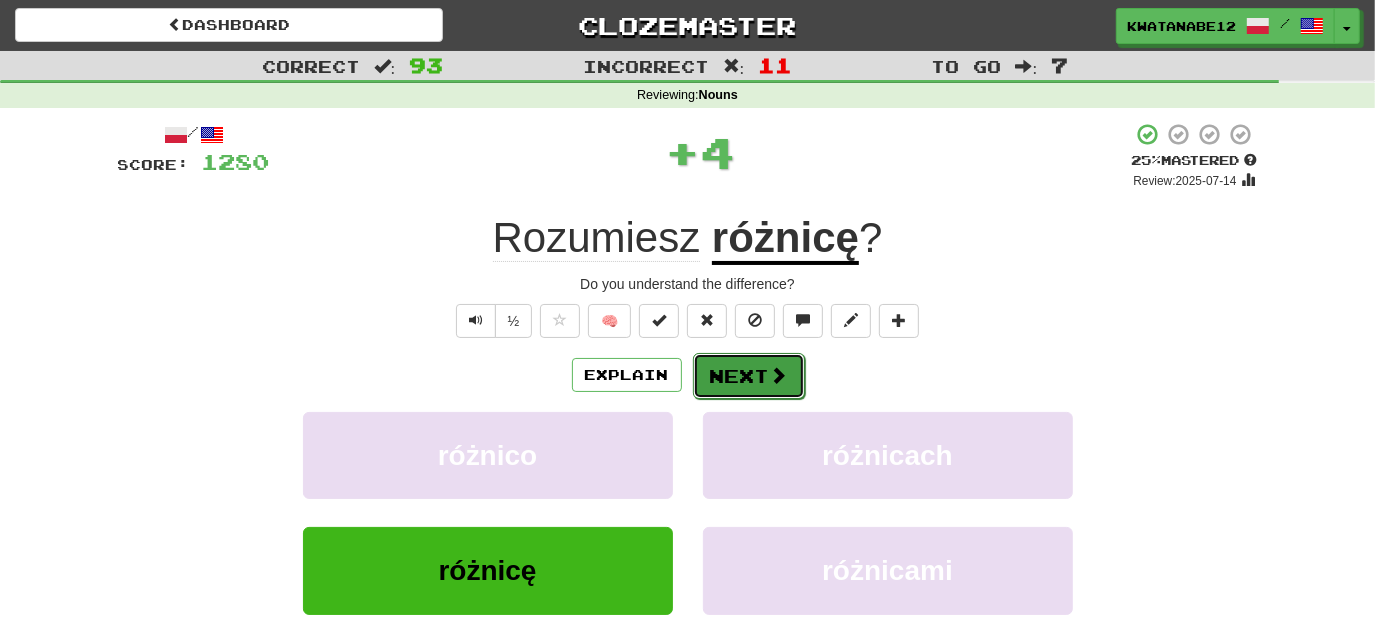 click on "Next" at bounding box center (749, 376) 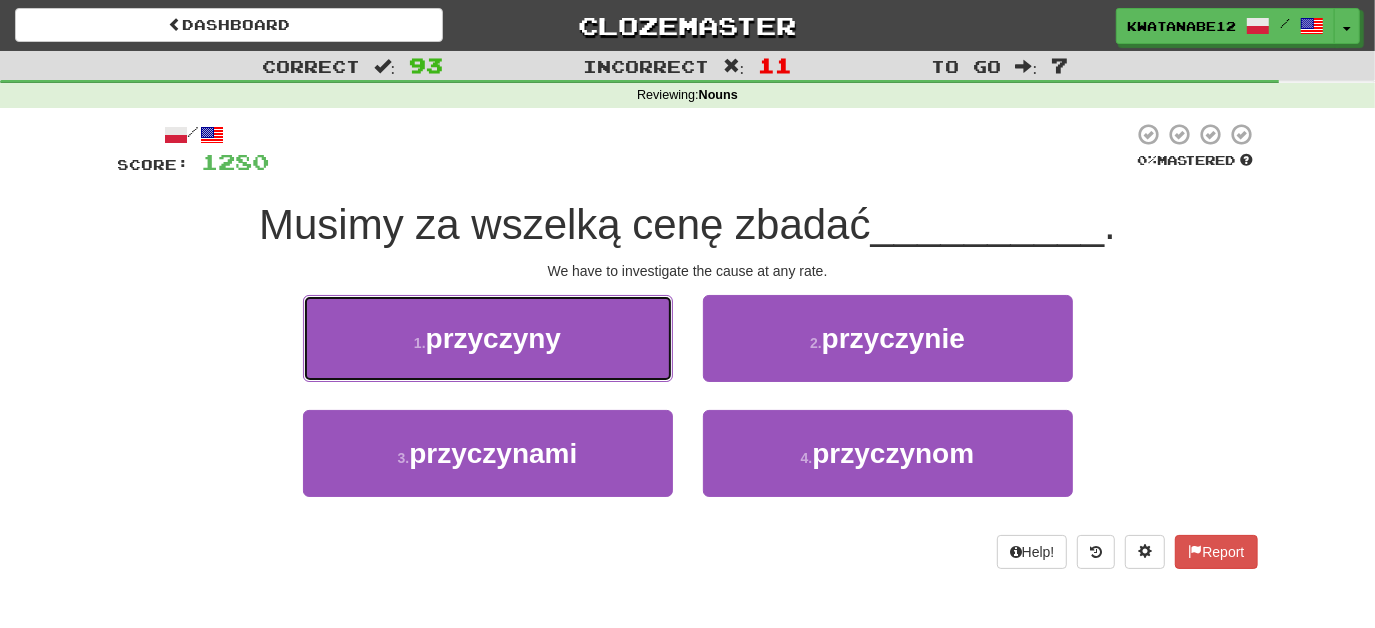 drag, startPoint x: 612, startPoint y: 333, endPoint x: 658, endPoint y: 349, distance: 48.703182 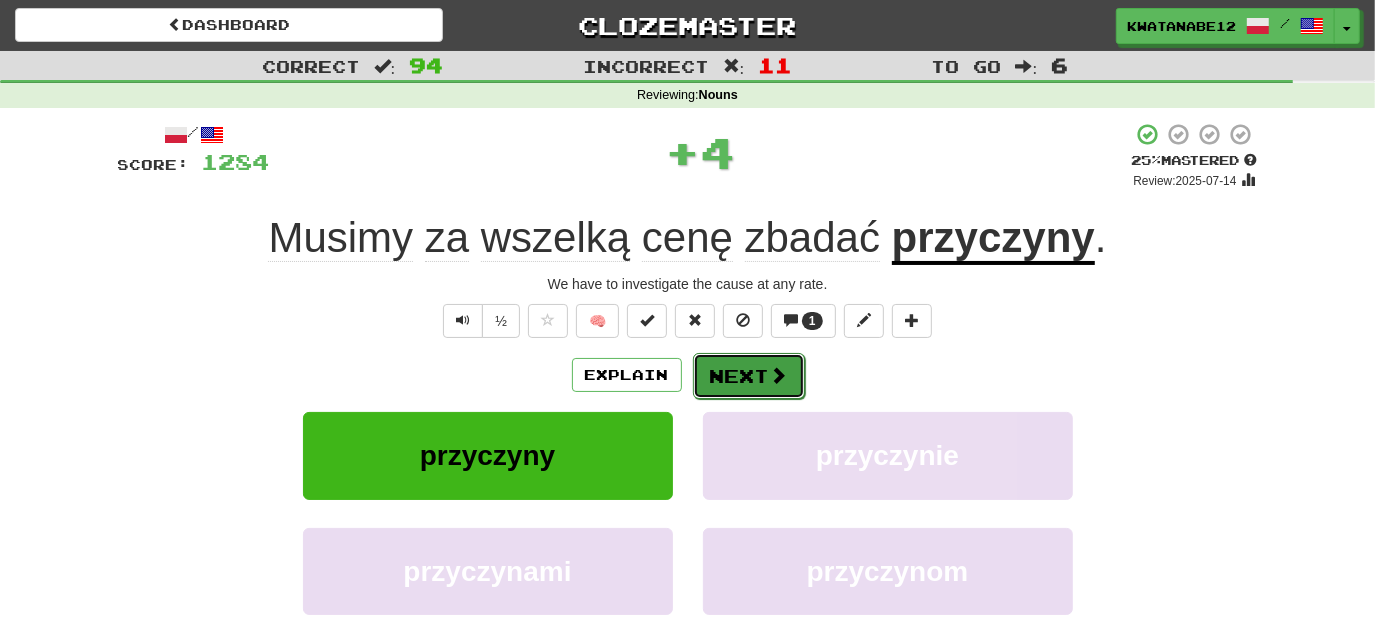 click on "Next" at bounding box center (749, 376) 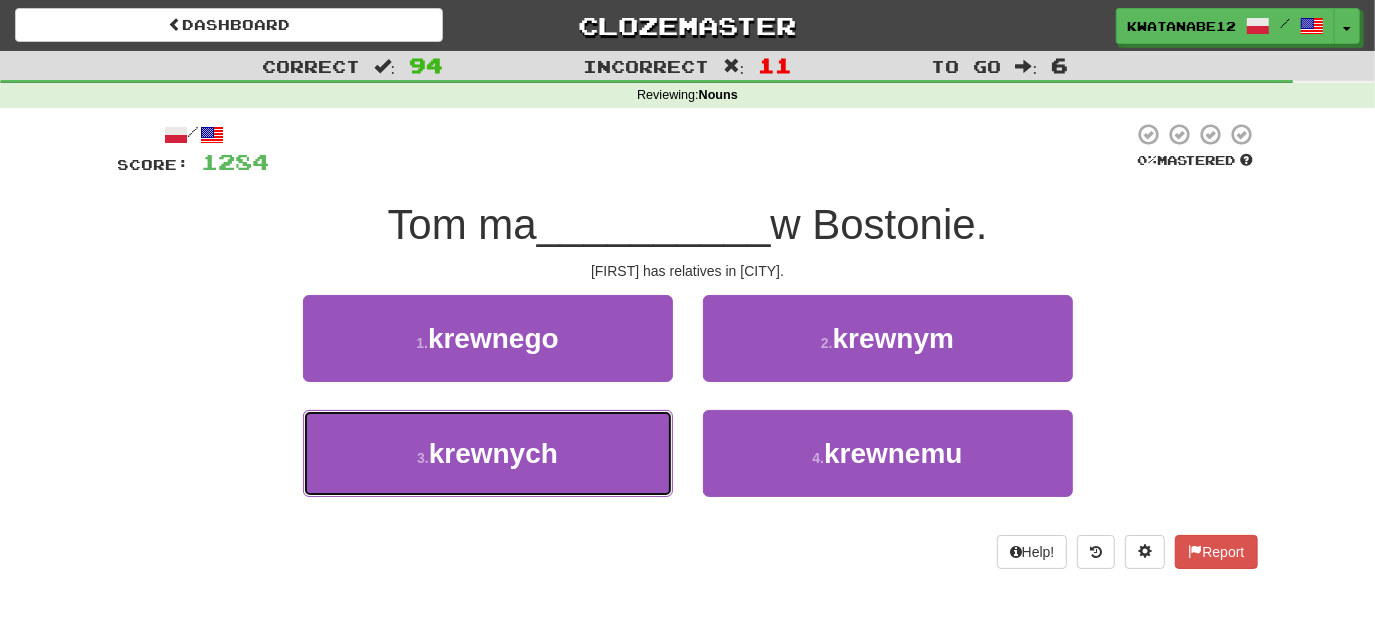 drag, startPoint x: 581, startPoint y: 450, endPoint x: 689, endPoint y: 410, distance: 115.16944 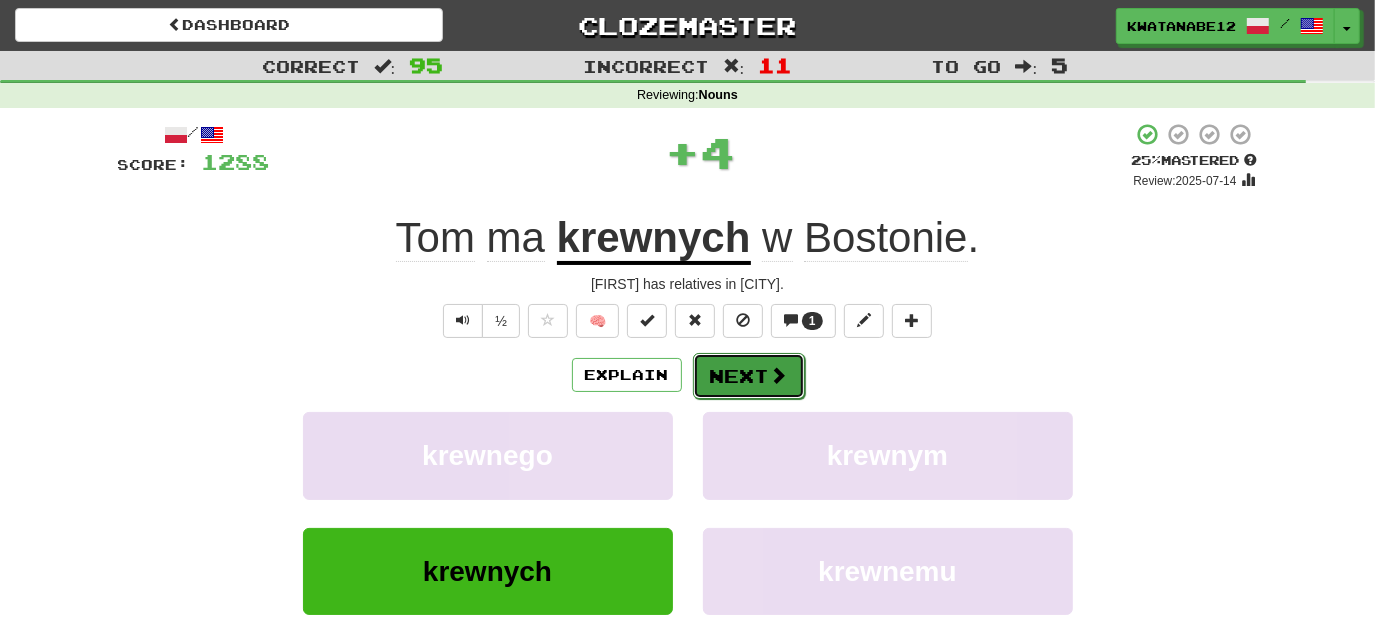 click on "Next" at bounding box center [749, 376] 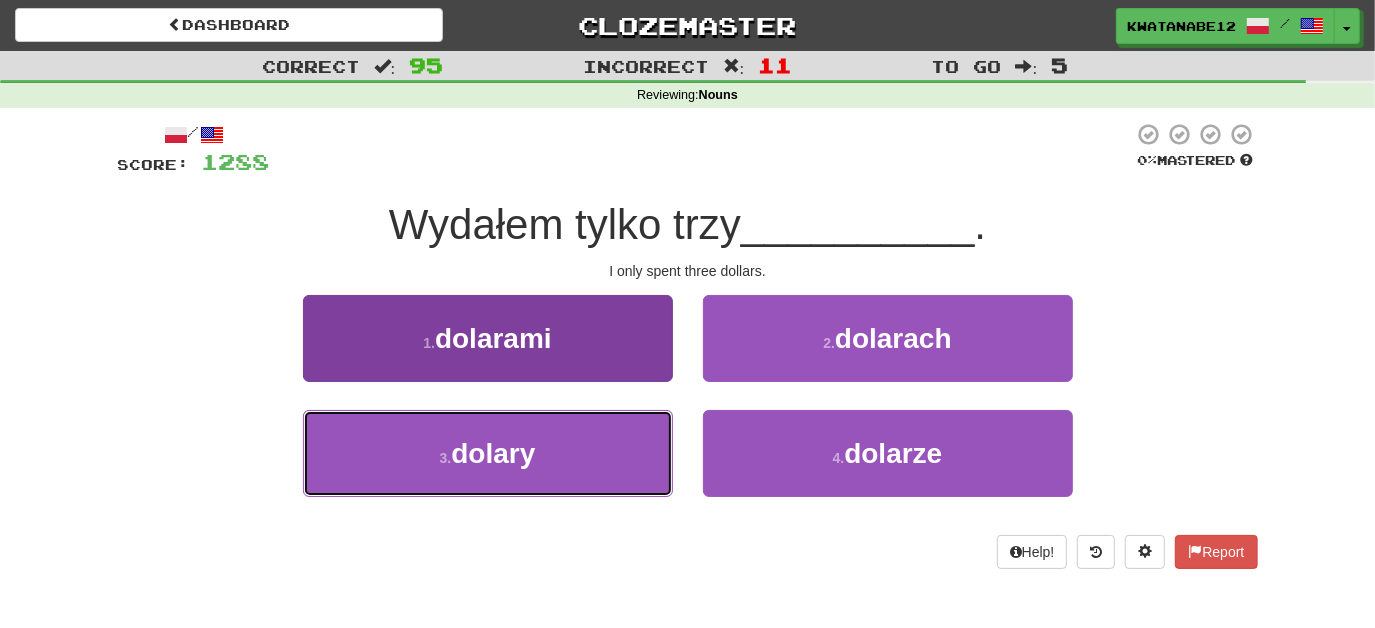drag, startPoint x: 619, startPoint y: 436, endPoint x: 667, endPoint y: 415, distance: 52.392746 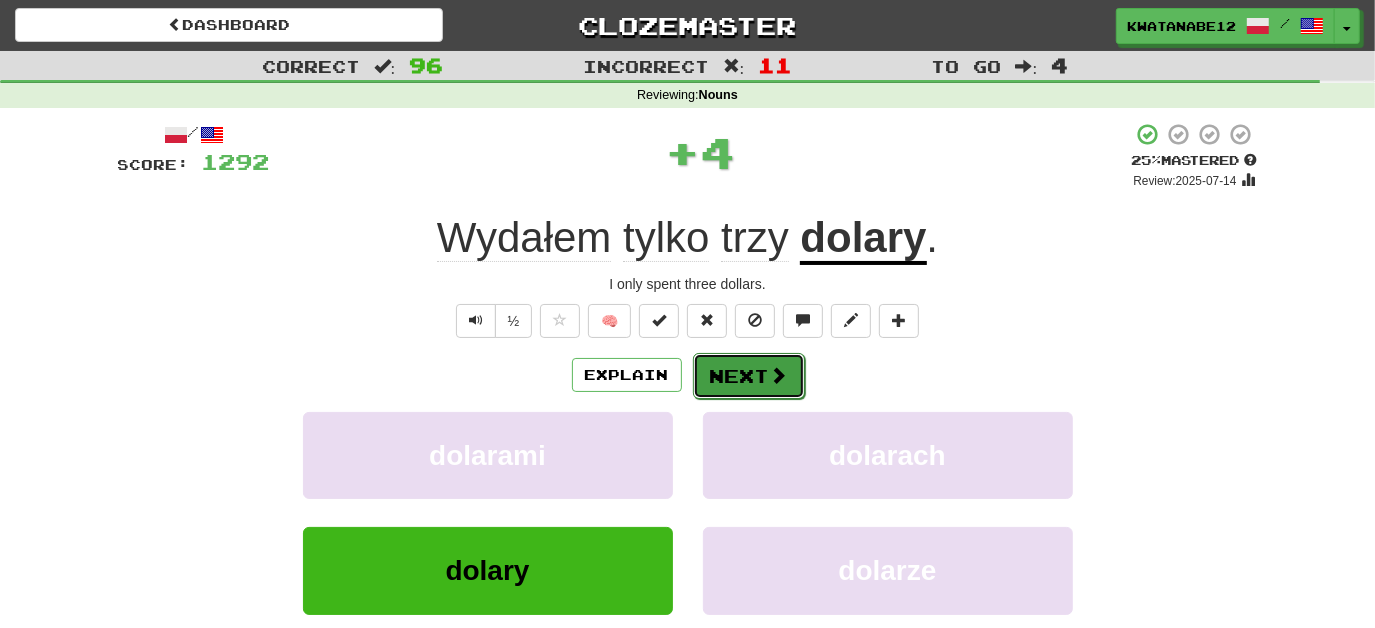 click on "Next" at bounding box center (749, 376) 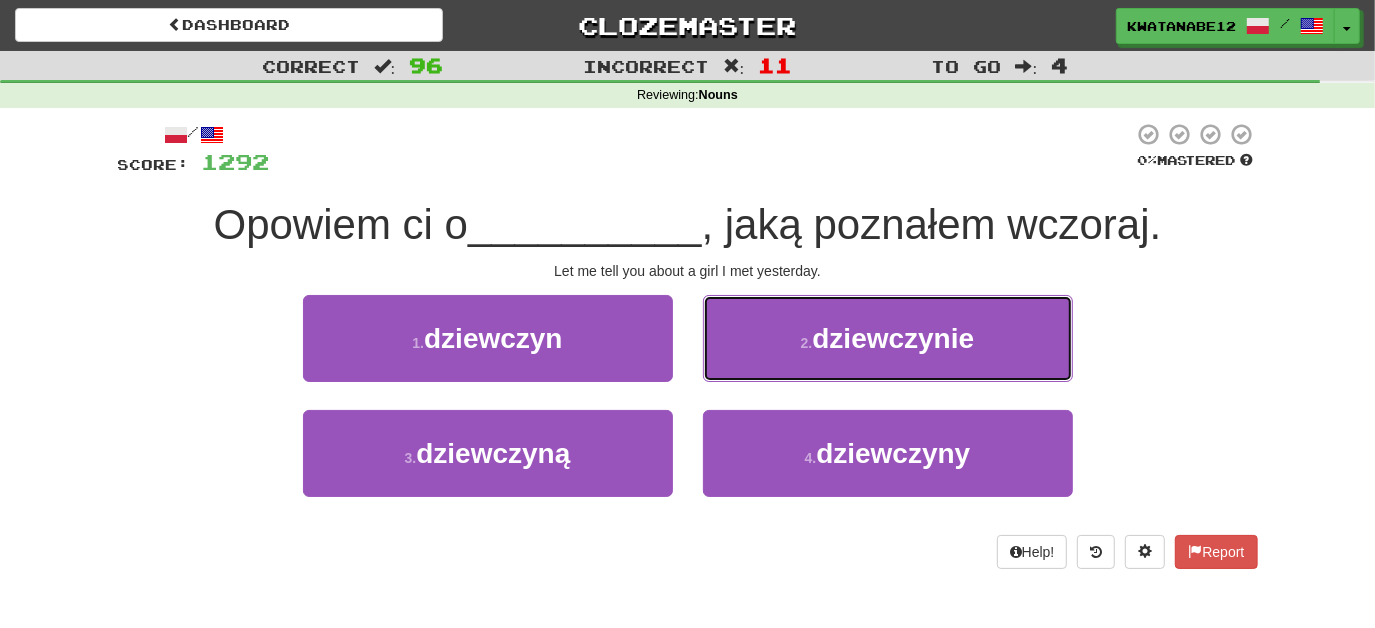 click on "2 .  dziewczynie" at bounding box center (888, 338) 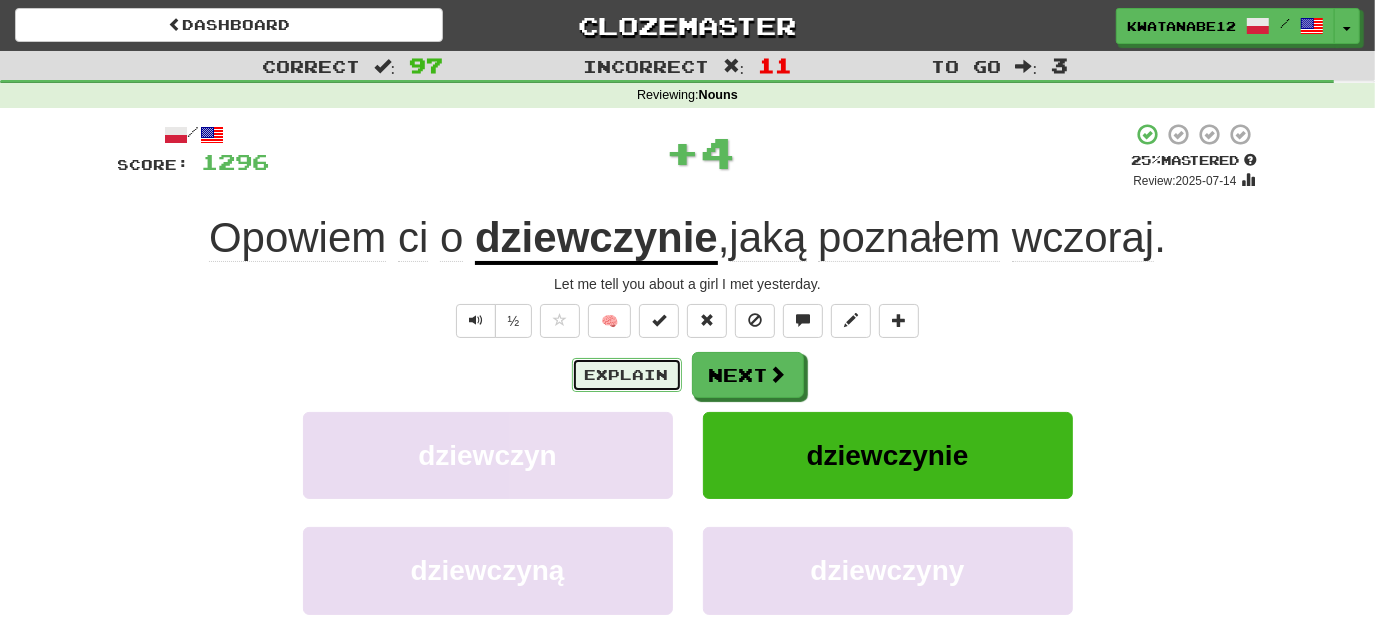 click on "Explain" at bounding box center [627, 375] 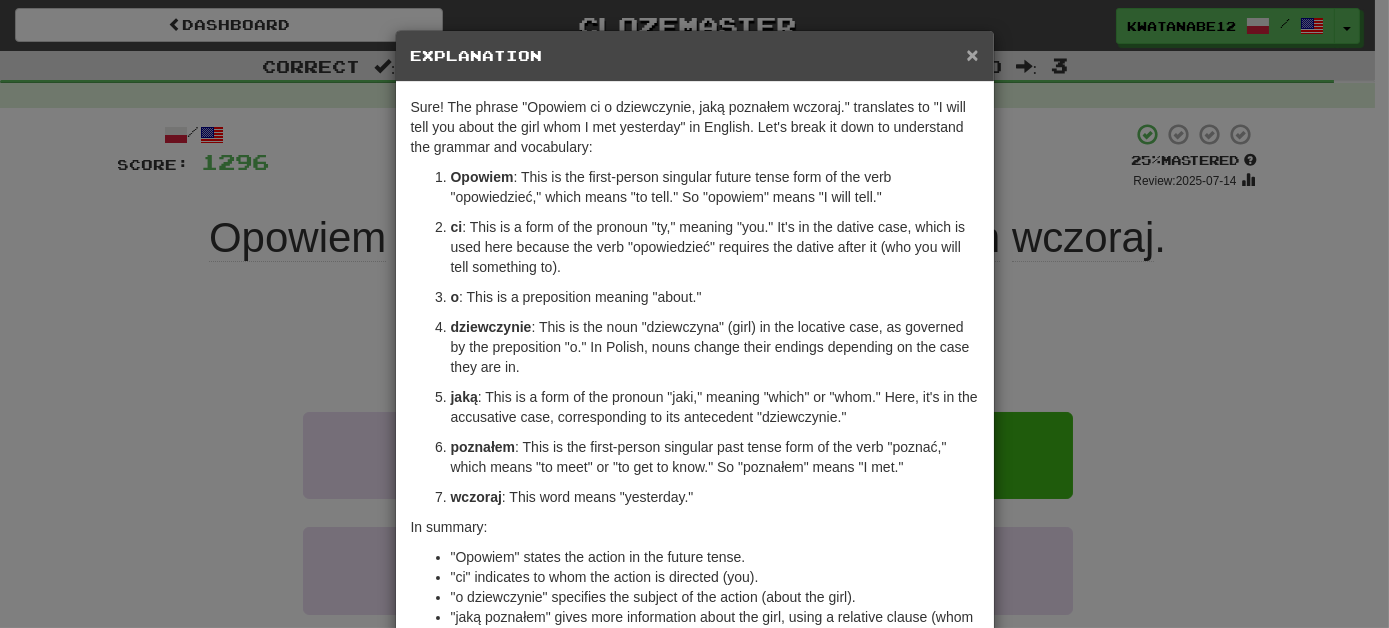 click on "×" at bounding box center [972, 54] 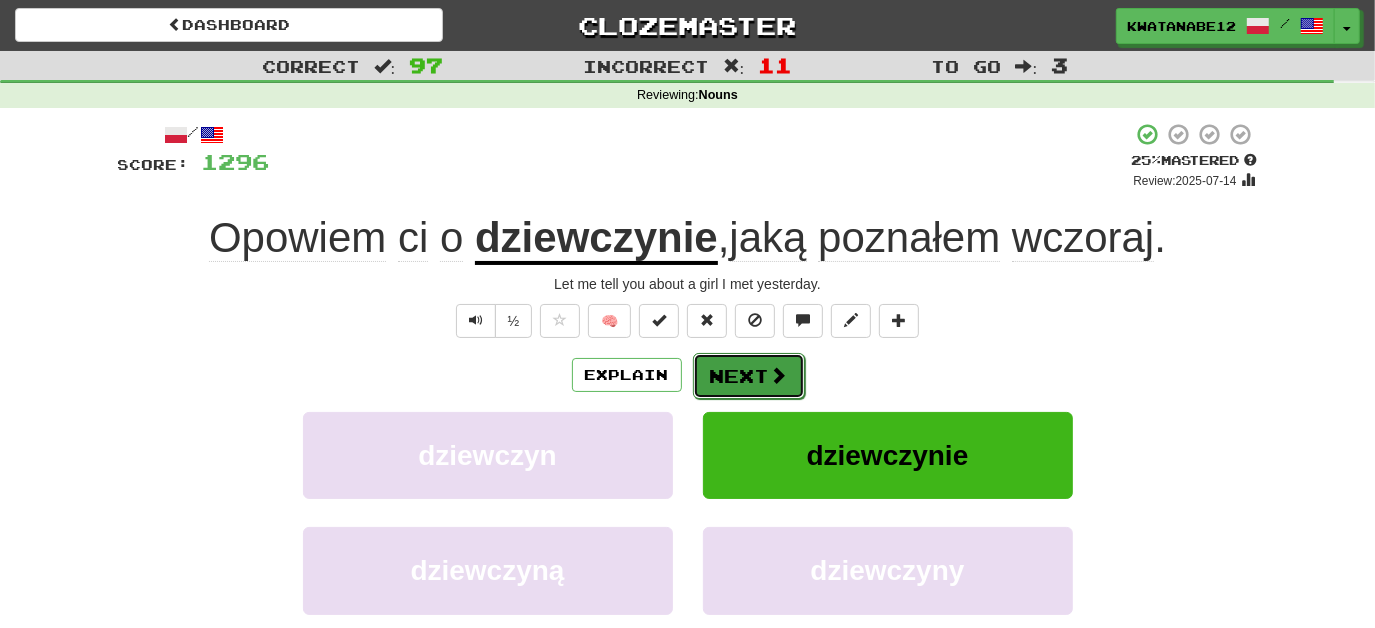 click on "Next" at bounding box center (749, 376) 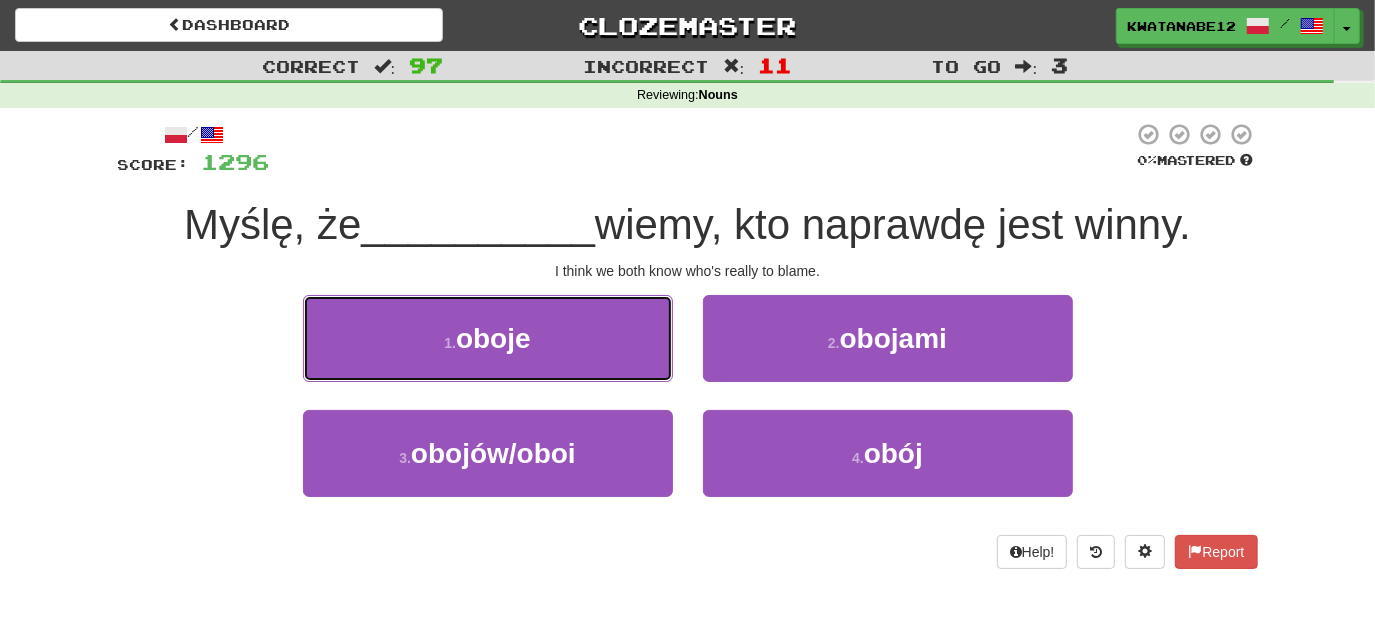 drag, startPoint x: 634, startPoint y: 346, endPoint x: 647, endPoint y: 349, distance: 13.341664 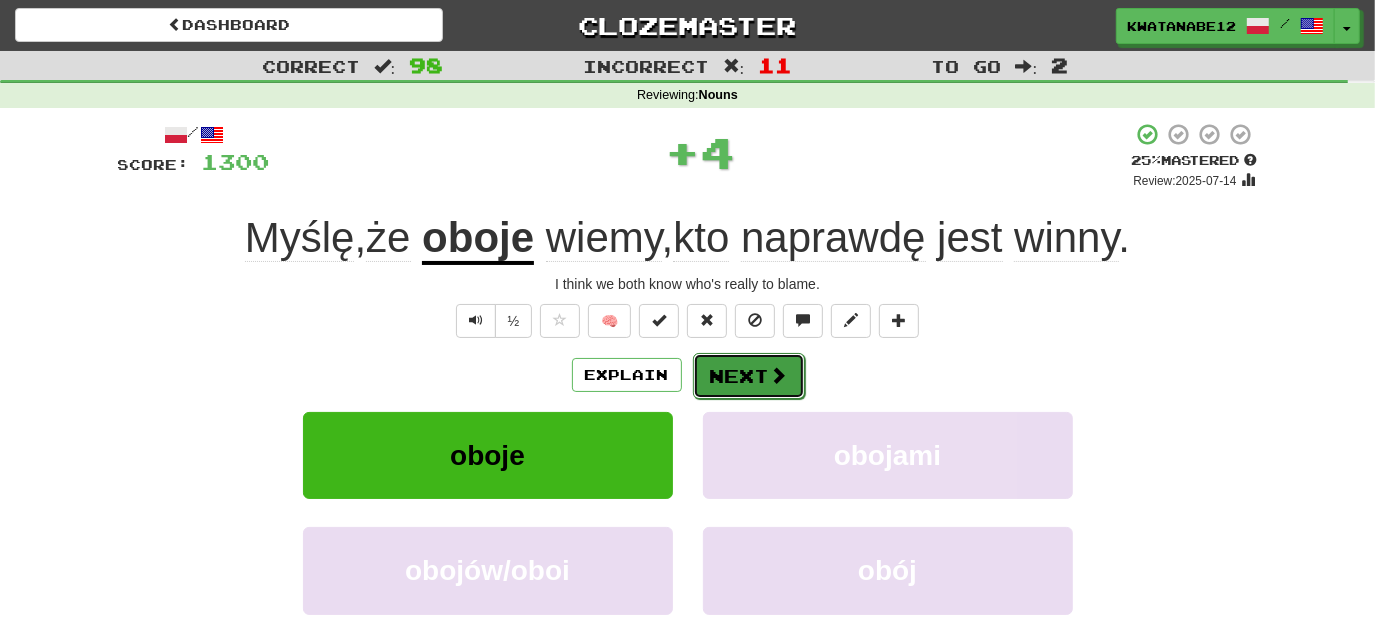 click on "Next" at bounding box center [749, 376] 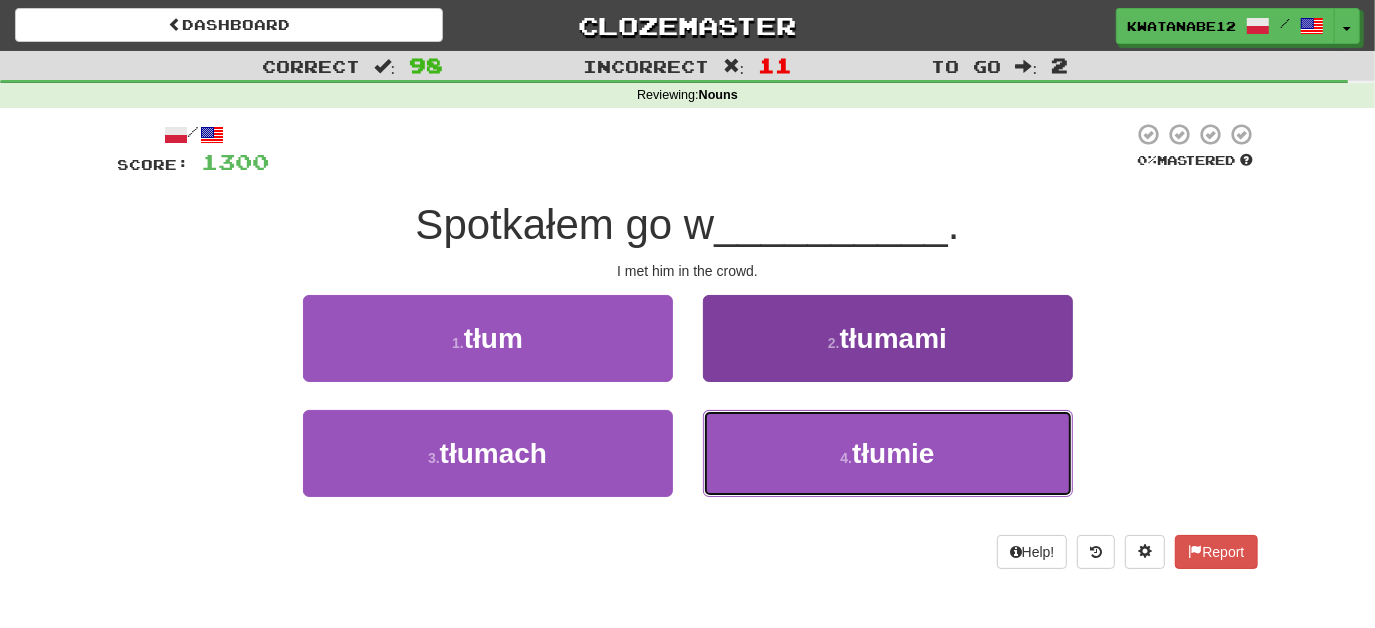 click on "4 .  tłumie" at bounding box center (888, 453) 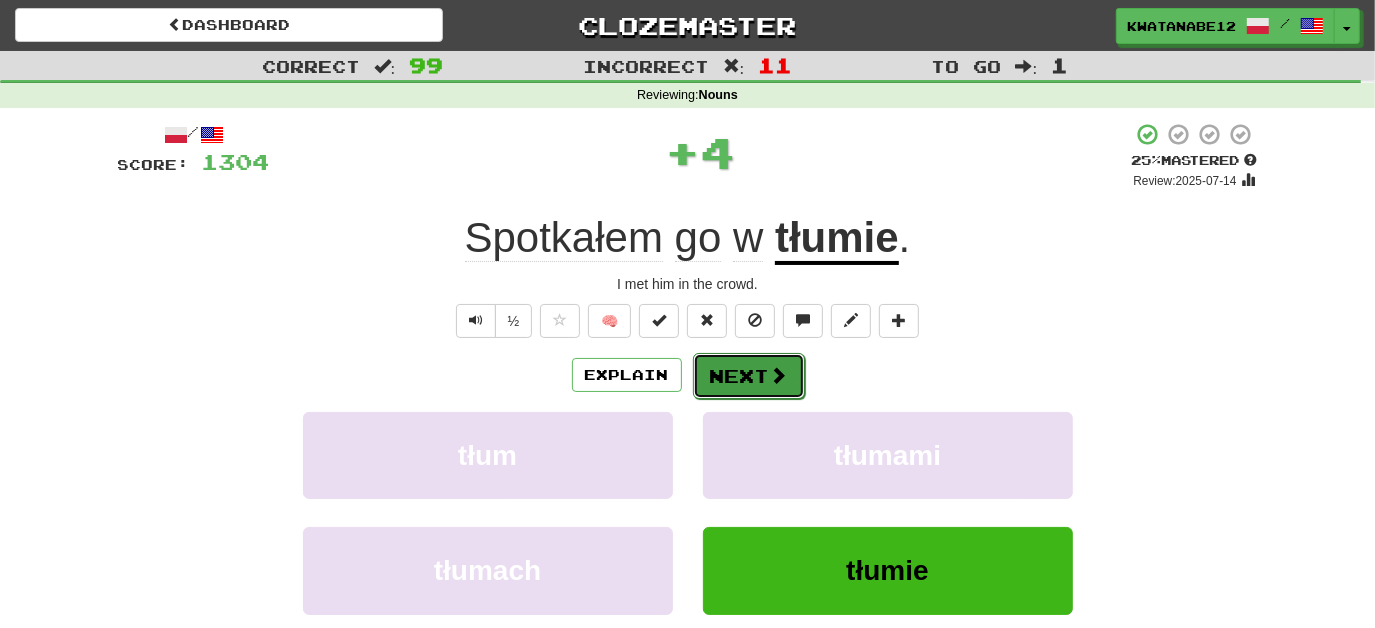 click on "Next" at bounding box center [749, 376] 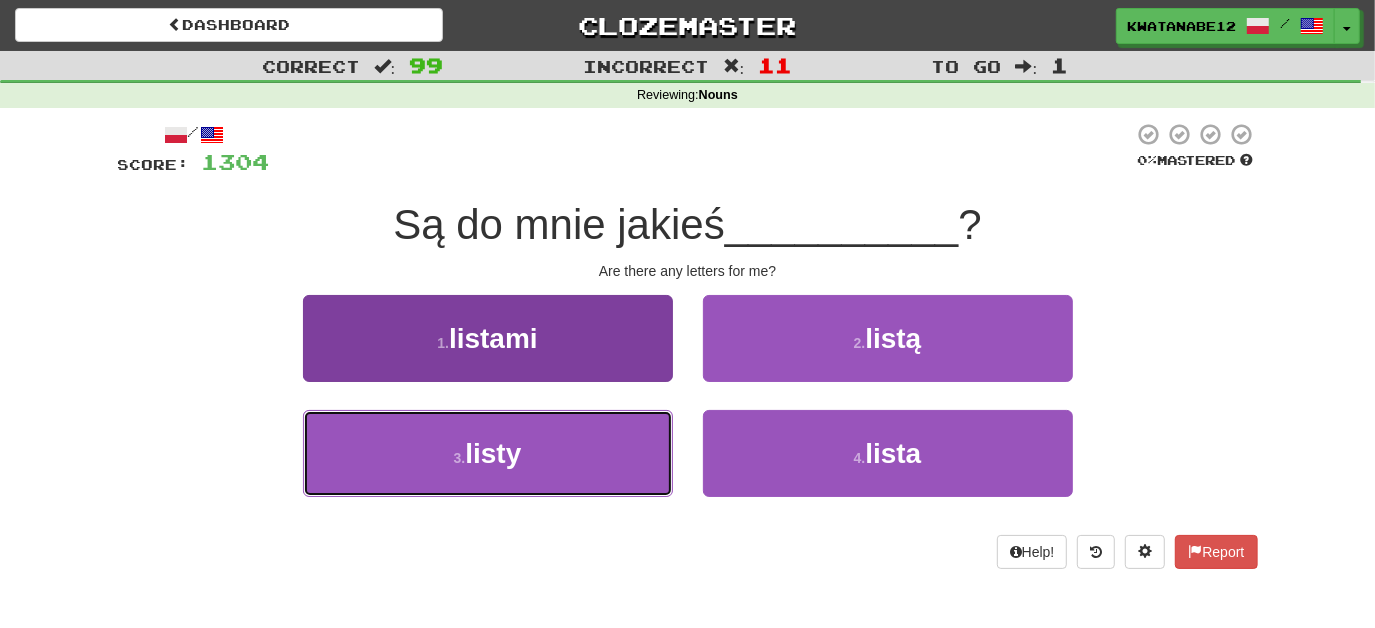 drag, startPoint x: 618, startPoint y: 434, endPoint x: 640, endPoint y: 419, distance: 26.627054 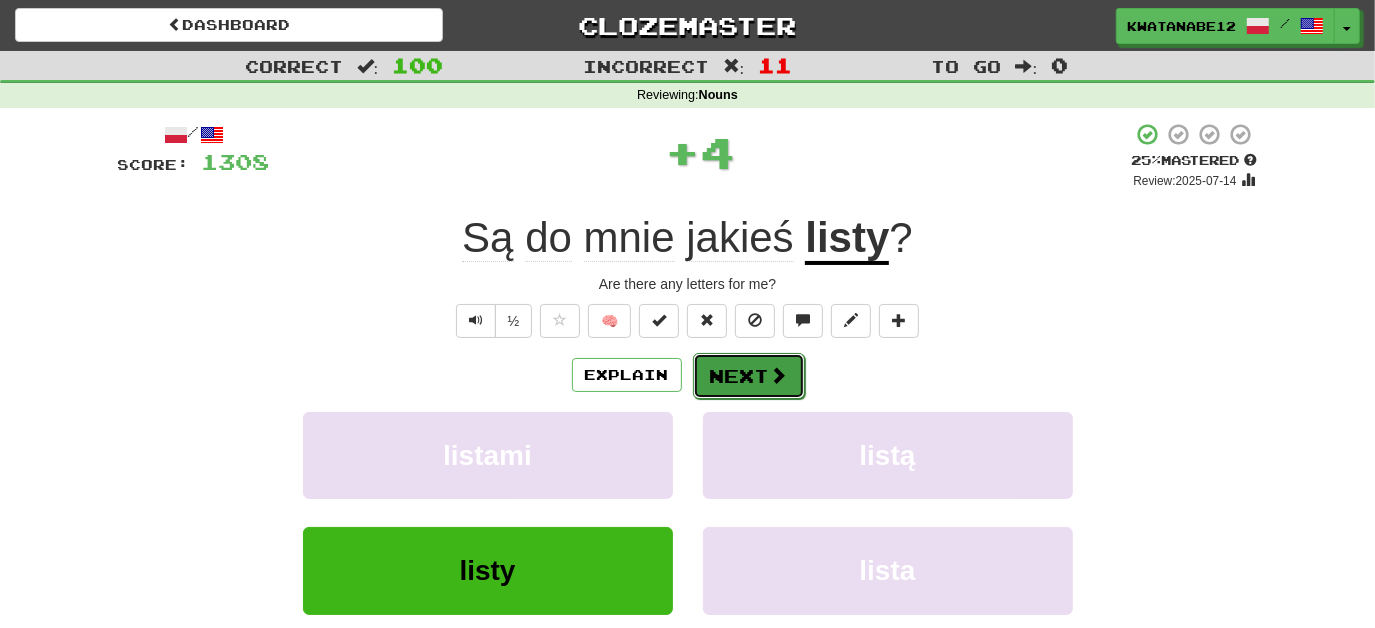 click on "Next" at bounding box center (749, 376) 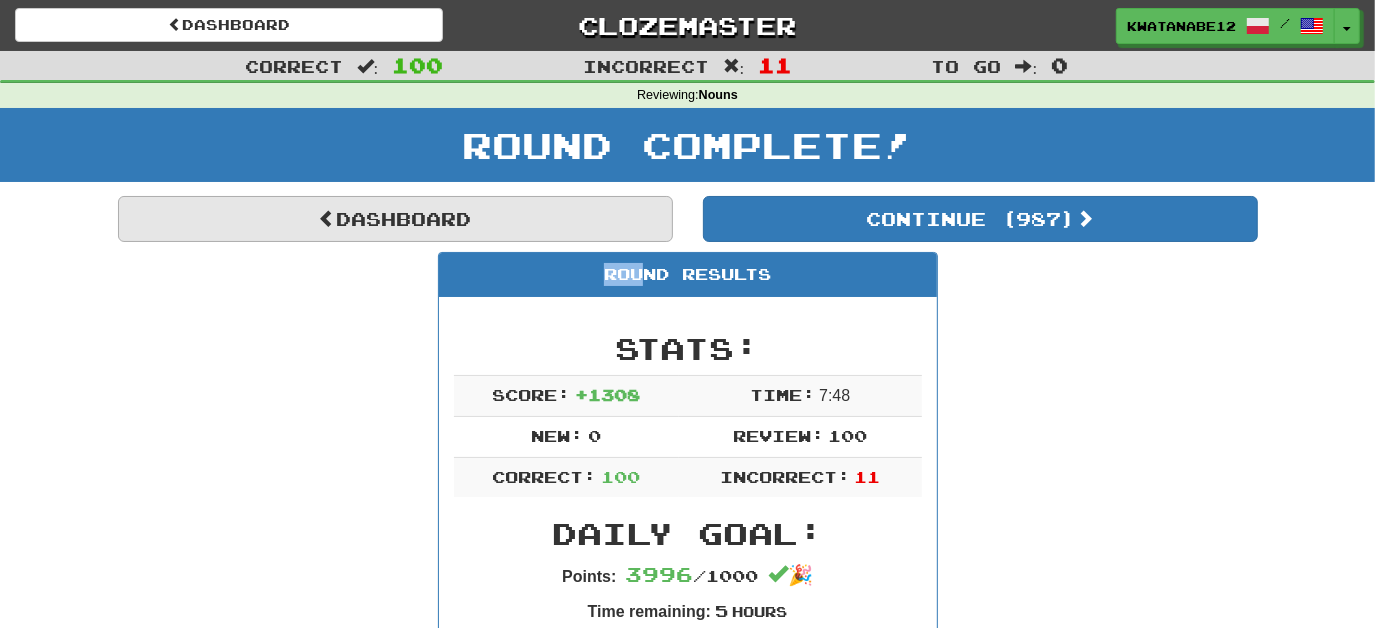 click on "Dashboard Continue ( 987 )  Round Results Stats: Score:   + 1308 Time:   7 : 48 New:   0 Review:   100 Correct:   100 Incorrect:   11 Daily Goal: Points:   3996  /  1000  🎉 Time remaining: 5   Hours Progress: Nouns Playing:  5,741  /  5,769 99.515% Mastered:  4,705  /  5,769 81.557% Ready for Review:  987  /  Level:  242 42,466  points to level  243  - keep going! Ranked:  3 rd  this week ( 11,884  points to  2 nd ) Sentences:  Report Trzej chłopcy otworzyli drzwi  budynku . The three boys opened the doors of the building.  Report Padnij na  ziemię ! Get down on the floor!  Report Nie mogłem znaleźć  strony , której szukałem. I couldn't find the page I was looking for.  Report Nigdy nie widziałem tak pięknego  zachodu  słońca. I never saw such a splendid sunset.  Report Jak jest w Szkocji  latem ? What's Scotland like in summer?  Report Czy masz już  brodę ? Have you got a beard already?  Report Moja  zabawka  jest zepsuta. My toy is broken.  Report To nie jest  pułapka . This isn't a trap." at bounding box center (688, 5390) 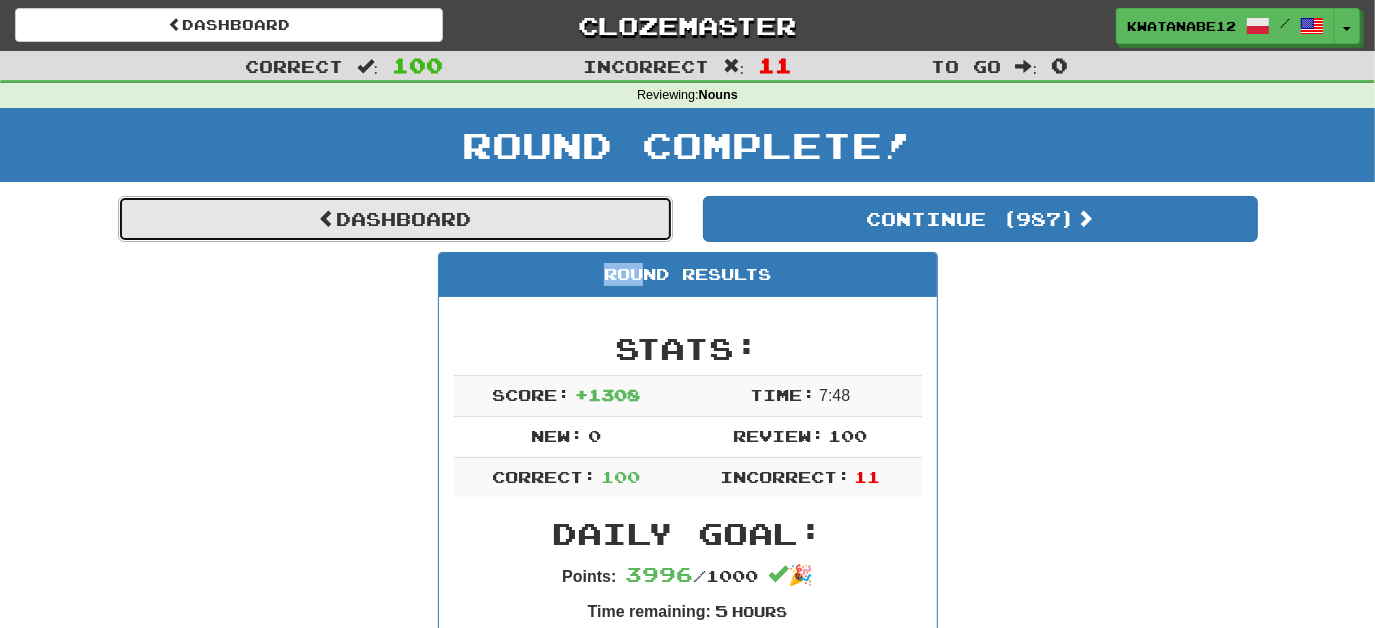 click on "Dashboard" at bounding box center (395, 219) 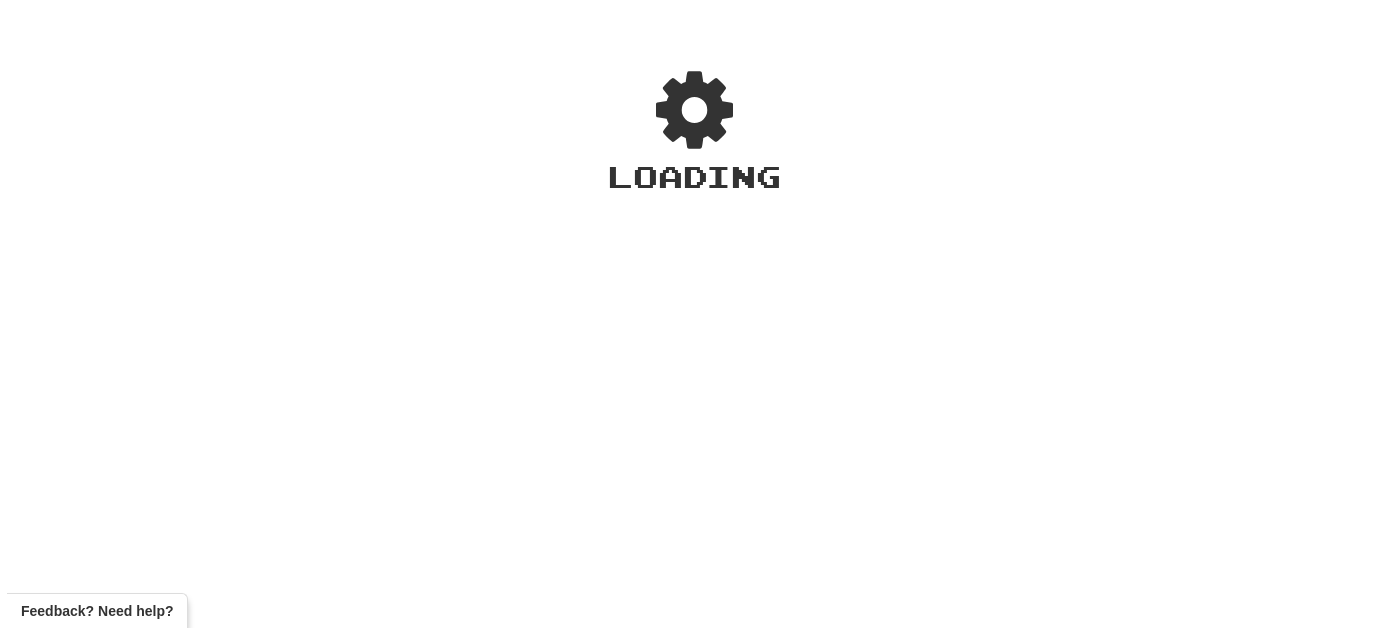 scroll, scrollTop: 0, scrollLeft: 0, axis: both 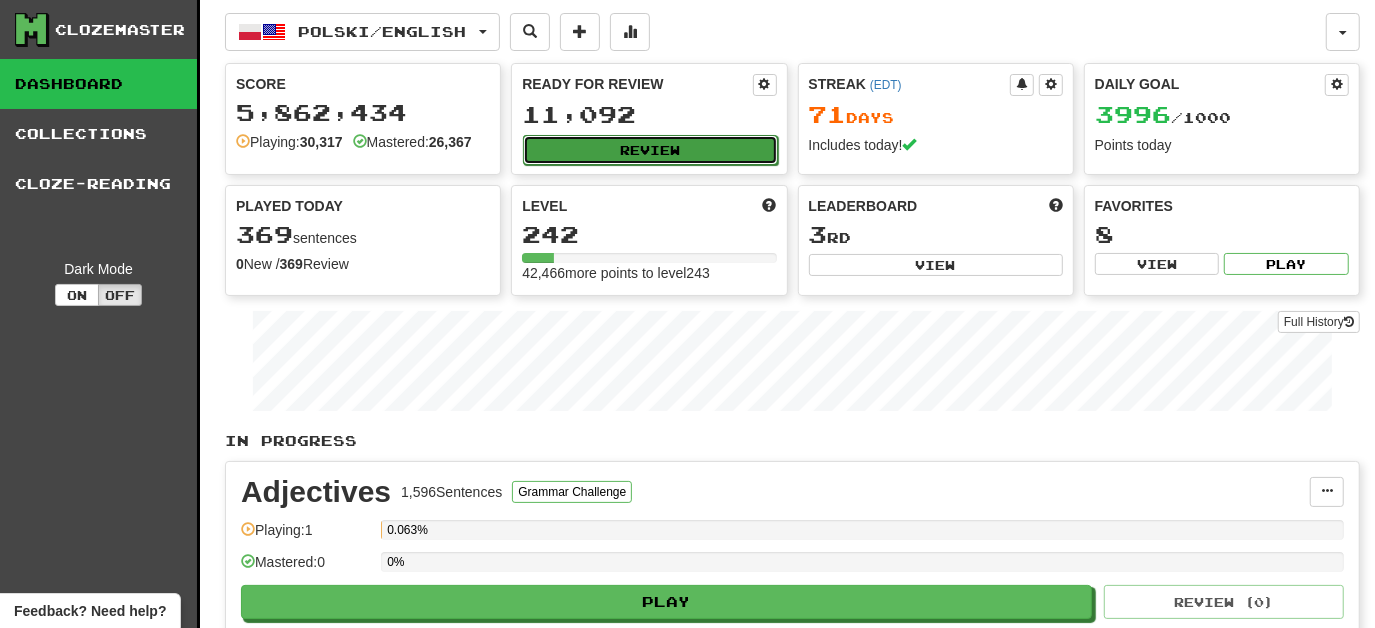 click on "Review" at bounding box center (650, 150) 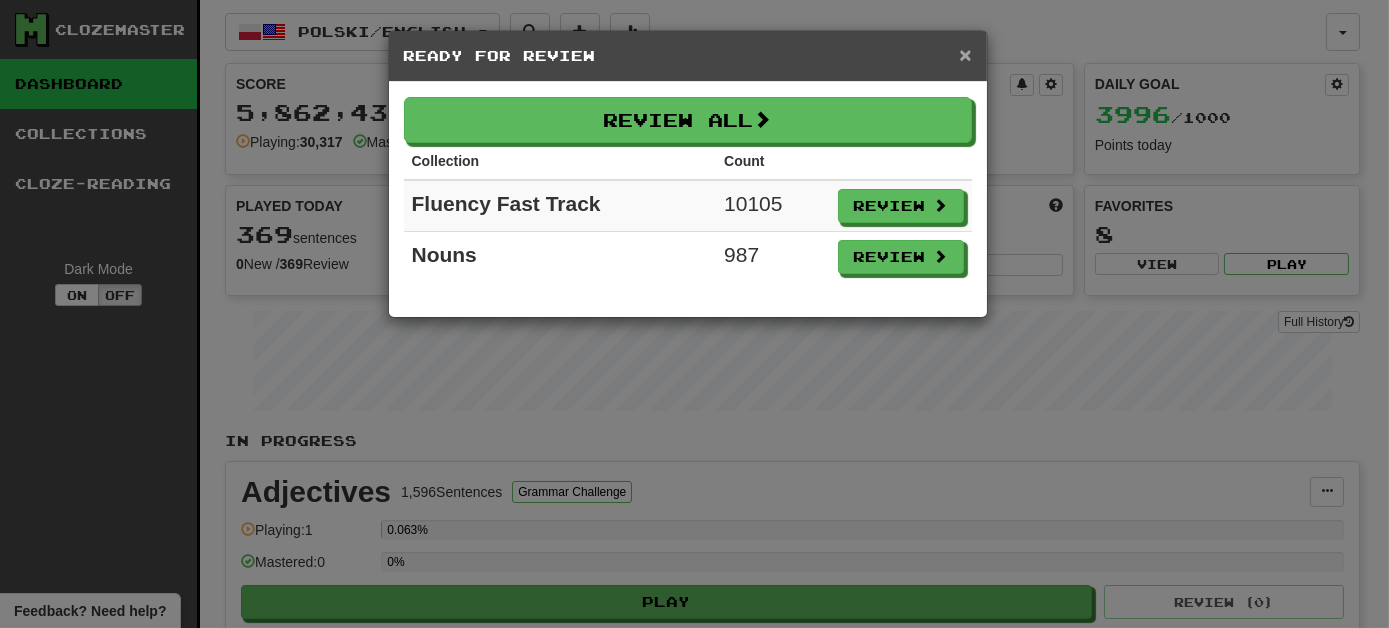 click on "×" at bounding box center (965, 54) 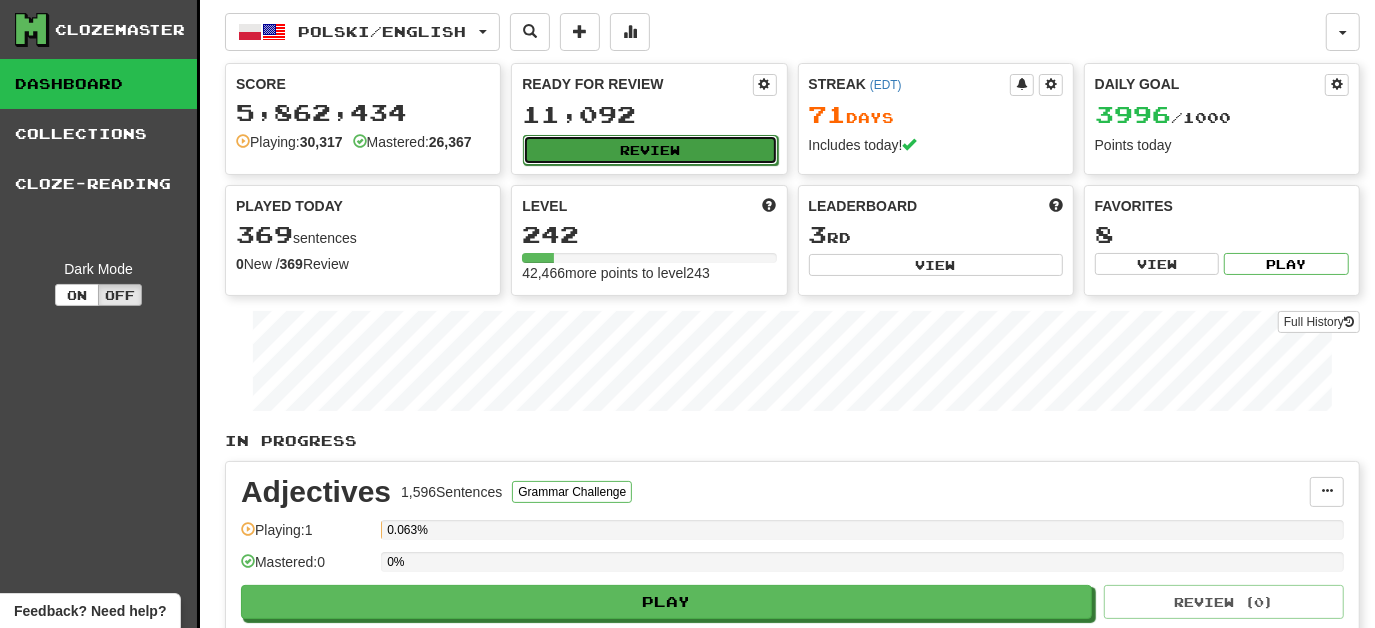 click on "Review" at bounding box center [650, 150] 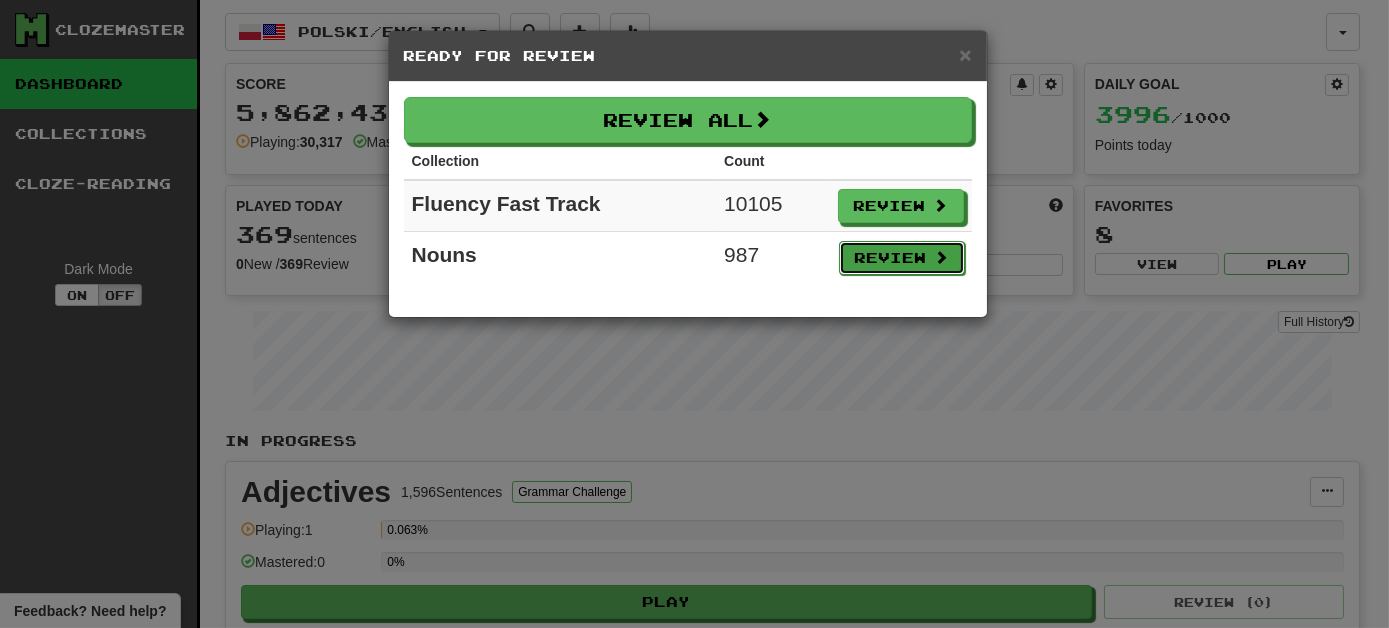 click on "Review" at bounding box center [902, 258] 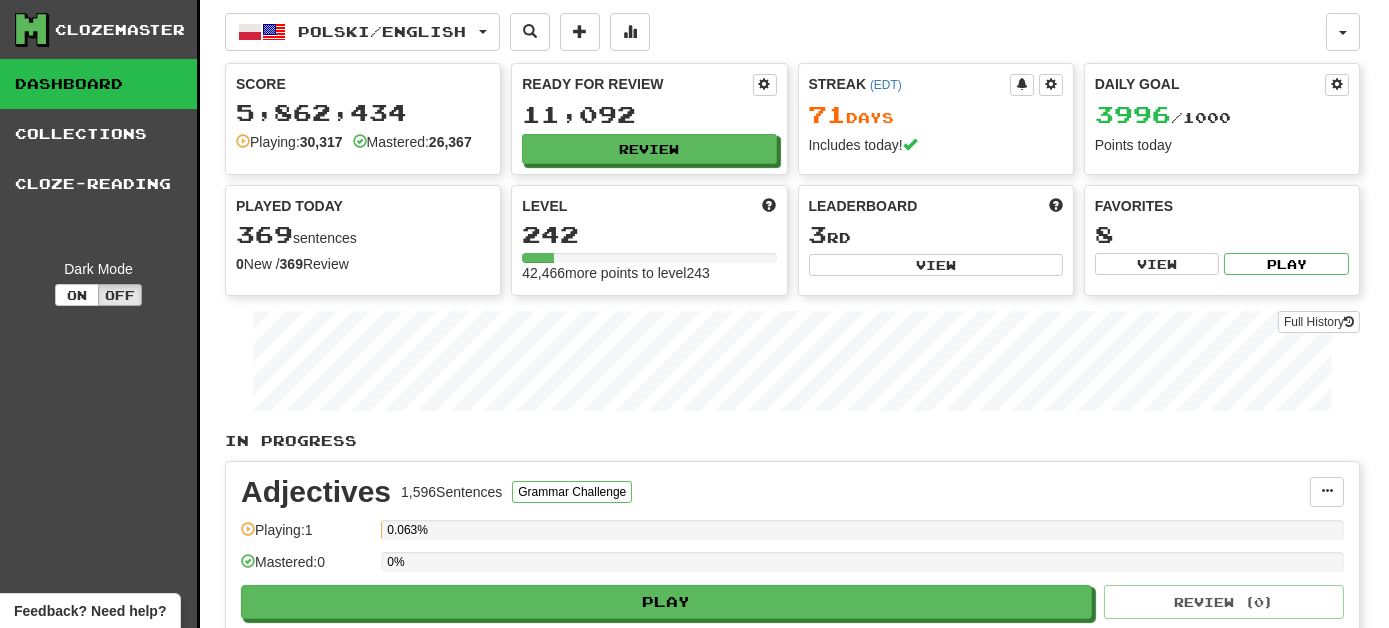 select on "***" 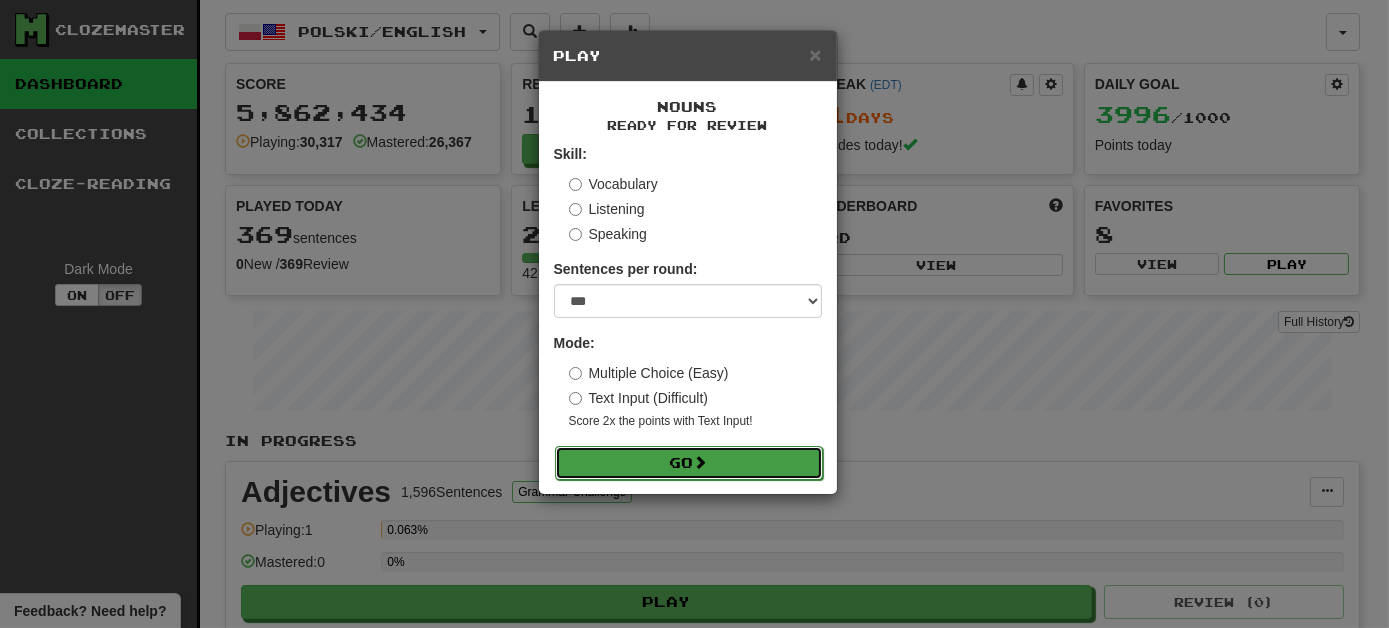 click on "Go" at bounding box center [689, 463] 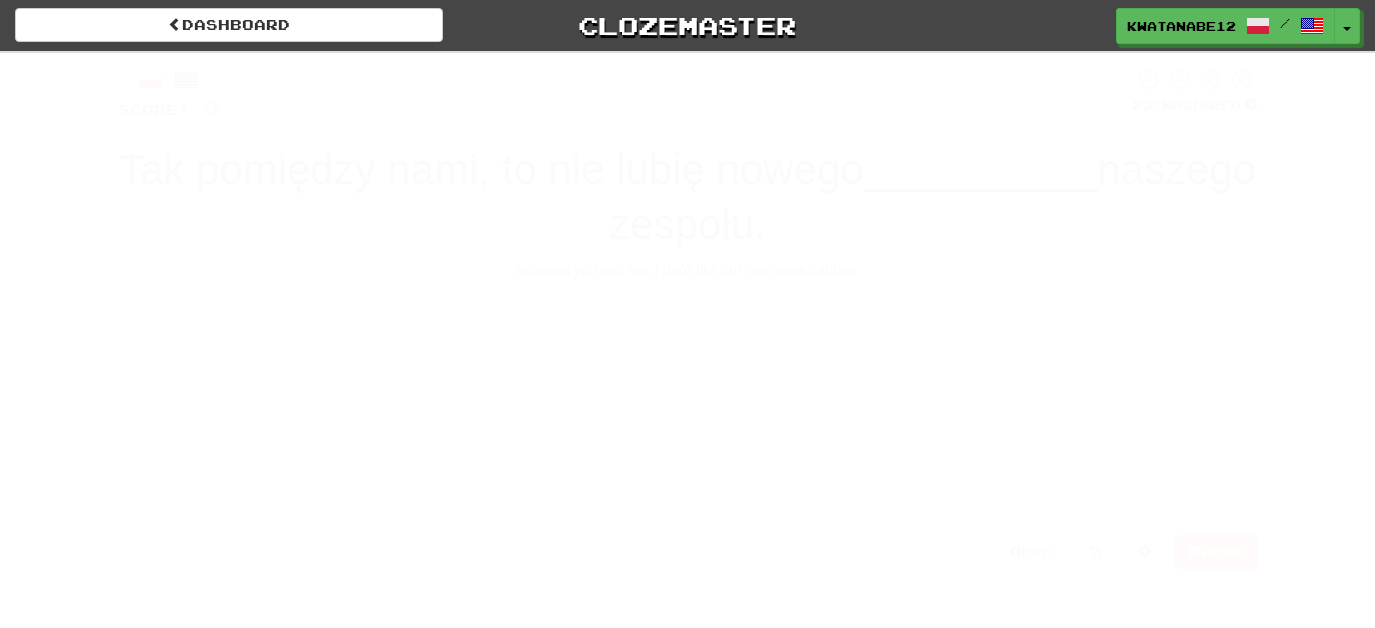 scroll, scrollTop: 0, scrollLeft: 0, axis: both 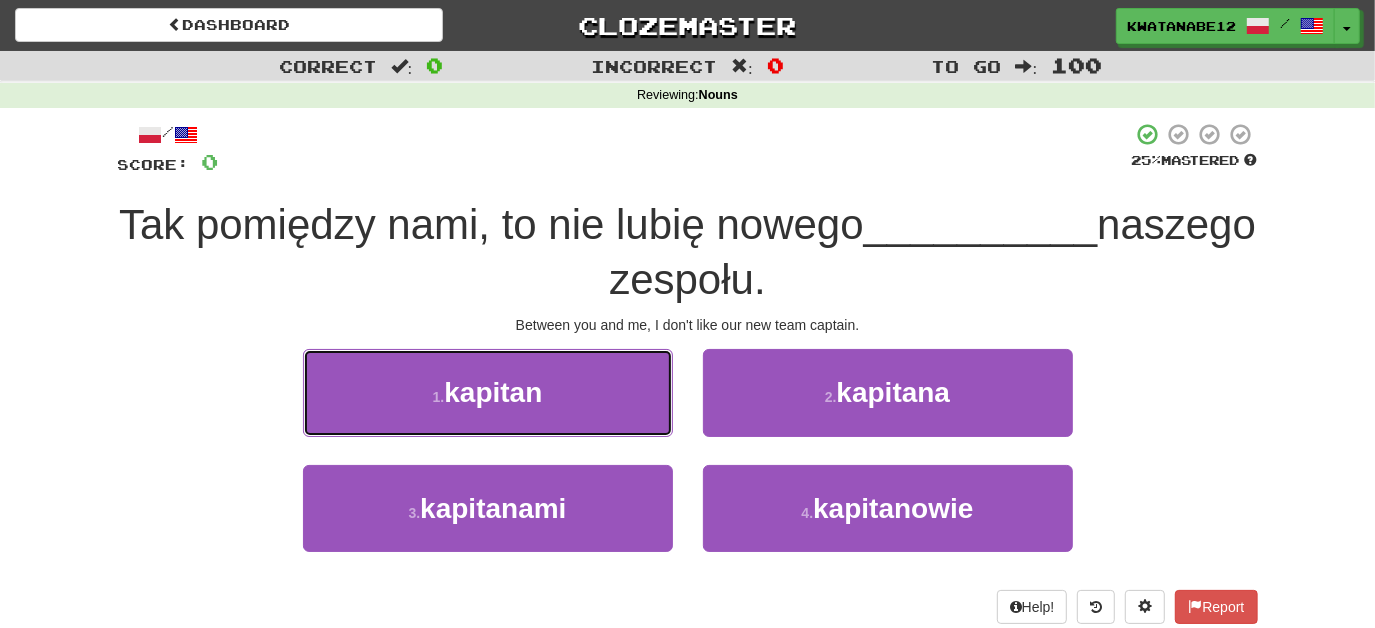 drag, startPoint x: 609, startPoint y: 389, endPoint x: 618, endPoint y: 394, distance: 10.29563 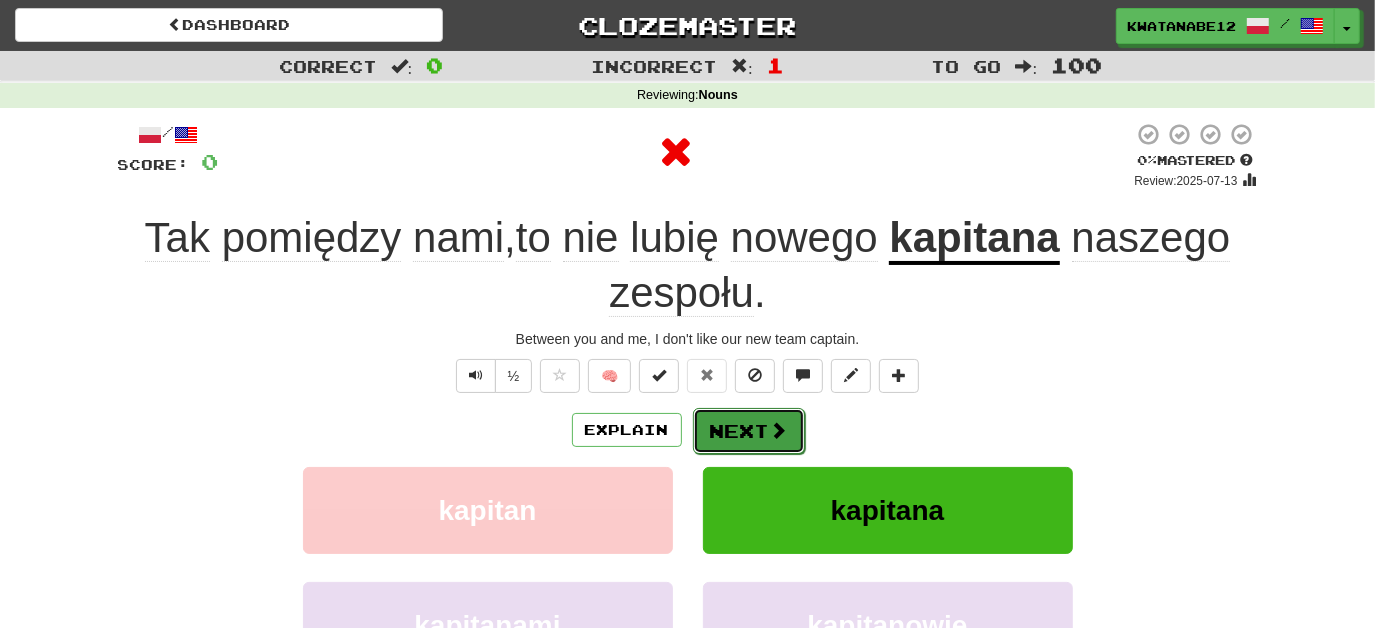 click on "Next" at bounding box center [749, 431] 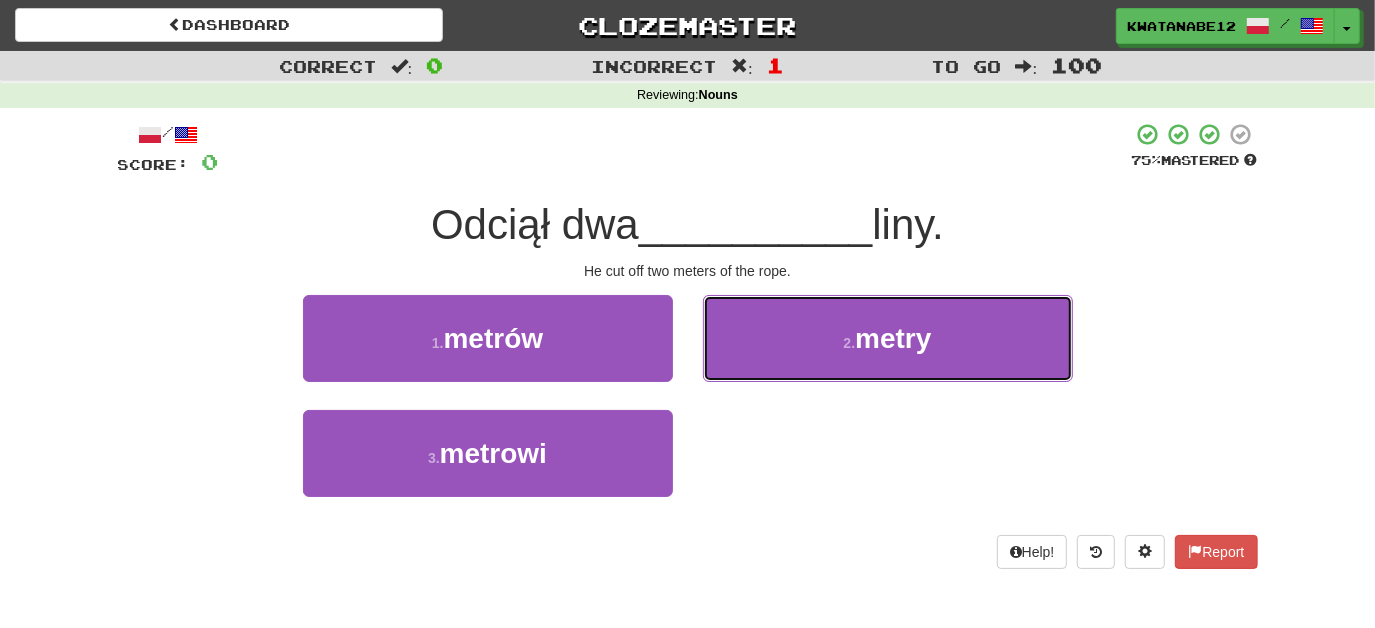 click on "2 .  metry" at bounding box center [888, 338] 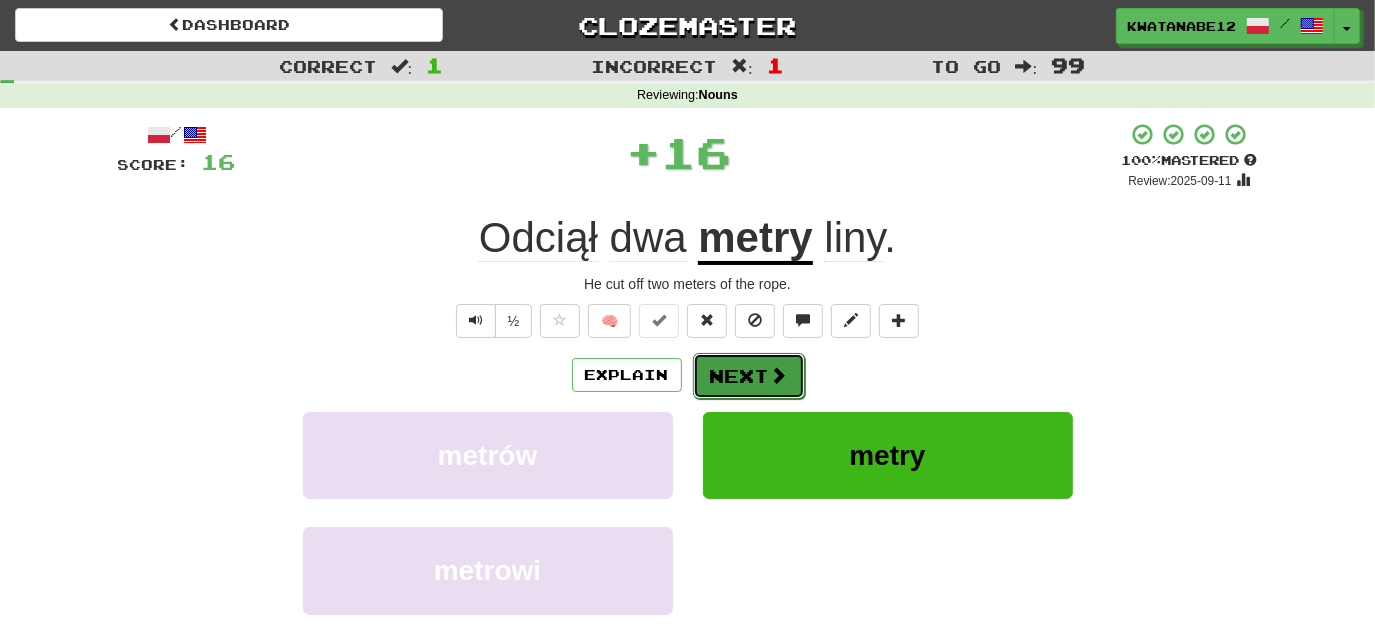 click on "Next" at bounding box center (749, 376) 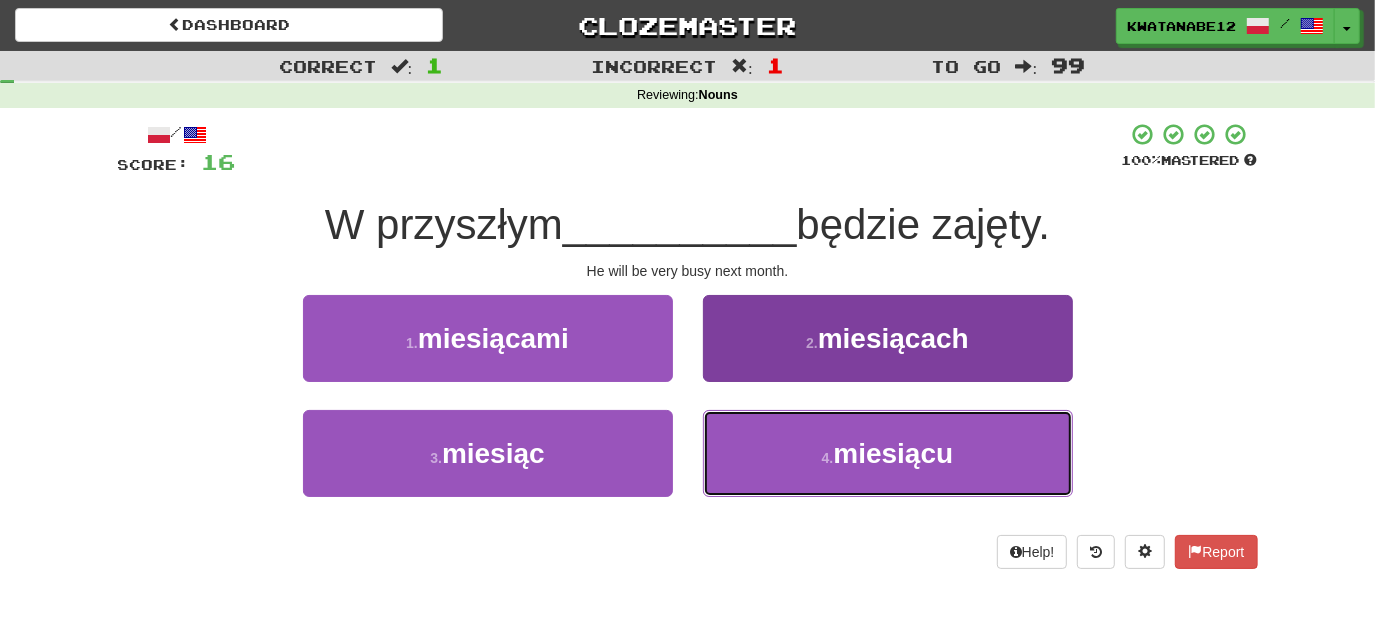 click on "4 .  miesiącu" at bounding box center [888, 453] 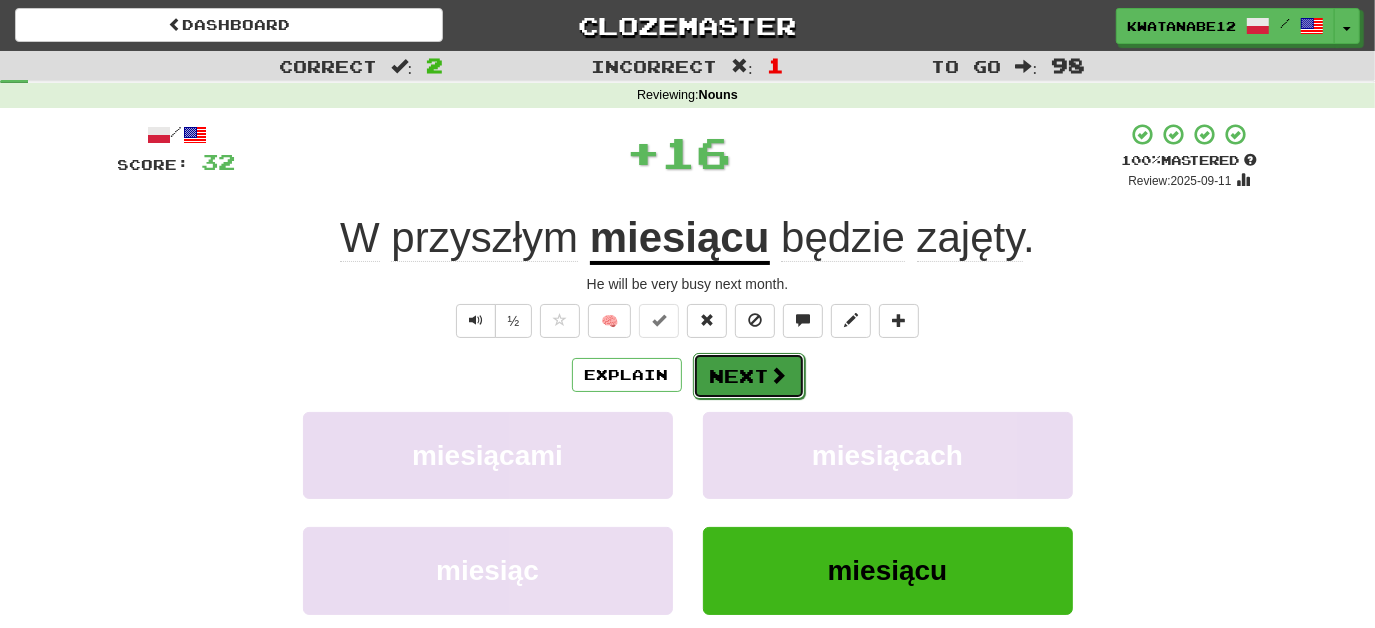 click on "Next" at bounding box center [749, 376] 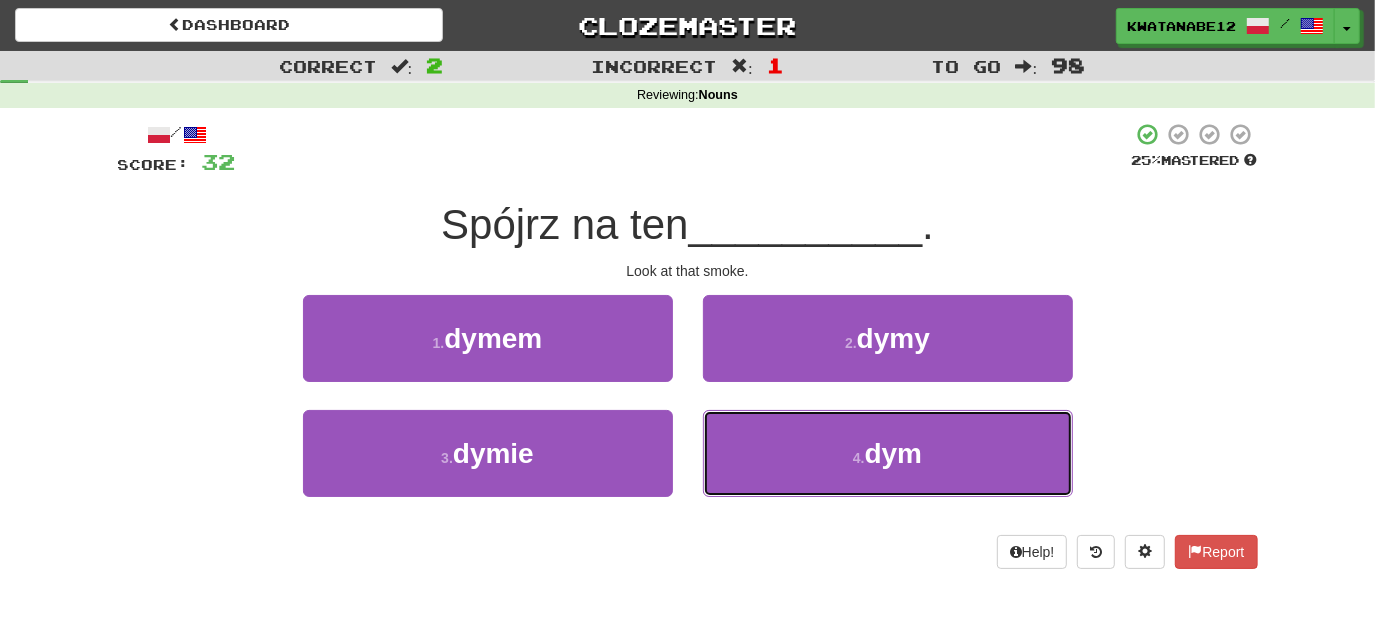 drag, startPoint x: 765, startPoint y: 452, endPoint x: 746, endPoint y: 410, distance: 46.09772 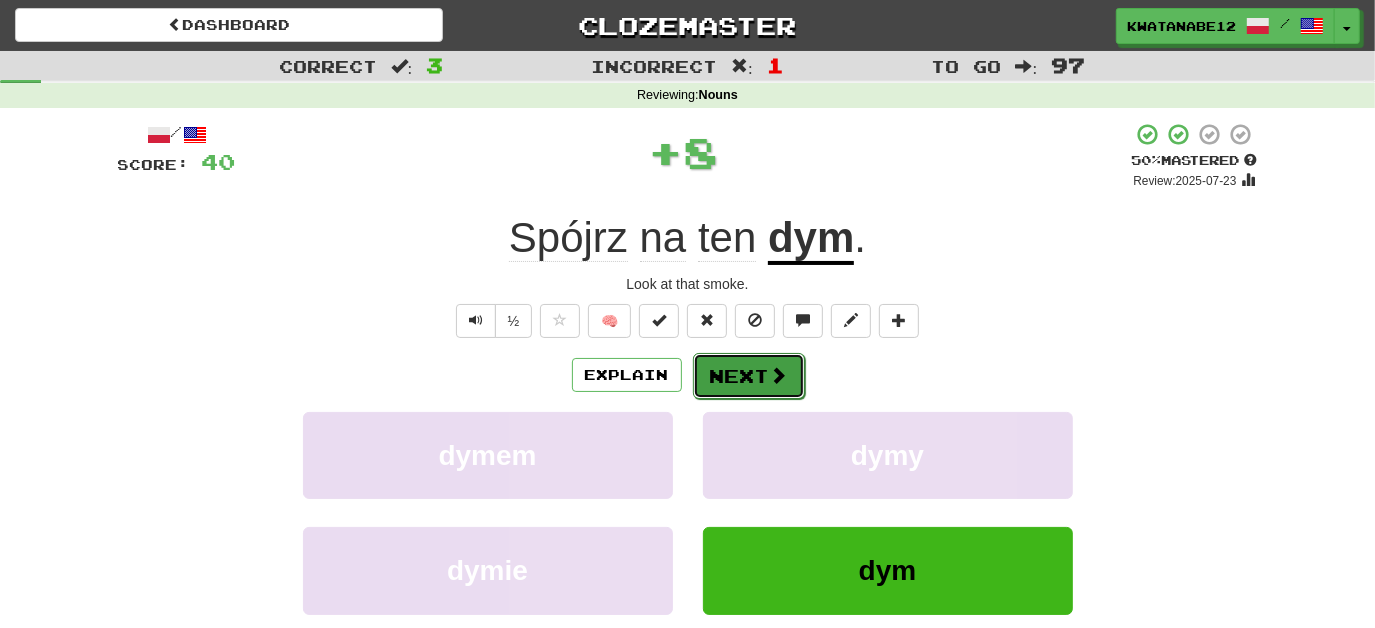 click on "Next" at bounding box center [749, 376] 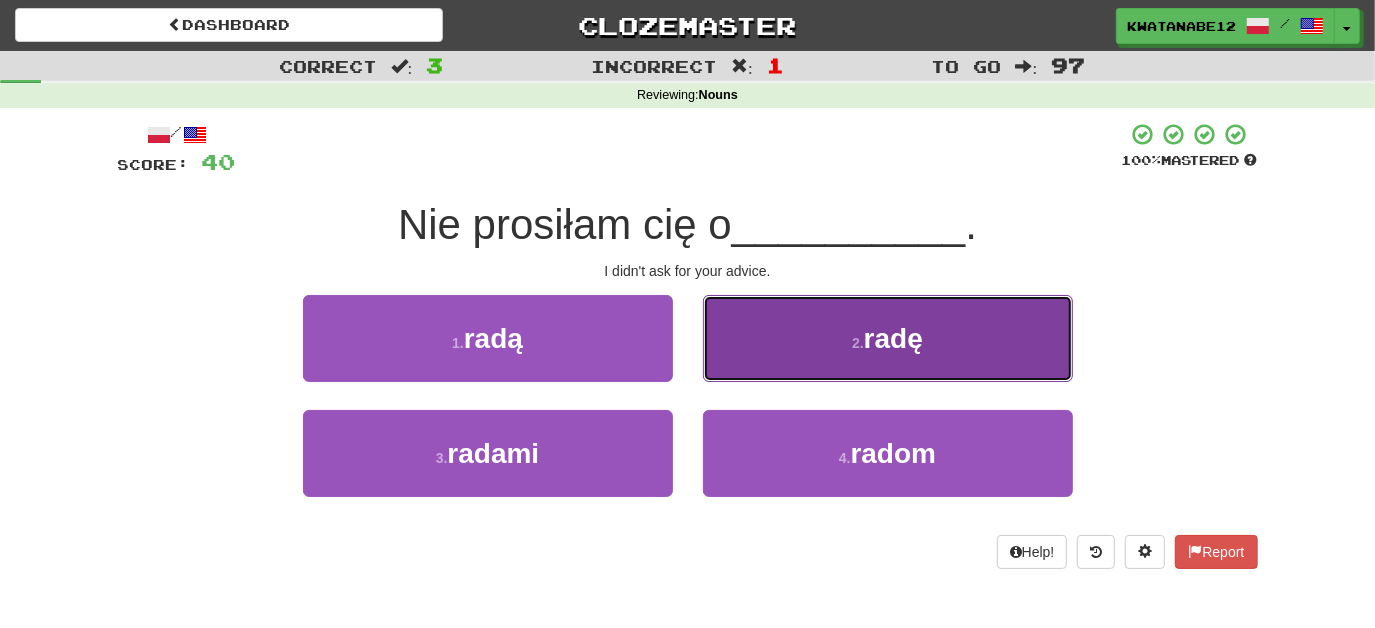 click on "2 .  radę" at bounding box center (888, 338) 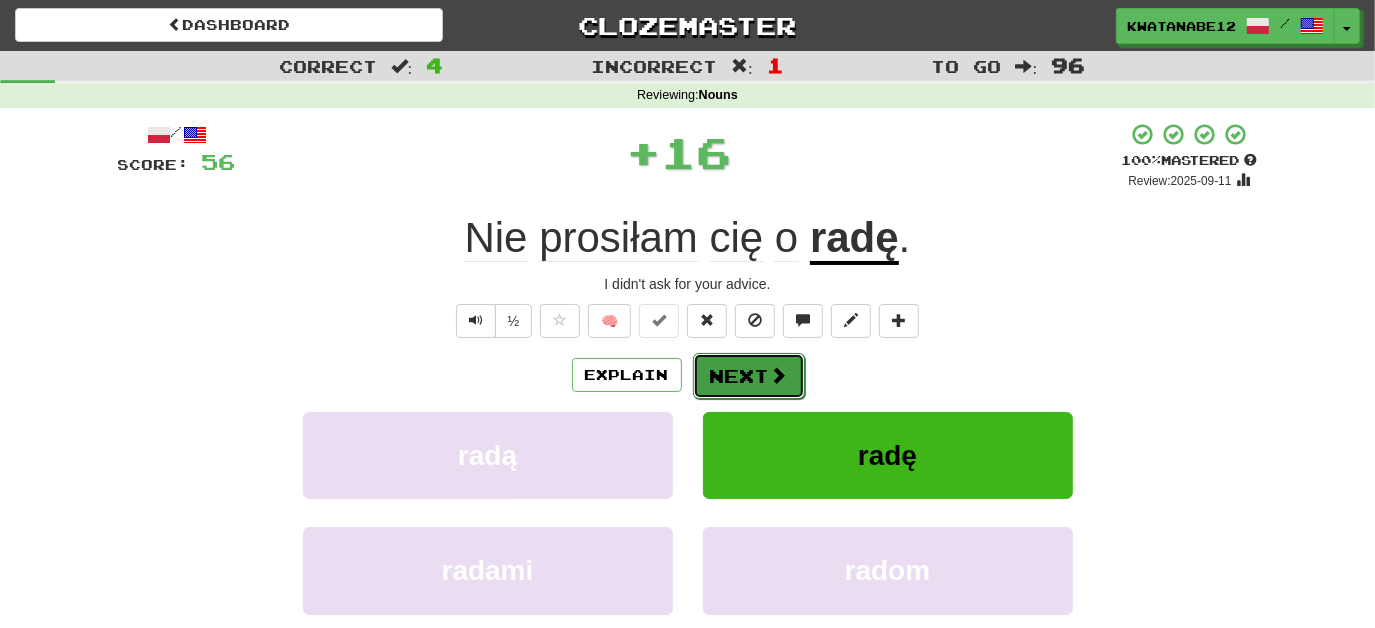 click on "Next" at bounding box center [749, 376] 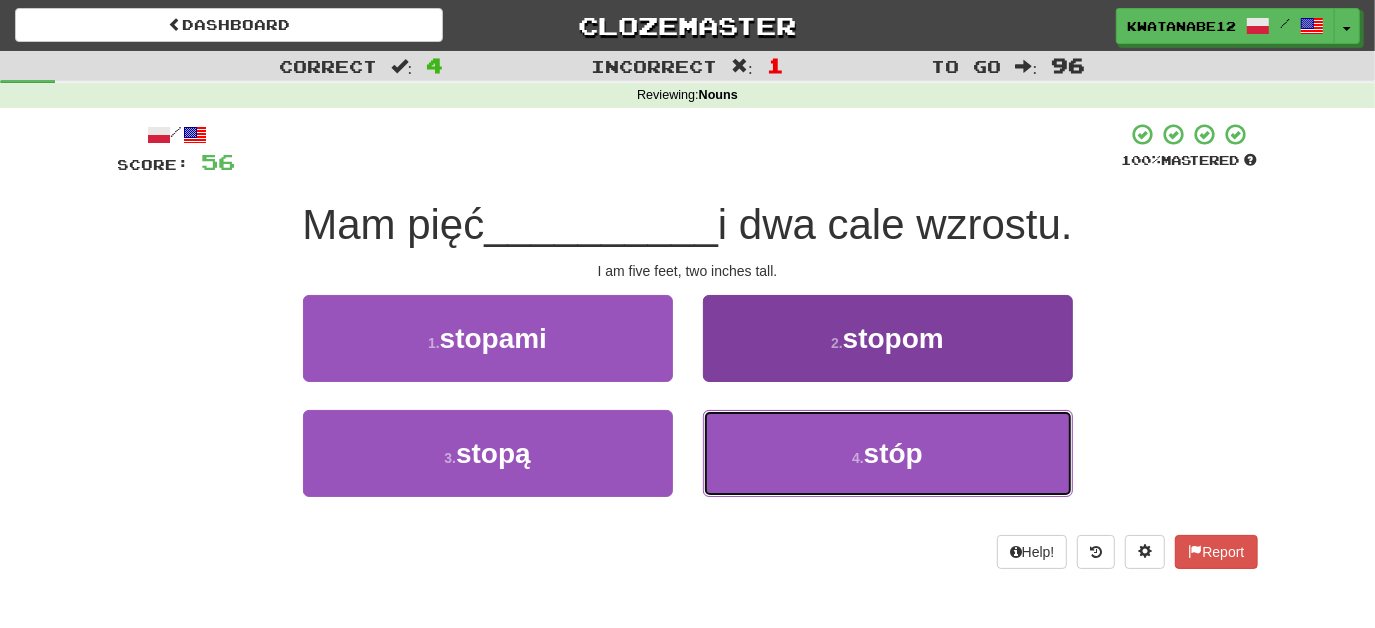 click on "4 .  stóp" at bounding box center (888, 453) 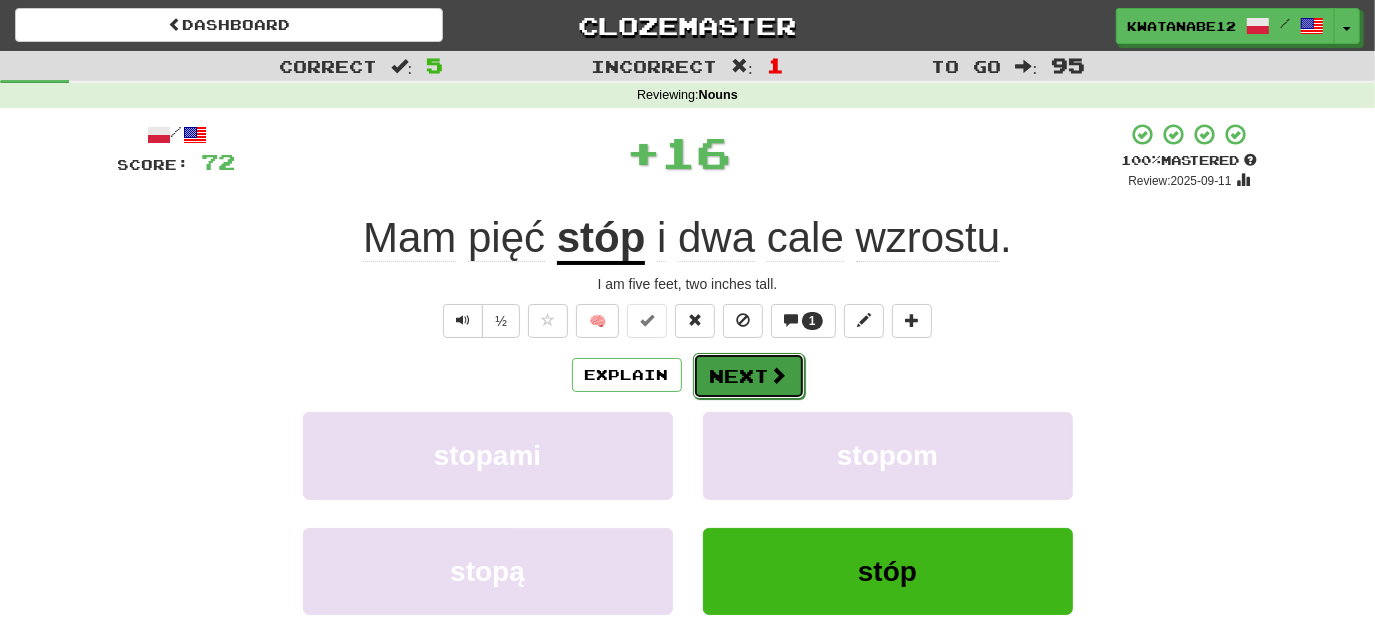 click on "Next" at bounding box center [749, 376] 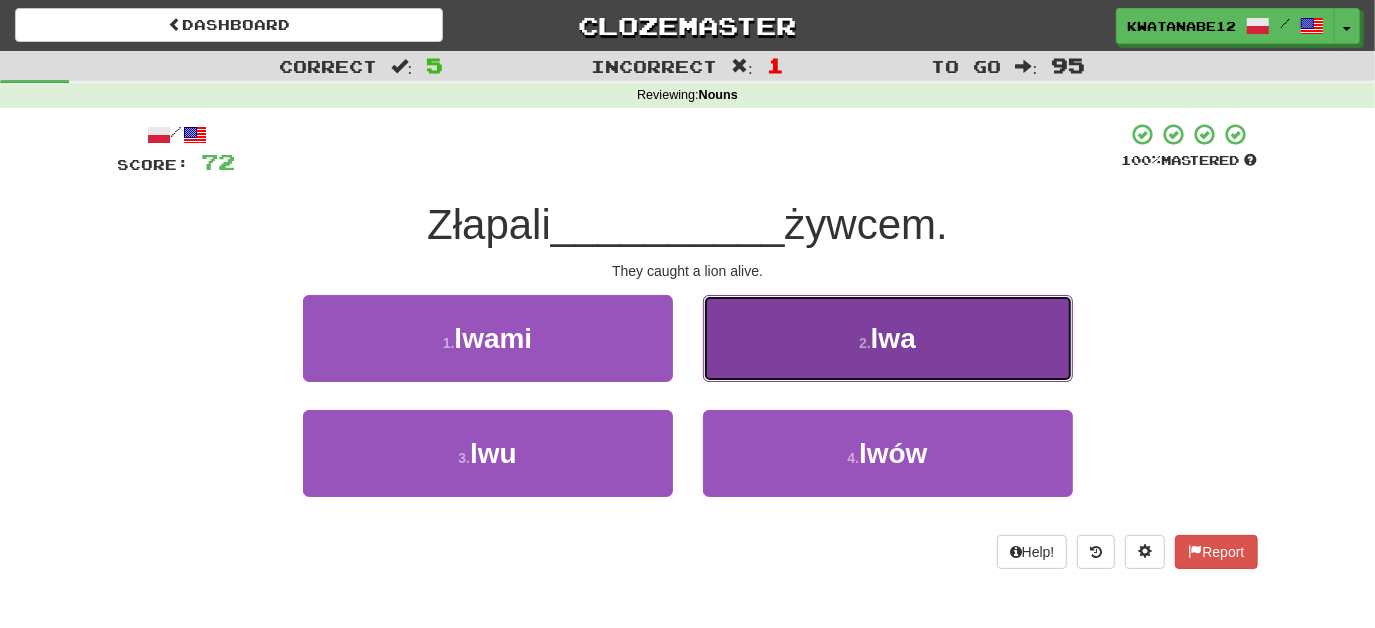click on "2 .  lwa" at bounding box center [888, 338] 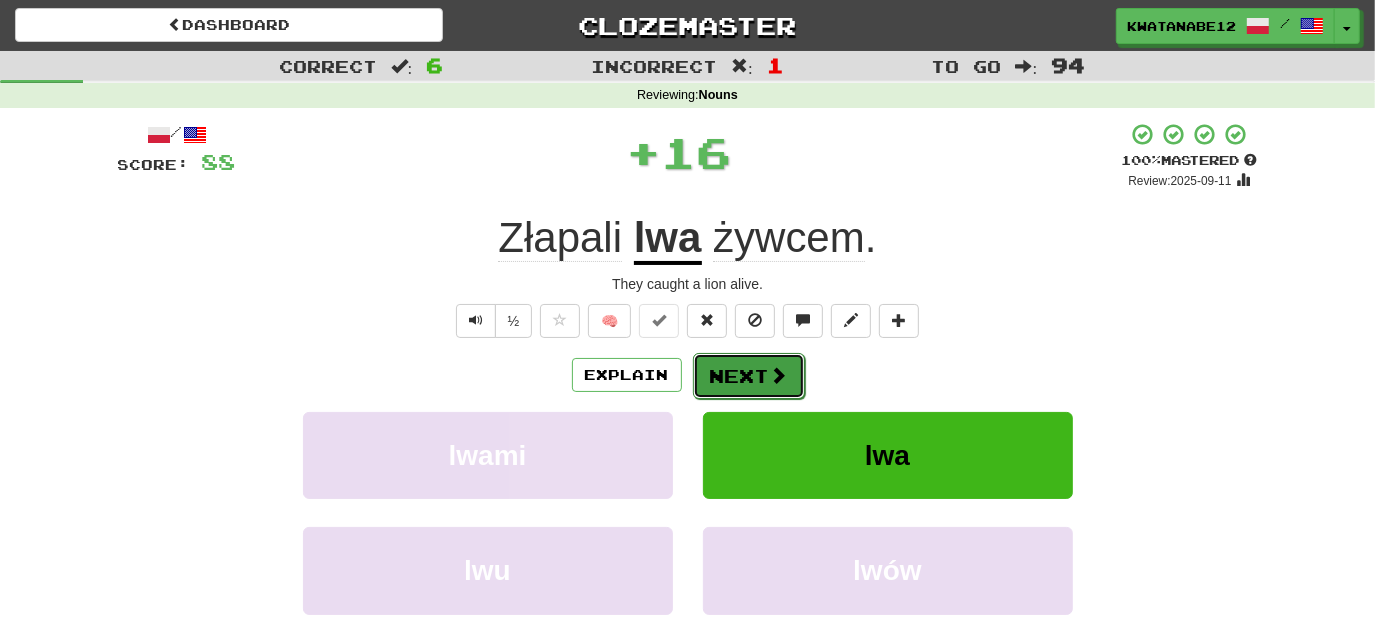 click on "Next" at bounding box center [749, 376] 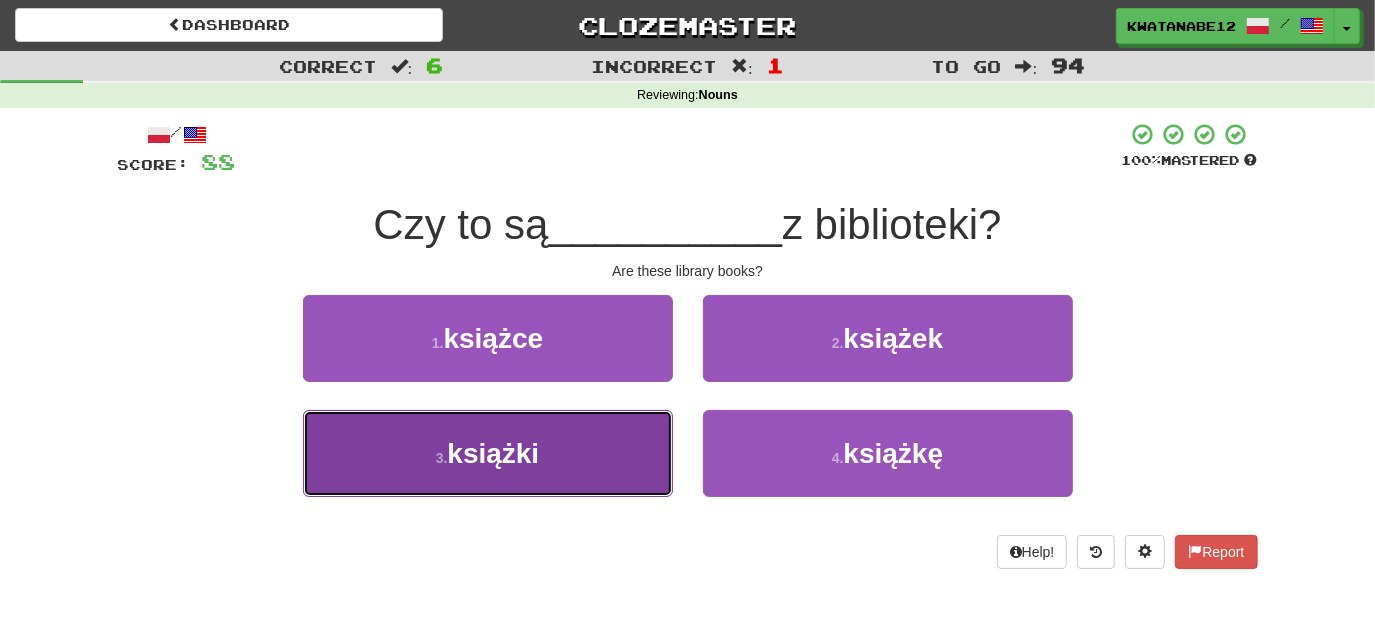 drag, startPoint x: 599, startPoint y: 435, endPoint x: 691, endPoint y: 423, distance: 92.779305 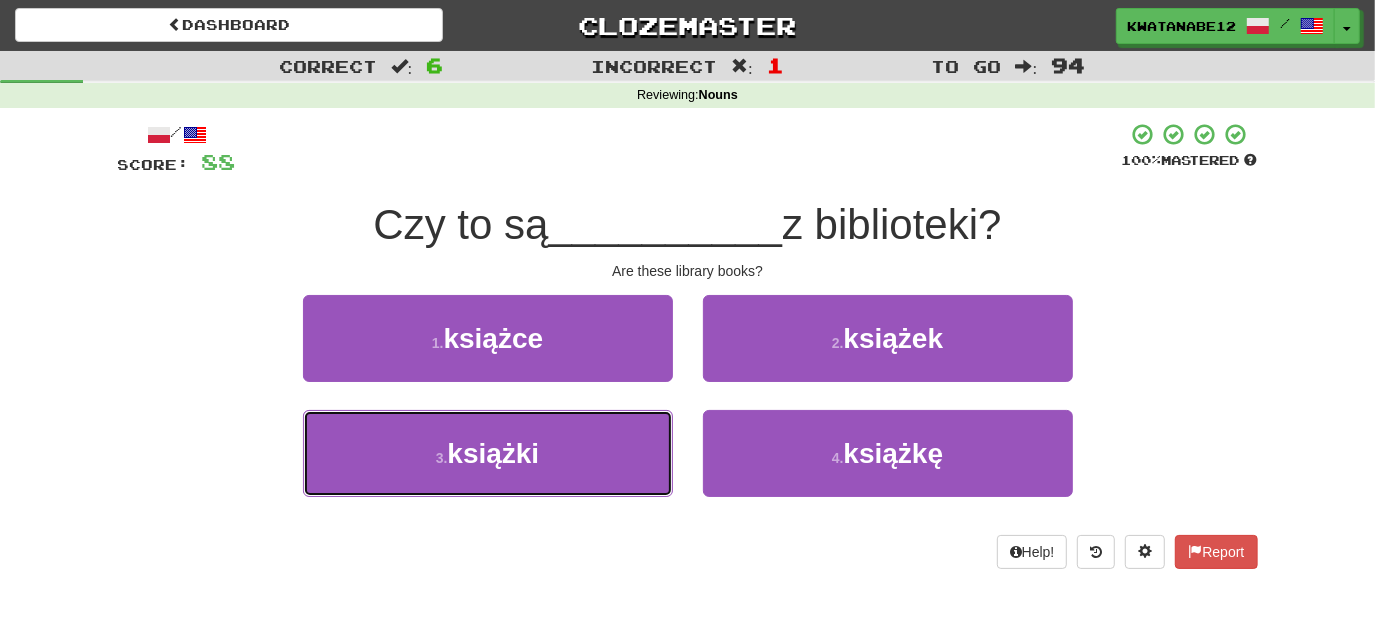 click on "3 .  książki" at bounding box center (488, 453) 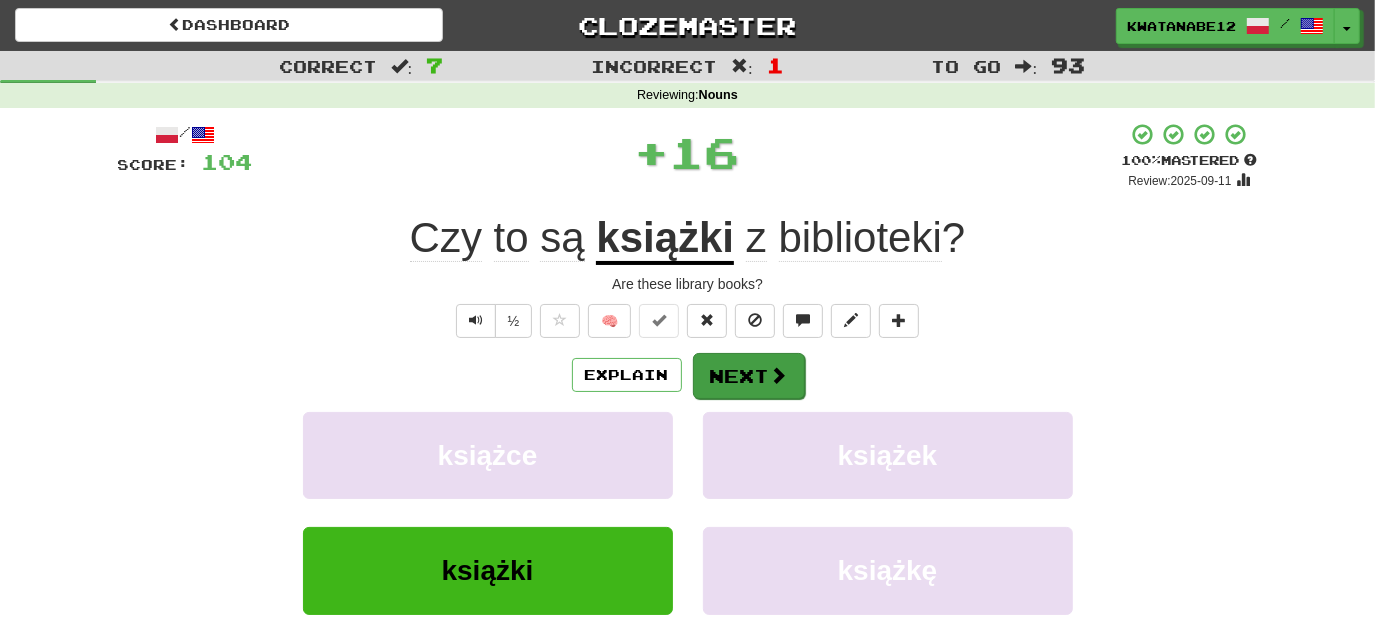 drag, startPoint x: 730, startPoint y: 396, endPoint x: 731, endPoint y: 370, distance: 26.019224 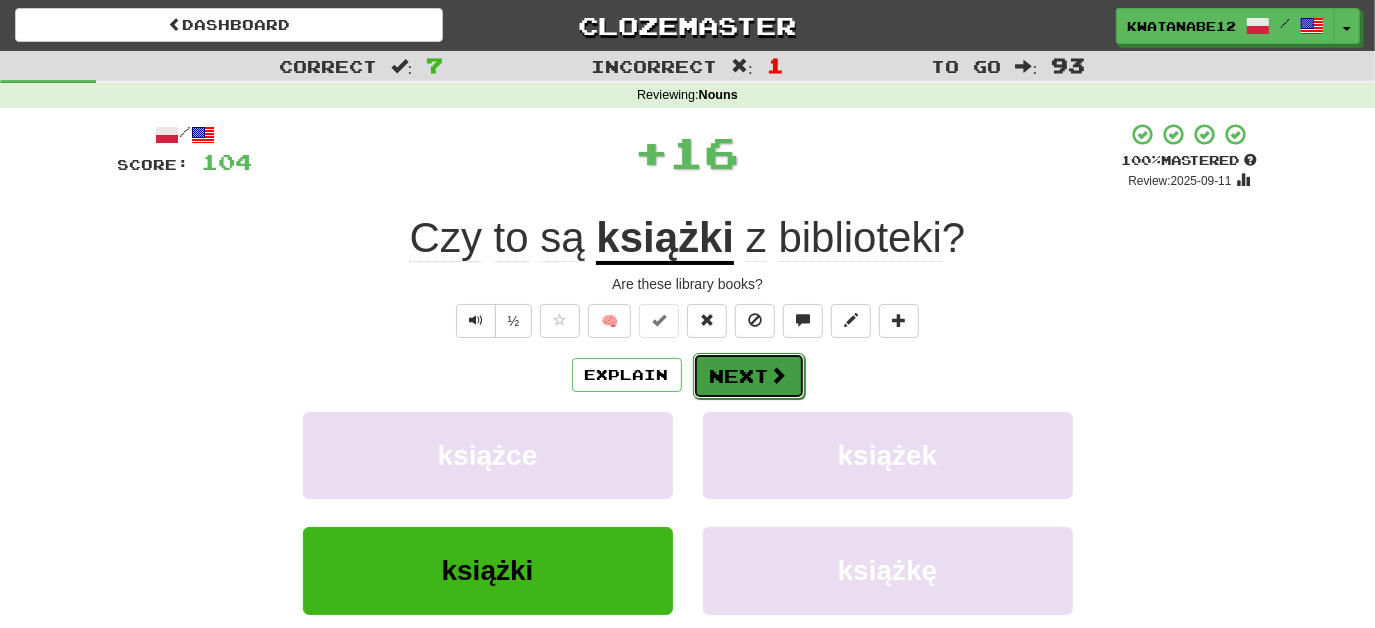click on "Next" at bounding box center (749, 376) 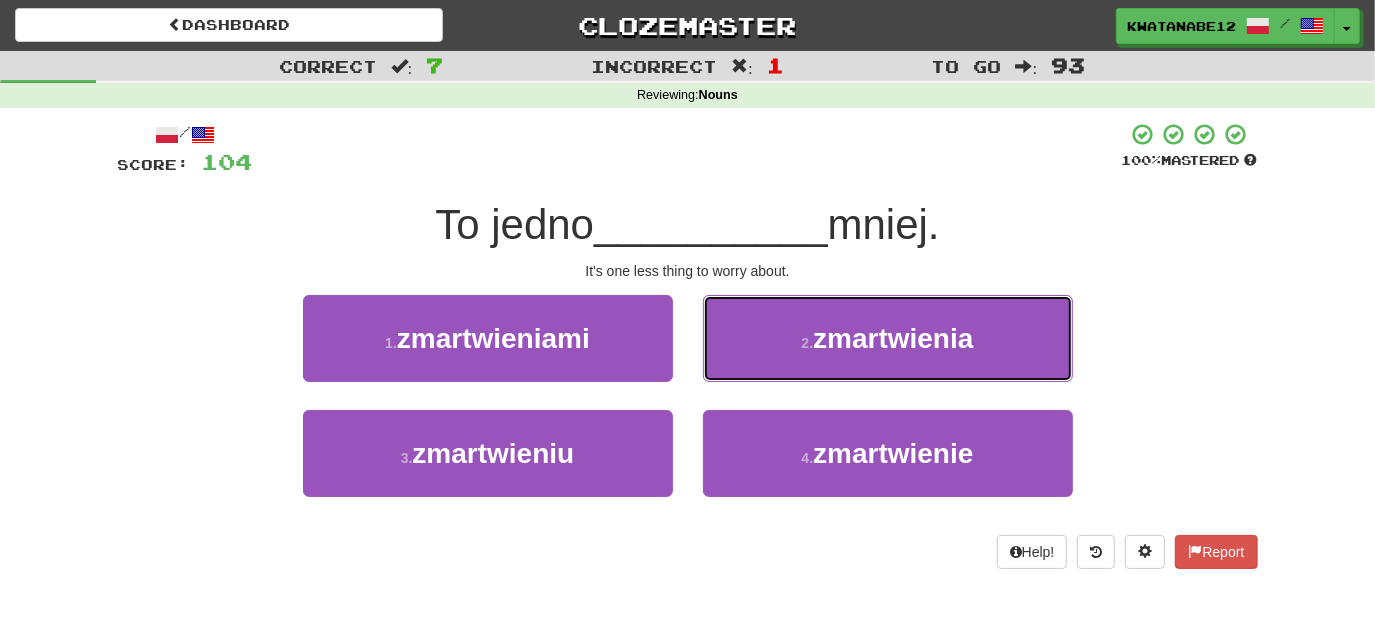 drag, startPoint x: 786, startPoint y: 338, endPoint x: 772, endPoint y: 348, distance: 17.20465 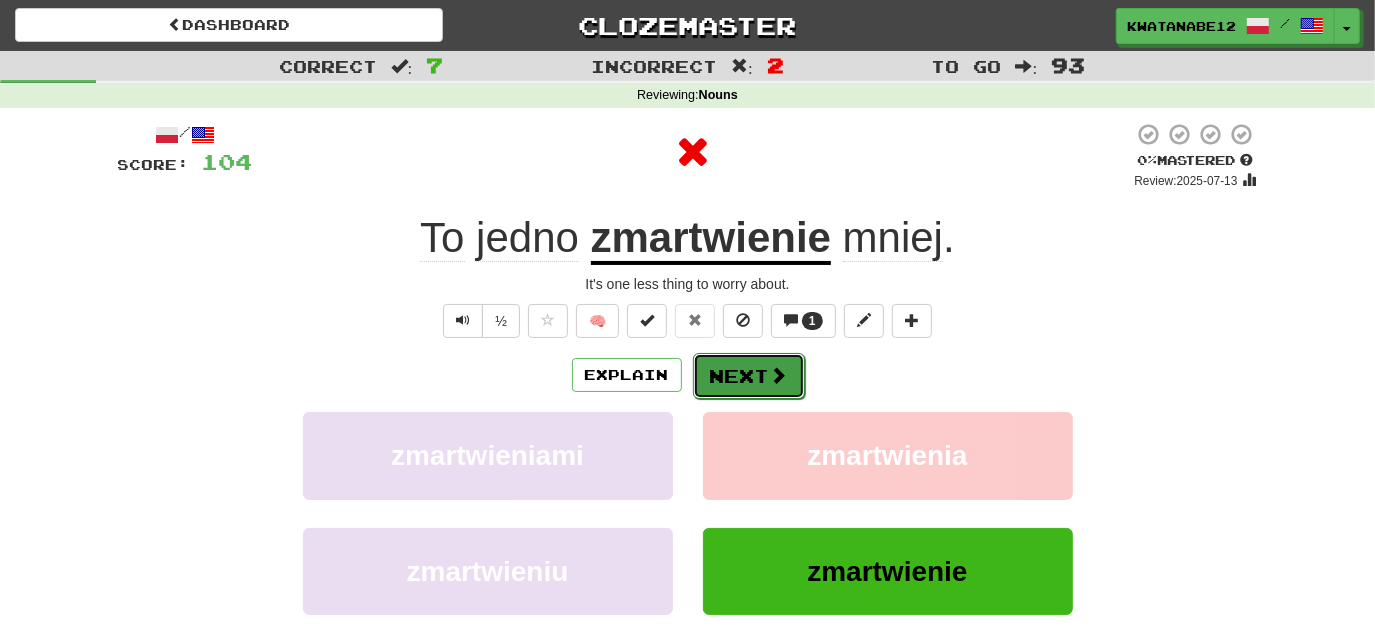 click on "Next" at bounding box center [749, 376] 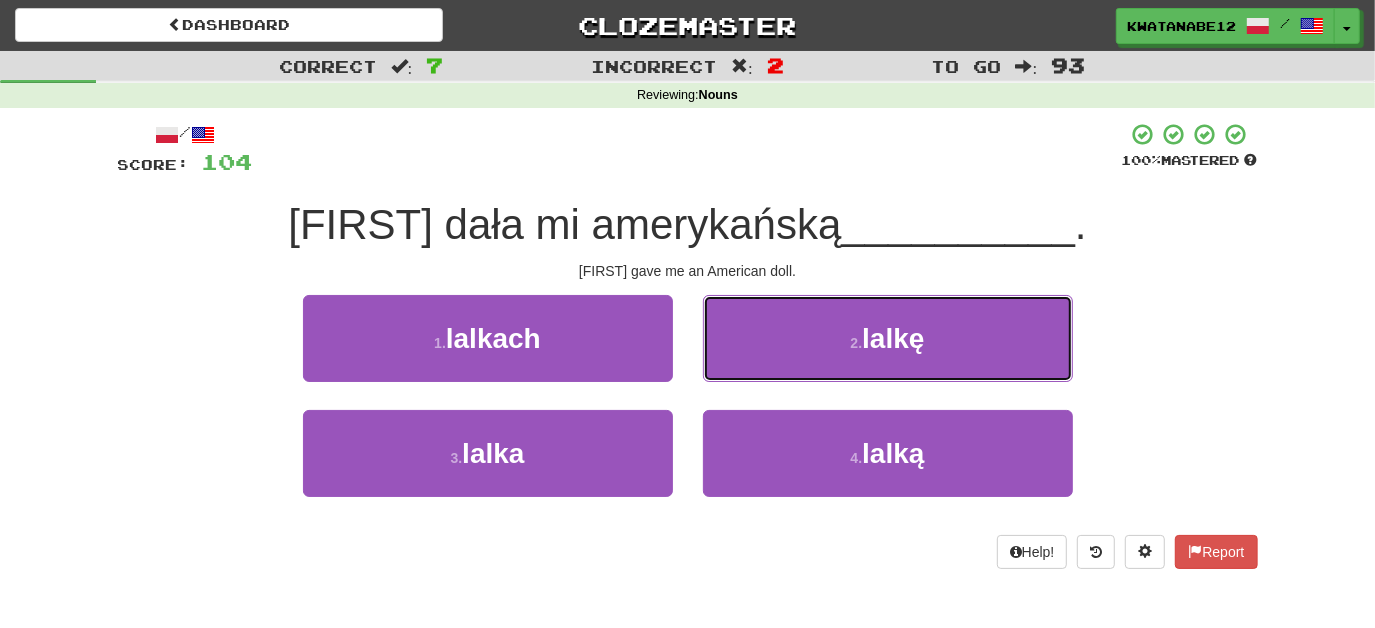 drag, startPoint x: 744, startPoint y: 330, endPoint x: 752, endPoint y: 340, distance: 12.806249 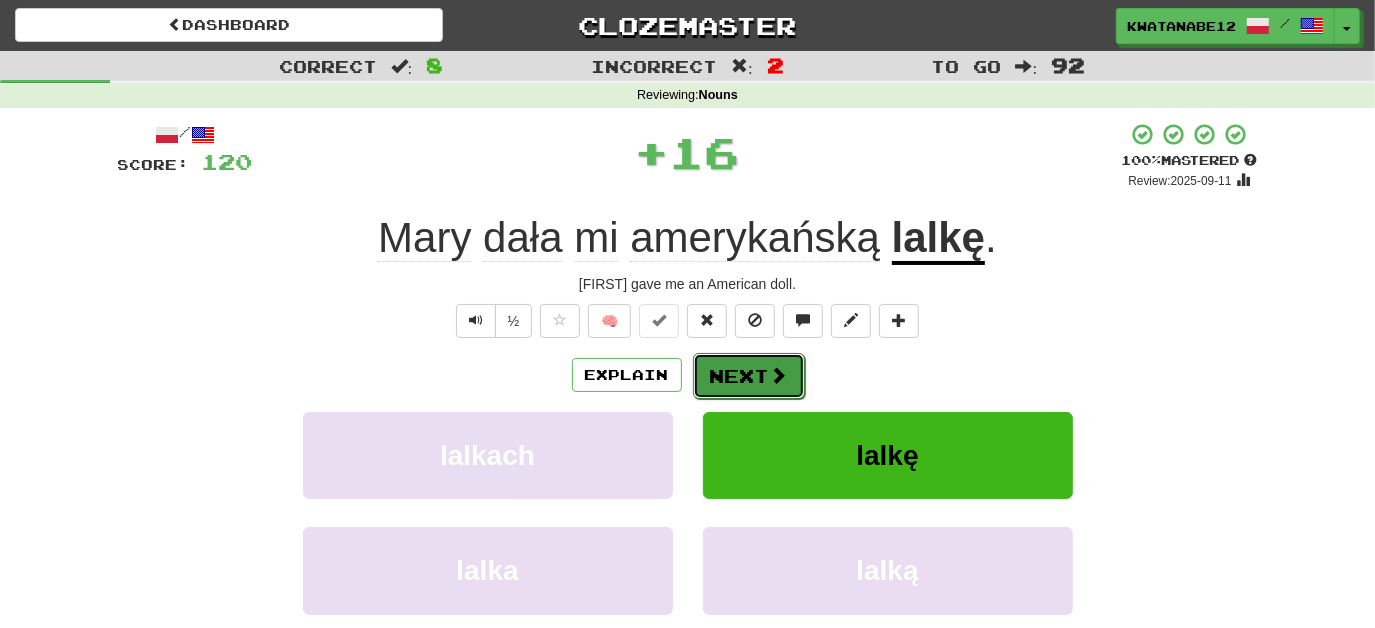 click on "Next" at bounding box center [749, 376] 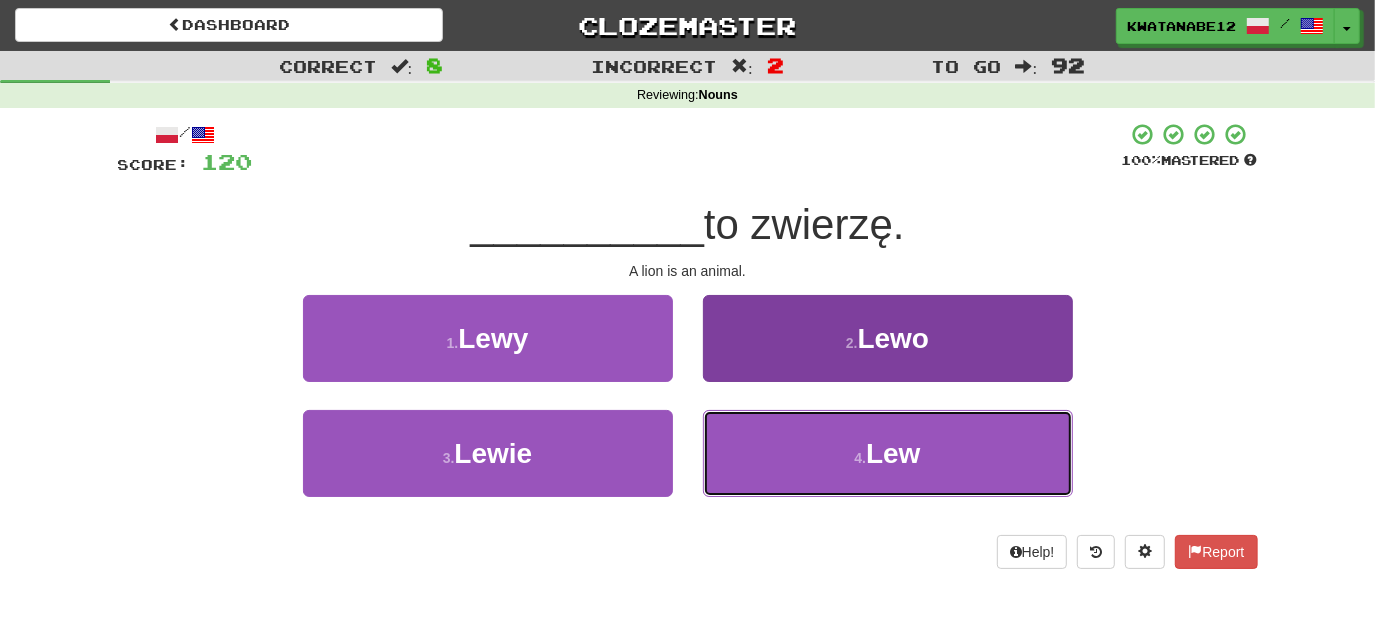 click on "4 .  Lew" at bounding box center [888, 453] 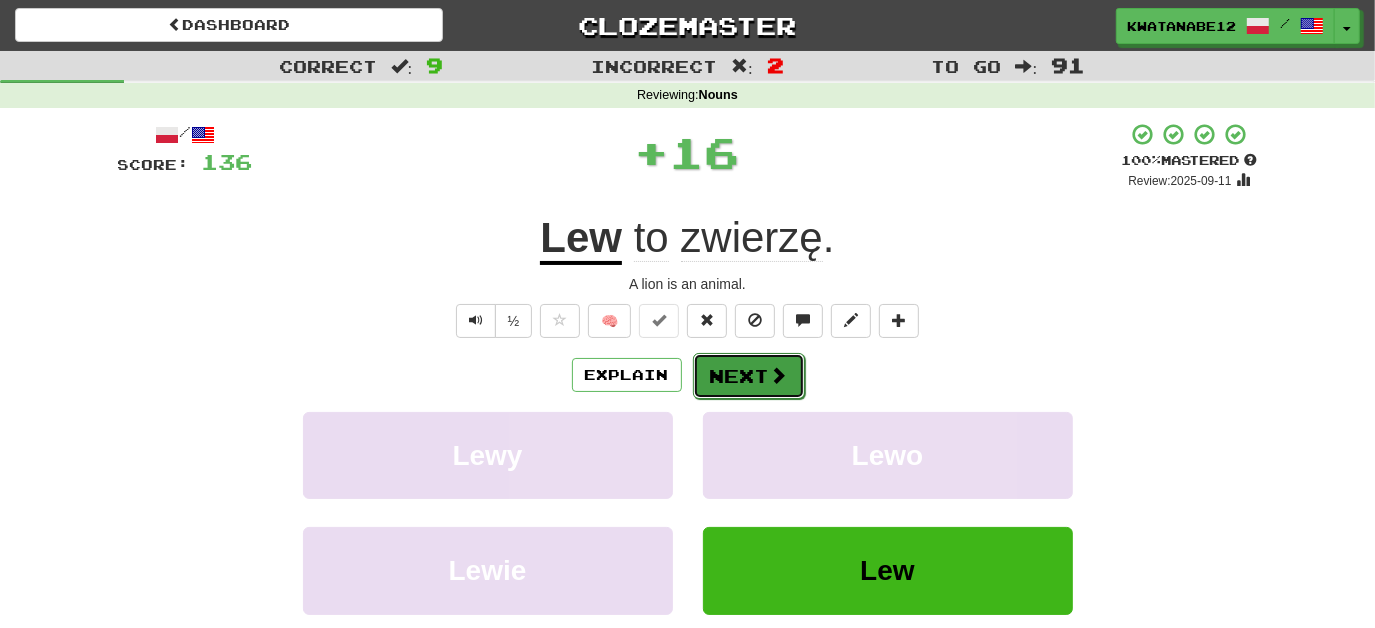 click on "Next" at bounding box center (749, 376) 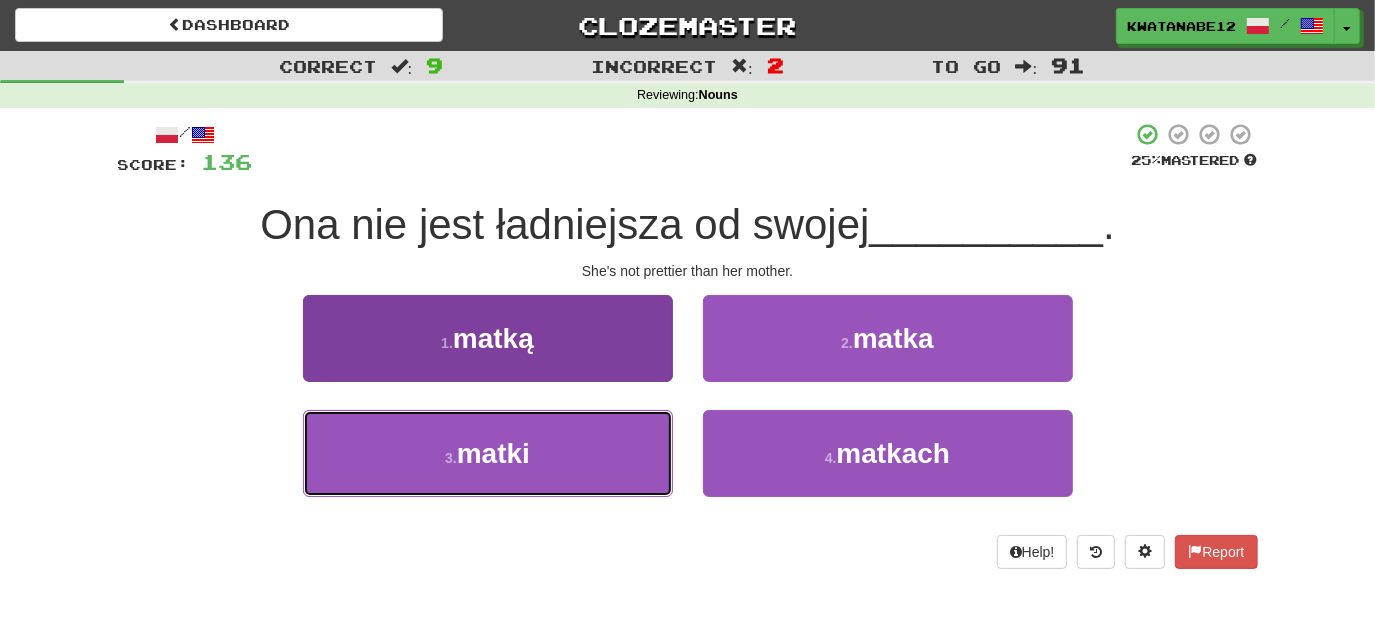click on "3 .  matki" at bounding box center [488, 453] 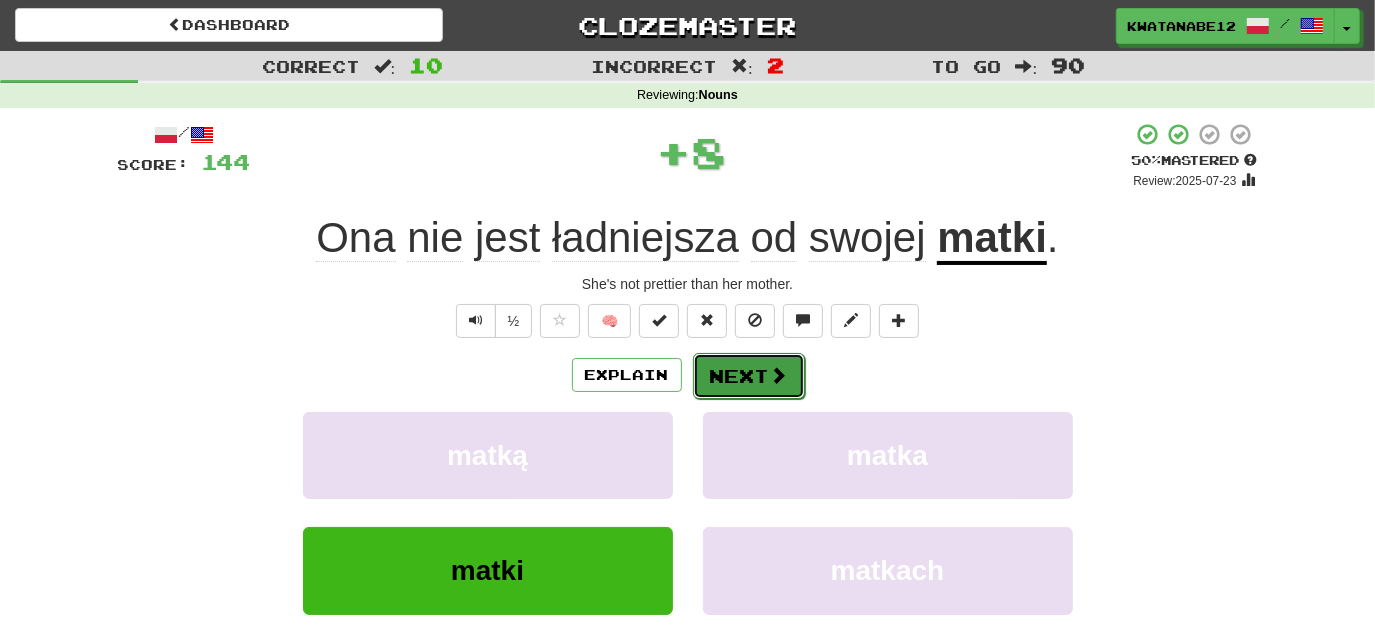 click on "Next" at bounding box center (749, 376) 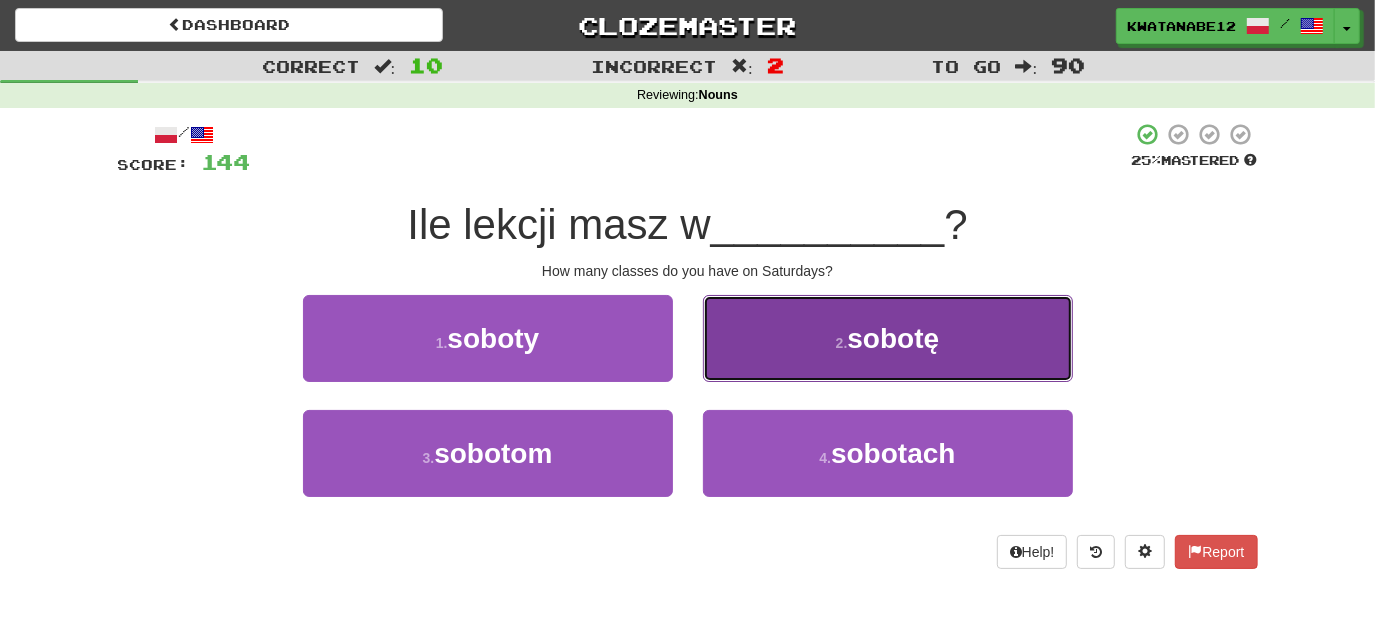 click on "2 .  sobotę" at bounding box center [888, 338] 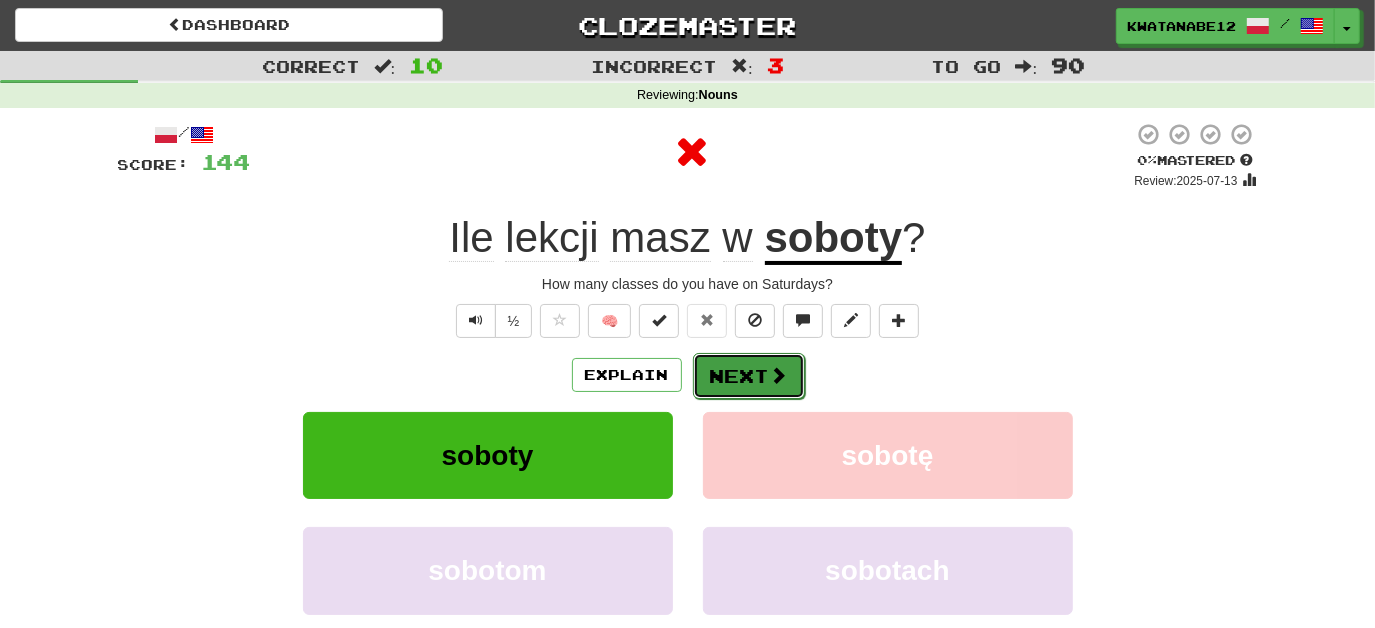 click on "Next" at bounding box center [749, 376] 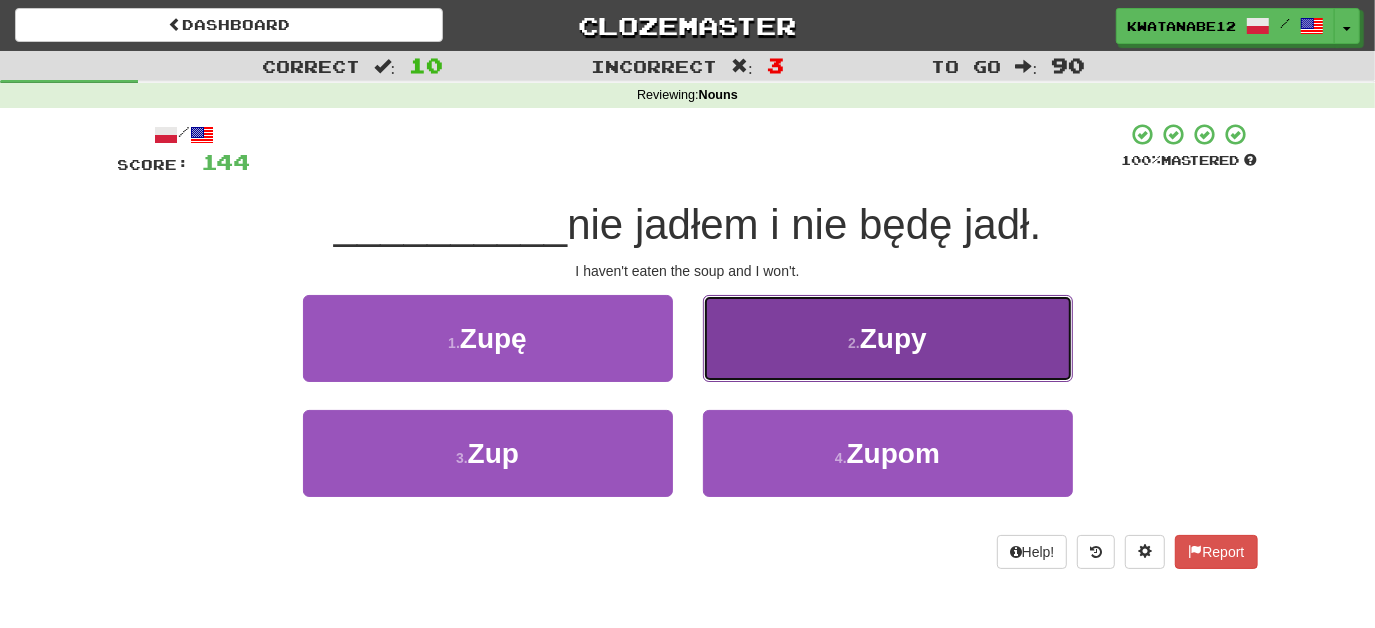 click on "2 .  Zupy" at bounding box center (888, 338) 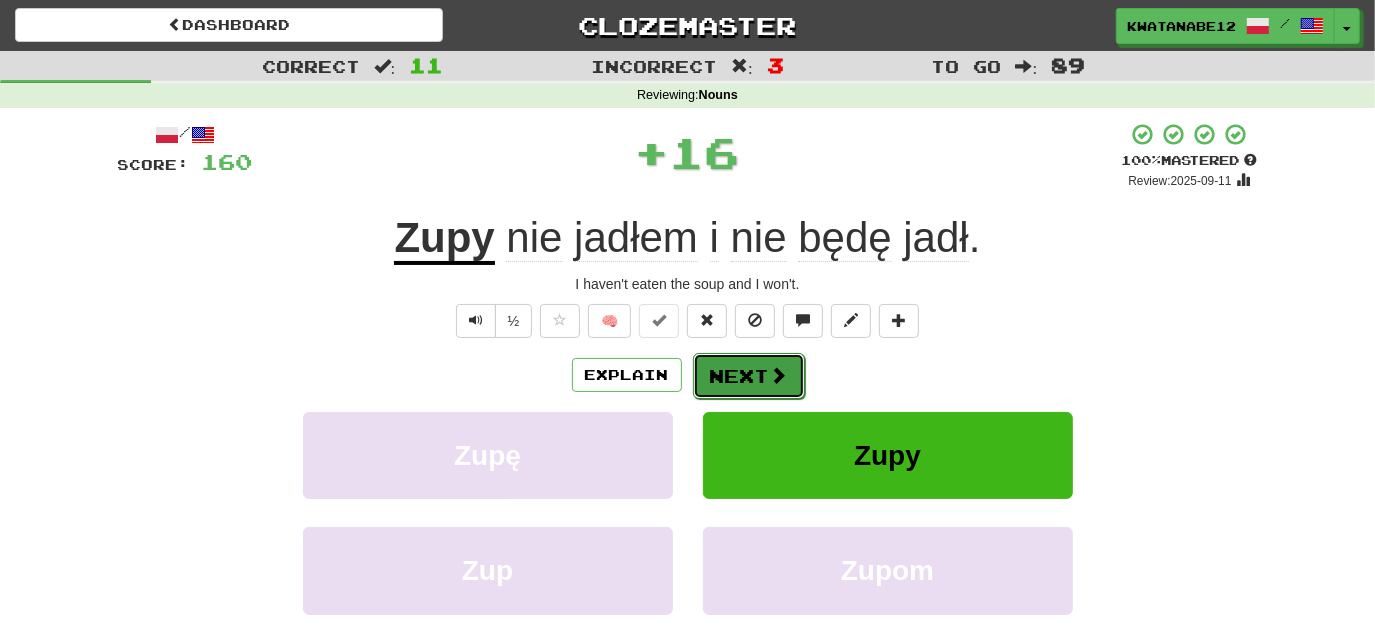 click on "Next" at bounding box center (749, 376) 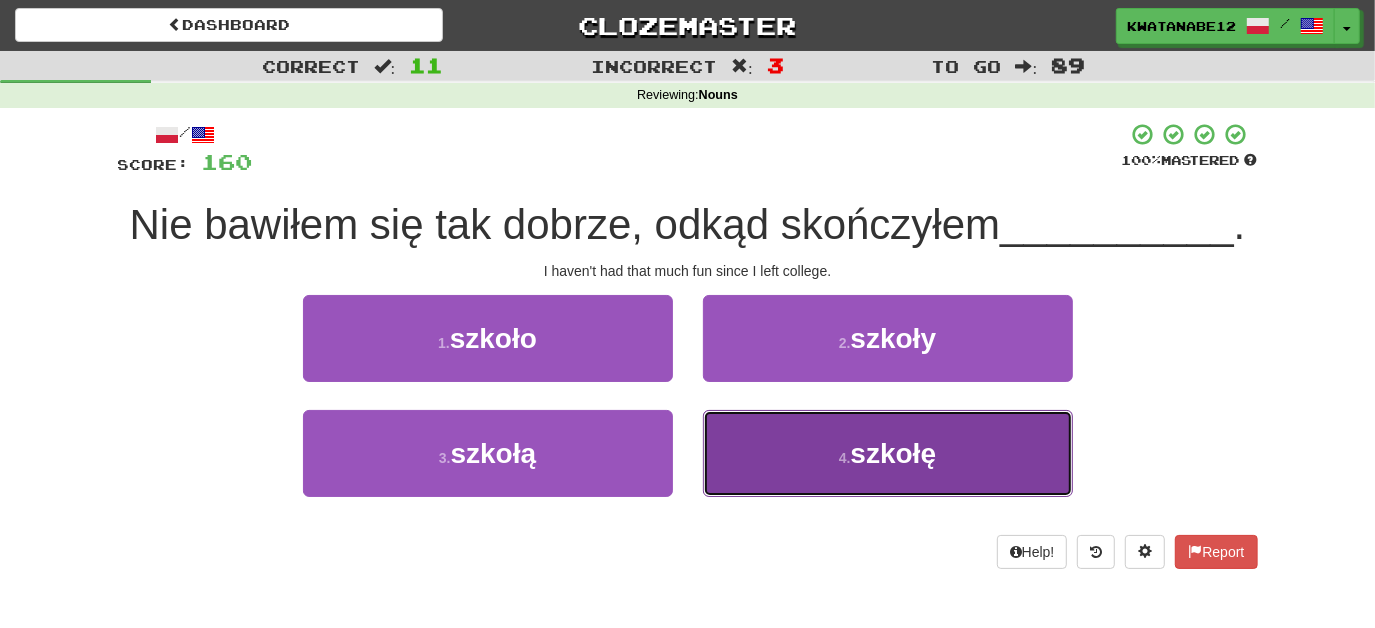 click on "4 .  szkołę" at bounding box center [888, 453] 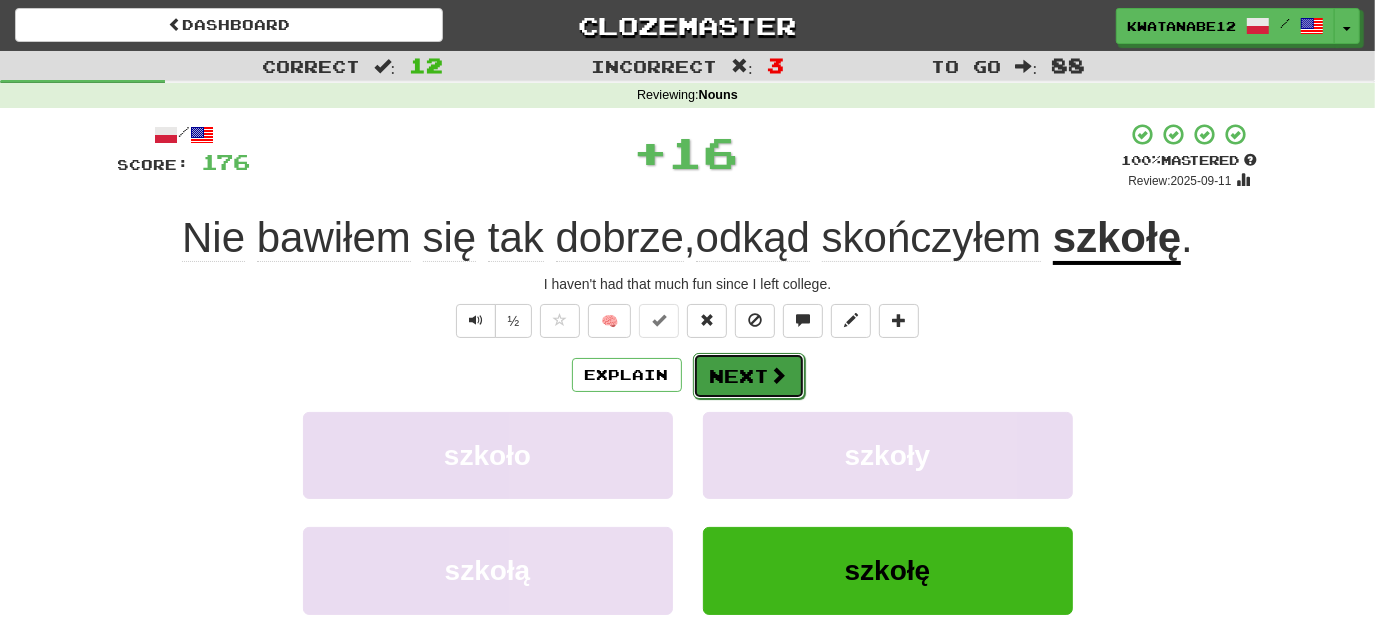 click on "Next" at bounding box center (749, 376) 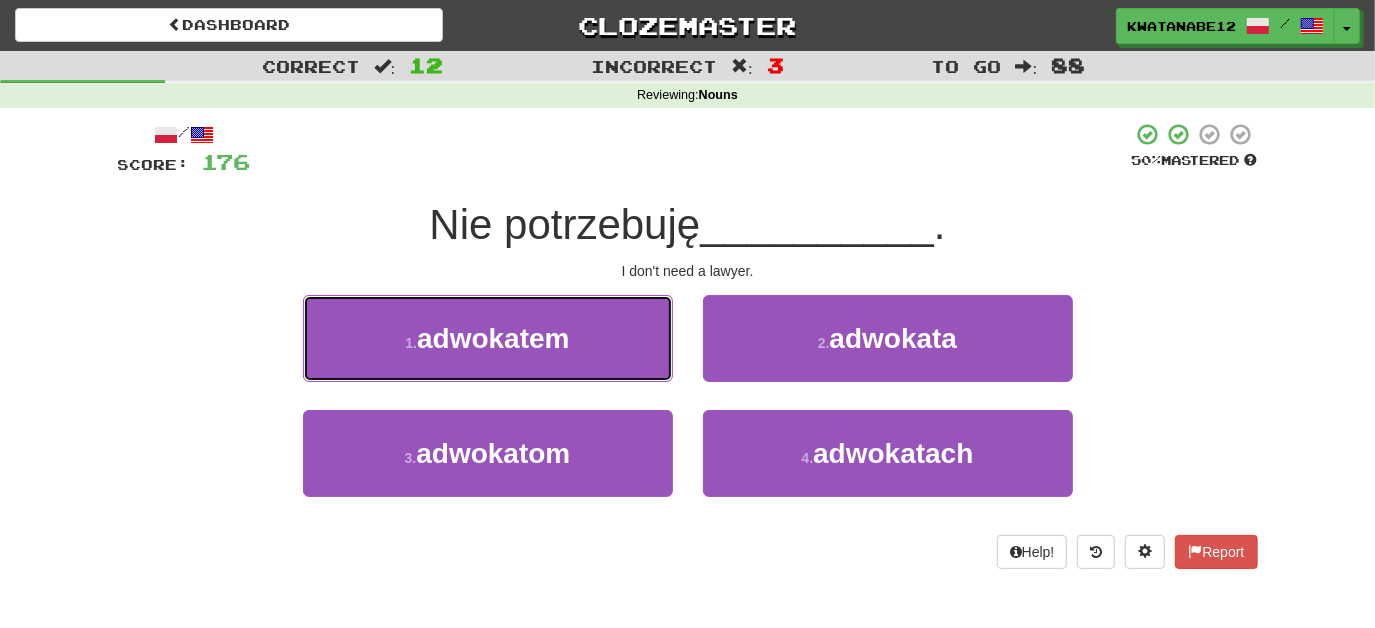 click on "1 .  adwokatem" at bounding box center (488, 338) 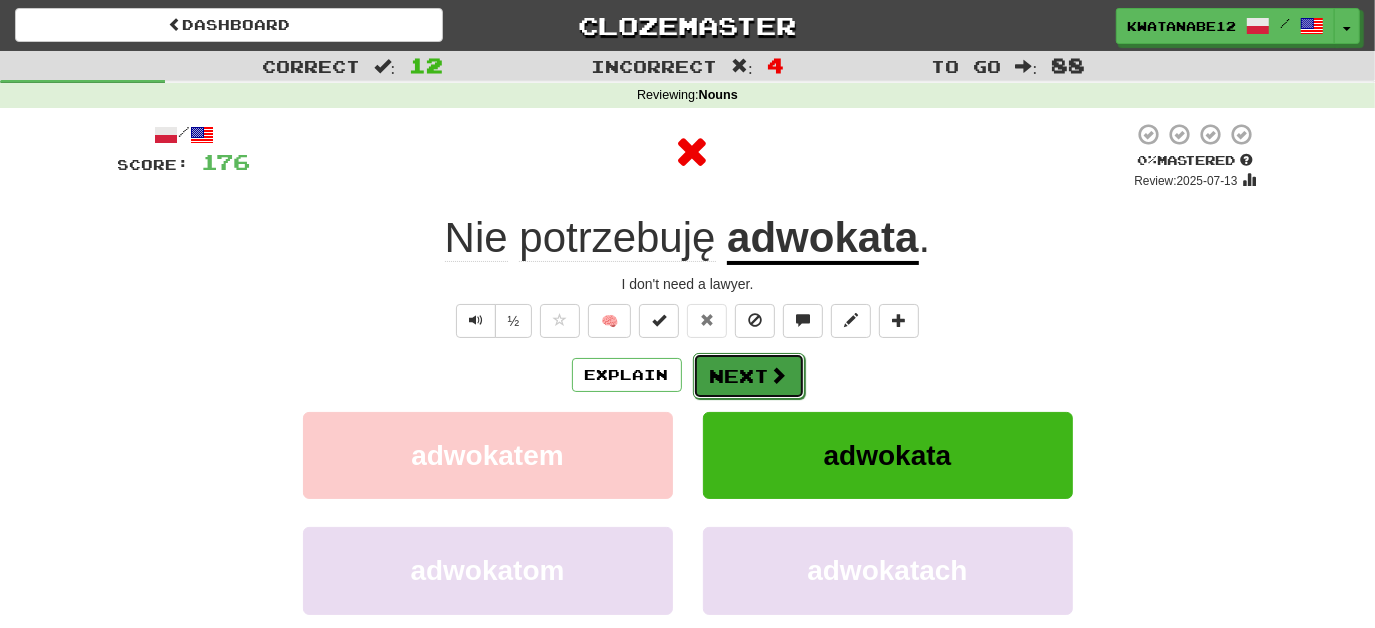click on "Next" at bounding box center (749, 376) 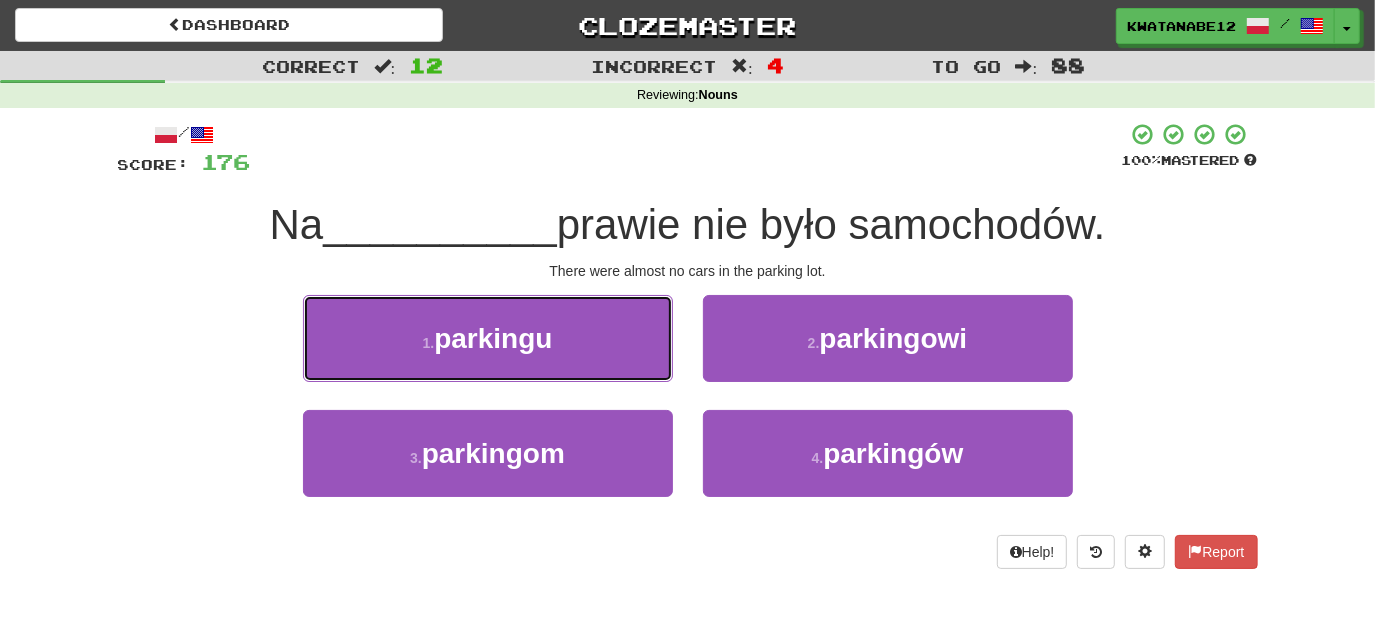 drag, startPoint x: 604, startPoint y: 350, endPoint x: 616, endPoint y: 350, distance: 12 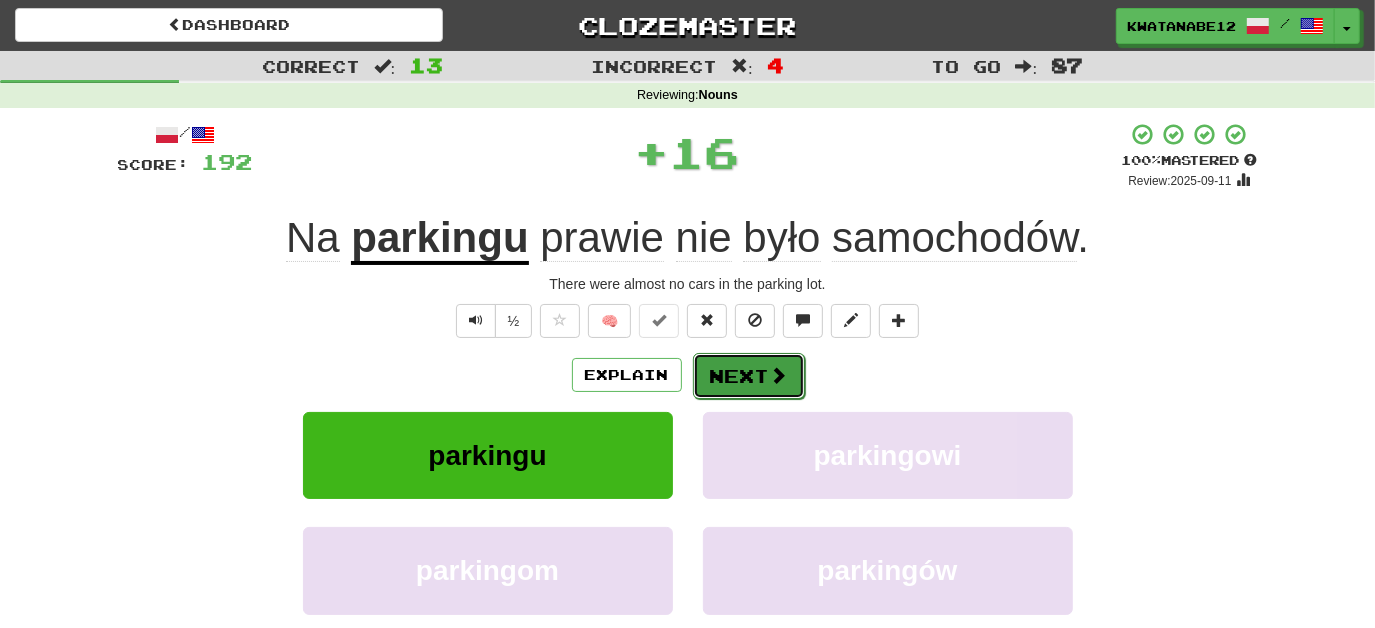 click on "Next" at bounding box center (749, 376) 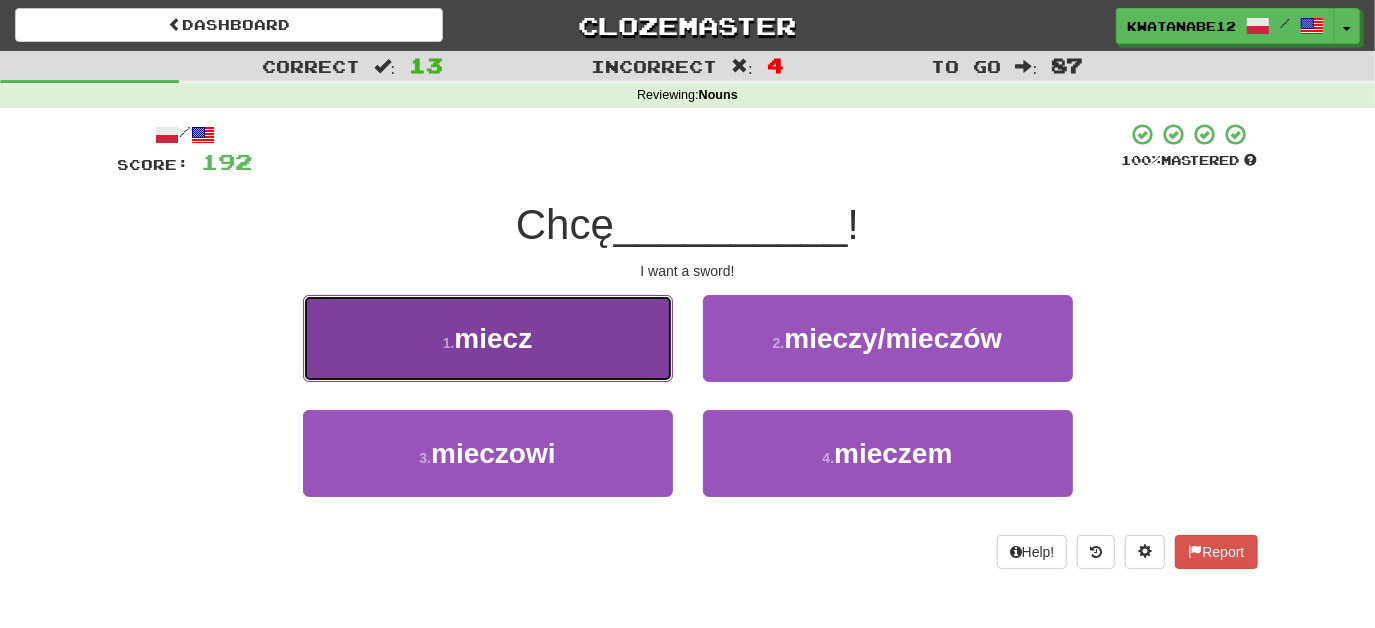 click on "1 .  miecz" at bounding box center (488, 338) 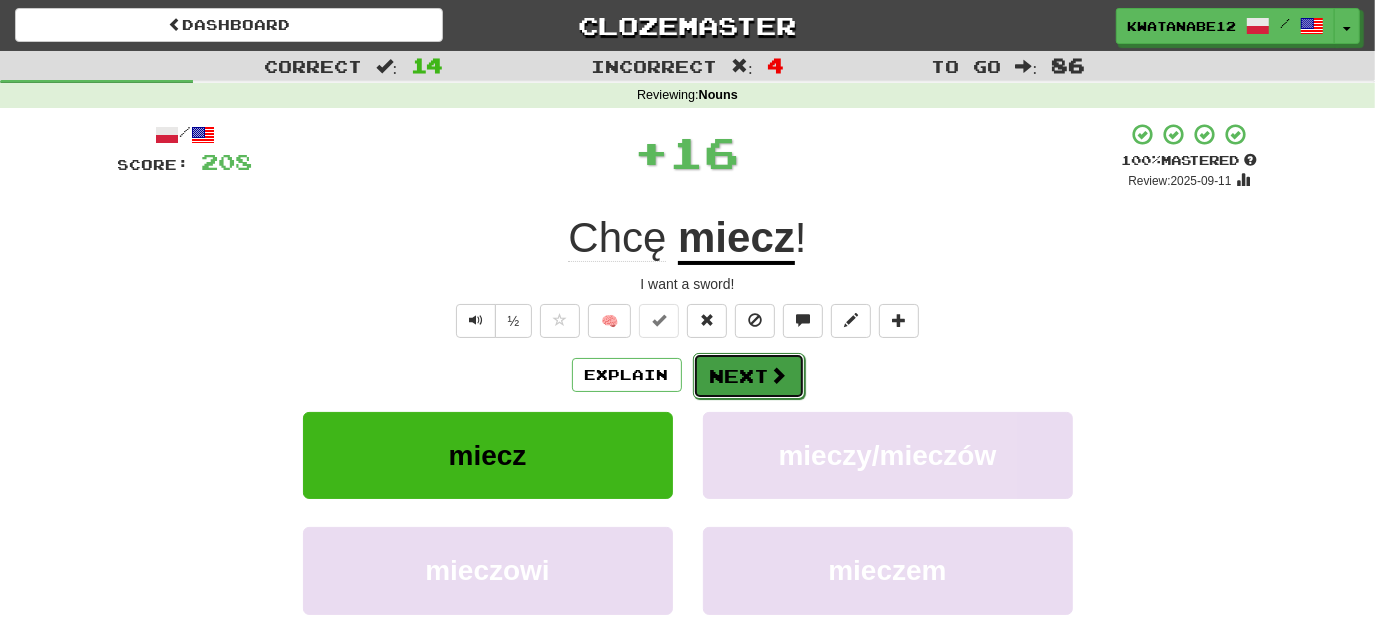 click on "Next" at bounding box center (749, 376) 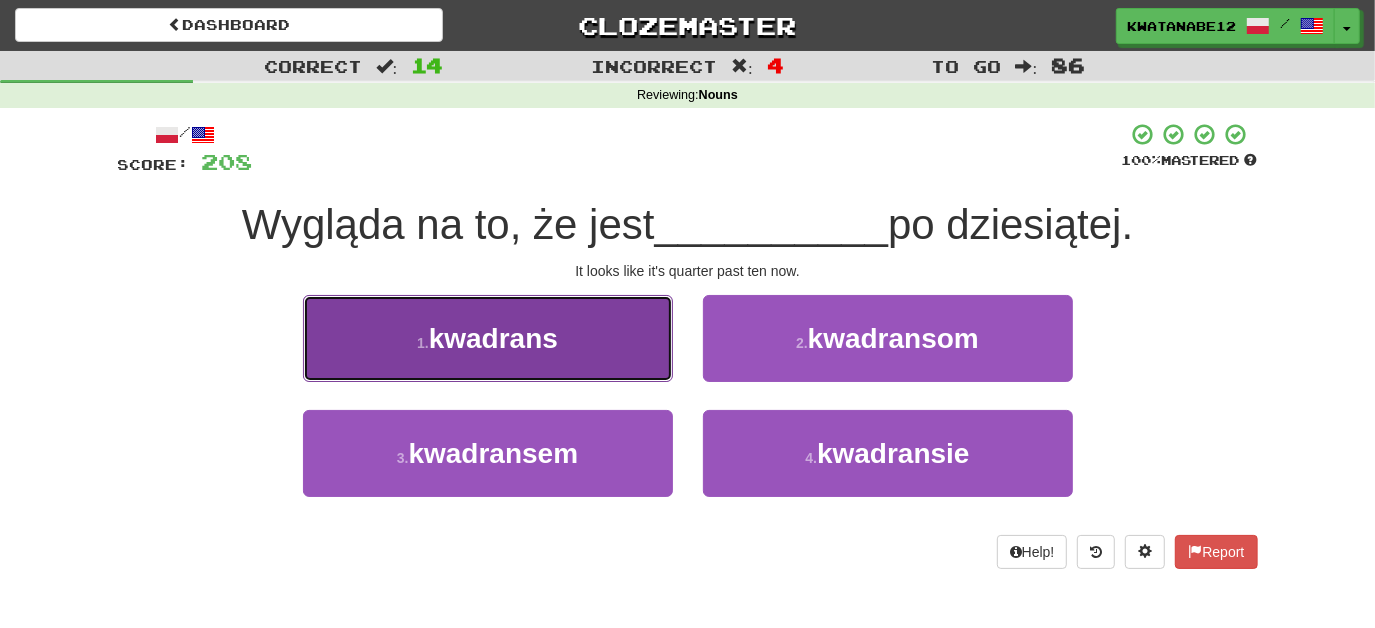 drag, startPoint x: 596, startPoint y: 338, endPoint x: 613, endPoint y: 334, distance: 17.464249 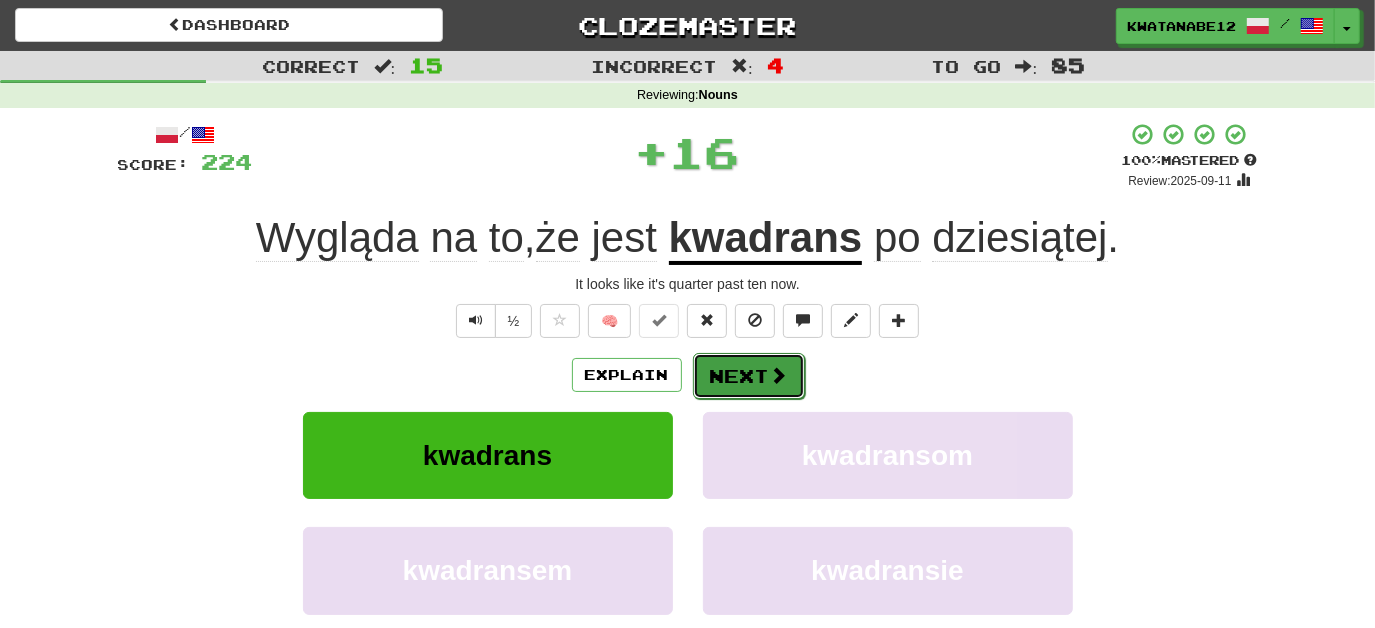 click on "Next" at bounding box center (749, 376) 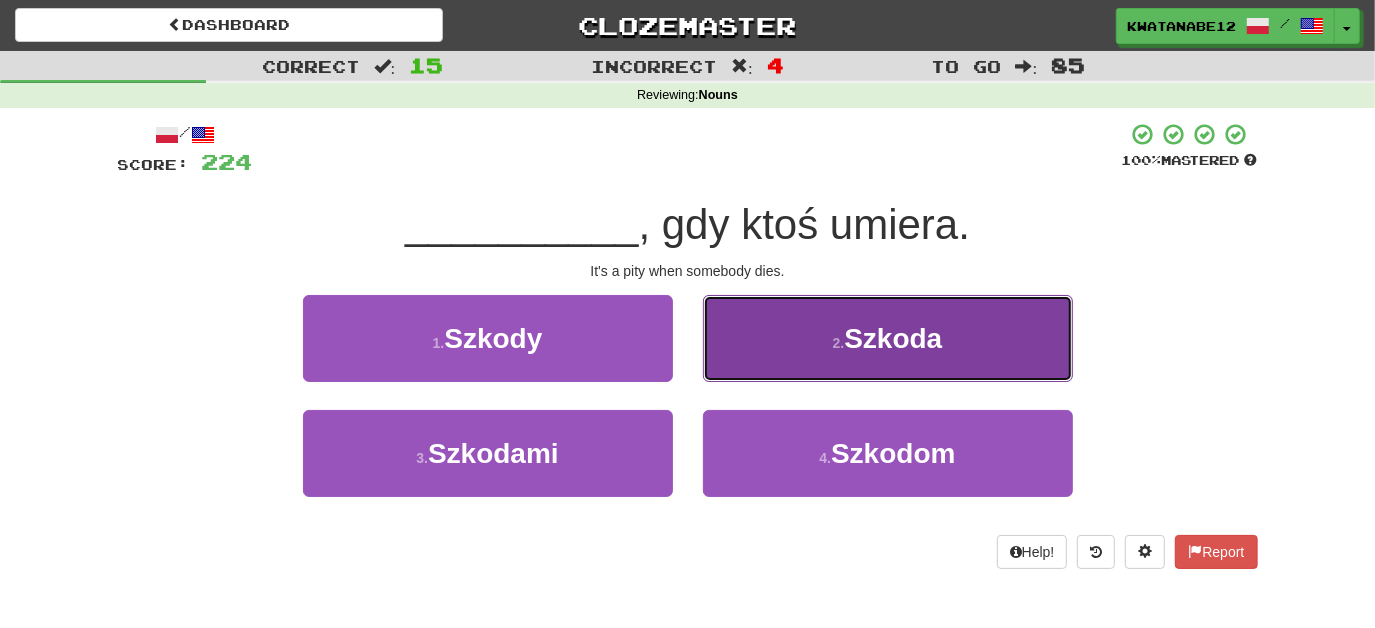 click on "2 .  Szkoda" at bounding box center [888, 338] 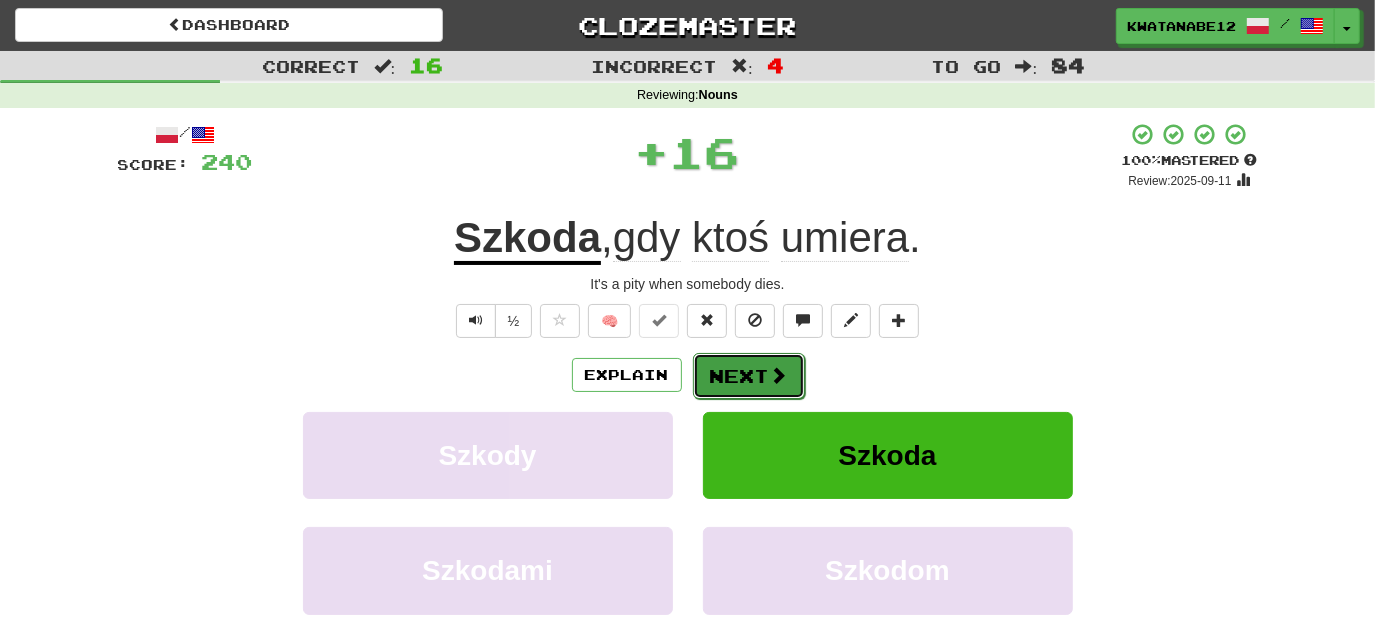 click on "Next" at bounding box center [749, 376] 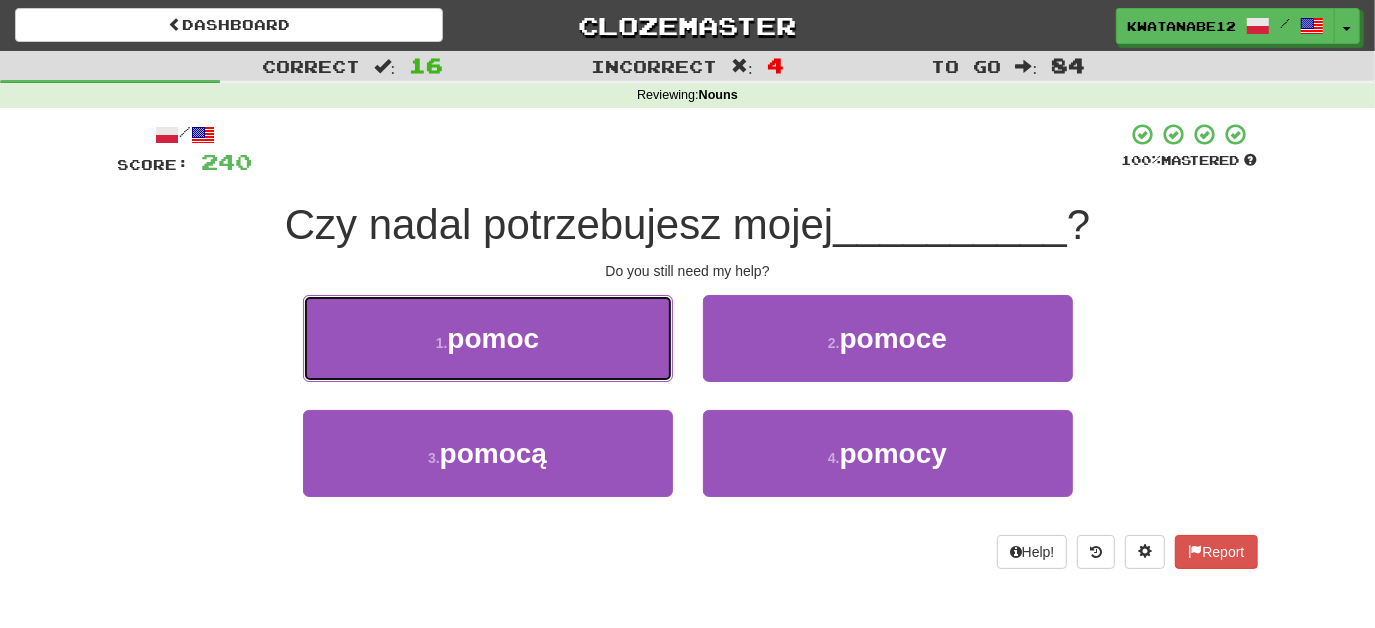 drag, startPoint x: 612, startPoint y: 328, endPoint x: 650, endPoint y: 340, distance: 39.849716 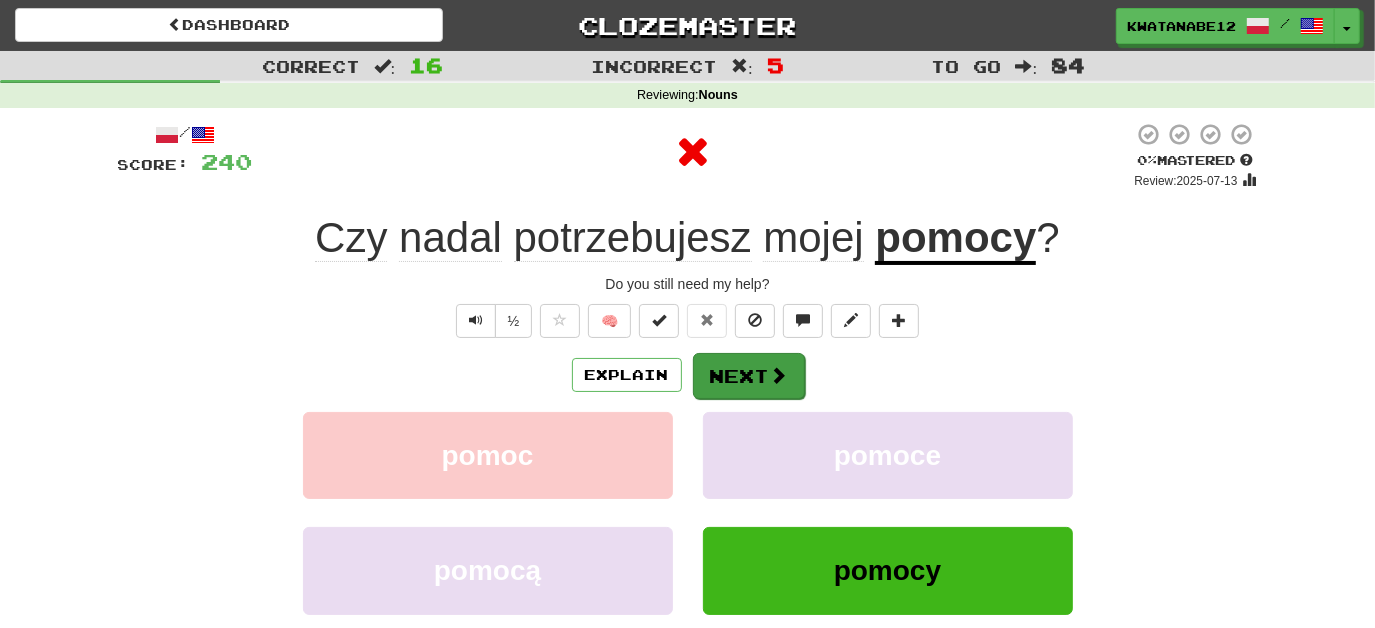 click on "Explain Next" at bounding box center [688, 375] 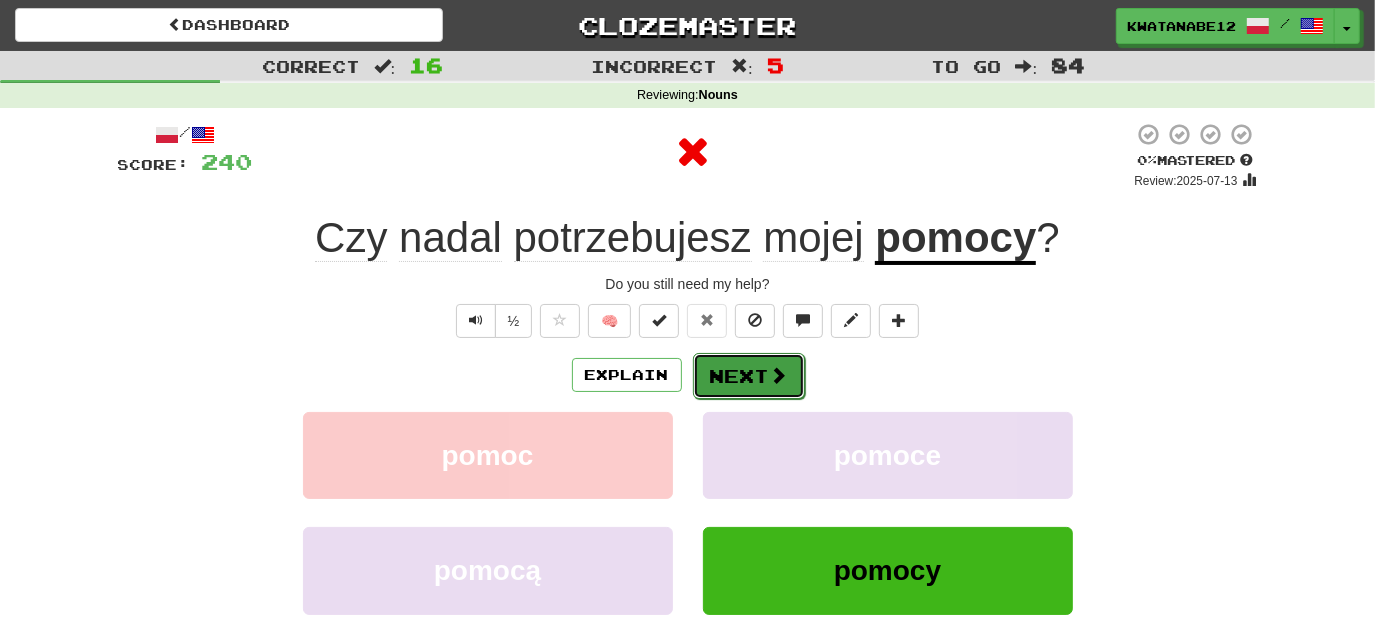 click on "Next" at bounding box center (749, 376) 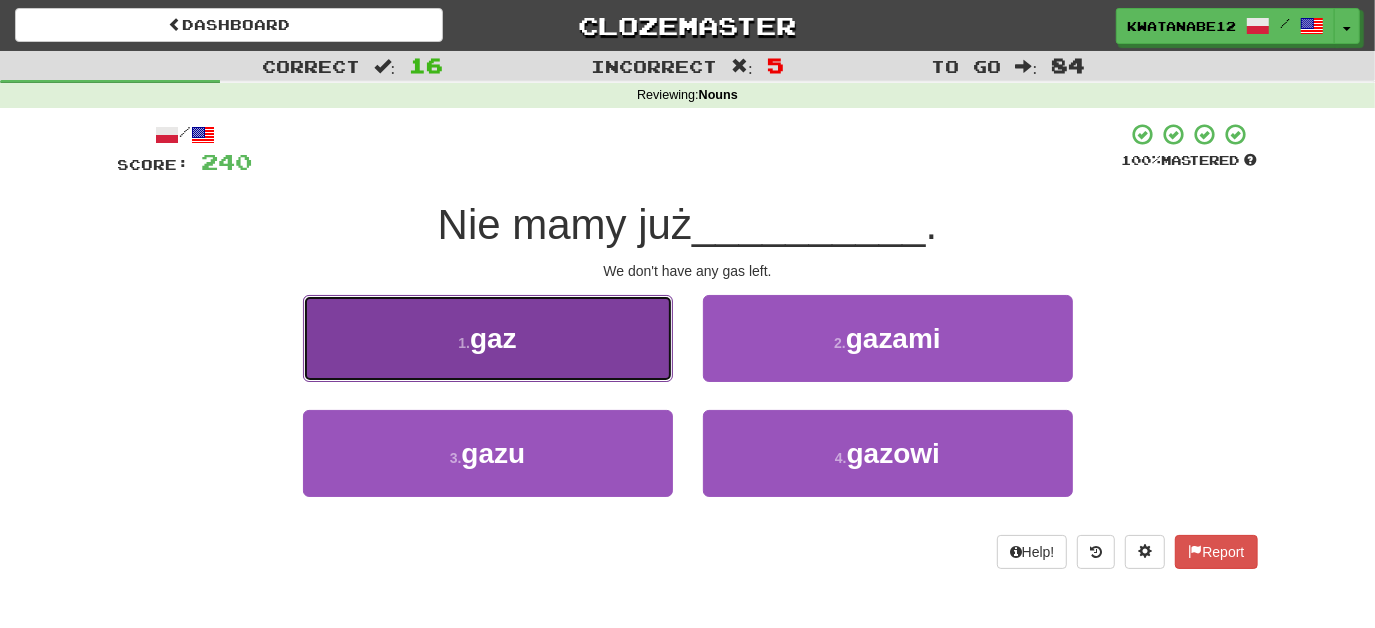 click on "1 .  gaz" at bounding box center [488, 338] 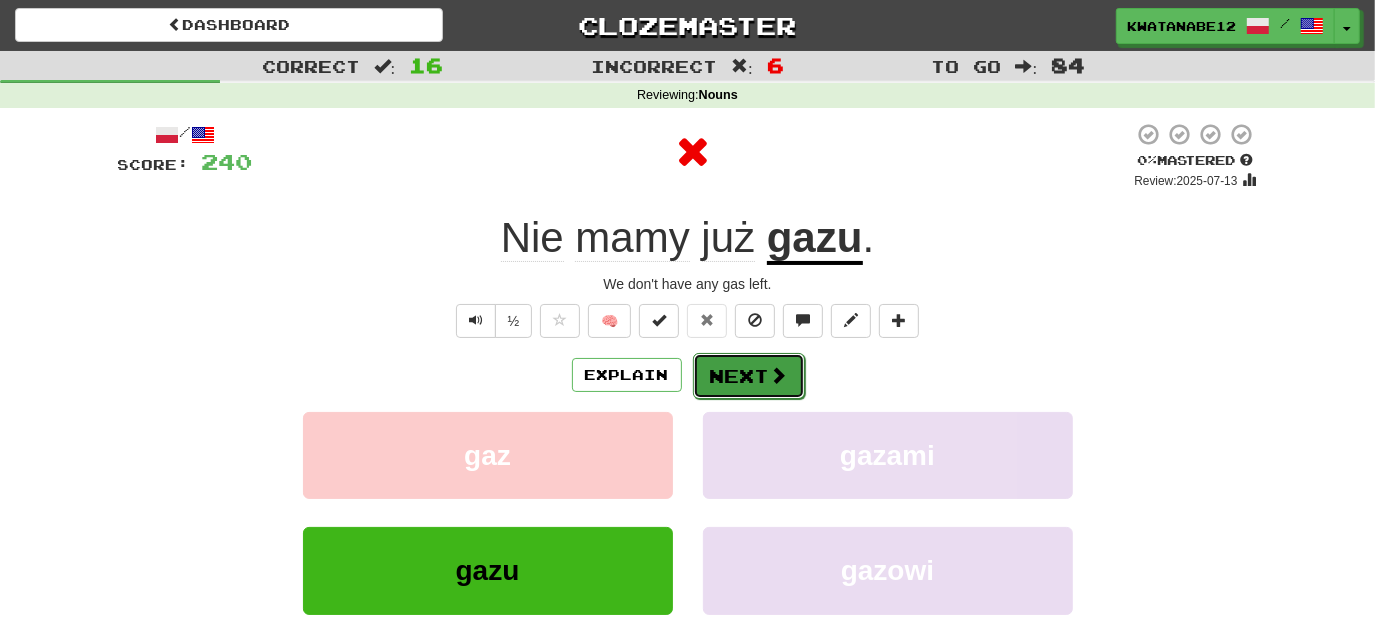 click on "Next" at bounding box center [749, 376] 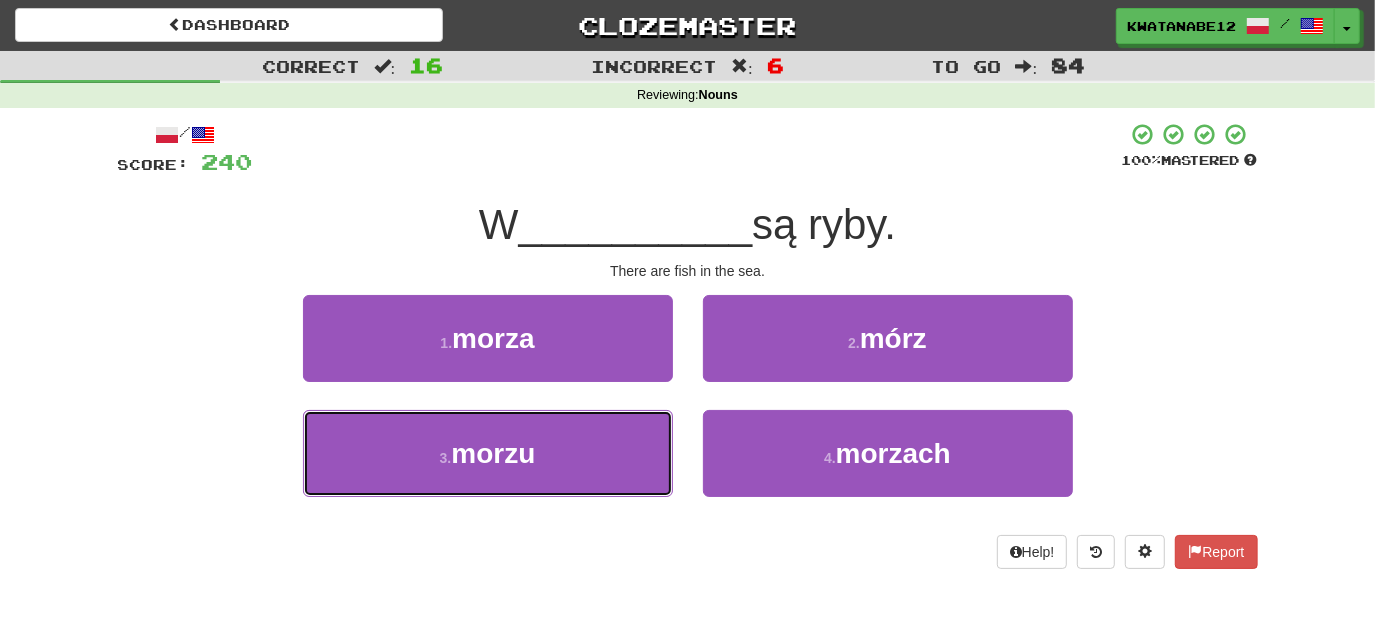drag, startPoint x: 602, startPoint y: 451, endPoint x: 705, endPoint y: 404, distance: 113.216606 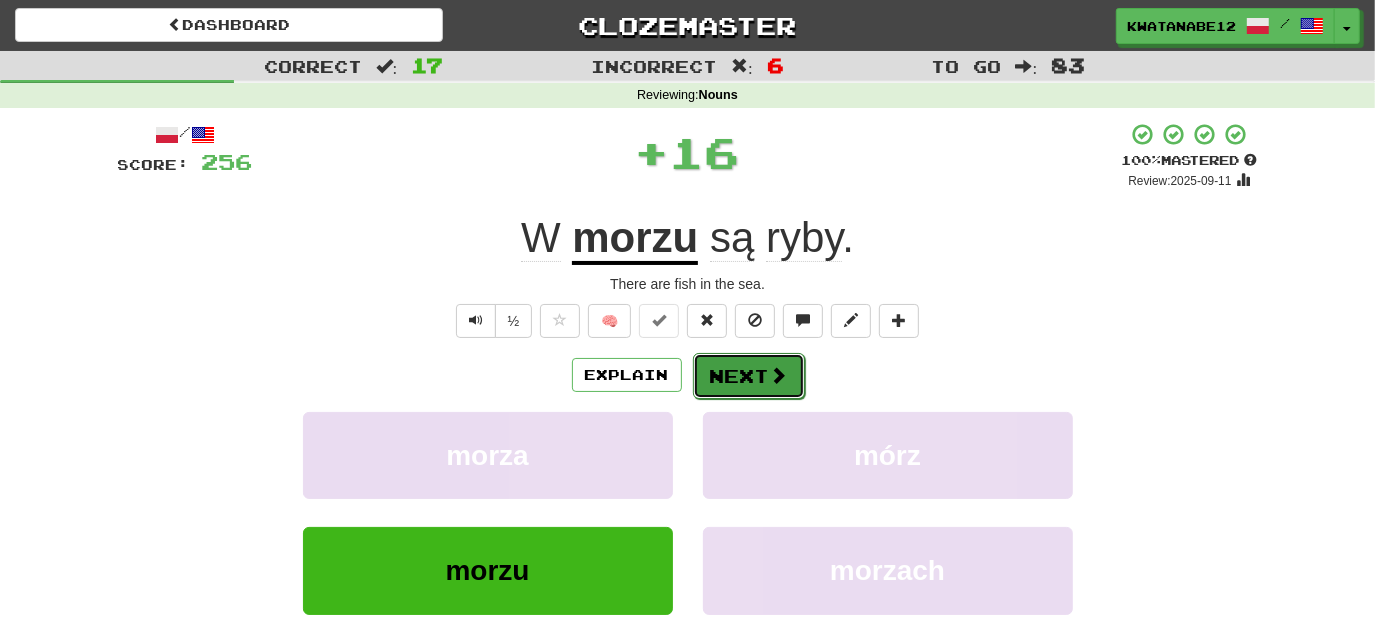click on "Next" at bounding box center [749, 376] 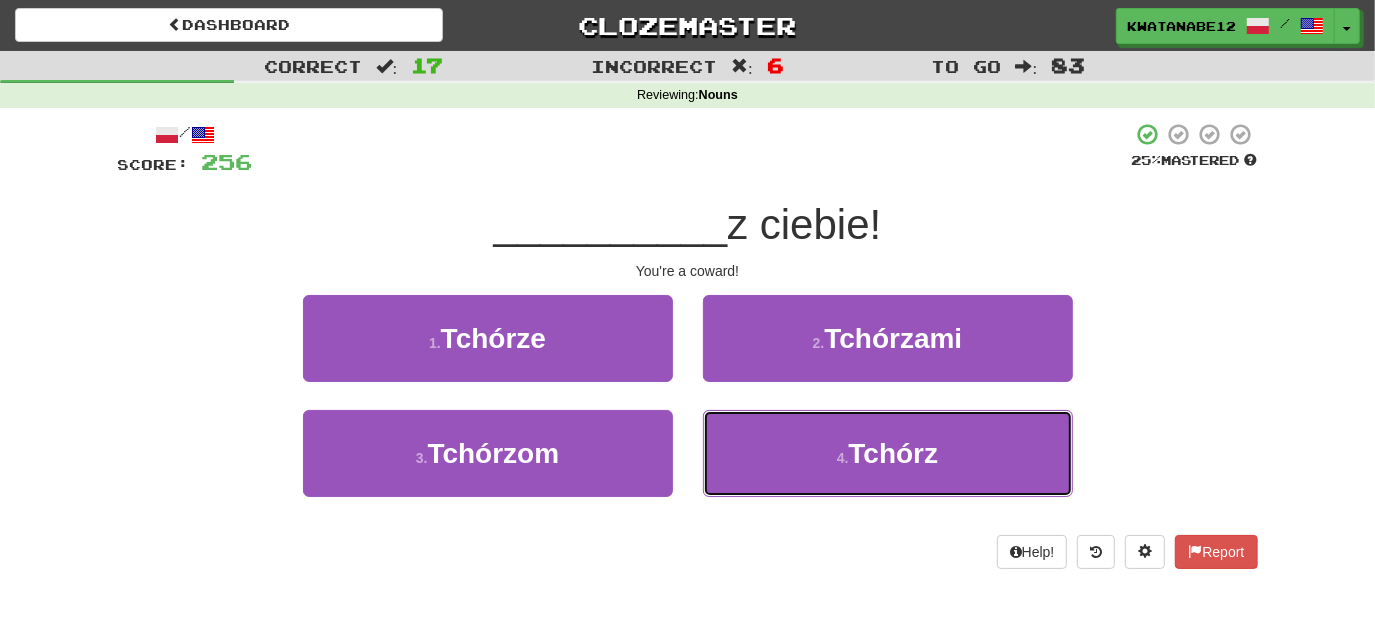 drag, startPoint x: 757, startPoint y: 424, endPoint x: 742, endPoint y: 397, distance: 30.88689 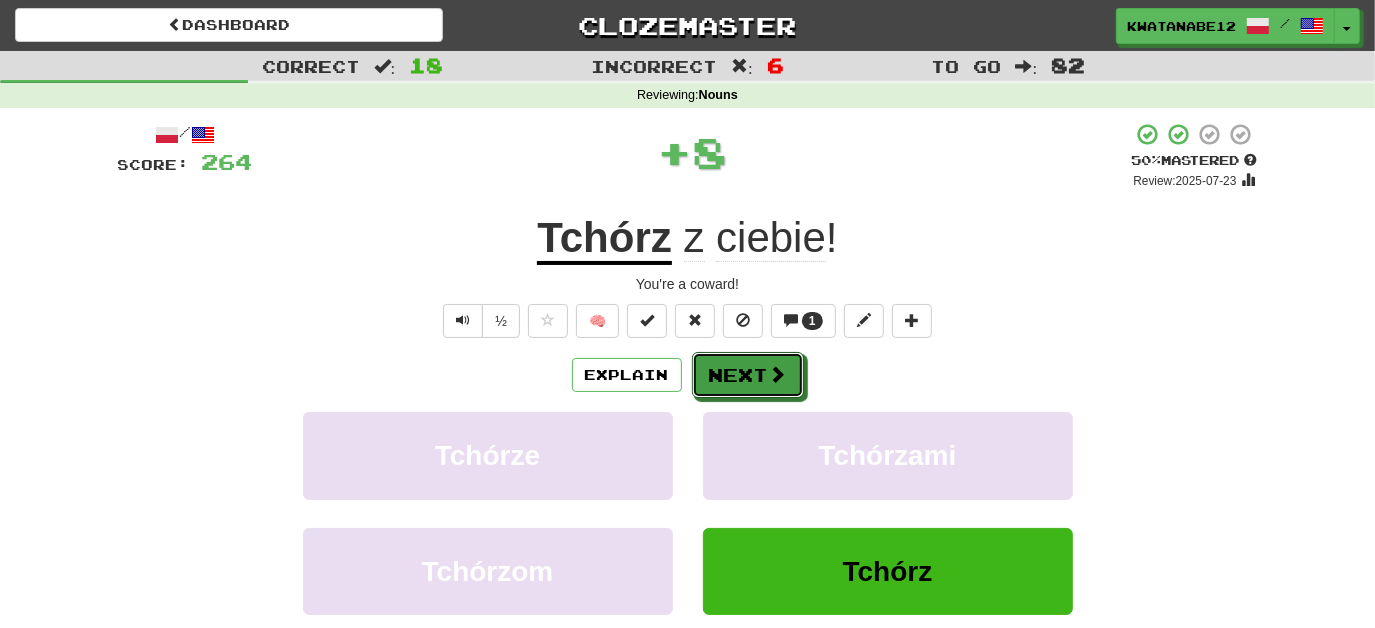drag, startPoint x: 724, startPoint y: 358, endPoint x: 604, endPoint y: 279, distance: 143.66975 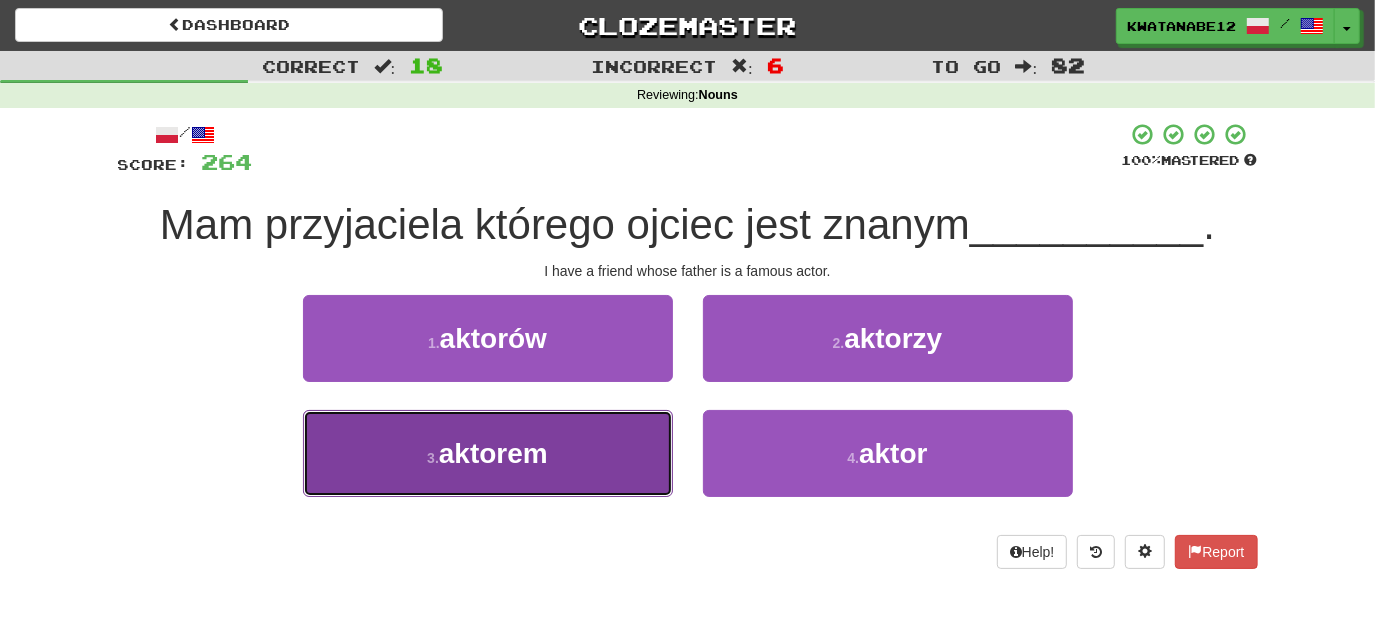 drag, startPoint x: 622, startPoint y: 445, endPoint x: 691, endPoint y: 398, distance: 83.48653 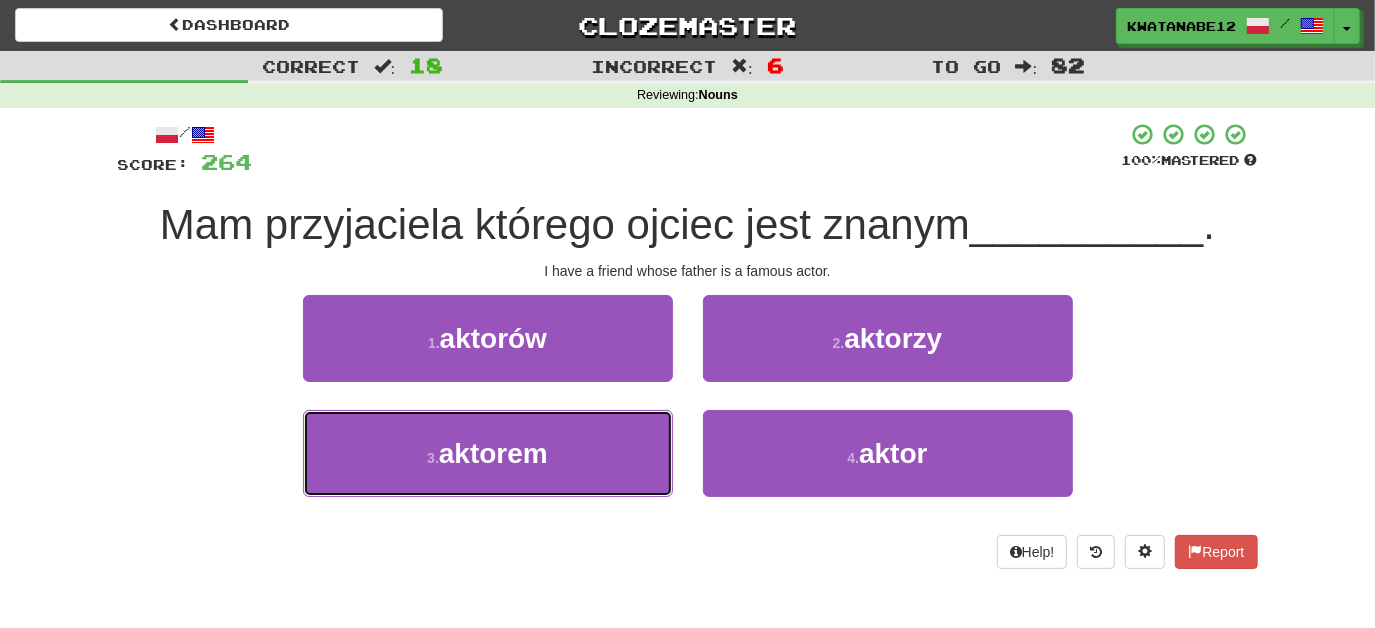 click on "3 .  aktorem" at bounding box center [488, 453] 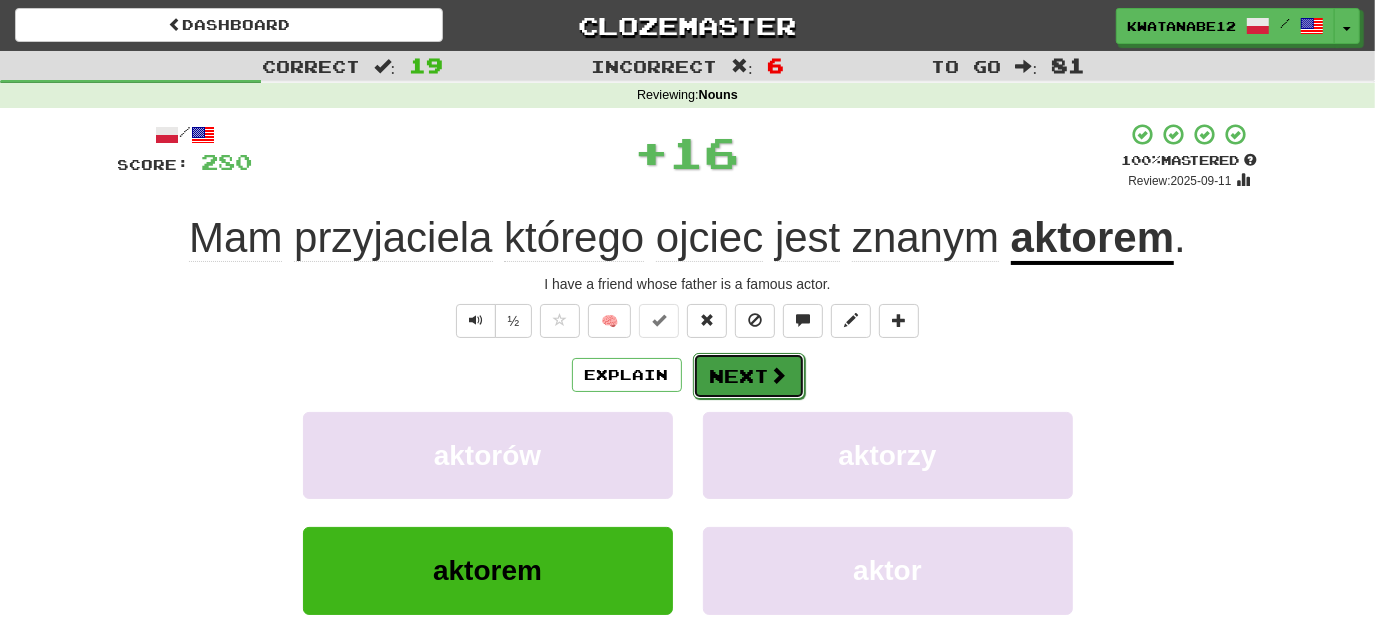 click on "Next" at bounding box center [749, 376] 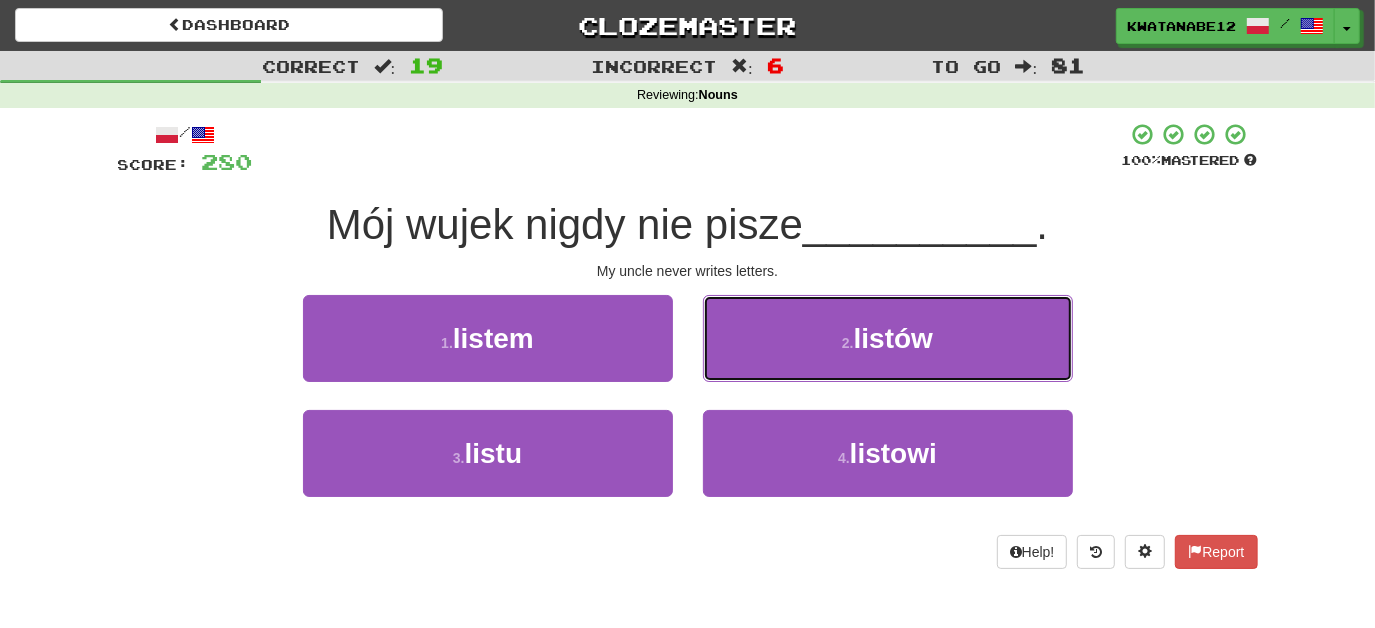 drag, startPoint x: 778, startPoint y: 332, endPoint x: 756, endPoint y: 342, distance: 24.166092 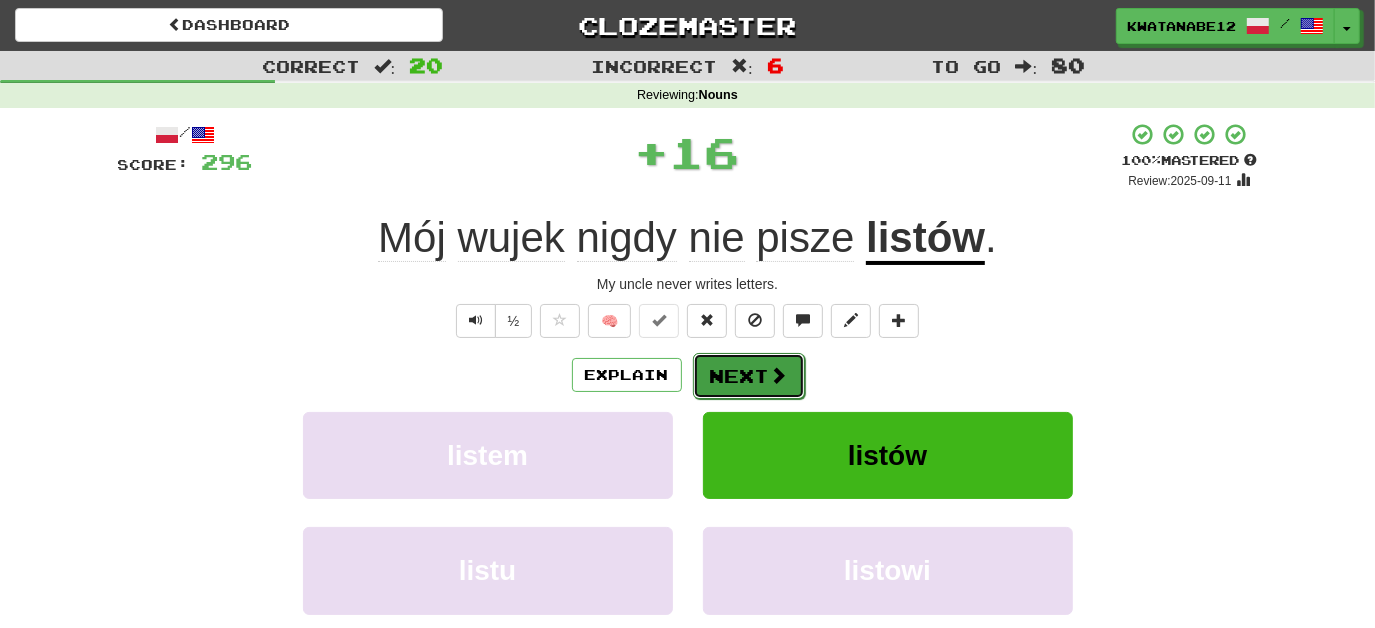 click on "Next" at bounding box center (749, 376) 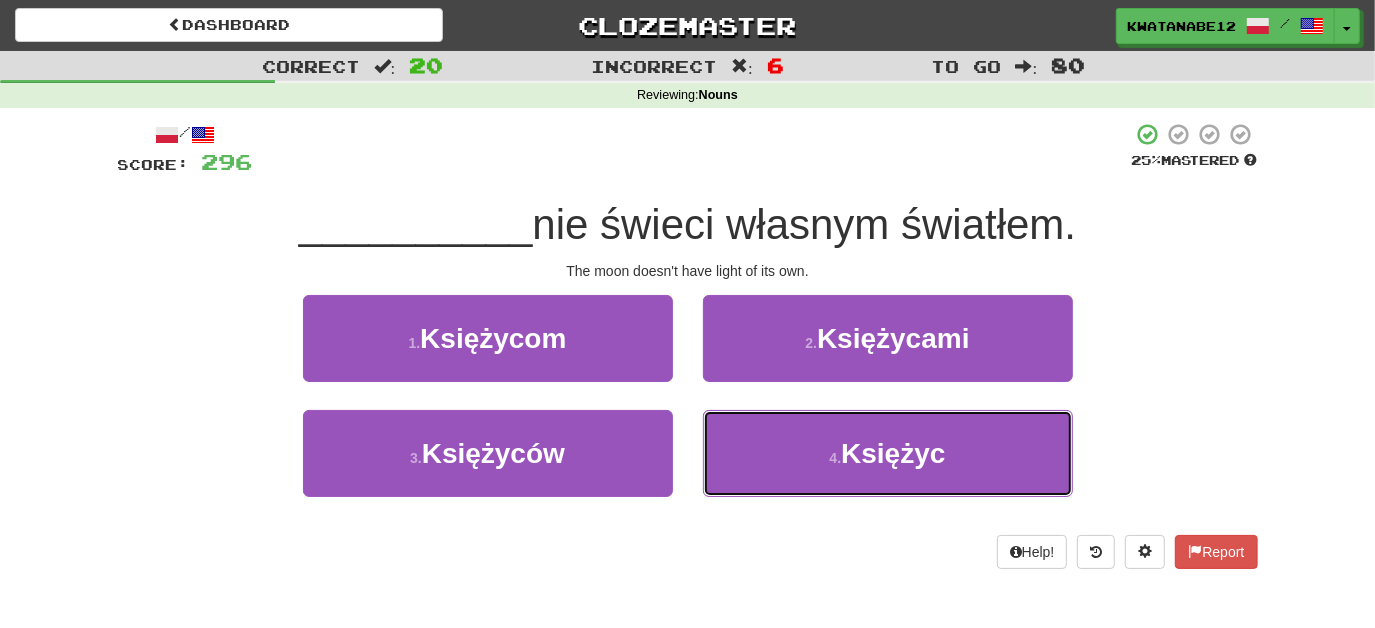 drag, startPoint x: 779, startPoint y: 439, endPoint x: 762, endPoint y: 405, distance: 38.013157 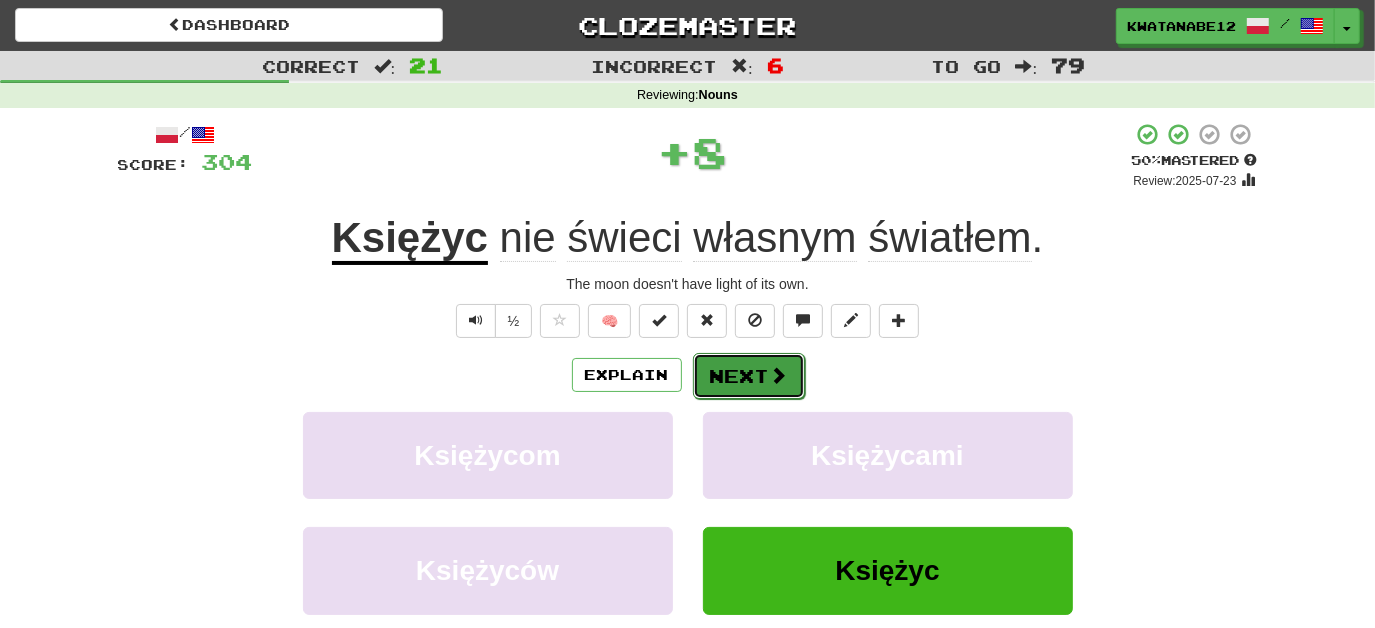 click on "Next" at bounding box center [749, 376] 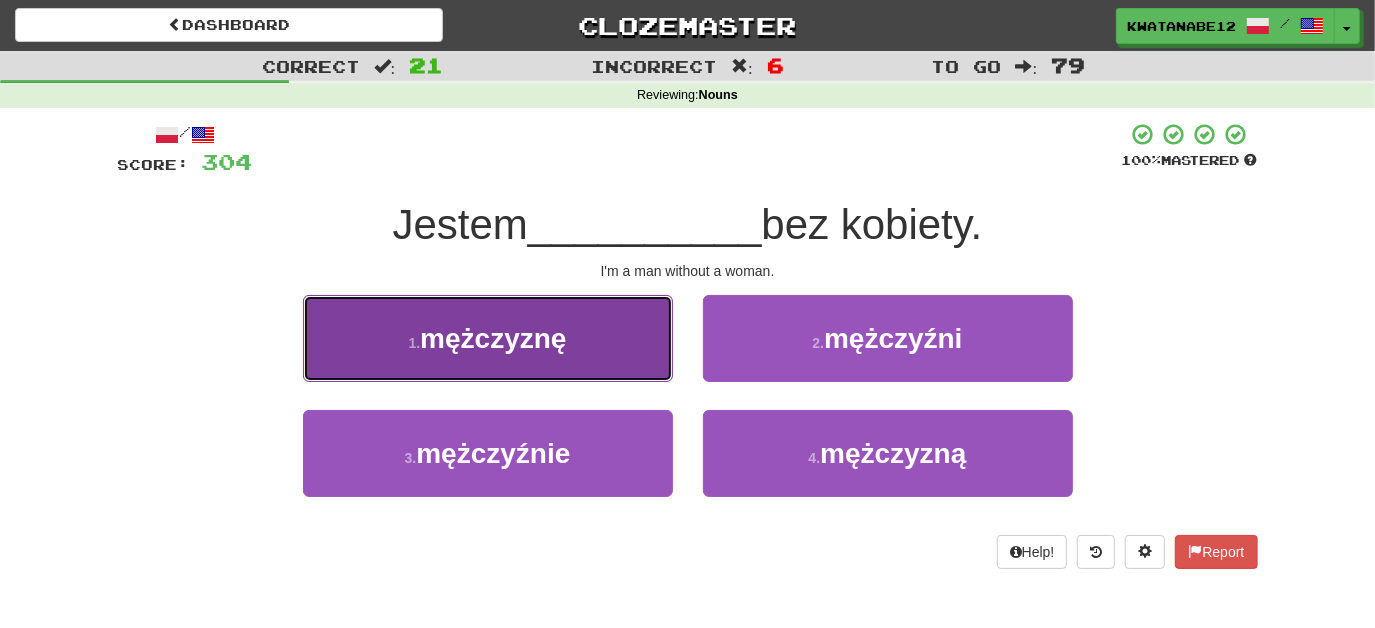 click on "1 .  mężczyznę" at bounding box center [488, 338] 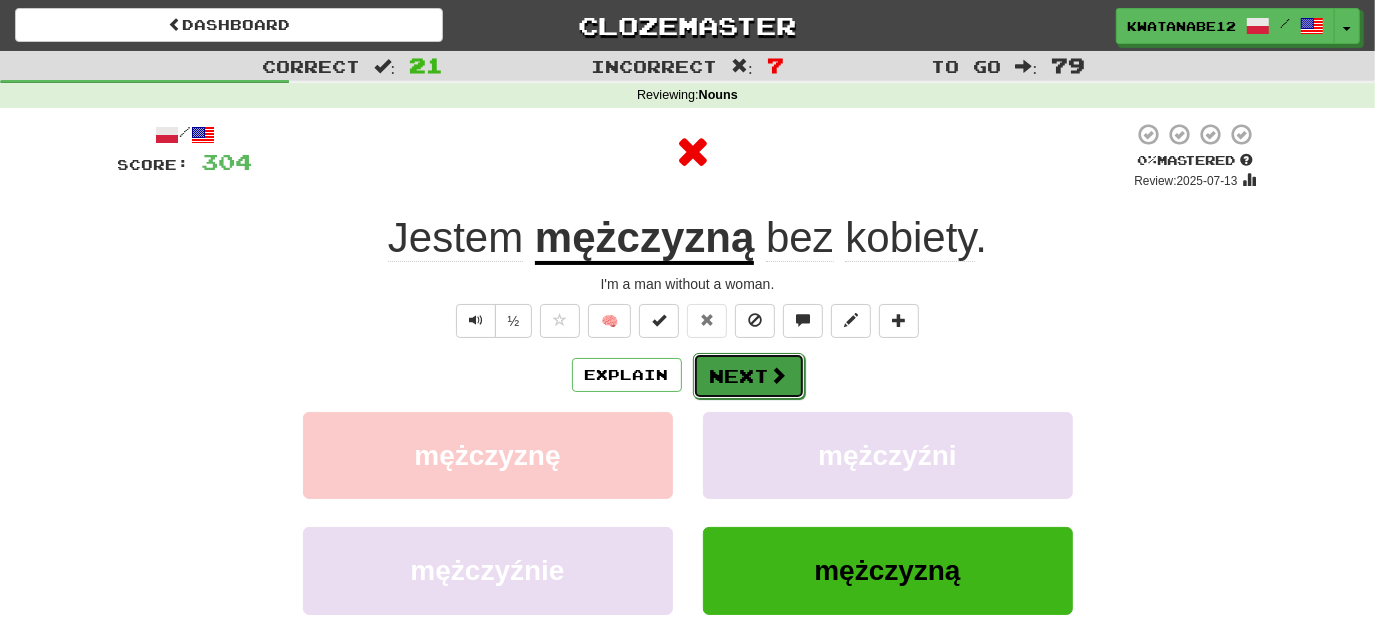 click on "Next" at bounding box center [749, 376] 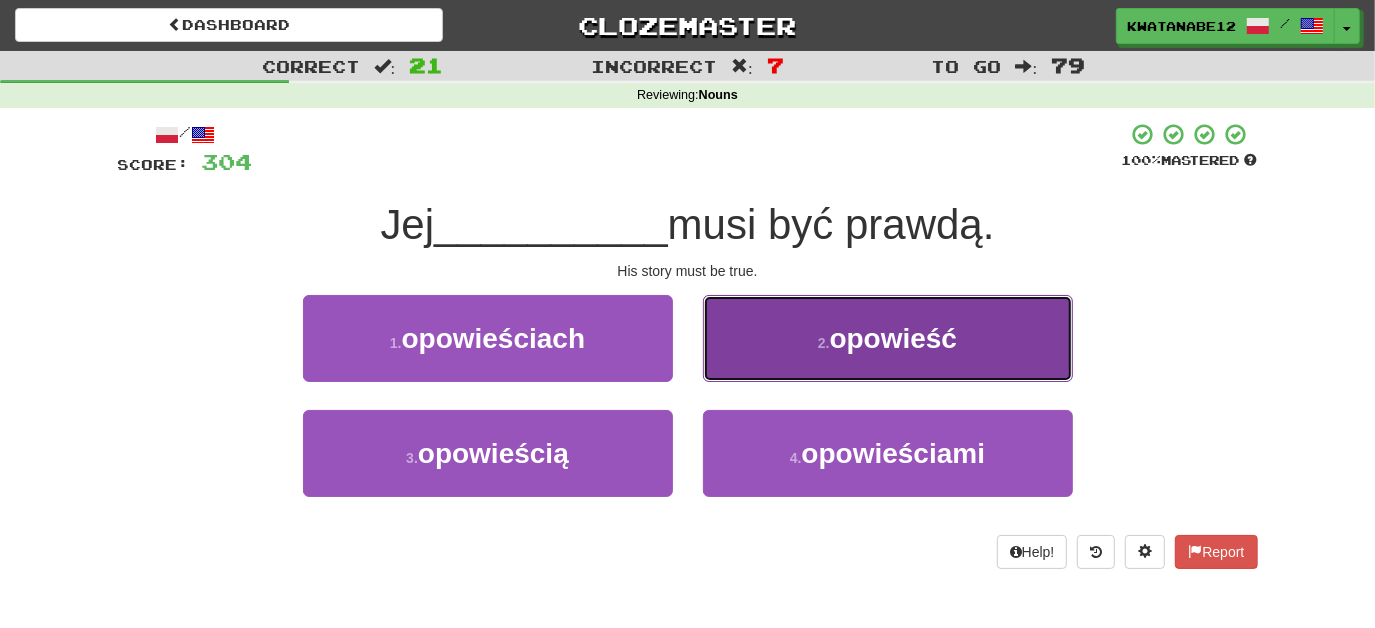 click on "2 .  opowieść" at bounding box center (888, 338) 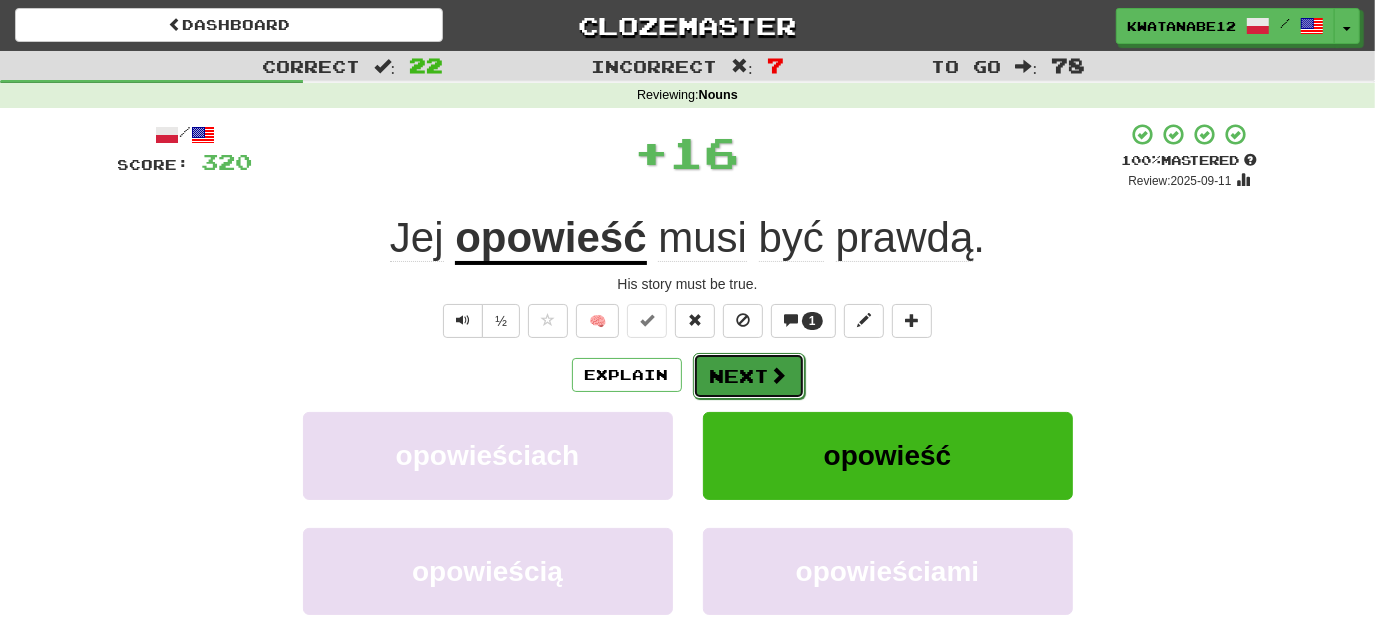 click on "Next" at bounding box center [749, 376] 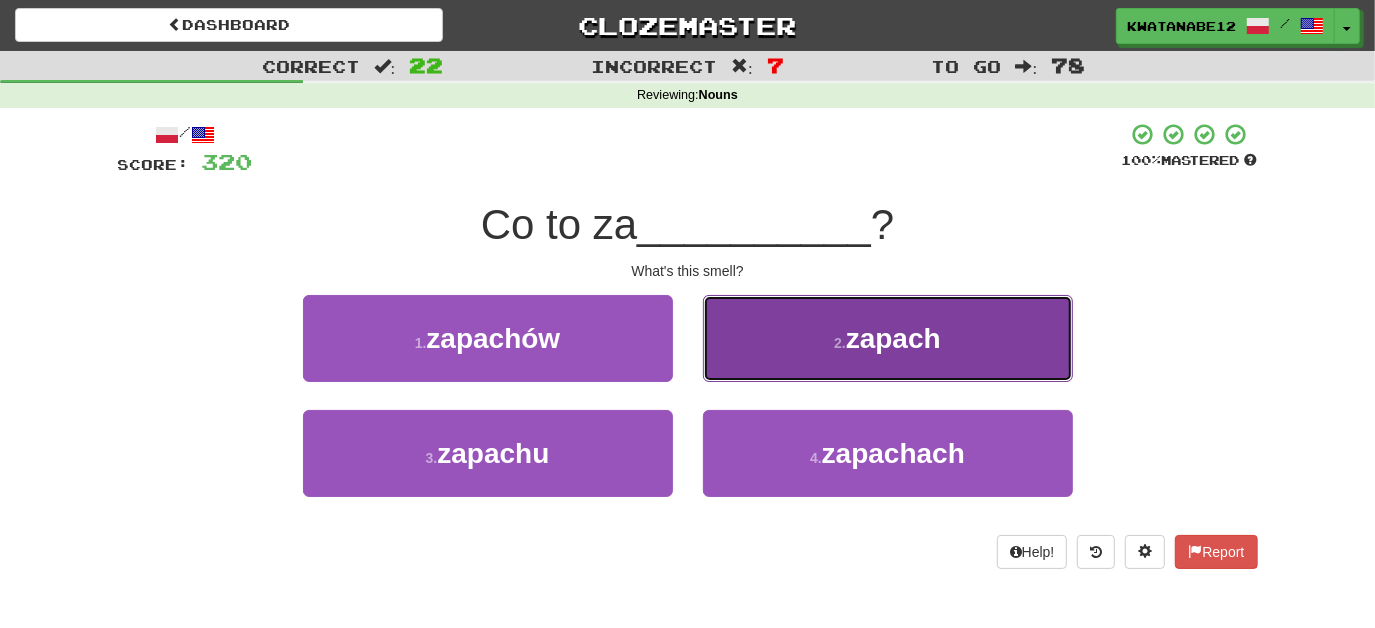 click on "2 .  zapach" at bounding box center (888, 338) 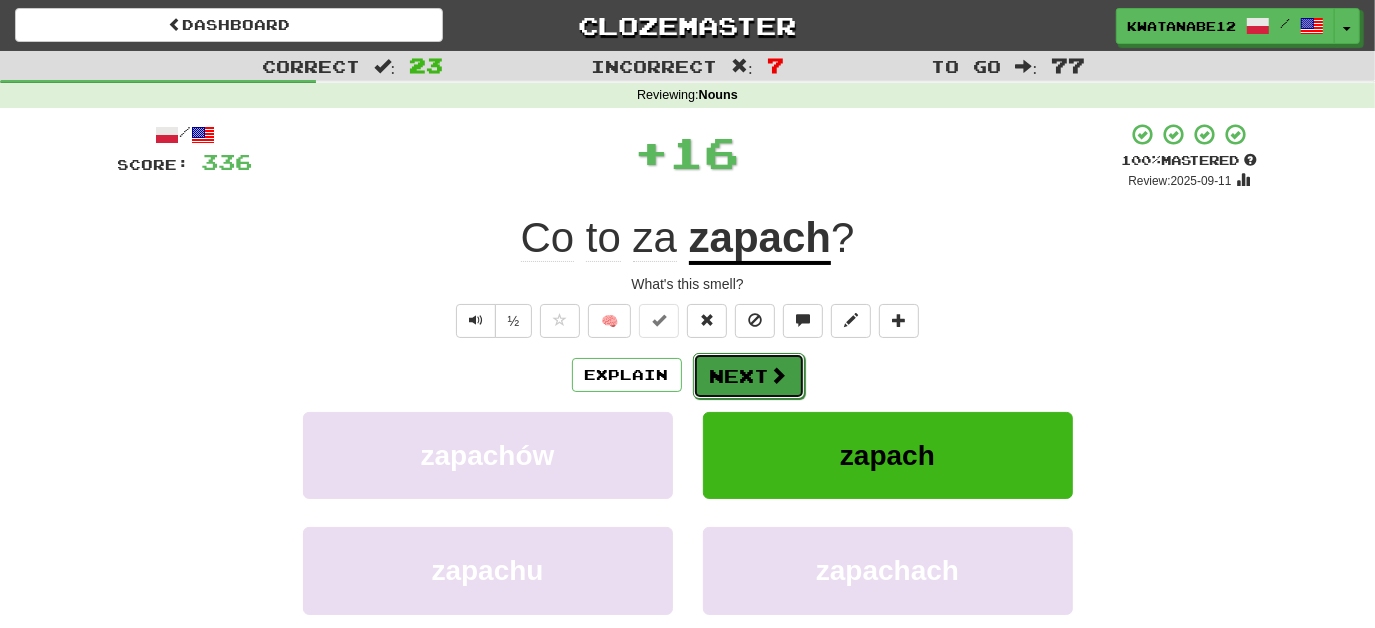 click on "Next" at bounding box center [749, 376] 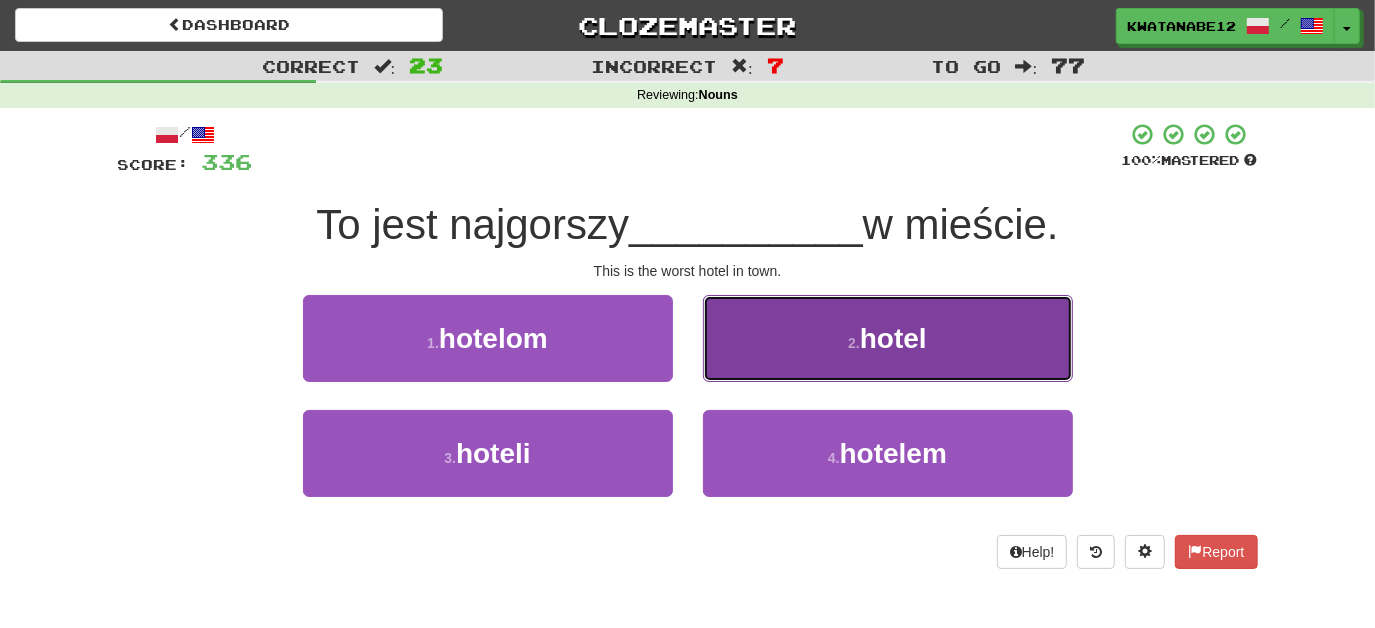 click on "2 .  hotel" at bounding box center [888, 338] 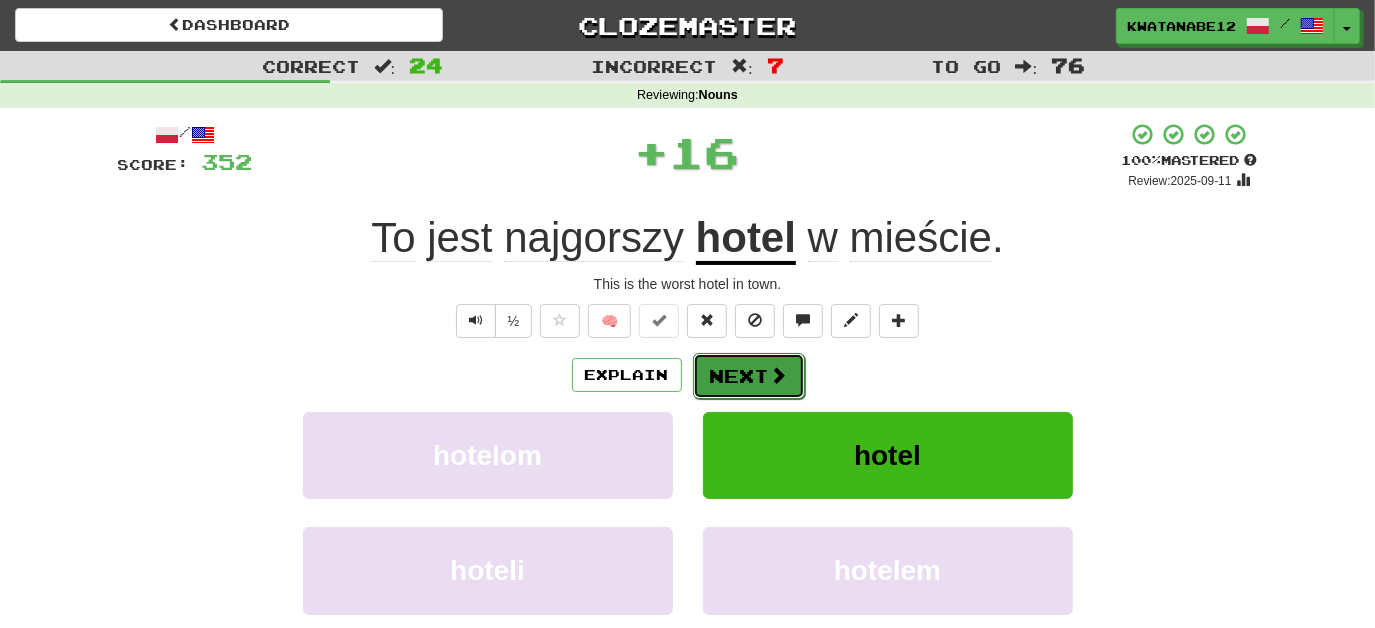 click on "Next" at bounding box center [749, 376] 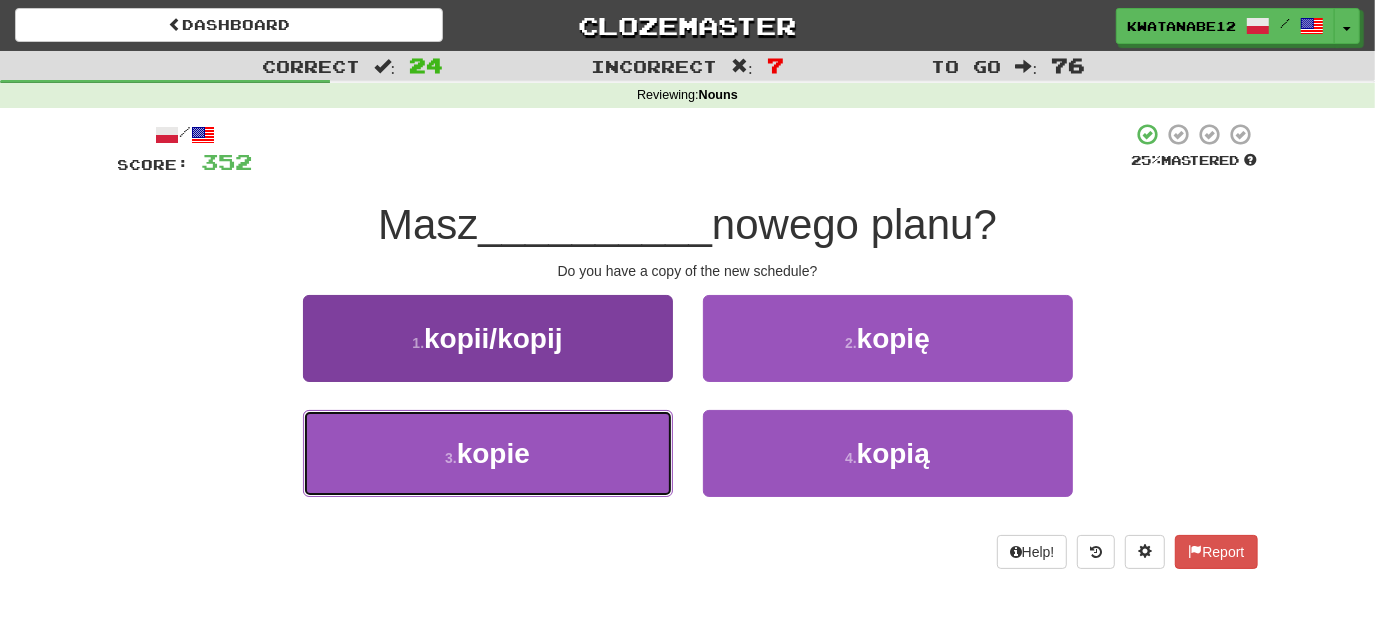 drag, startPoint x: 583, startPoint y: 458, endPoint x: 645, endPoint y: 439, distance: 64.84597 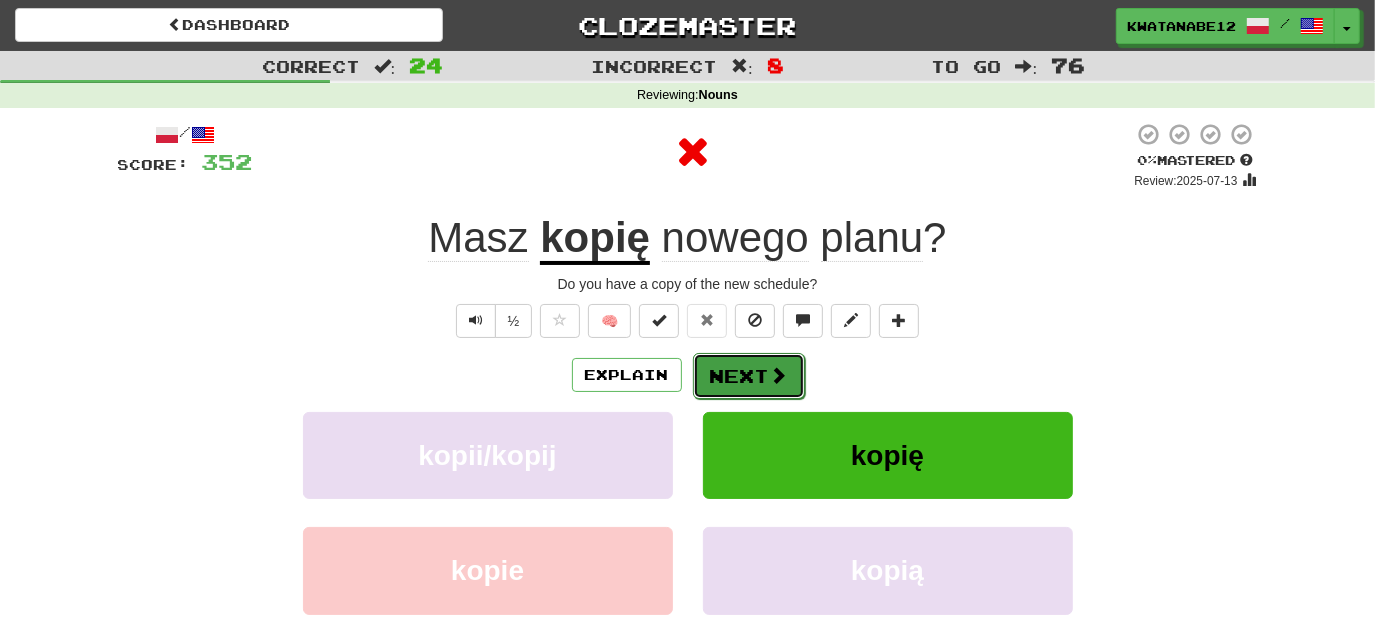 click on "Next" at bounding box center [749, 376] 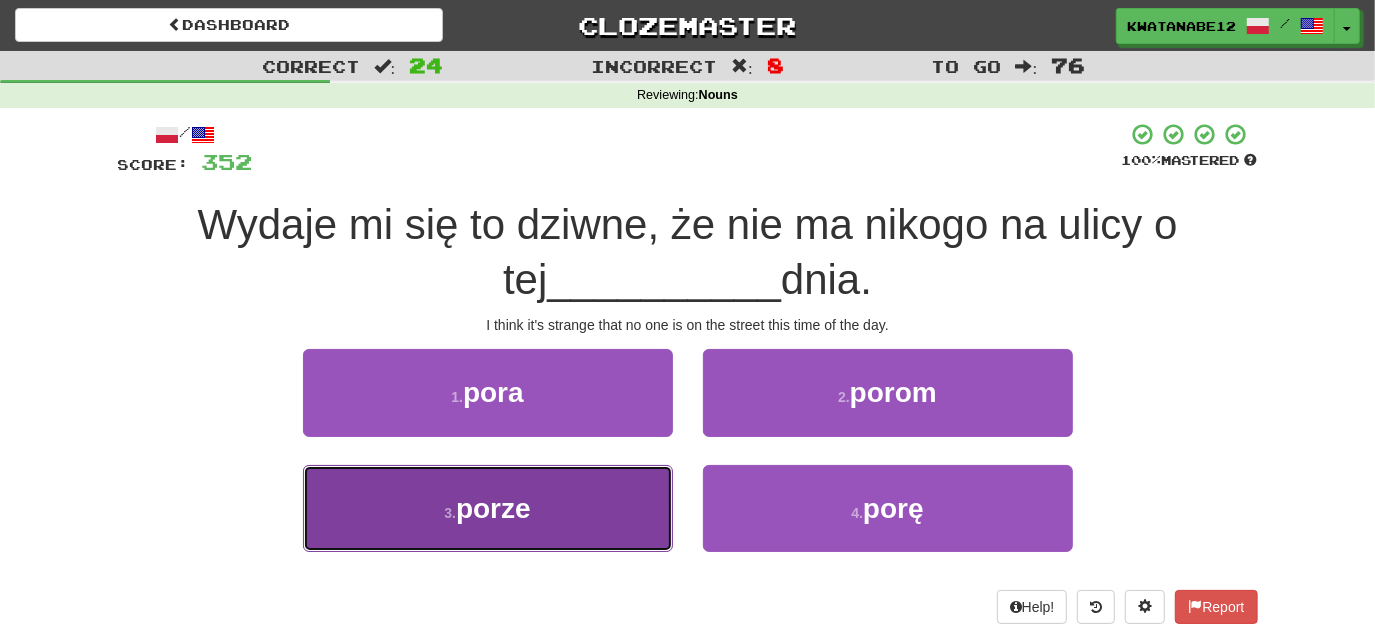 drag, startPoint x: 601, startPoint y: 490, endPoint x: 616, endPoint y: 480, distance: 18.027756 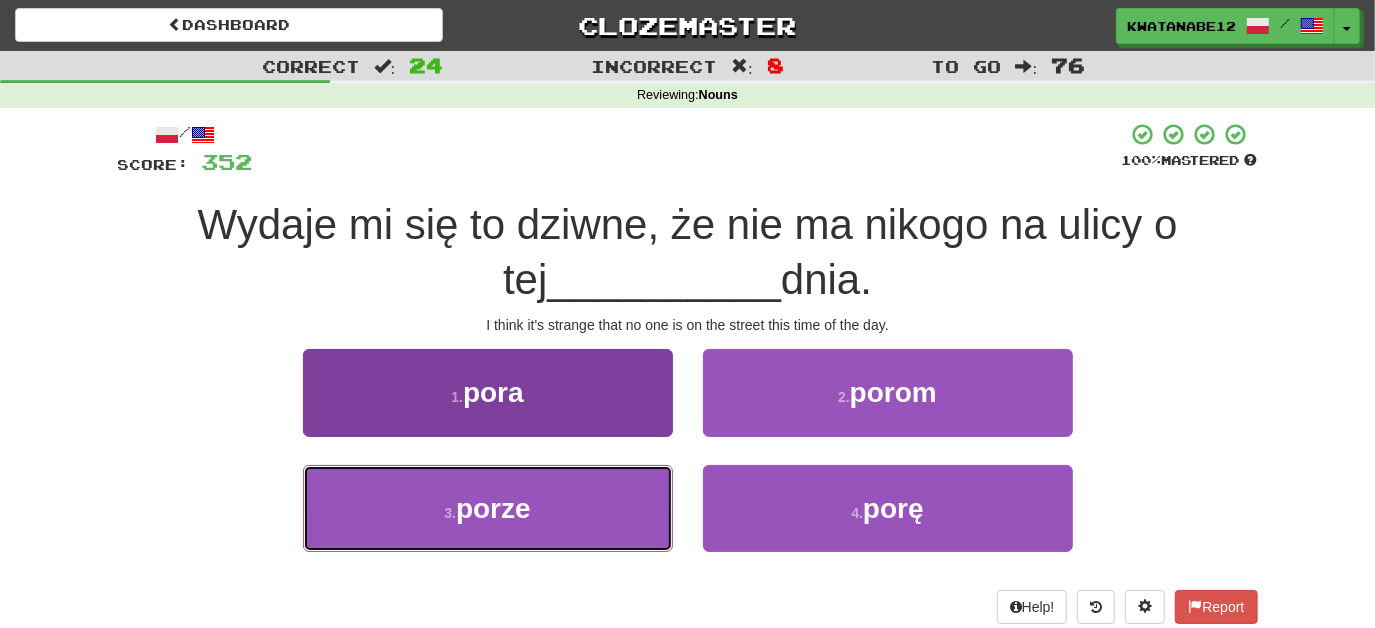 click on "3 .  porze" at bounding box center [488, 508] 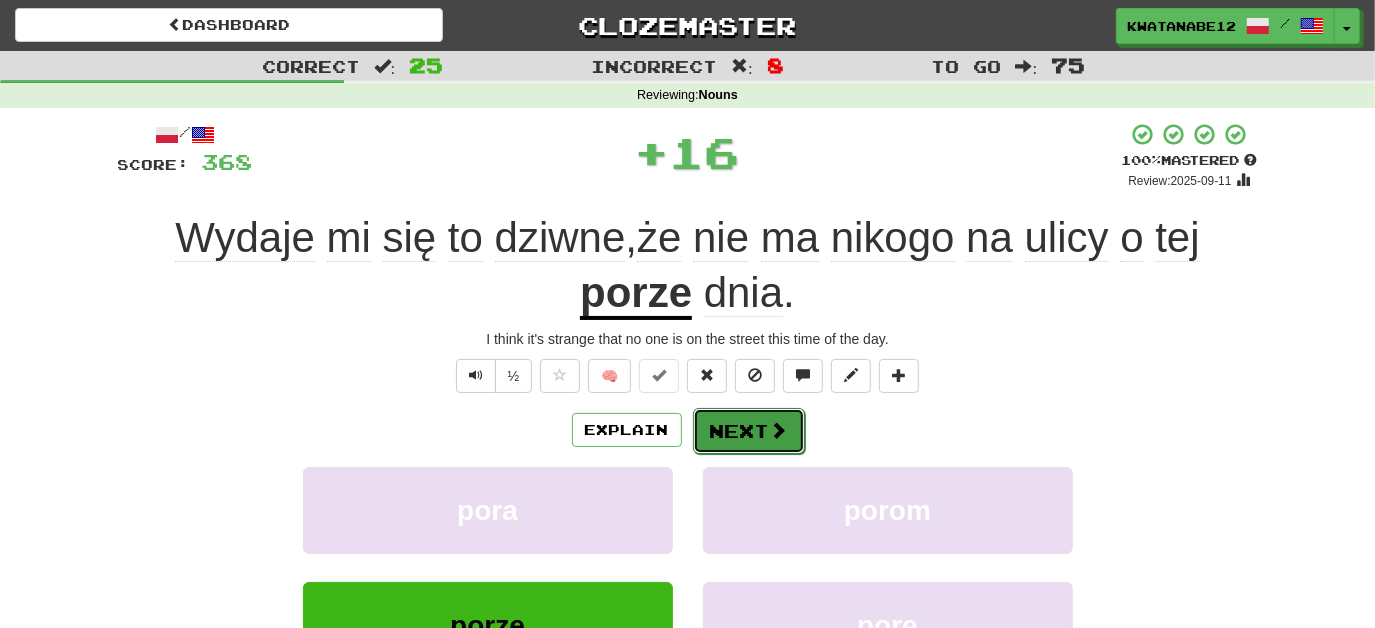 click on "Next" at bounding box center [749, 431] 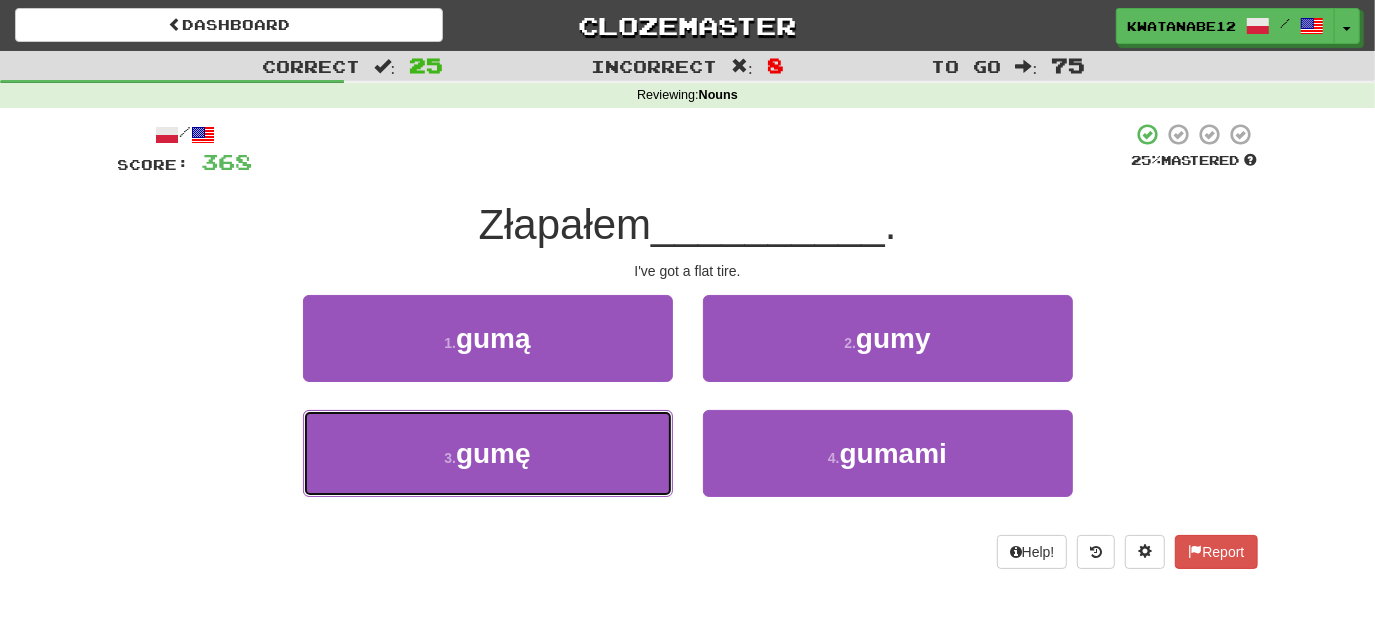 drag, startPoint x: 581, startPoint y: 444, endPoint x: 670, endPoint y: 397, distance: 100.6479 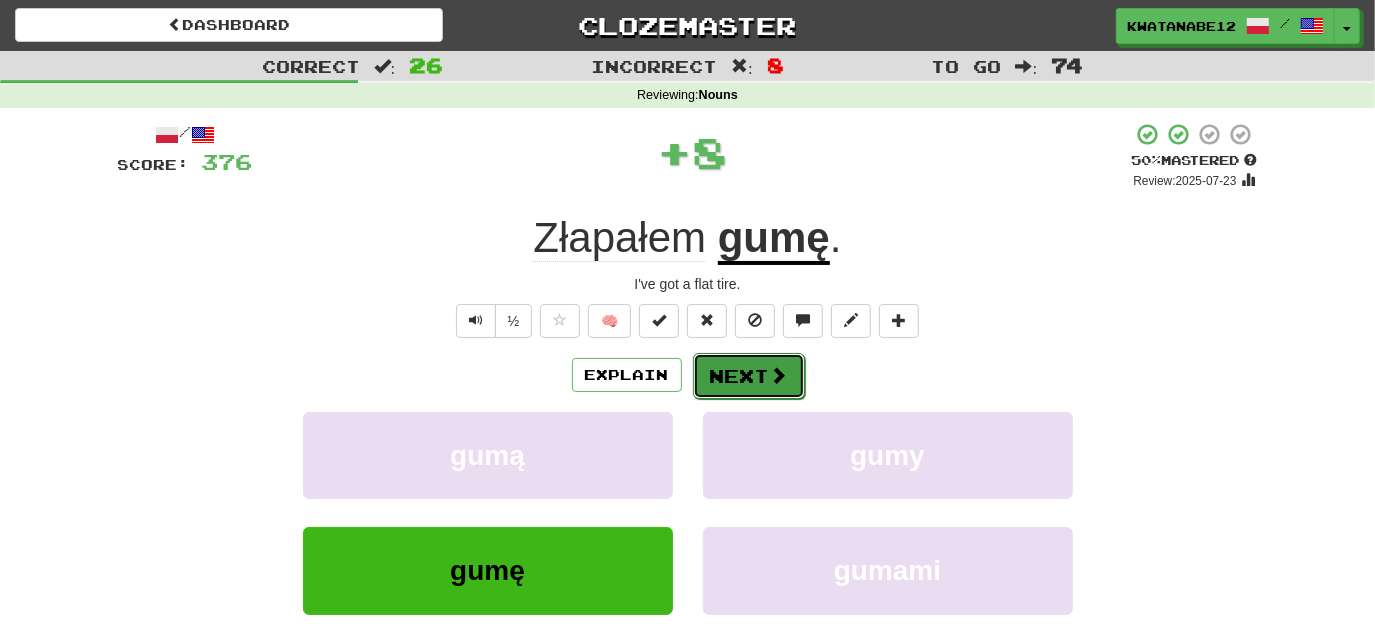 click on "Next" at bounding box center (749, 376) 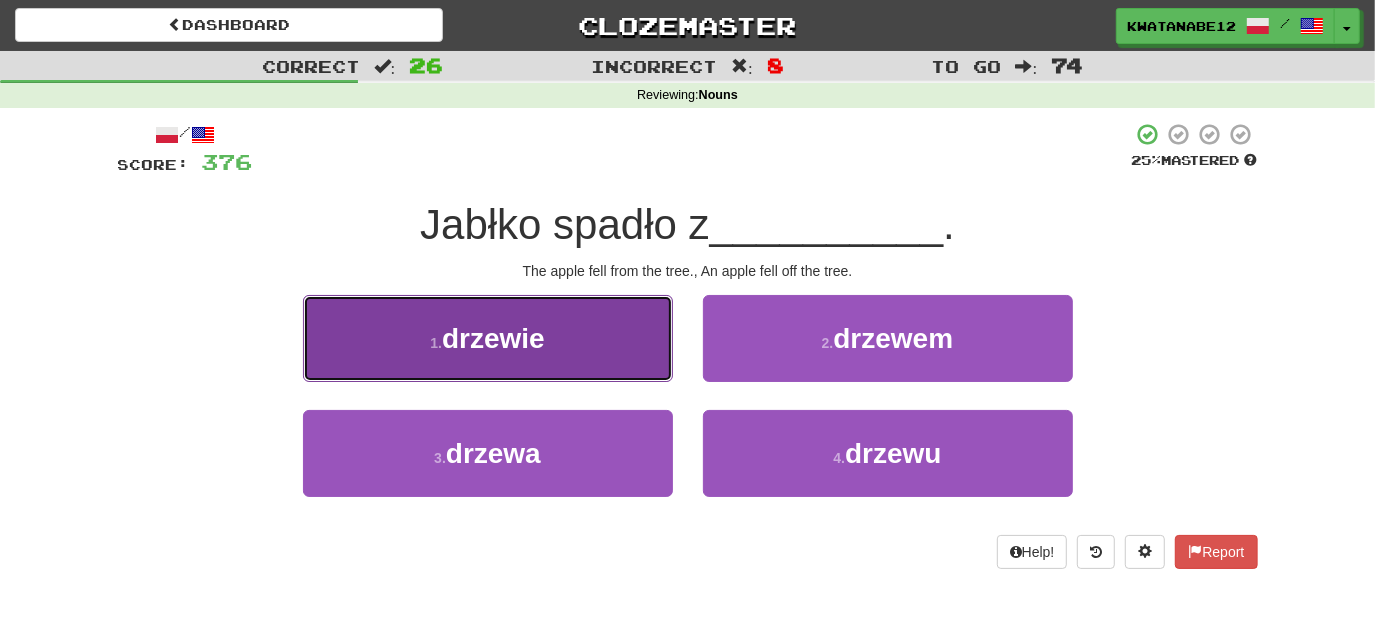 drag, startPoint x: 576, startPoint y: 351, endPoint x: 588, endPoint y: 351, distance: 12 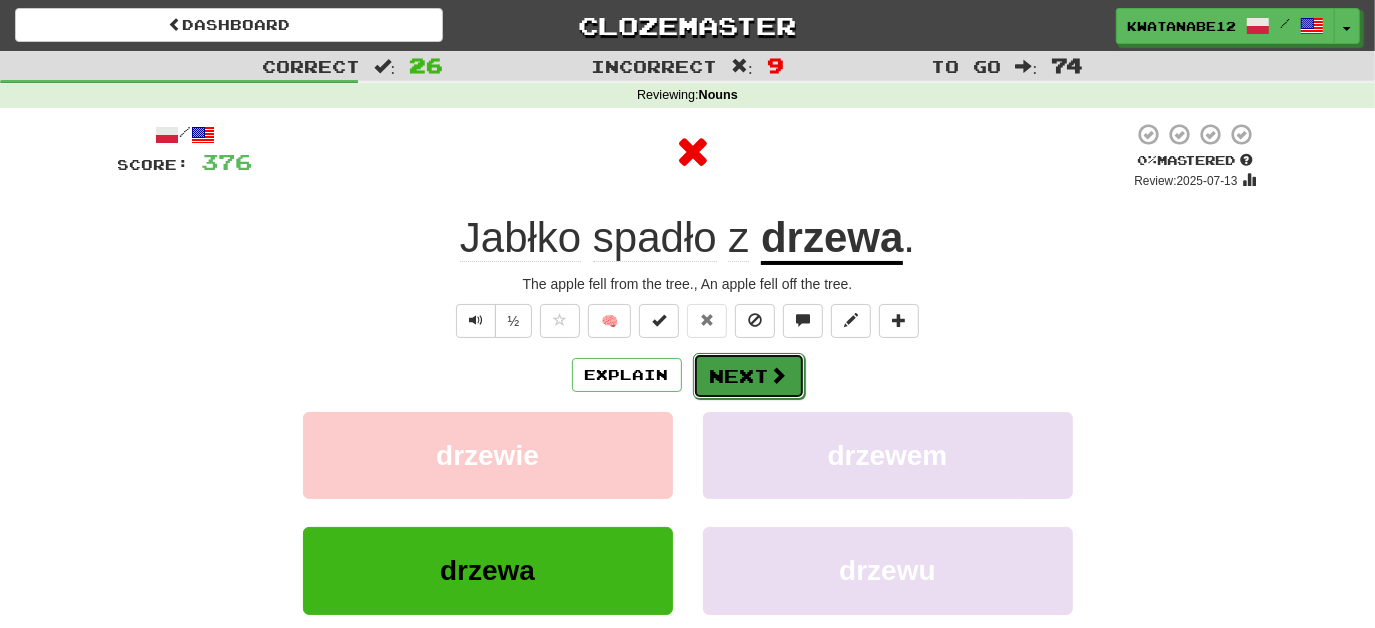 click on "Next" at bounding box center (749, 376) 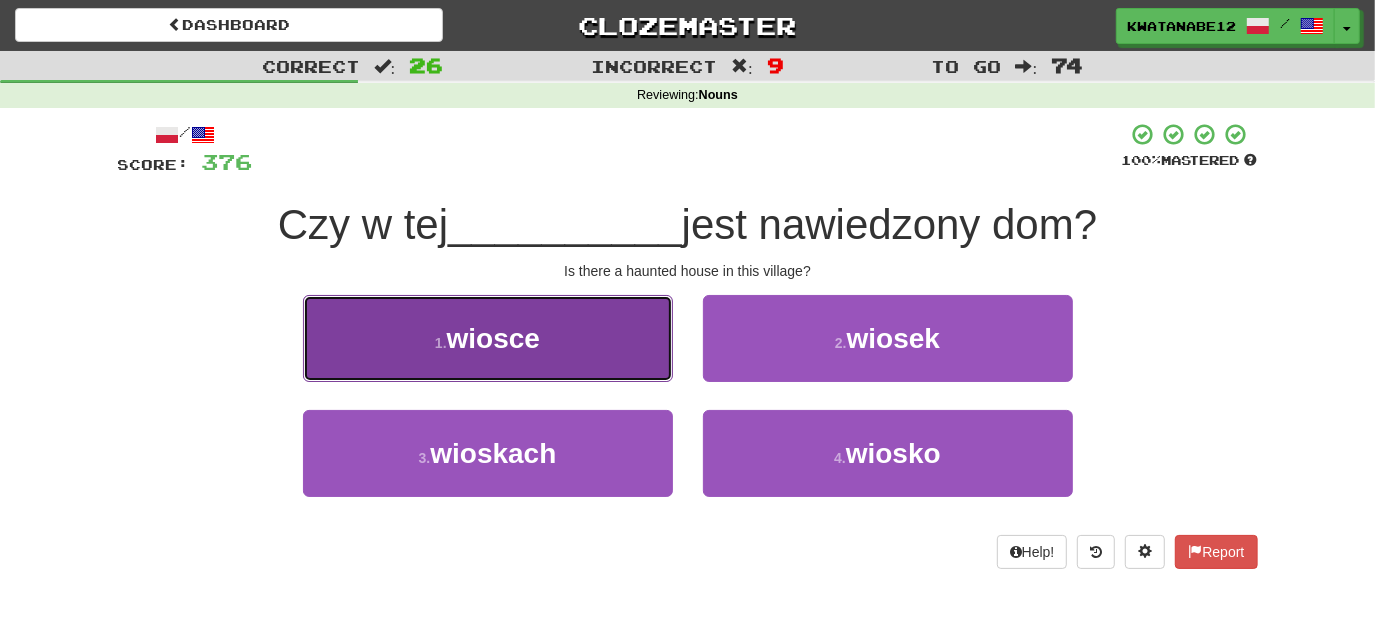 drag, startPoint x: 622, startPoint y: 322, endPoint x: 641, endPoint y: 331, distance: 21.023796 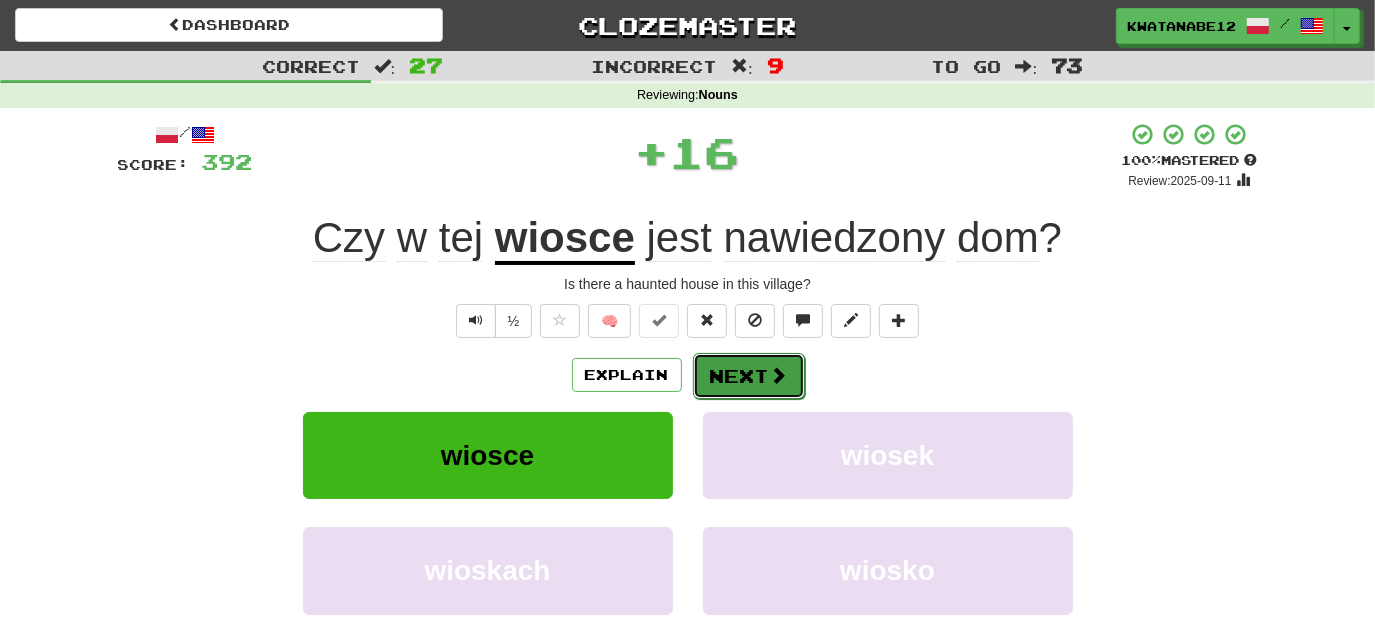 click on "Next" at bounding box center (749, 376) 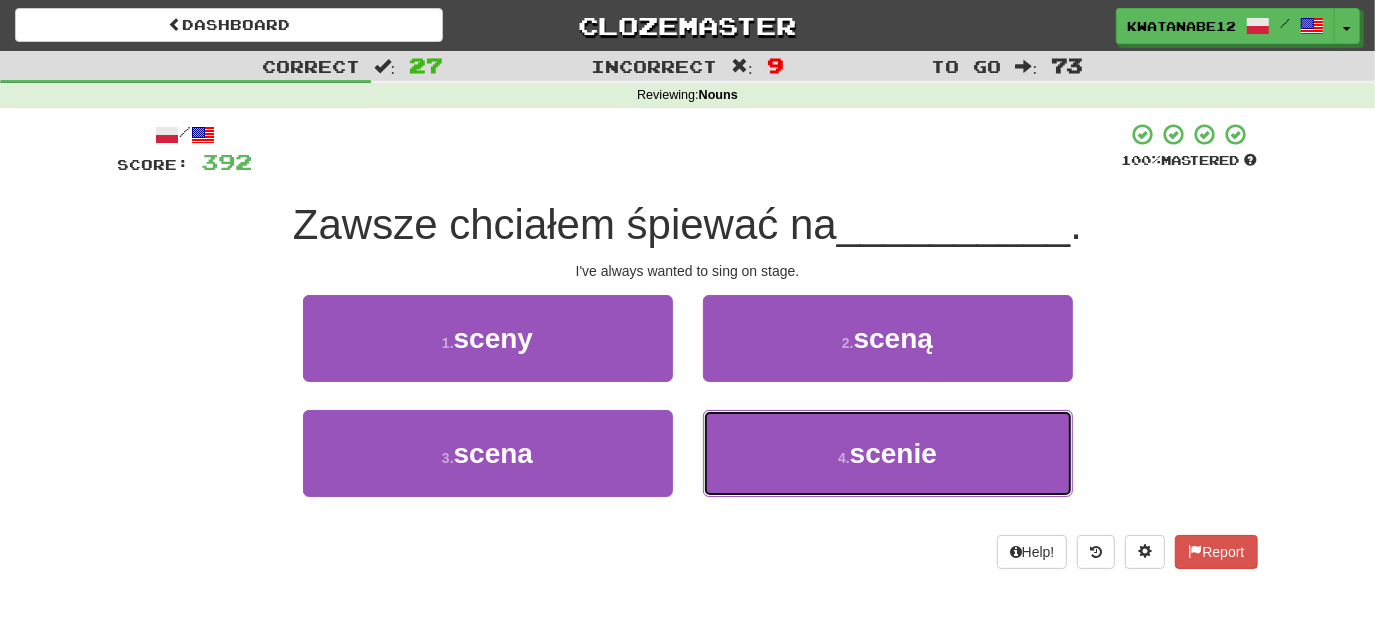 drag, startPoint x: 788, startPoint y: 457, endPoint x: 768, endPoint y: 401, distance: 59.464275 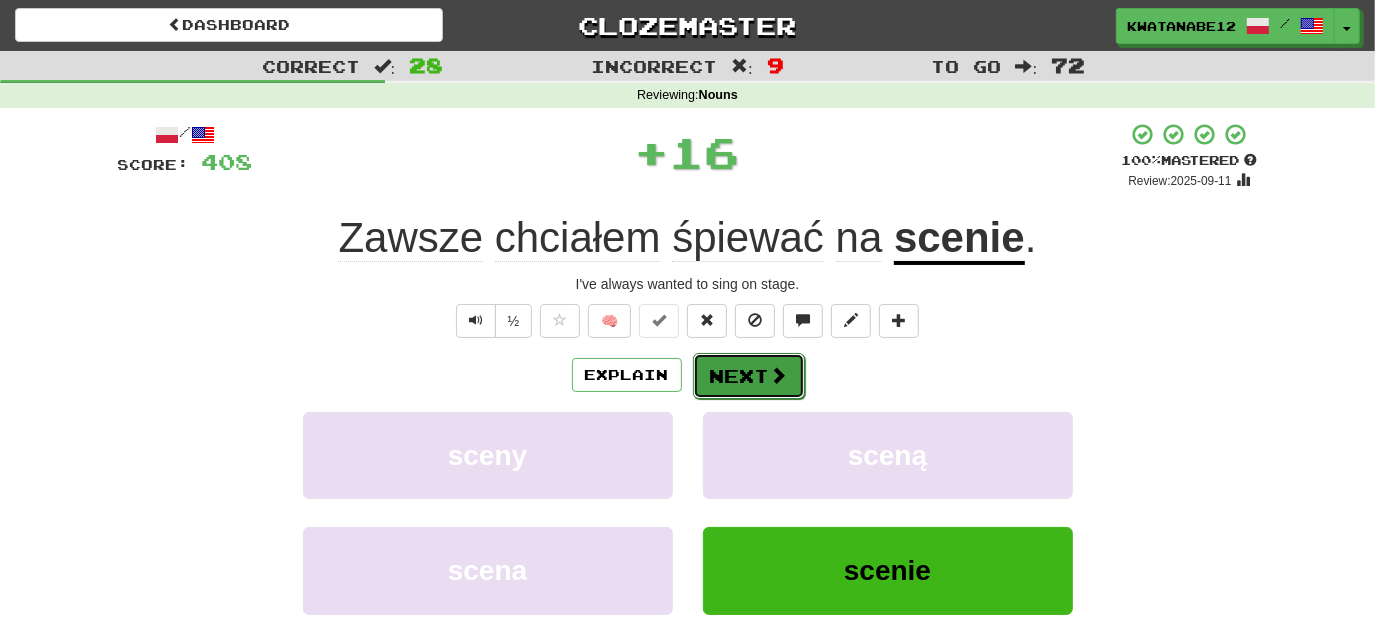 click on "Next" at bounding box center (749, 376) 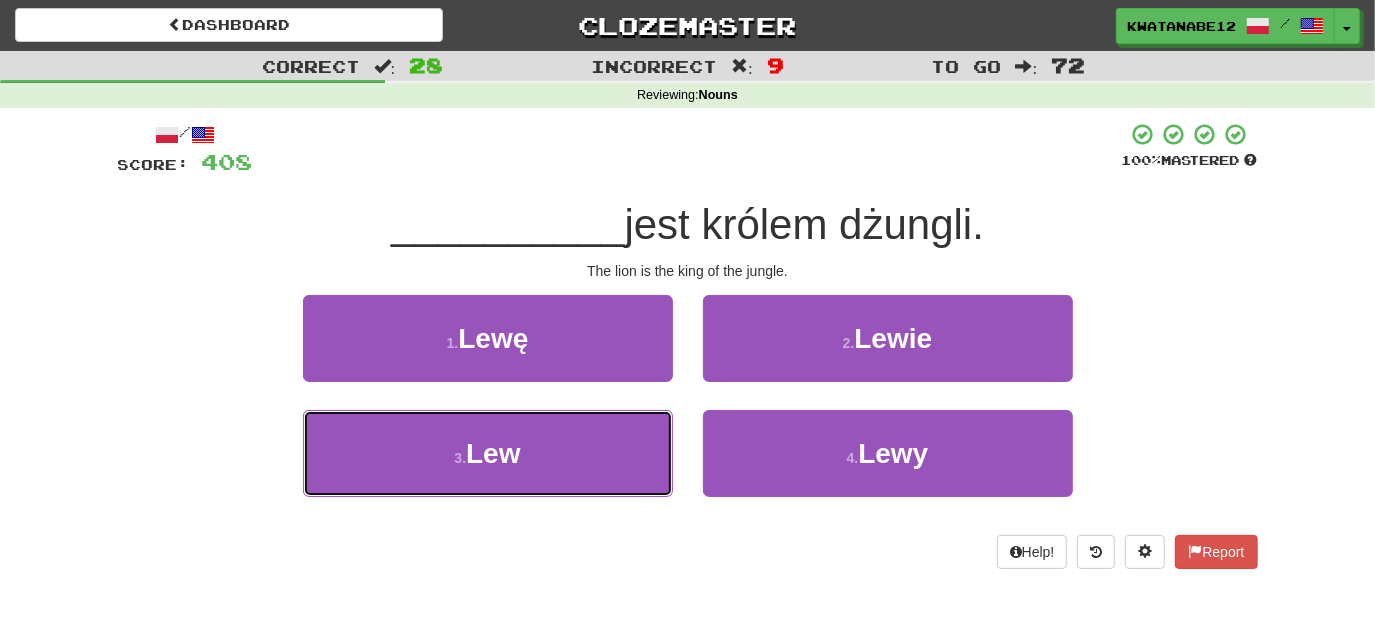 drag, startPoint x: 585, startPoint y: 434, endPoint x: 641, endPoint y: 404, distance: 63.529522 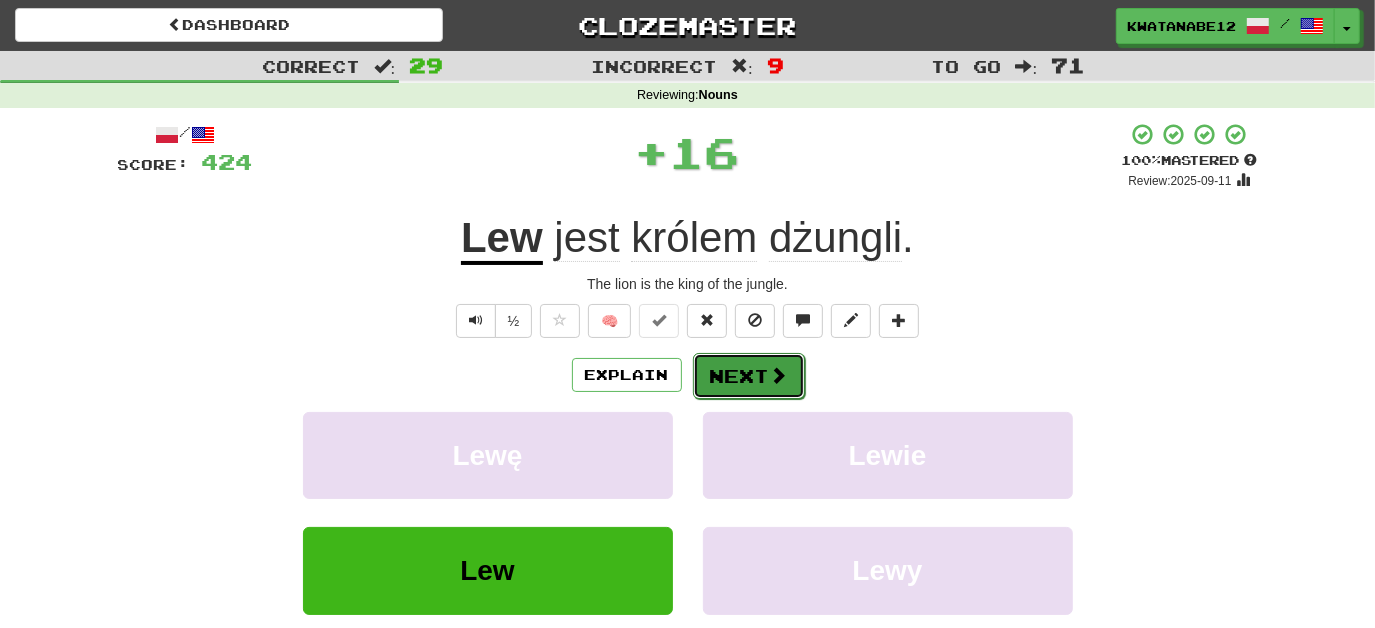 click on "Next" at bounding box center (749, 376) 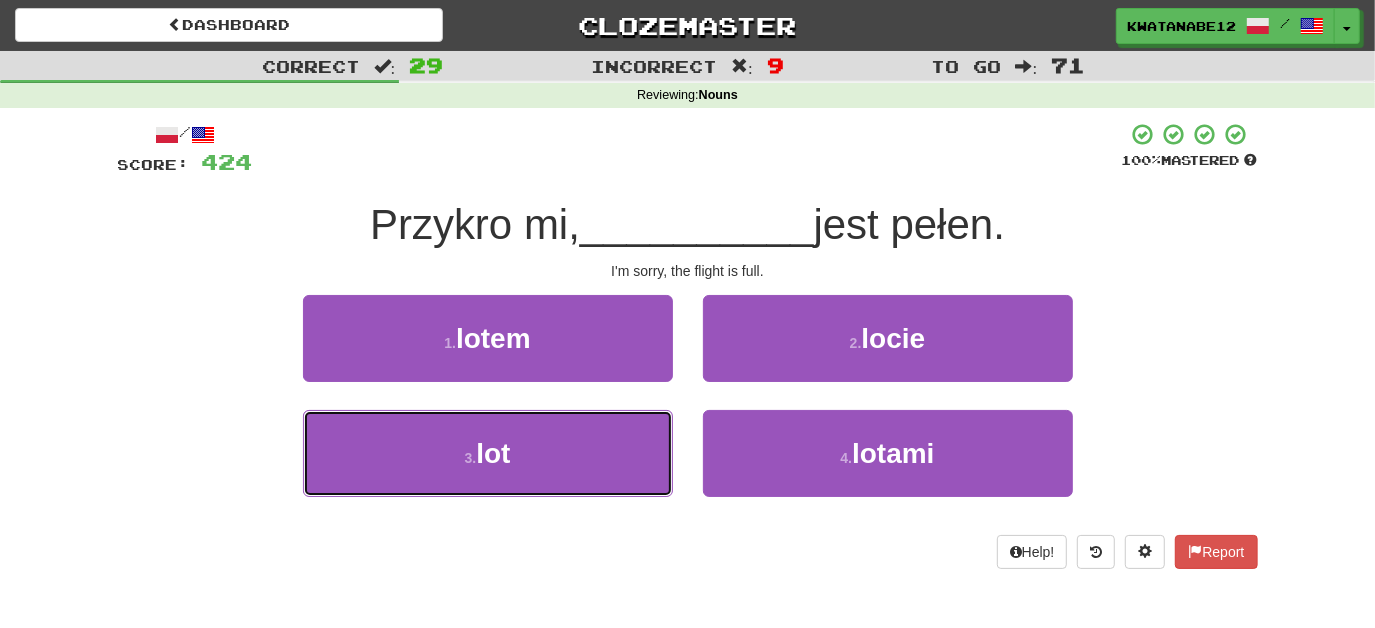 drag, startPoint x: 643, startPoint y: 444, endPoint x: 709, endPoint y: 398, distance: 80.44874 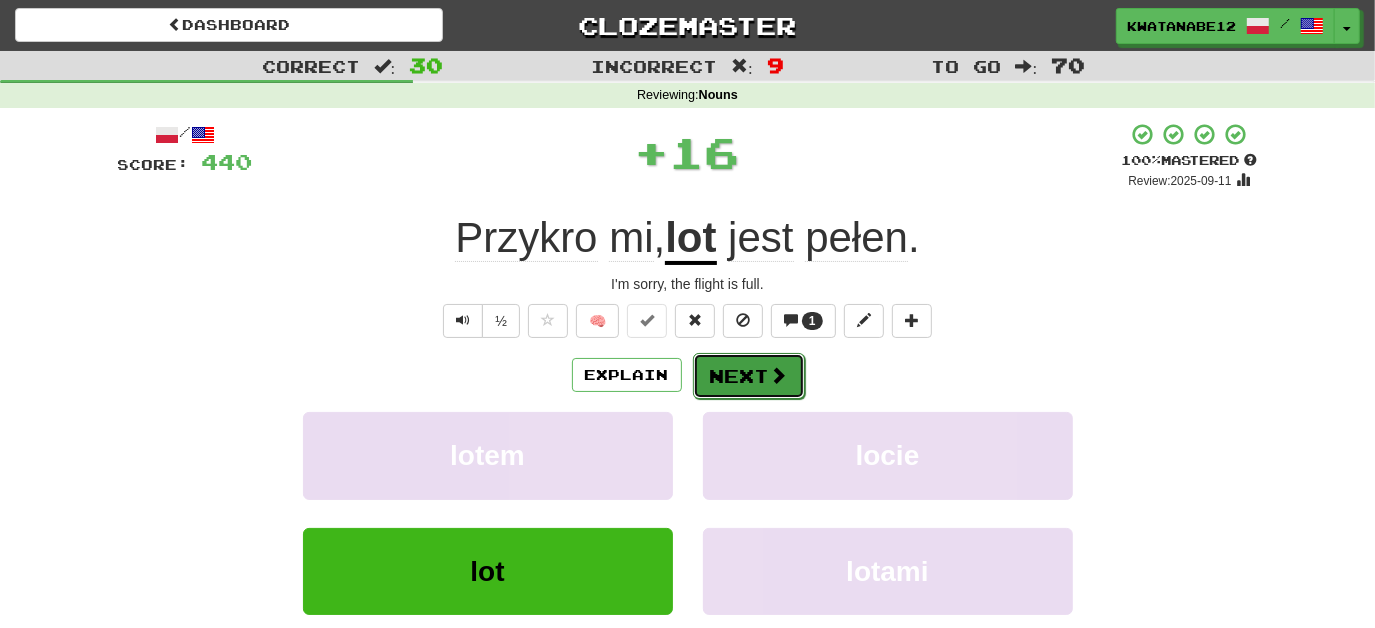 click on "Next" at bounding box center (749, 376) 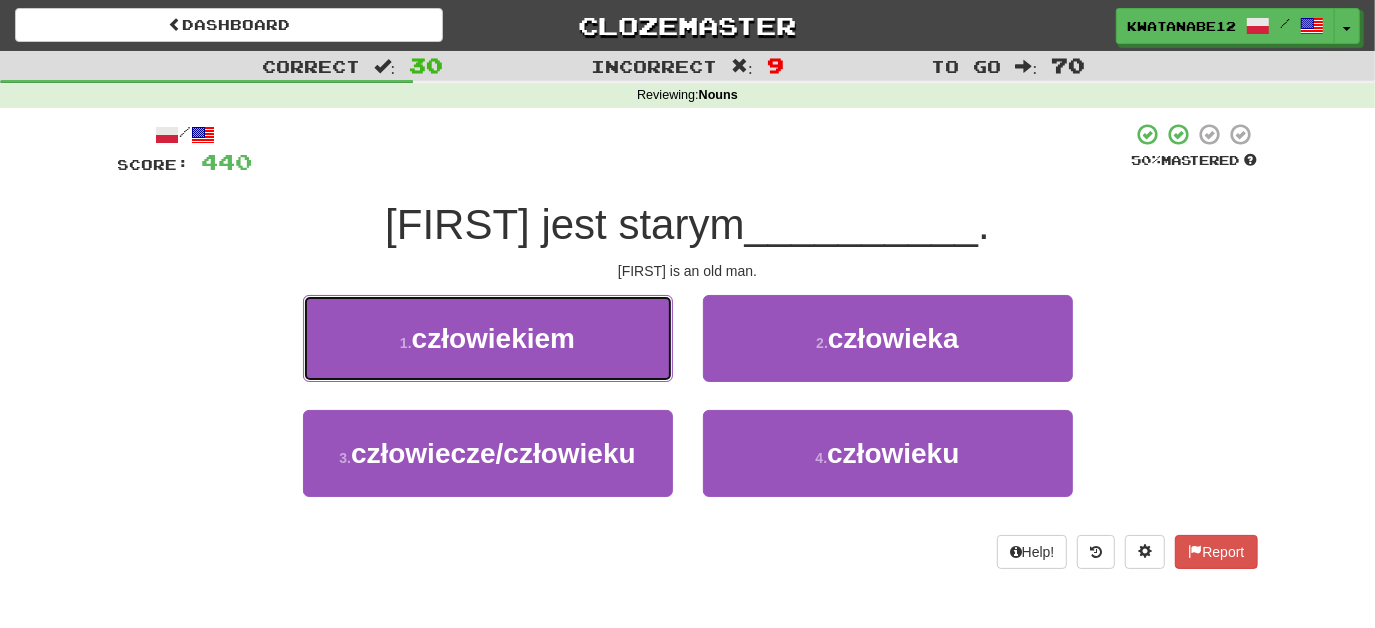 drag, startPoint x: 616, startPoint y: 343, endPoint x: 691, endPoint y: 346, distance: 75.059975 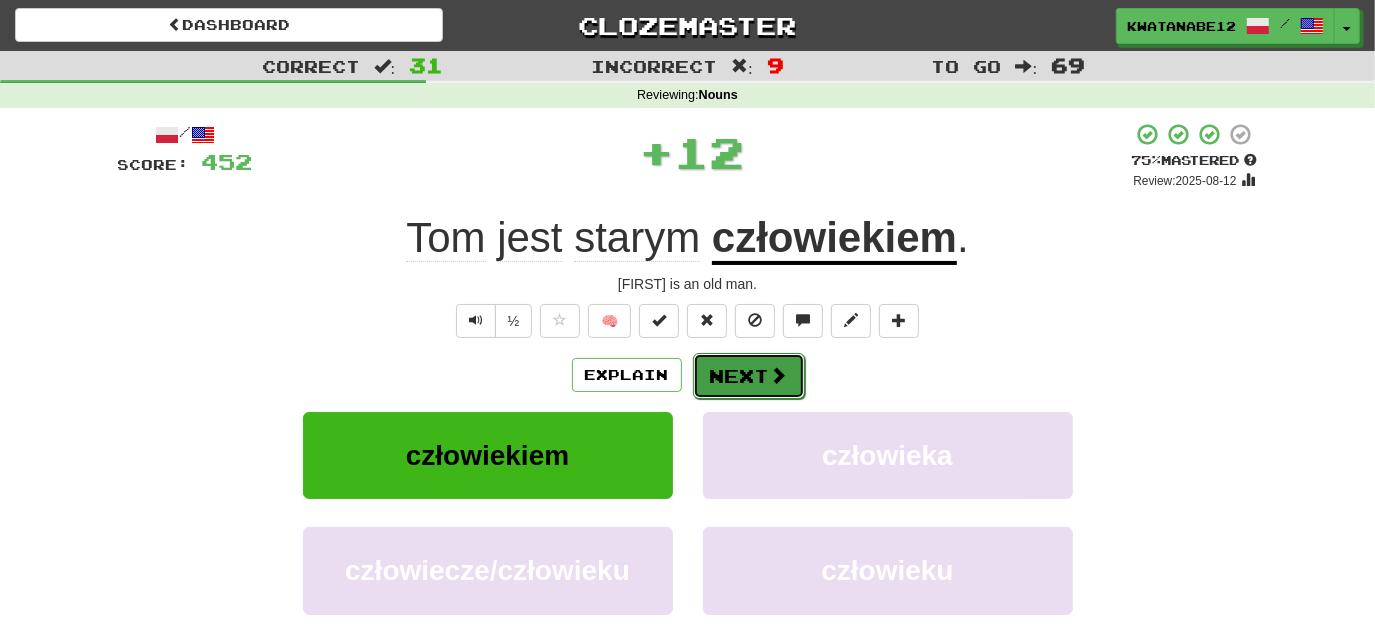 click at bounding box center (779, 375) 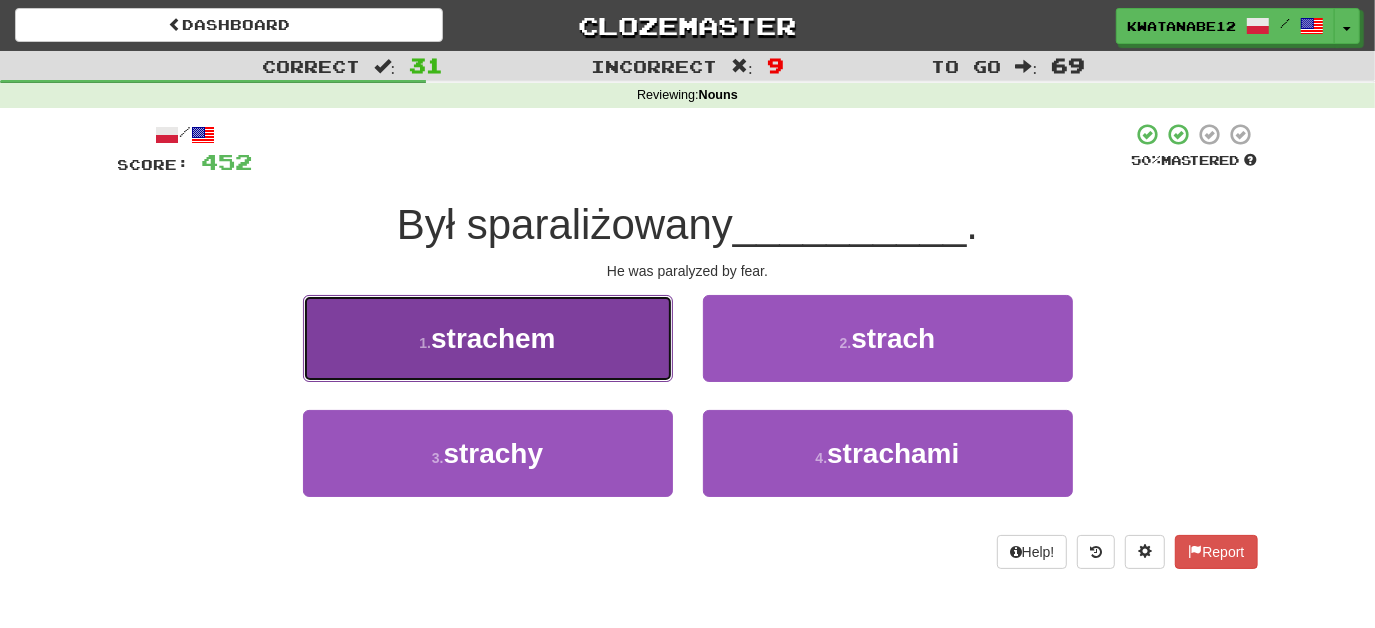 click on "1 .  strachem" at bounding box center (488, 338) 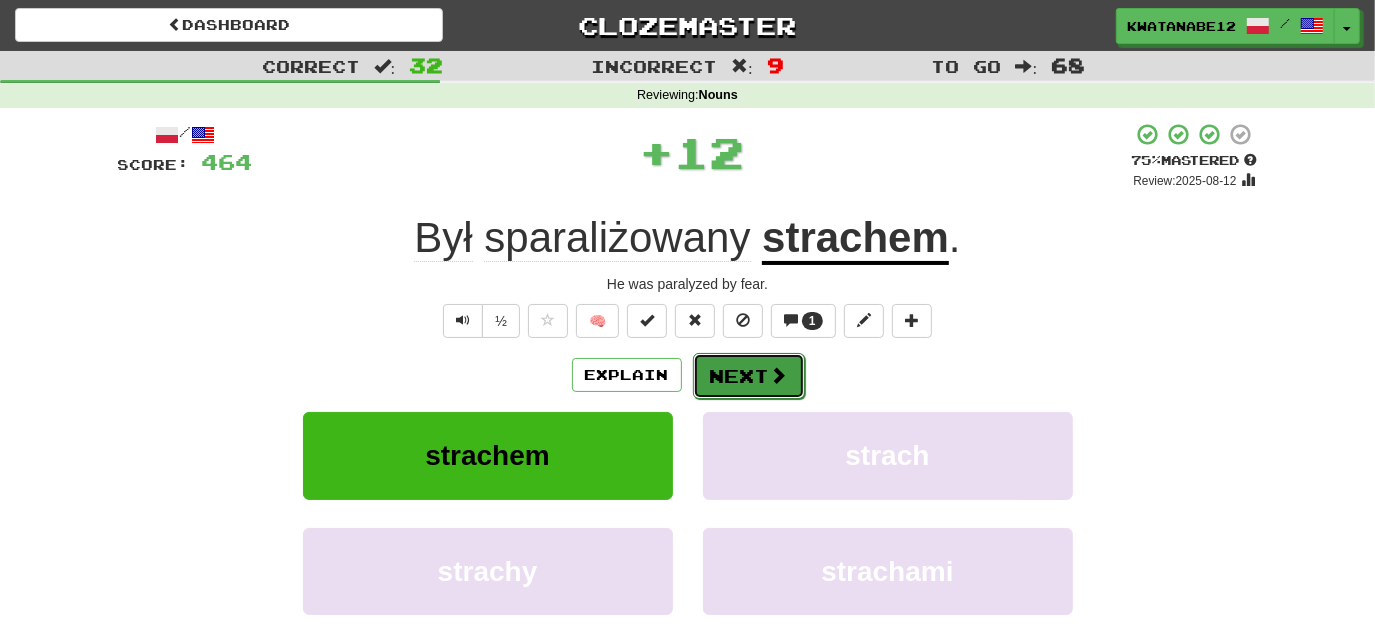 click on "Next" at bounding box center (749, 376) 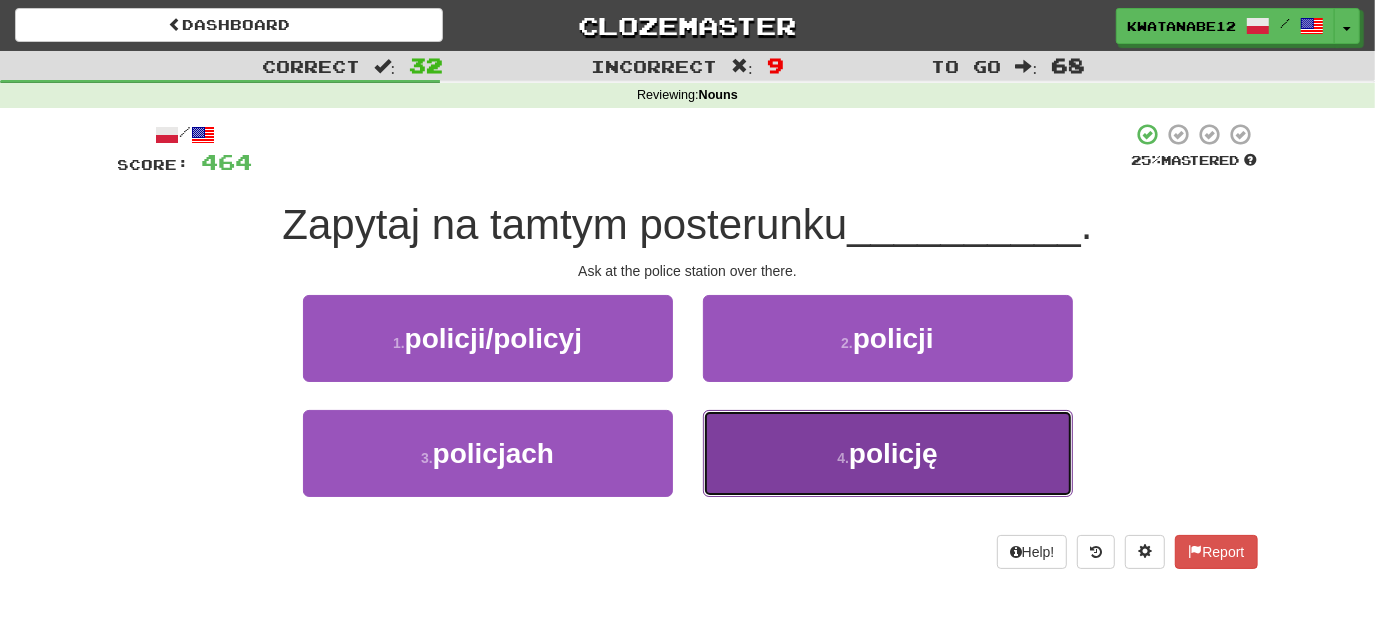 click on "4 .  policję" at bounding box center [888, 453] 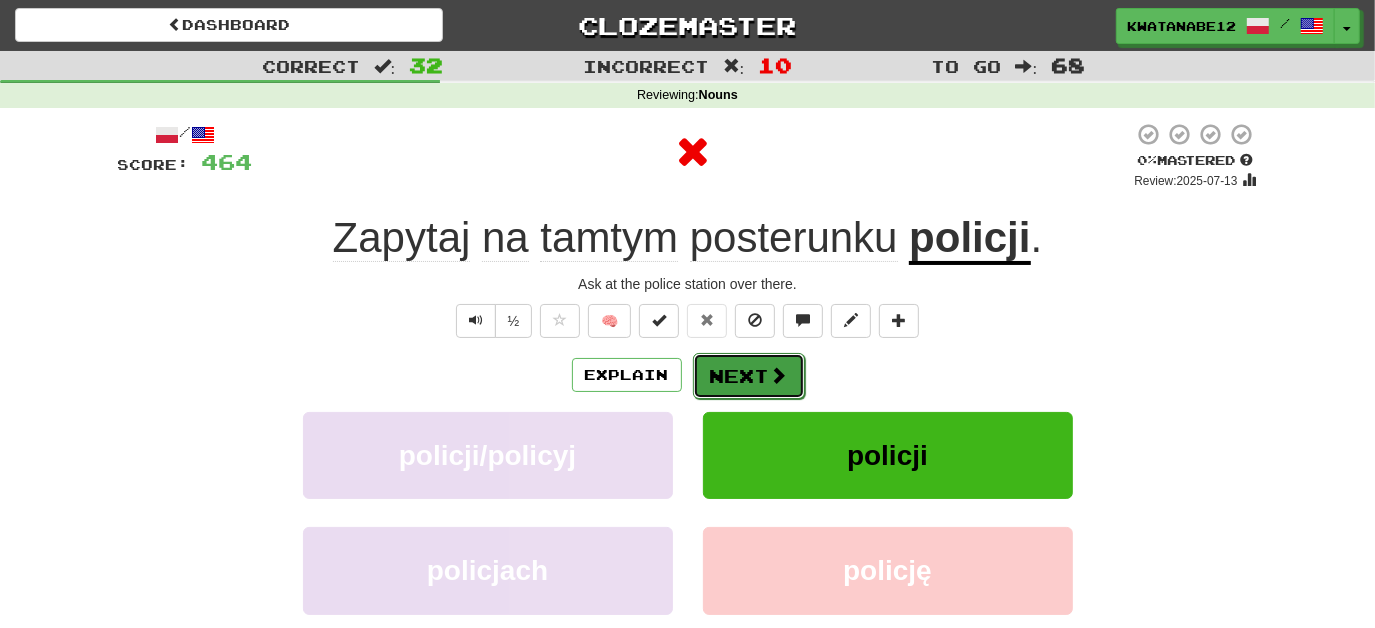 click on "Next" at bounding box center [749, 376] 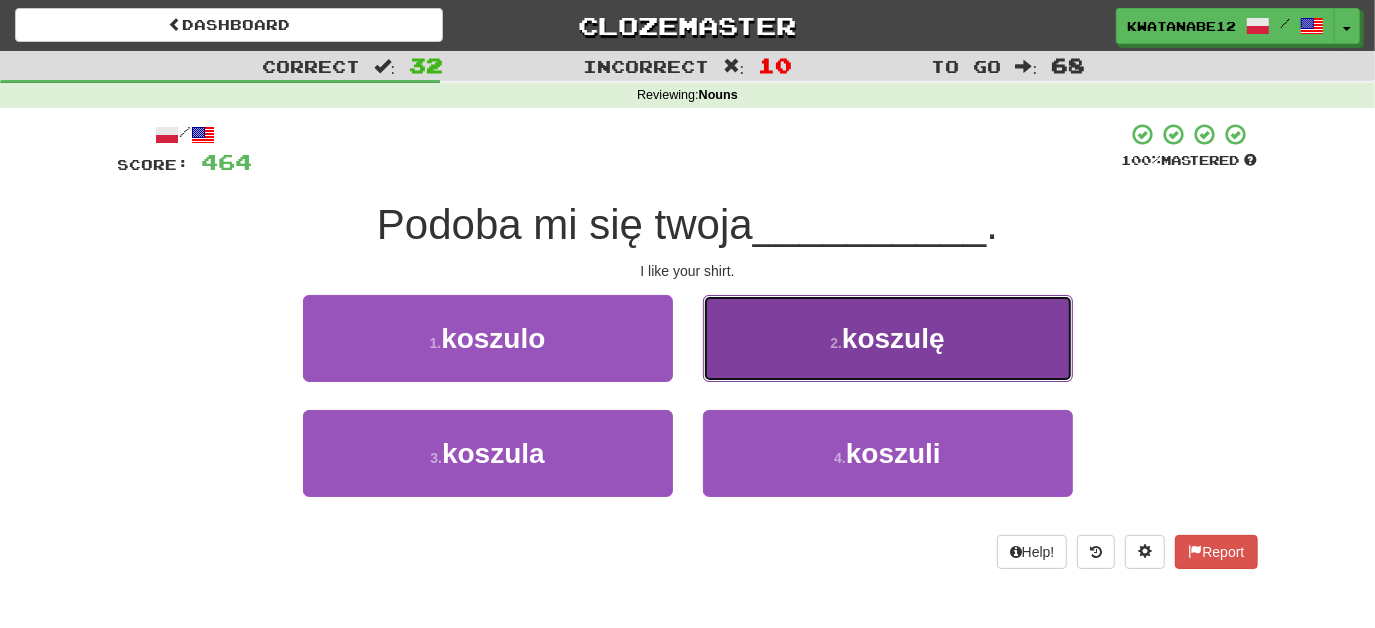 click on "2 .  koszulę" at bounding box center (888, 338) 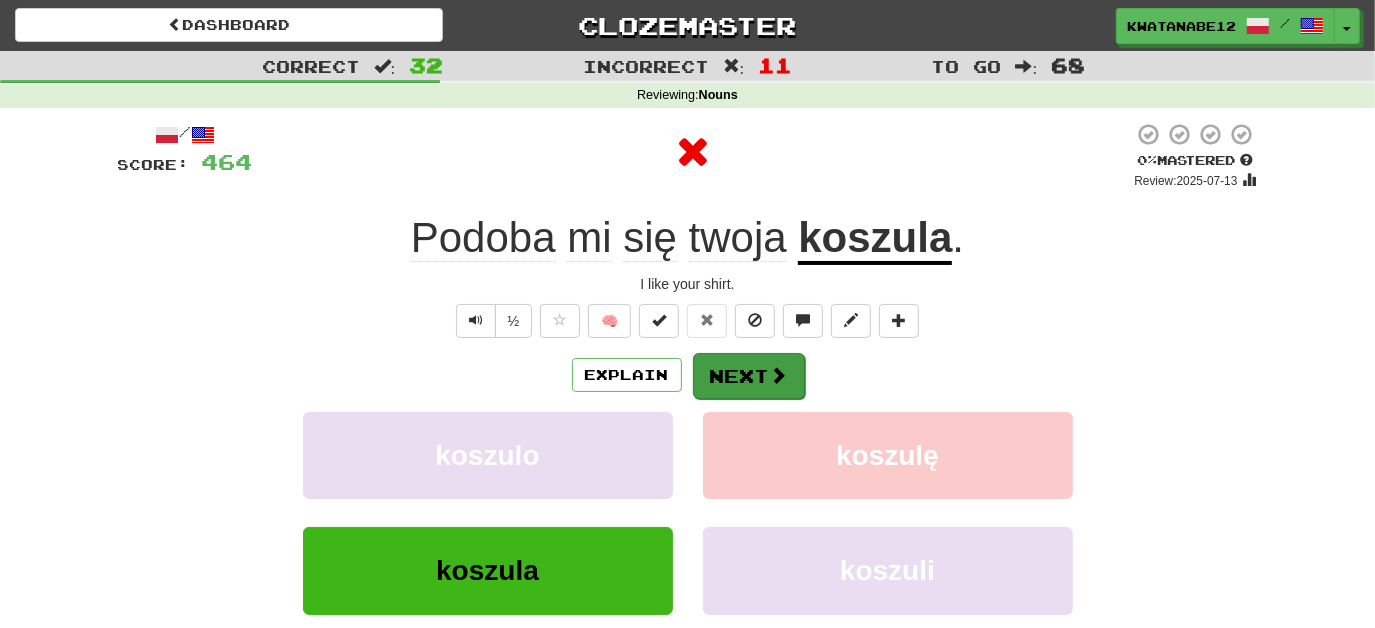 click on "/  Score:   464 0 %  Mastered Review:  2025-07-13 Podoba   mi   się   twoja   koszula . I like your shirt. ½ 🧠 Explain Next koszulo koszulę koszula koszuli Learn more: koszulo koszulę koszula koszuli  Help!  Report Sentence Source" at bounding box center [688, 435] 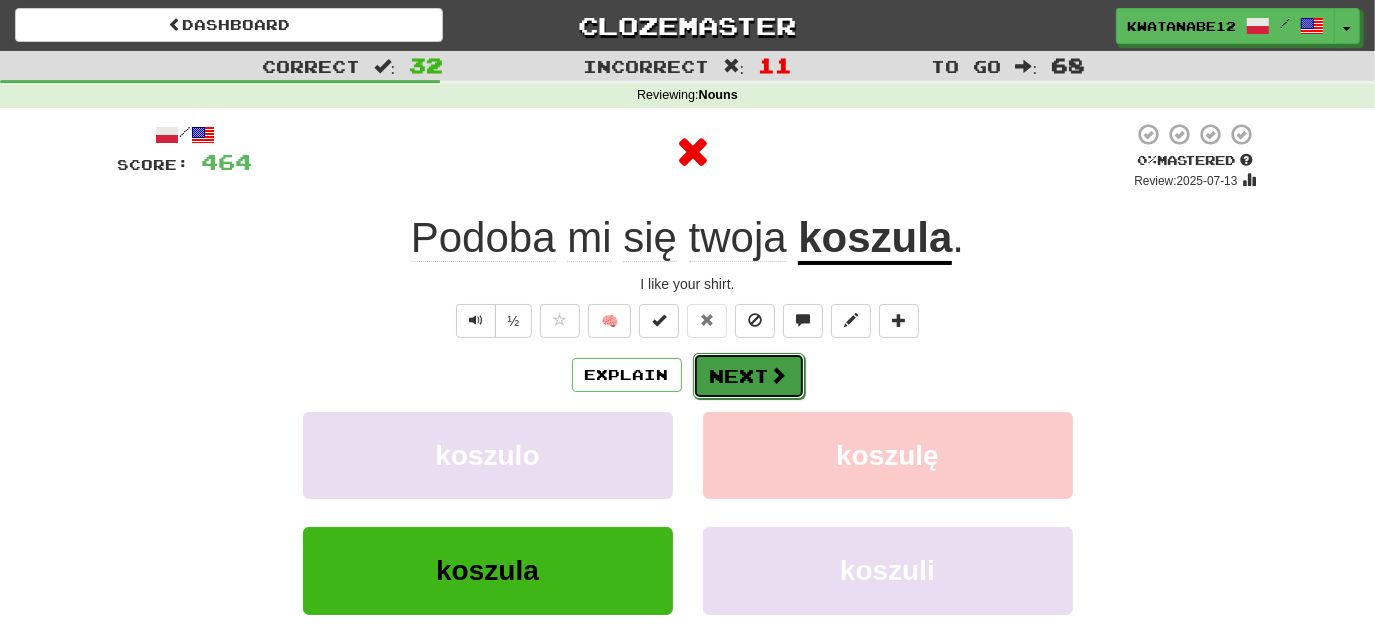 click on "Next" at bounding box center [749, 376] 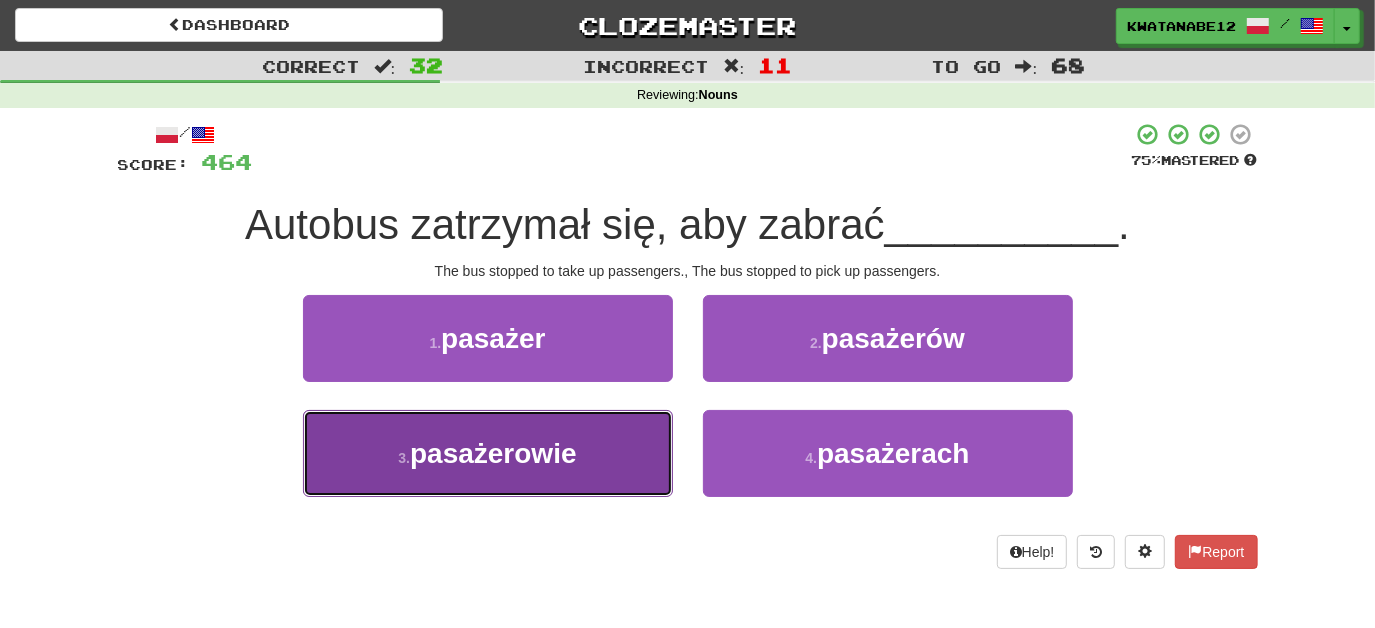 click on "3 .  pasażerowie" at bounding box center (488, 453) 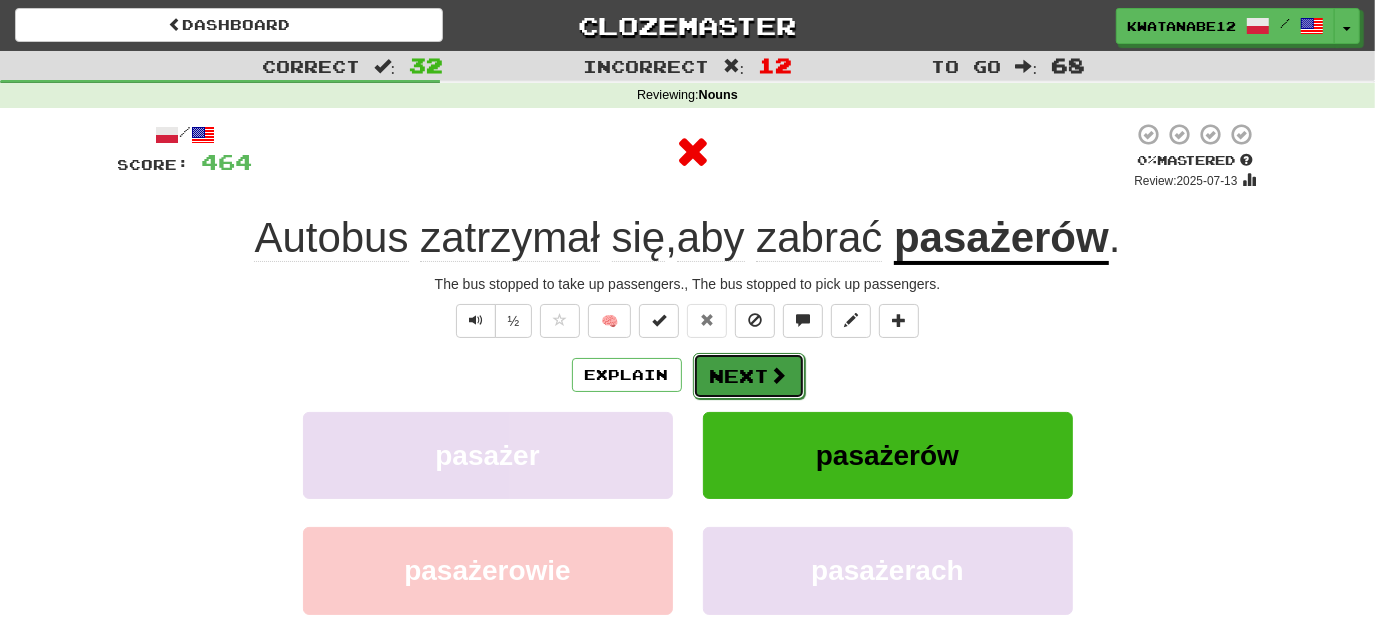 click on "Next" at bounding box center [749, 376] 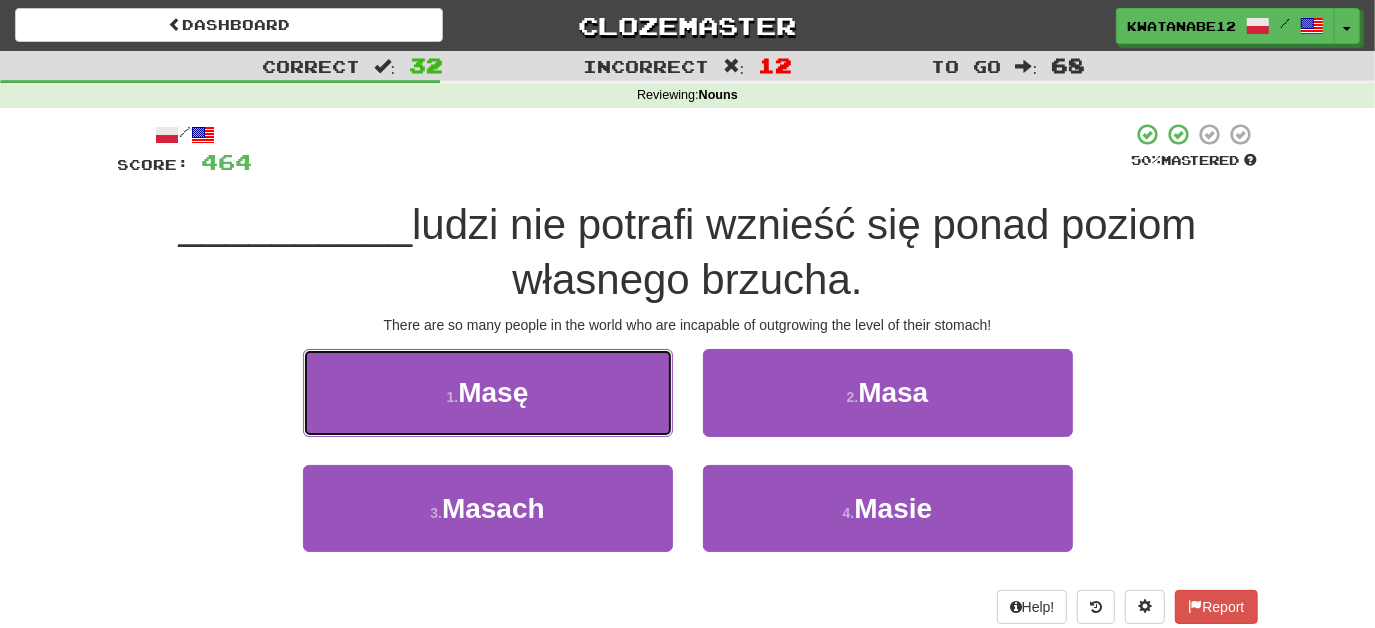 drag, startPoint x: 594, startPoint y: 386, endPoint x: 647, endPoint y: 404, distance: 55.97321 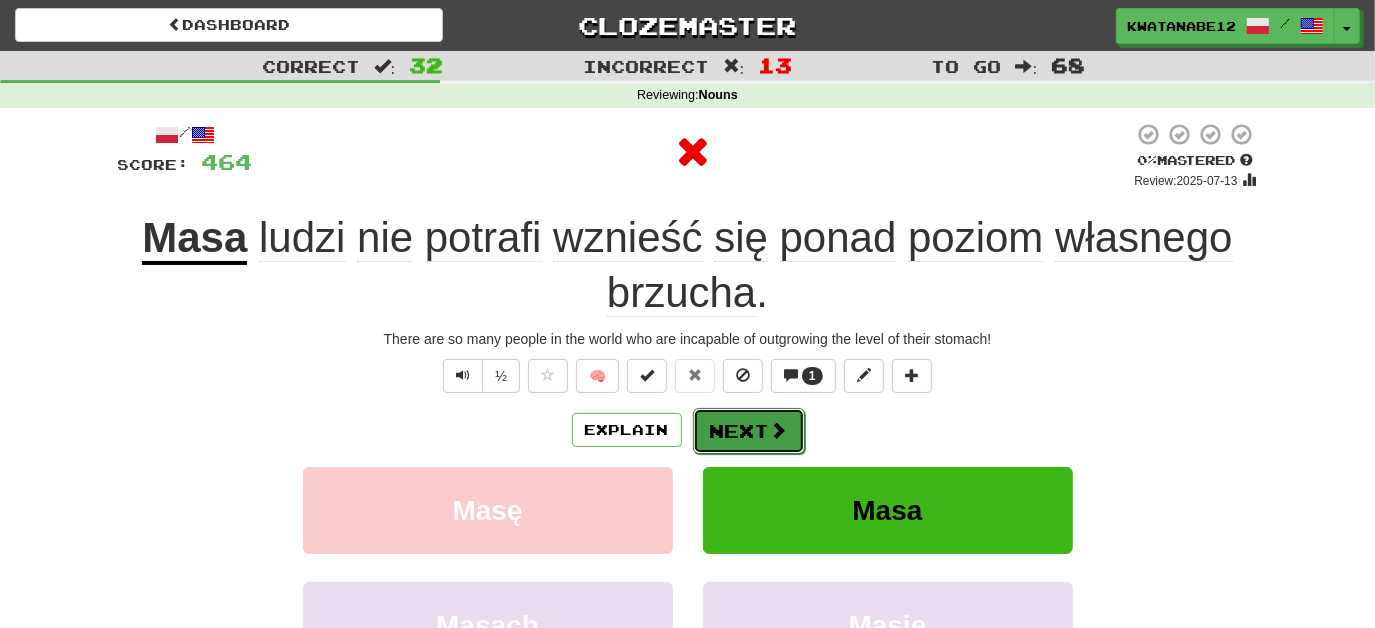 click on "Next" at bounding box center (749, 431) 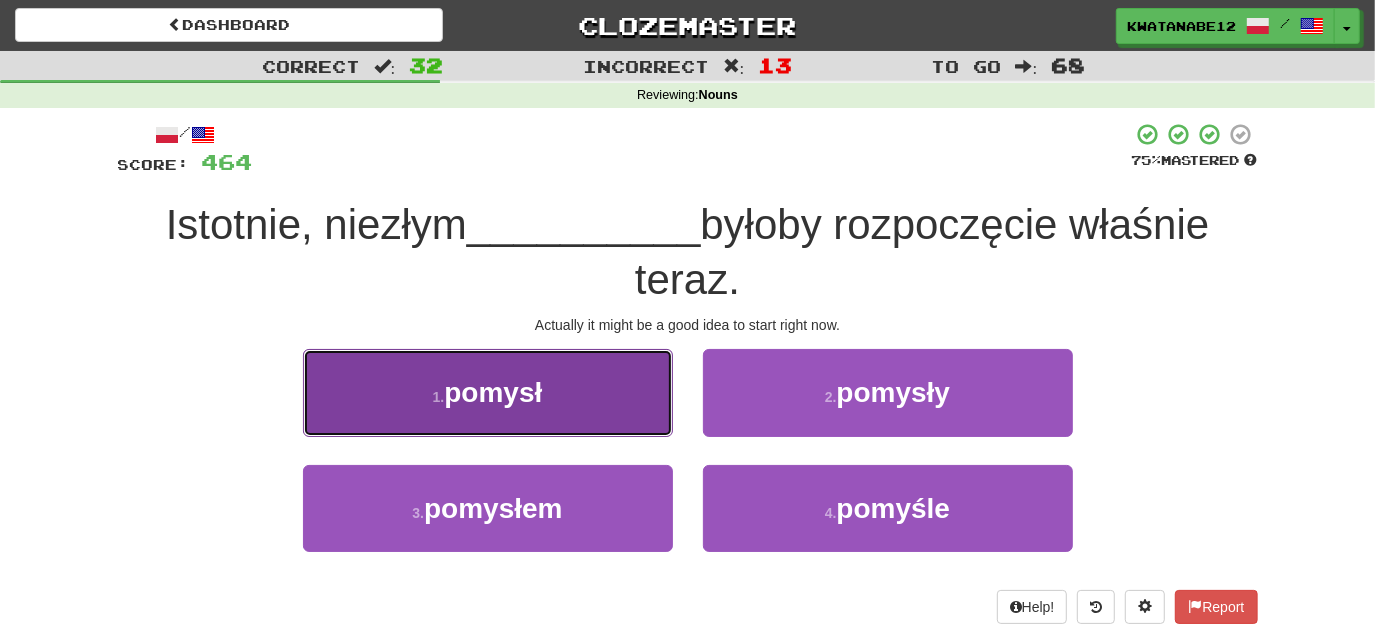 click on "1 .  pomysł" at bounding box center [488, 392] 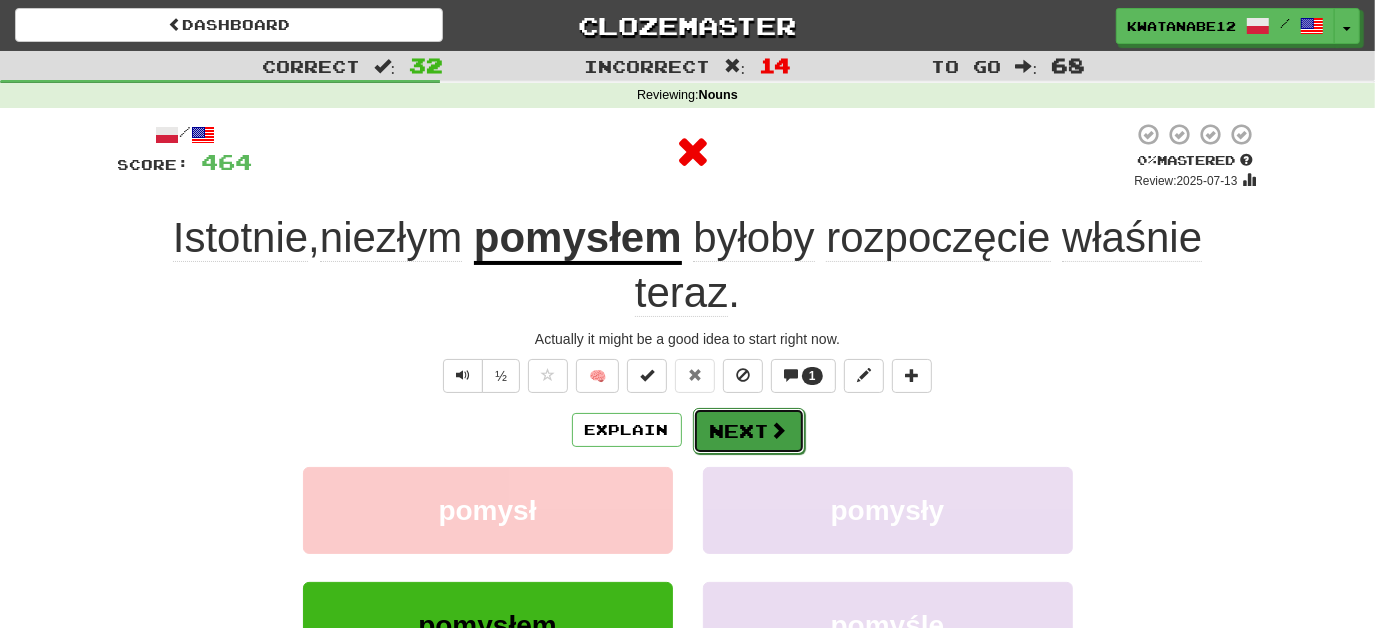 click on "Next" at bounding box center (749, 431) 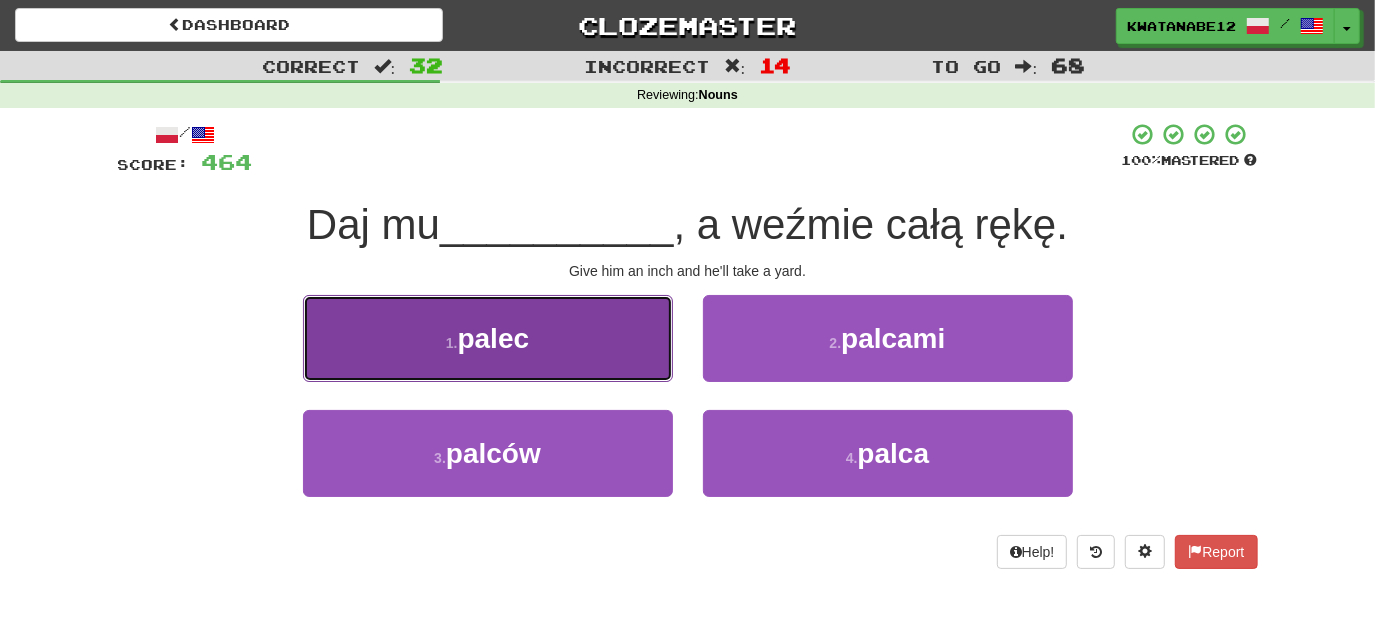 click on "1 .  palec" at bounding box center (488, 338) 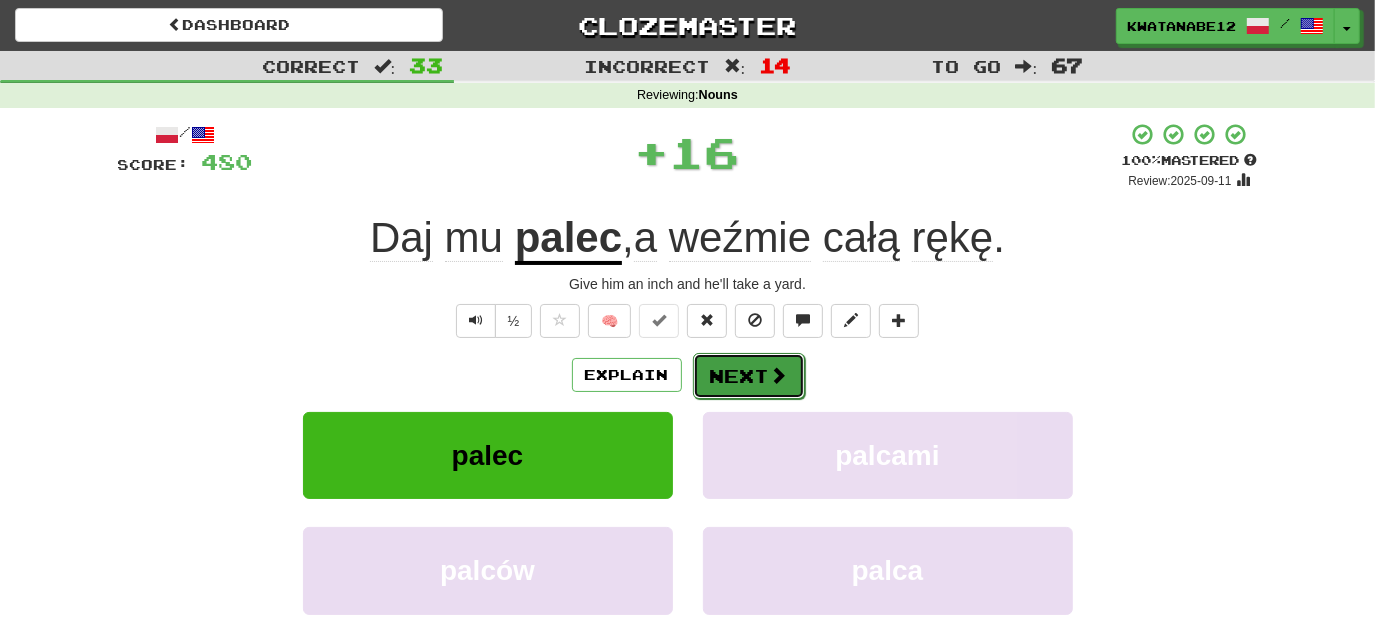 click on "Next" at bounding box center [749, 376] 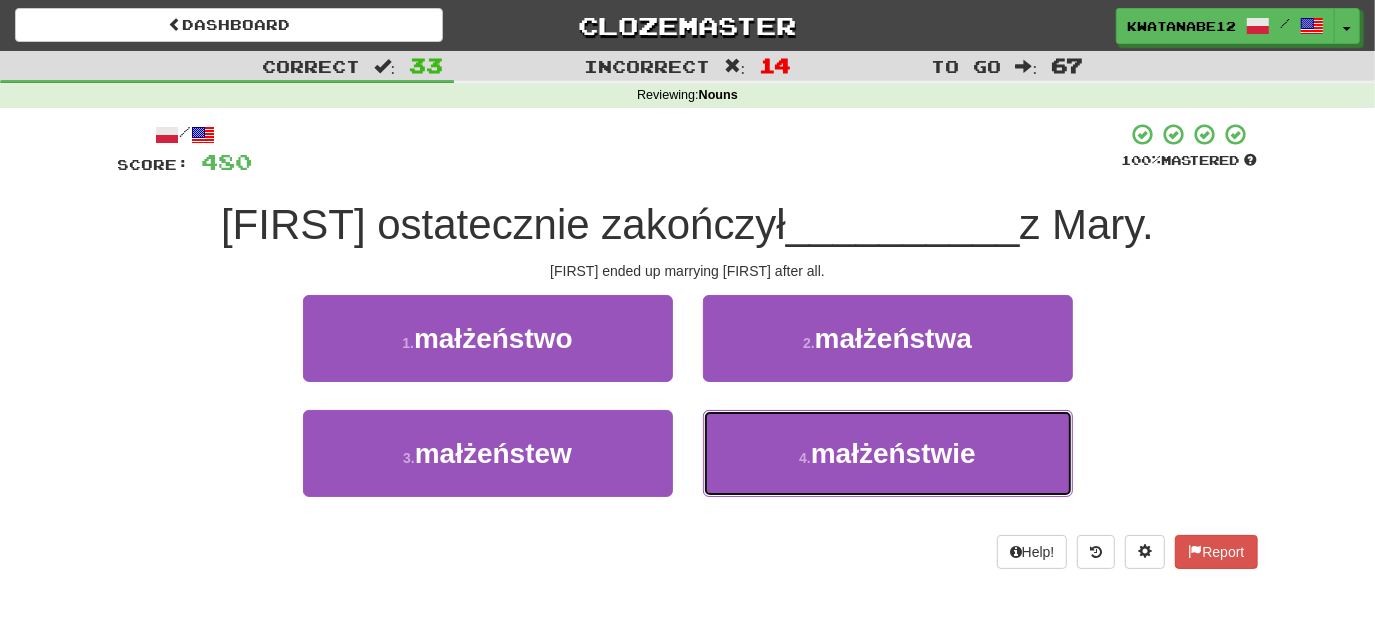 drag, startPoint x: 754, startPoint y: 433, endPoint x: 744, endPoint y: 397, distance: 37.363083 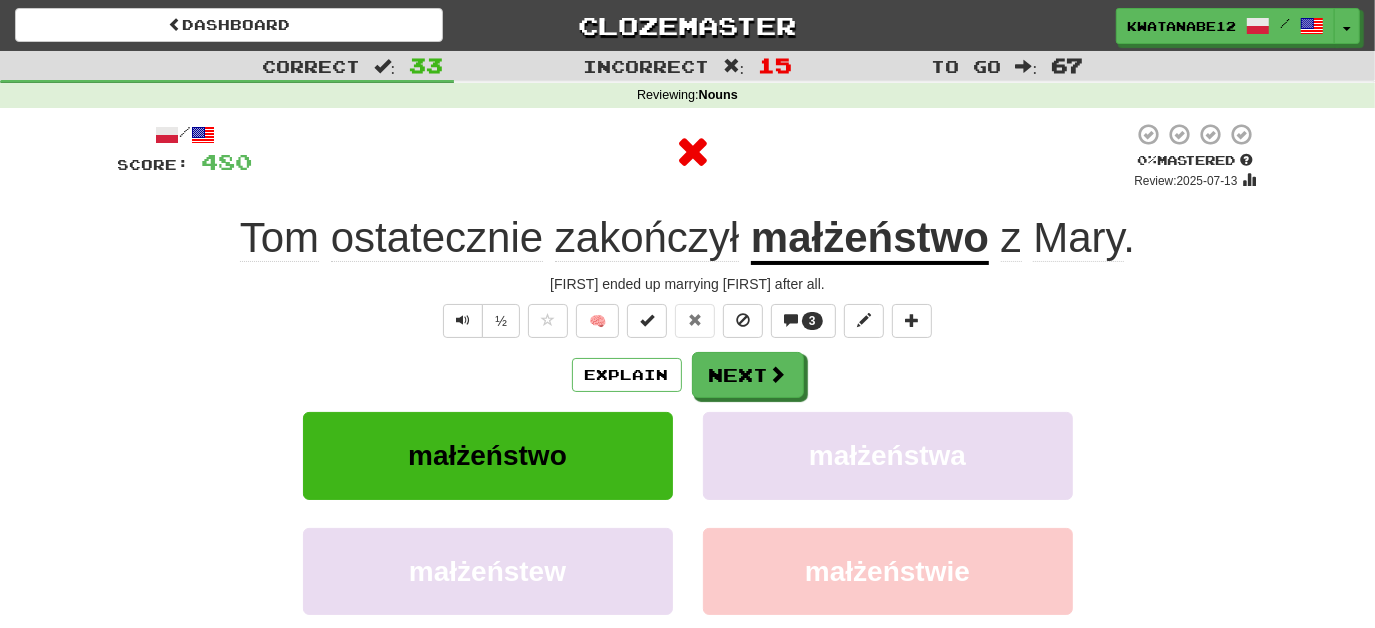 click on "/  Score:   480 0 %  Mastered Review:  2025-07-13 Tom   ostatecznie   zakończył   małżeństwo   z   Mary . Tom ended up marrying Mary after all. ½ 🧠 3 Explain Next małżeństwo małżeństwa małżeństew małżeństwie Learn more: małżeństwo małżeństwa małżeństew małżeństwie  Help!  Report Sentence Source" at bounding box center (688, 435) 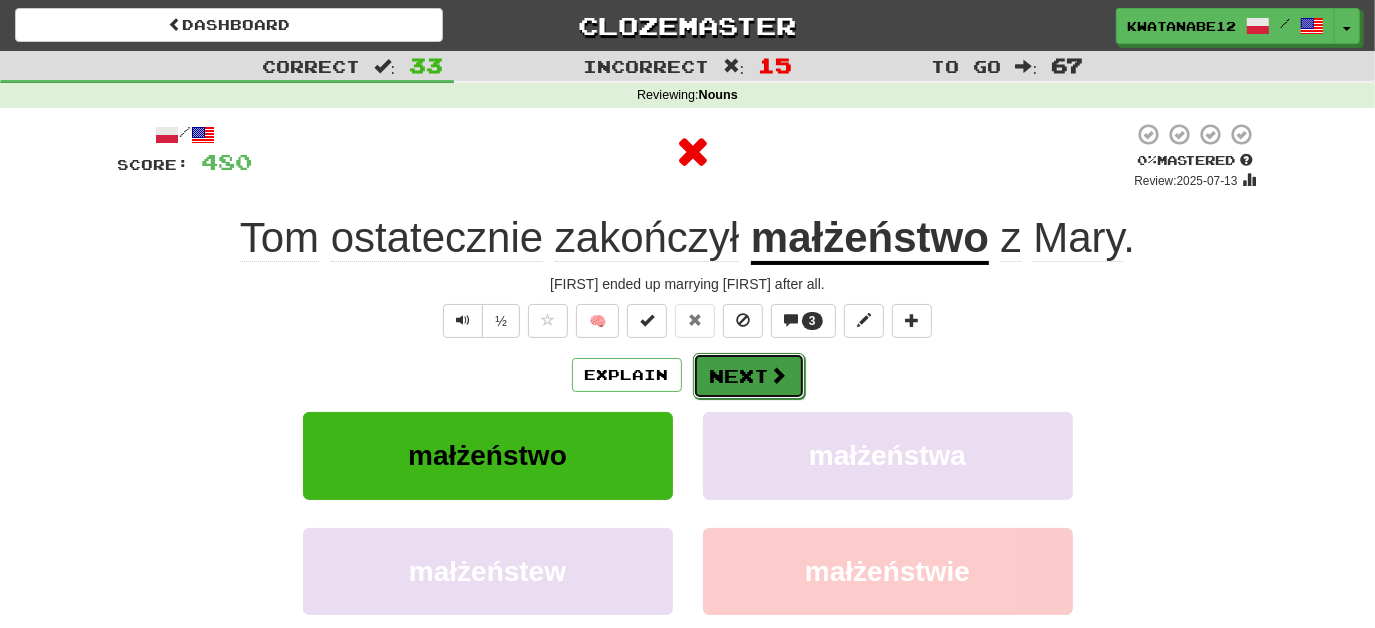 click on "Next" at bounding box center [749, 376] 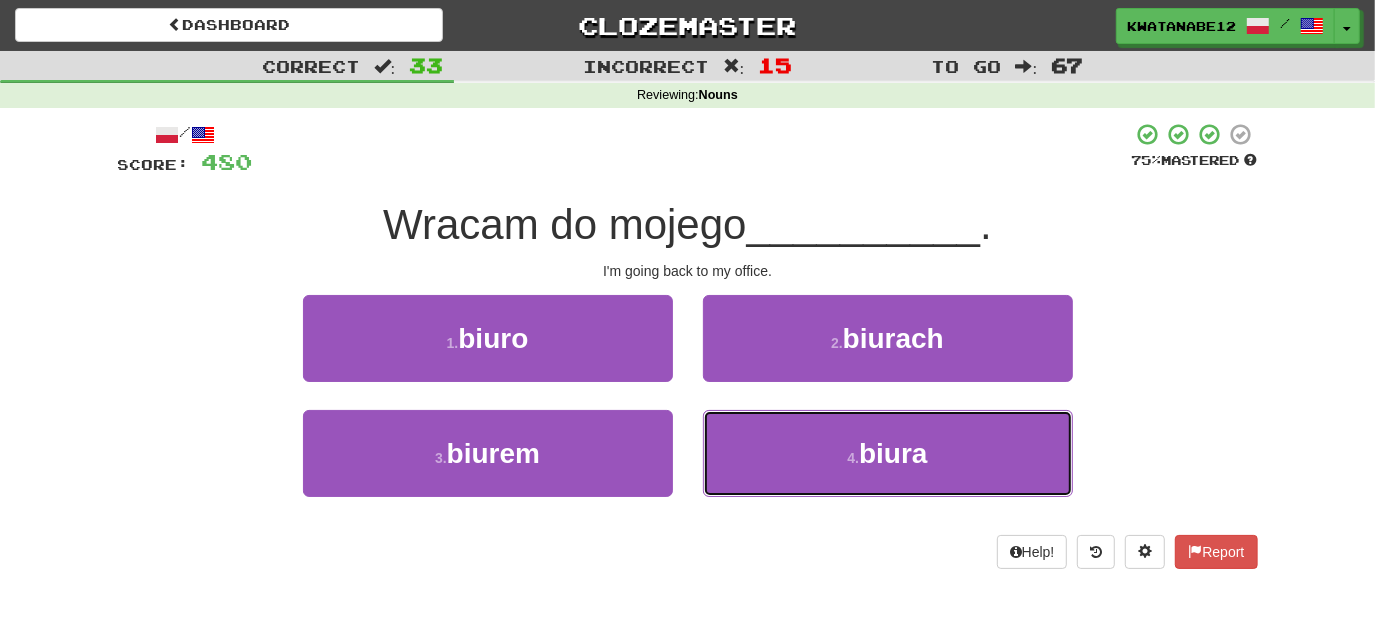 drag, startPoint x: 800, startPoint y: 424, endPoint x: 782, endPoint y: 399, distance: 30.805843 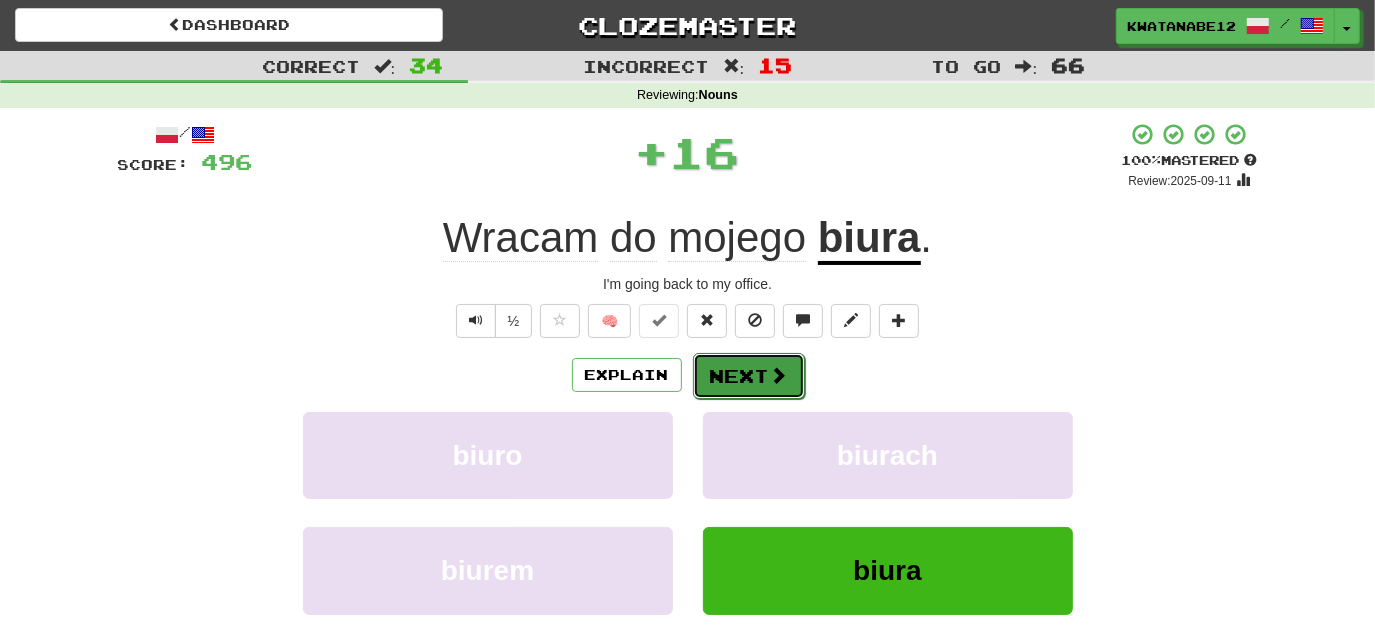 click at bounding box center [779, 375] 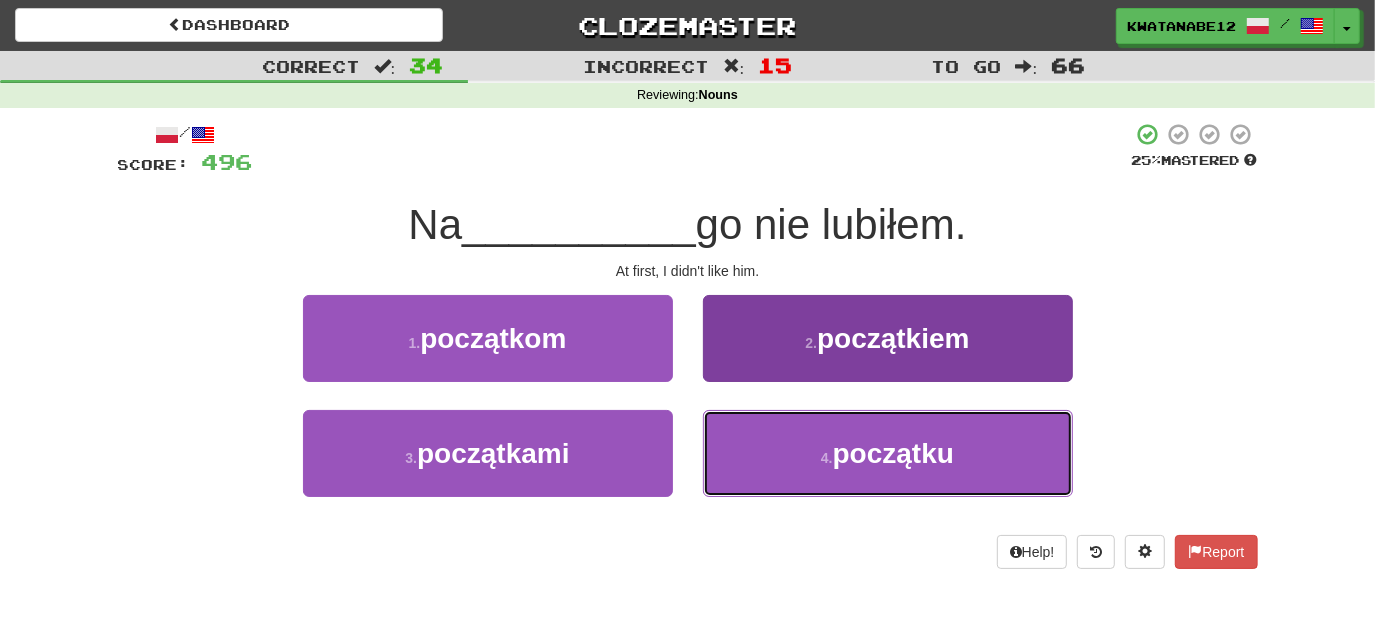 click on "4 .  początku" at bounding box center [888, 453] 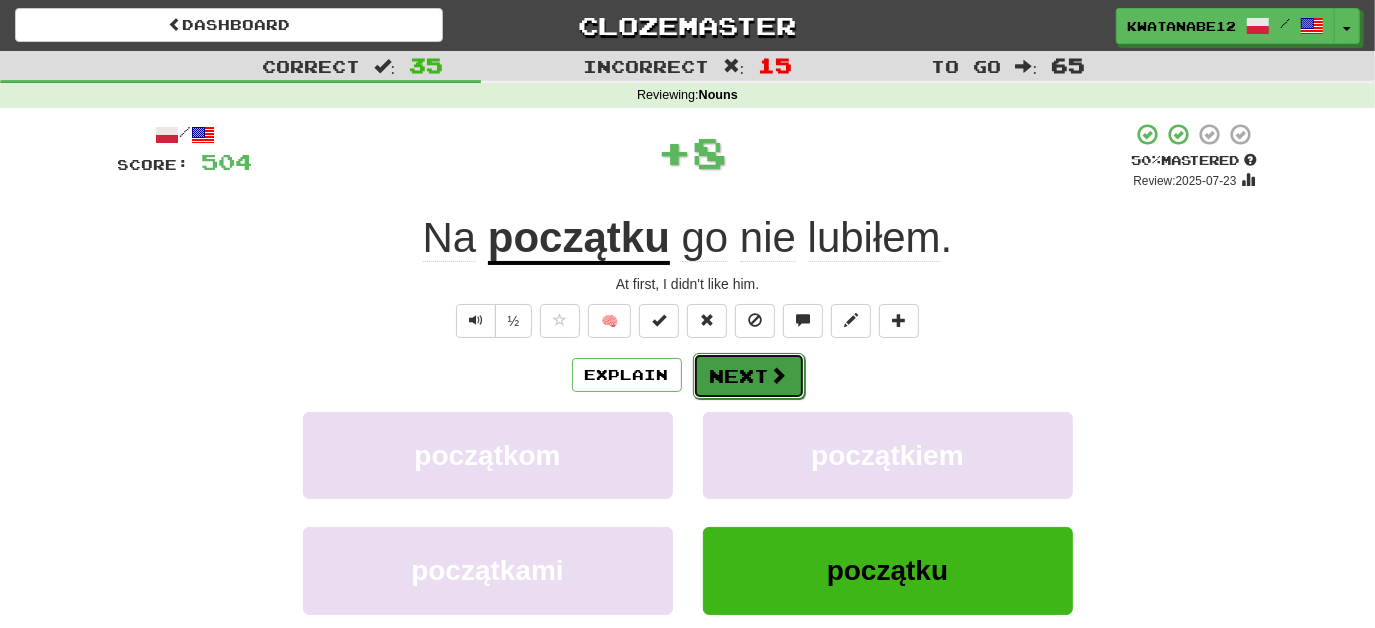 click at bounding box center [779, 375] 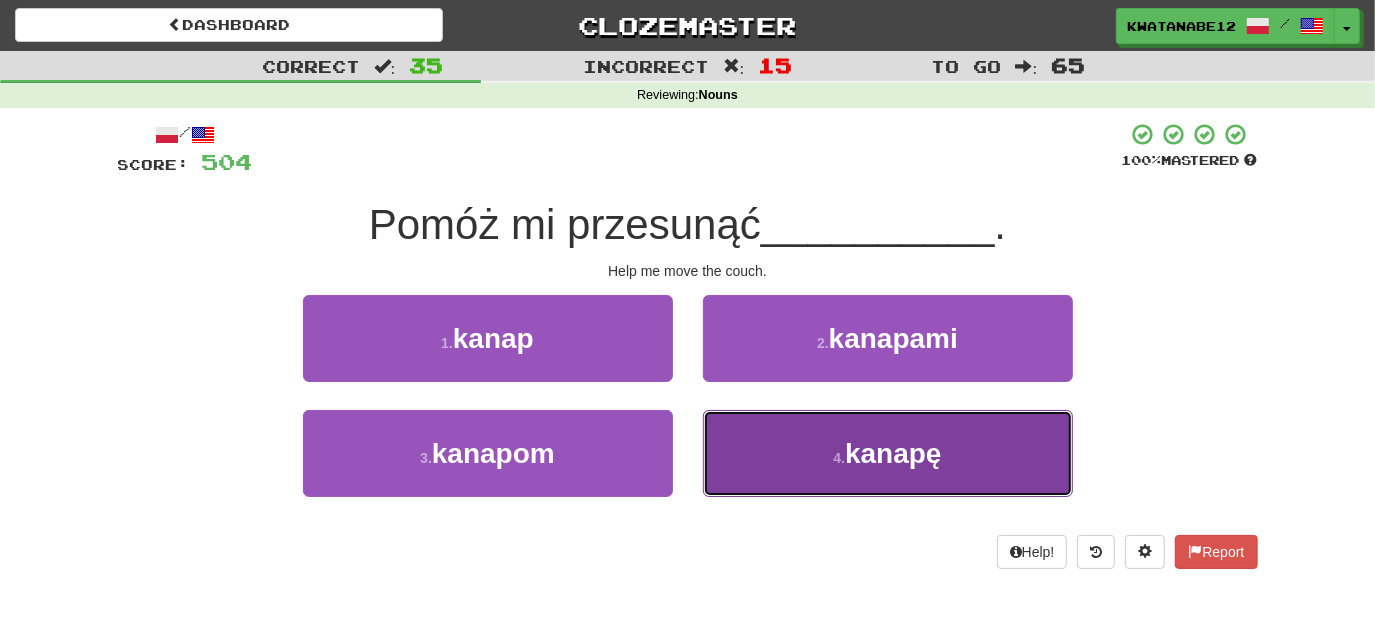 click on "4 .  kanapę" at bounding box center (888, 453) 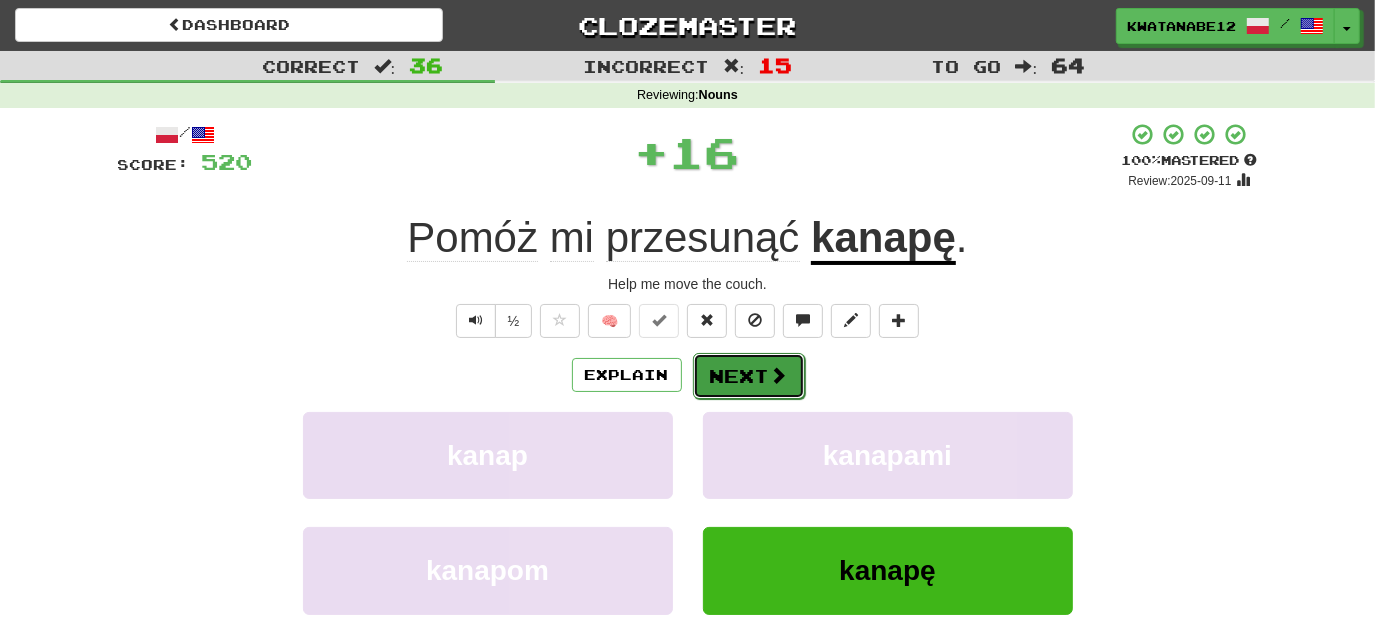 click on "Next" at bounding box center (749, 376) 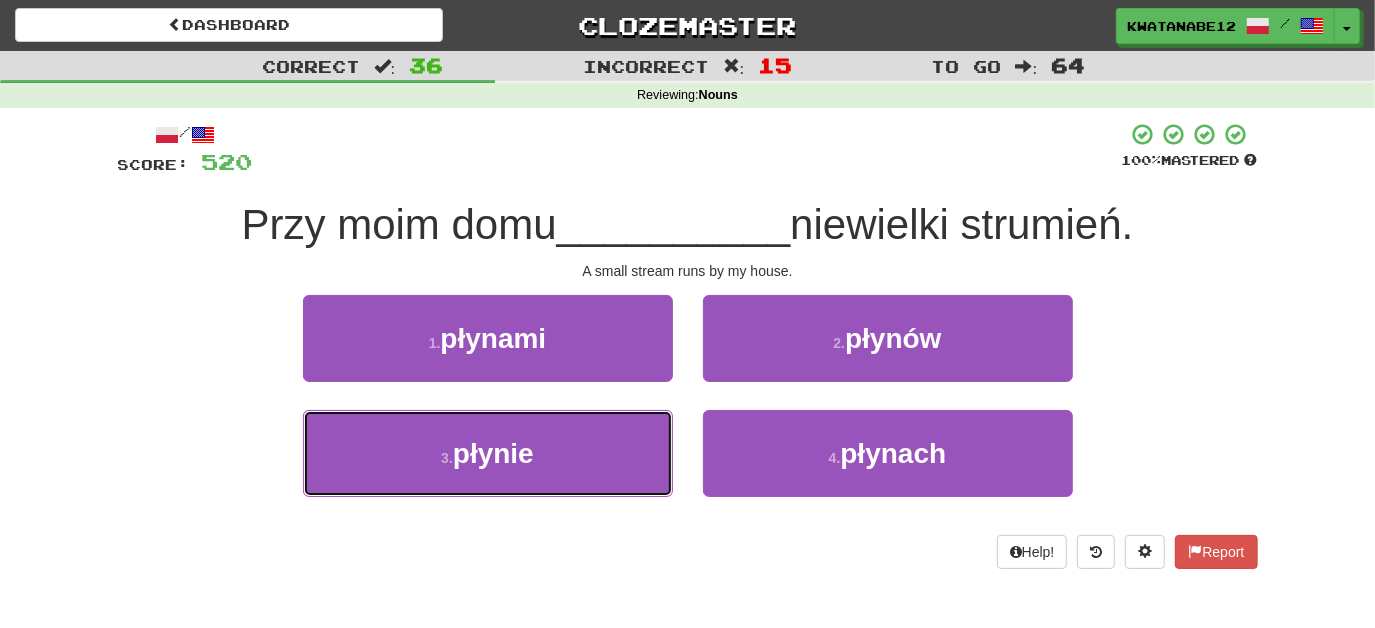 drag, startPoint x: 613, startPoint y: 434, endPoint x: 677, endPoint y: 399, distance: 72.94518 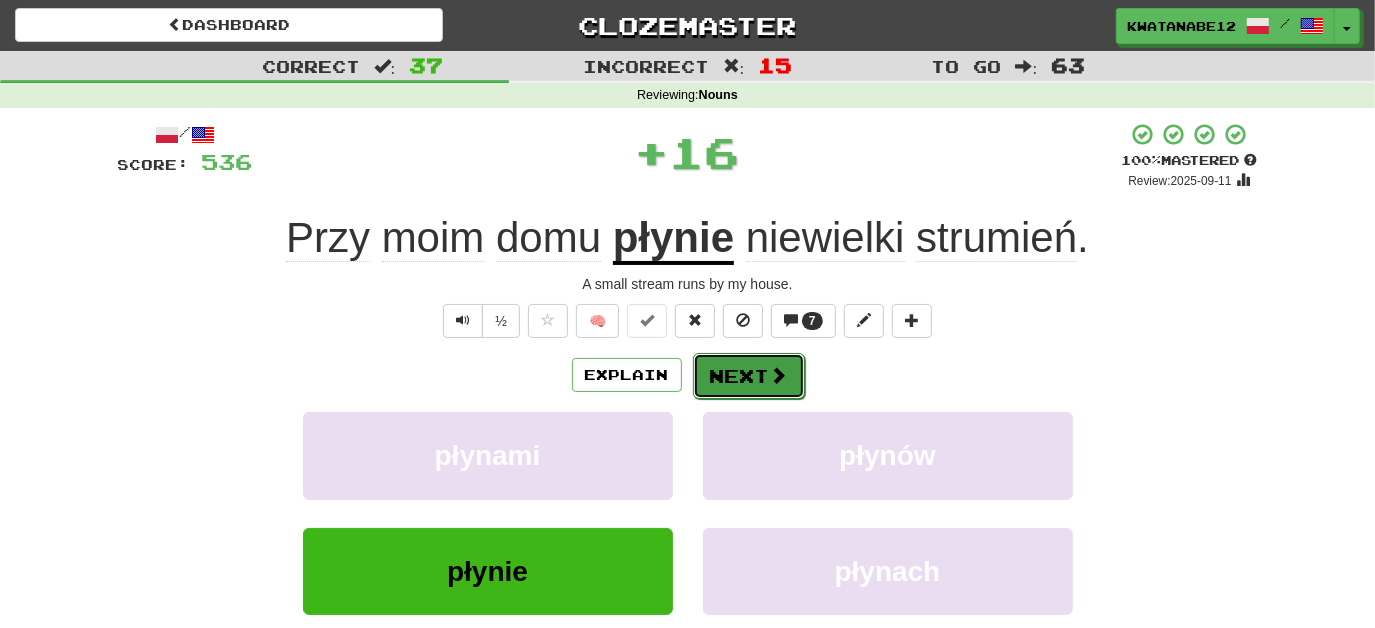 click on "Next" at bounding box center (749, 376) 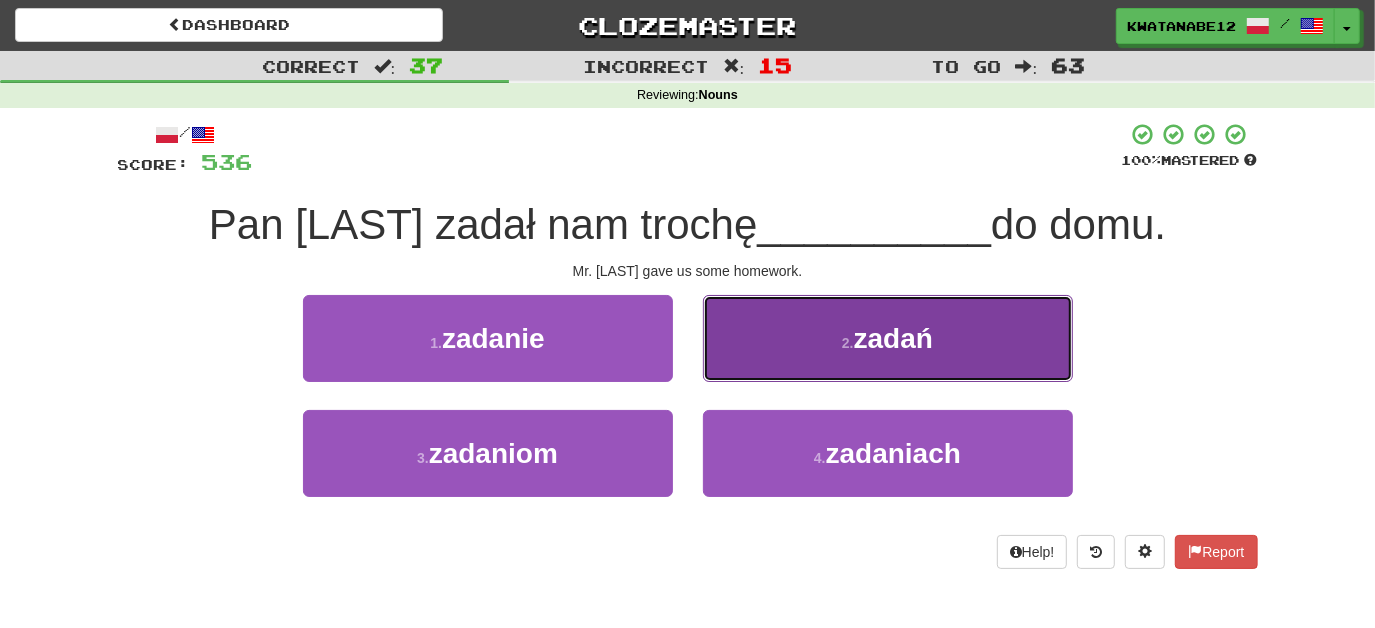 click on "2 .  zadań" at bounding box center (888, 338) 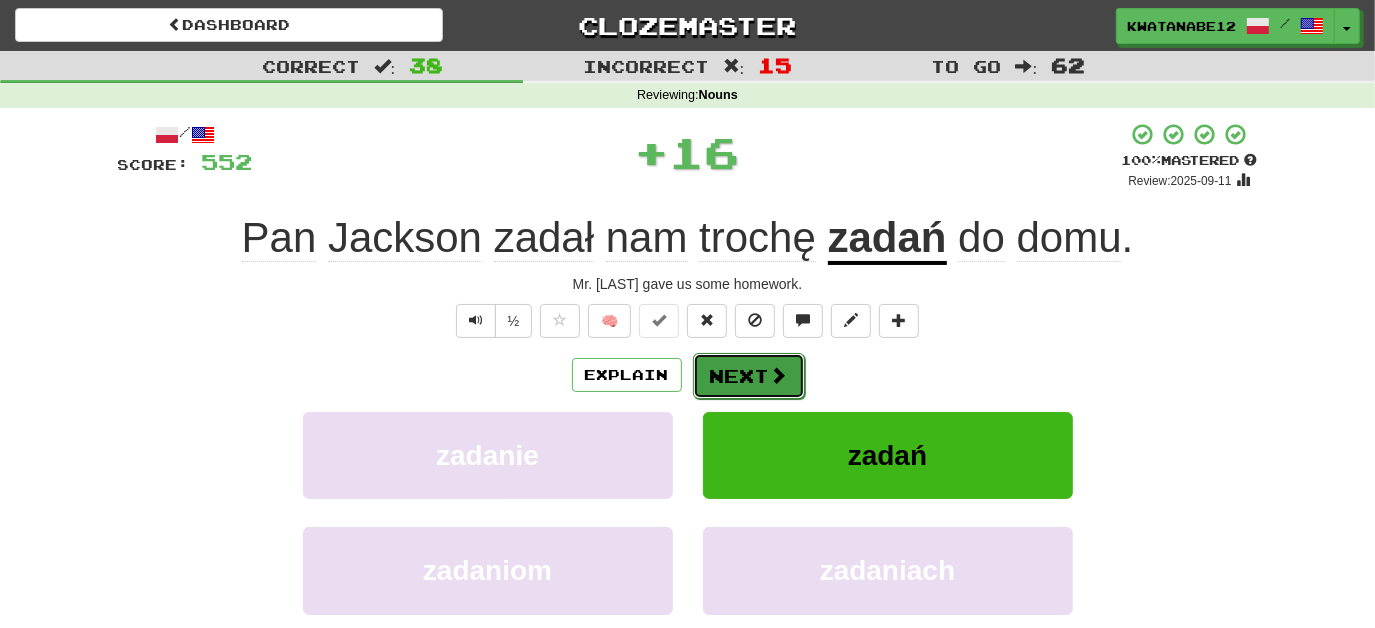click on "Next" at bounding box center [749, 376] 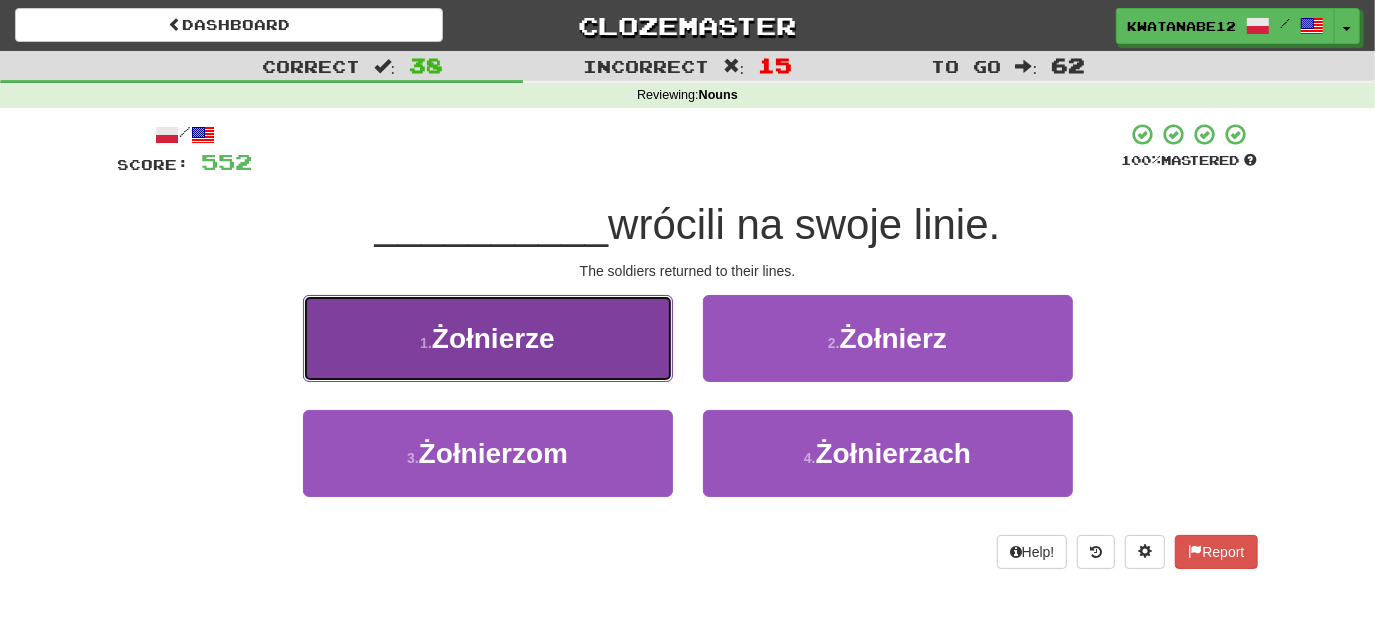 click on "1 .  Żołnierze" at bounding box center [488, 338] 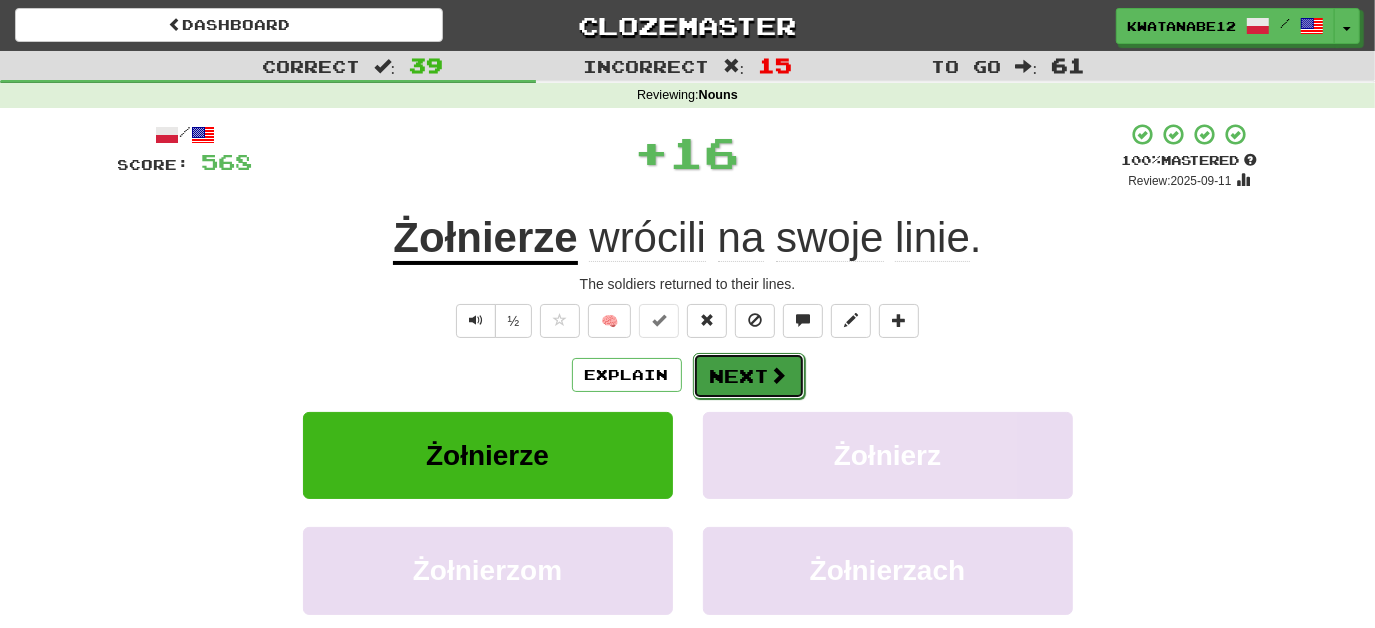 click on "Next" at bounding box center (749, 376) 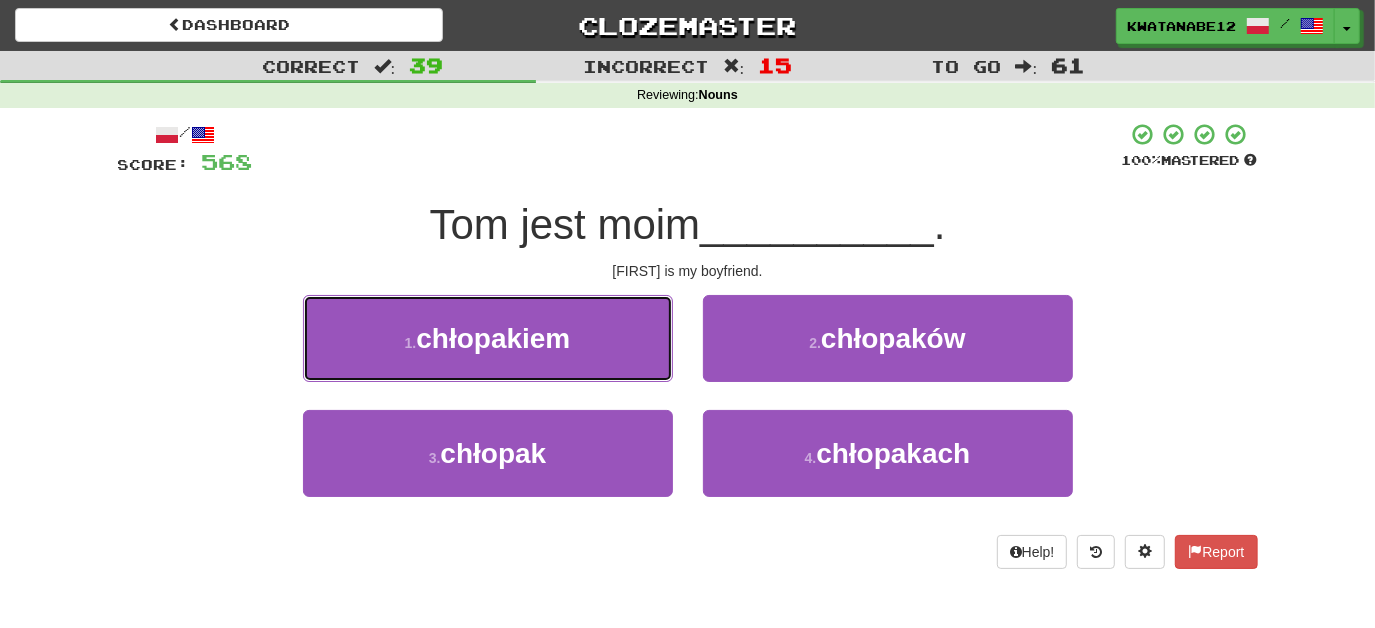 click on "1 .  chłopakiem" at bounding box center [488, 338] 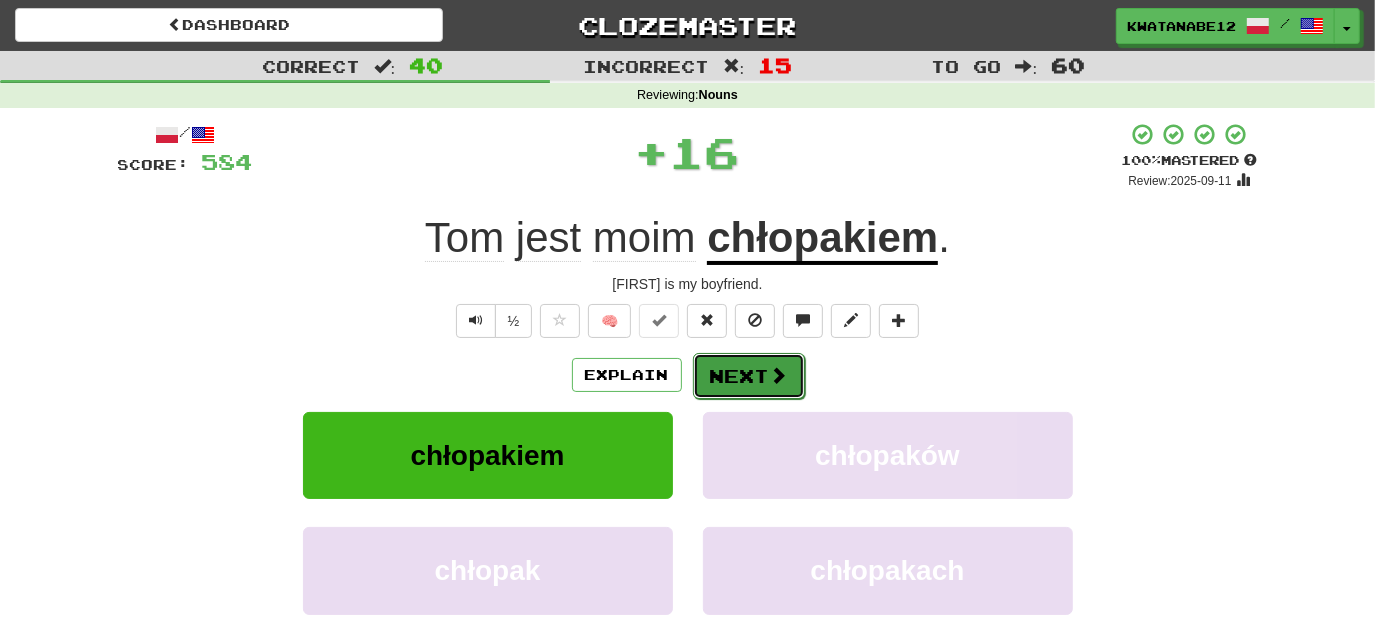 click on "Next" at bounding box center [749, 376] 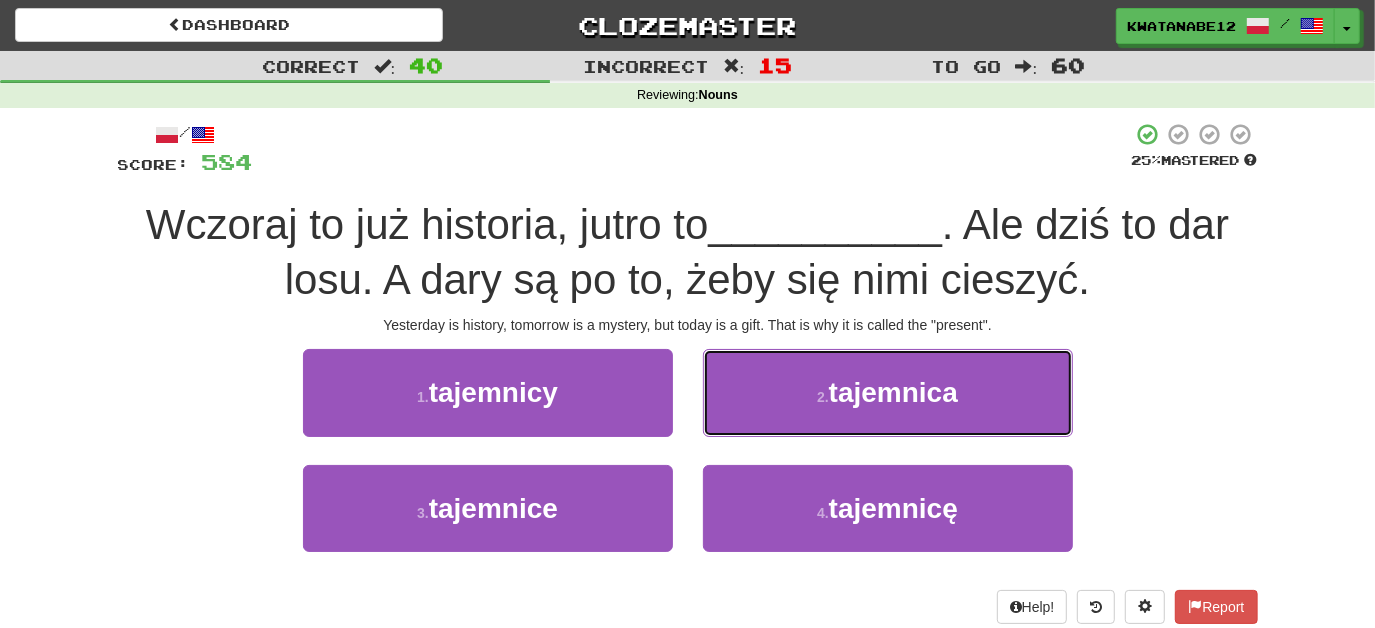 drag, startPoint x: 750, startPoint y: 394, endPoint x: 742, endPoint y: 402, distance: 11.313708 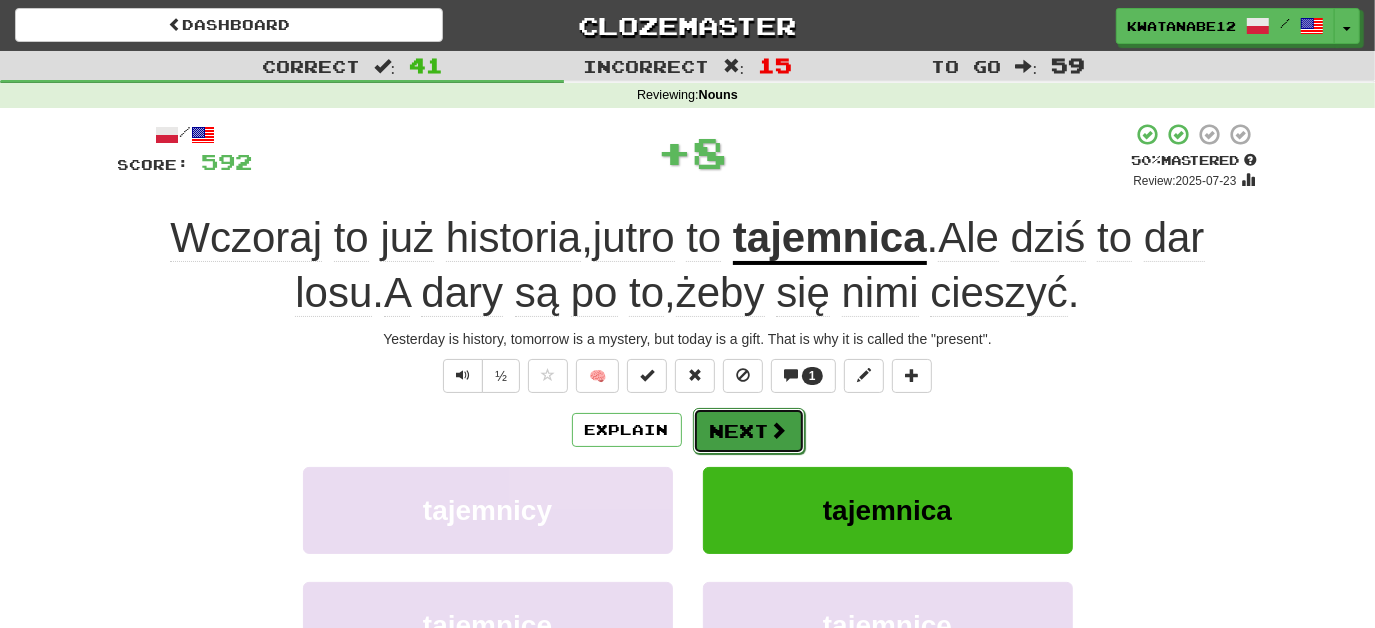click on "Next" at bounding box center [749, 431] 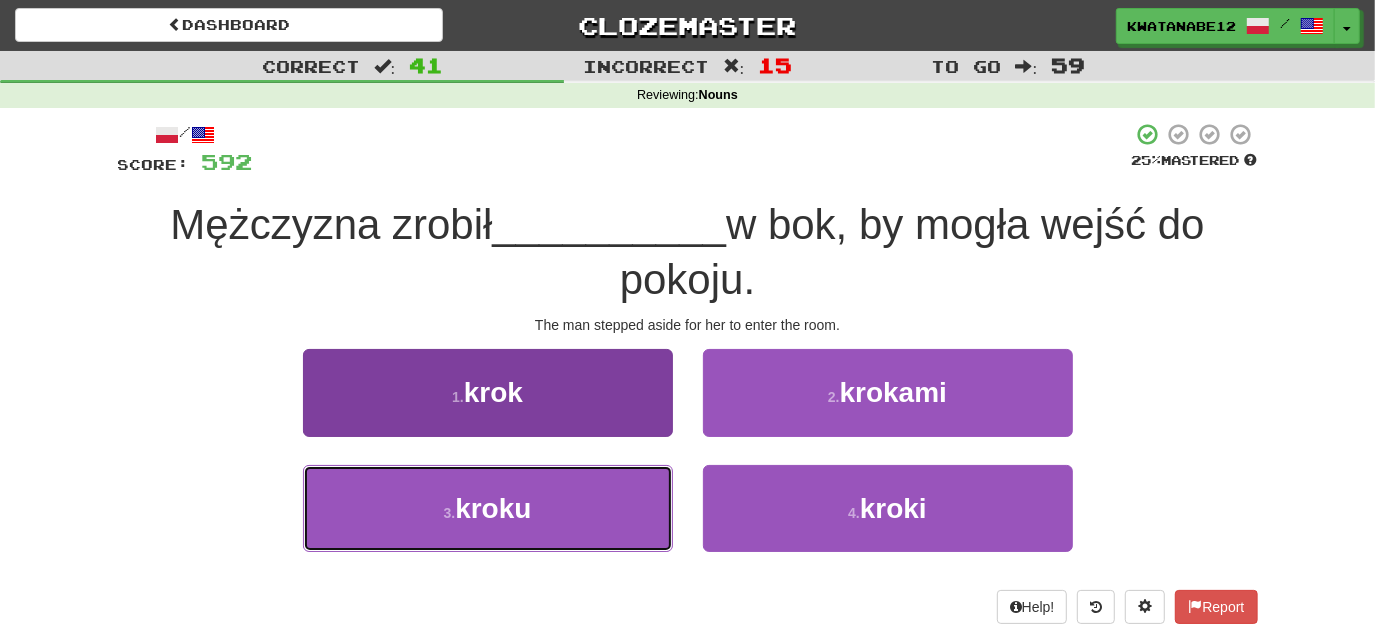 drag, startPoint x: 632, startPoint y: 492, endPoint x: 647, endPoint y: 492, distance: 15 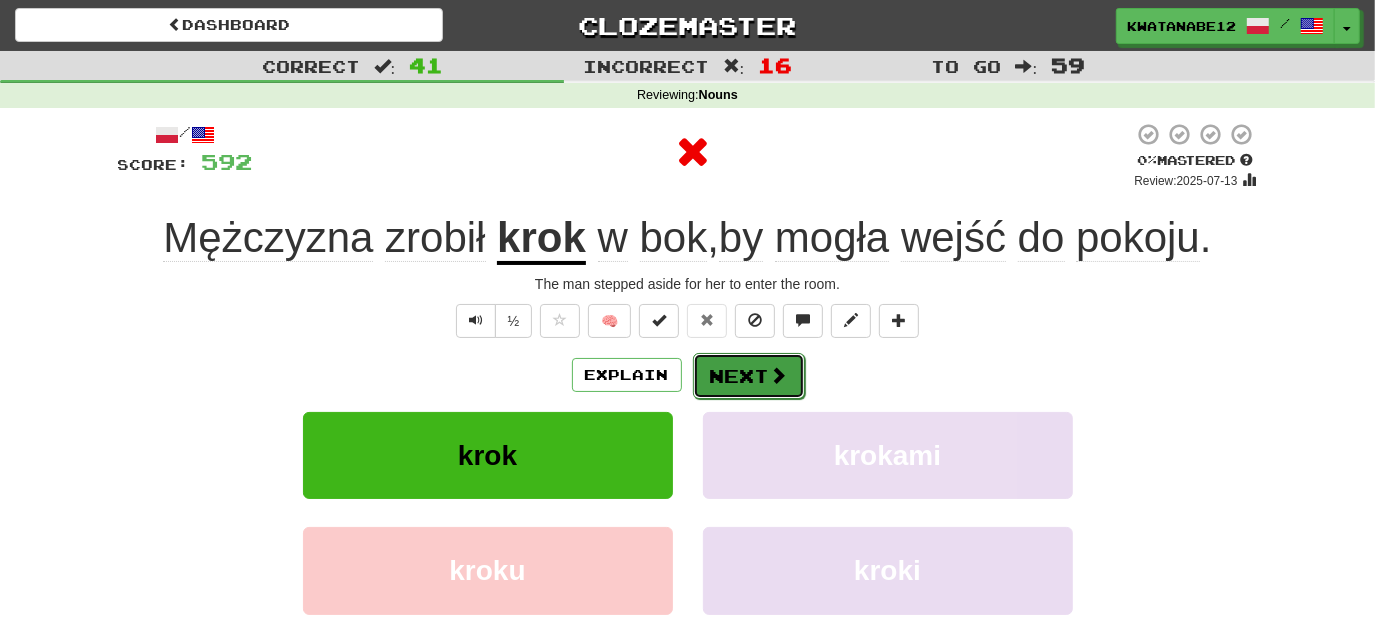 click on "Next" at bounding box center (749, 376) 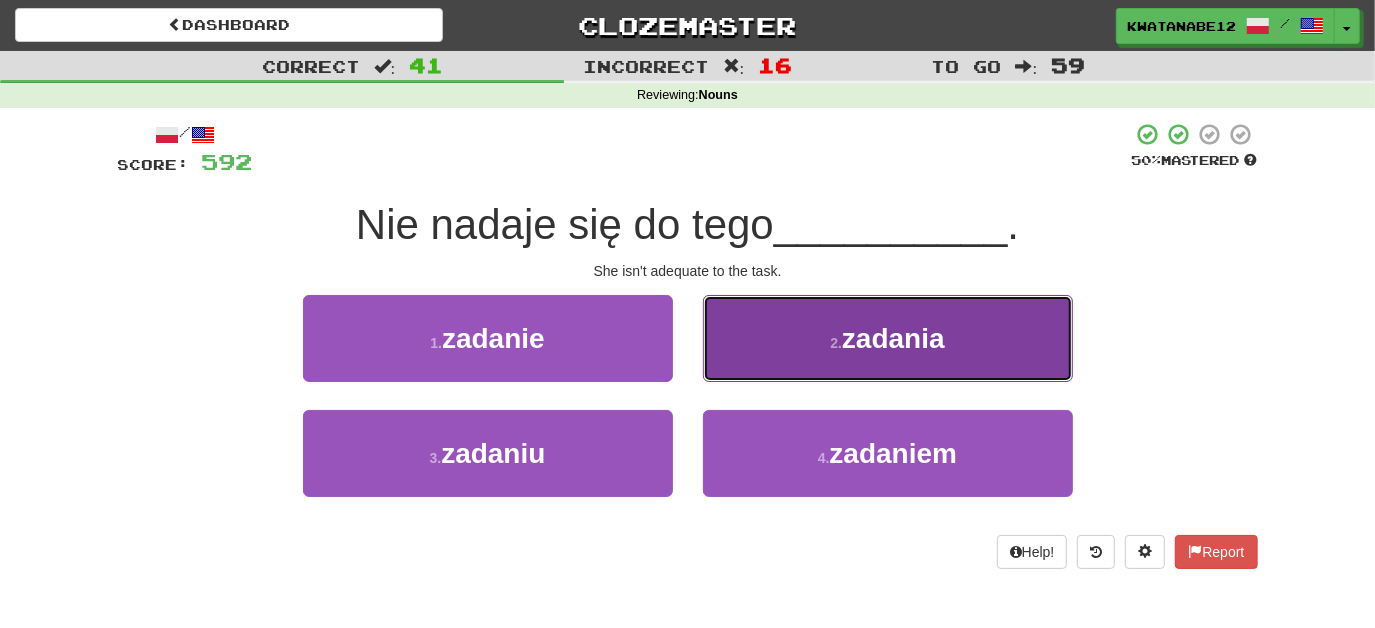 click on "2 .  zadania" at bounding box center (888, 338) 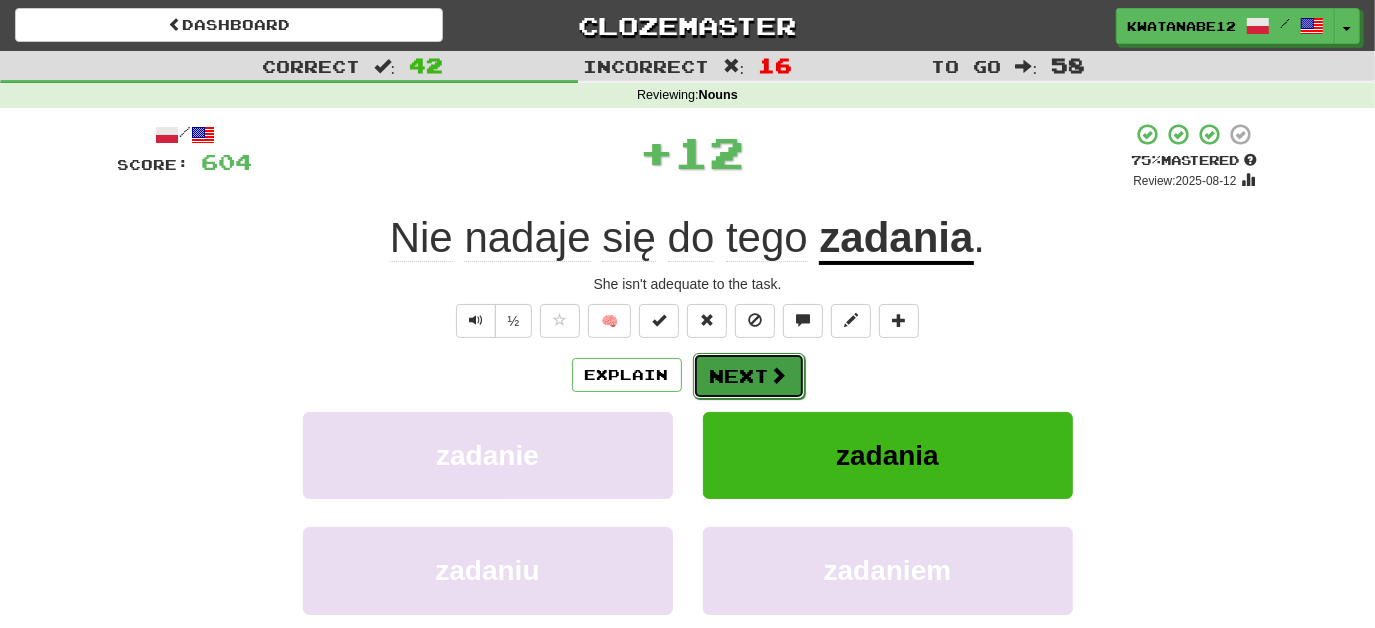 click on "Next" at bounding box center (749, 376) 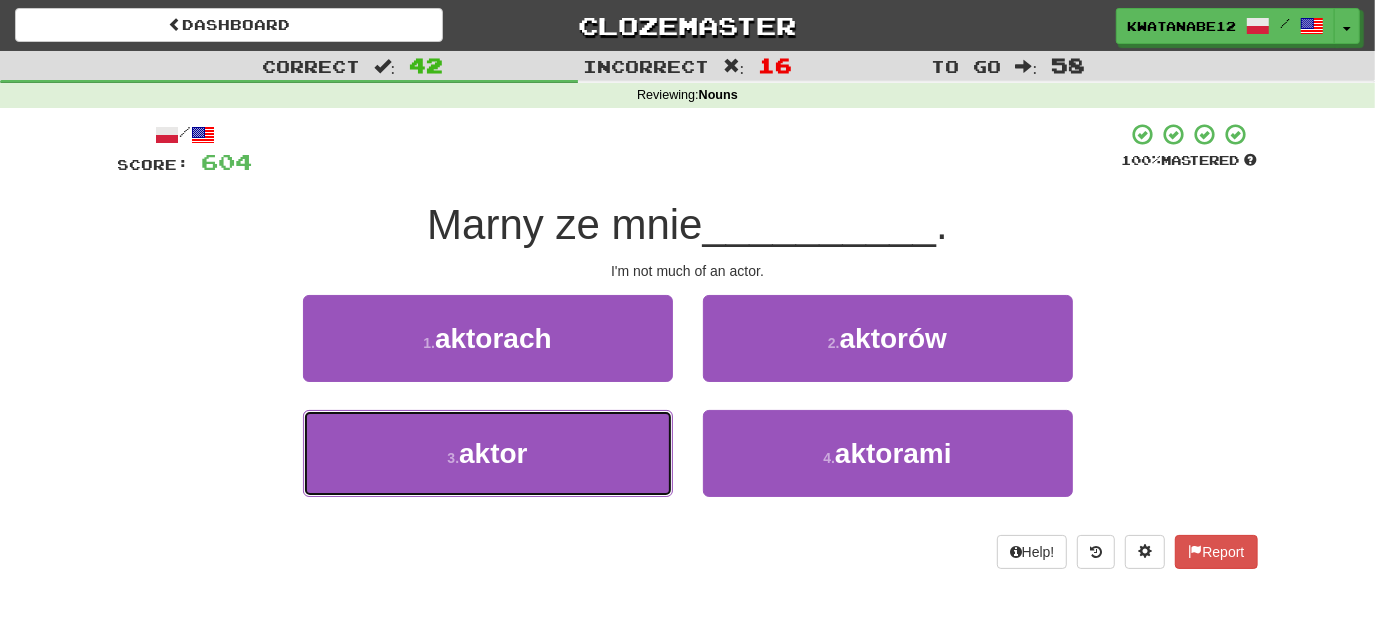 drag, startPoint x: 605, startPoint y: 455, endPoint x: 682, endPoint y: 399, distance: 95.2103 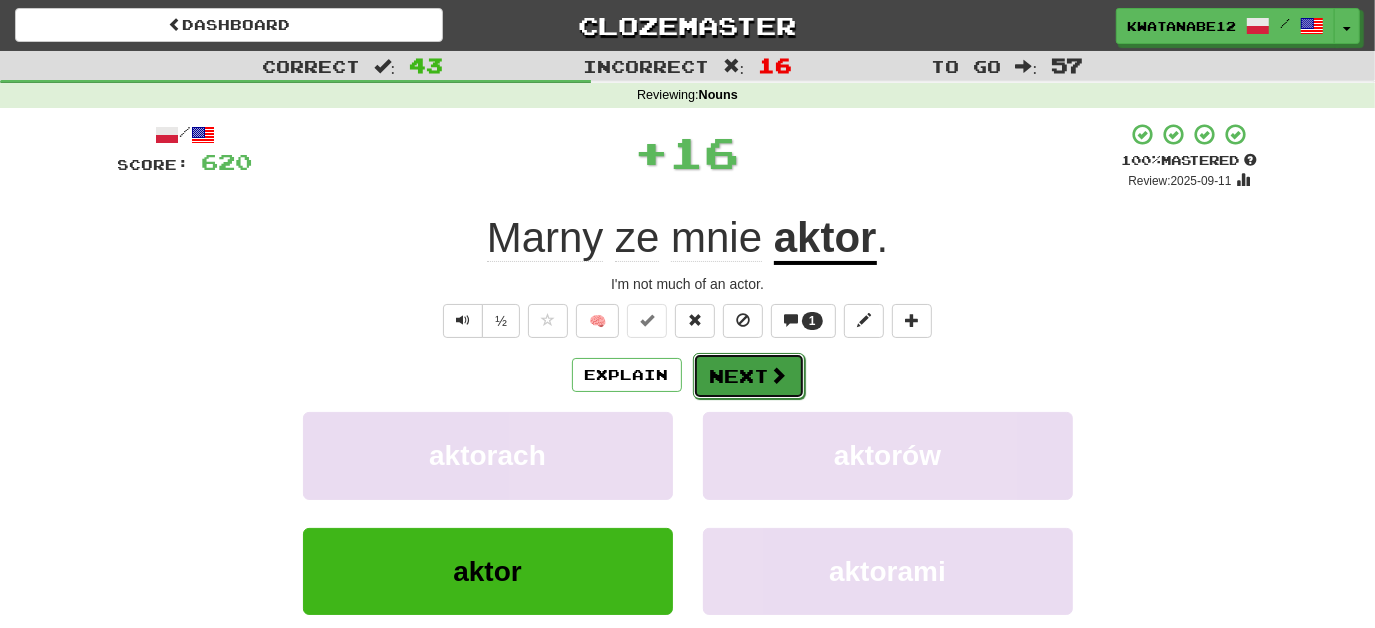 click on "Next" at bounding box center (749, 376) 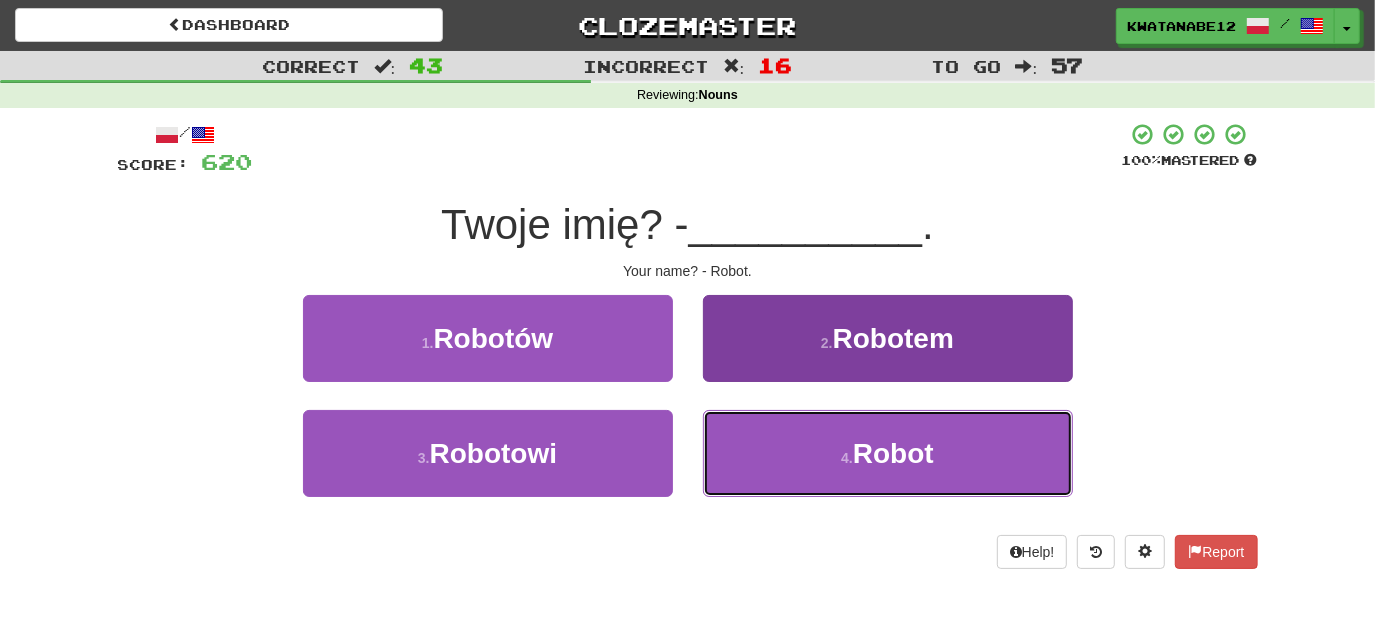click on "4 .  Robot" at bounding box center (888, 453) 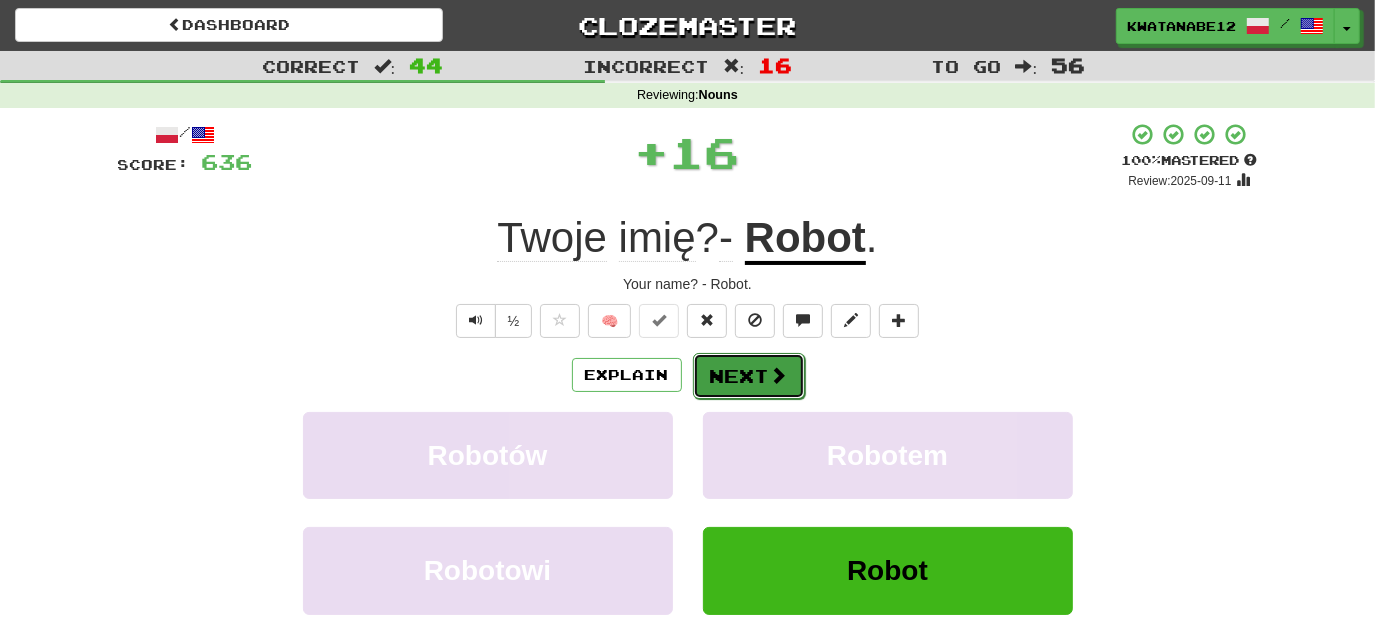 click at bounding box center (779, 375) 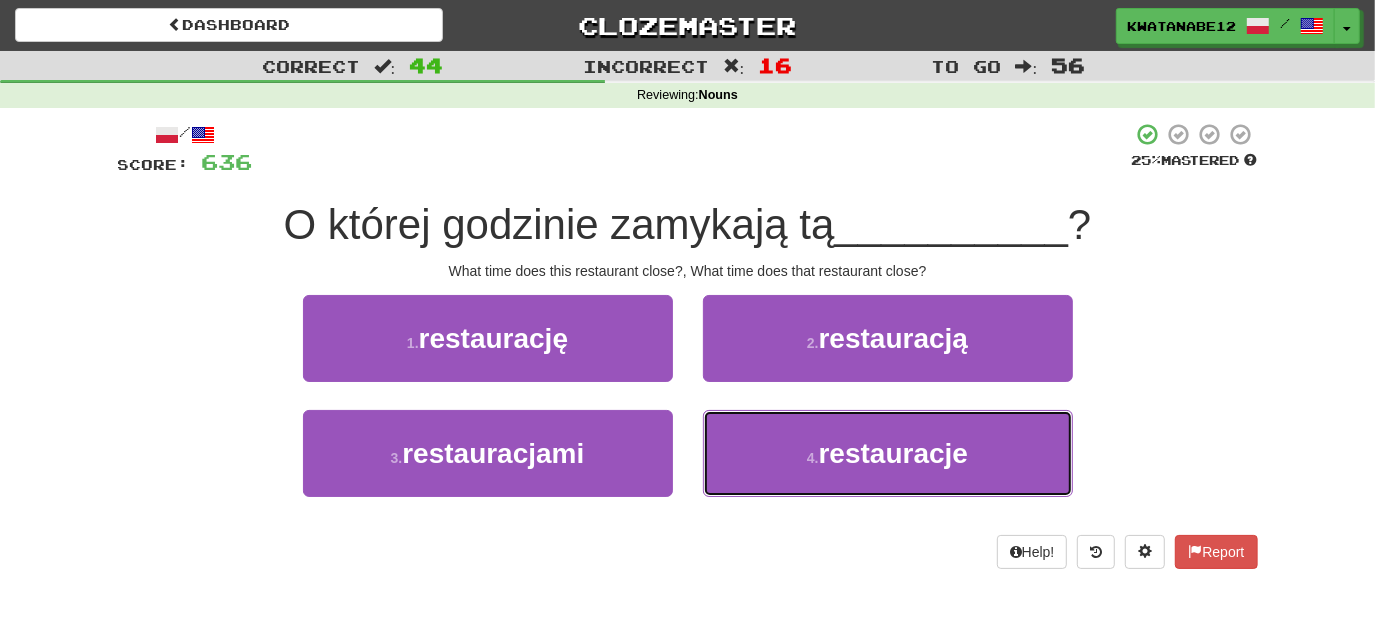drag, startPoint x: 753, startPoint y: 441, endPoint x: 746, endPoint y: 401, distance: 40.60788 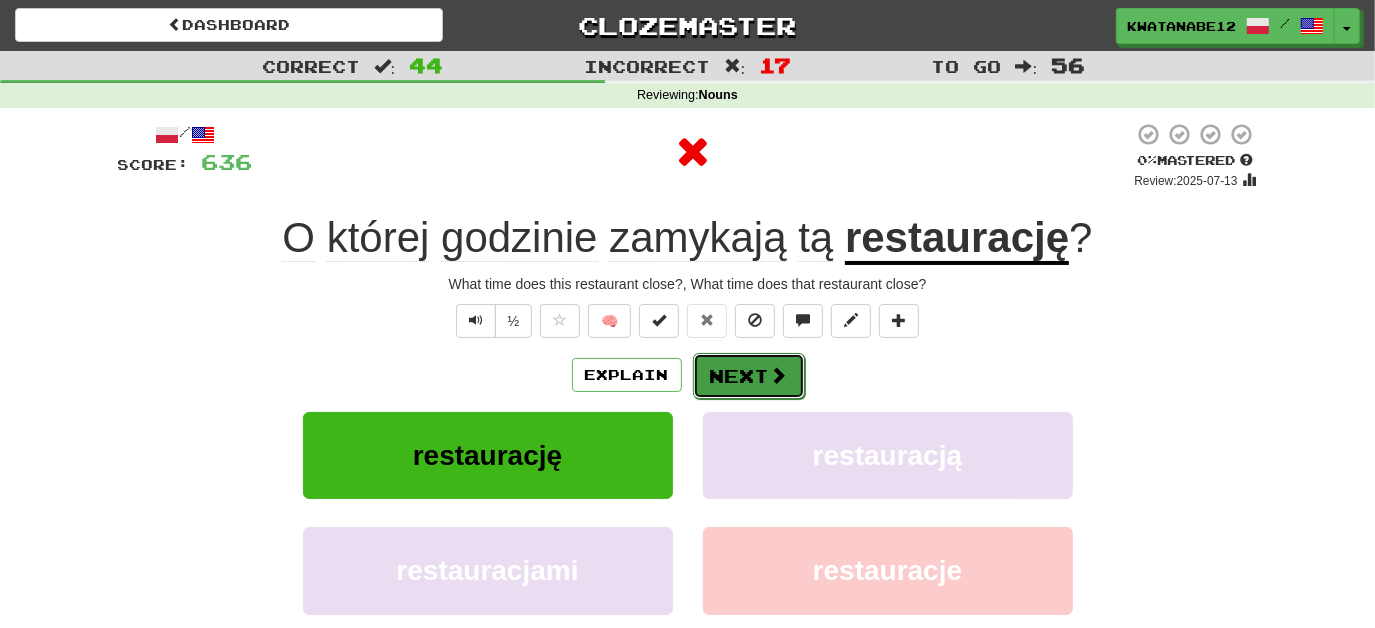 click on "Next" at bounding box center (749, 376) 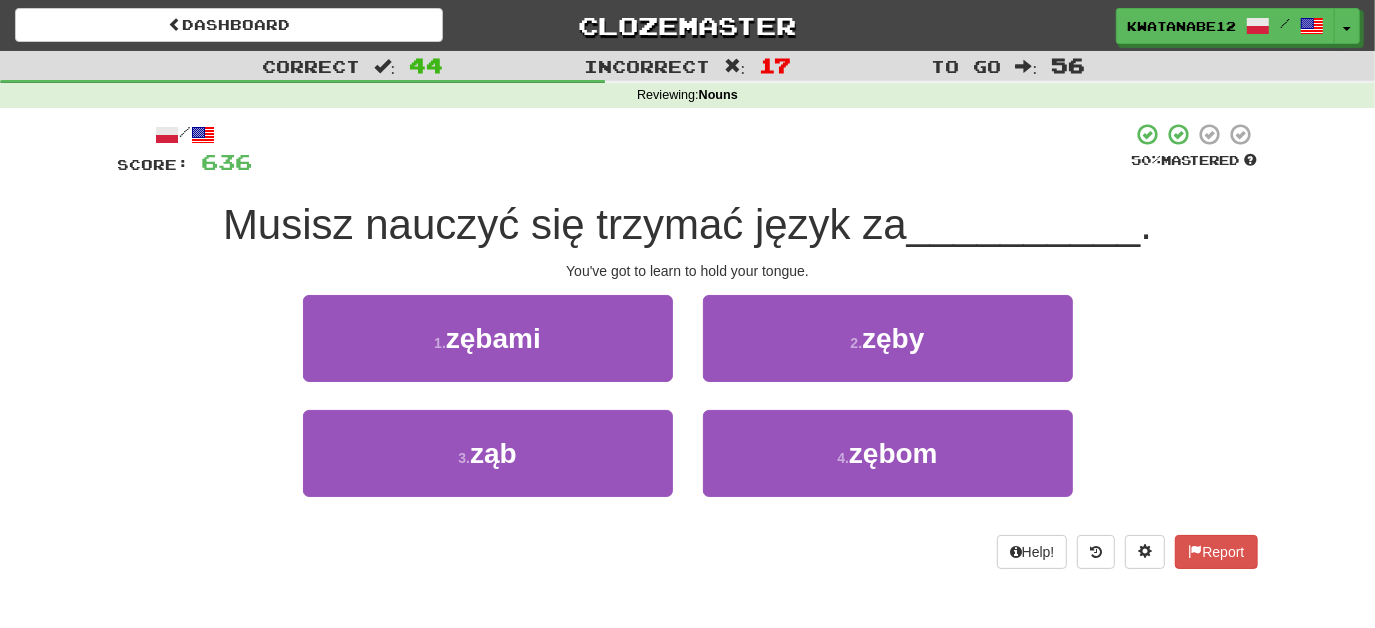 click on "/  Score:   636 50 %  Mastered Musisz nauczyć się trzymać język za  __________ . You've got to learn to hold your tongue. 1 .  zębami 2 .  zęby 3 .  ząb 4 .  zębom  Help!  Report" at bounding box center (688, 345) 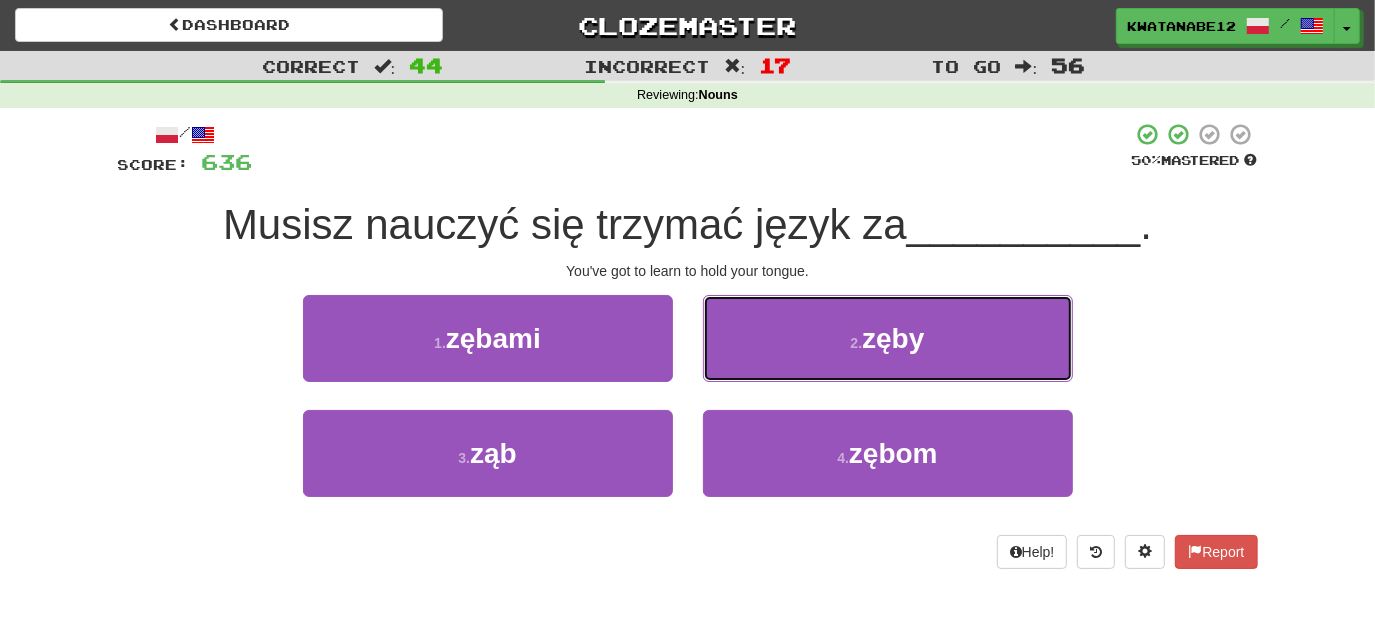 click on "2 .  zęby" at bounding box center [888, 338] 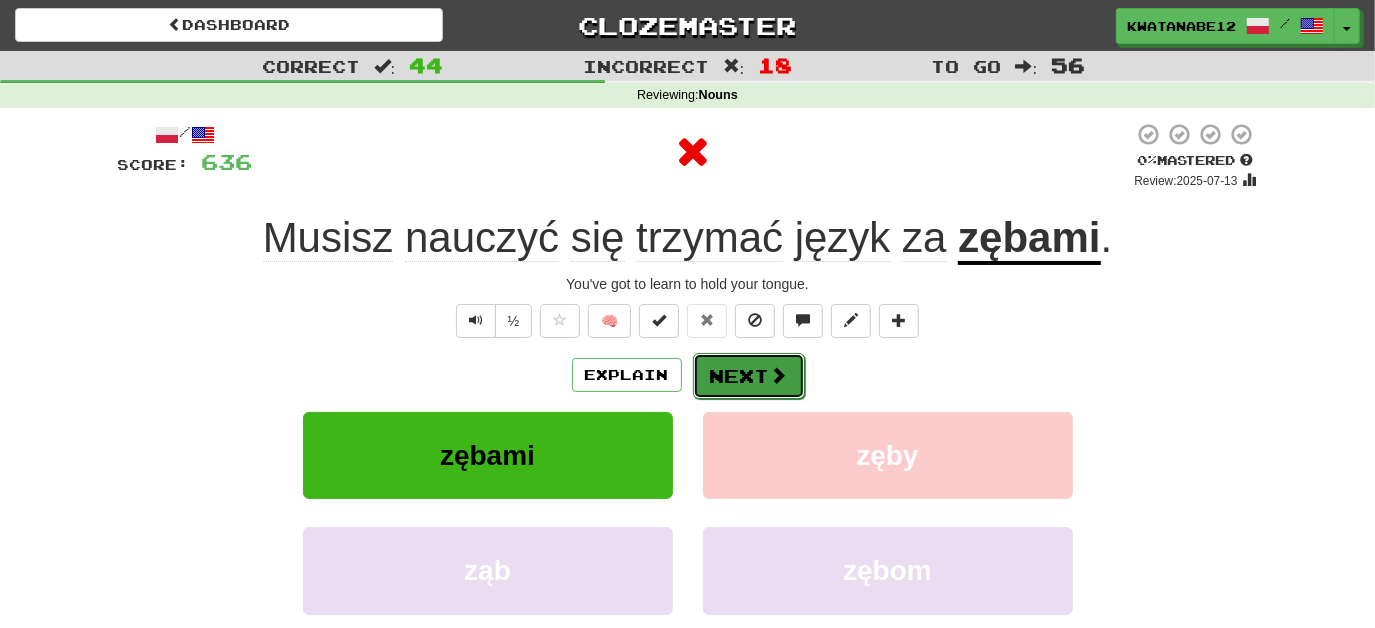 click on "Next" at bounding box center [749, 376] 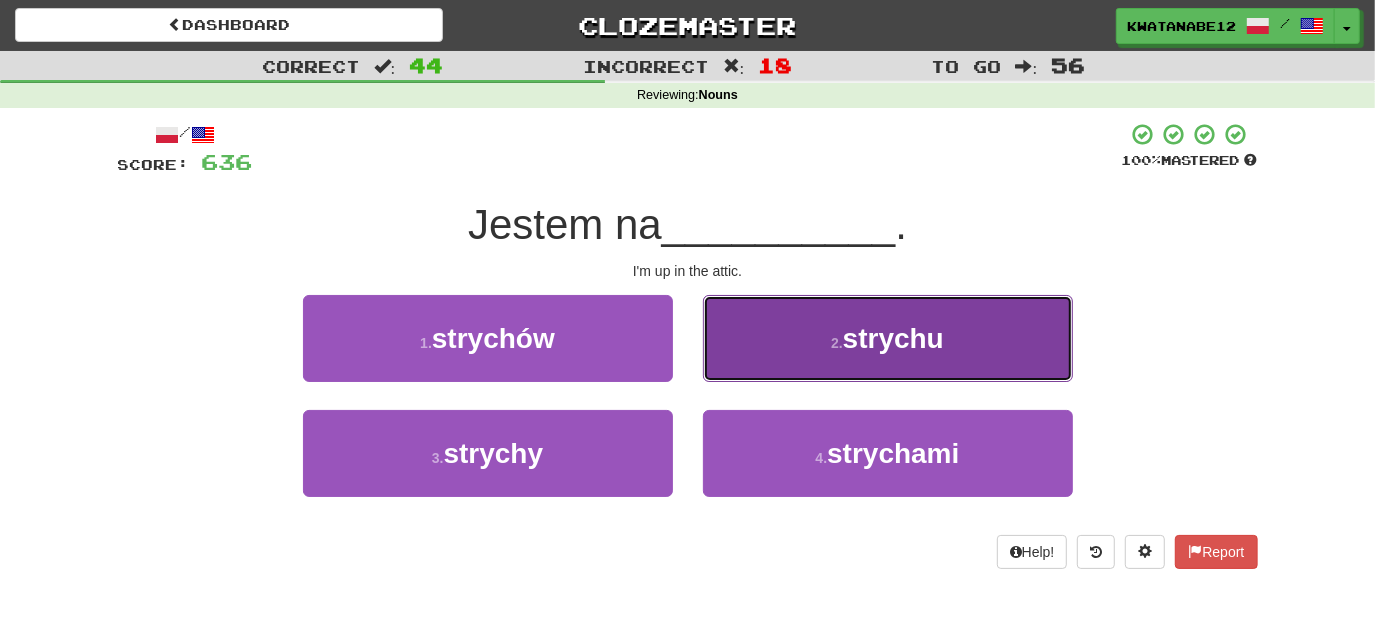 click on "2 .  strychu" at bounding box center [888, 338] 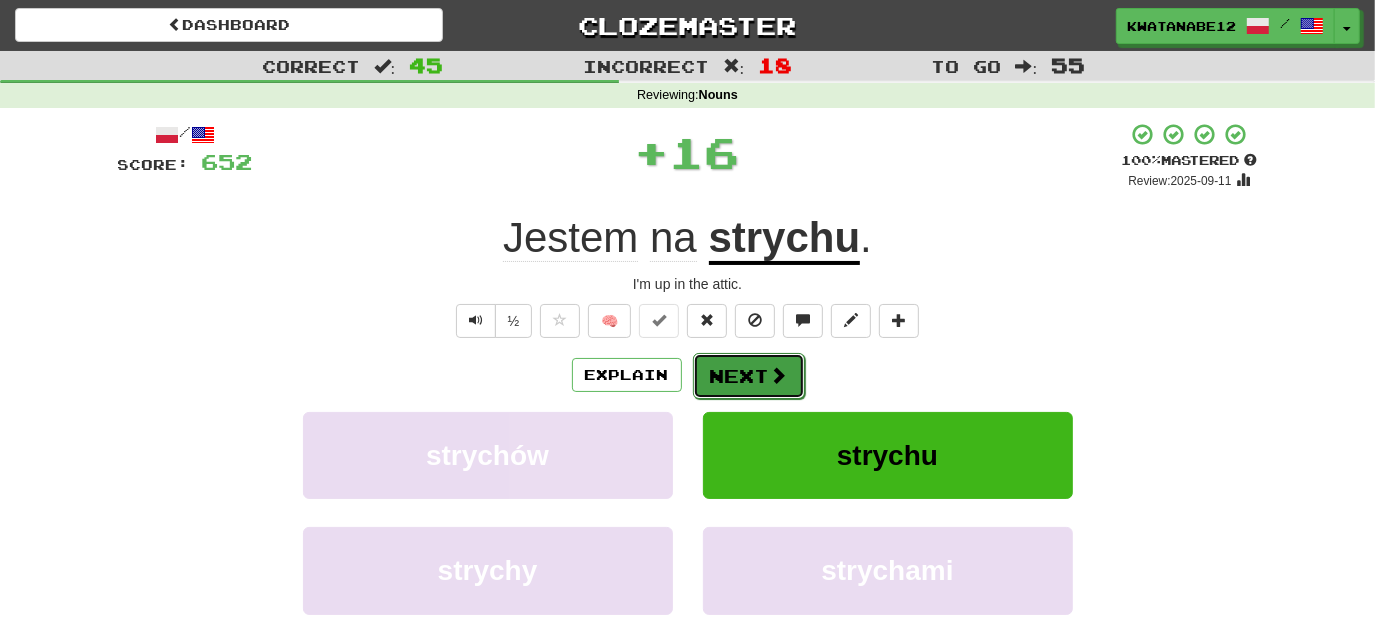 click on "Next" at bounding box center [749, 376] 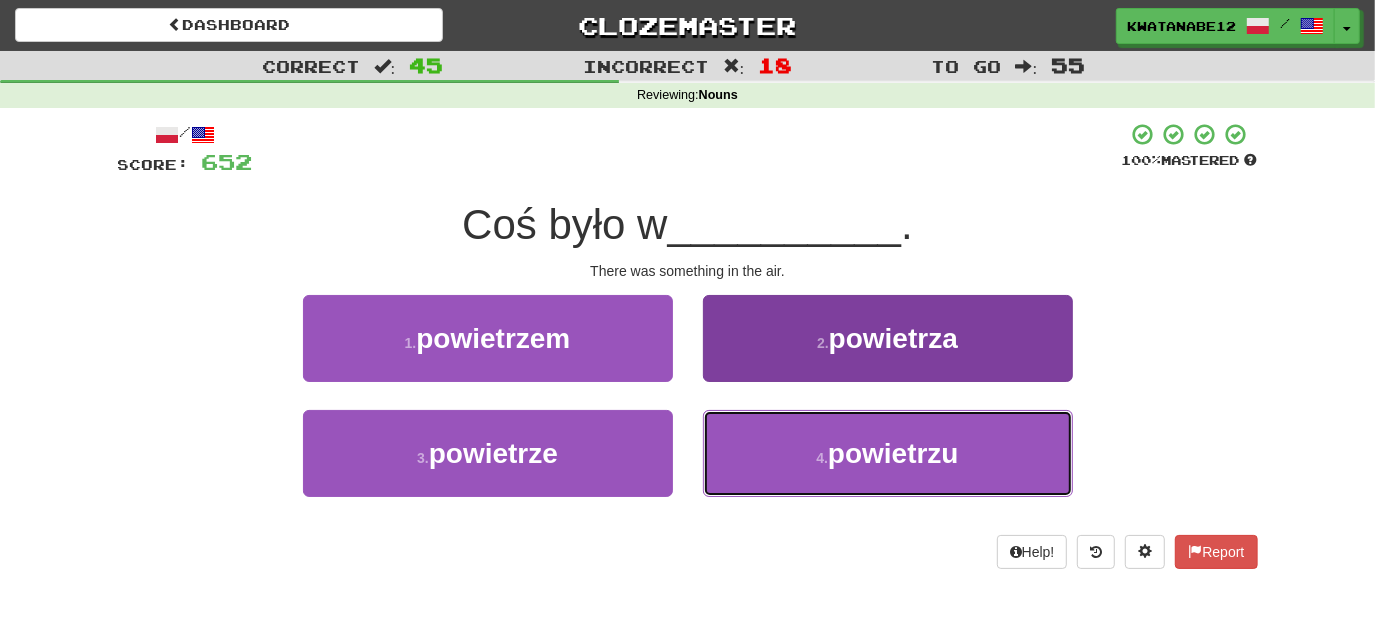 drag, startPoint x: 765, startPoint y: 426, endPoint x: 774, endPoint y: 436, distance: 13.453624 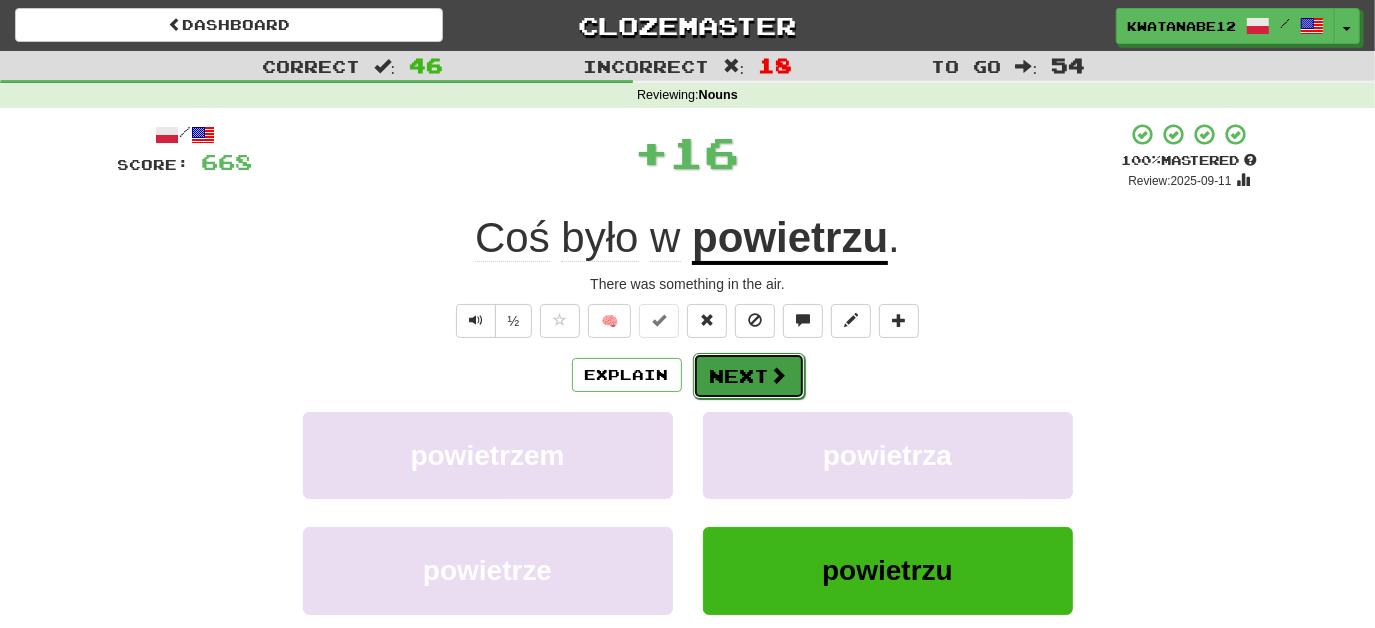 click on "Next" at bounding box center (749, 376) 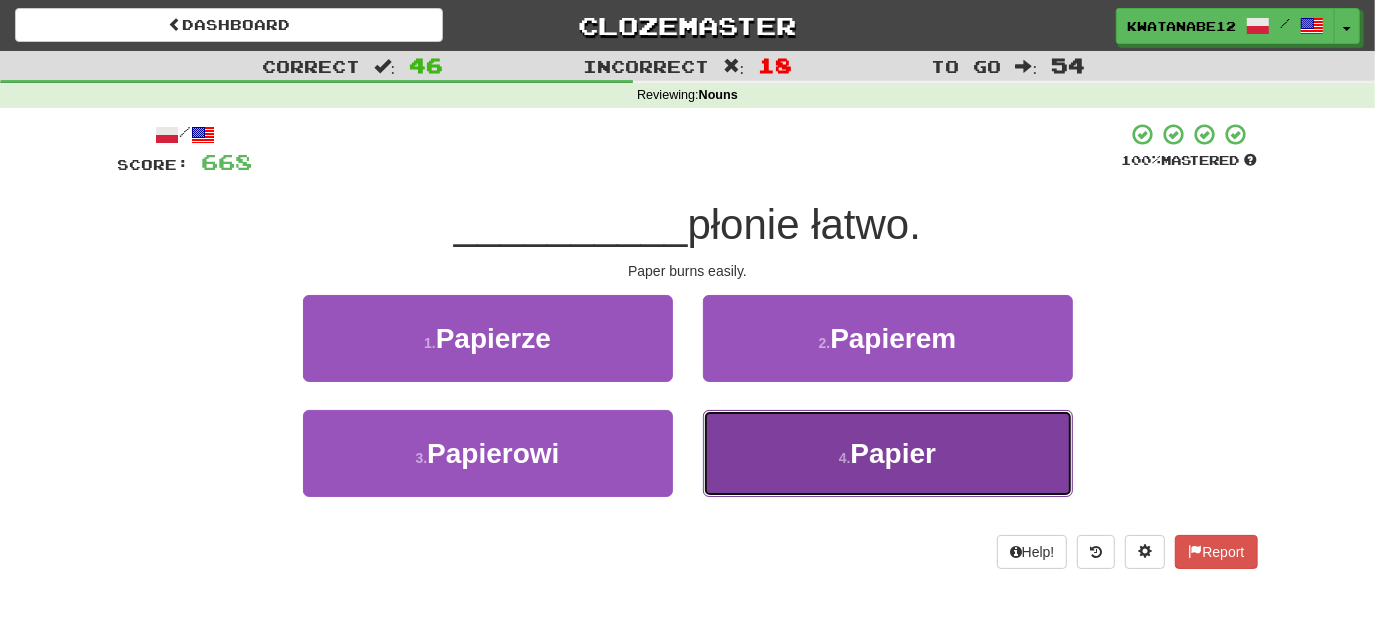 click on "4 .  Papier" at bounding box center [888, 453] 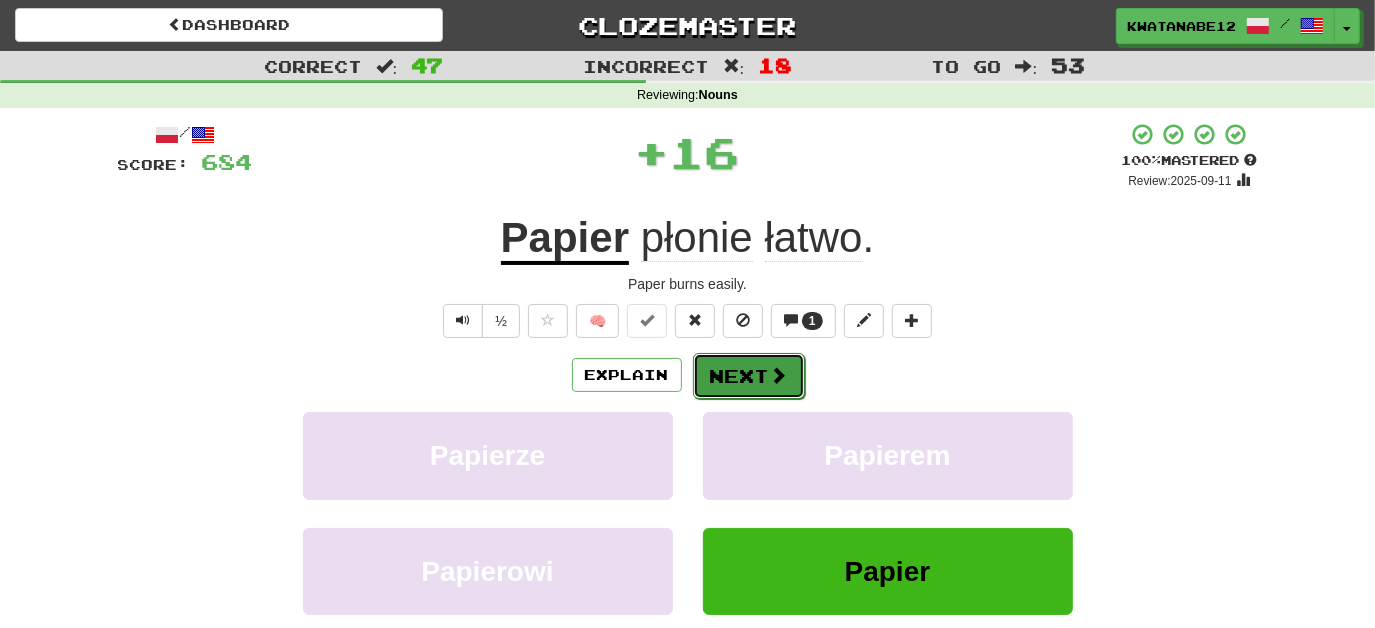 click on "Next" at bounding box center [749, 376] 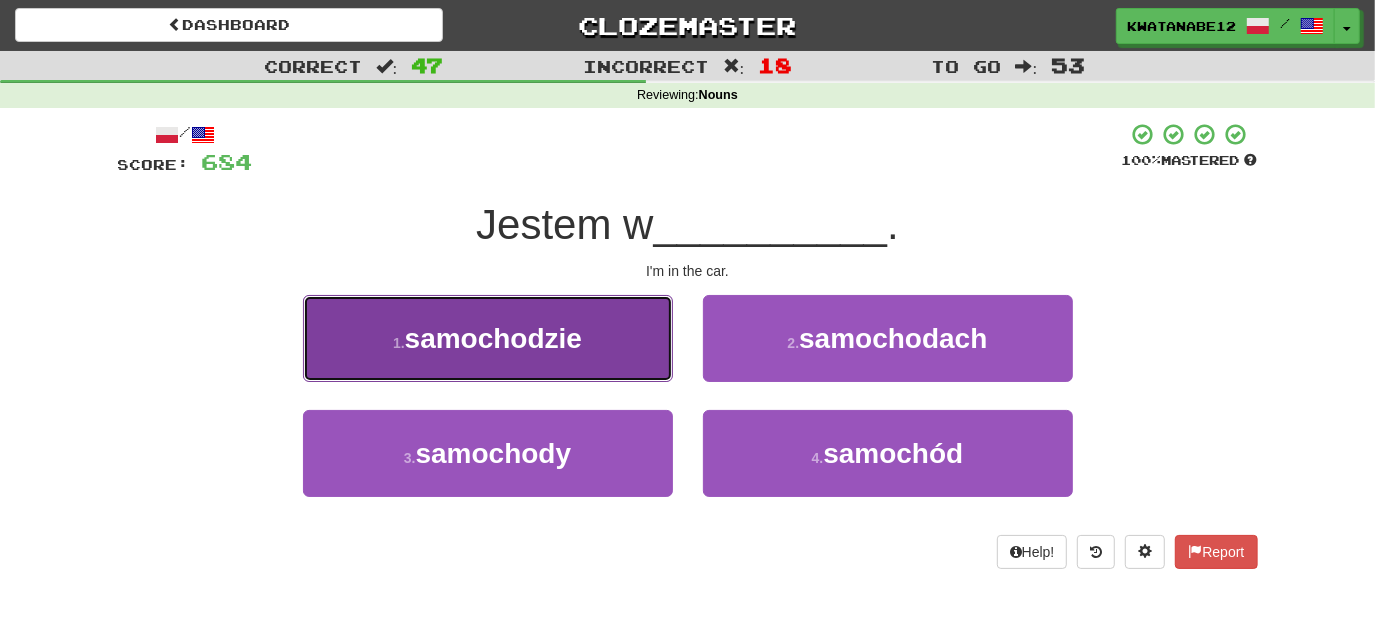 click on "1 .  samochodzie" at bounding box center [488, 338] 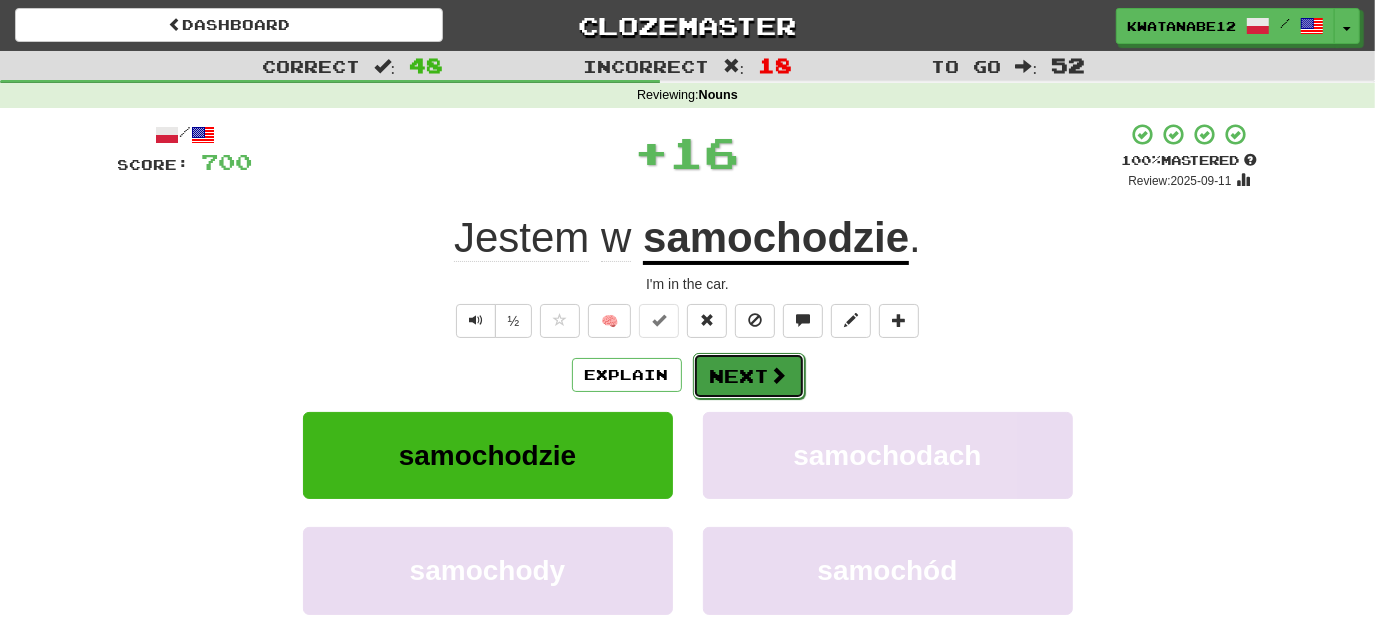 click on "Next" at bounding box center (749, 376) 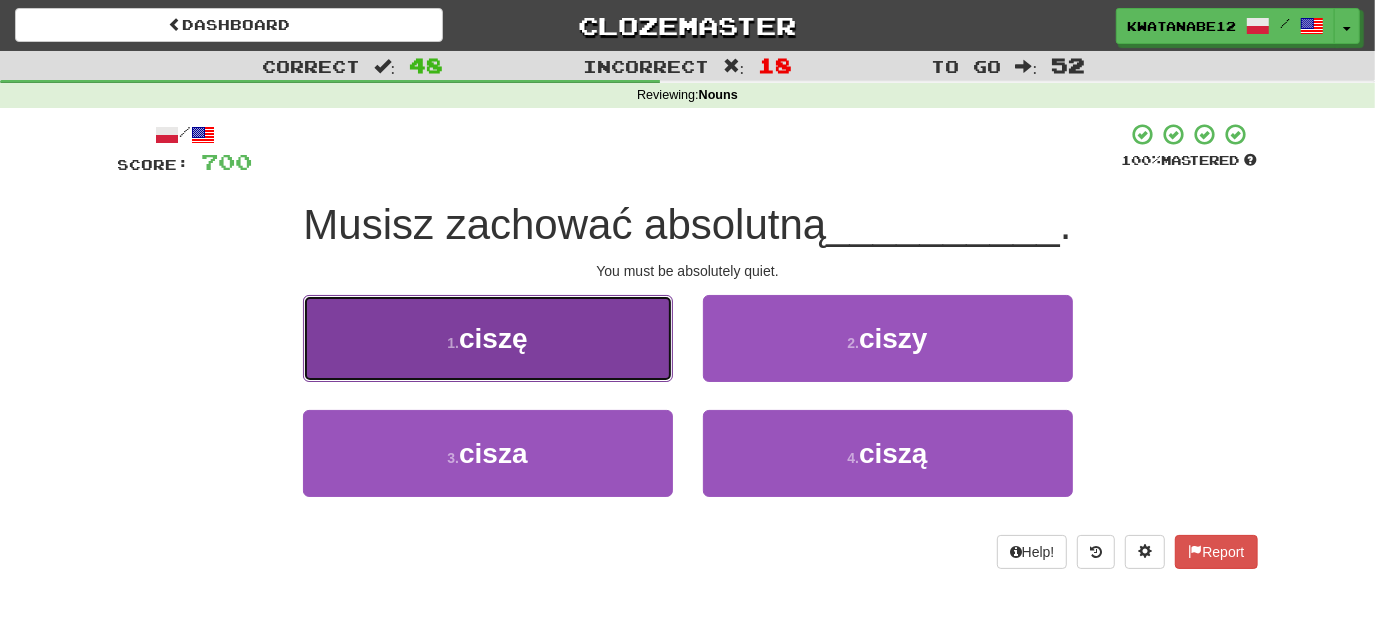 drag, startPoint x: 613, startPoint y: 320, endPoint x: 680, endPoint y: 337, distance: 69.12308 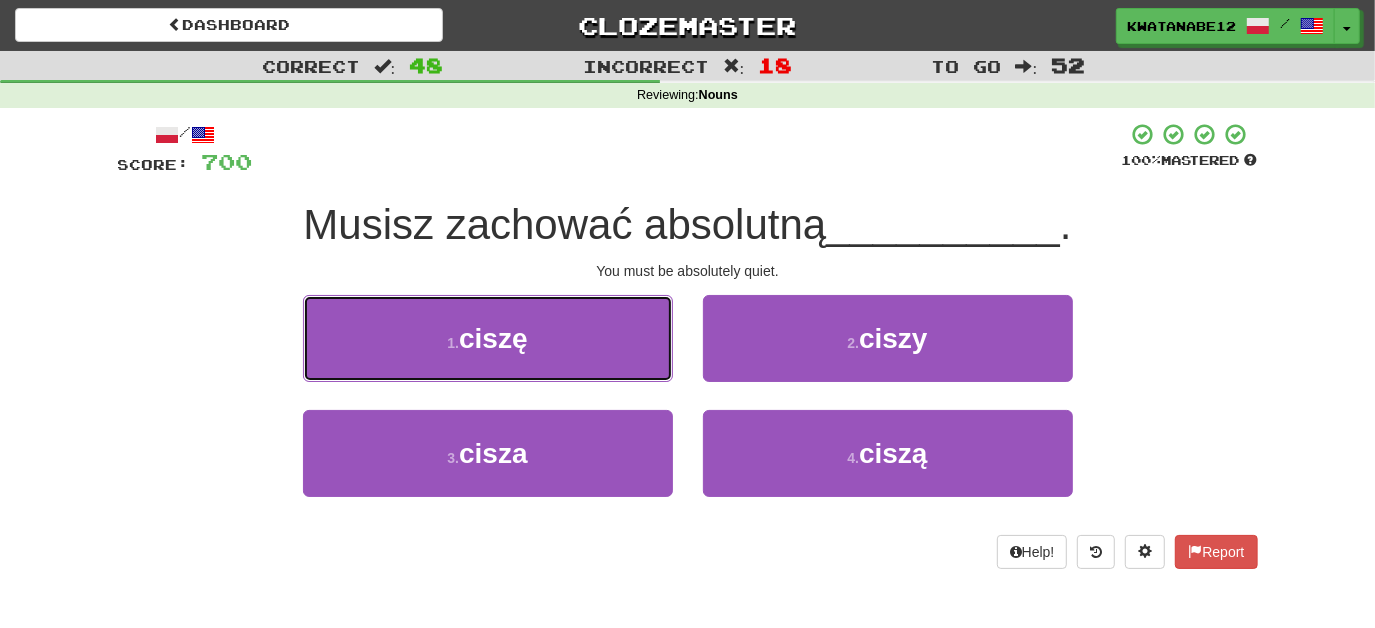 click on "1 .  ciszę" at bounding box center (488, 338) 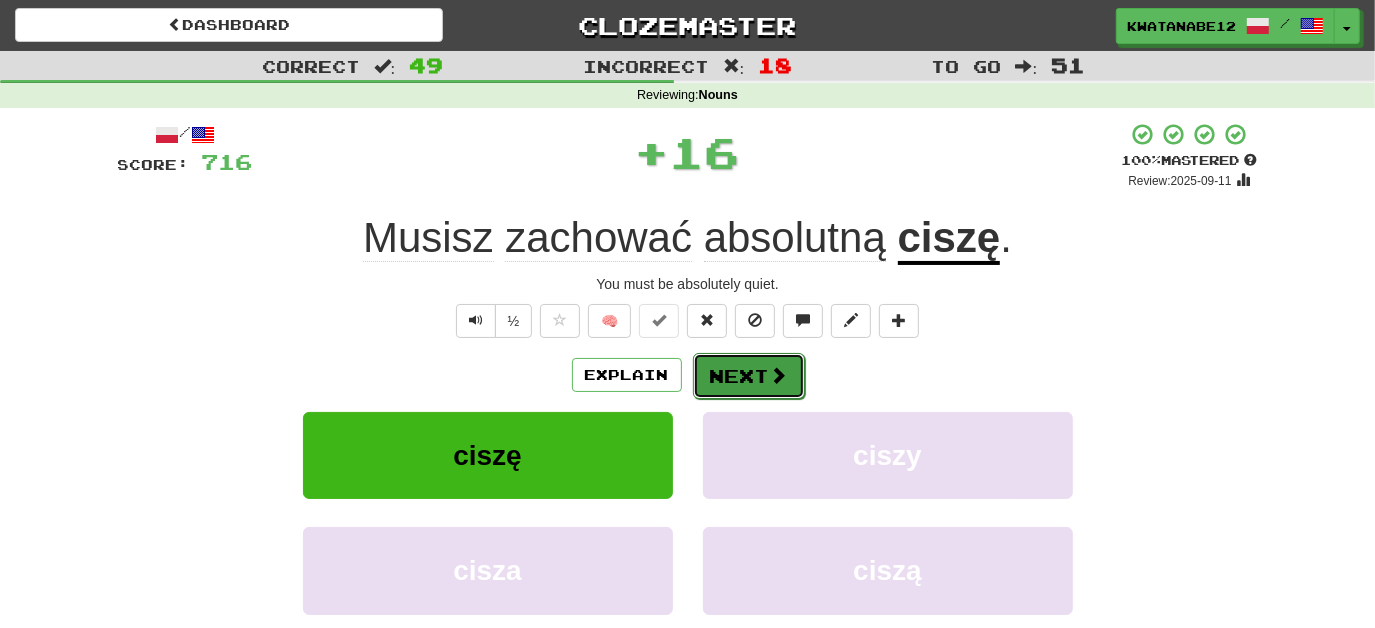 click on "Next" at bounding box center (749, 376) 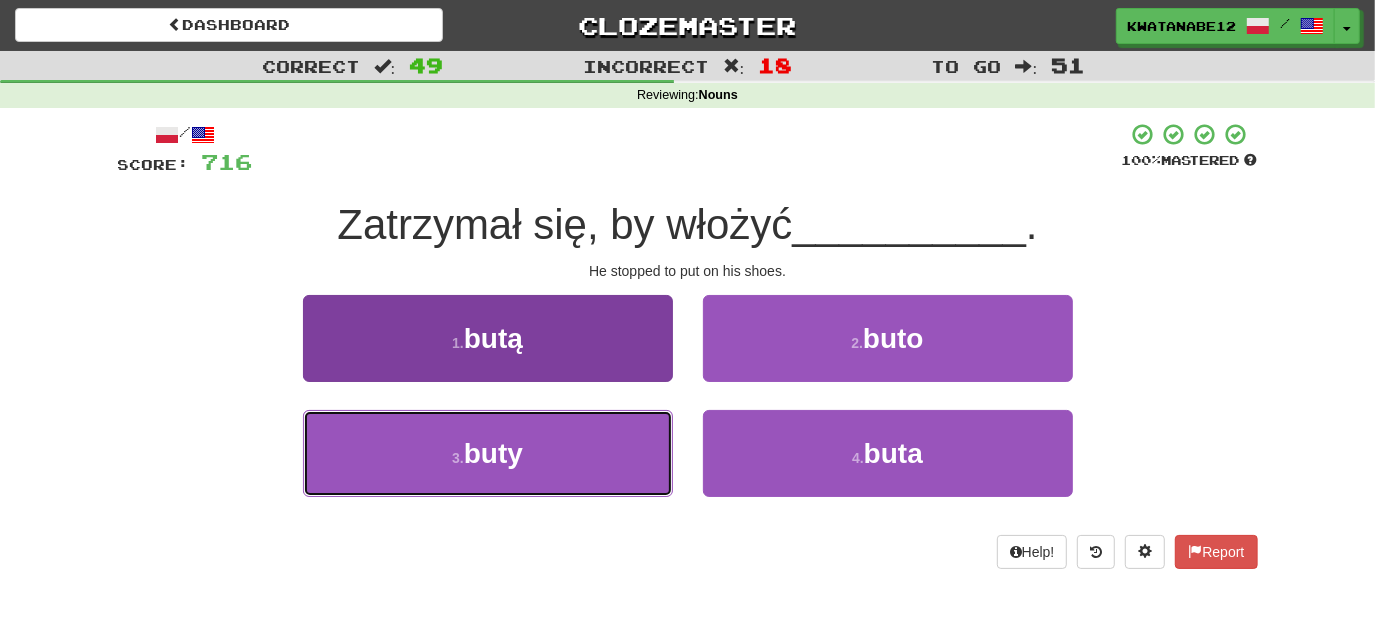 click on "3 .  buty" at bounding box center [488, 453] 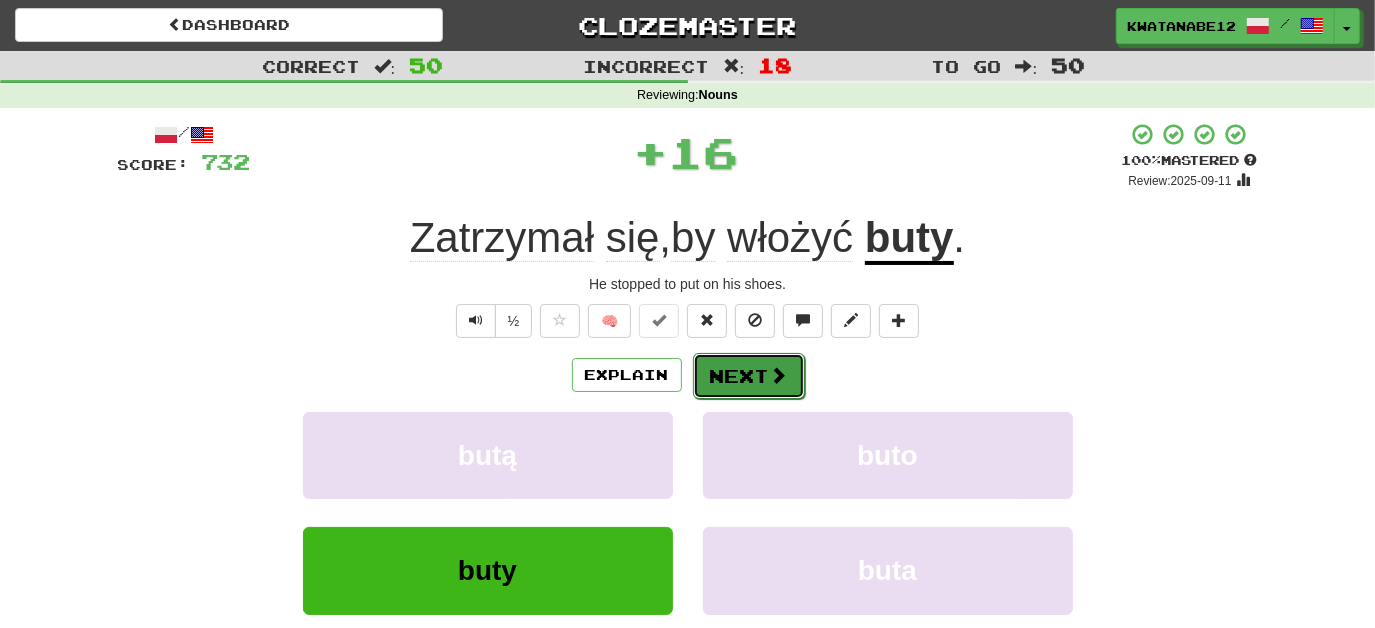 click on "Next" at bounding box center [749, 376] 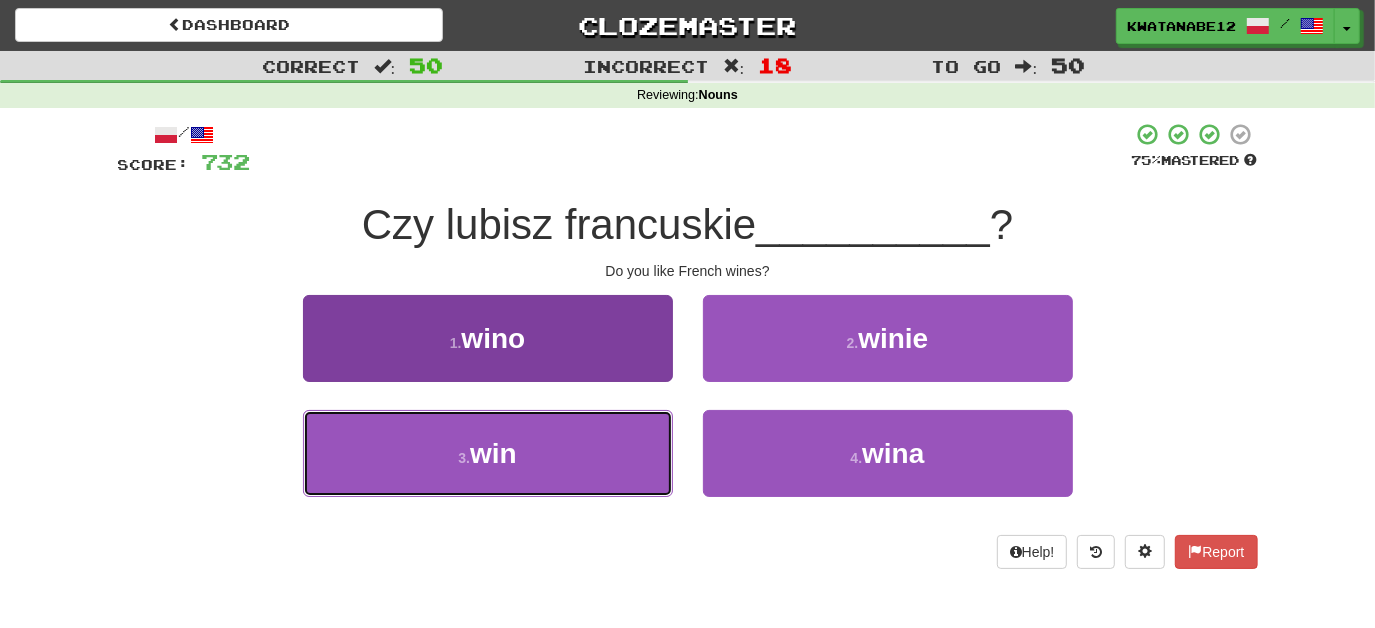 click on "3 .  win" at bounding box center (488, 453) 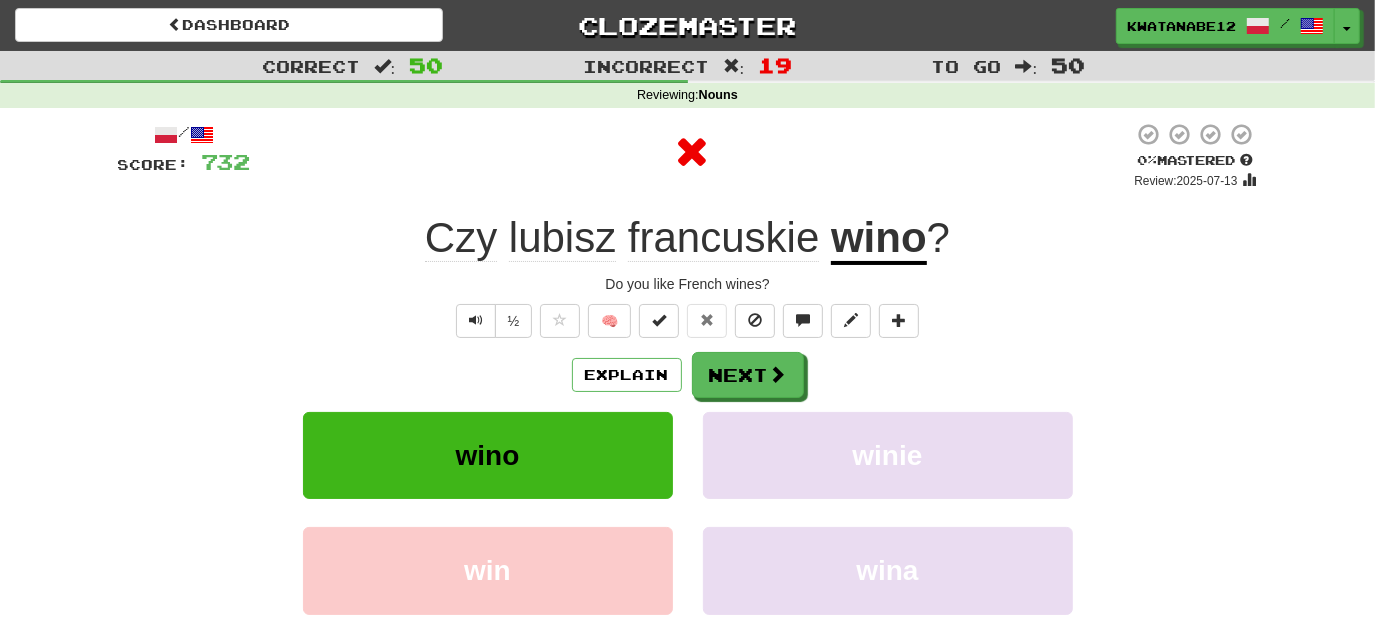 click on "/  Score:   732 0 %  Mastered Review:  2025-07-13 Czy   lubisz   francuskie   wino ? Do you like French wines? ½ 🧠 Explain Next wino winie win wina Learn more: wino winie win wina  Help!  Report Sentence Source" at bounding box center (688, 435) 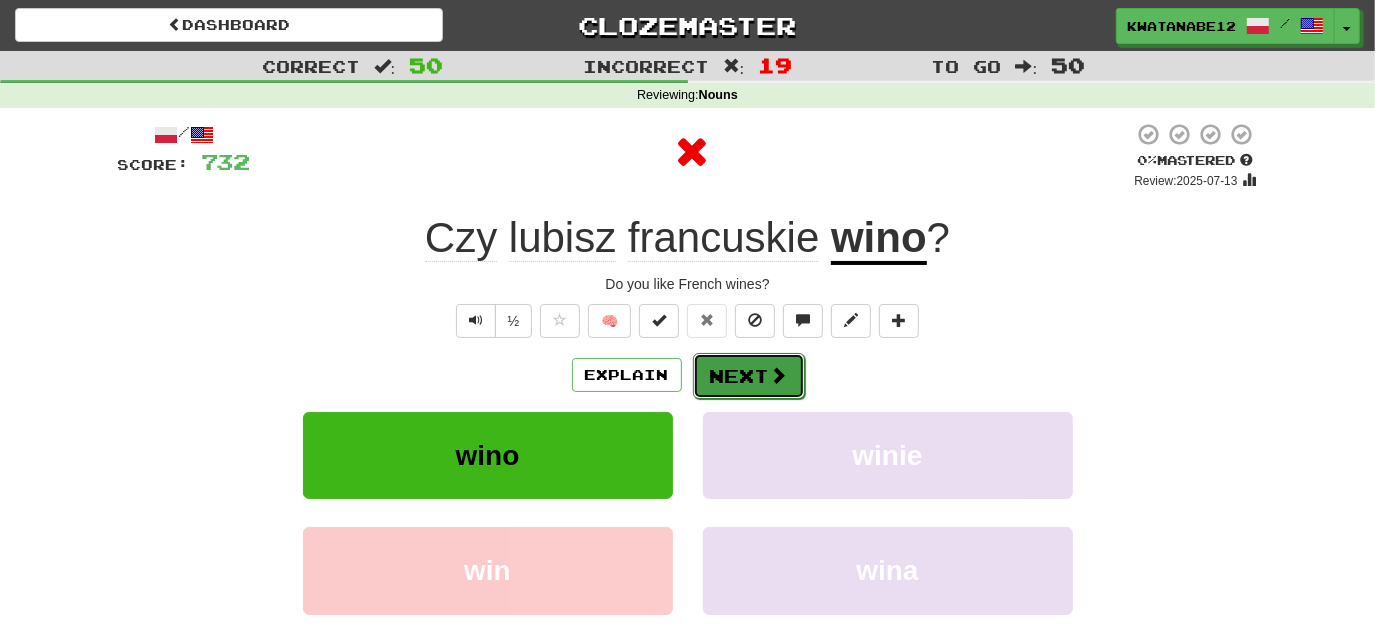 click on "Next" at bounding box center (749, 376) 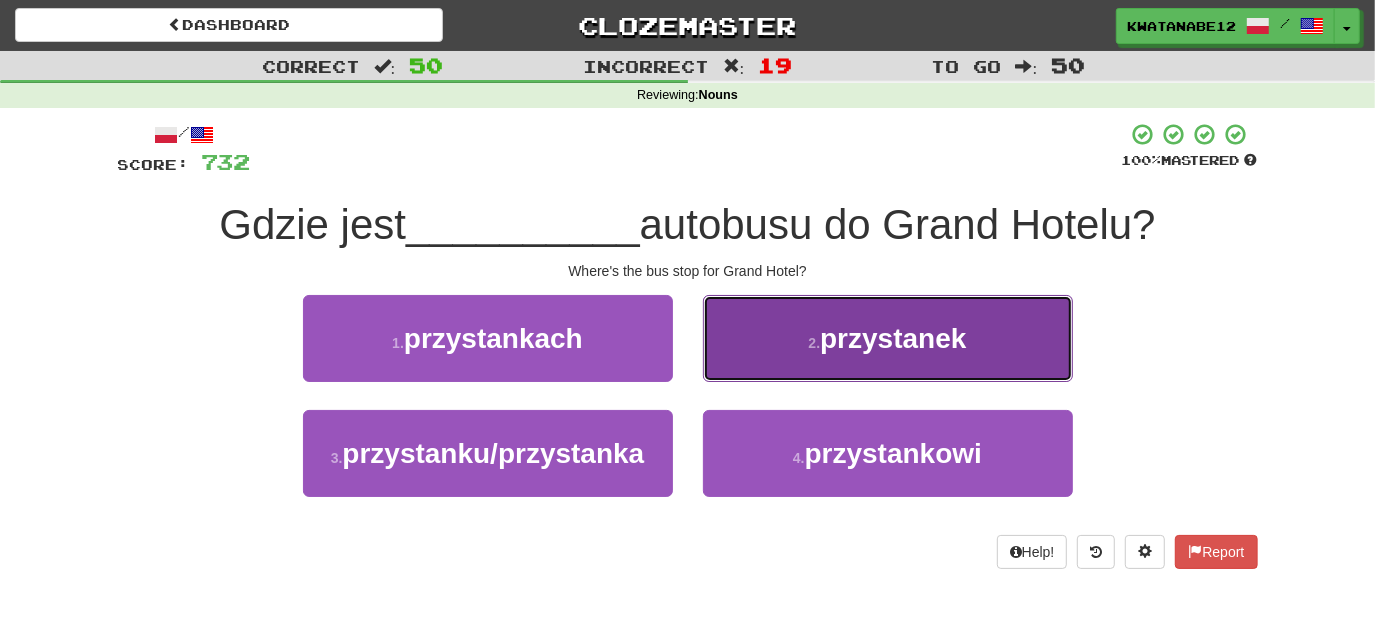 click on "2 .  przystanek" at bounding box center [888, 338] 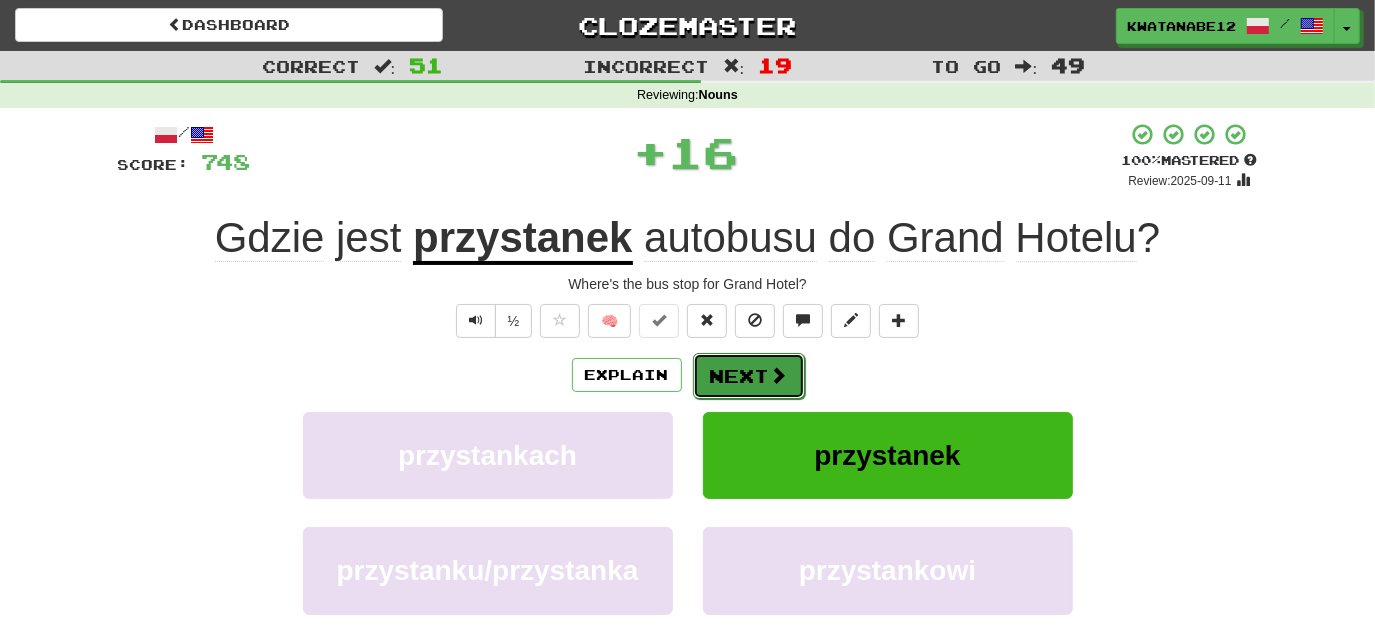 click at bounding box center [779, 375] 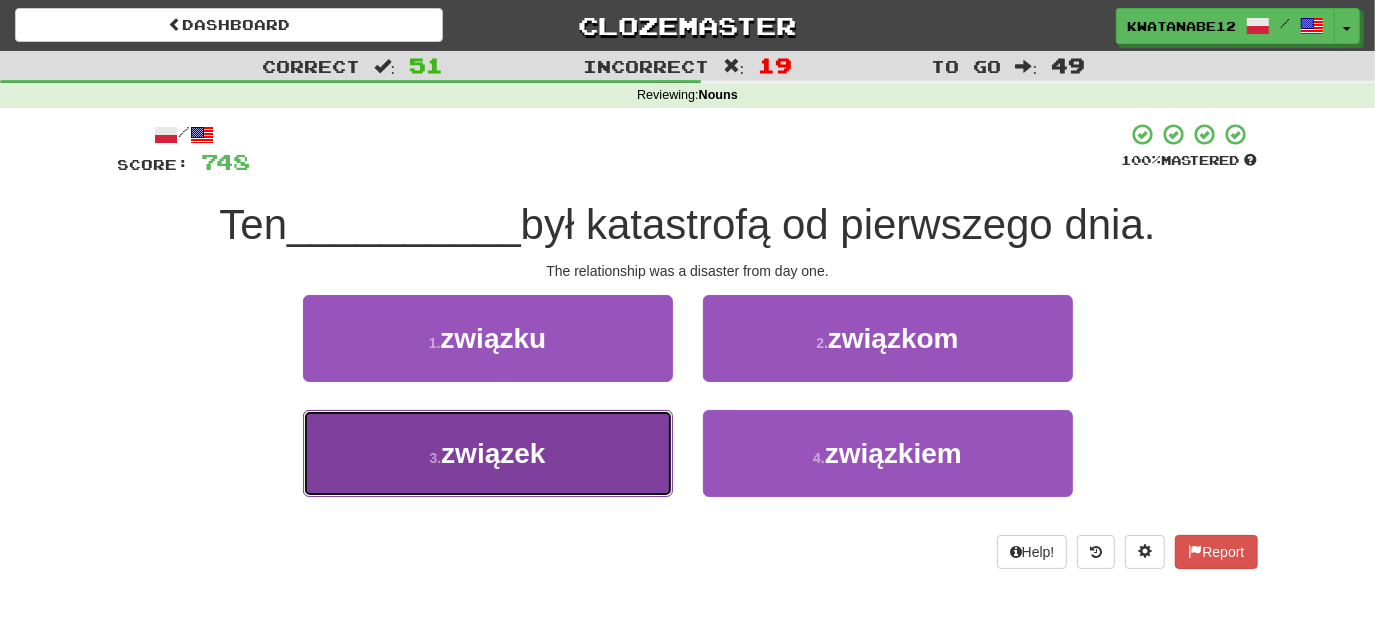 click on "3 .  związek" at bounding box center (488, 453) 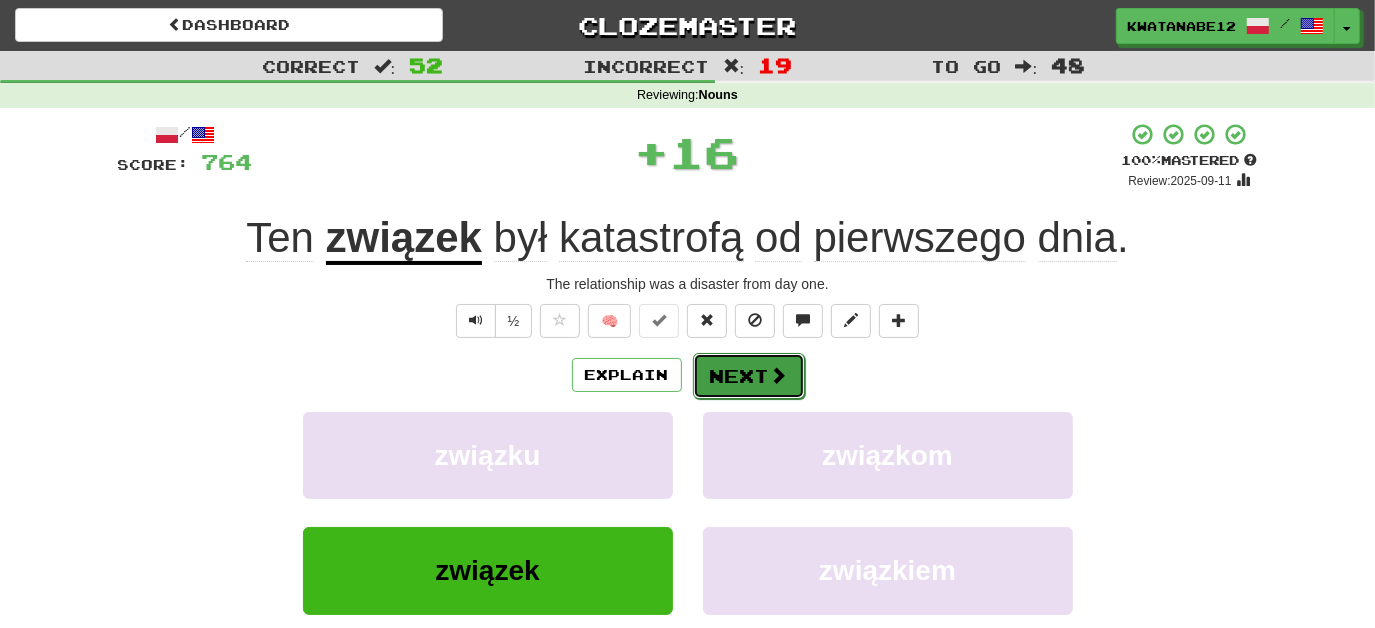 drag, startPoint x: 745, startPoint y: 367, endPoint x: 757, endPoint y: 367, distance: 12 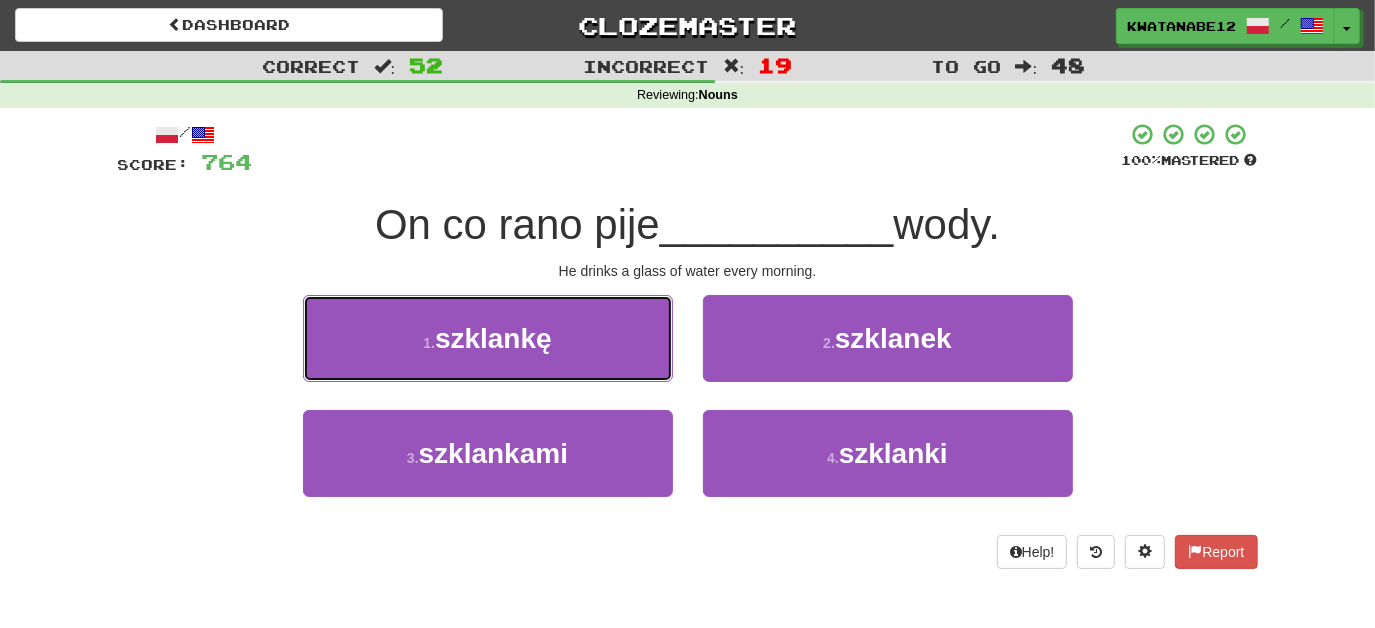 drag, startPoint x: 610, startPoint y: 324, endPoint x: 692, endPoint y: 340, distance: 83.546394 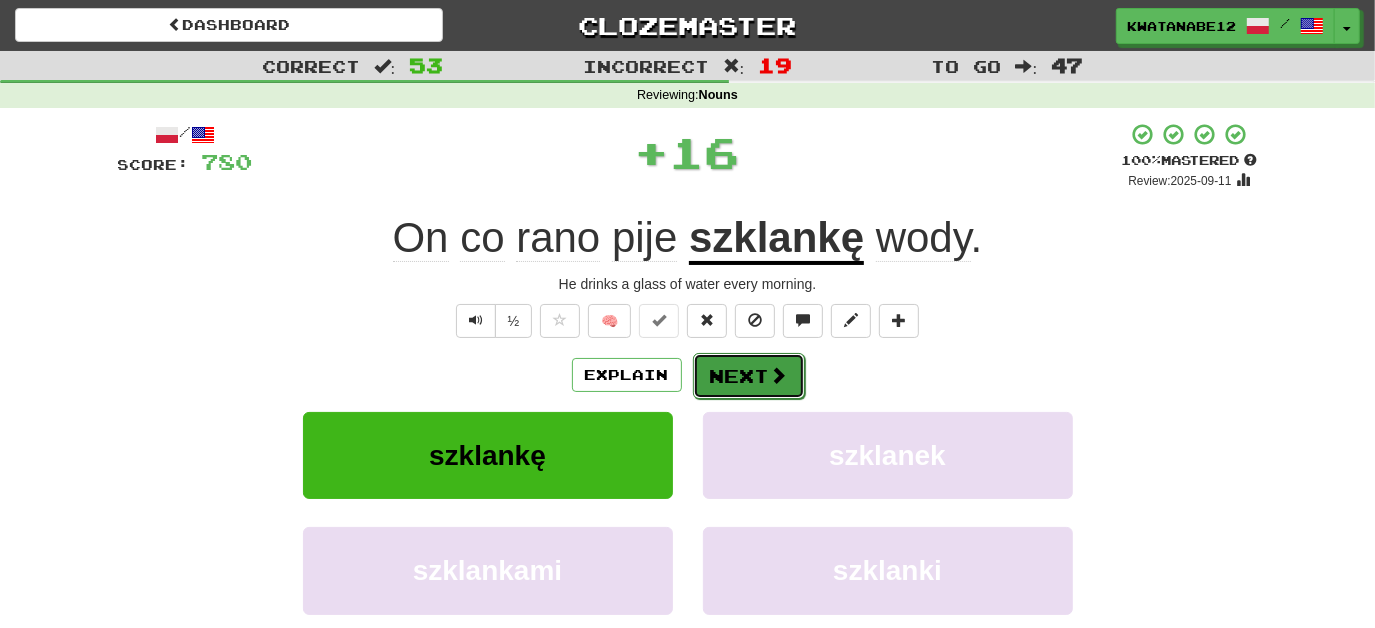 click on "Next" at bounding box center (749, 376) 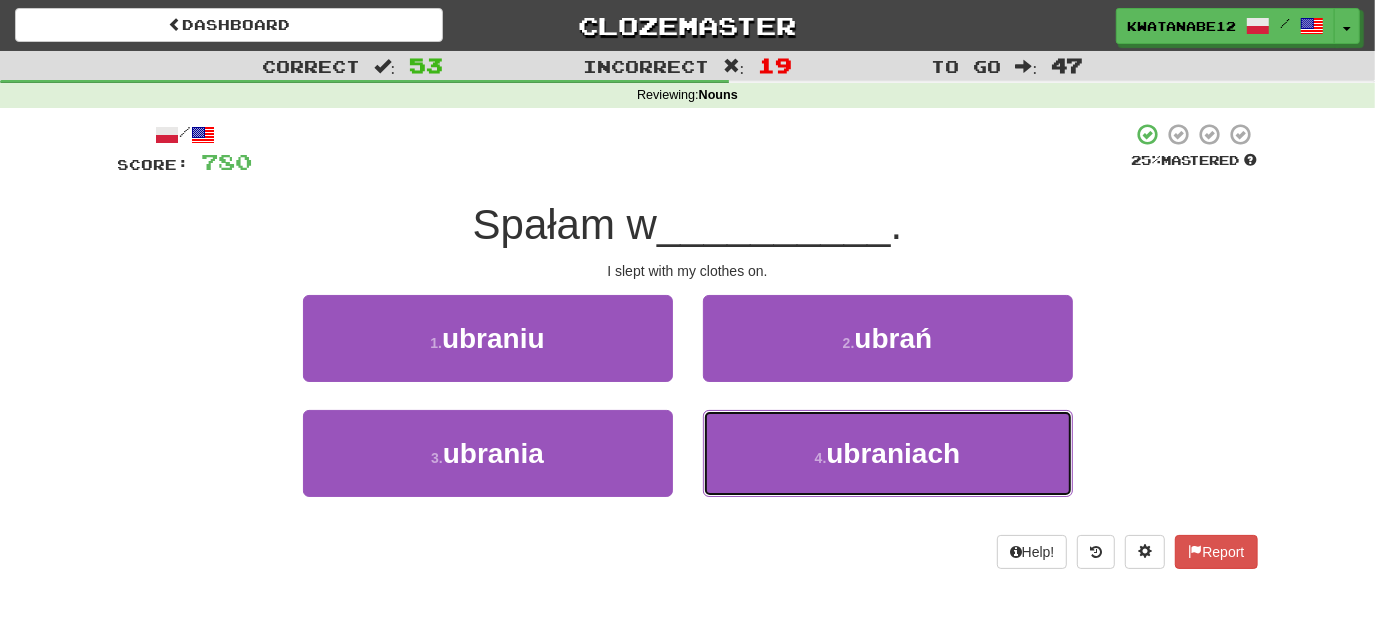 drag, startPoint x: 793, startPoint y: 455, endPoint x: 770, endPoint y: 404, distance: 55.946404 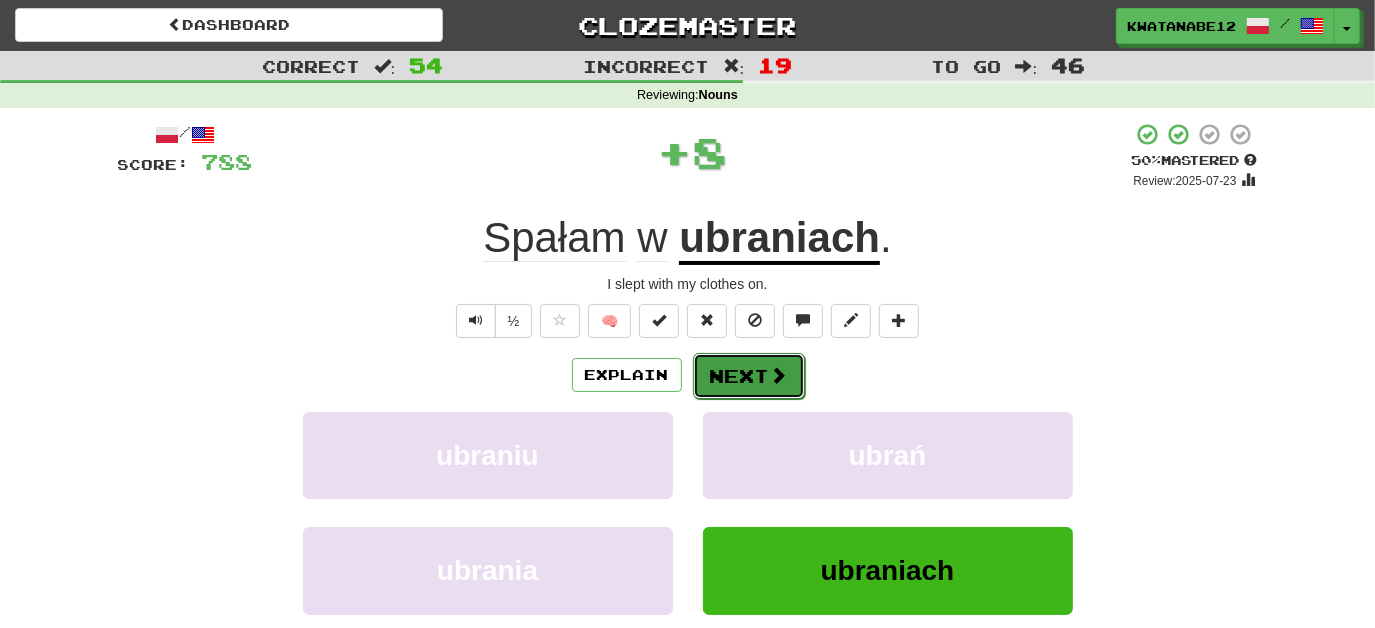 click on "Next" at bounding box center [749, 376] 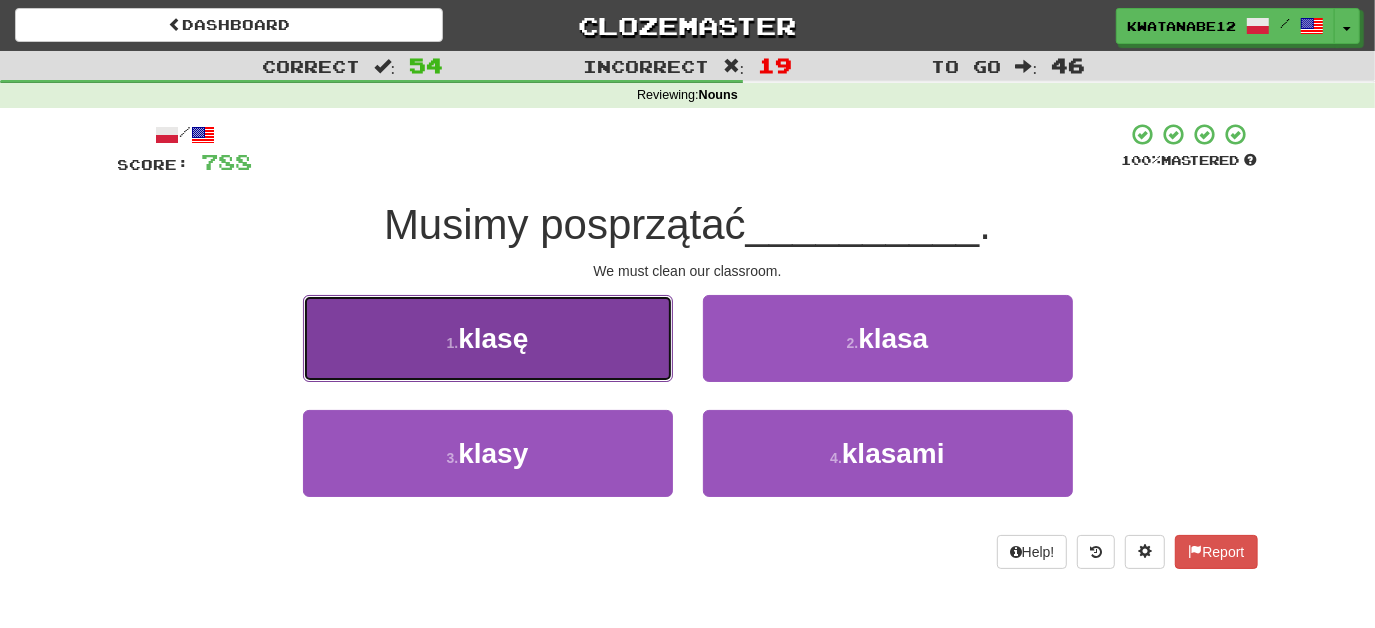 click on "1 .  klasę" at bounding box center (488, 338) 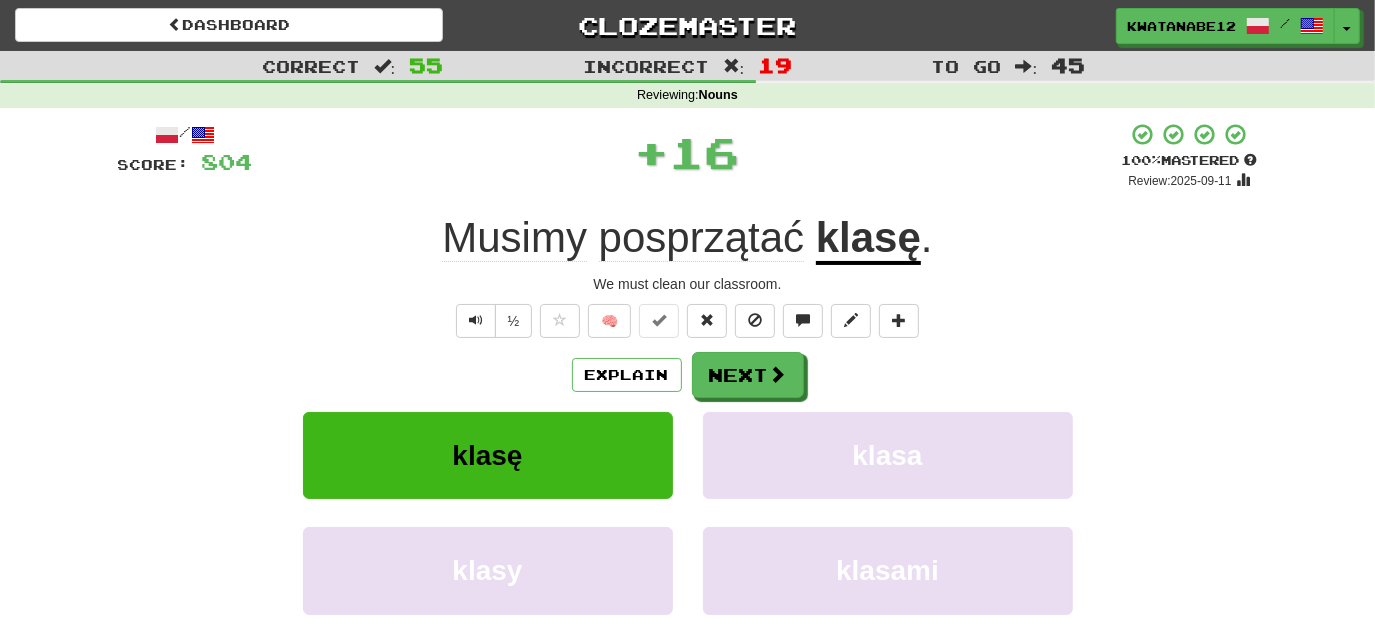 click on "/  Score:   804 + 16 100 %  Mastered Review:  2025-09-11 Musimy   posprzątać   klasę . We must clean our classroom. ½ 🧠 Explain Next klasę klasa klasy klasami Learn more: klasę klasa klasy klasami  Help!  Report Sentence Source" at bounding box center [688, 435] 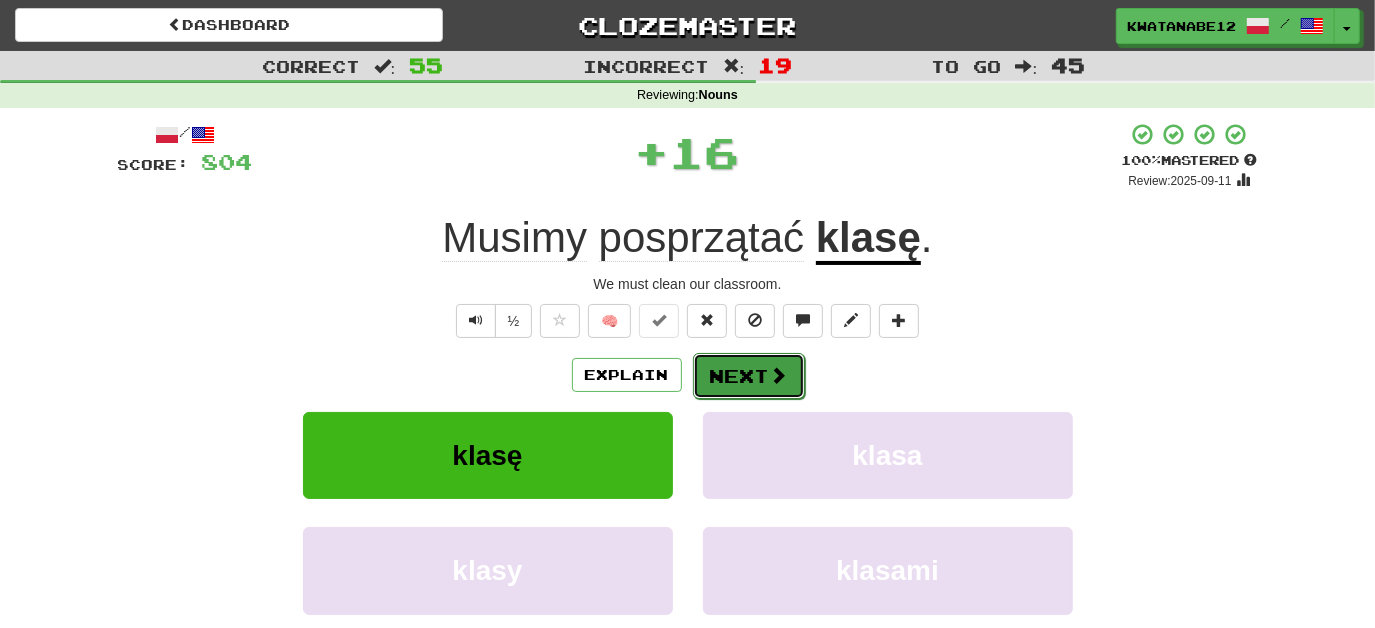 click on "Next" at bounding box center [749, 376] 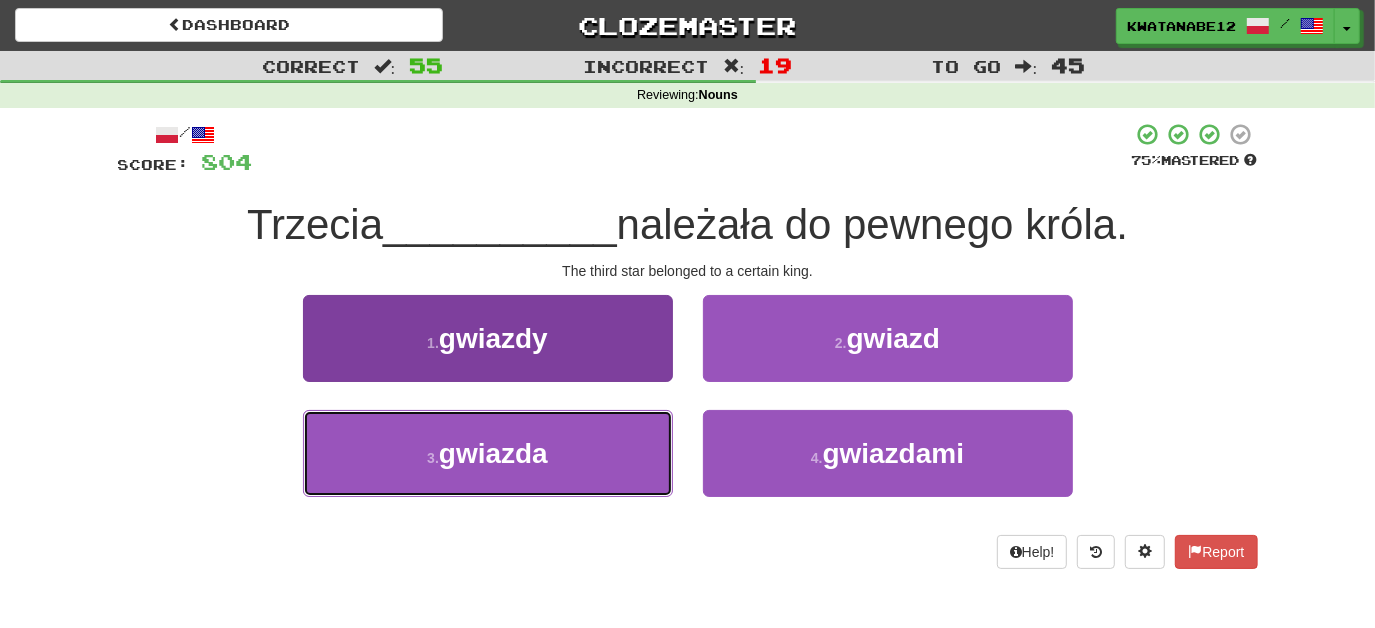 drag, startPoint x: 603, startPoint y: 440, endPoint x: 627, endPoint y: 413, distance: 36.124783 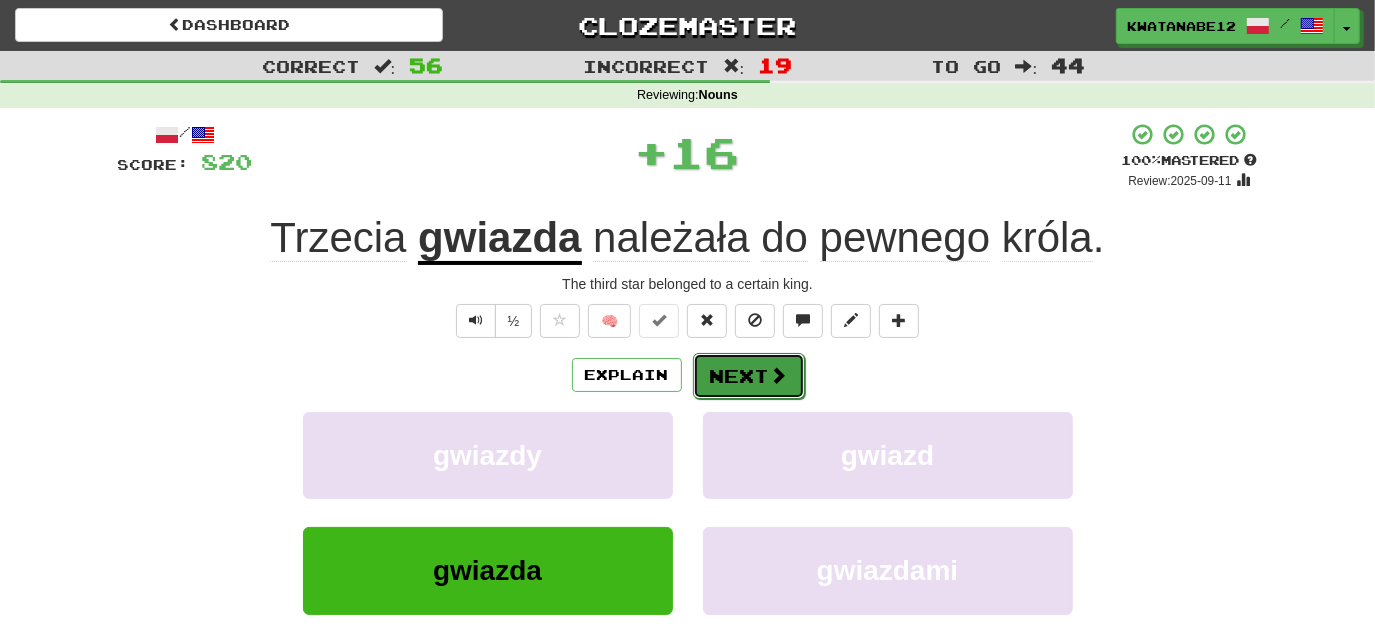 drag, startPoint x: 738, startPoint y: 359, endPoint x: 762, endPoint y: 362, distance: 24.186773 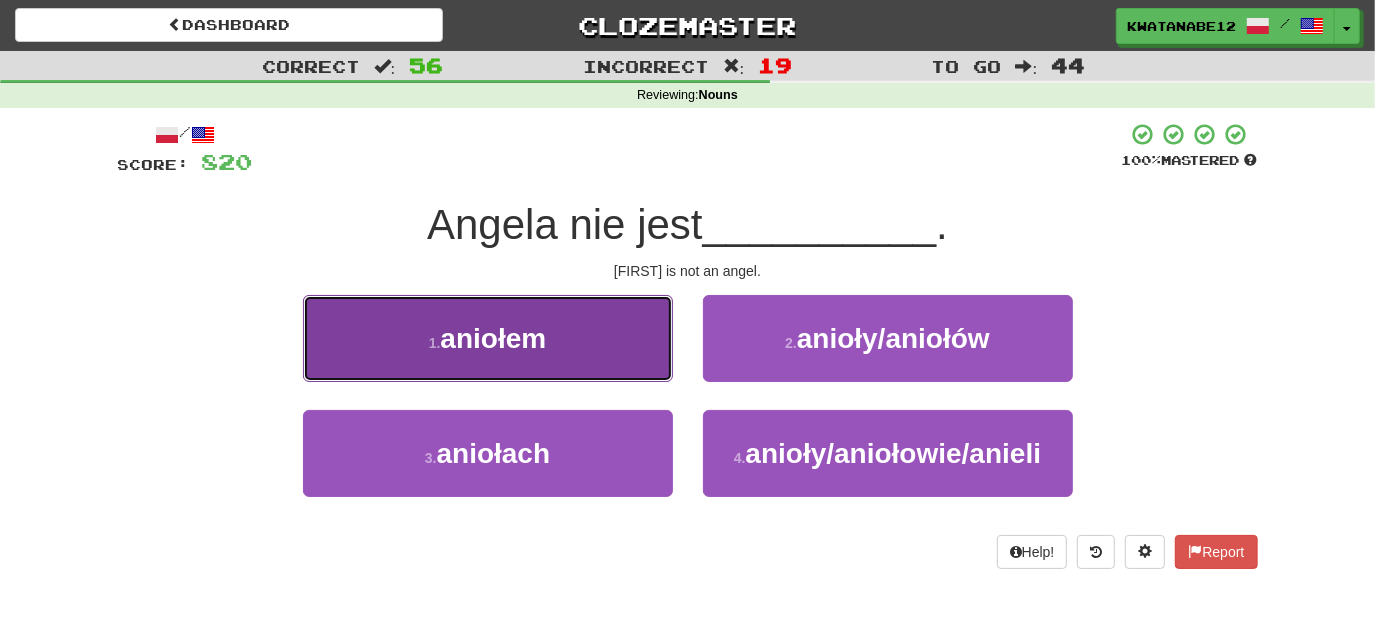 click on "1 .  aniołem" at bounding box center [488, 338] 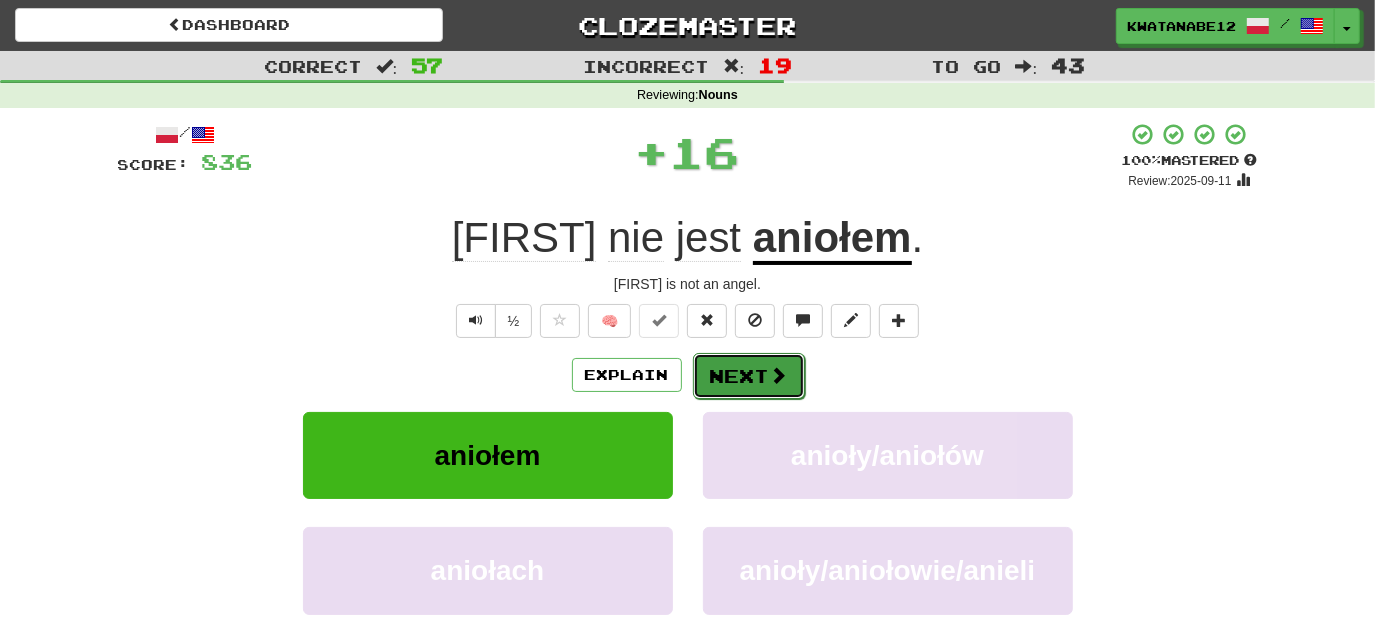 click on "Next" at bounding box center (749, 376) 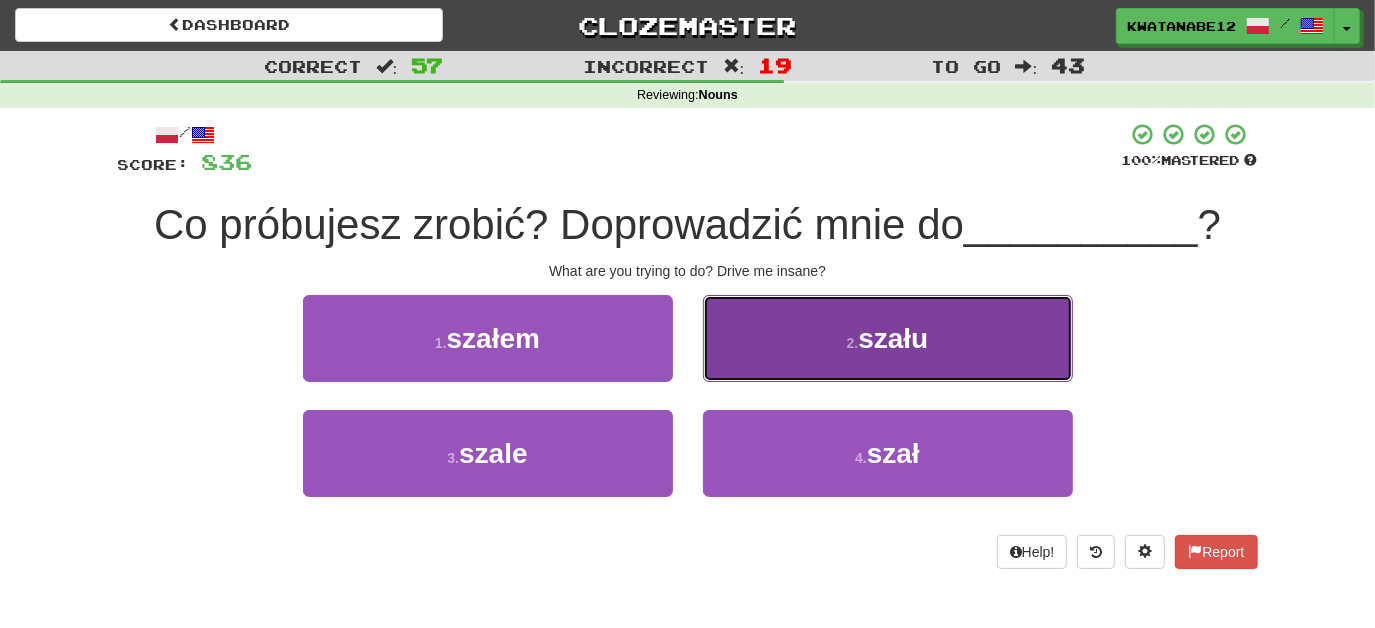 click on "2 .  szału" at bounding box center [888, 338] 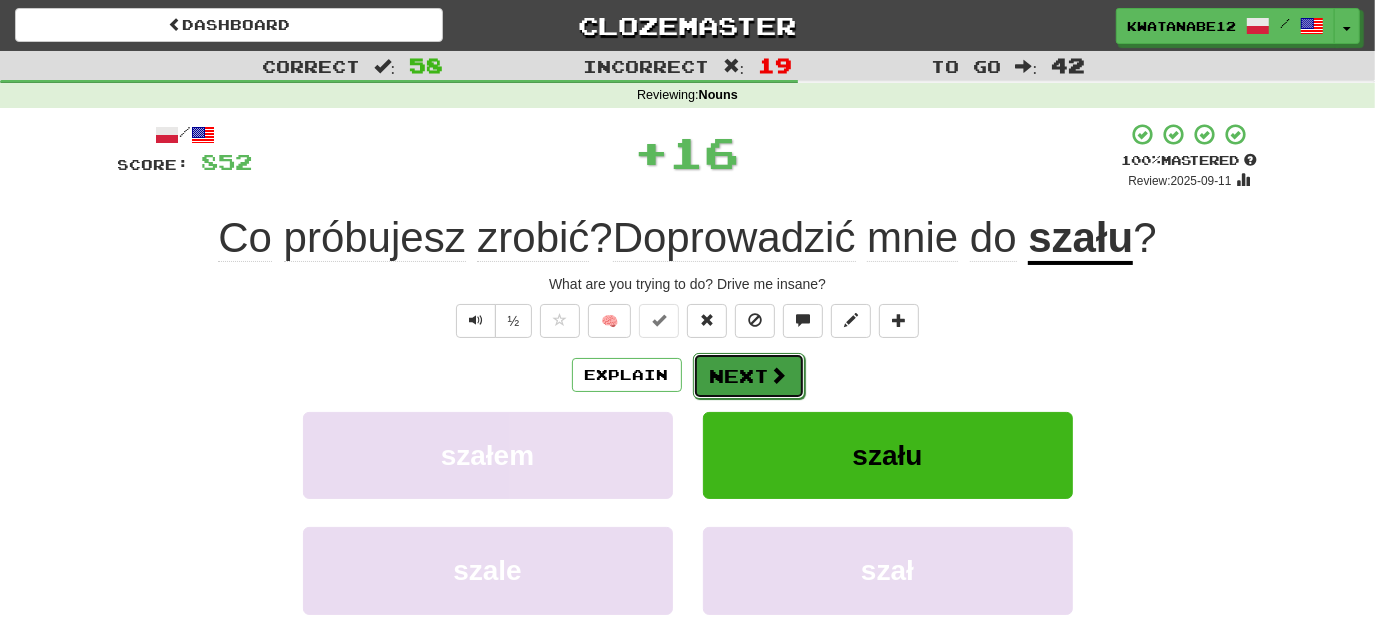 click on "Next" at bounding box center (749, 376) 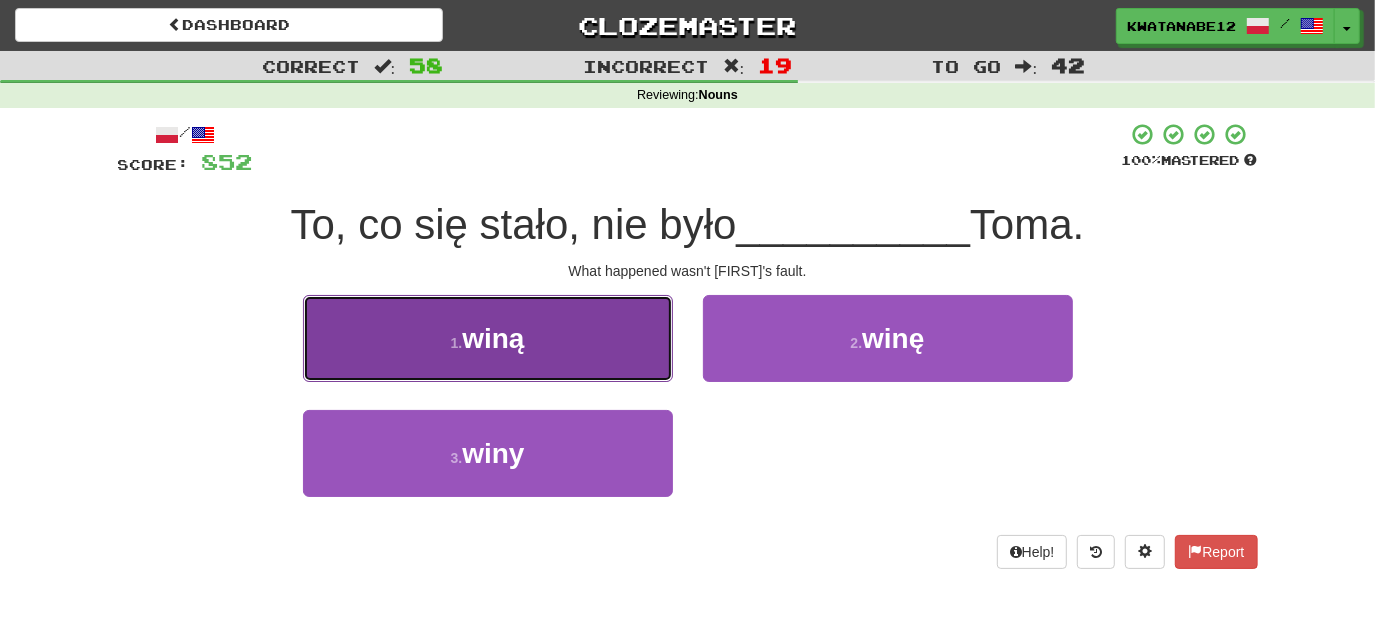 click on "1 .  winą" at bounding box center (488, 338) 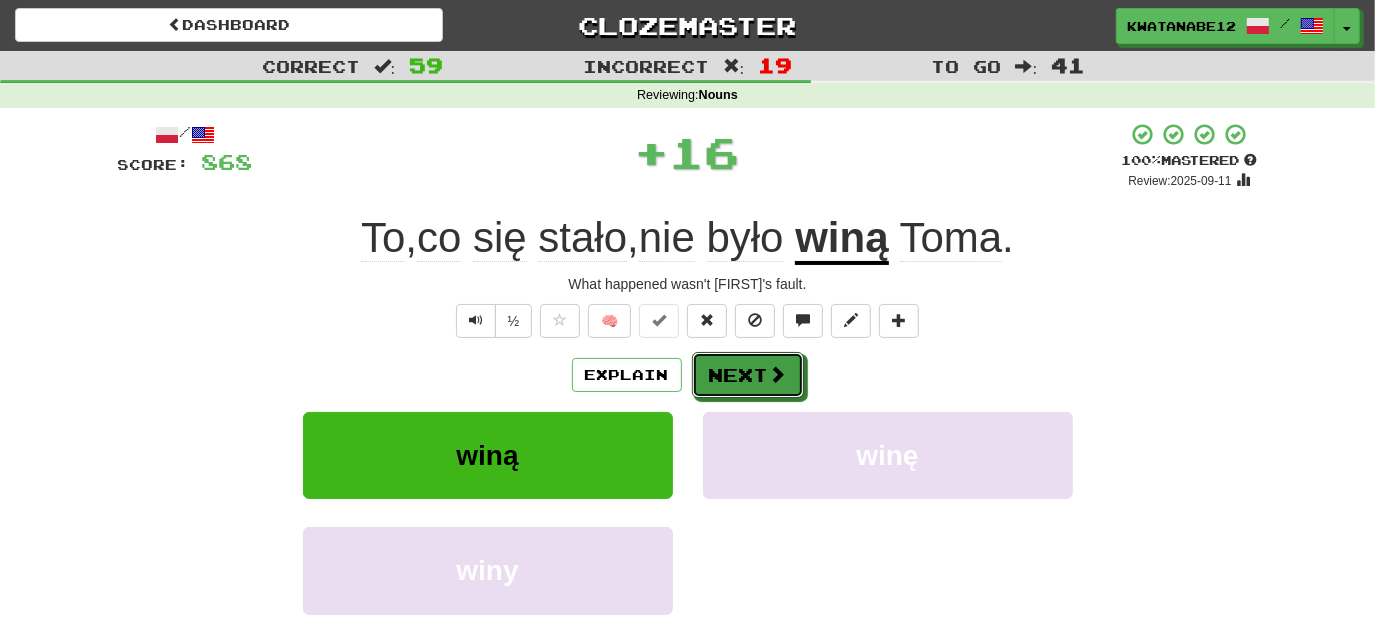drag, startPoint x: 738, startPoint y: 370, endPoint x: 704, endPoint y: 311, distance: 68.09552 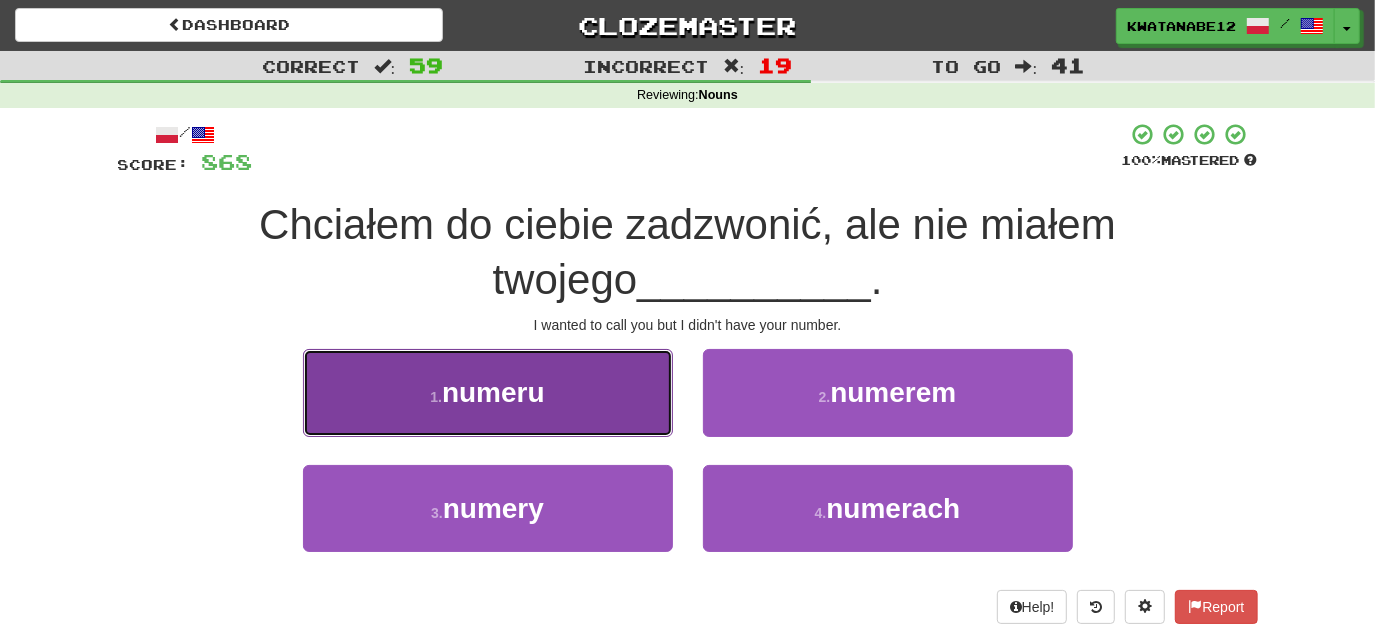 click on "1 .  numeru" at bounding box center [488, 392] 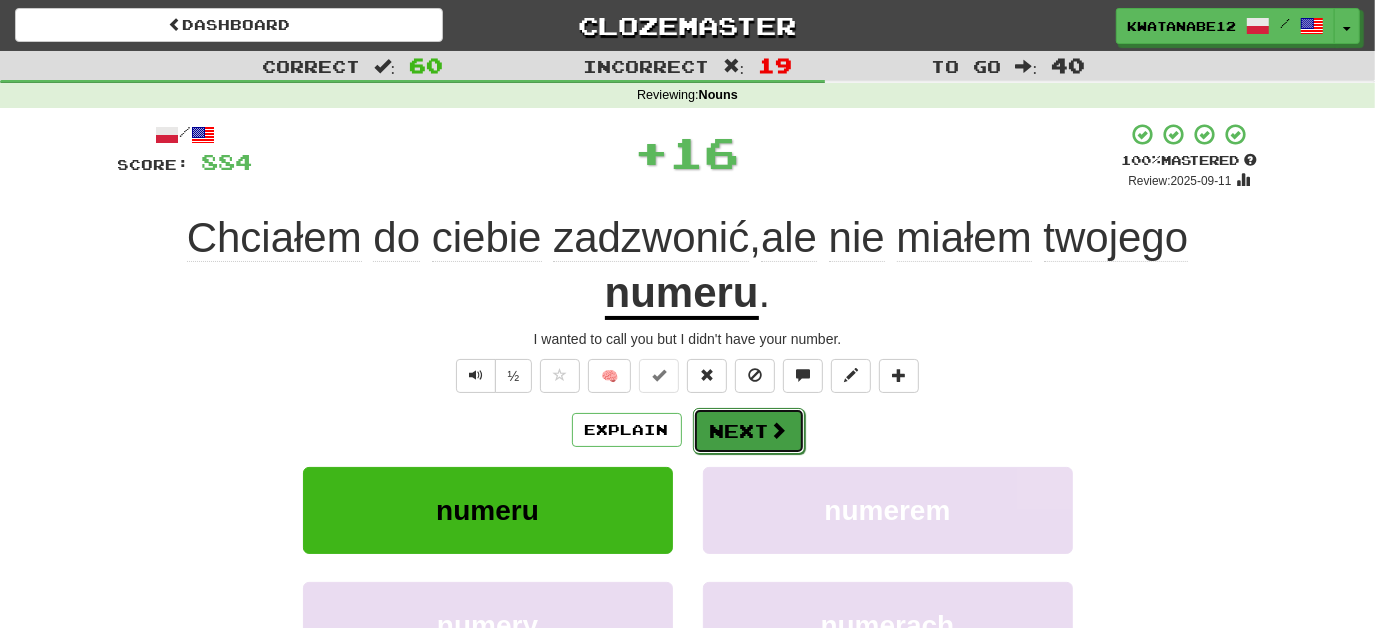 click on "Next" at bounding box center [749, 431] 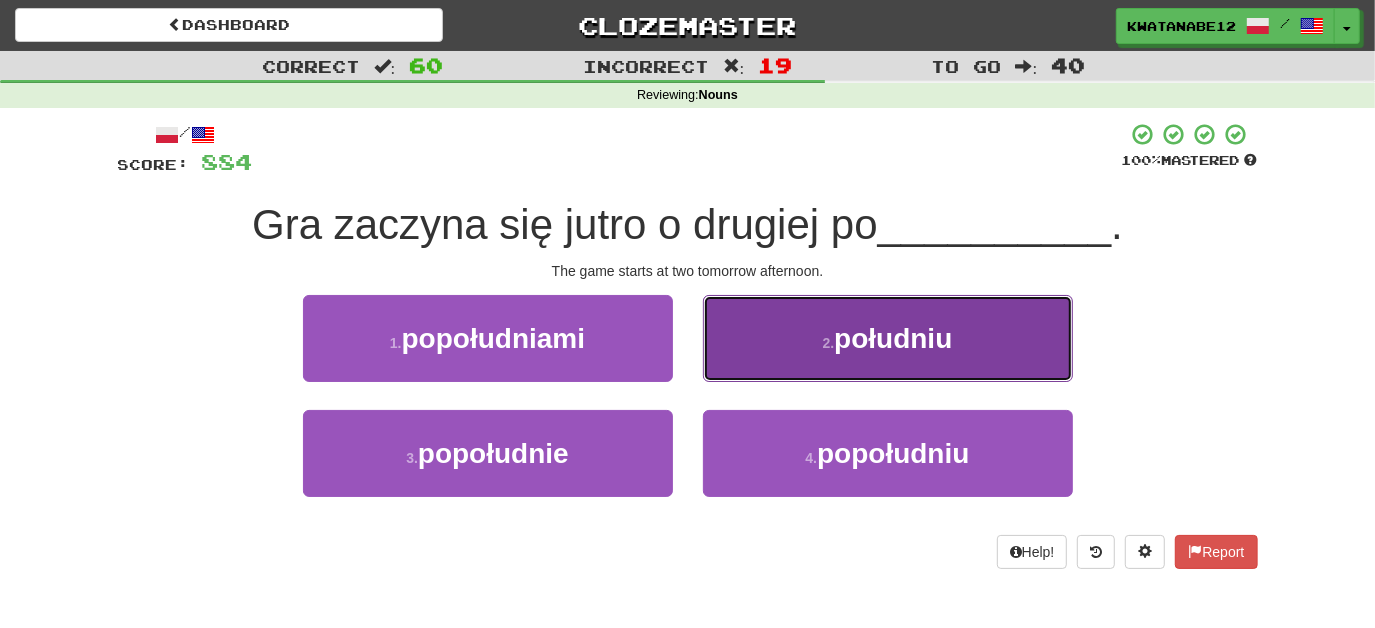 click on "2 .  południu" at bounding box center (888, 338) 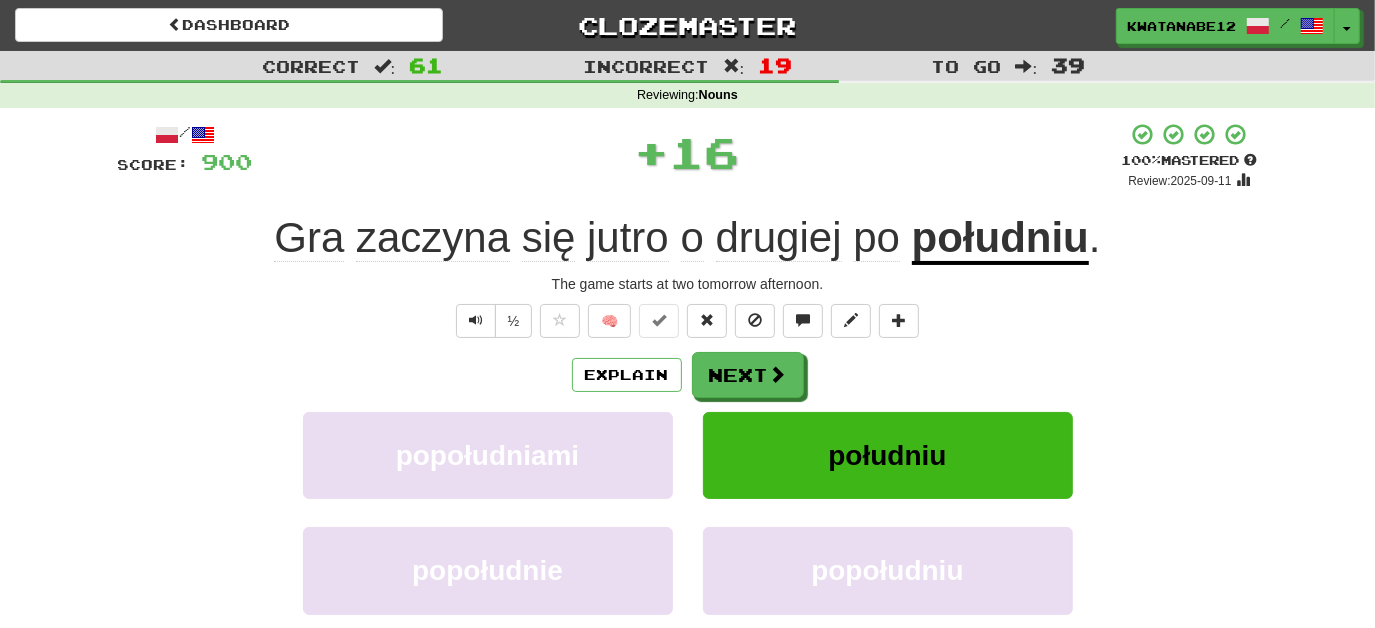click on "/  Score:   900 + 16 100 %  Mastered Review:  2025-09-11 Gra   zaczyna   się   jutro   o   drugiej   po   południu . The game starts at two tomorrow afternoon. ½ 🧠 Explain Next popołudniami południu popołudnie popołudniu Learn more: popołudniami południu popołudnie popołudniu  Help!  Report Sentence Source" at bounding box center [688, 435] 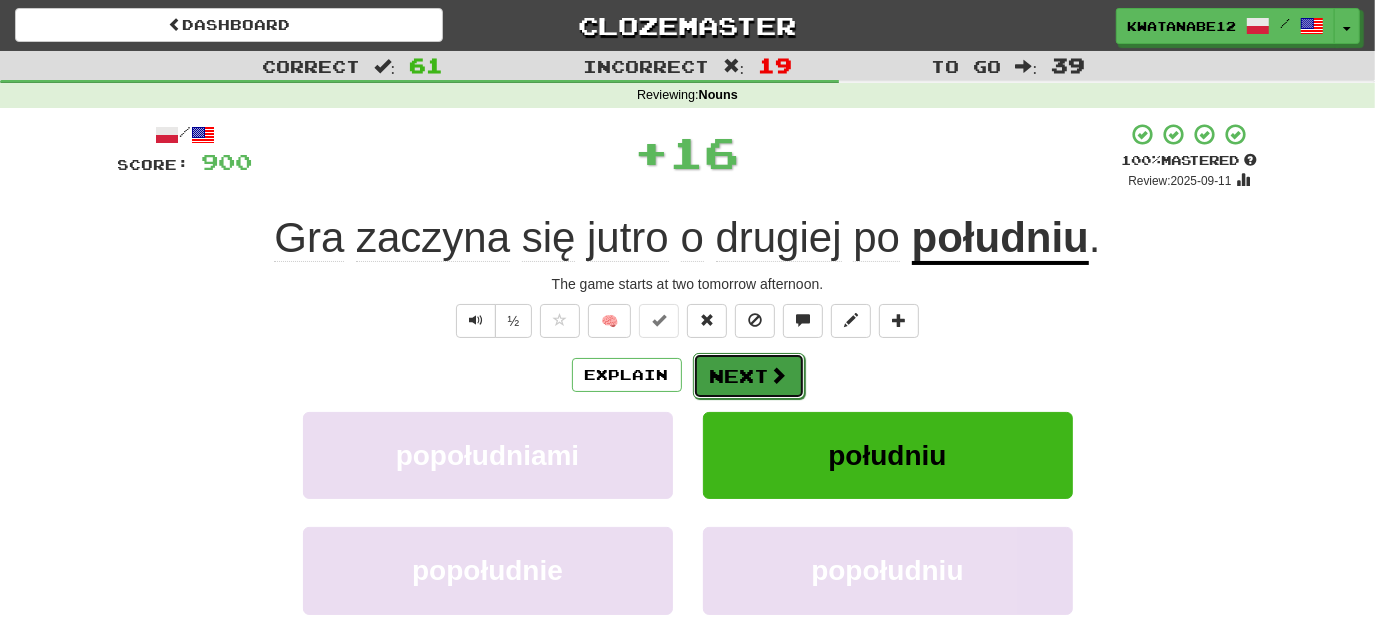 click on "Next" at bounding box center [749, 376] 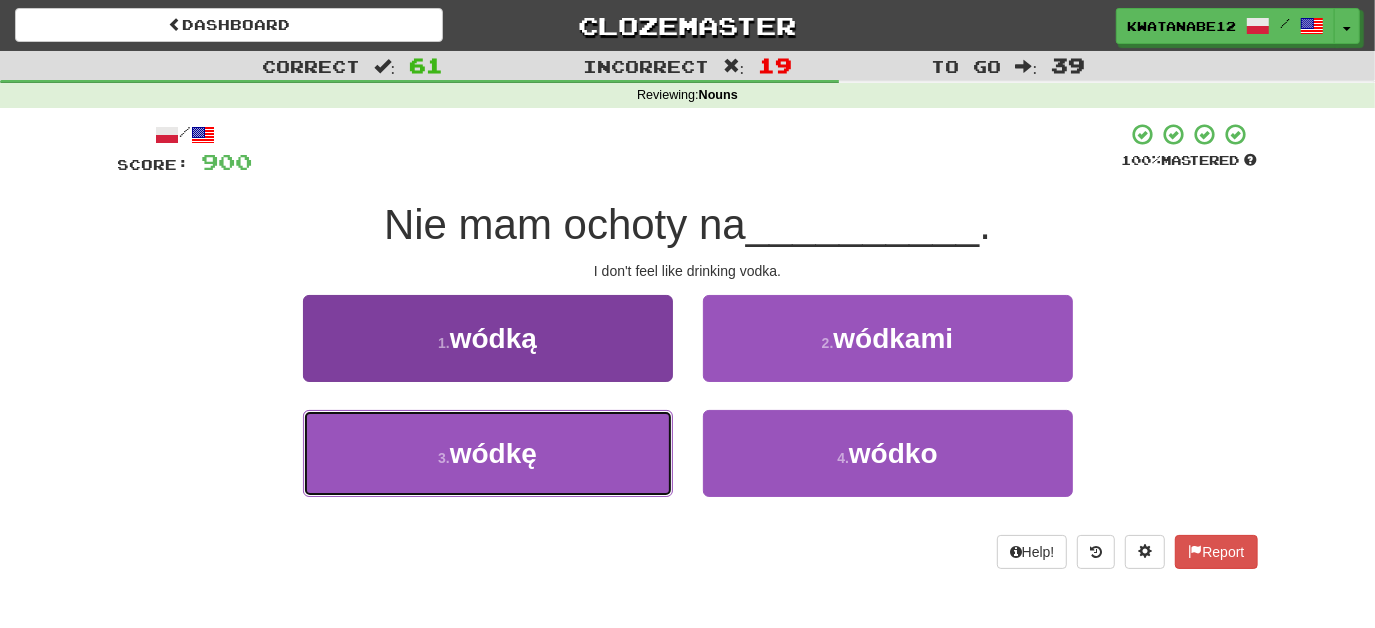 drag, startPoint x: 568, startPoint y: 447, endPoint x: 655, endPoint y: 449, distance: 87.02299 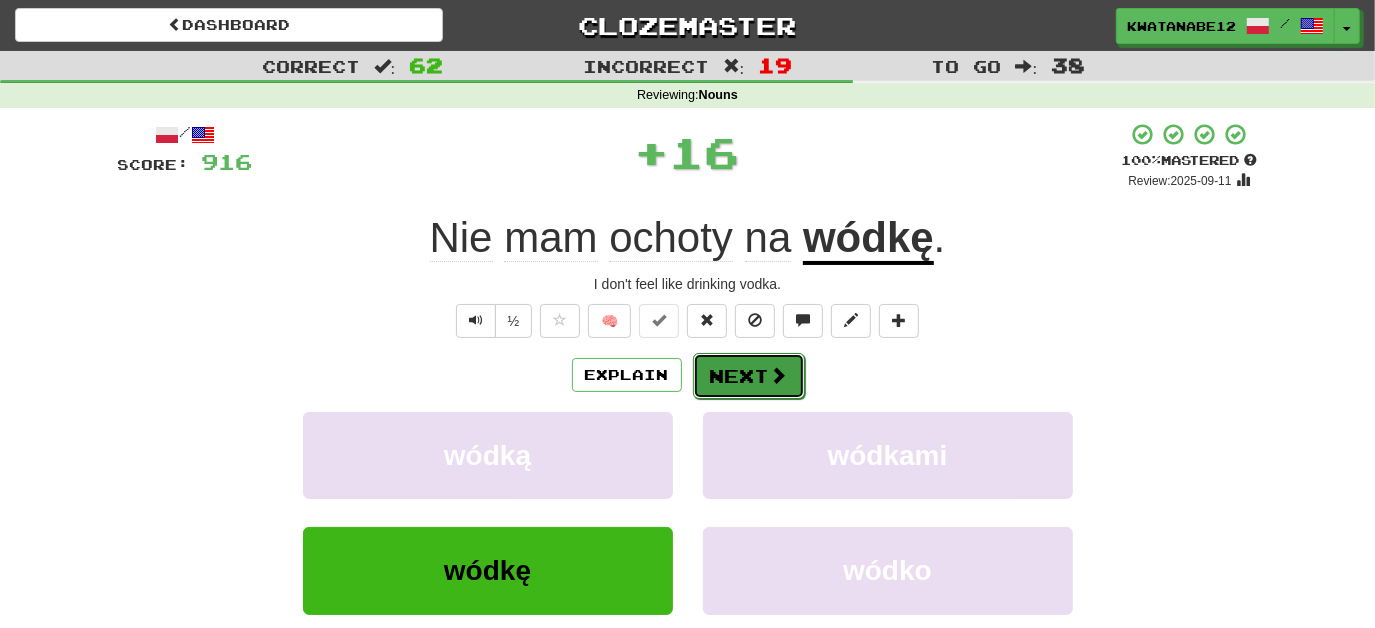 click on "Next" at bounding box center [749, 376] 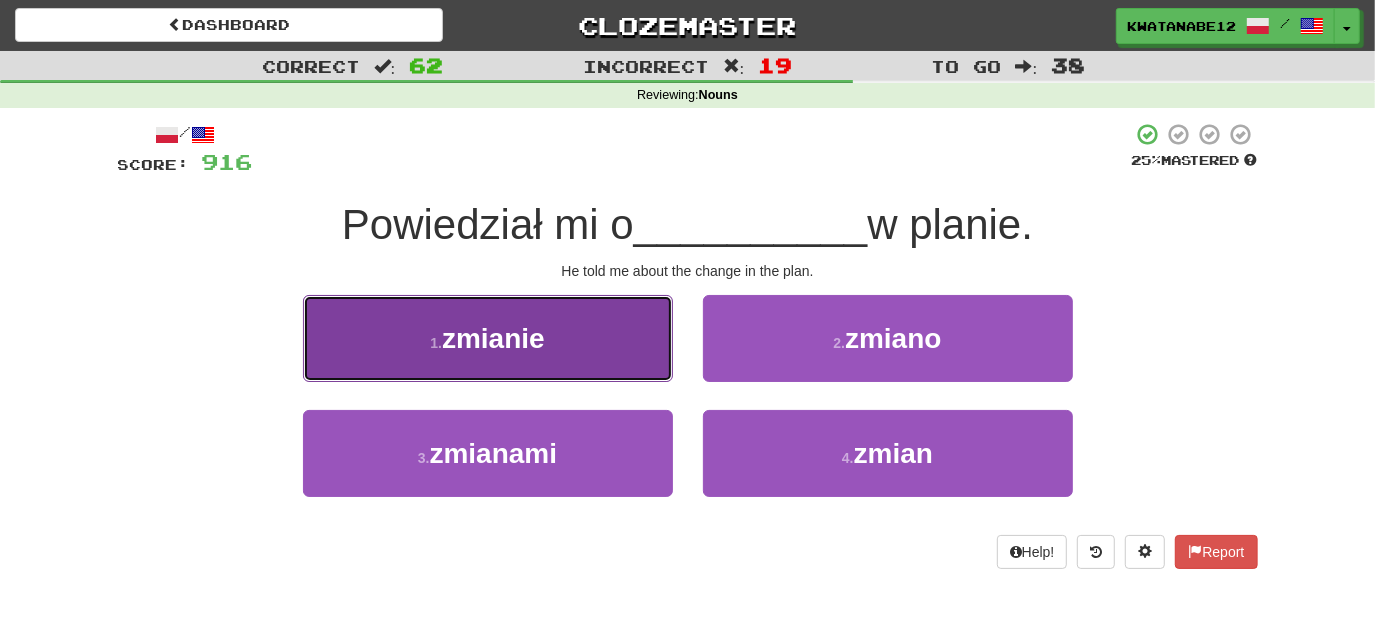 click on "1 .  zmianie" at bounding box center [488, 338] 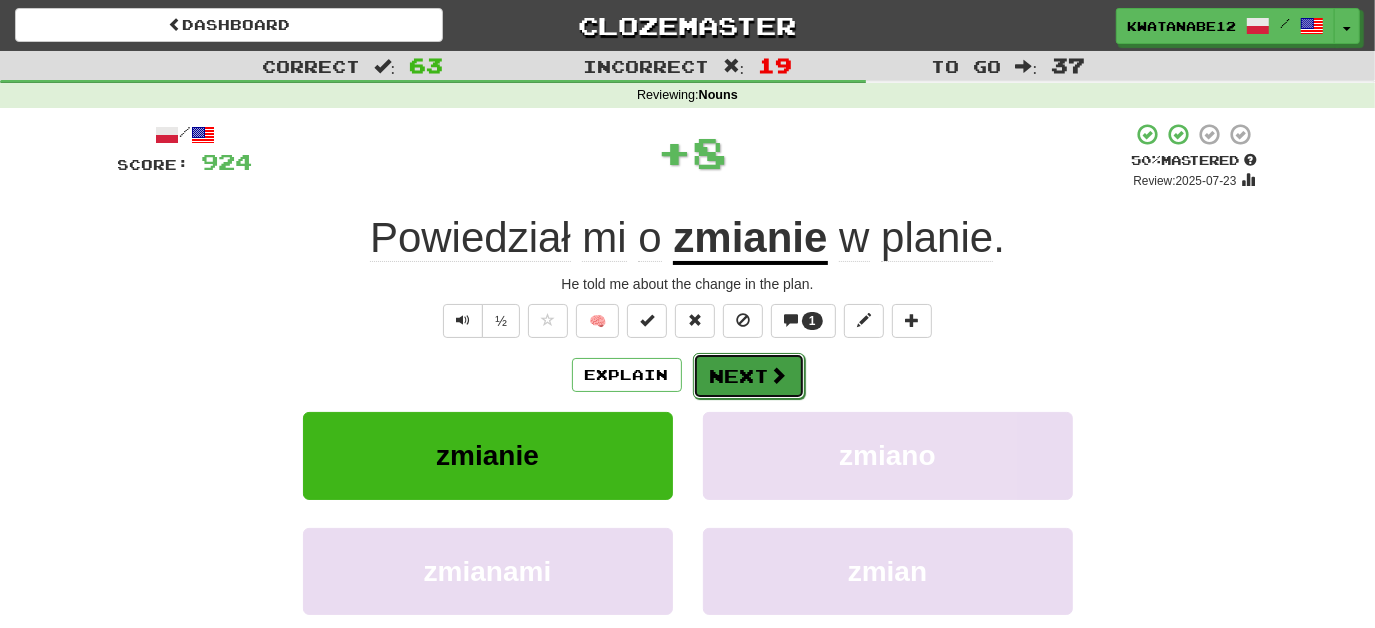 click on "Next" at bounding box center (749, 376) 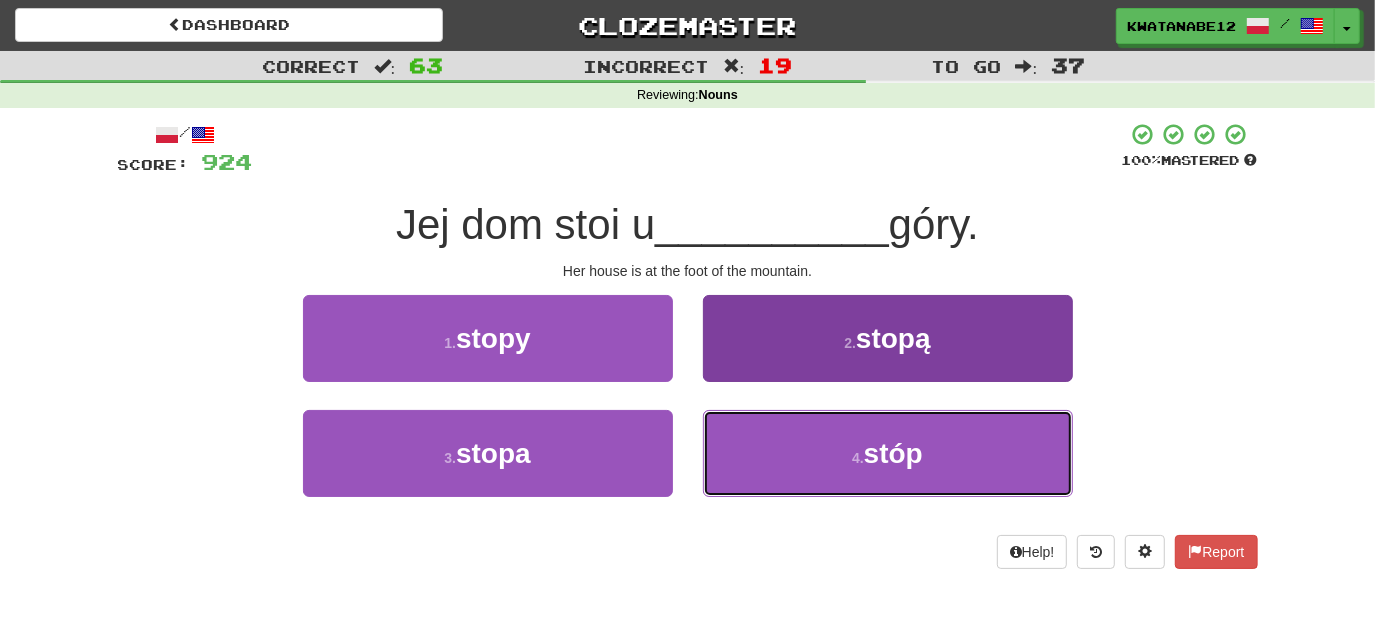 drag, startPoint x: 818, startPoint y: 442, endPoint x: 805, endPoint y: 436, distance: 14.3178215 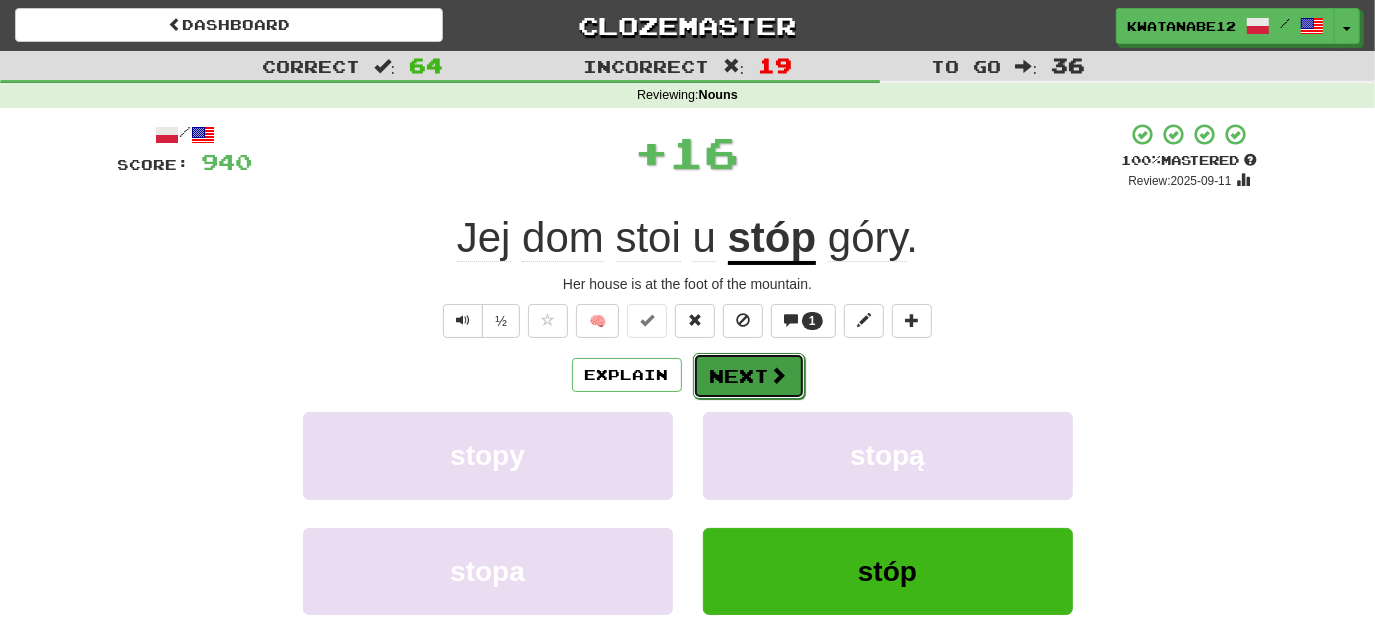 click on "Next" at bounding box center [749, 376] 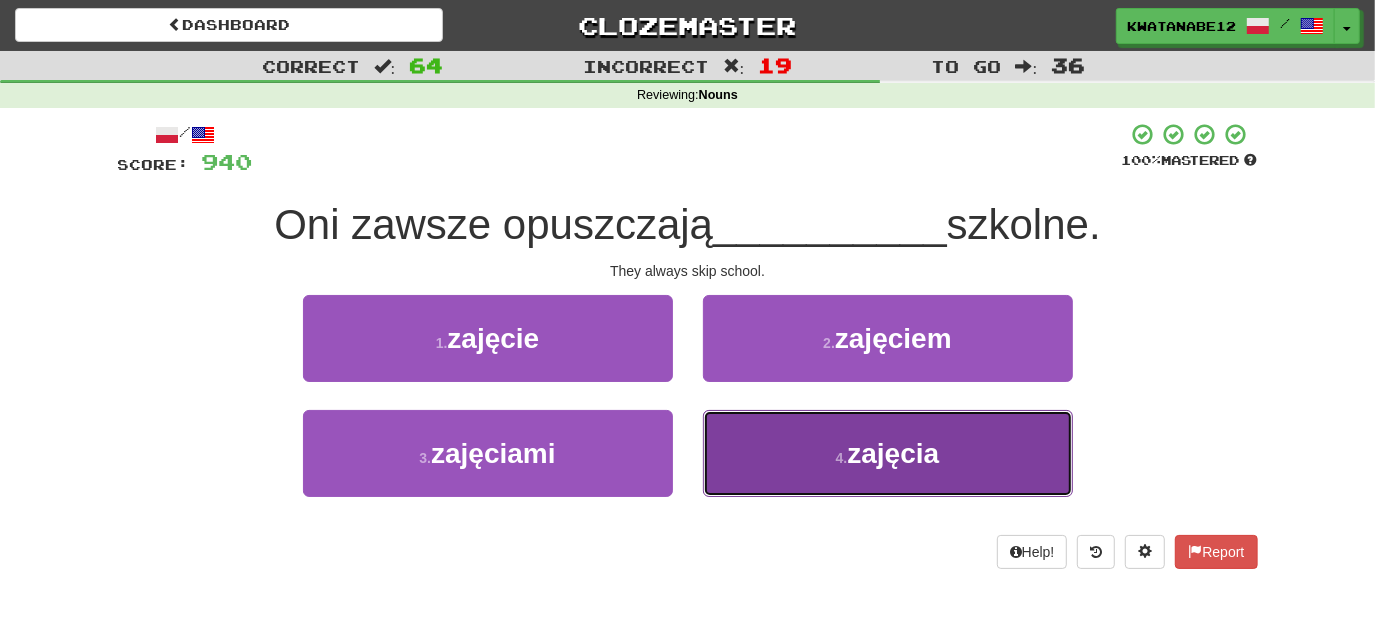 click on "4 .  zajęcia" at bounding box center (888, 453) 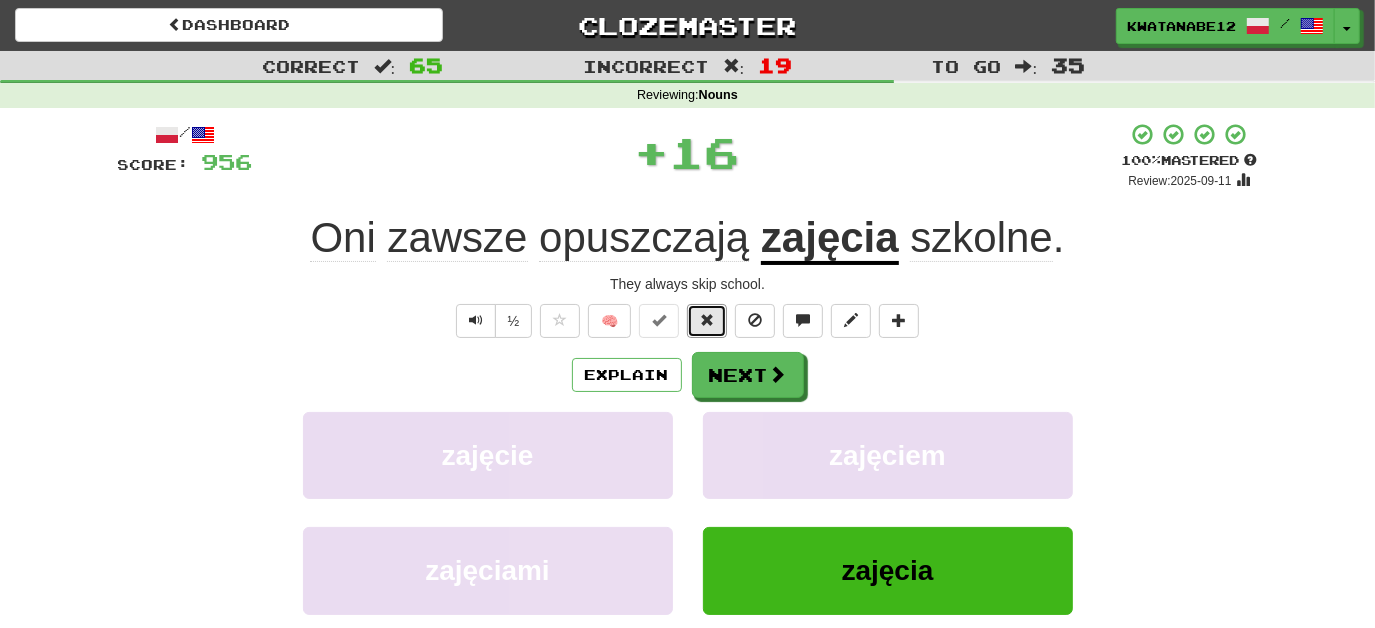 click on "/  Score:   956 + 16 100 %  Mastered Review:  2025-09-11 Oni   zawsze   opuszczają   zajęcia   szkolne . They always skip school. ½ 🧠 Explain Next zajęcie zajęciem zajęciami zajęcia Learn more: zajęcie zajęciem zajęciami zajęcia  Help!  Report Sentence Source" at bounding box center (688, 435) 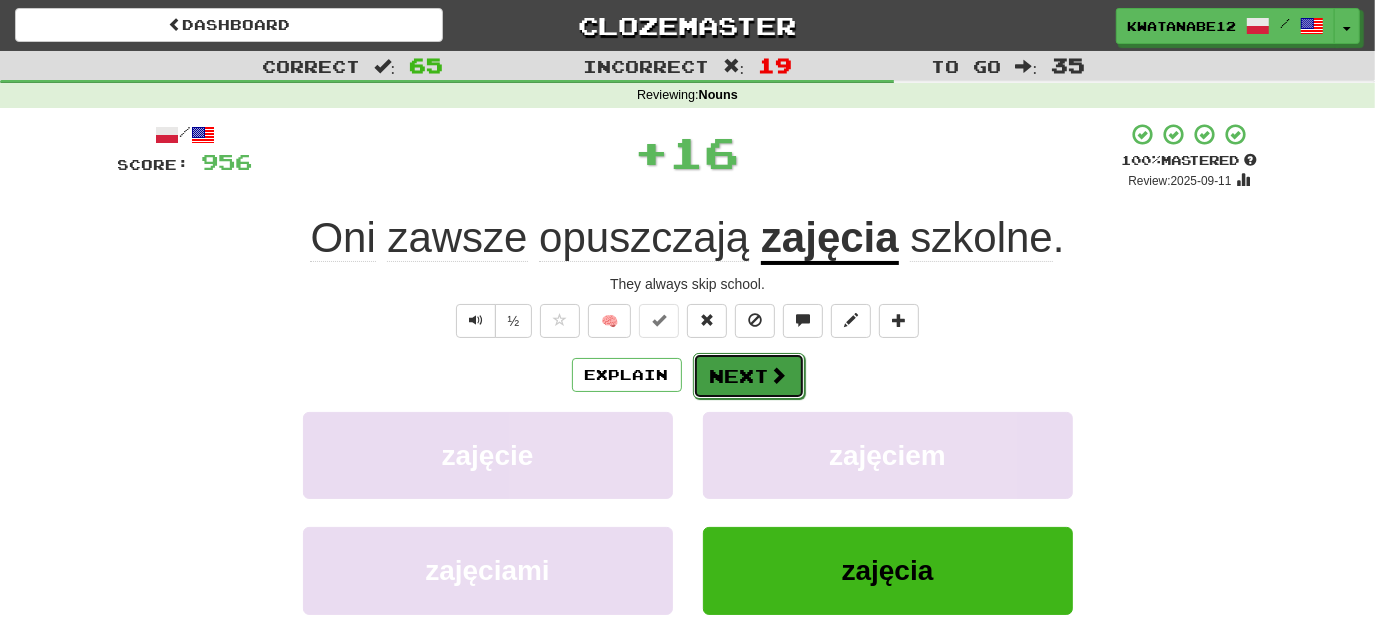 click on "Next" at bounding box center [749, 376] 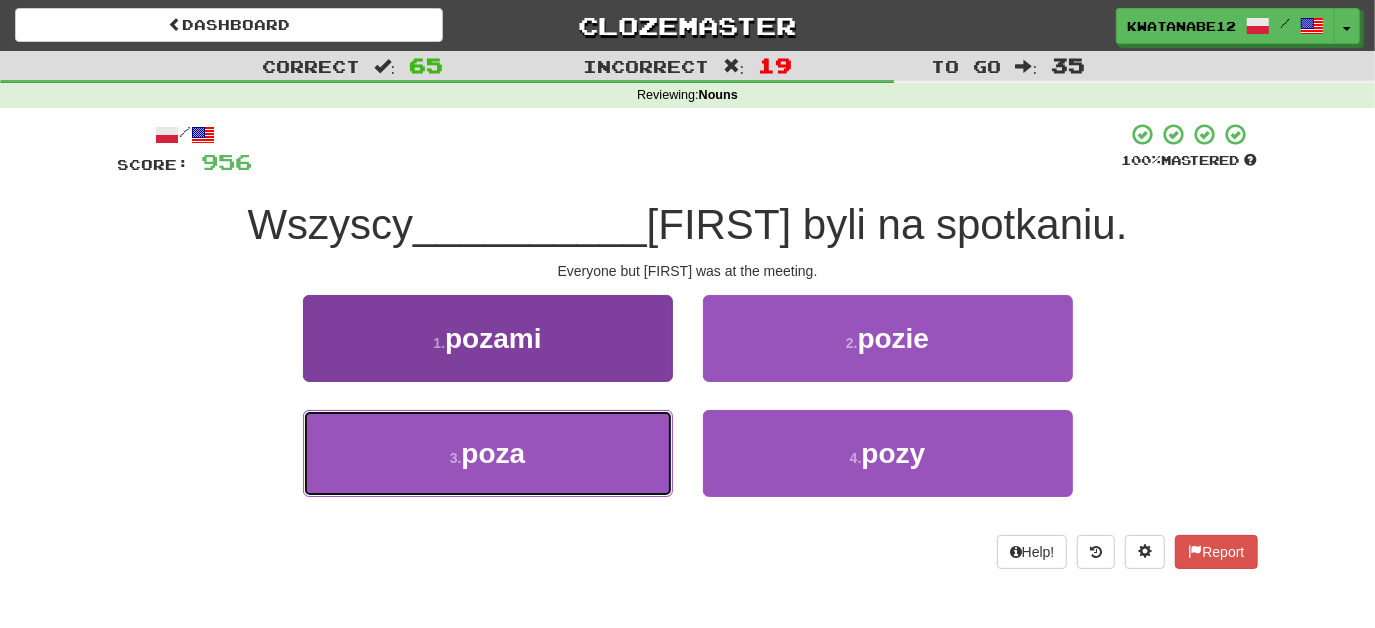 drag, startPoint x: 613, startPoint y: 426, endPoint x: 625, endPoint y: 422, distance: 12.649111 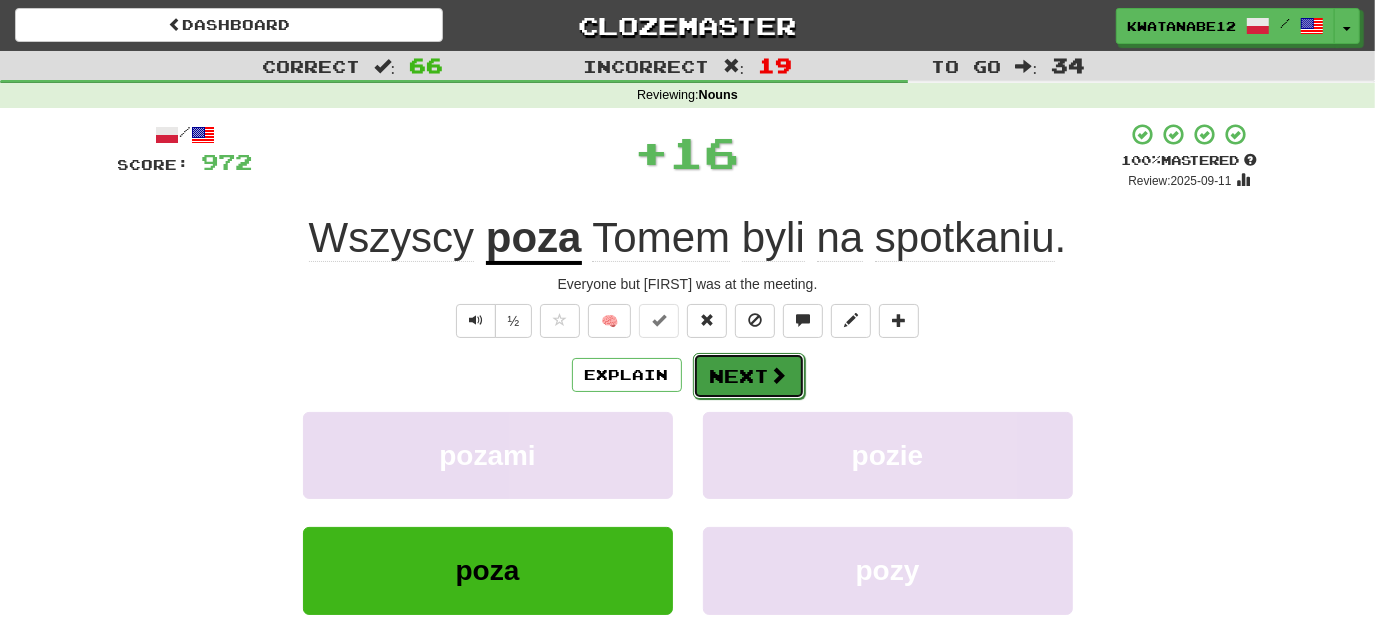click on "Next" at bounding box center [749, 376] 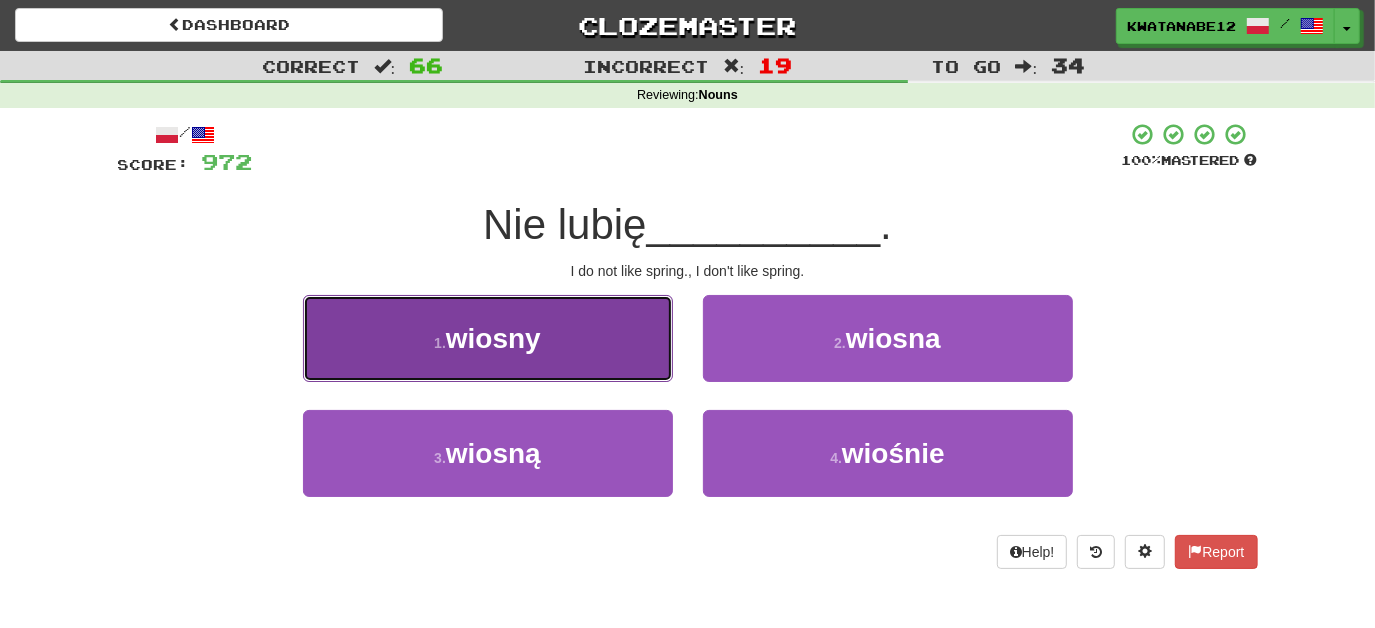 click on "1 .  wiosny" at bounding box center [488, 338] 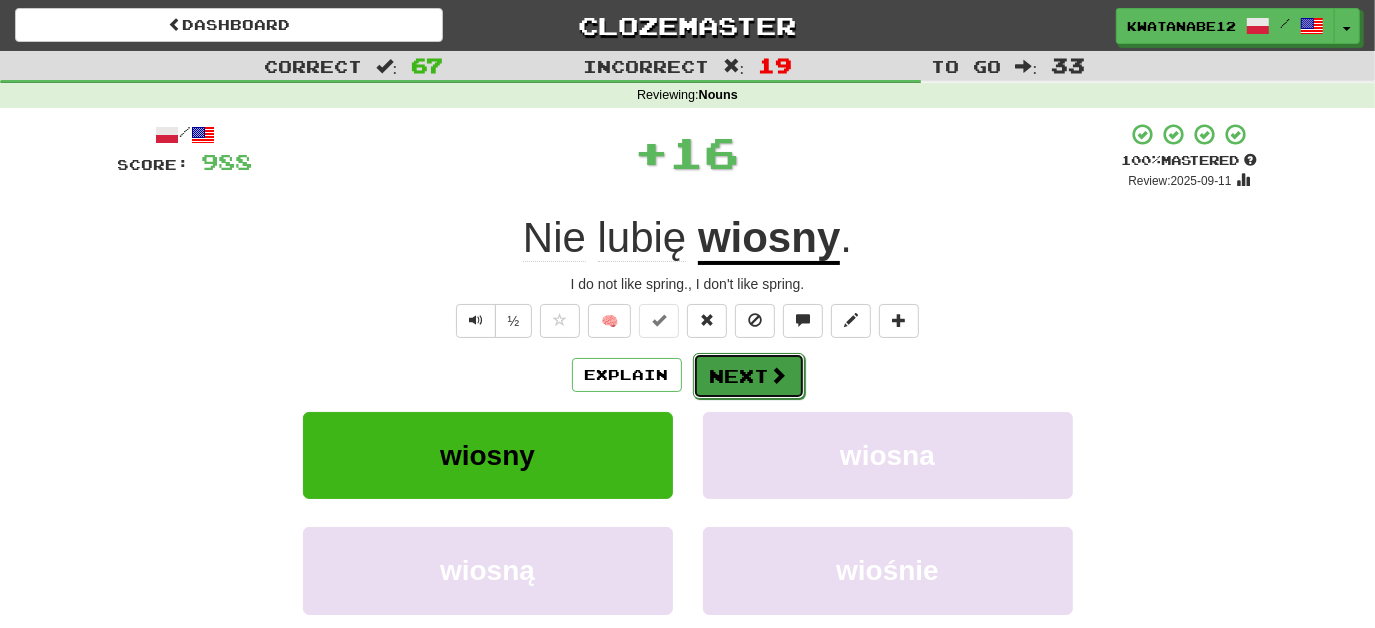 click on "Next" at bounding box center (749, 376) 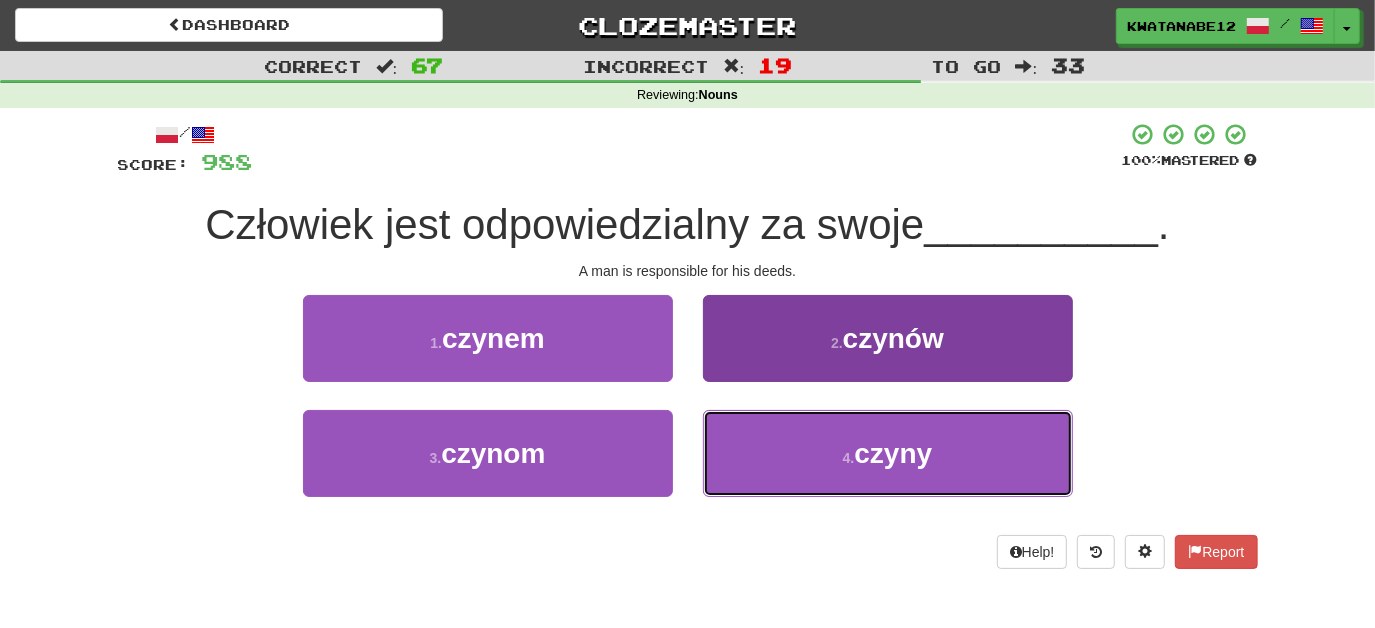 click on "4 .  czyny" at bounding box center [888, 453] 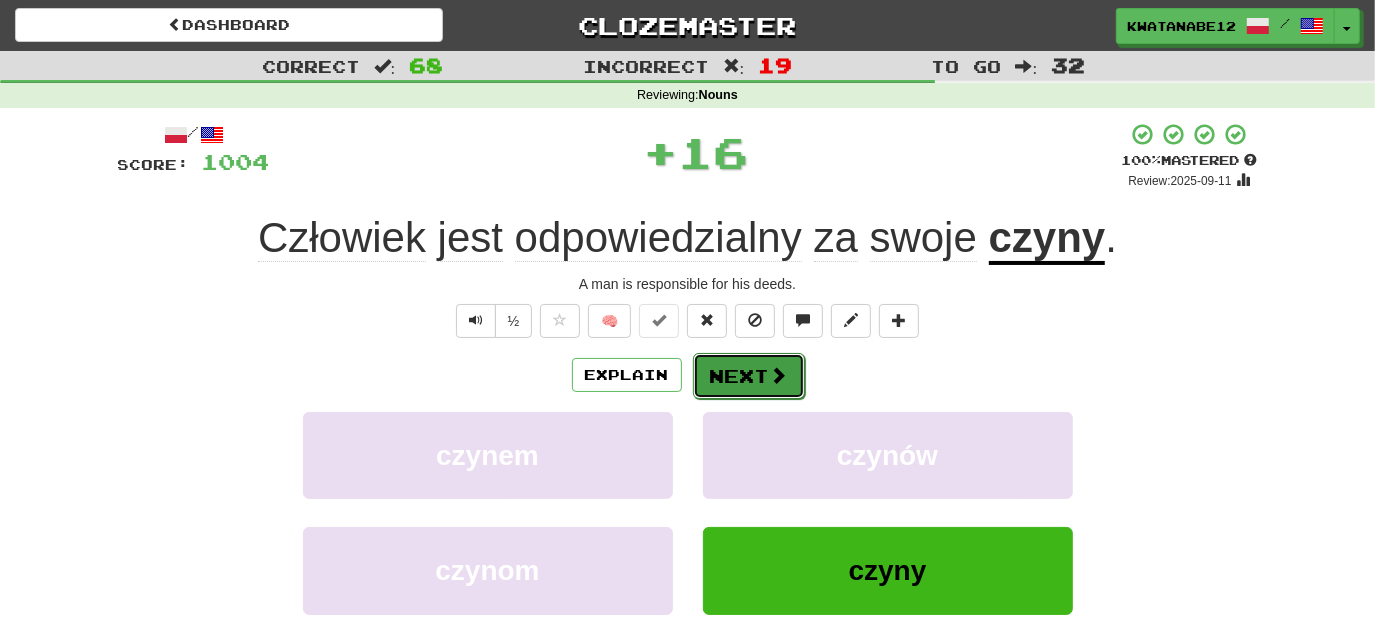 click on "Next" at bounding box center (749, 376) 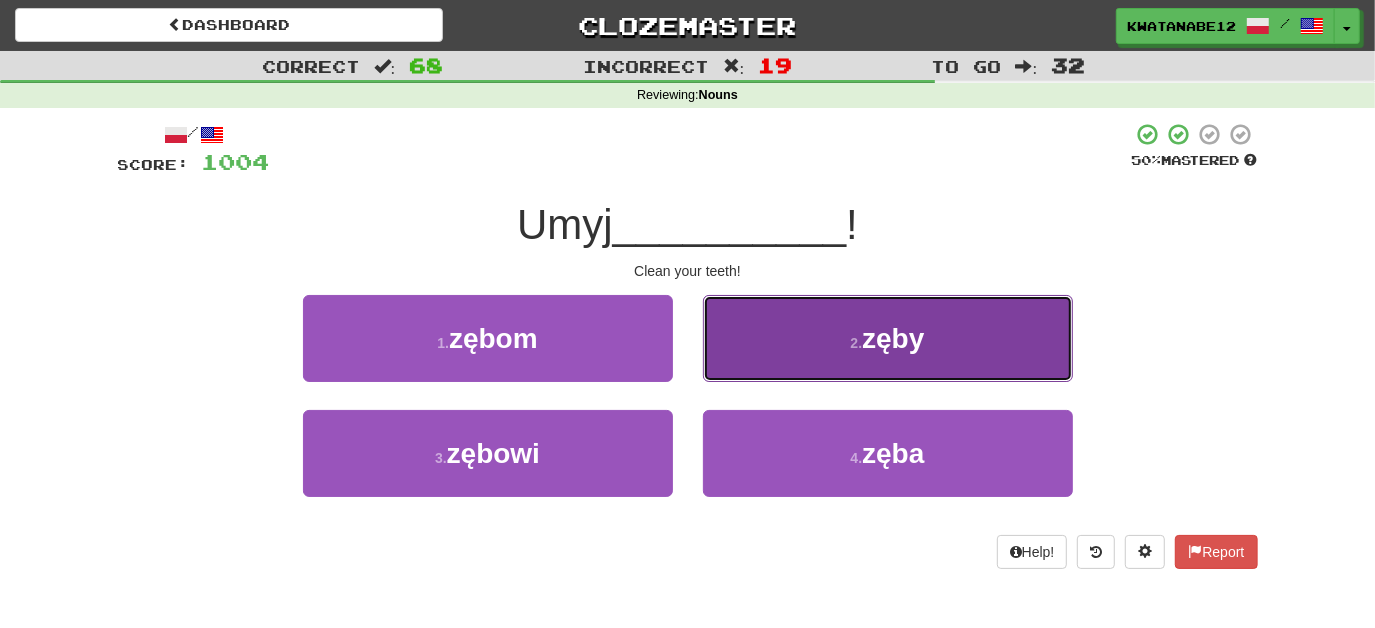 click on "2 .  zęby" at bounding box center (888, 338) 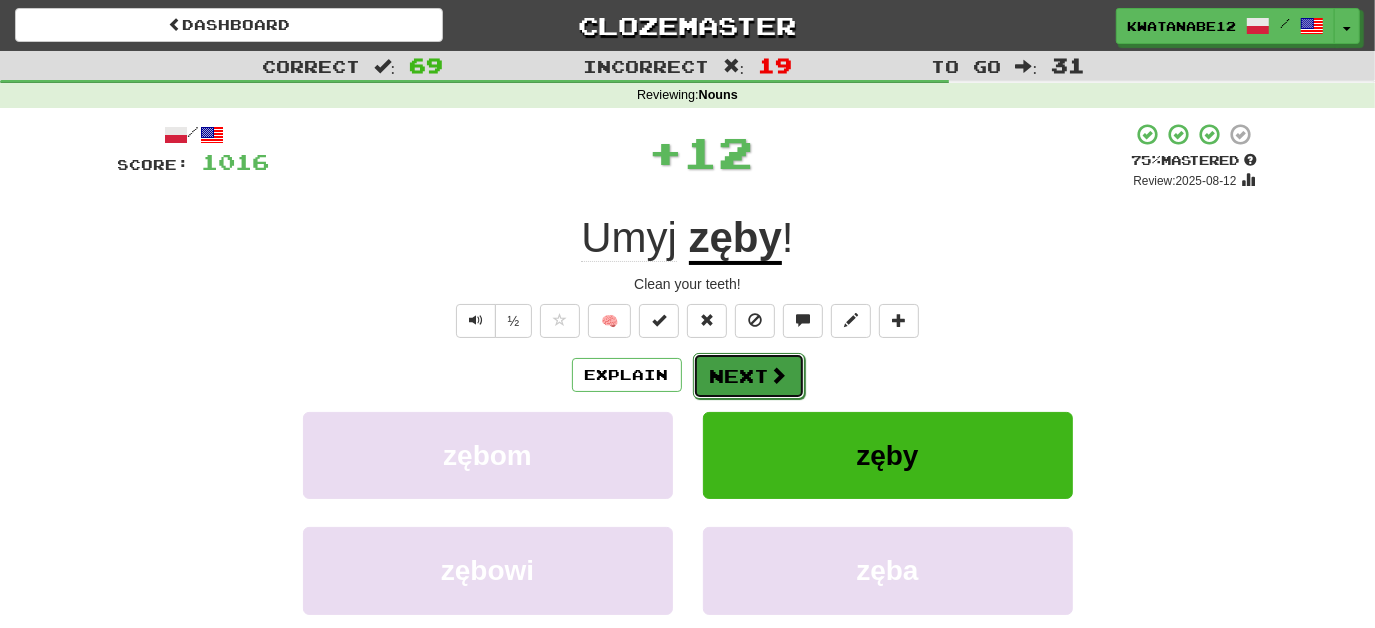 click on "Next" at bounding box center (749, 376) 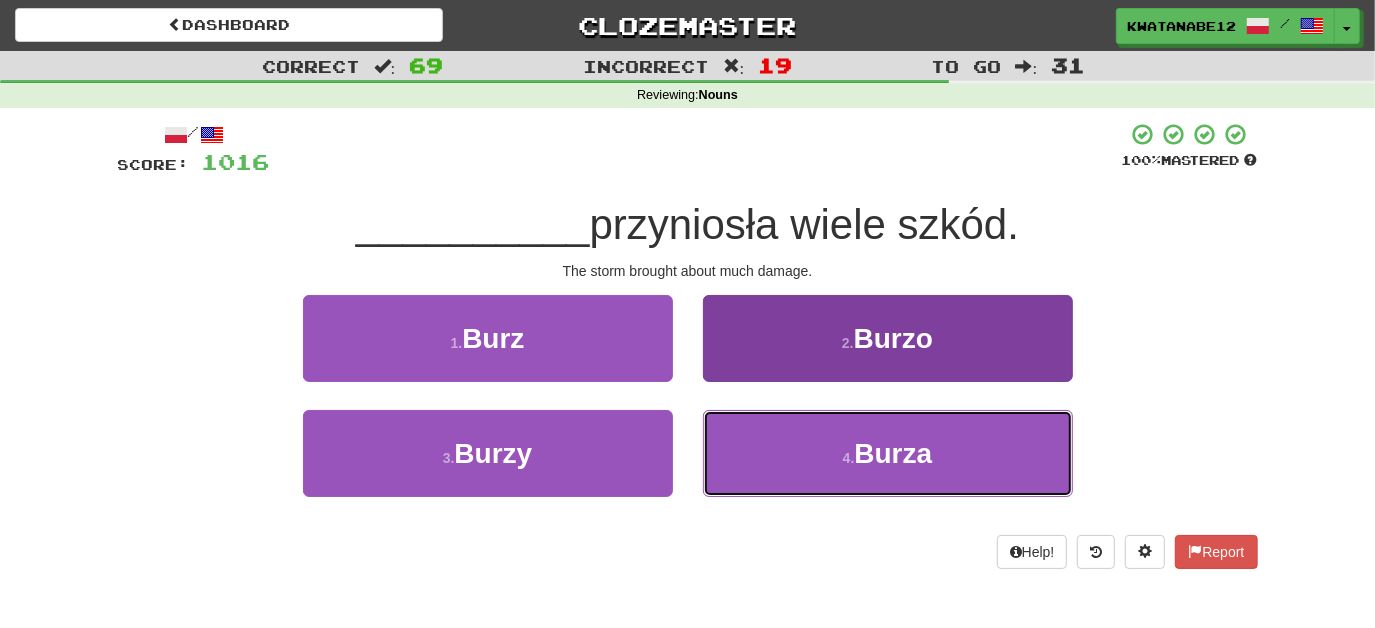 drag, startPoint x: 806, startPoint y: 437, endPoint x: 804, endPoint y: 425, distance: 12.165525 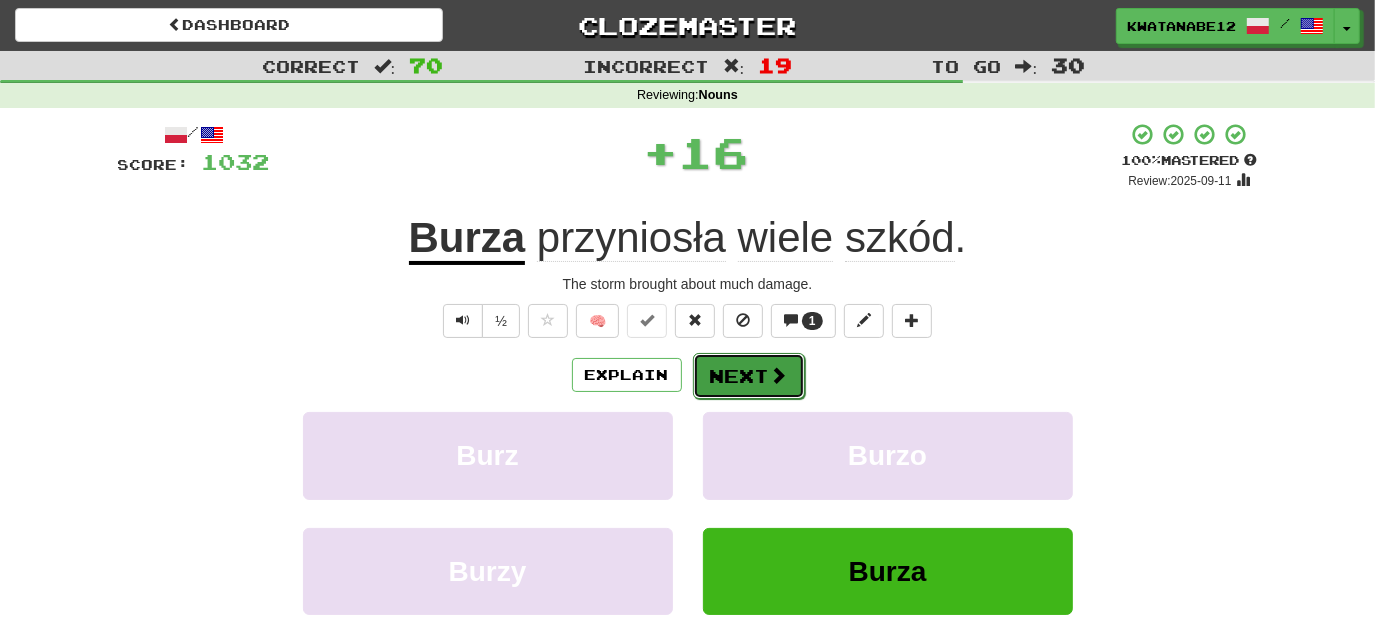 click on "Next" at bounding box center [749, 376] 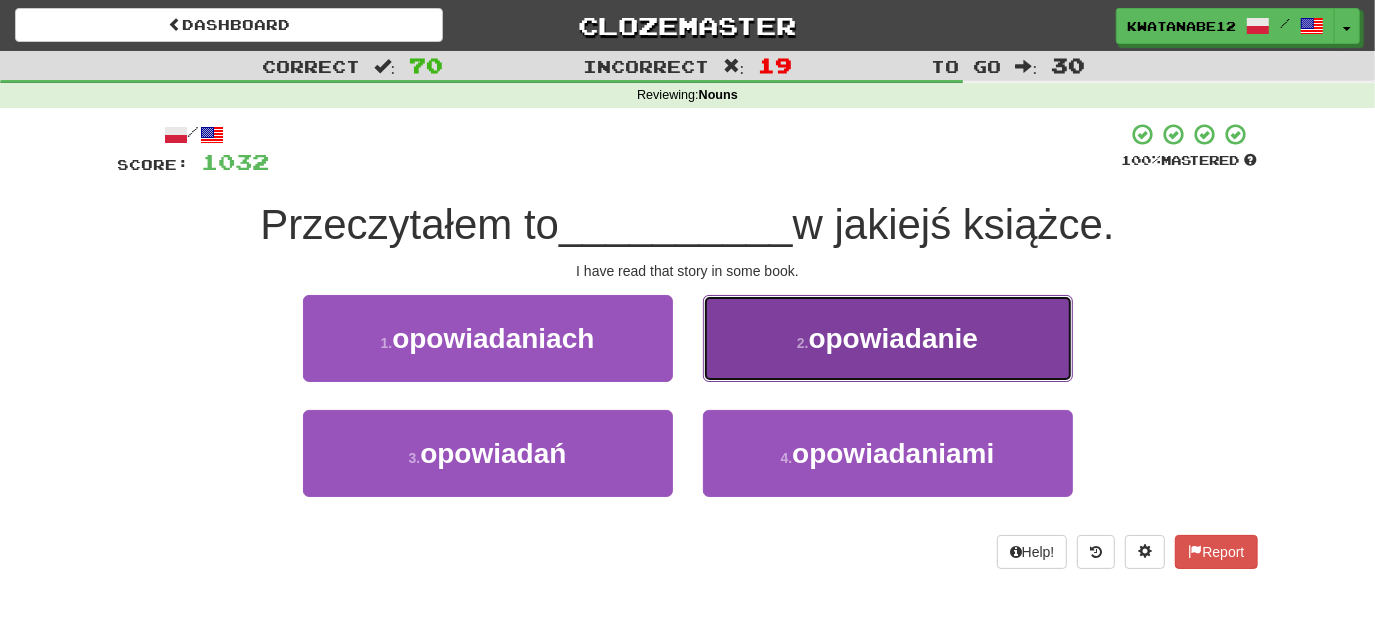 click on "2 .  opowiadanie" at bounding box center [888, 338] 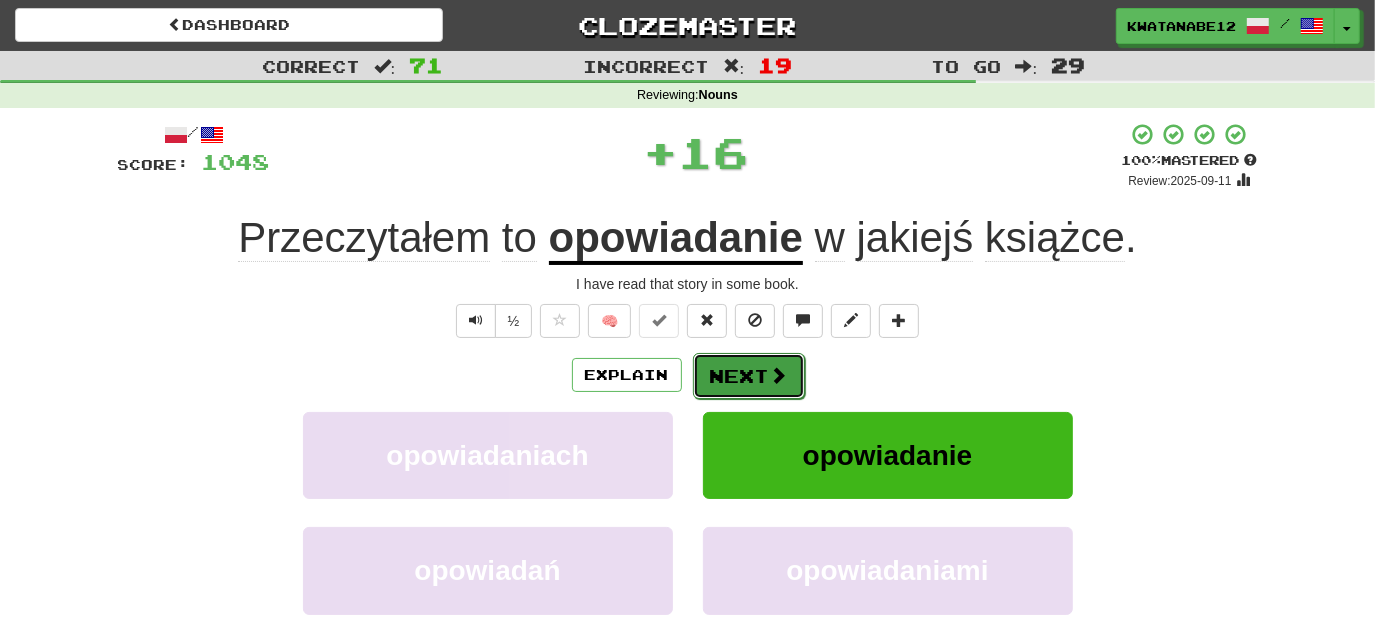 click on "Next" at bounding box center [749, 376] 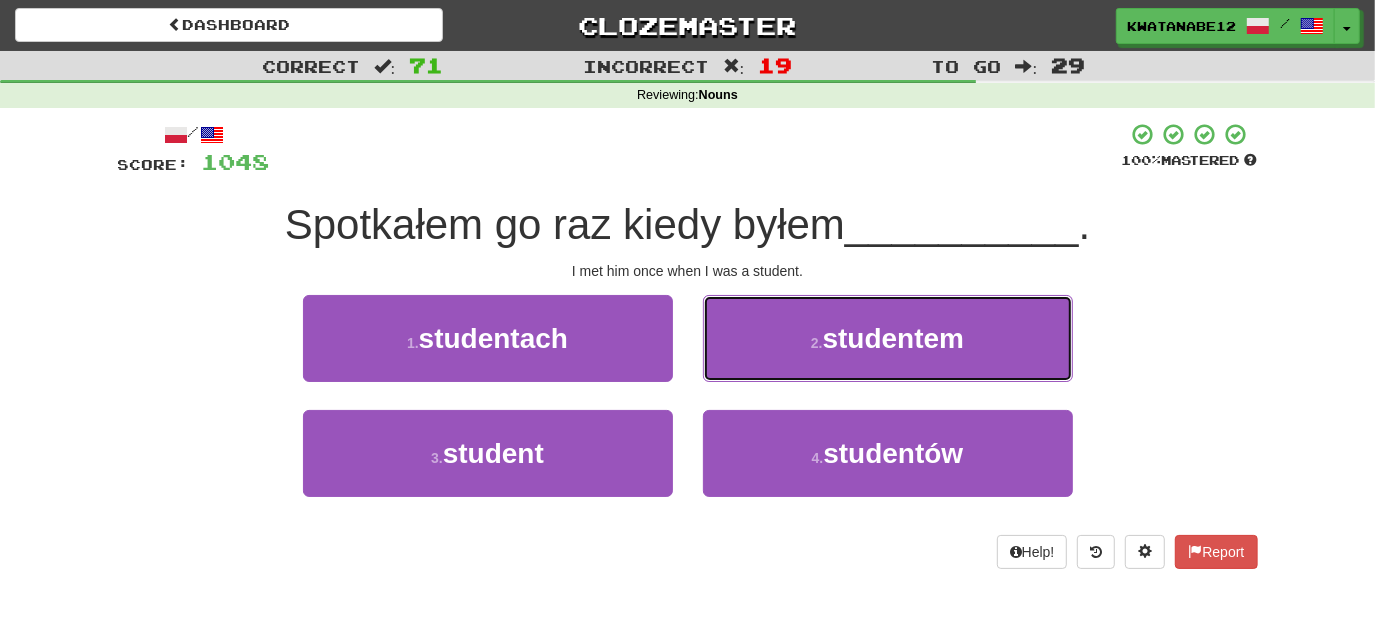 click on "2 .  studentem" at bounding box center (888, 338) 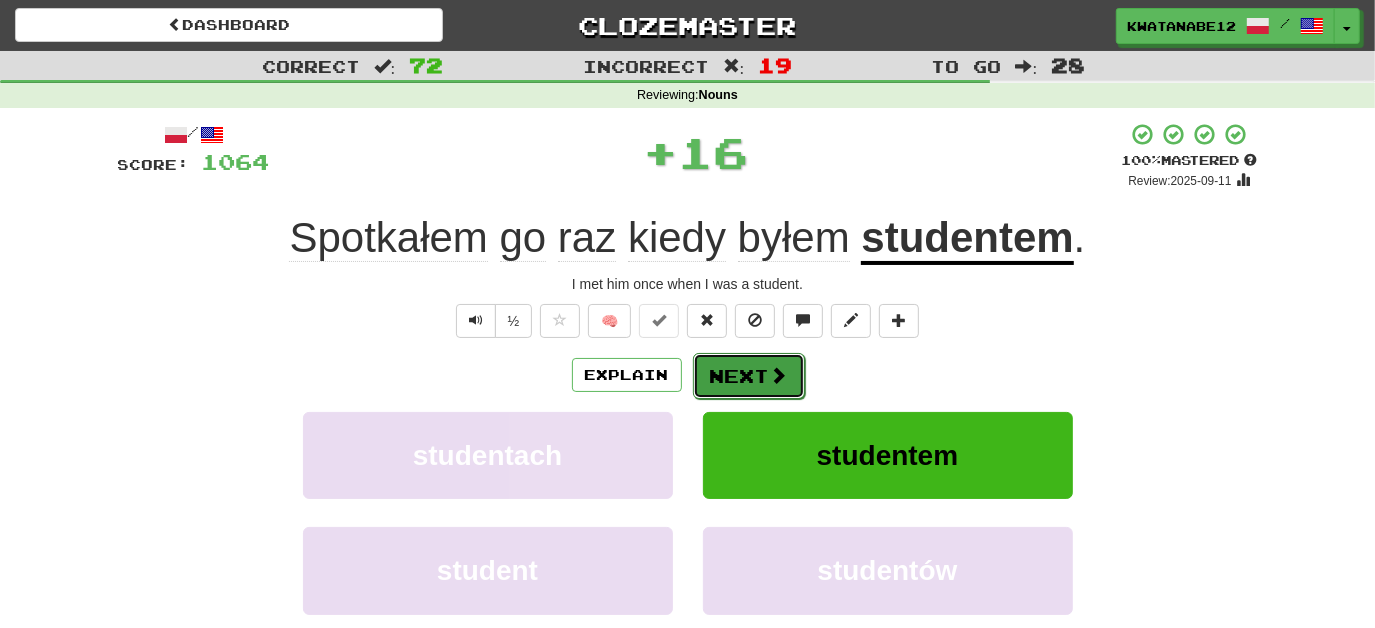 click on "Next" at bounding box center [749, 376] 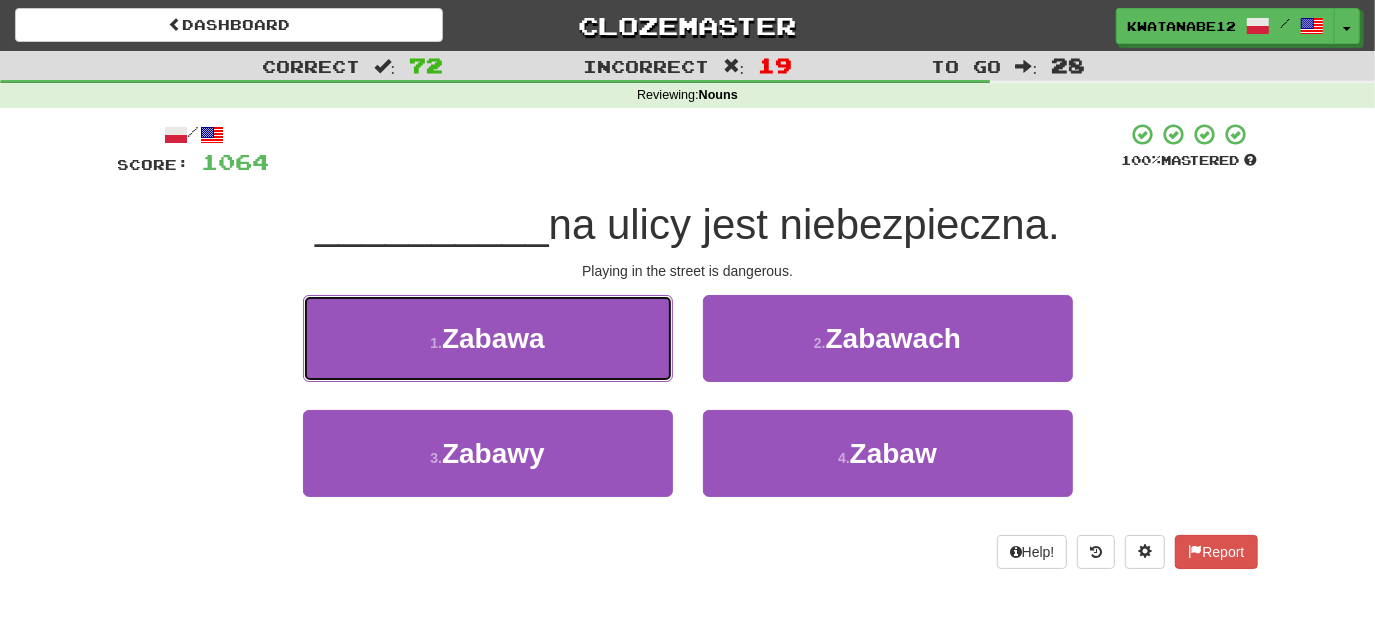 click on "1 .  Zabawa" at bounding box center (488, 338) 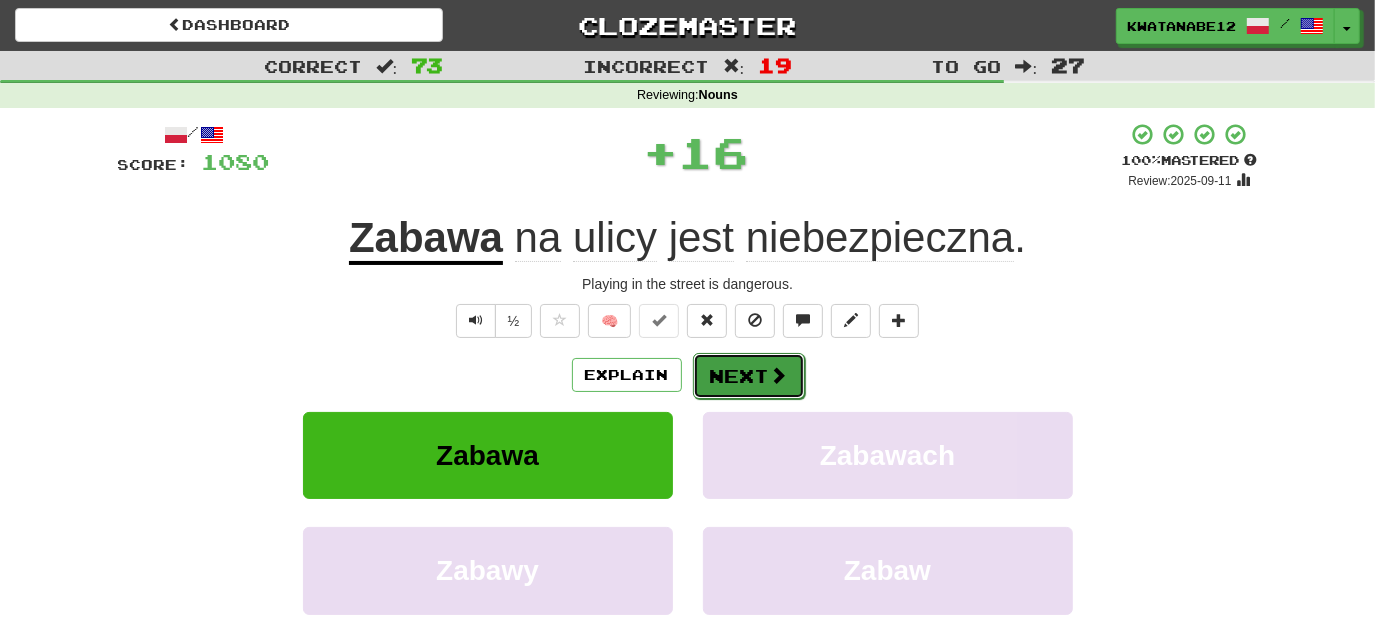 click on "Next" at bounding box center [749, 376] 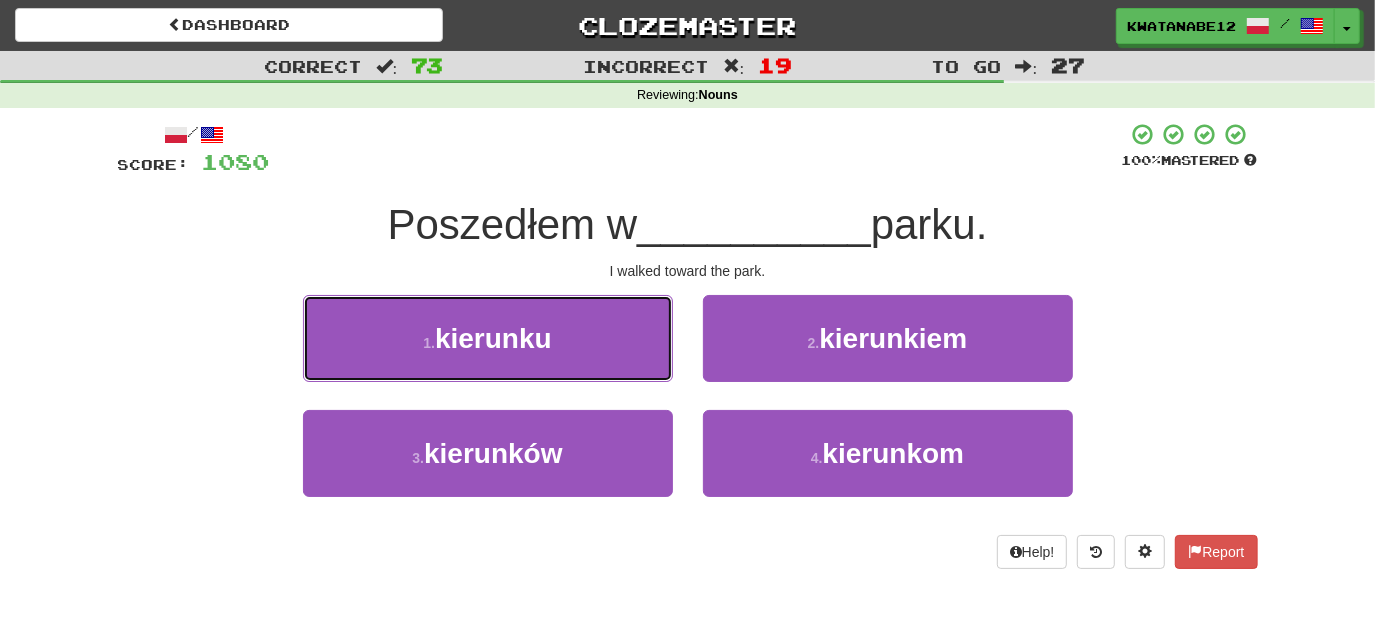 click on "1 .  kierunku" at bounding box center (488, 338) 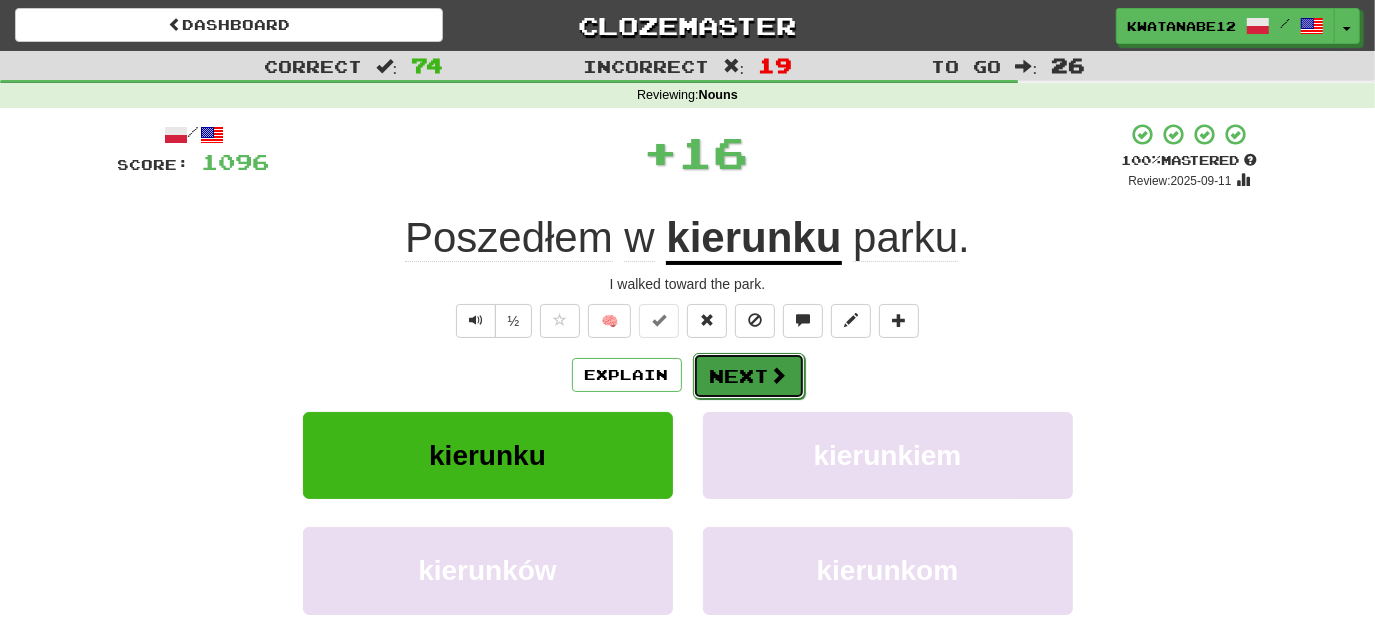 click on "Next" at bounding box center (749, 376) 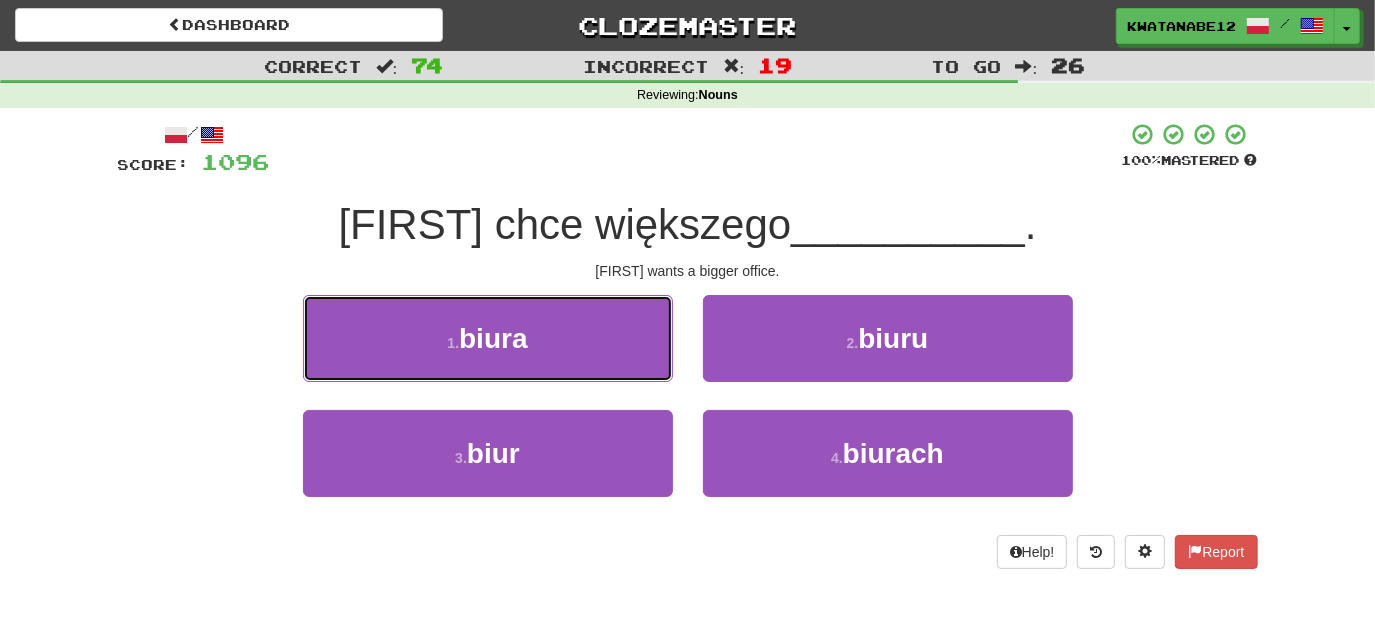 drag, startPoint x: 593, startPoint y: 338, endPoint x: 650, endPoint y: 350, distance: 58.249462 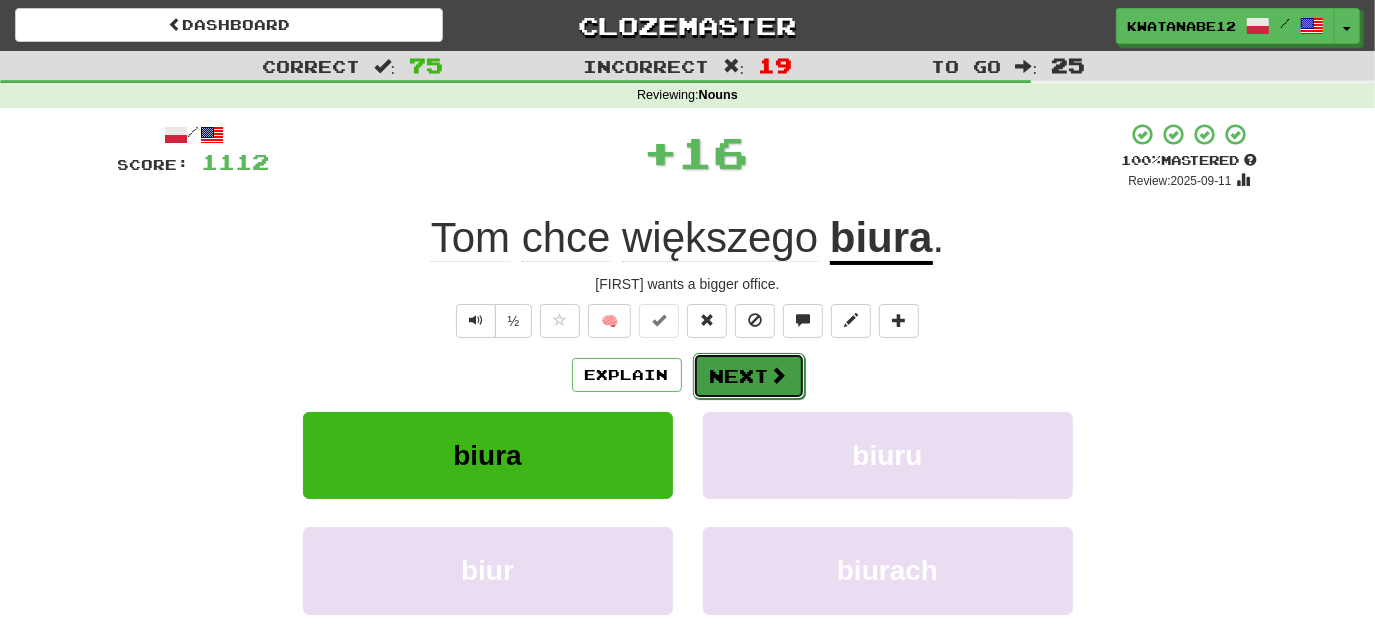 click at bounding box center (779, 375) 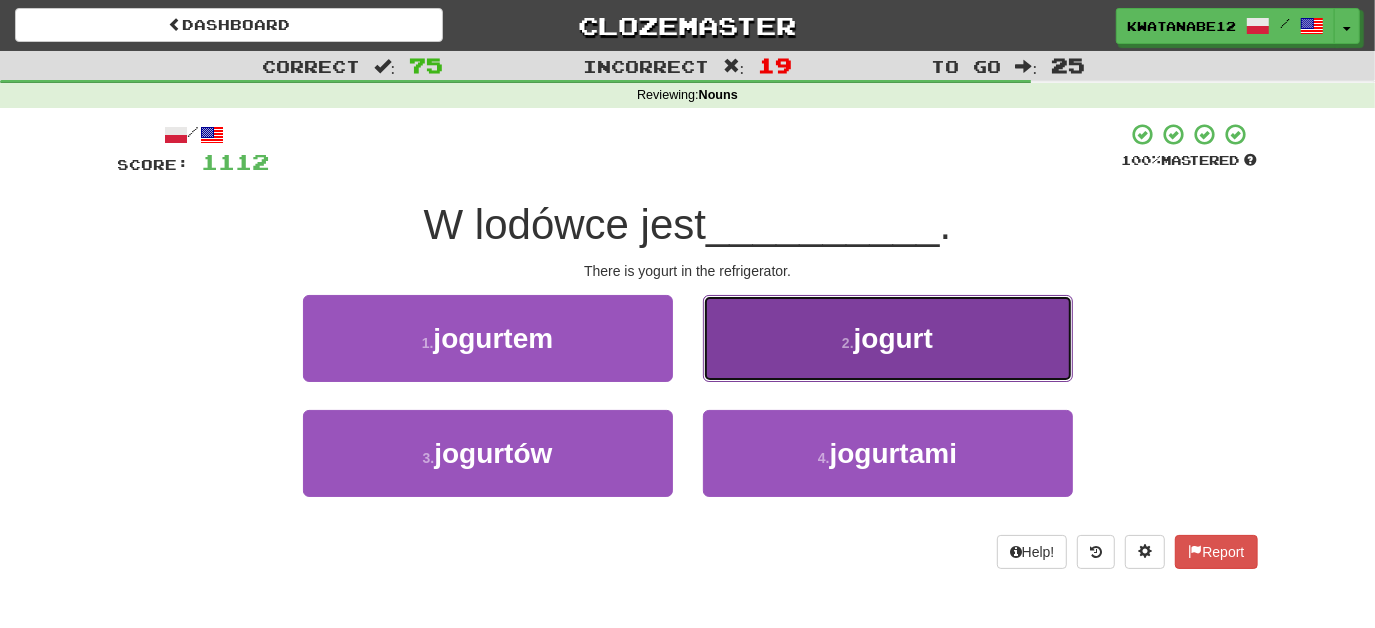 click on "2 .  jogurt" at bounding box center (888, 338) 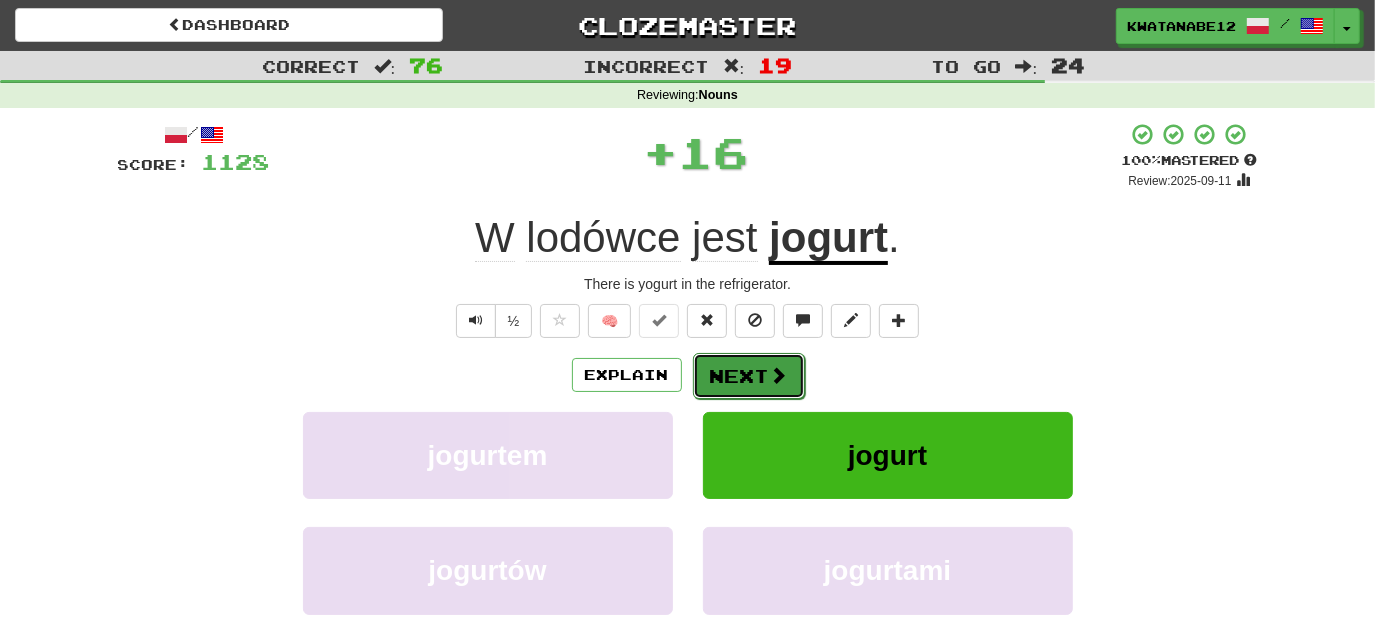 click on "Next" at bounding box center (749, 376) 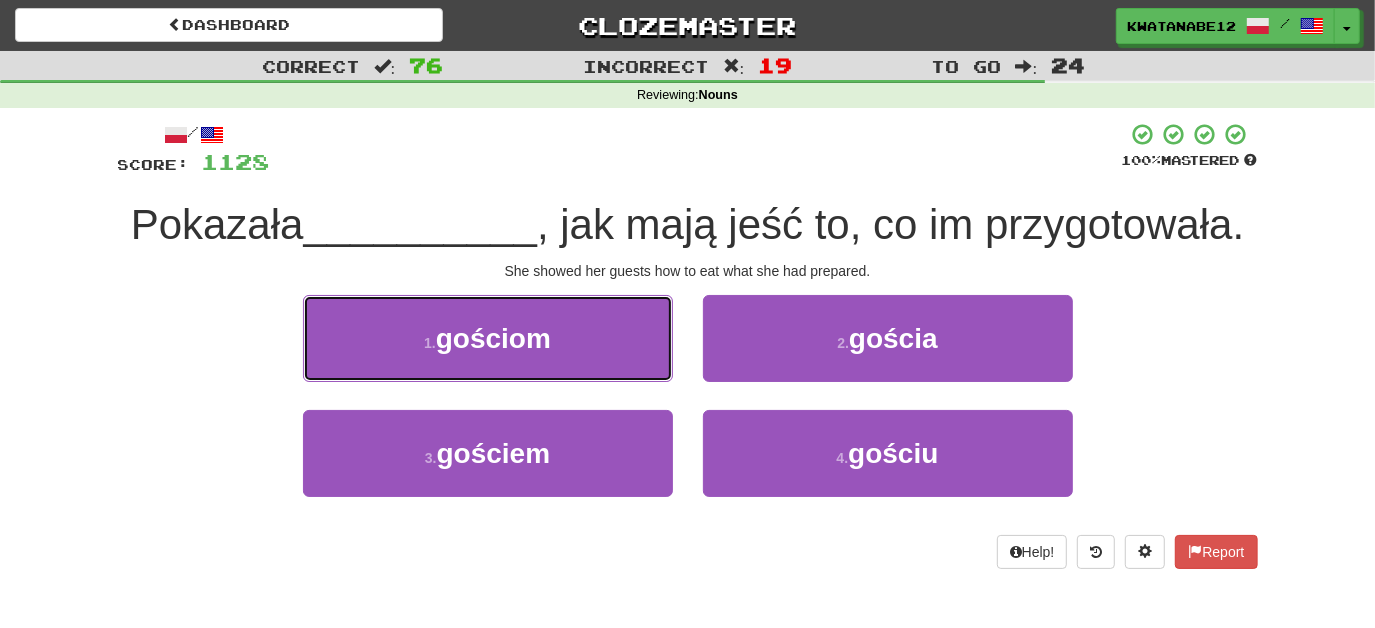 drag, startPoint x: 584, startPoint y: 332, endPoint x: 621, endPoint y: 343, distance: 38.600517 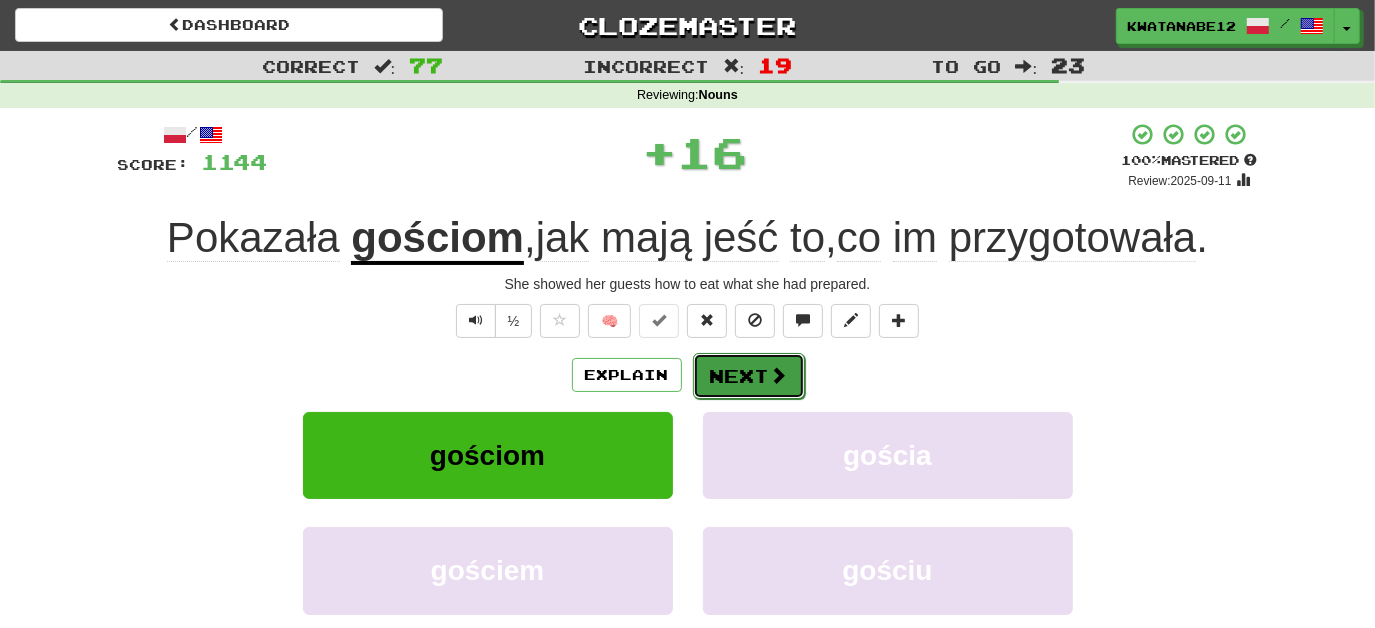 click on "Next" at bounding box center [749, 376] 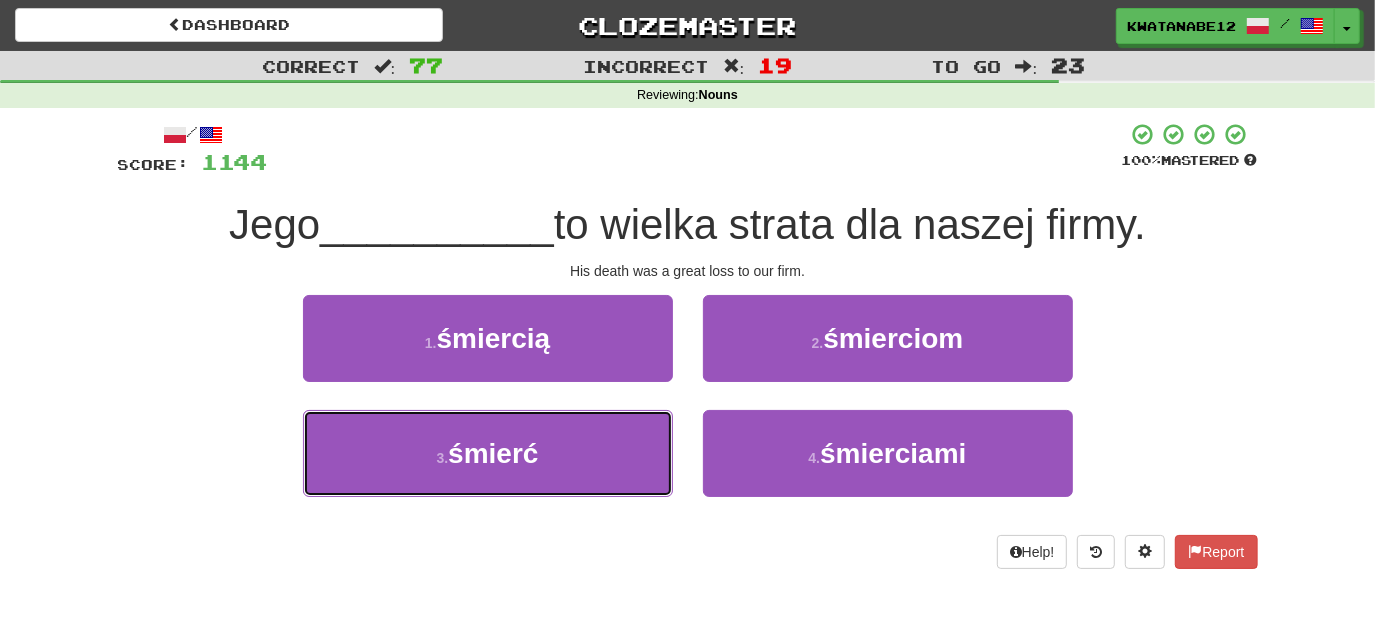 drag, startPoint x: 611, startPoint y: 450, endPoint x: 692, endPoint y: 400, distance: 95.189285 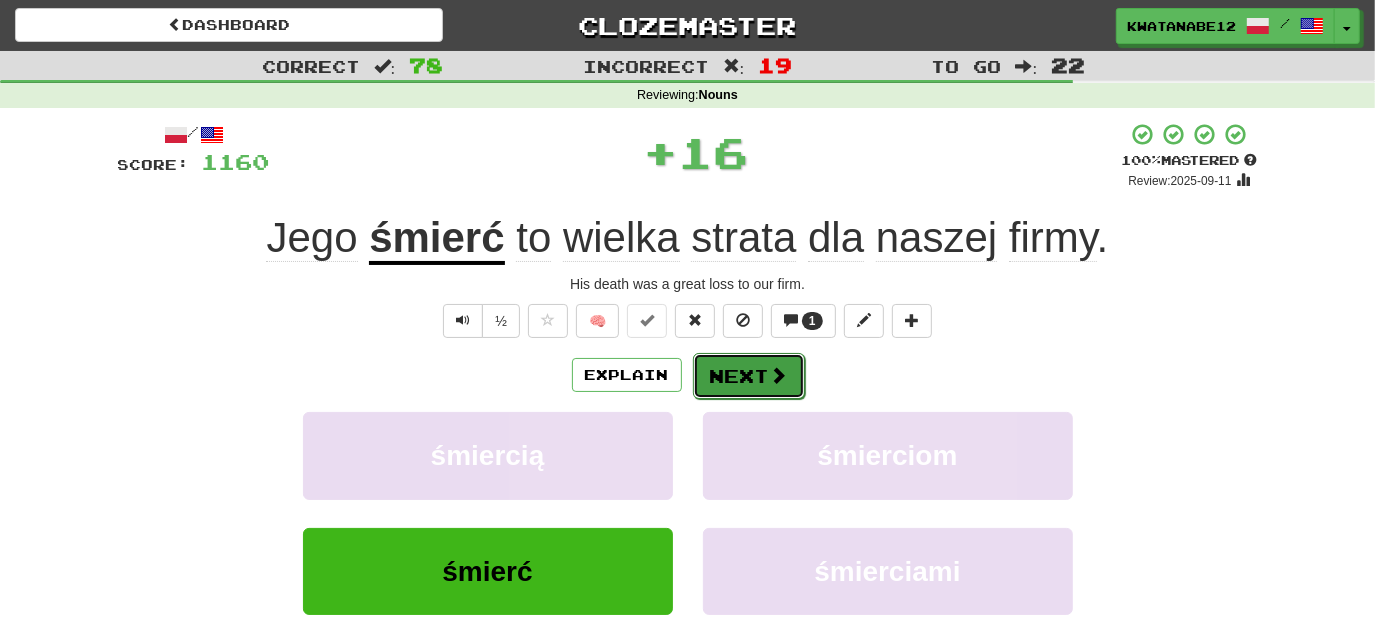 click on "Next" at bounding box center [749, 376] 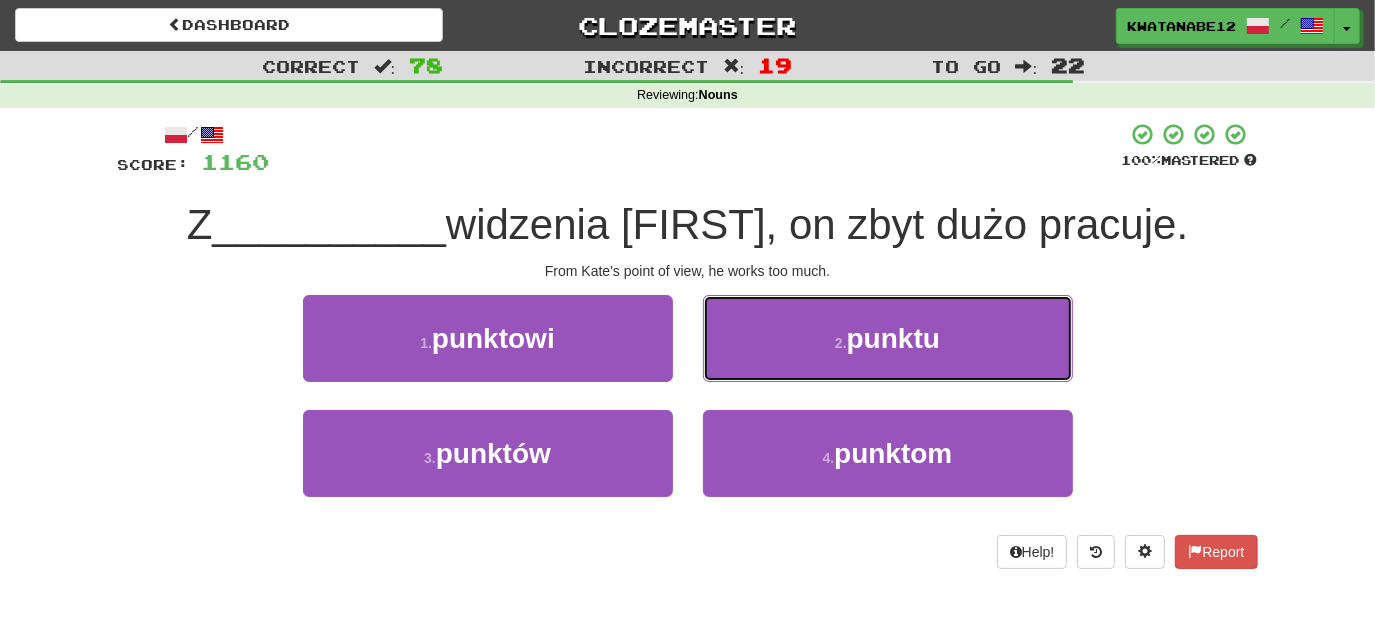 drag, startPoint x: 761, startPoint y: 334, endPoint x: 769, endPoint y: 346, distance: 14.422205 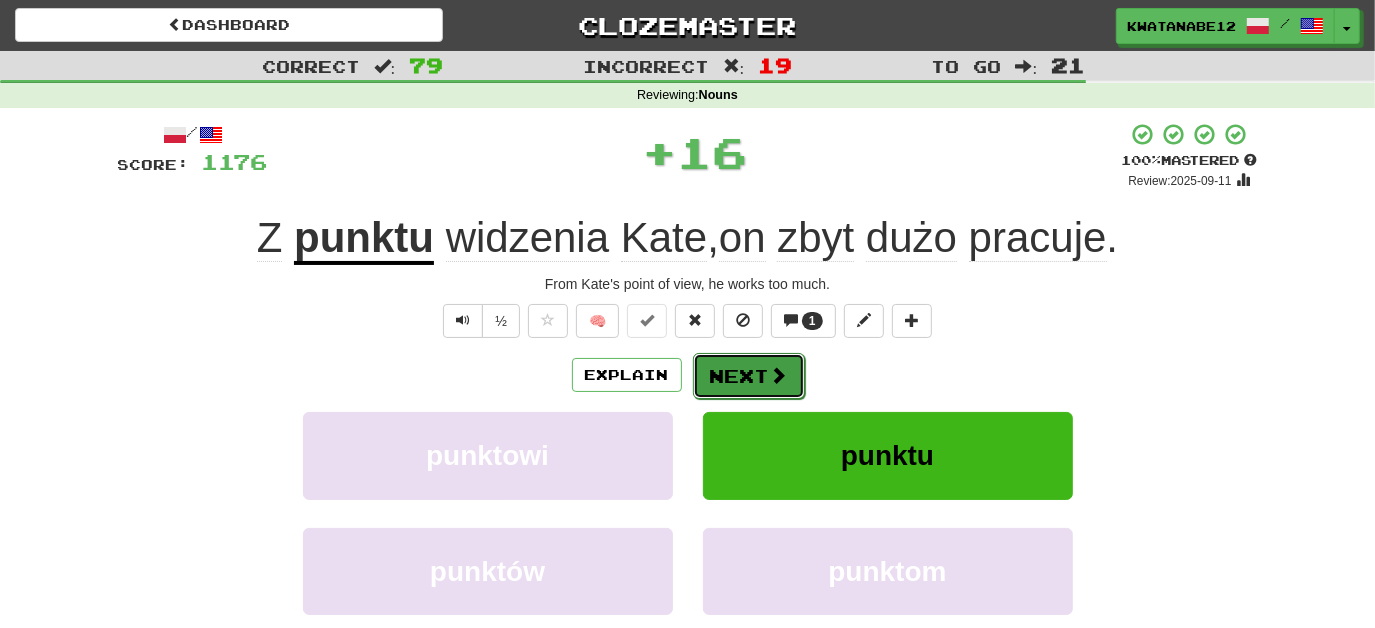 click on "Next" at bounding box center [749, 376] 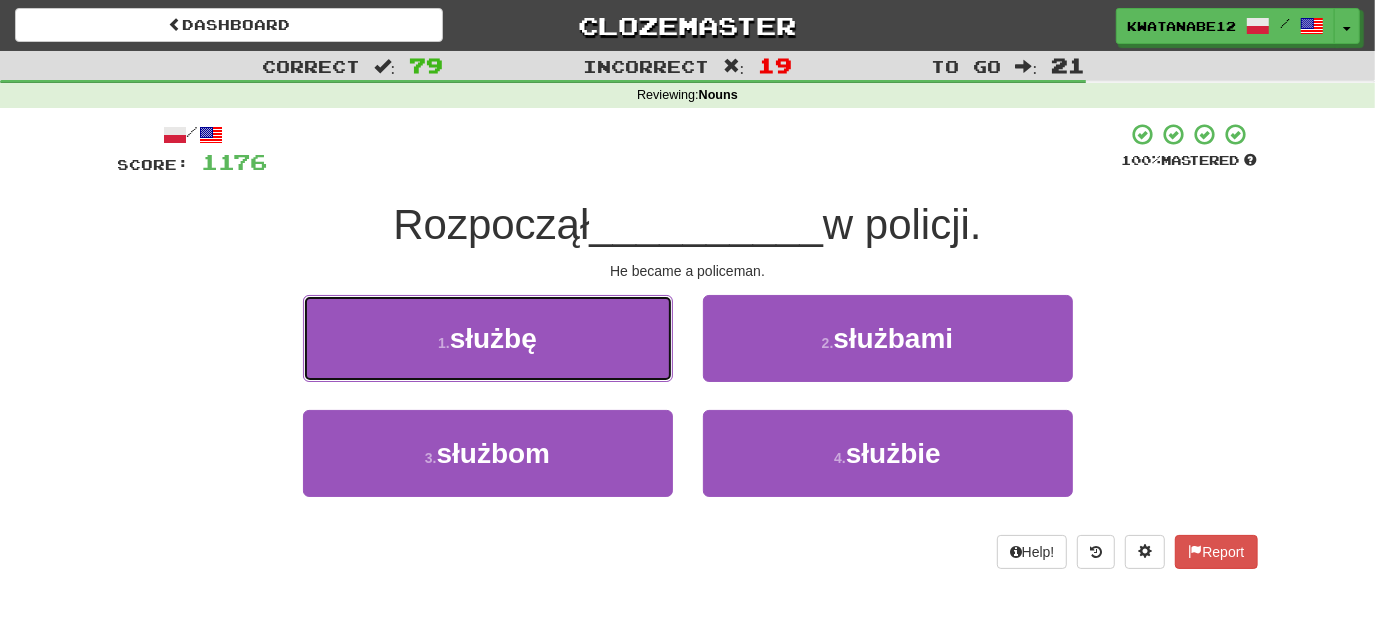 drag, startPoint x: 586, startPoint y: 340, endPoint x: 624, endPoint y: 348, distance: 38.832977 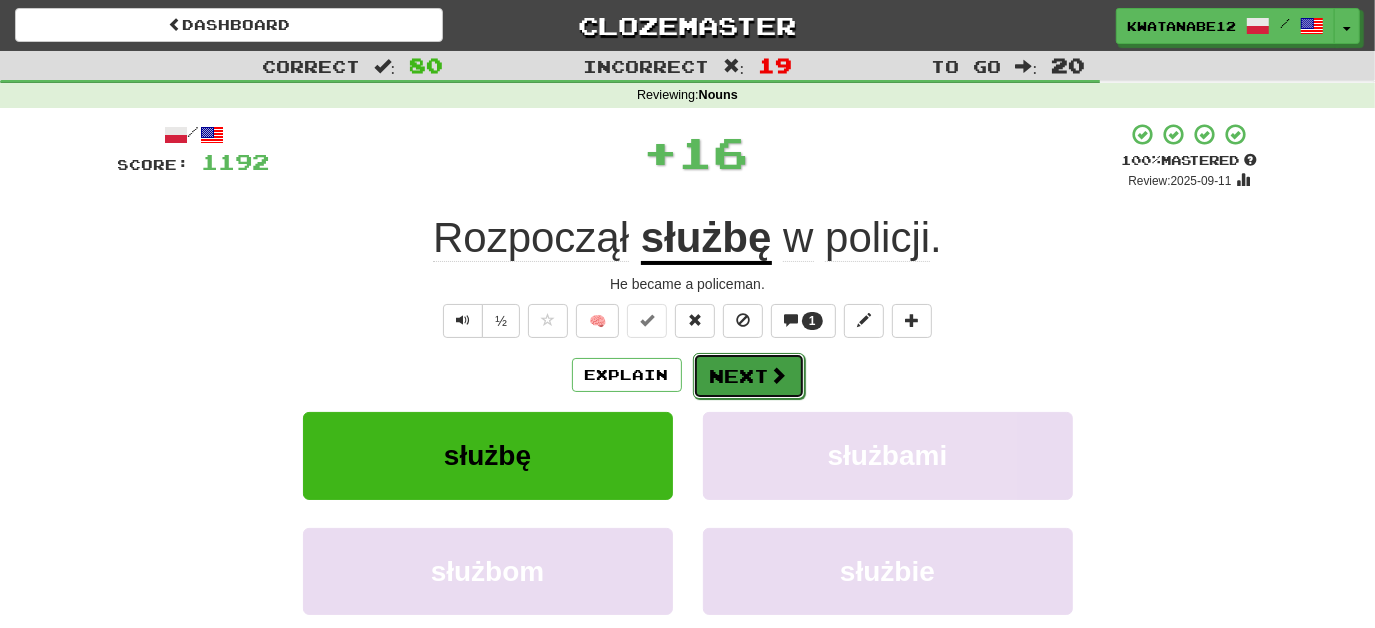click on "Next" at bounding box center (749, 376) 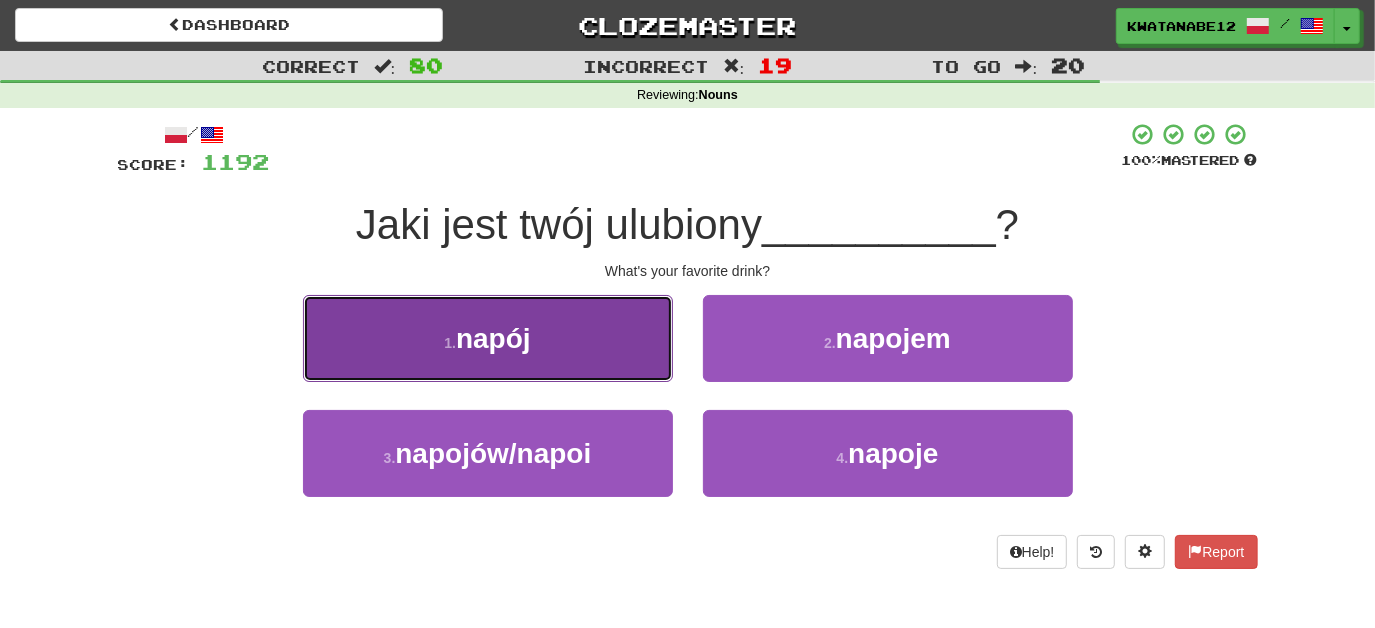 click on "1 .  napój" at bounding box center [488, 338] 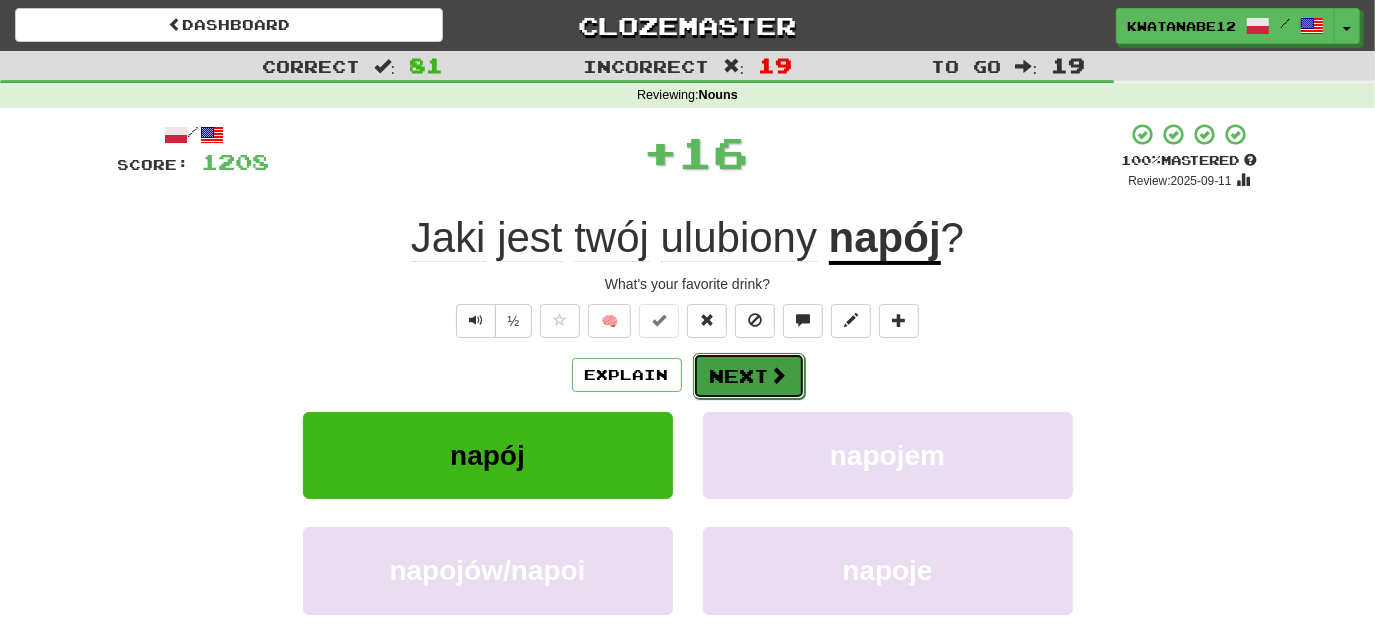 click on "Next" at bounding box center [749, 376] 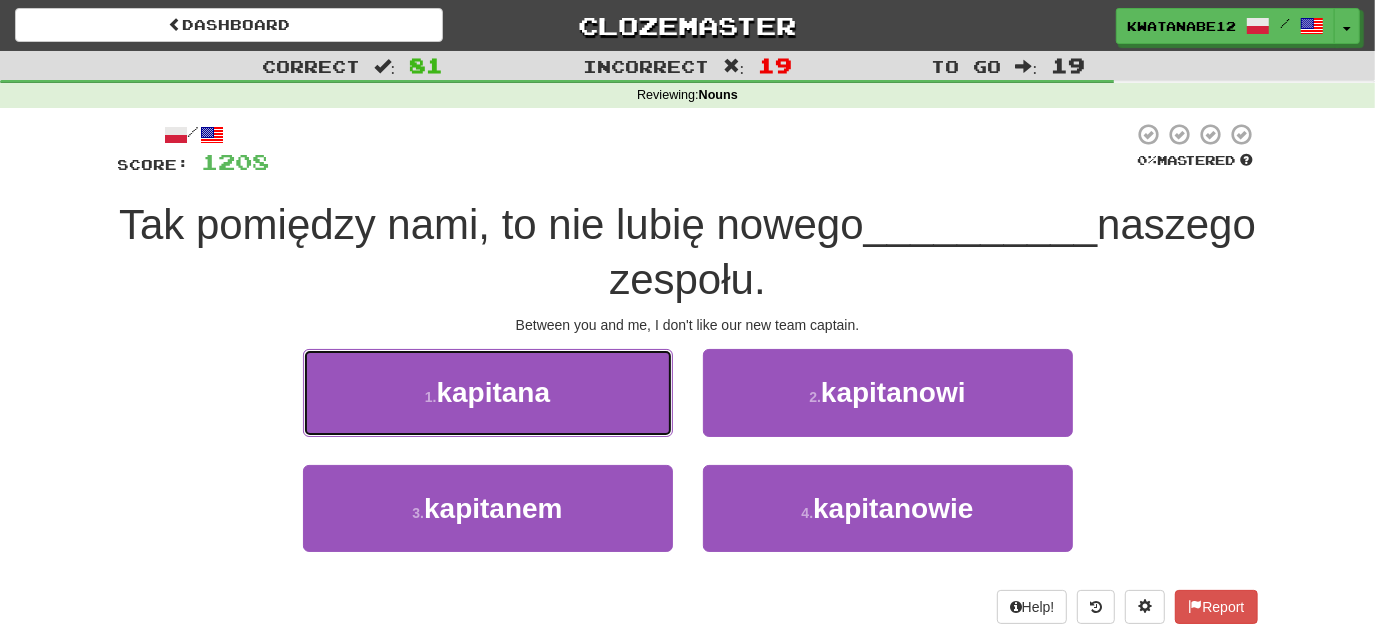 drag, startPoint x: 632, startPoint y: 399, endPoint x: 664, endPoint y: 392, distance: 32.75668 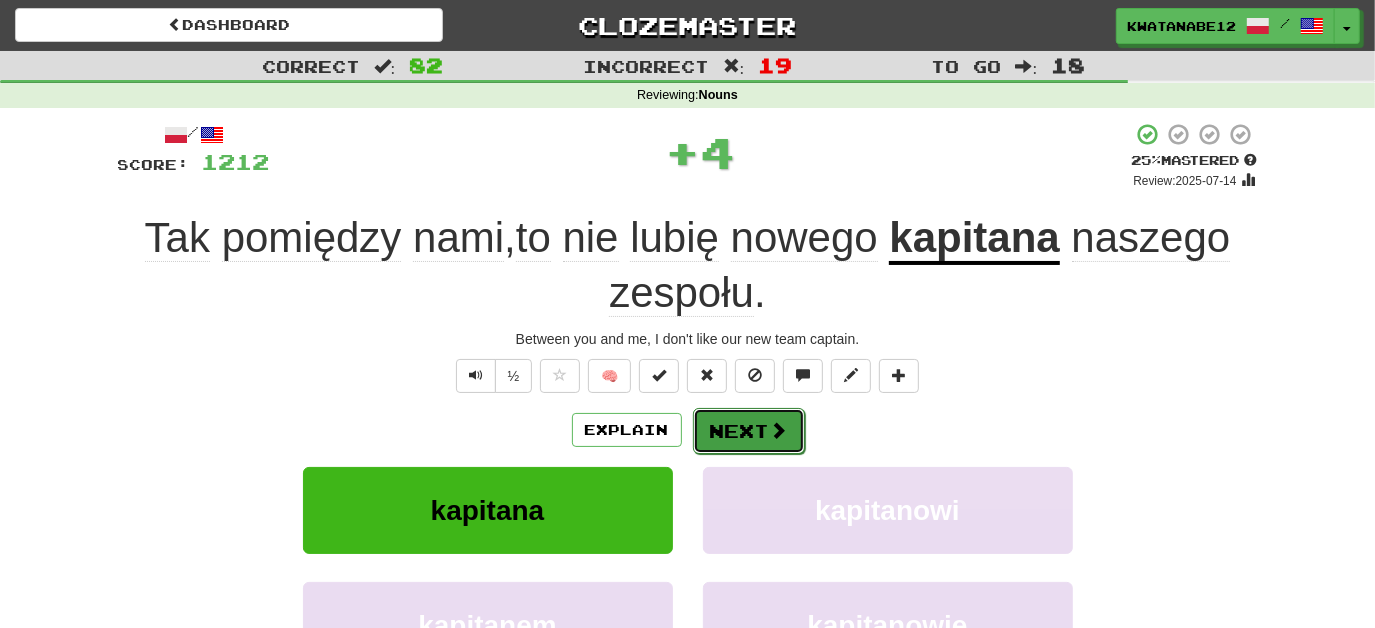 click on "Next" at bounding box center [749, 431] 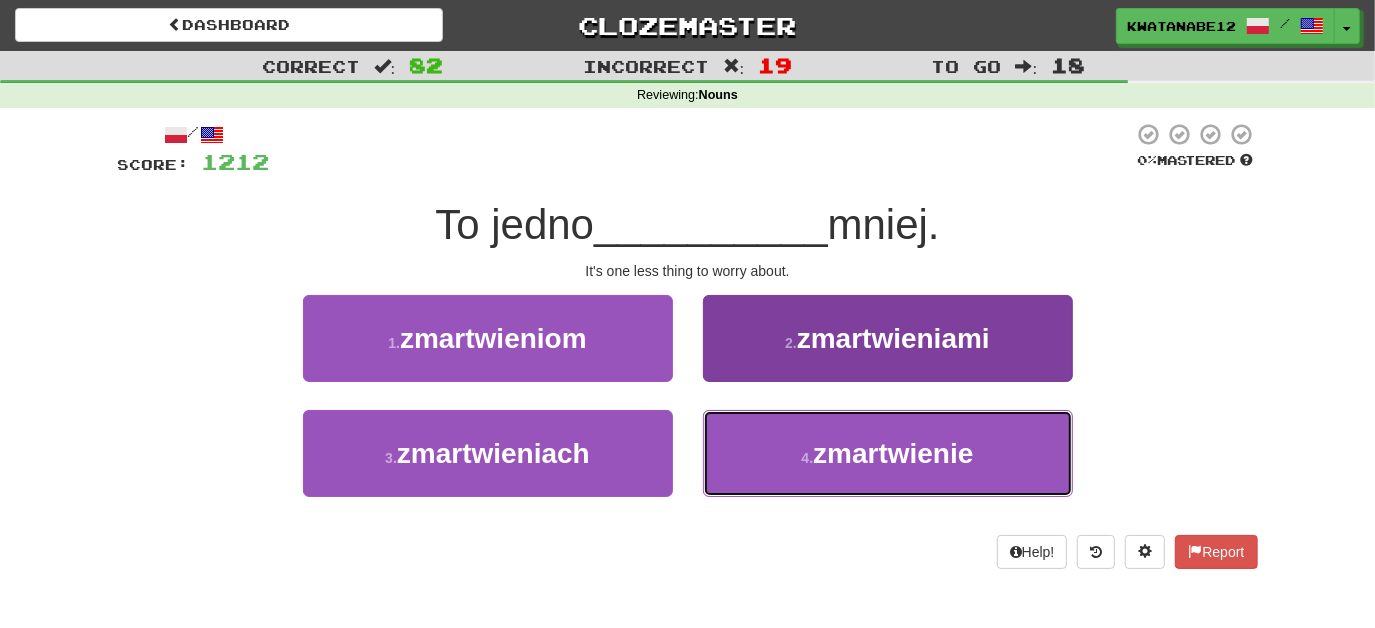 click on "4 .  zmartwienie" at bounding box center [888, 453] 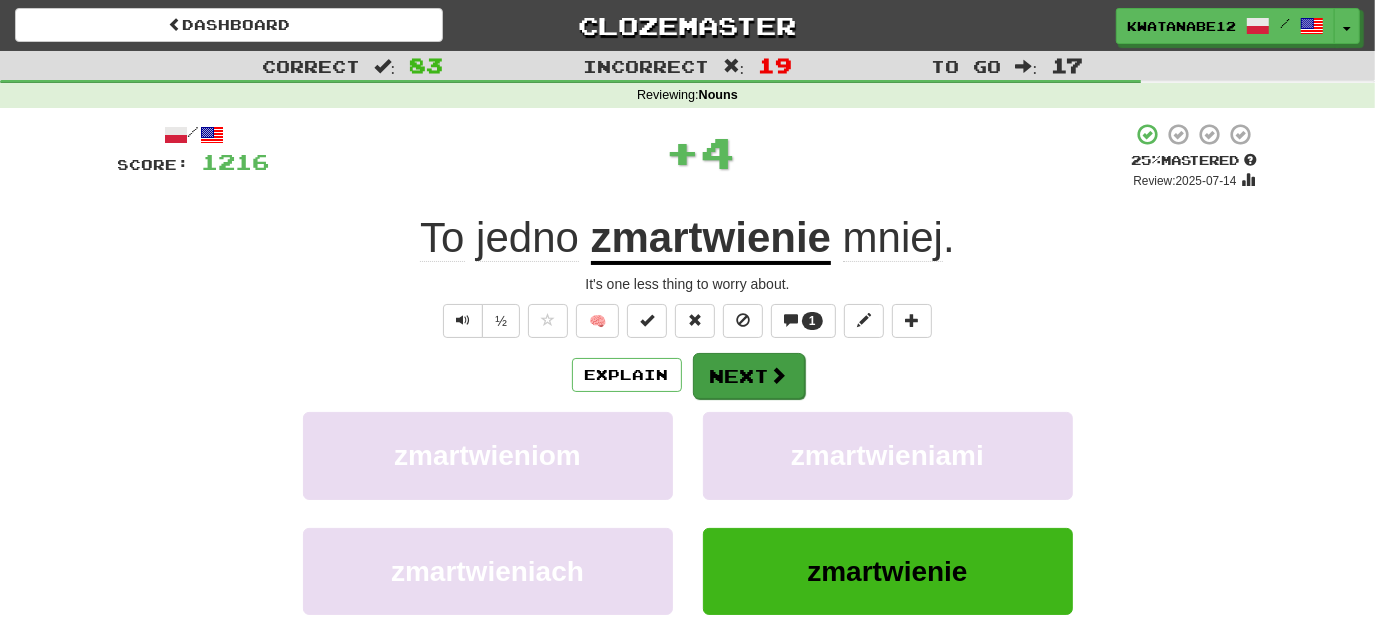 drag, startPoint x: 739, startPoint y: 342, endPoint x: 751, endPoint y: 356, distance: 18.439089 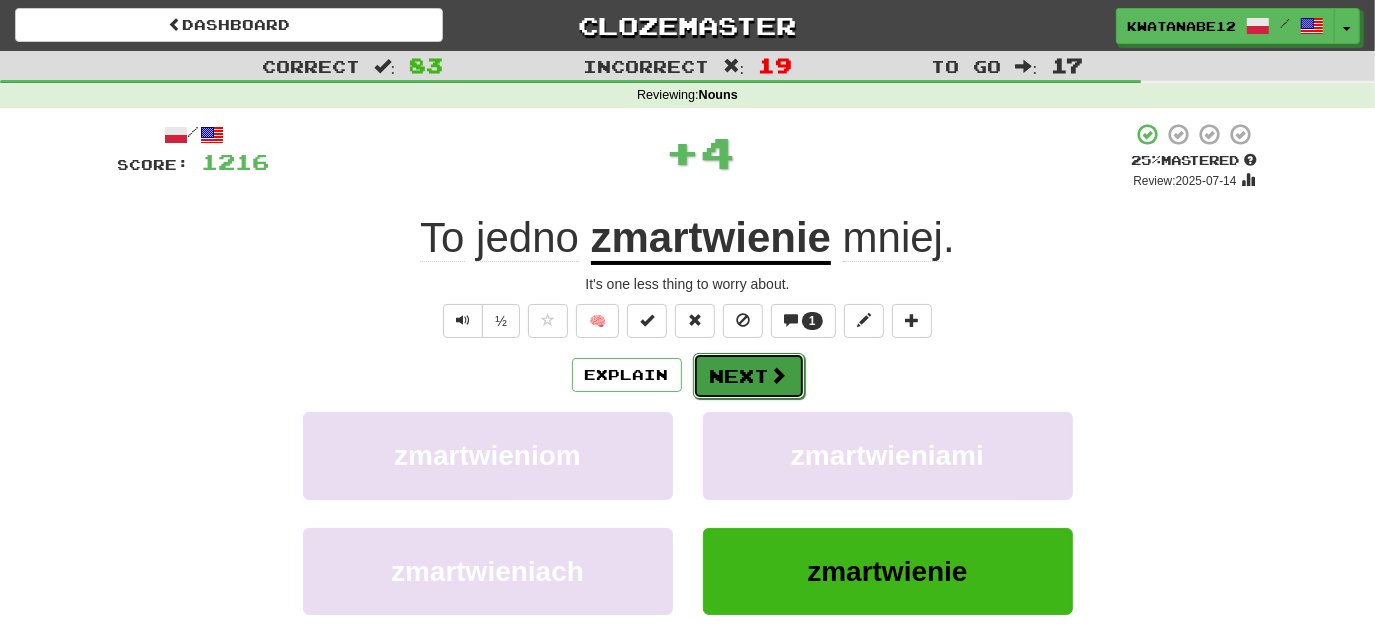 click on "Next" at bounding box center [749, 376] 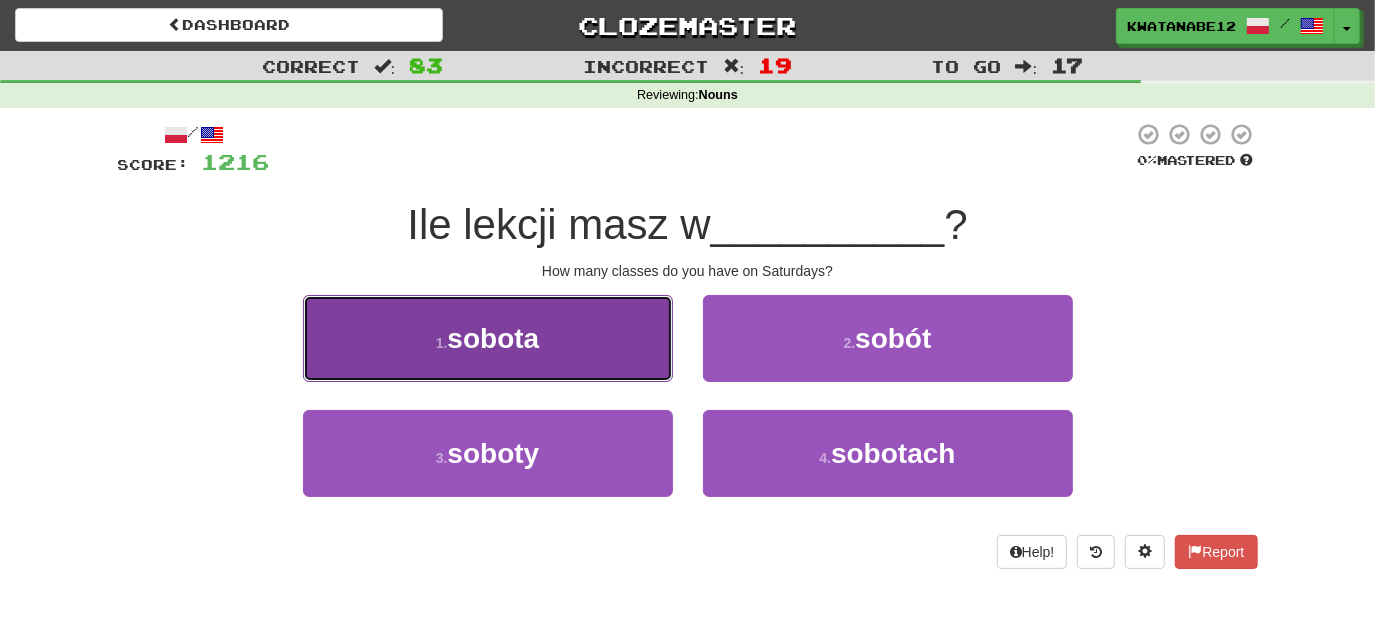 click on "1 .  sobota" at bounding box center (488, 338) 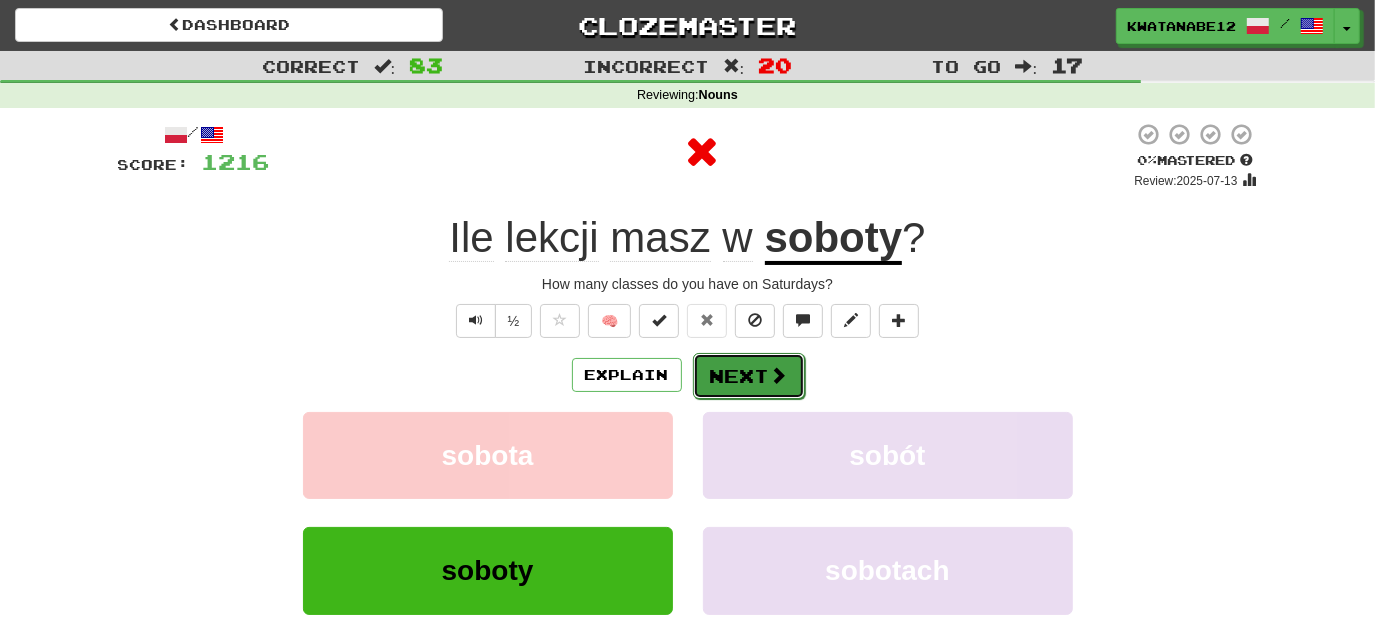 click on "Next" at bounding box center [749, 376] 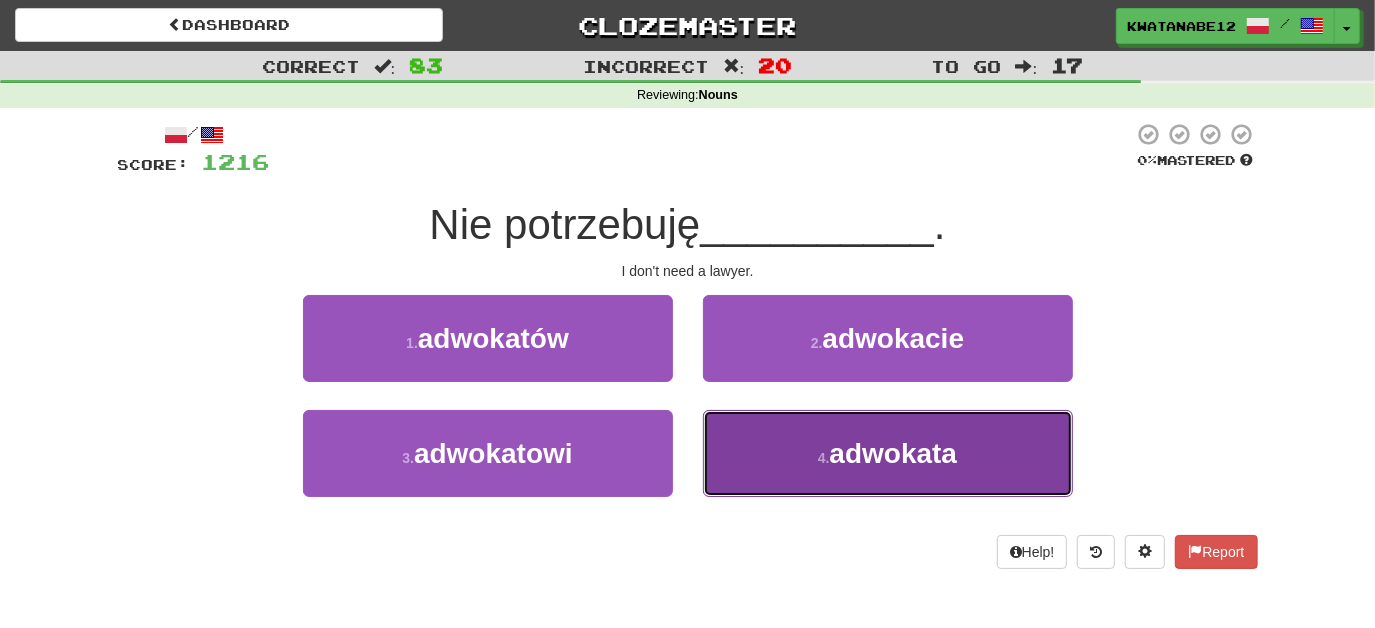 click on "4 .  adwokata" at bounding box center (888, 453) 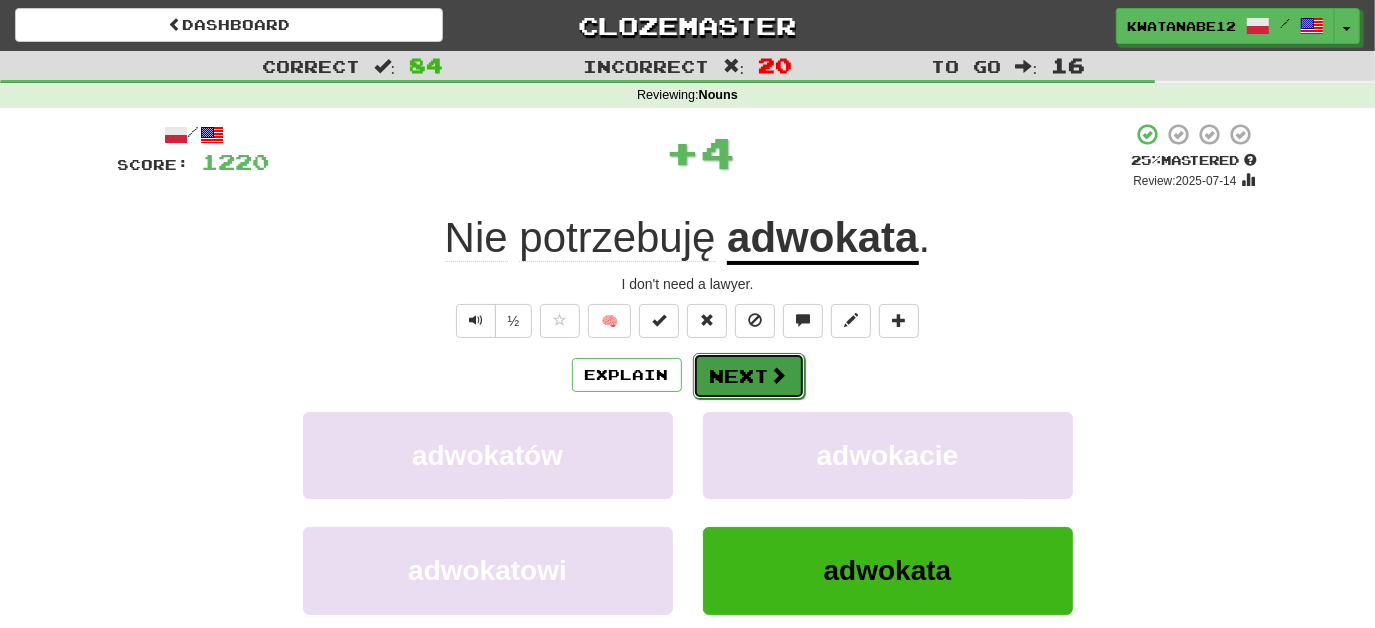 click on "Next" at bounding box center (749, 376) 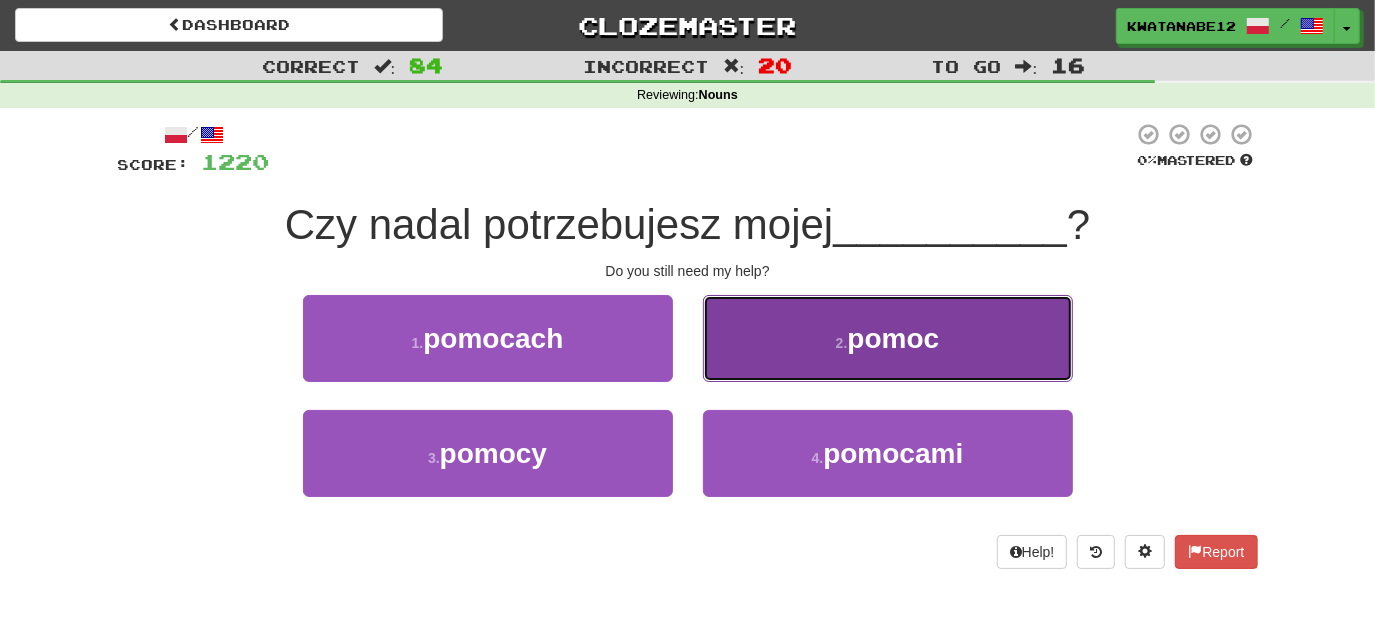 click on "2 .  pomoc" at bounding box center (888, 338) 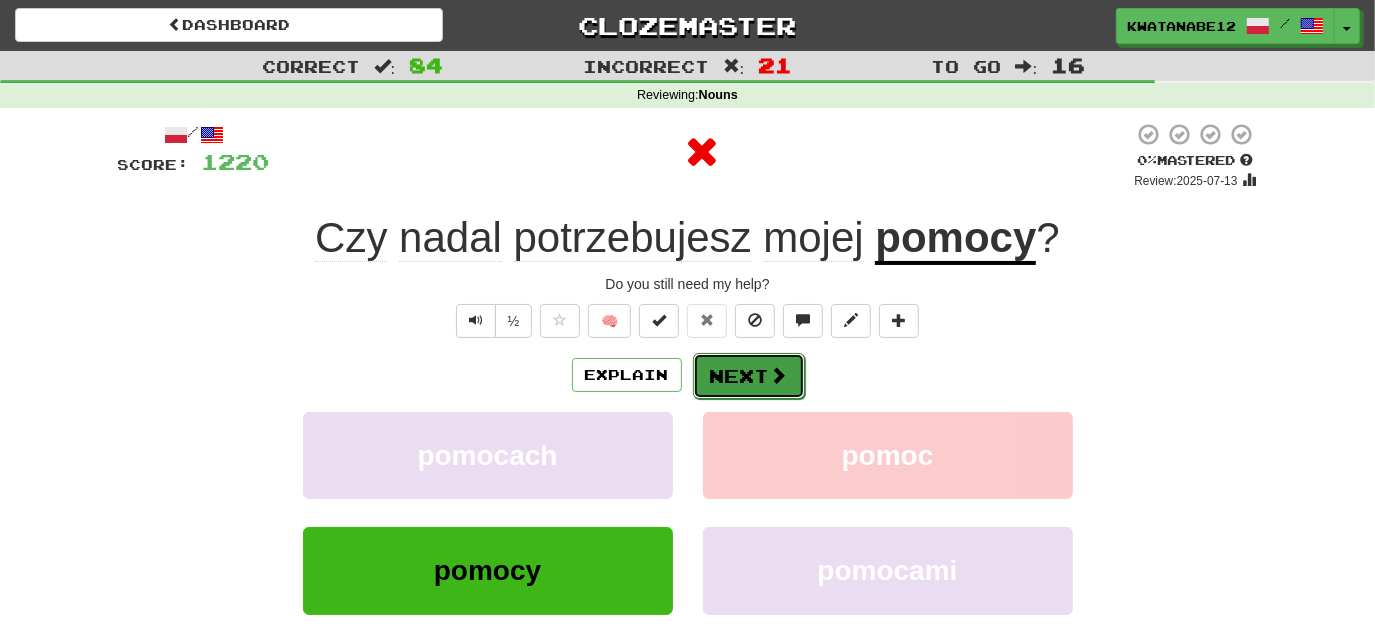 click on "Next" at bounding box center [749, 376] 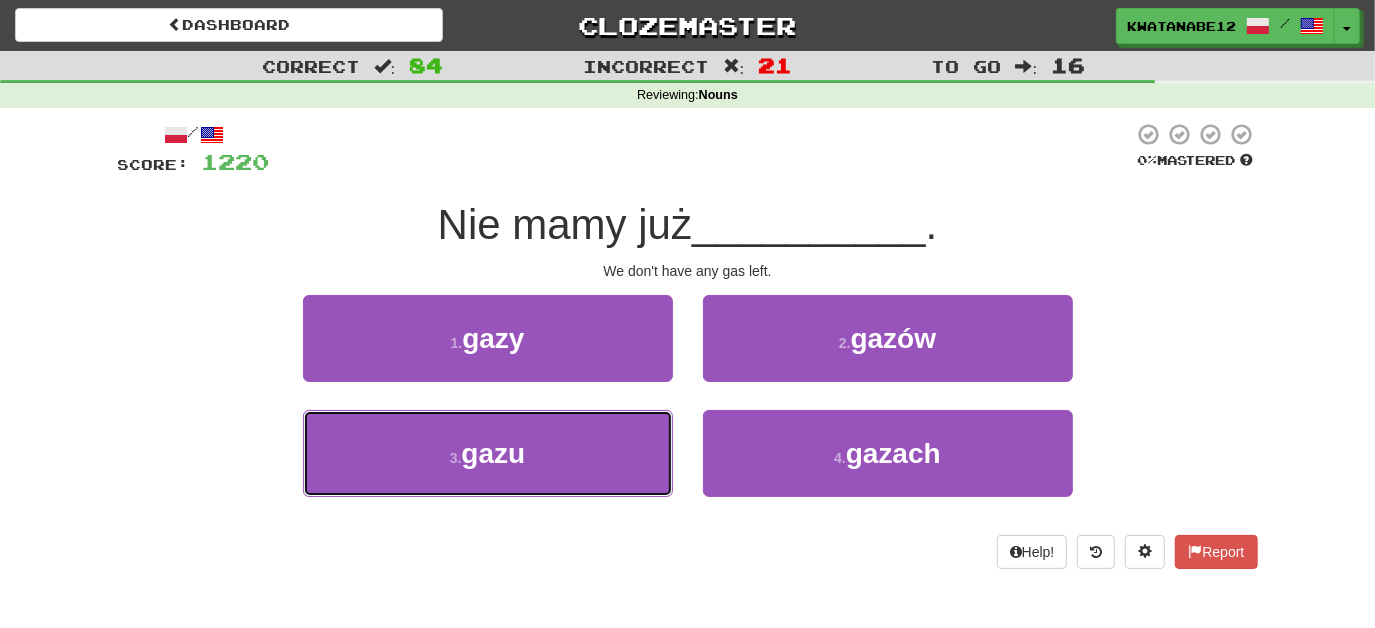 drag, startPoint x: 594, startPoint y: 434, endPoint x: 722, endPoint y: 404, distance: 131.46863 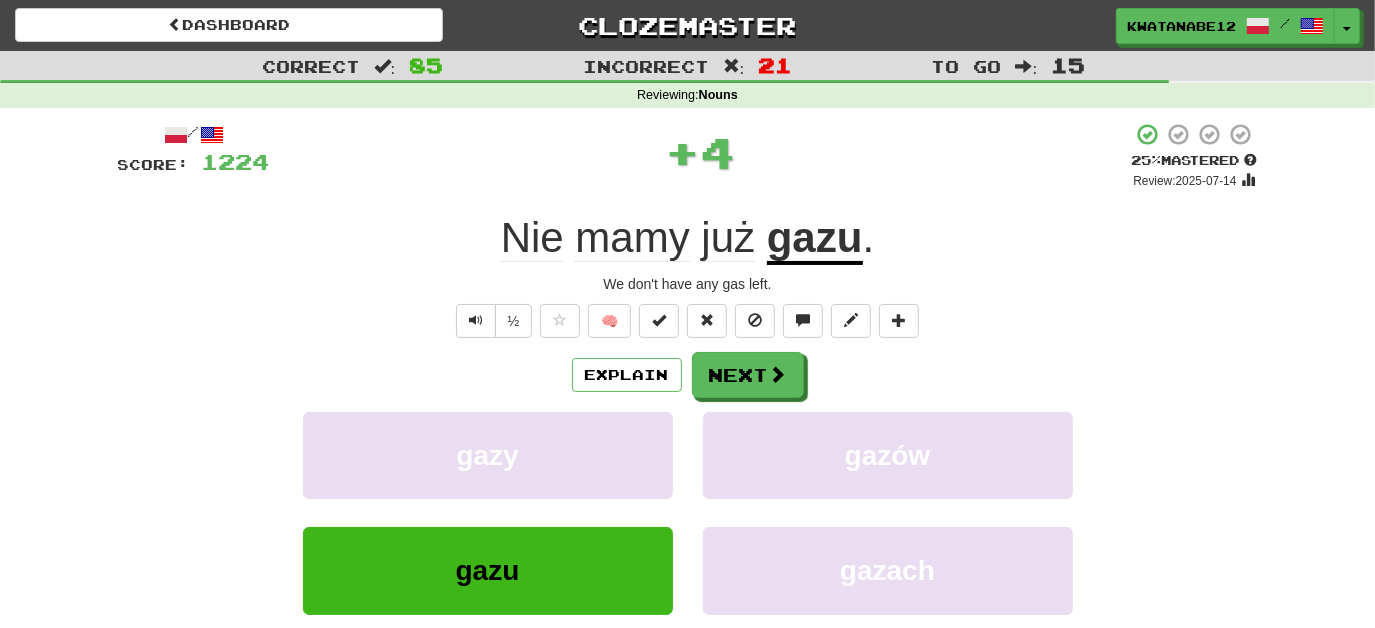 drag, startPoint x: 745, startPoint y: 351, endPoint x: 759, endPoint y: 349, distance: 14.142136 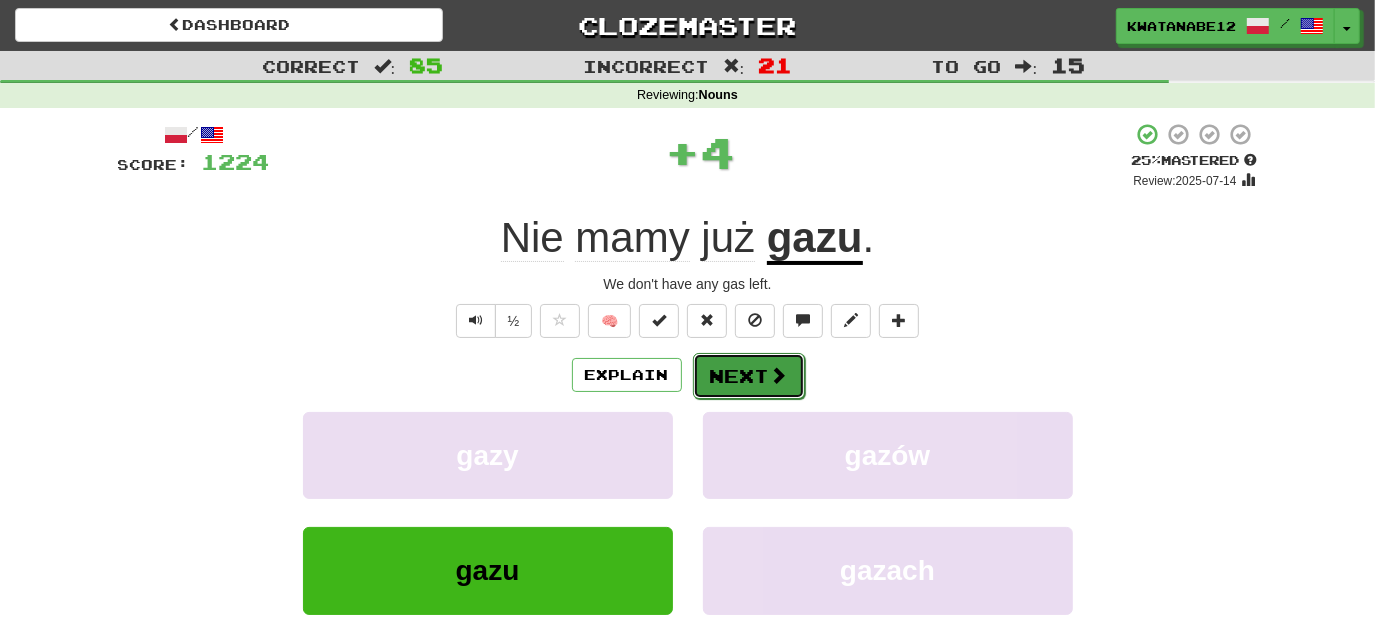 click on "Next" at bounding box center (749, 376) 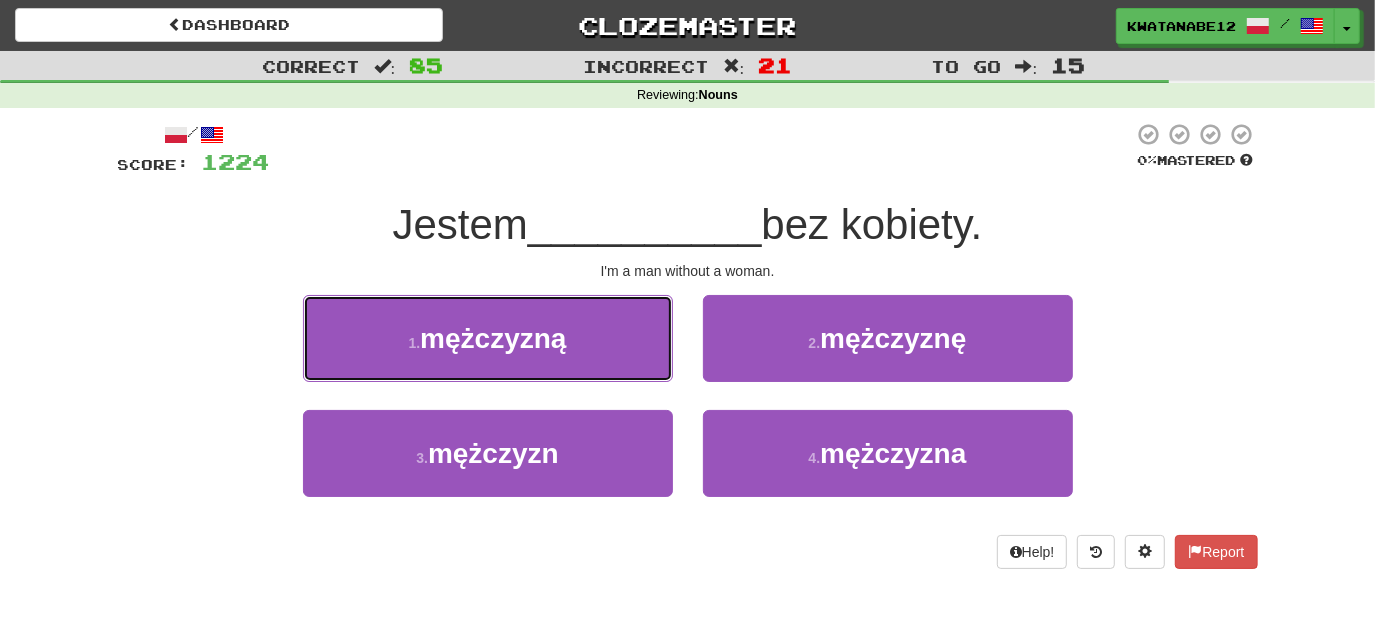 drag, startPoint x: 621, startPoint y: 344, endPoint x: 644, endPoint y: 347, distance: 23.194826 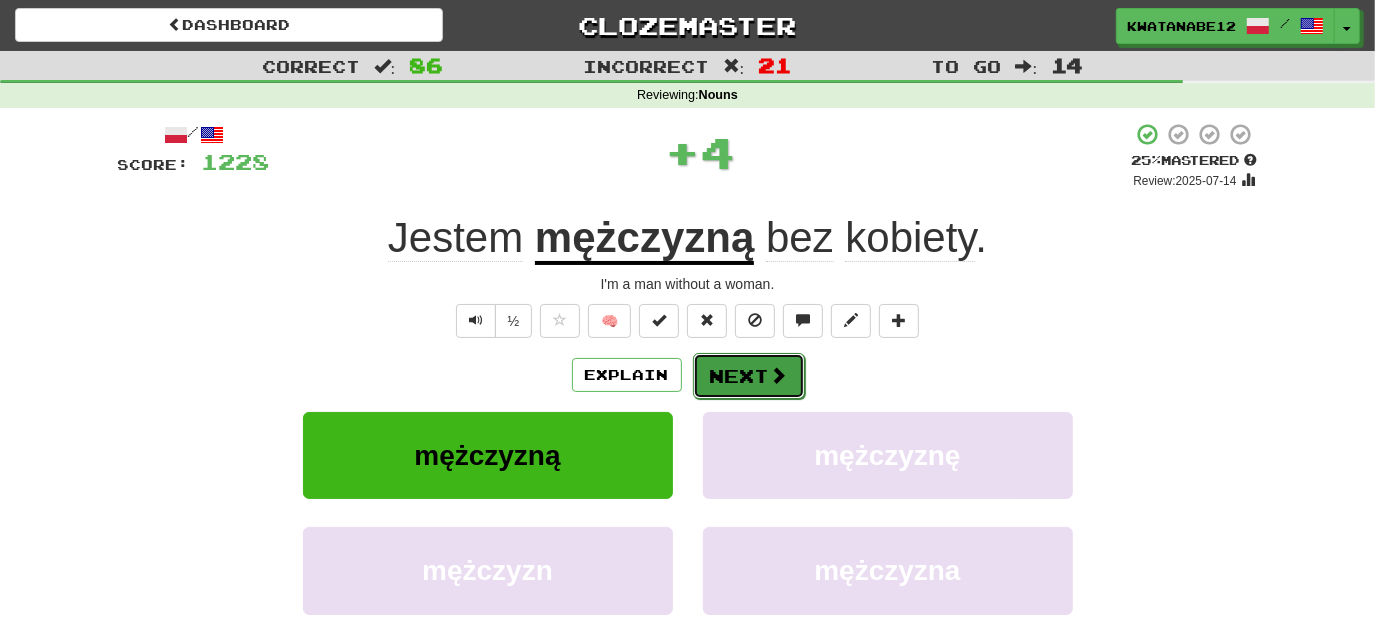 click on "Next" at bounding box center (749, 376) 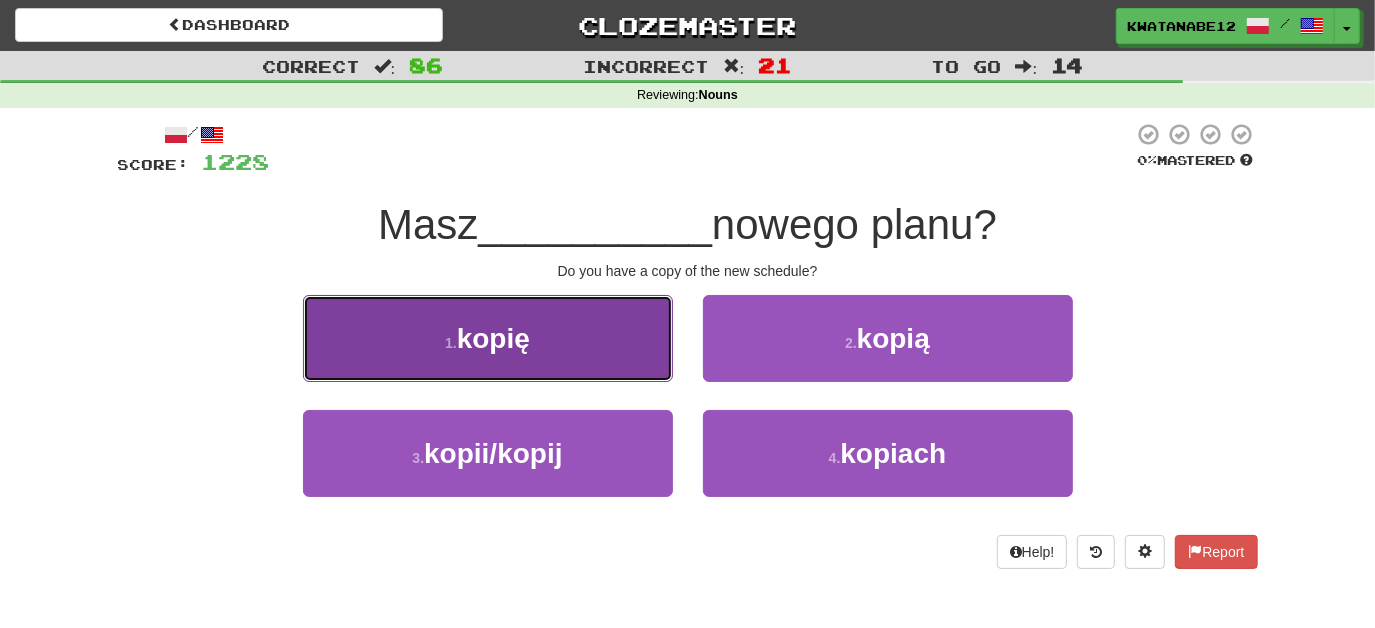 click on "1 .  kopię" at bounding box center [488, 338] 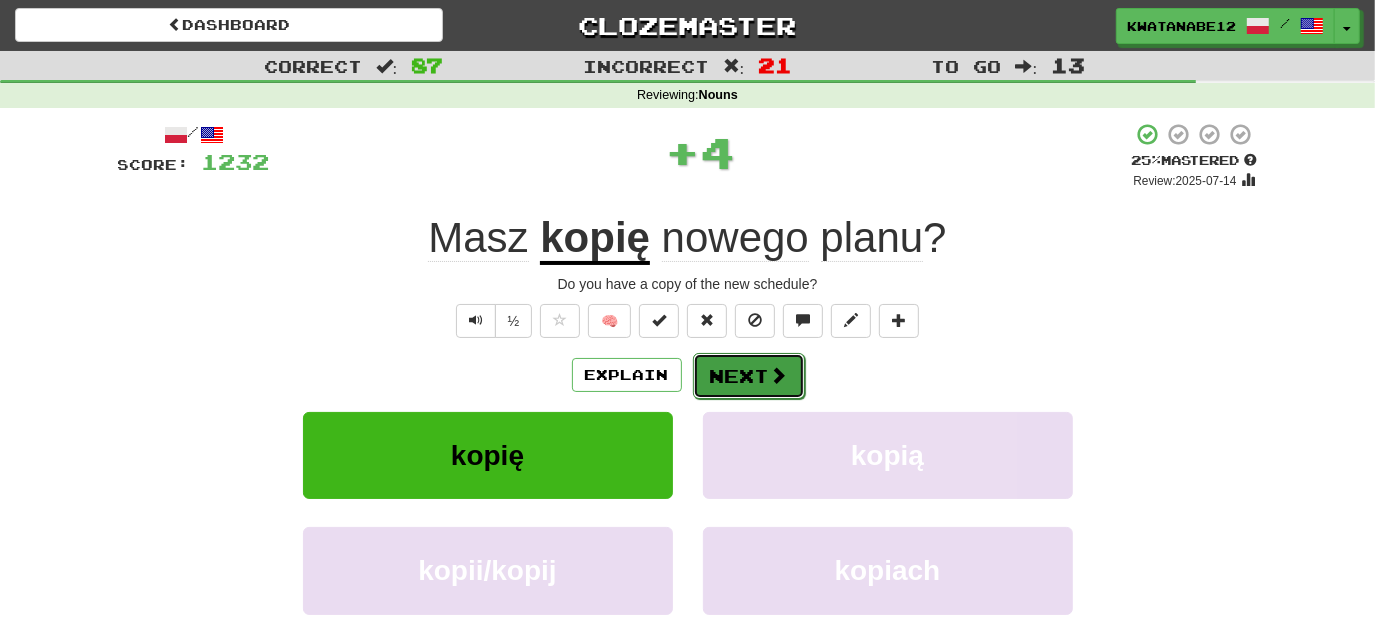 click on "Next" at bounding box center [749, 376] 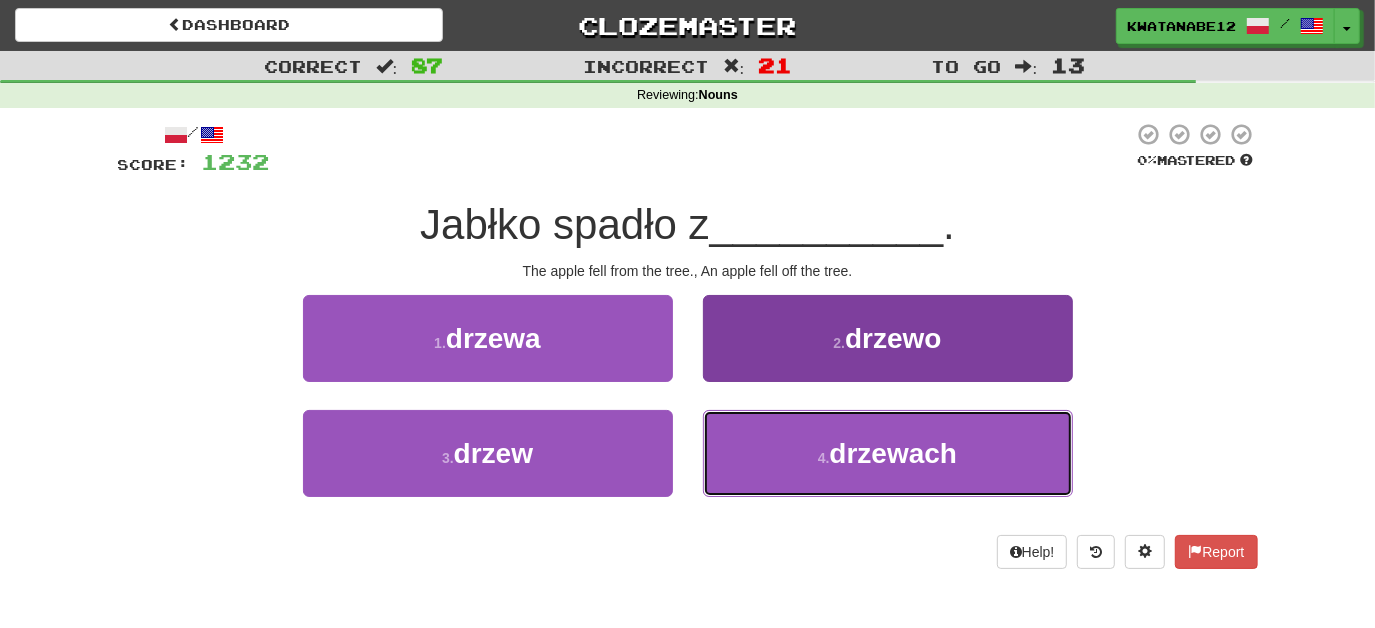 click on "4 .  drzewach" at bounding box center [888, 453] 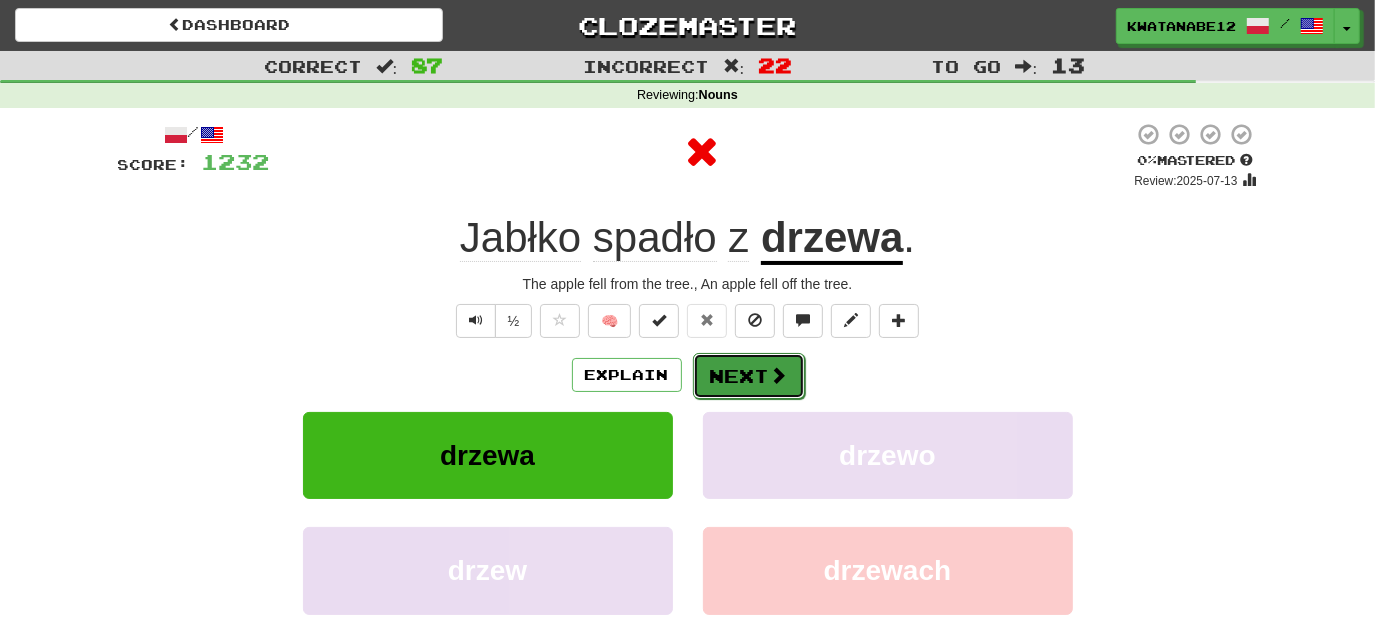 click on "Next" at bounding box center (749, 376) 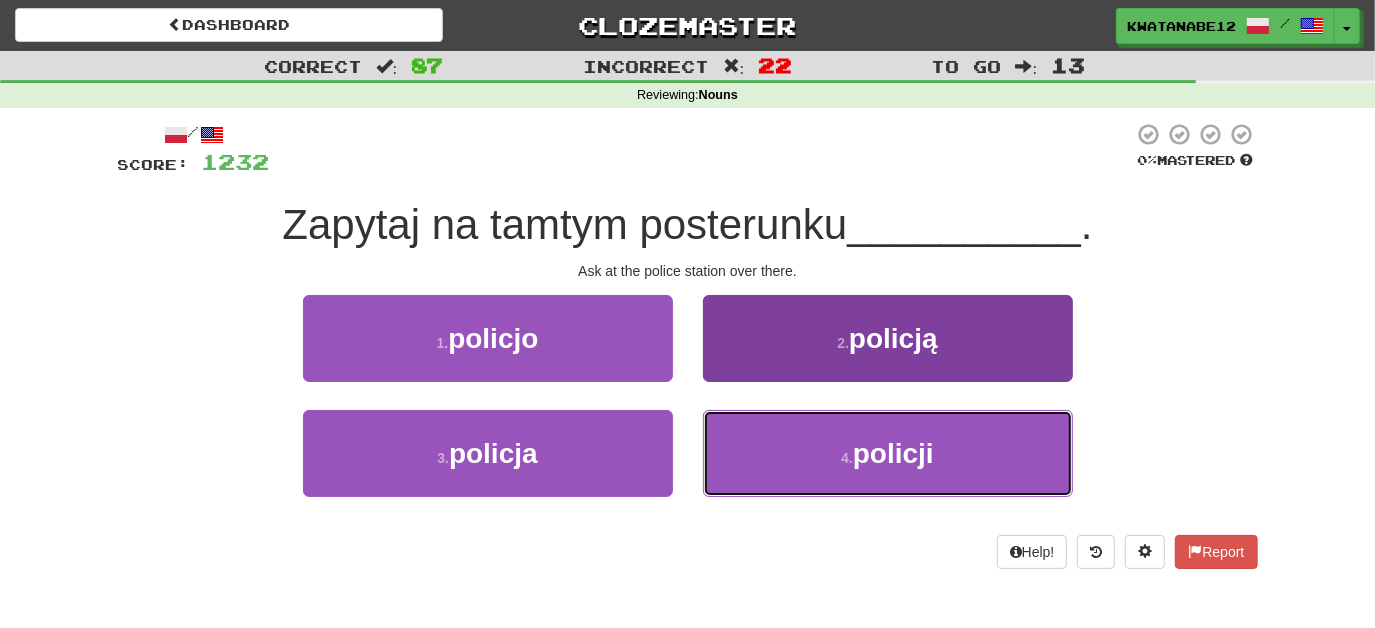 click on "4 .  policji" at bounding box center [888, 453] 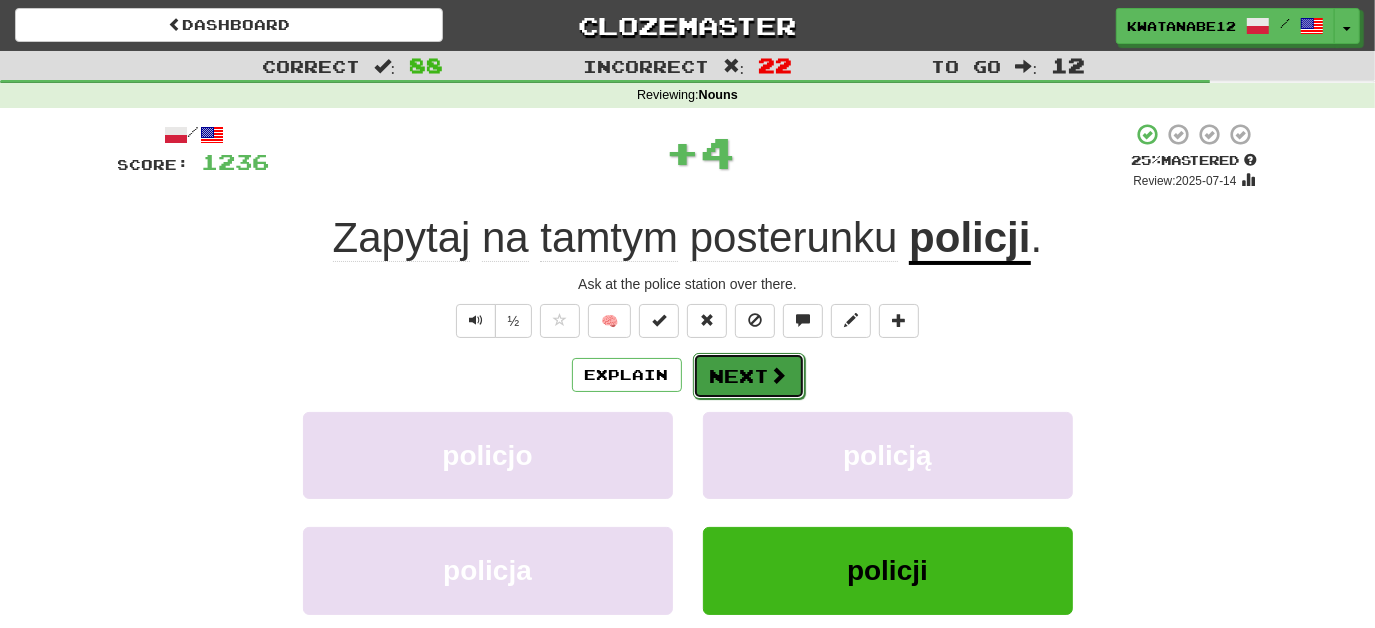 click on "Next" at bounding box center [749, 376] 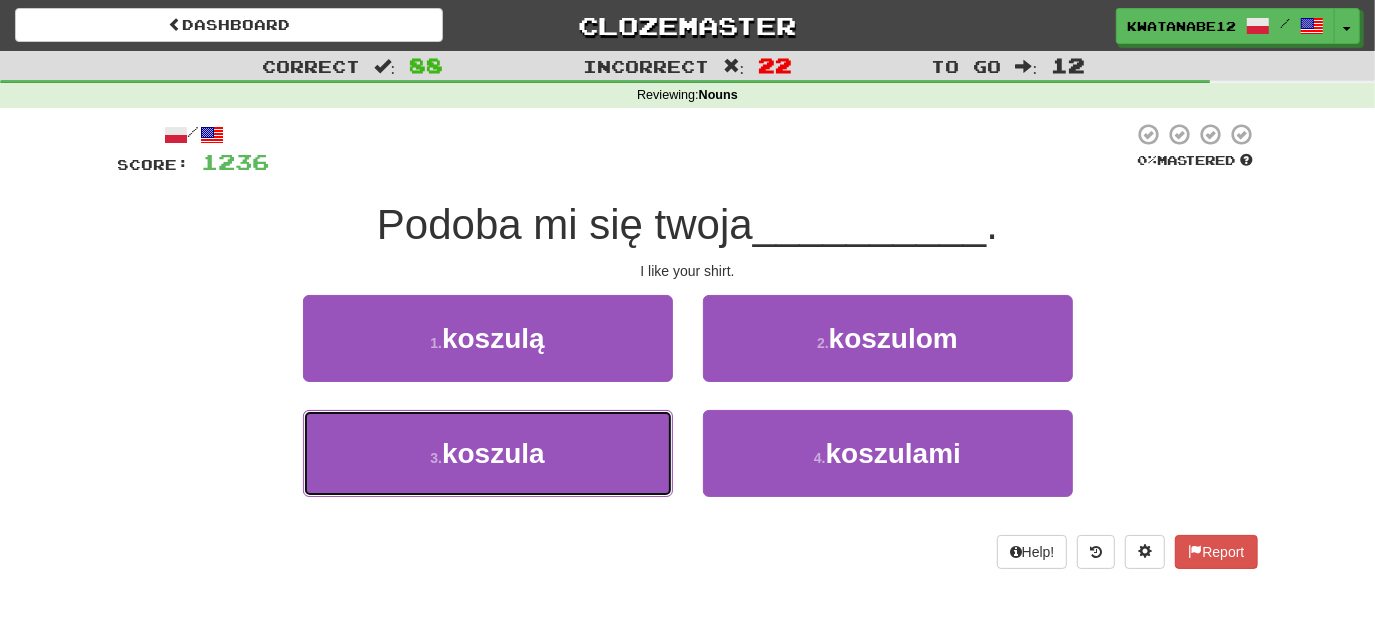 drag, startPoint x: 590, startPoint y: 458, endPoint x: 701, endPoint y: 410, distance: 120.93387 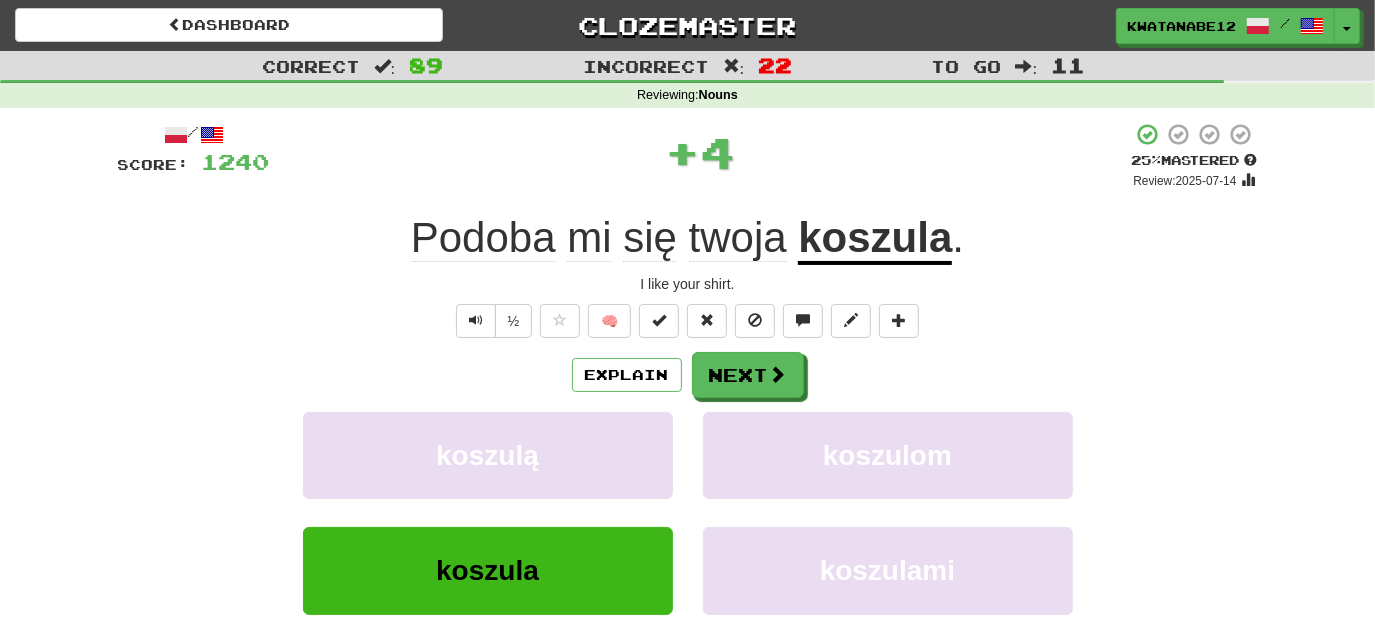 click on "/  Score:   1240 + 4 25 %  Mastered Review:  2025-07-14 Podoba   mi   się   twoja   koszula . I like your shirt. ½ 🧠 Explain Next koszulą koszulom koszula koszulami Learn more: koszulą koszulom koszula koszulami  Help!  Report Sentence Source" at bounding box center [688, 435] 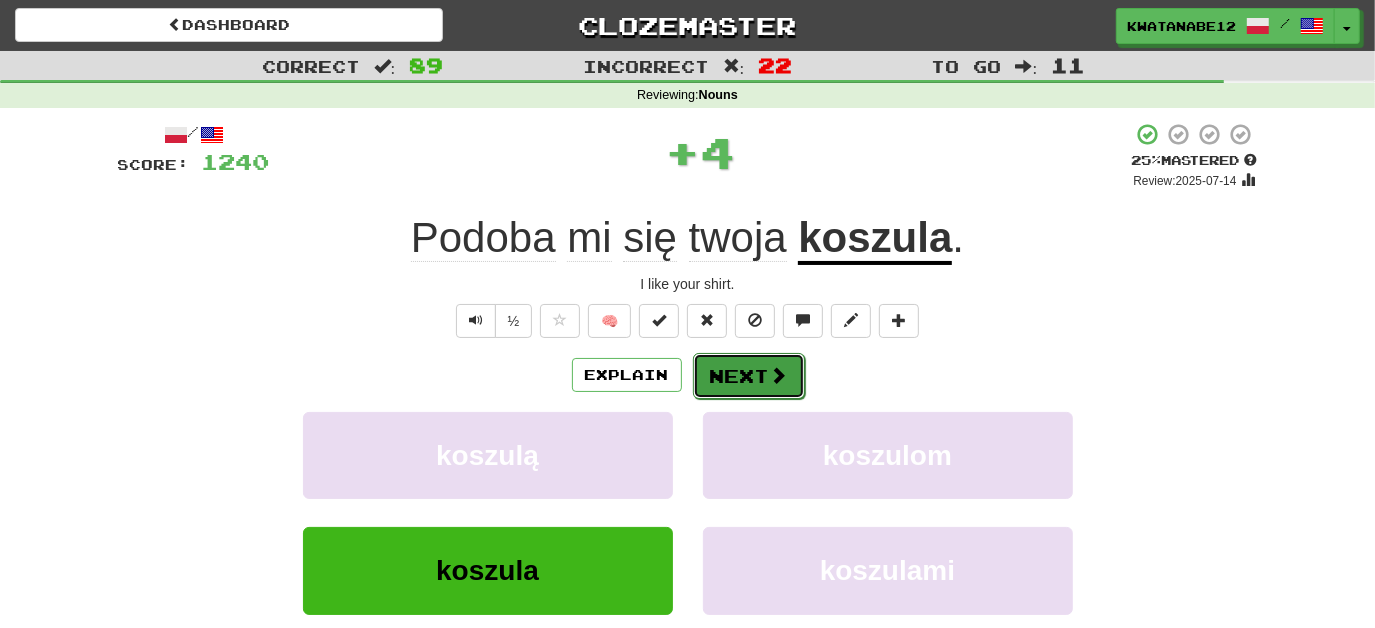 click on "Next" at bounding box center [749, 376] 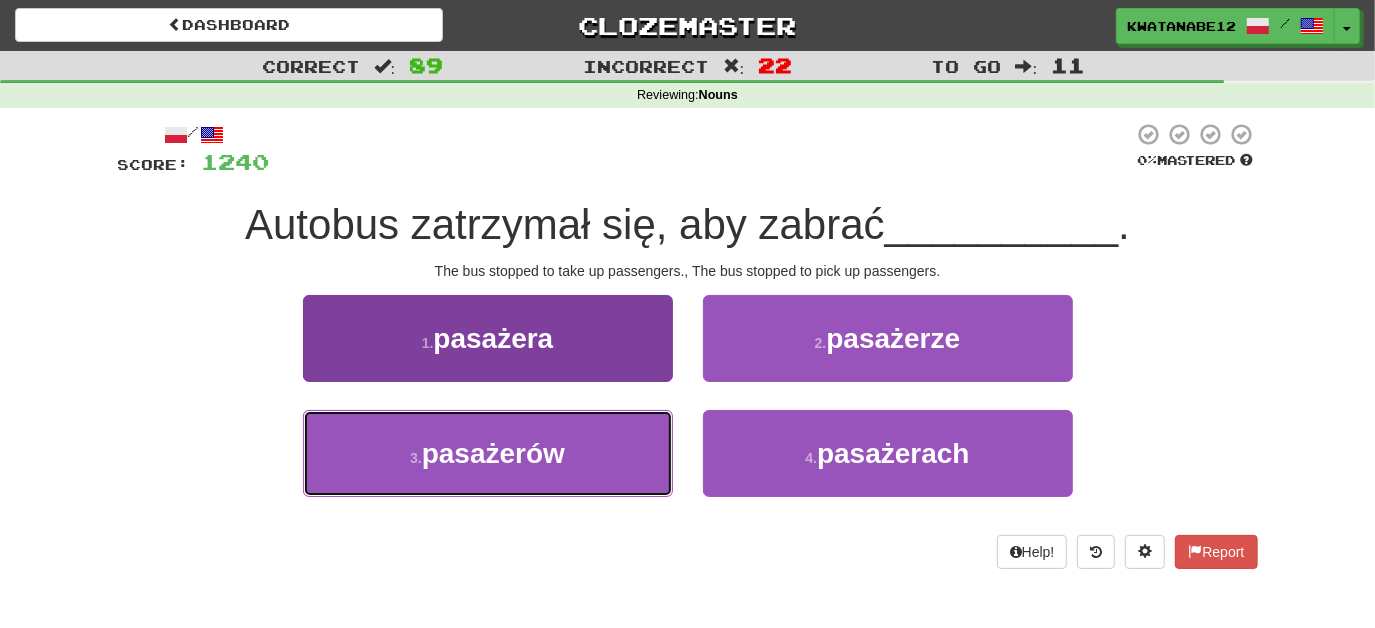 drag, startPoint x: 605, startPoint y: 465, endPoint x: 629, endPoint y: 434, distance: 39.20459 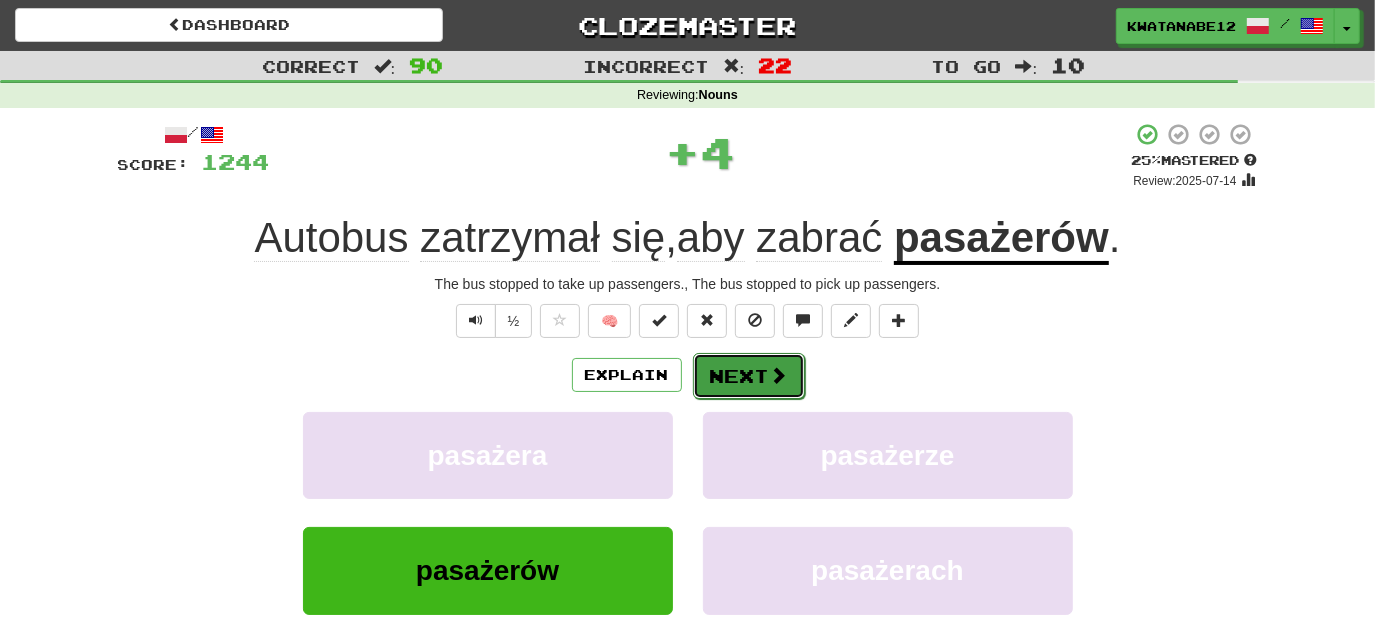click on "Next" at bounding box center (749, 376) 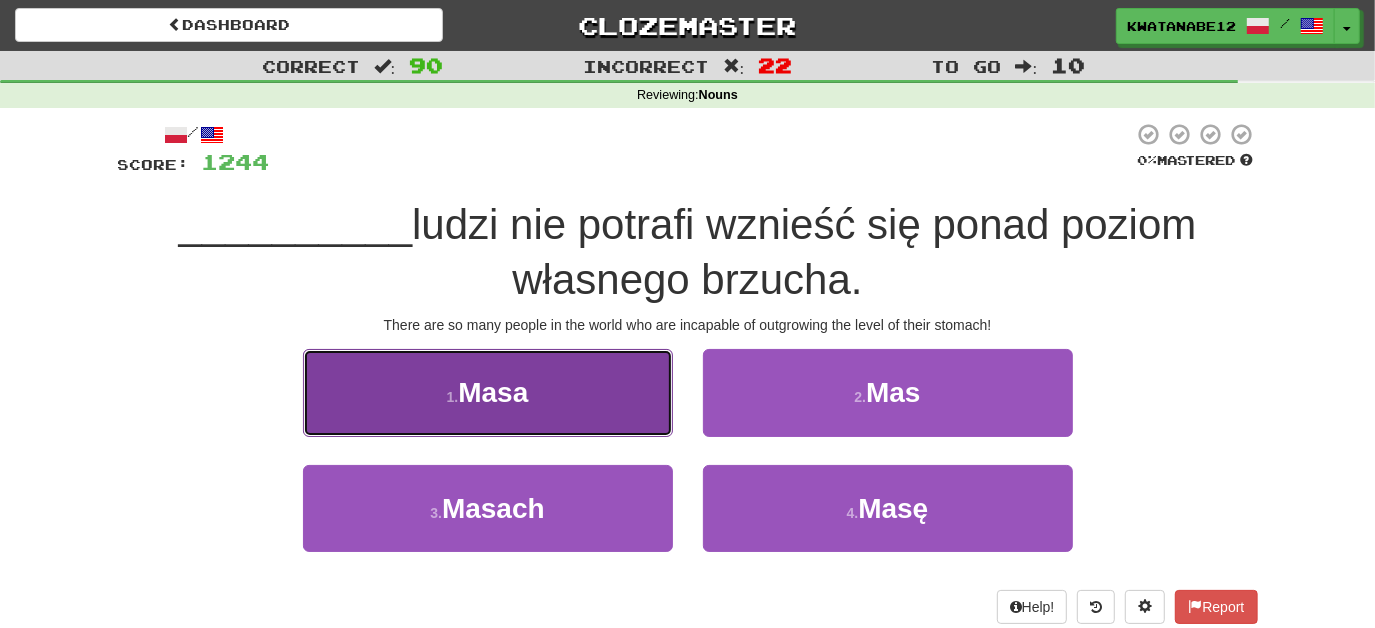 click on "1 .  Masa" at bounding box center (488, 392) 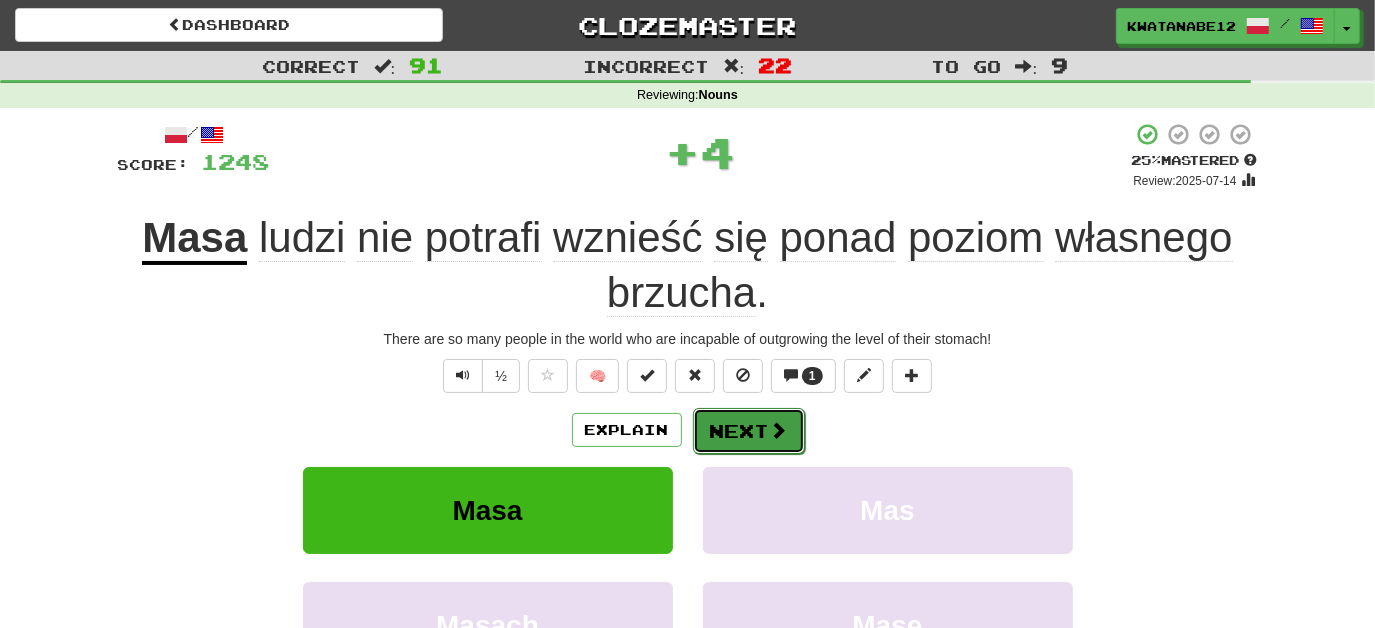 click on "Next" at bounding box center [749, 431] 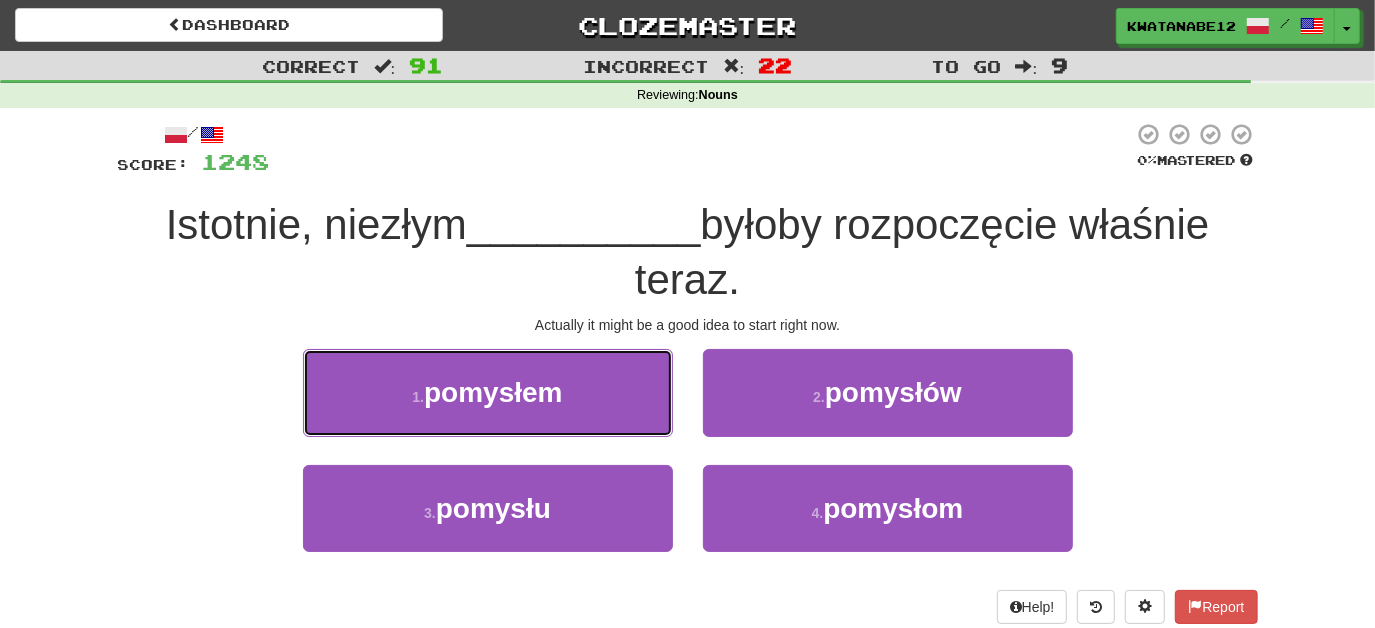 drag, startPoint x: 599, startPoint y: 389, endPoint x: 640, endPoint y: 404, distance: 43.65776 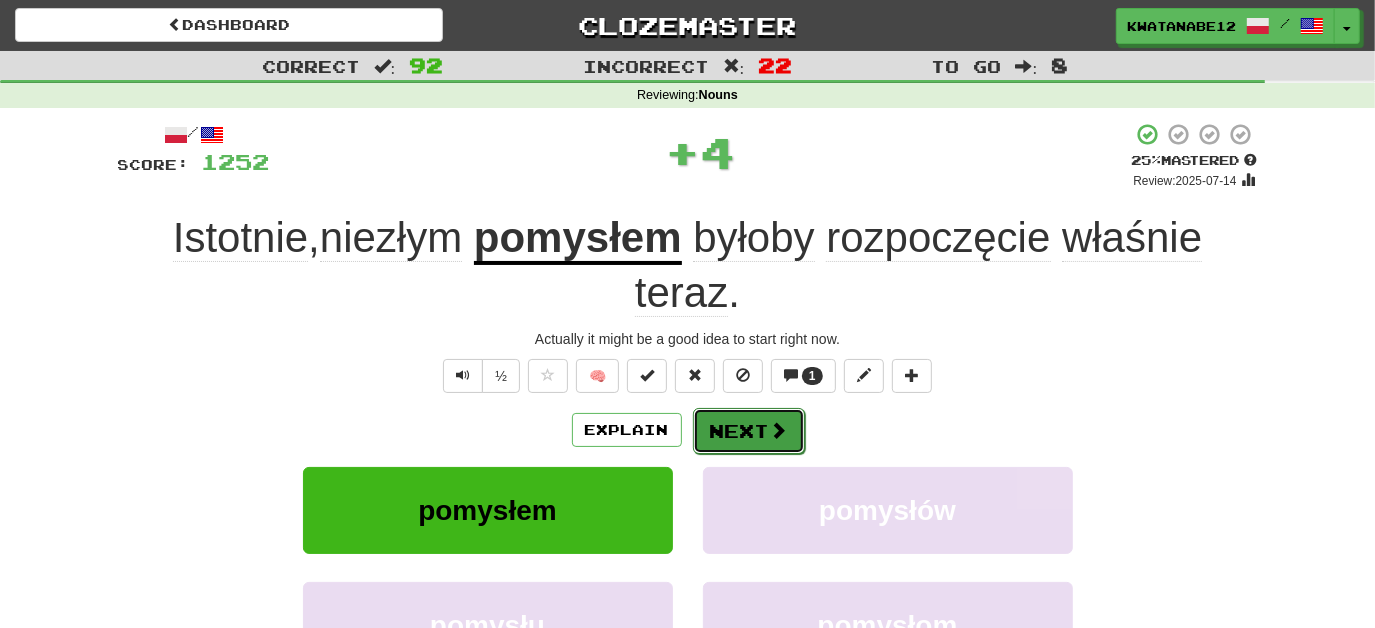 click on "Next" at bounding box center (749, 431) 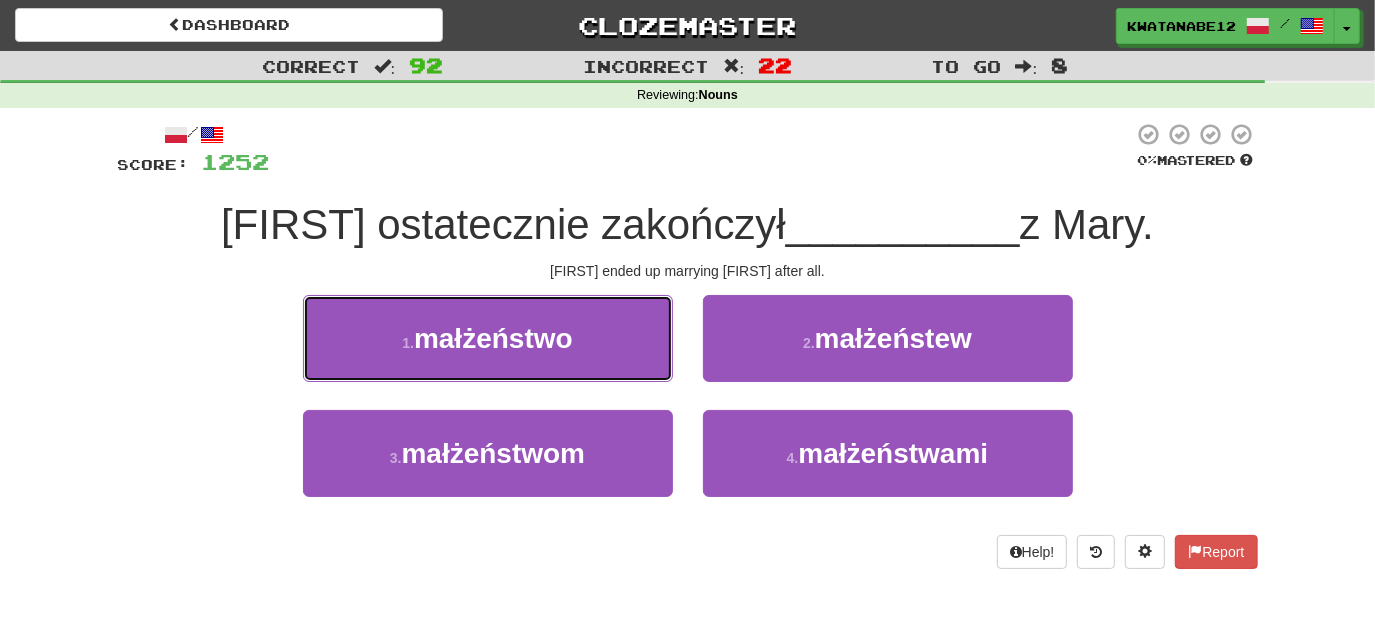 drag, startPoint x: 620, startPoint y: 329, endPoint x: 629, endPoint y: 342, distance: 15.811388 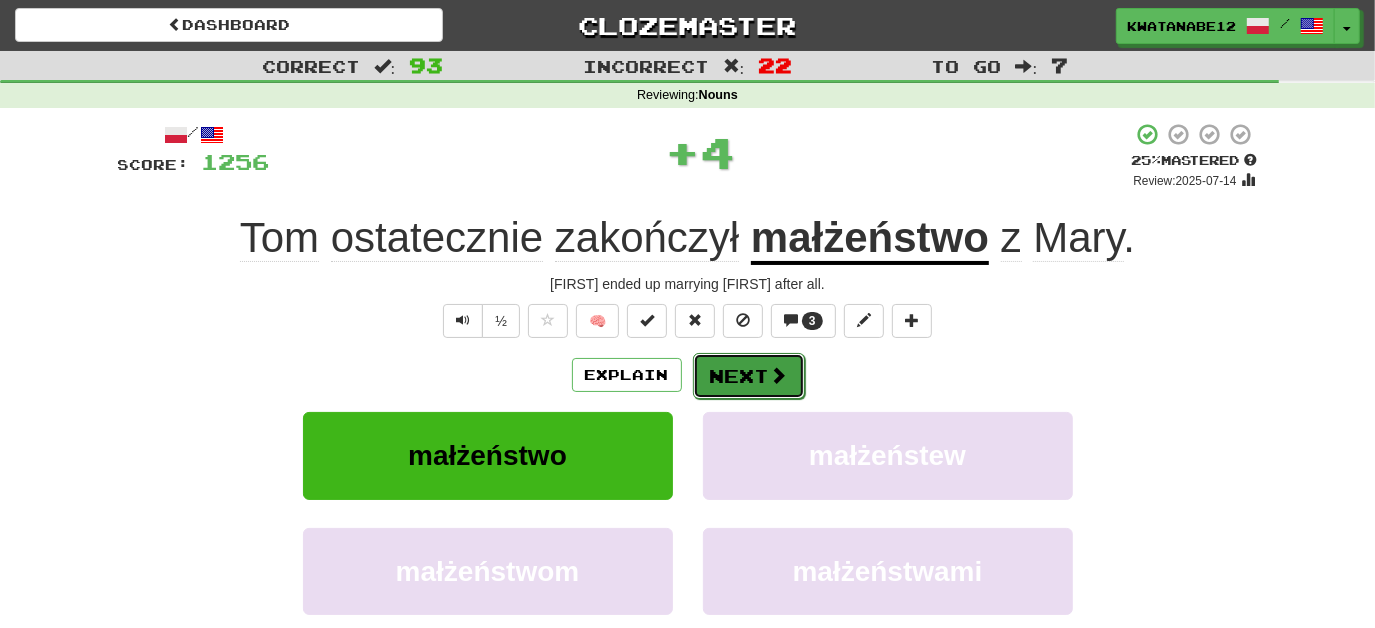drag, startPoint x: 733, startPoint y: 371, endPoint x: 745, endPoint y: 380, distance: 15 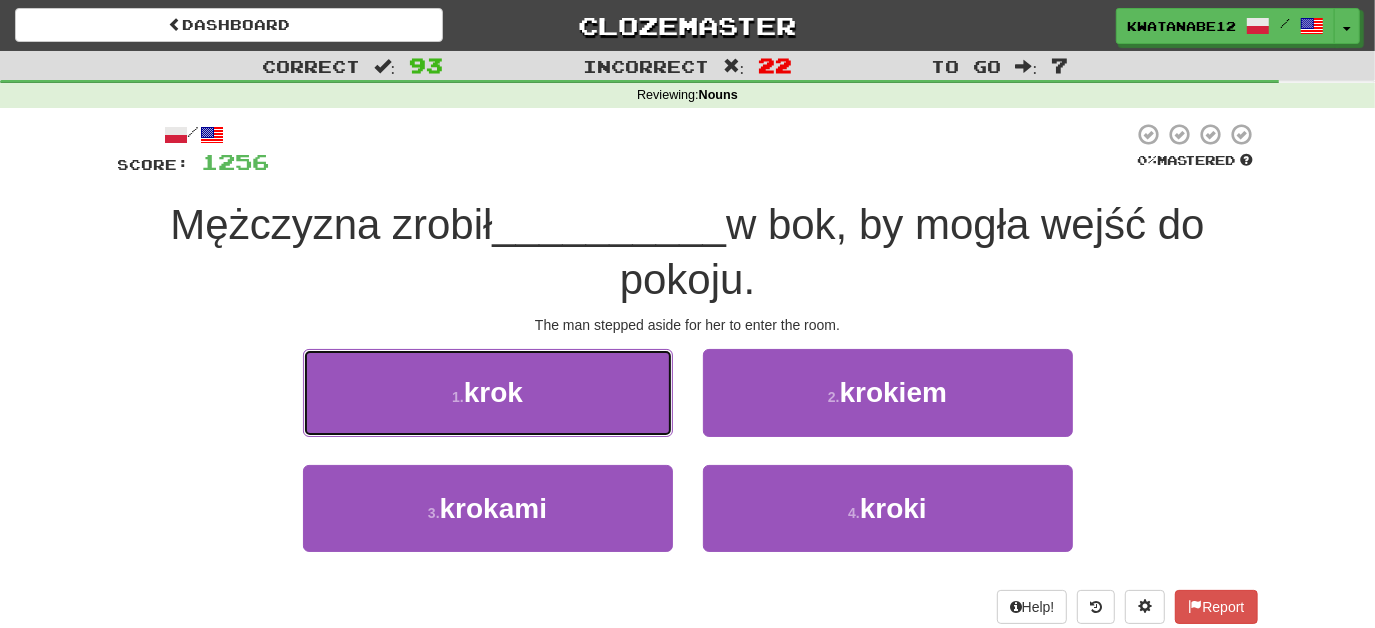 drag, startPoint x: 602, startPoint y: 388, endPoint x: 645, endPoint y: 400, distance: 44.64303 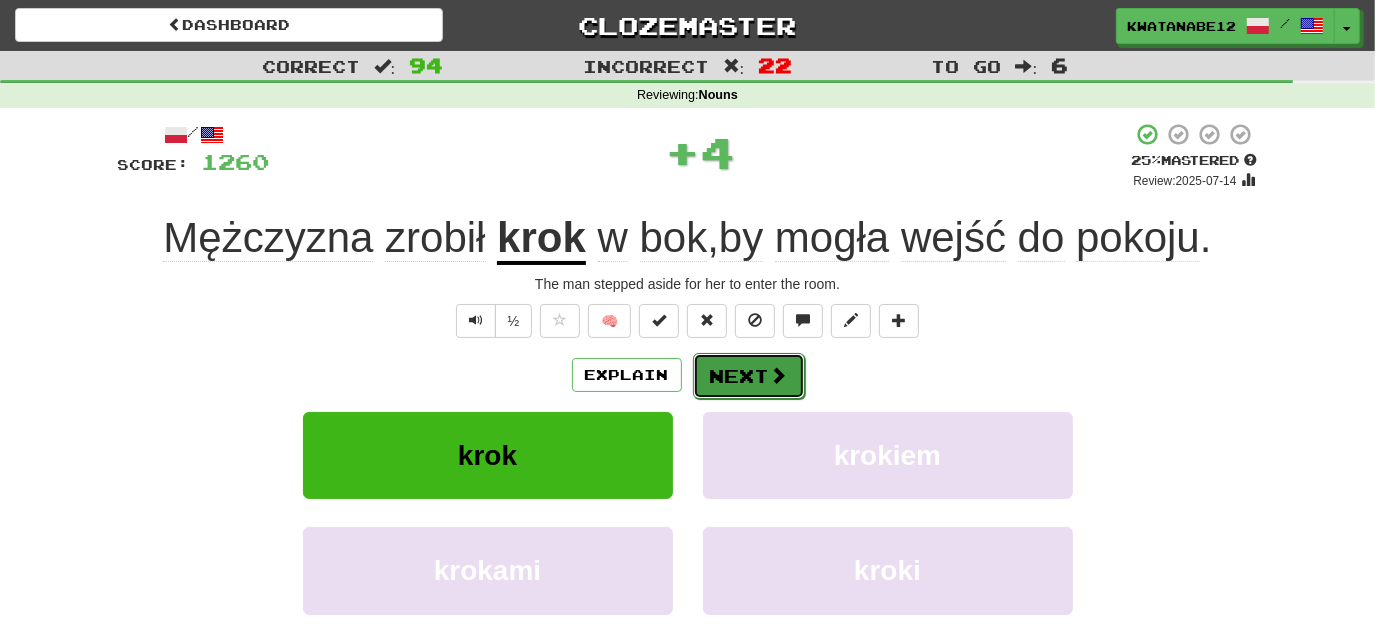 click on "Next" at bounding box center [749, 376] 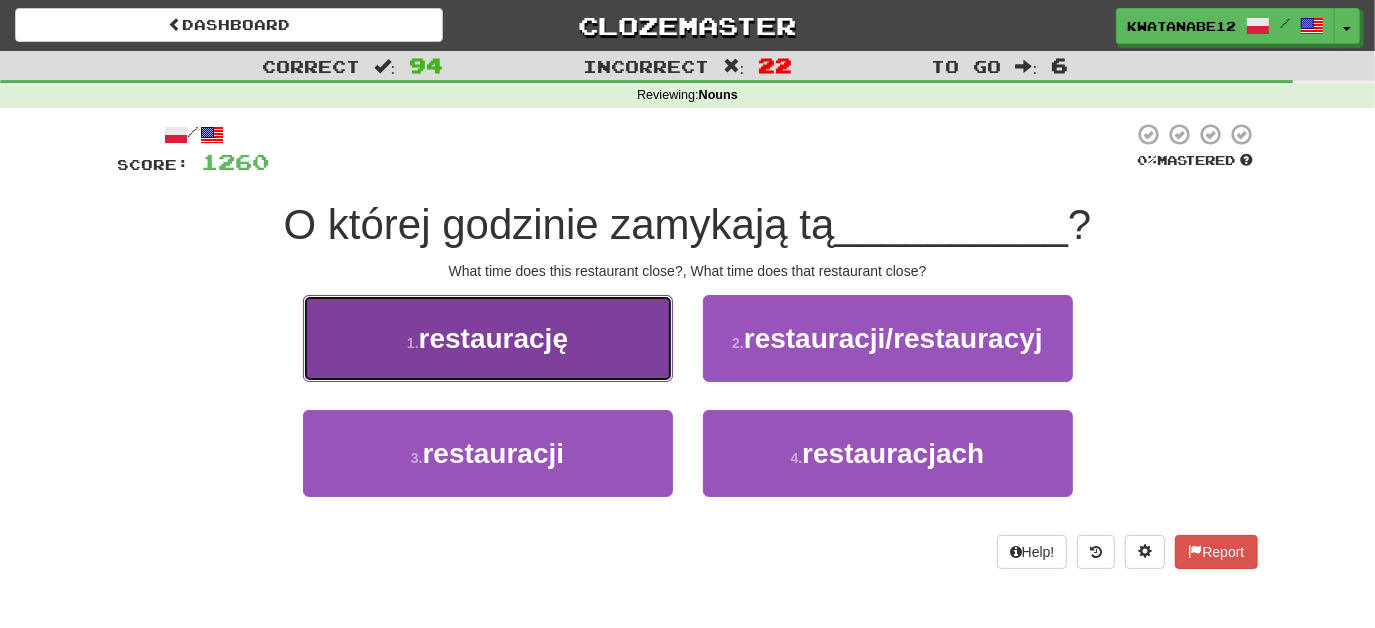 drag, startPoint x: 576, startPoint y: 340, endPoint x: 621, endPoint y: 368, distance: 53 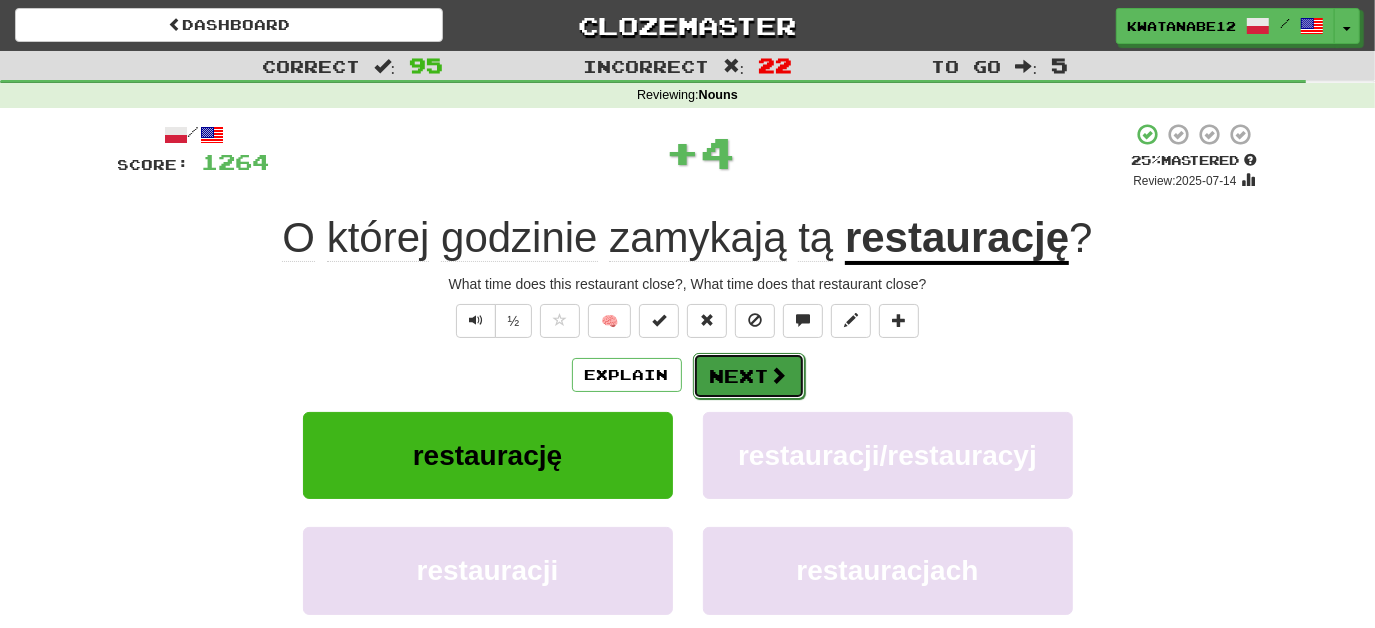 click on "Next" at bounding box center [749, 376] 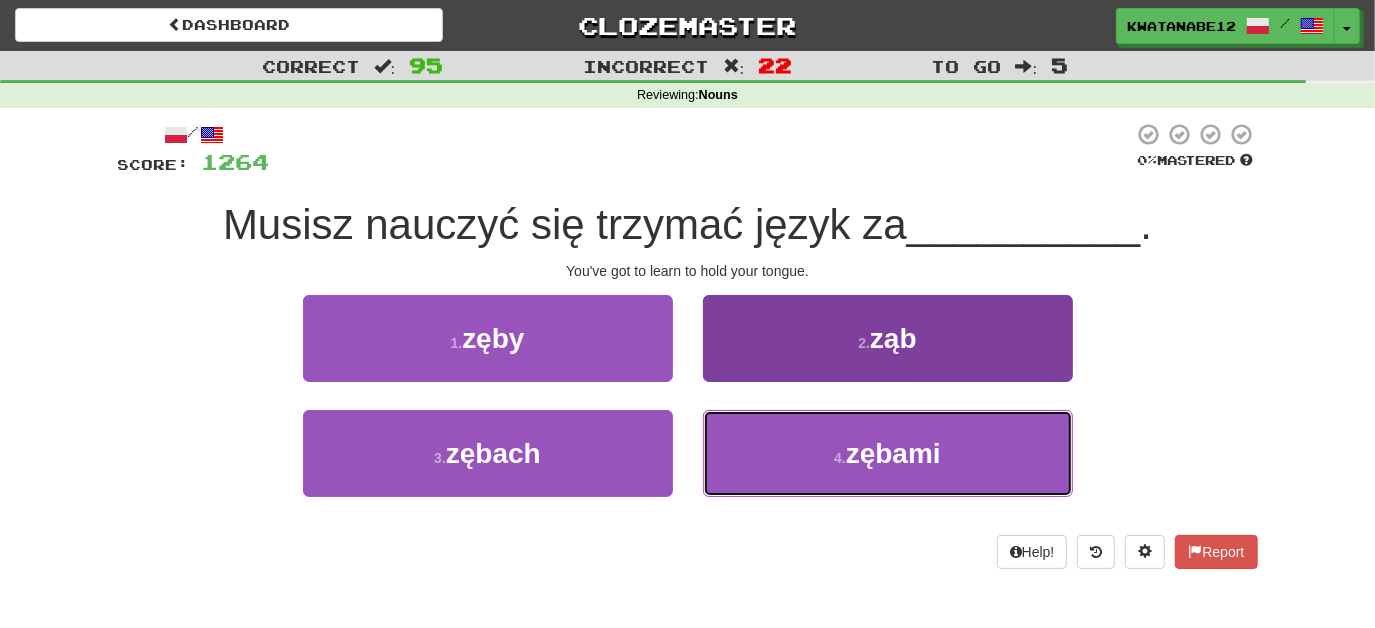 click on "4 .  zębami" at bounding box center [888, 453] 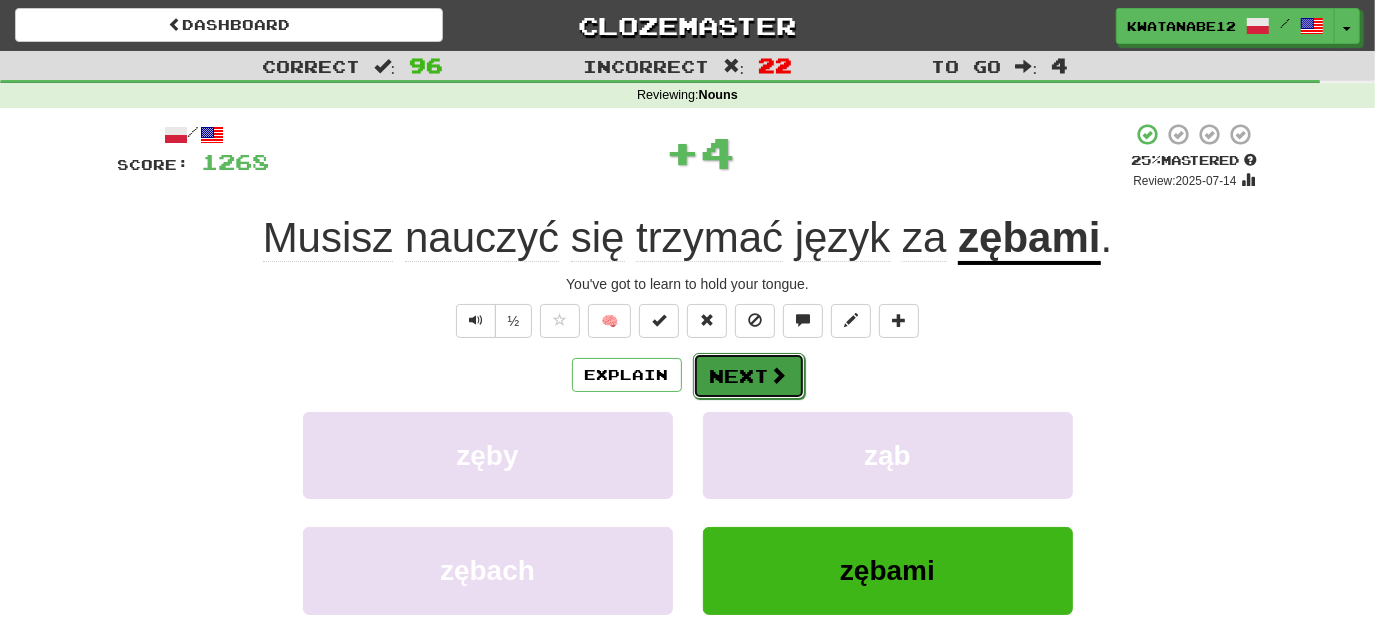 click on "Next" at bounding box center [749, 376] 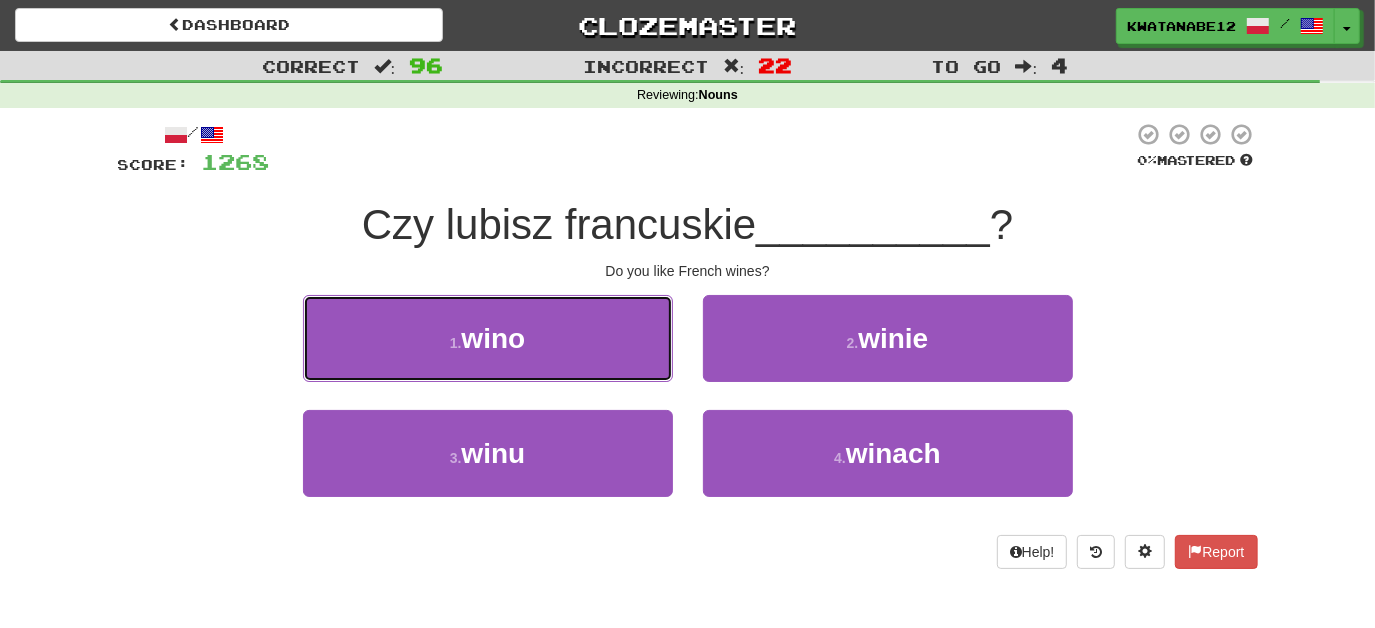 click on "1 .  wino" at bounding box center (488, 338) 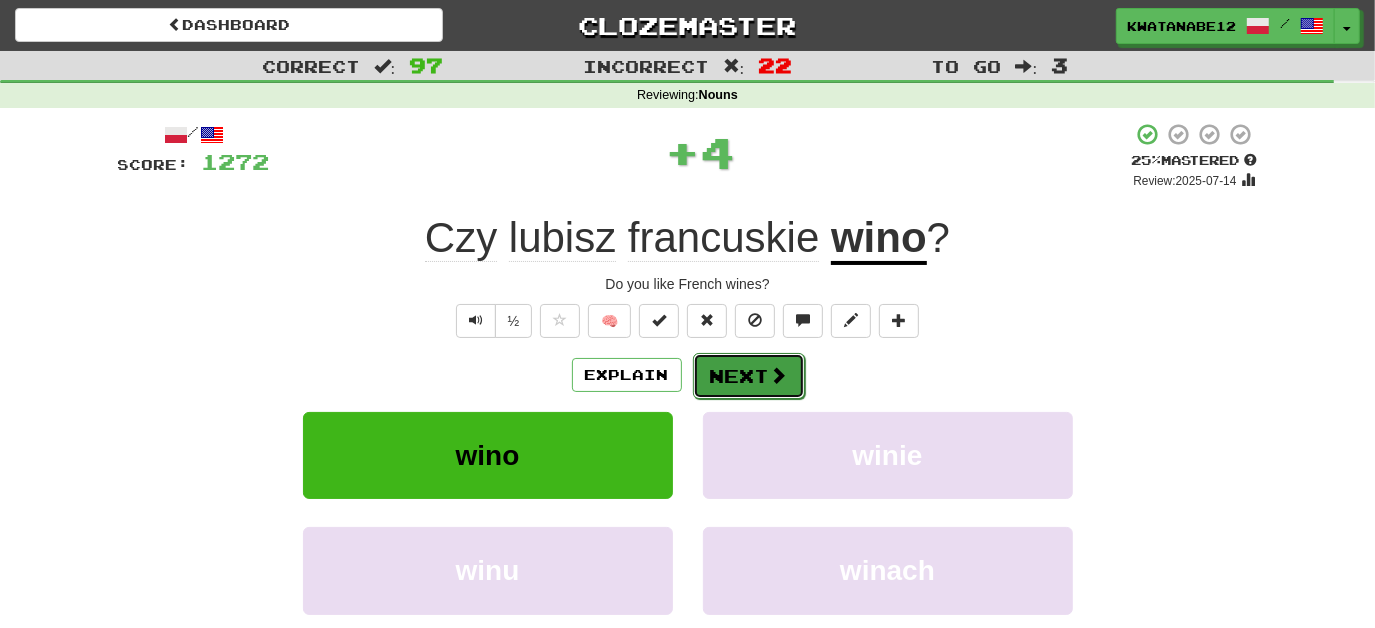 click on "Next" at bounding box center (749, 376) 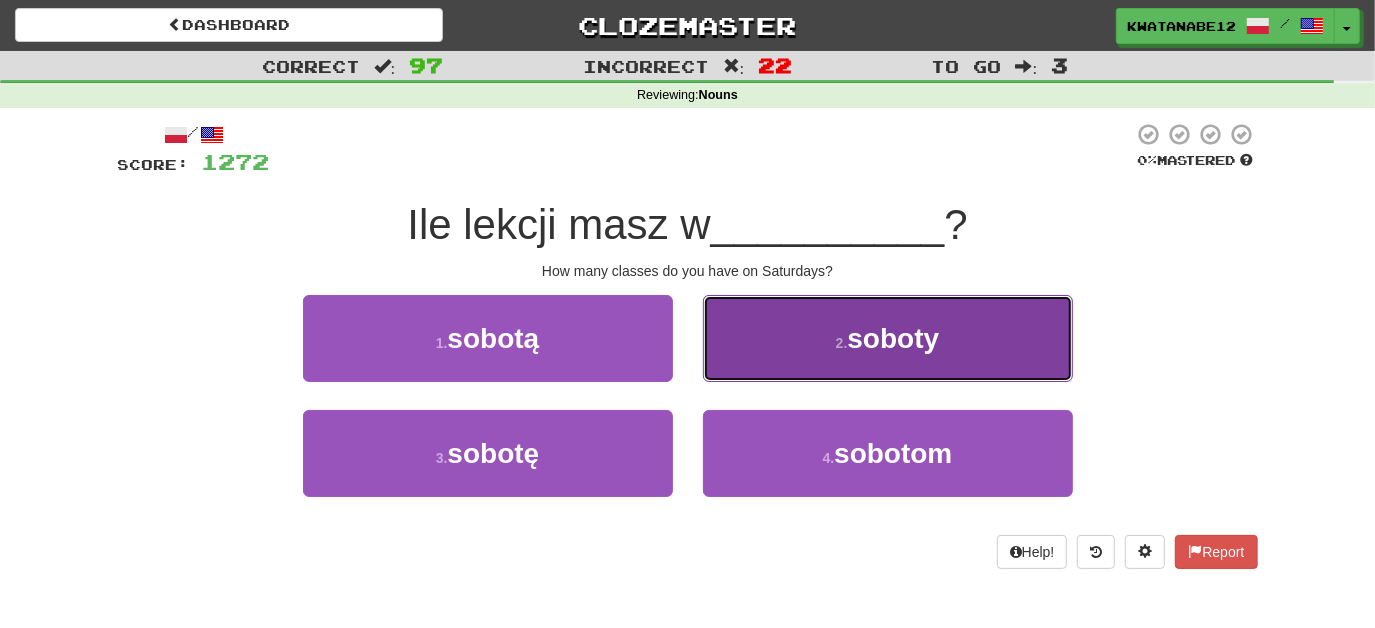 click on "2 .  soboty" at bounding box center [888, 338] 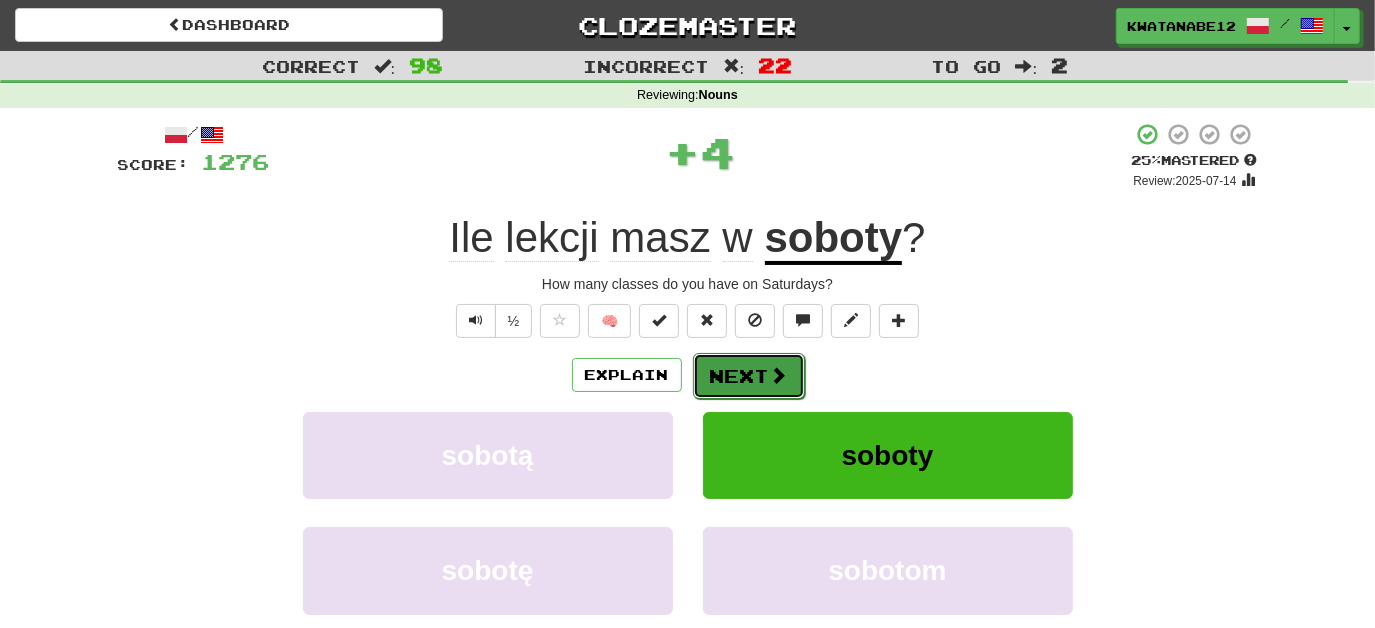 click on "Next" at bounding box center [749, 376] 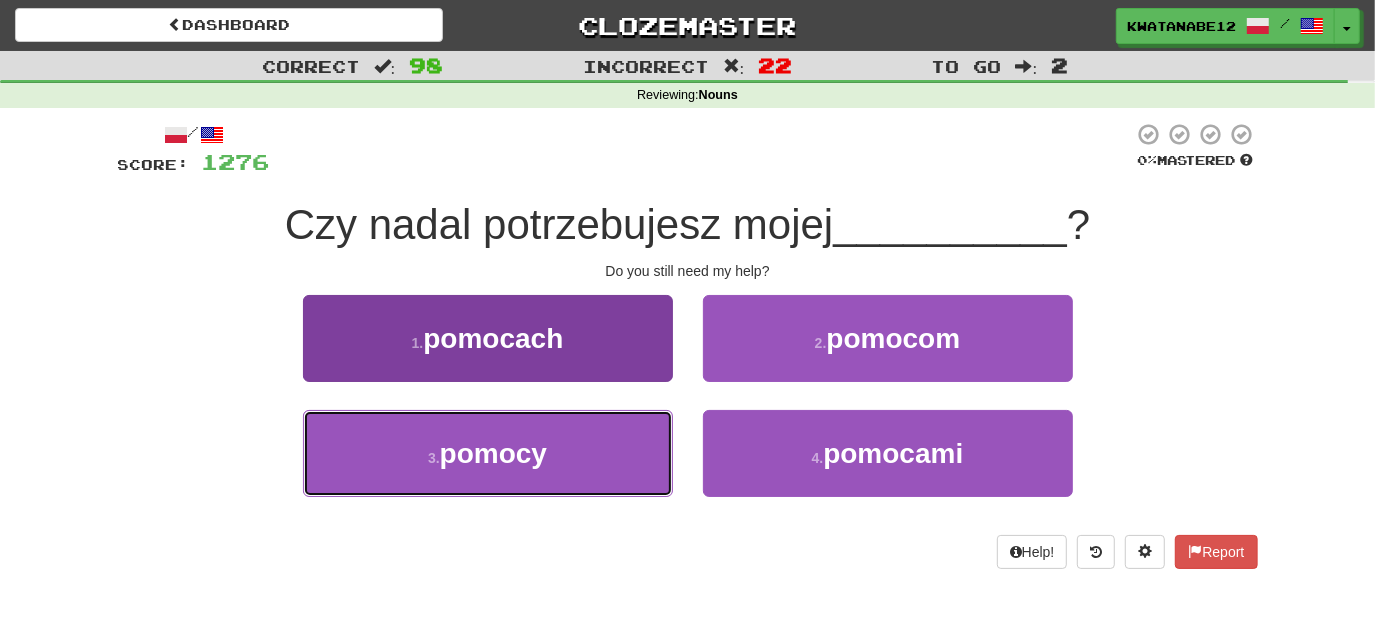 drag, startPoint x: 595, startPoint y: 466, endPoint x: 654, endPoint y: 439, distance: 64.884514 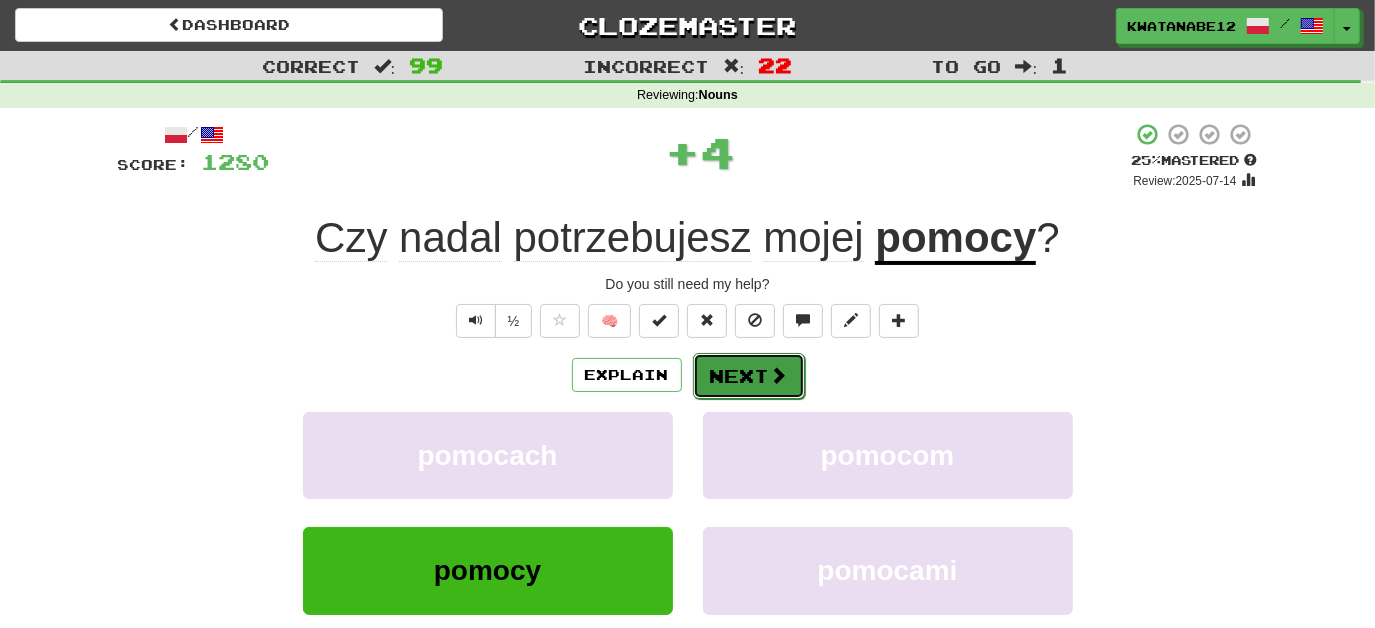 click on "Next" at bounding box center (749, 376) 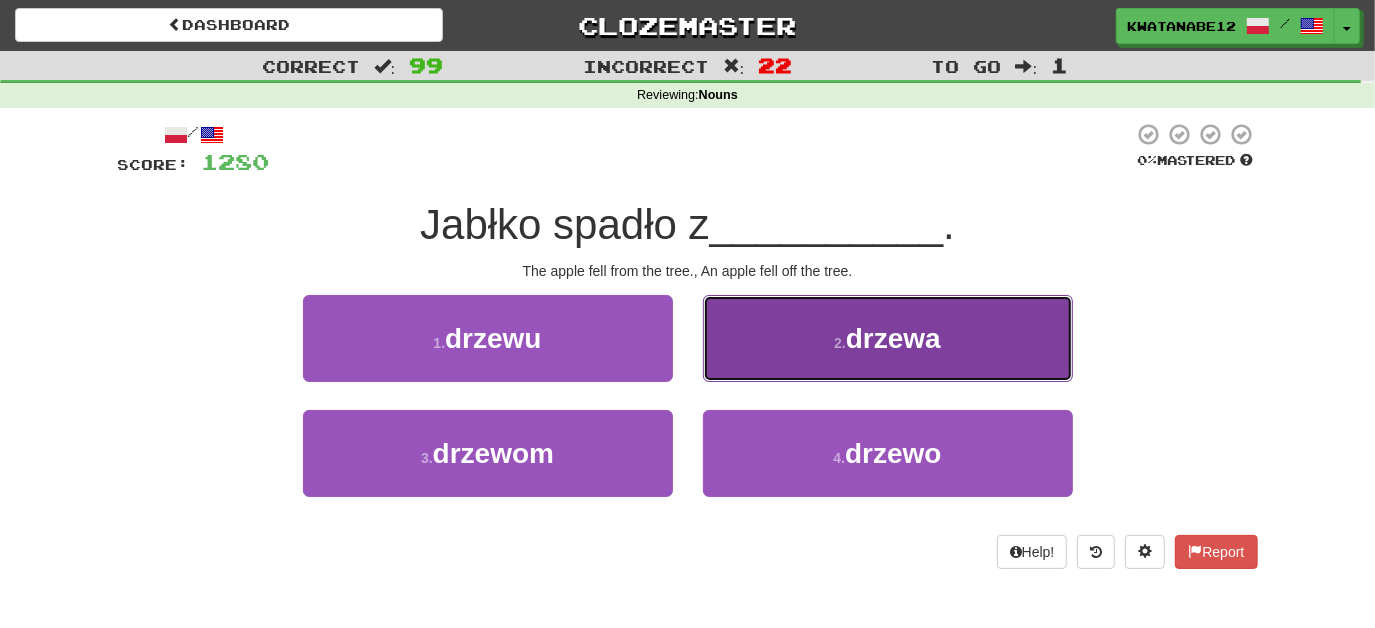 click on "2 .  drzewa" at bounding box center [888, 338] 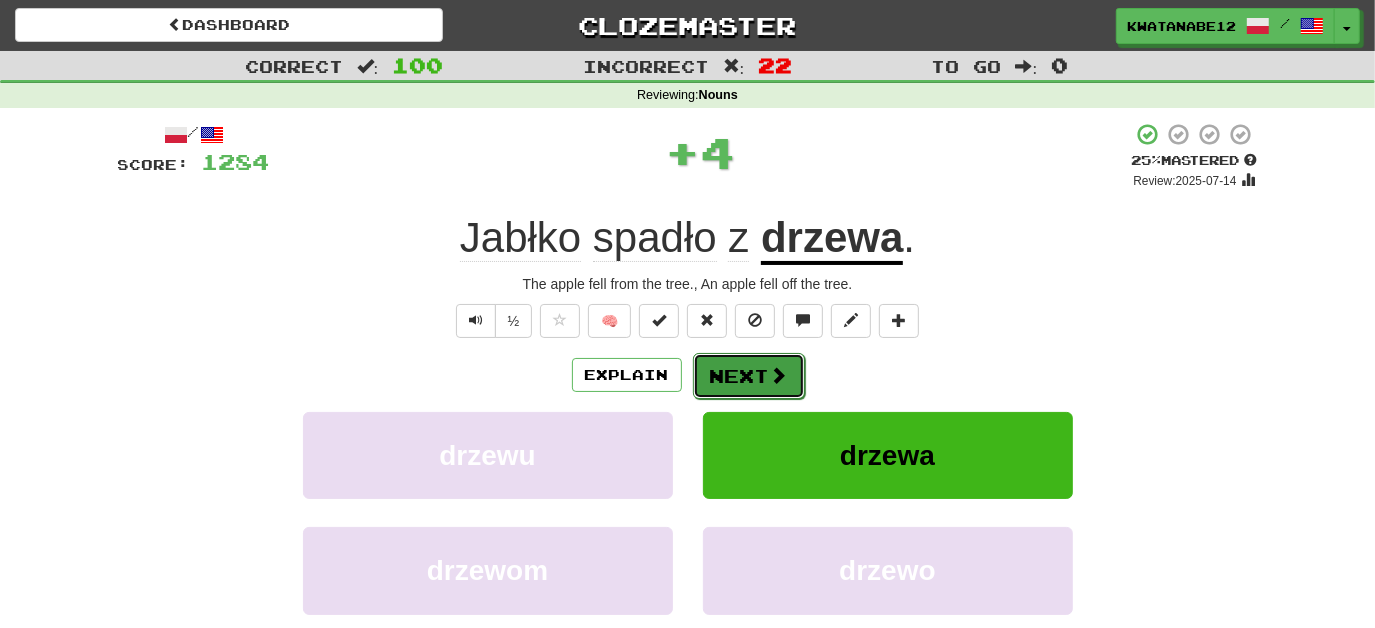click on "Next" at bounding box center (749, 376) 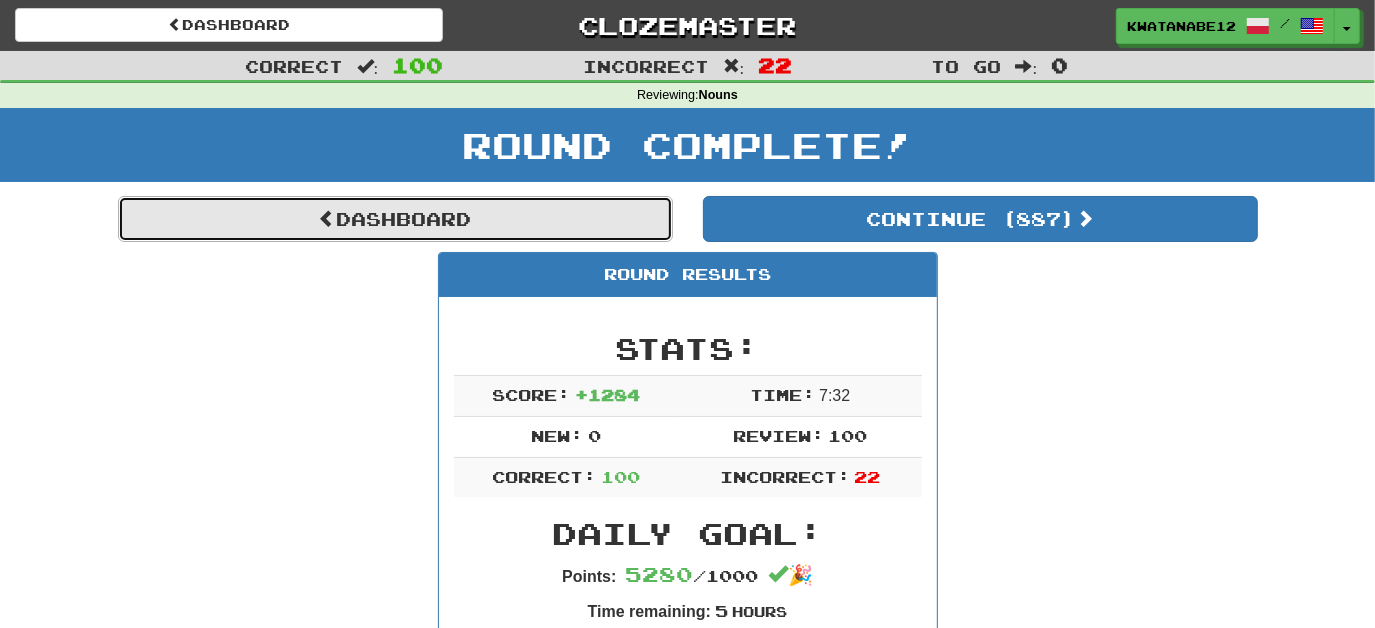click on "Dashboard" at bounding box center (395, 219) 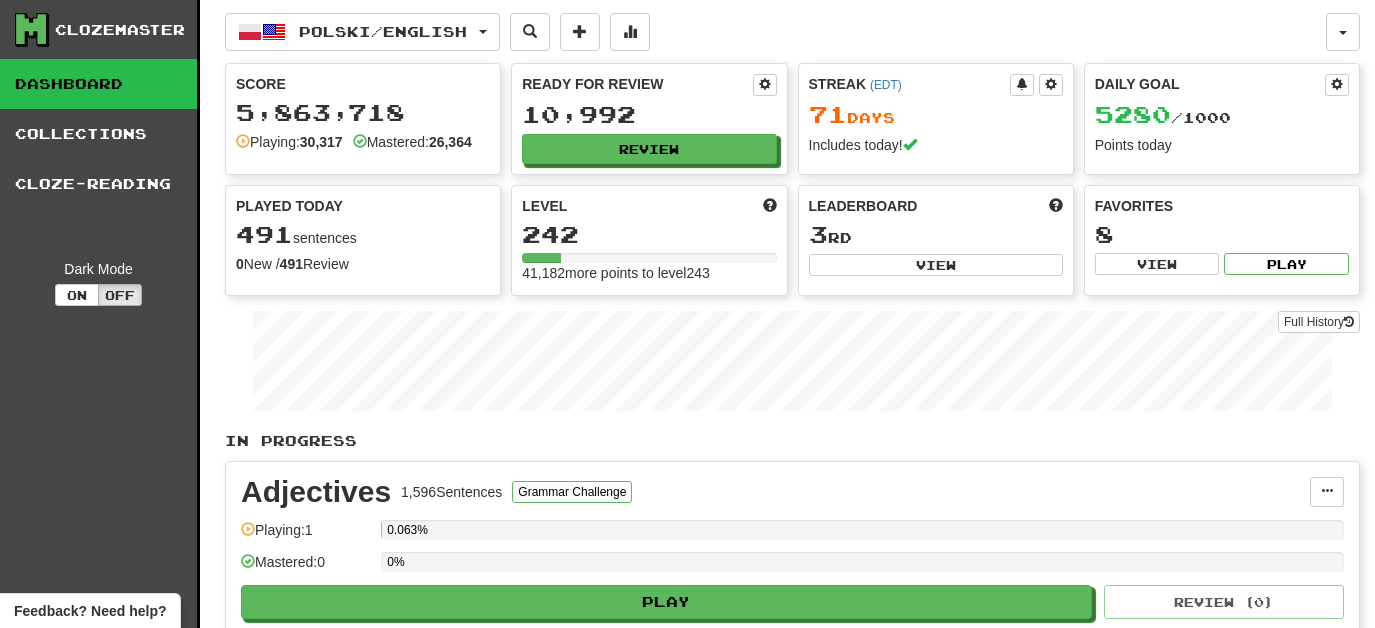 scroll, scrollTop: 0, scrollLeft: 0, axis: both 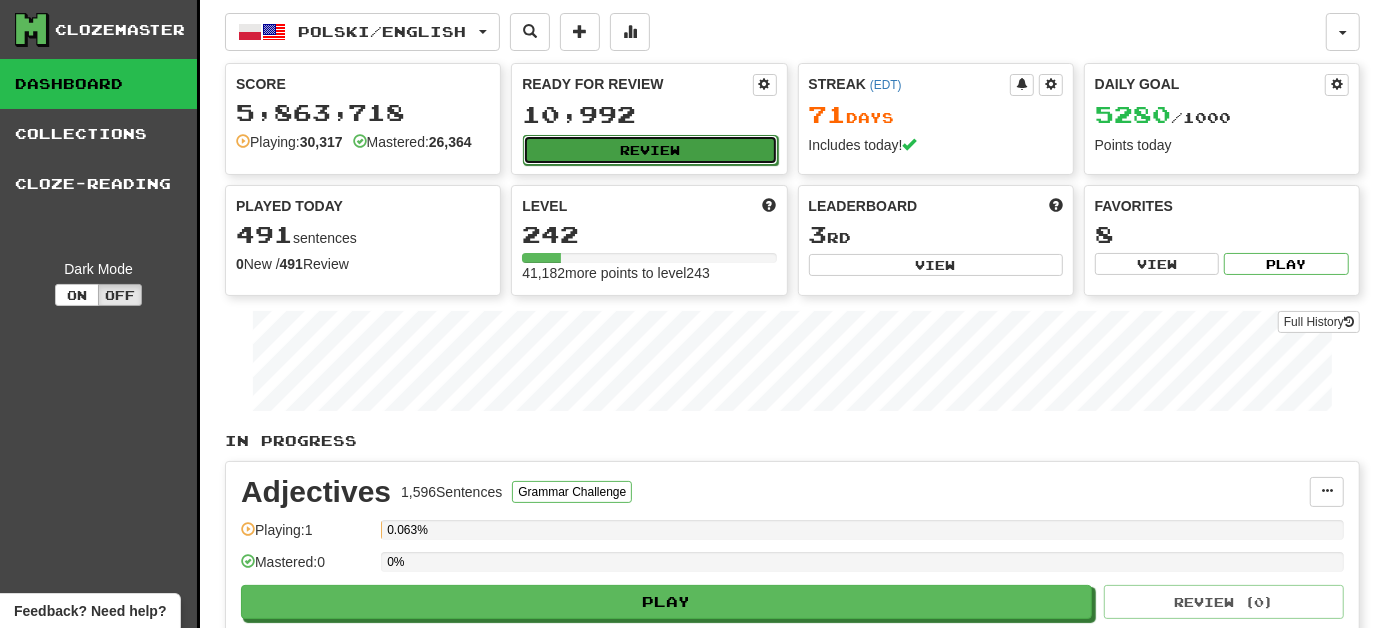 click on "Review" at bounding box center (650, 150) 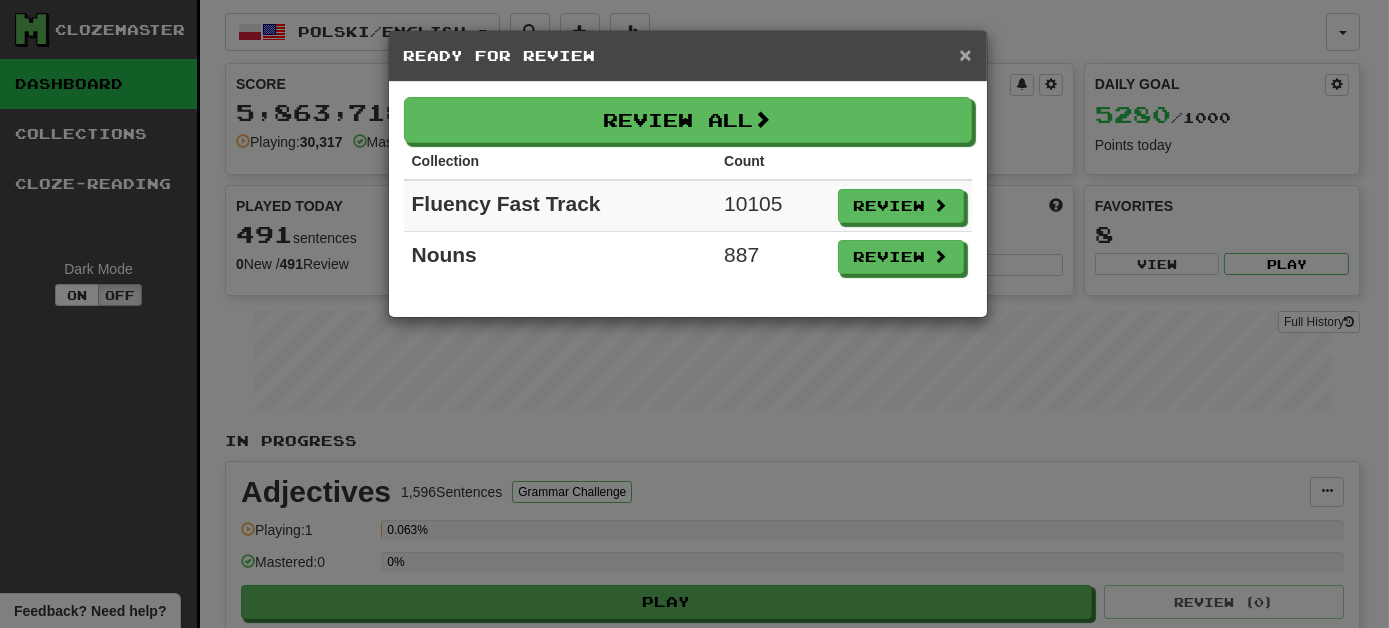 click on "×" at bounding box center (965, 54) 